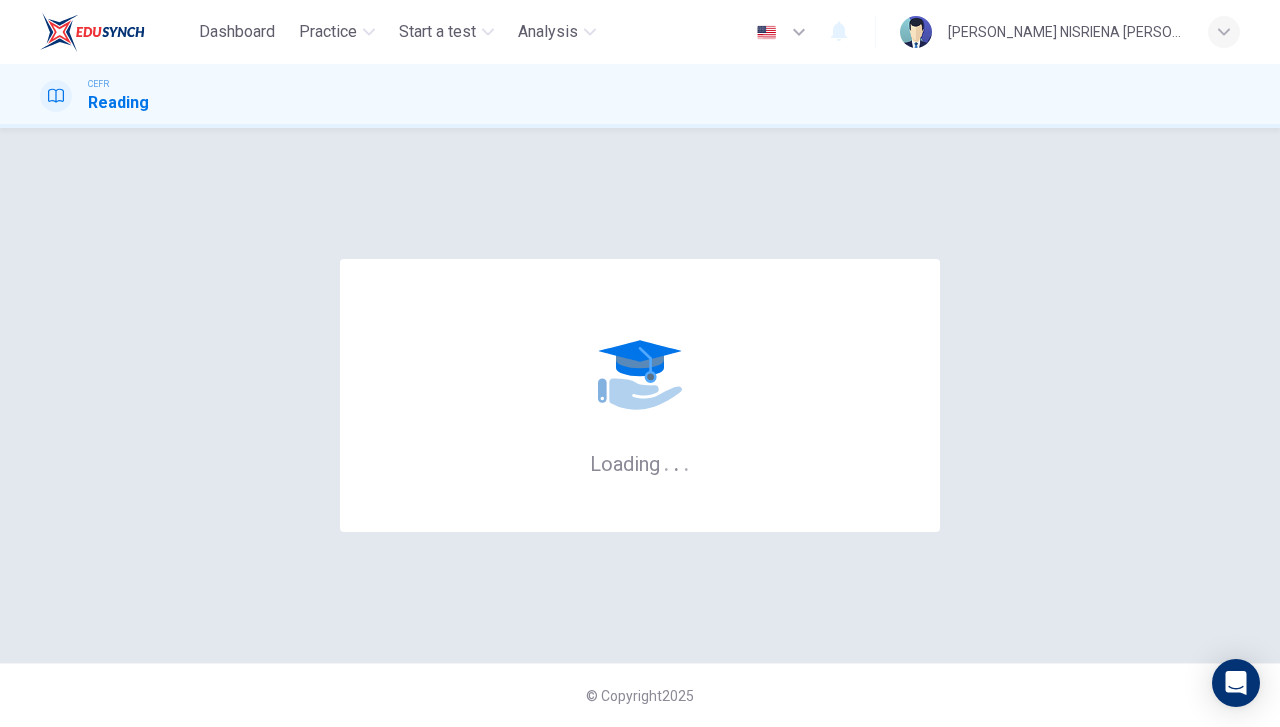 scroll, scrollTop: 0, scrollLeft: 0, axis: both 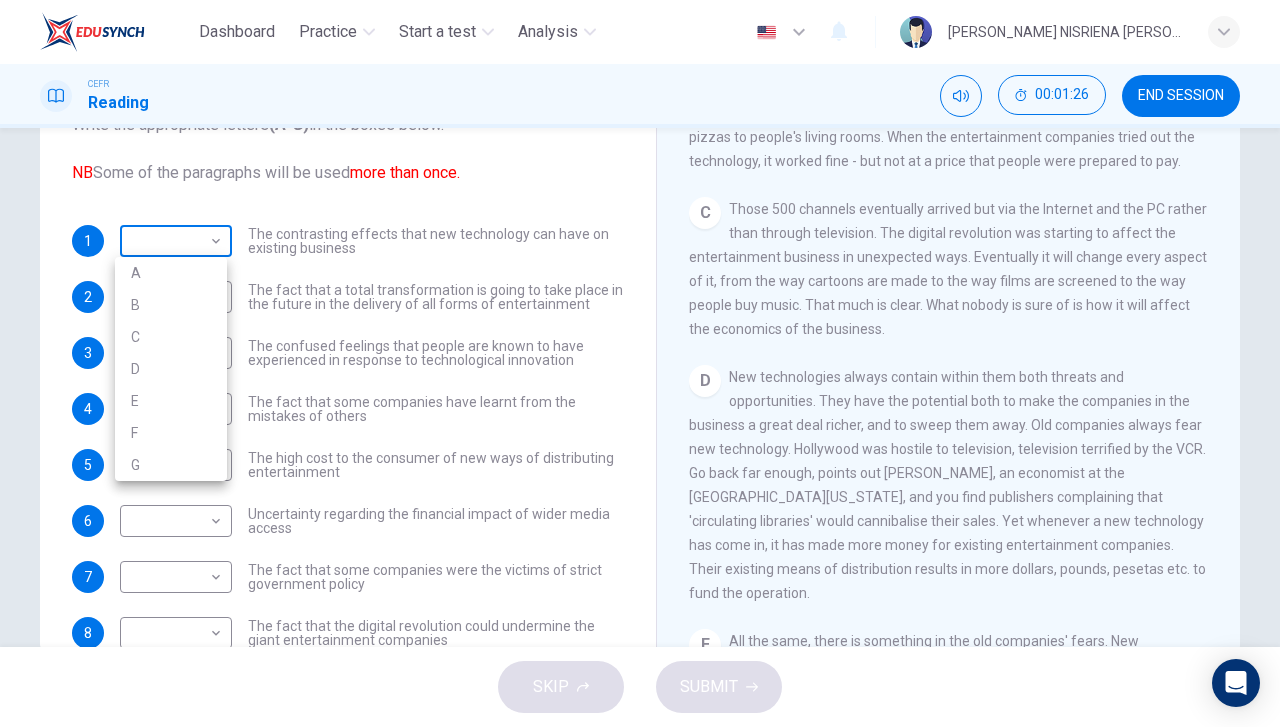 click on "Dashboard Practice Start a test Analysis English en ​ HANIE NISRIENA BINTI ZAHARI CEFR Reading 00:01:26 END SESSION Questions 1 - 8 The Reading Passage has 7 paragraphs  A-G .
Which paragraph mentions the following?
Write the appropriate letters  (A-G)  in the boxes below.
NB  Some of the paragraphs will be used  more than once. 1 ​ ​ The contrasting effects that new technology can have on existing business 2 ​ ​ The fact that a total transformation is going to take place in the future in the delivery of all forms of entertainment 3 ​ ​ The confused feelings that people are known to have experienced in response to technological innovation 4 ​ ​ The fact that some companies have learnt from the mistakes of others 5 ​ ​ The high cost to the consumer of new ways of distributing entertainment 6 ​ ​ Uncertainty regarding the financial impact of wider media access 7 ​ ​ The fact that some companies were the victims of strict government policy 8 ​ ​ Wheel of Fortune A B C D E F" at bounding box center (640, 363) 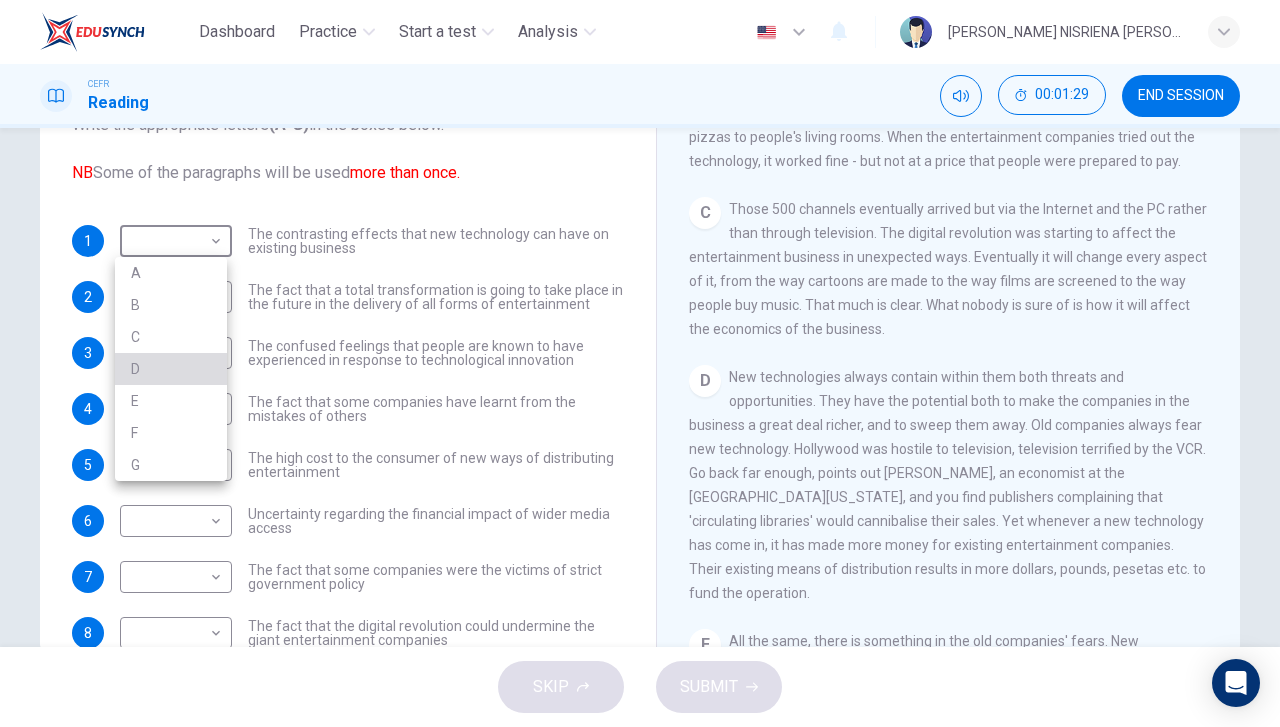 click on "D" at bounding box center (171, 369) 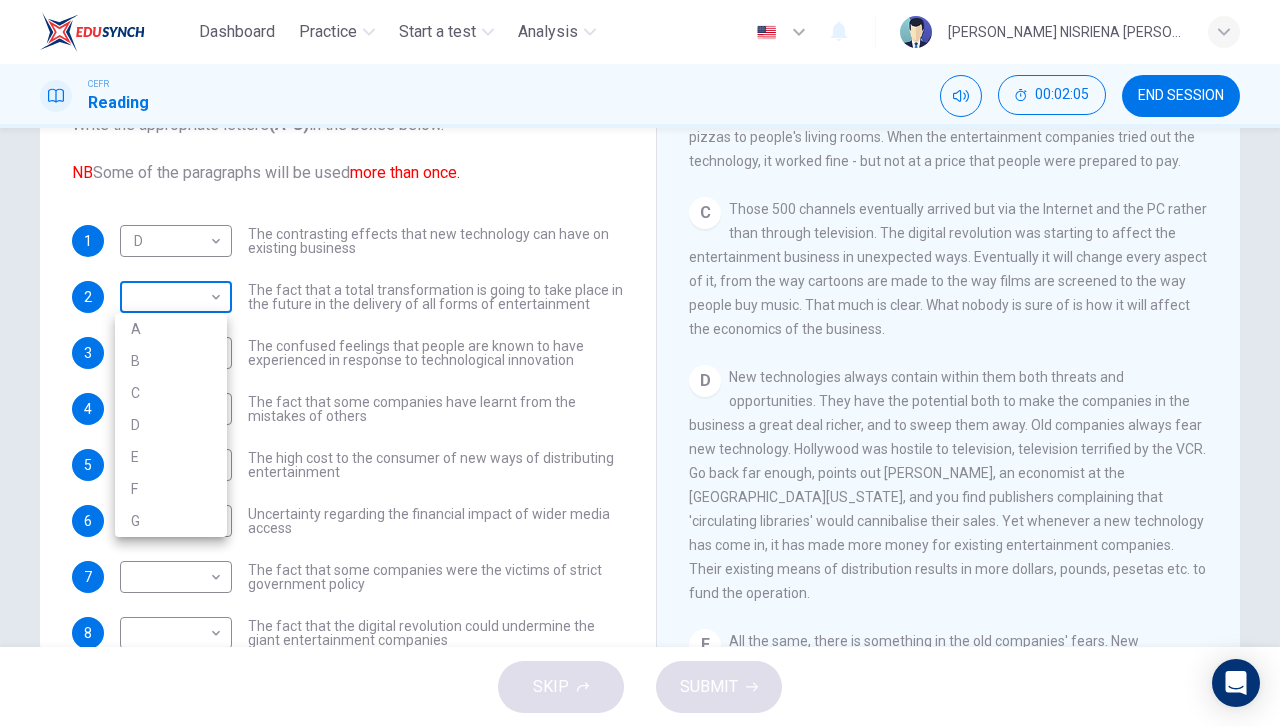 click on "Dashboard Practice Start a test Analysis English en ​ HANIE NISRIENA BINTI ZAHARI CEFR Reading 00:02:05 END SESSION Questions 1 - 8 The Reading Passage has 7 paragraphs  A-G .
Which paragraph mentions the following?
Write the appropriate letters  (A-G)  in the boxes below.
NB  Some of the paragraphs will be used  more than once. 1 D D ​ The contrasting effects that new technology can have on existing business 2 ​ ​ The fact that a total transformation is going to take place in the future in the delivery of all forms of entertainment 3 ​ ​ The confused feelings that people are known to have experienced in response to technological innovation 4 ​ ​ The fact that some companies have learnt from the mistakes of others 5 ​ ​ The high cost to the consumer of new ways of distributing entertainment 6 ​ ​ Uncertainty regarding the financial impact of wider media access 7 ​ ​ The fact that some companies were the victims of strict government policy 8 ​ ​ Wheel of Fortune A B C D E F" at bounding box center [640, 363] 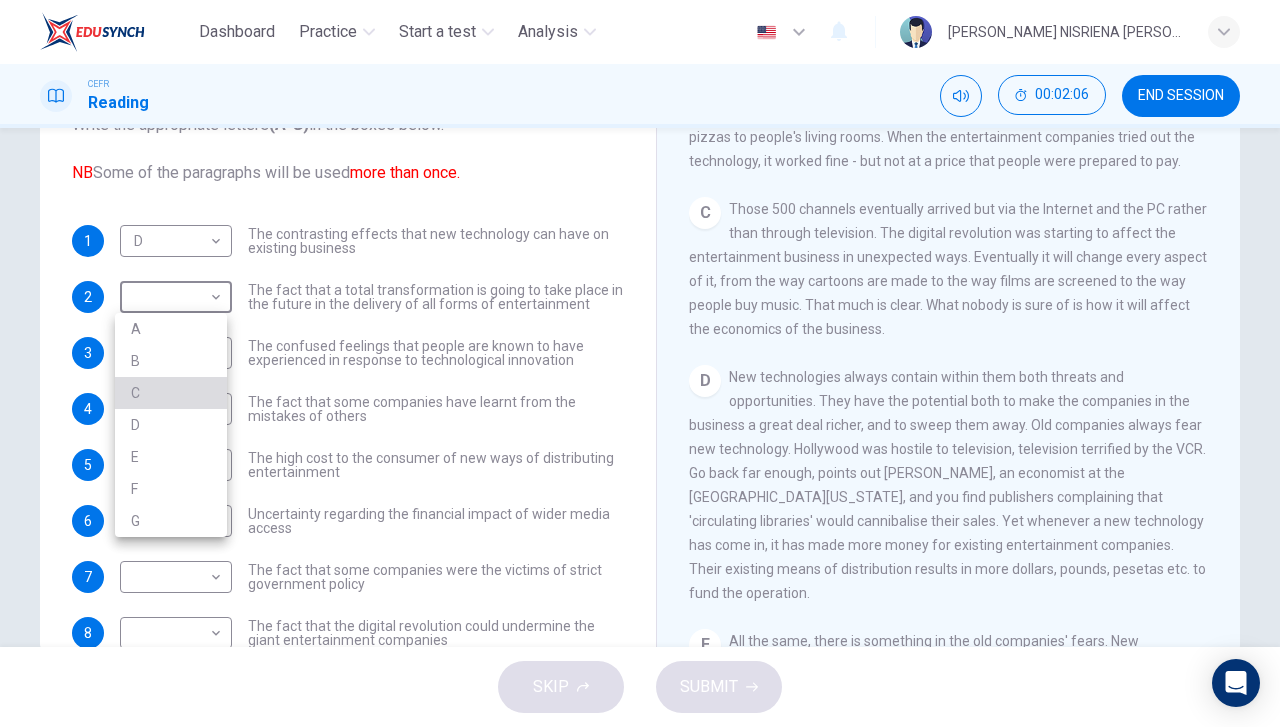 click on "C" at bounding box center (171, 393) 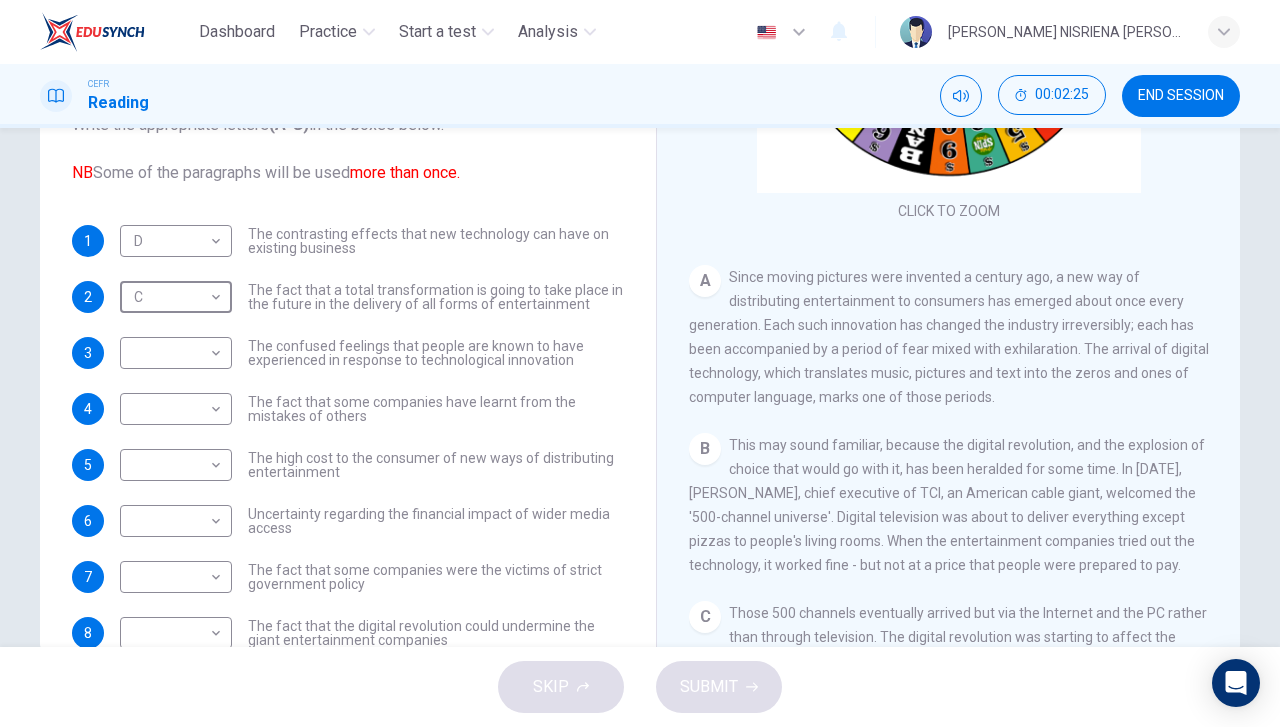 scroll, scrollTop: 202, scrollLeft: 0, axis: vertical 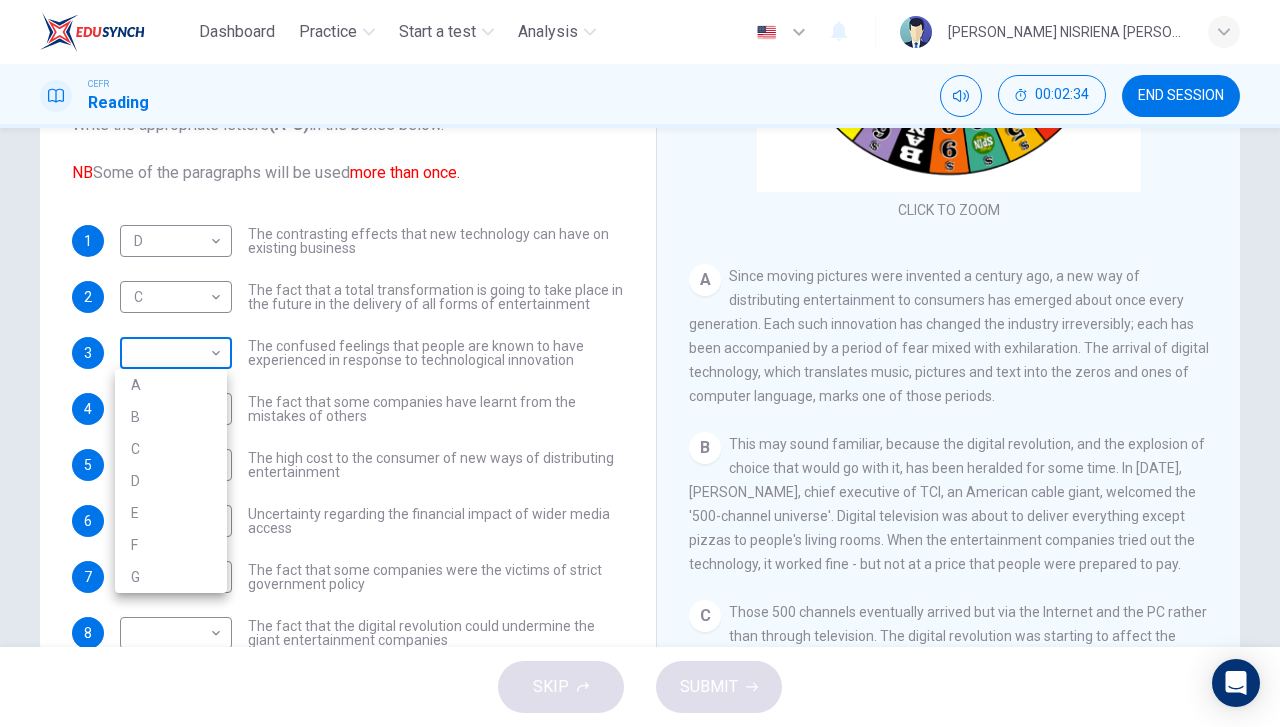 click on "Dashboard Practice Start a test Analysis English en ​ HANIE NISRIENA BINTI ZAHARI CEFR Reading 00:02:34 END SESSION Questions 1 - 8 The Reading Passage has 7 paragraphs  A-G .
Which paragraph mentions the following?
Write the appropriate letters  (A-G)  in the boxes below.
NB  Some of the paragraphs will be used  more than once. 1 D D ​ The contrasting effects that new technology can have on existing business 2 C C ​ The fact that a total transformation is going to take place in the future in the delivery of all forms of entertainment 3 ​ ​ The confused feelings that people are known to have experienced in response to technological innovation 4 ​ ​ The fact that some companies have learnt from the mistakes of others 5 ​ ​ The high cost to the consumer of new ways of distributing entertainment 6 ​ ​ Uncertainty regarding the financial impact of wider media access 7 ​ ​ The fact that some companies were the victims of strict government policy 8 ​ ​ Wheel of Fortune A B C D E F" at bounding box center [640, 363] 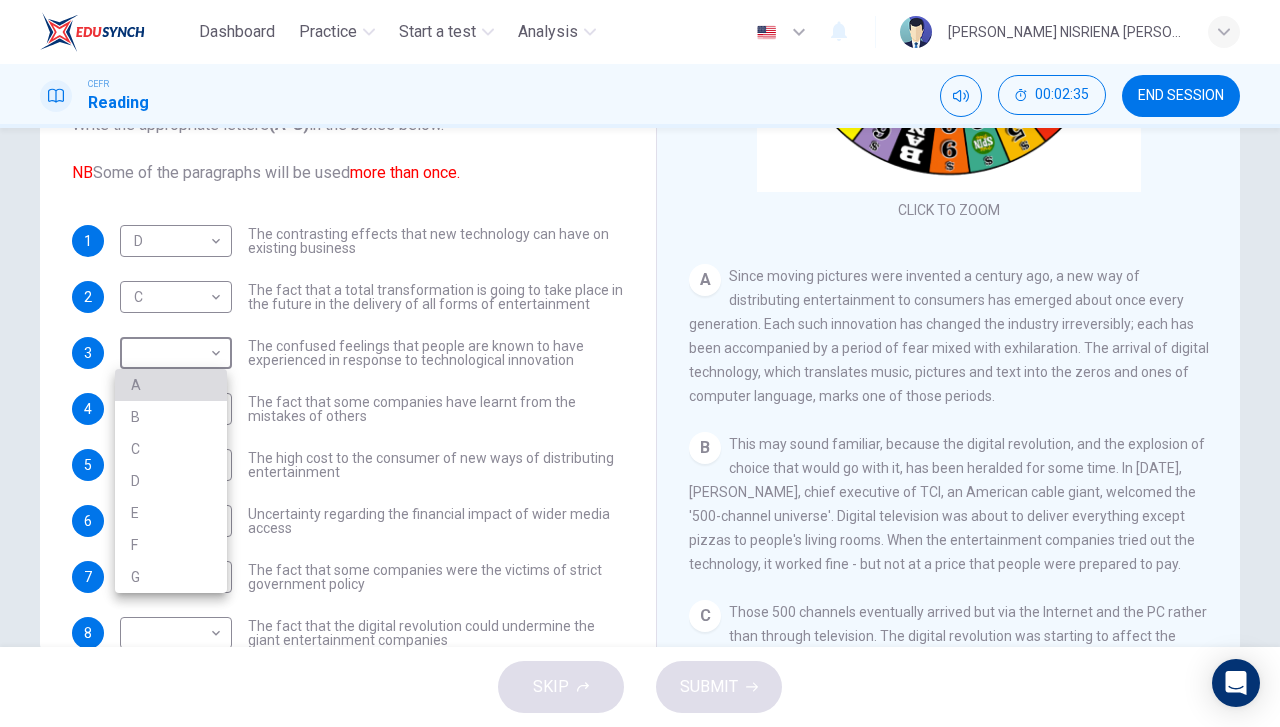 click on "A" at bounding box center (171, 385) 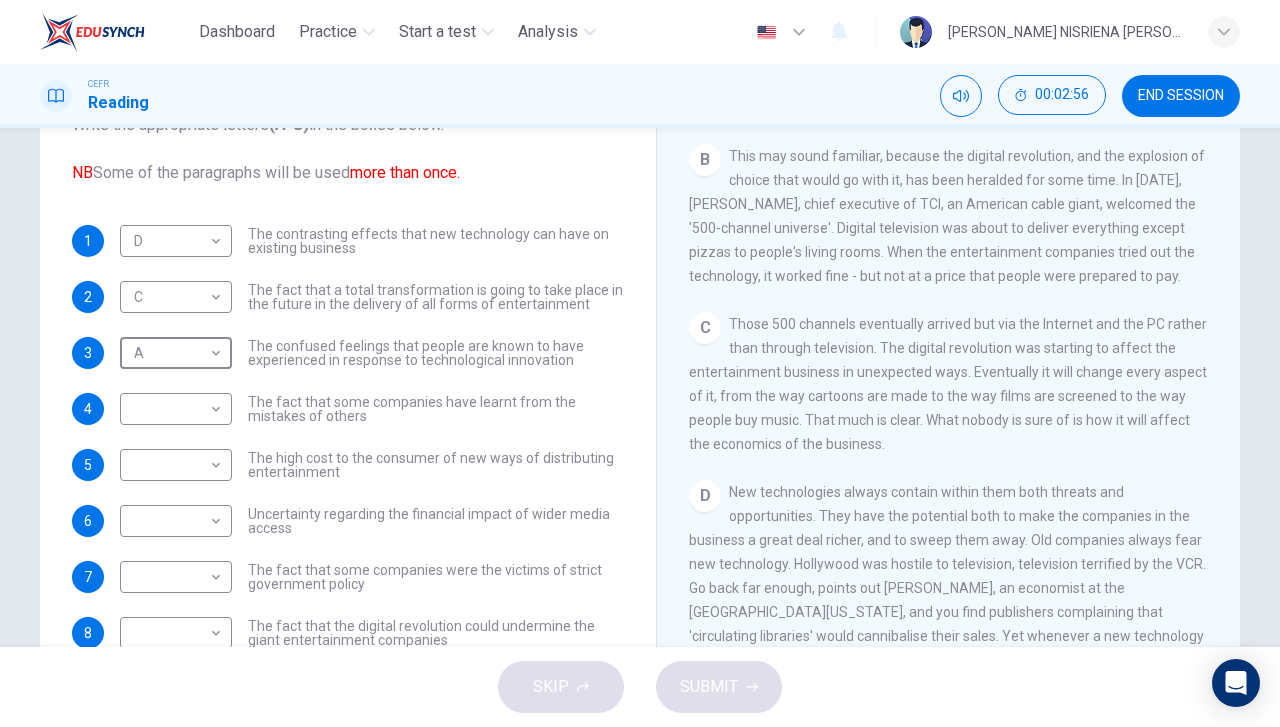 scroll, scrollTop: 492, scrollLeft: 0, axis: vertical 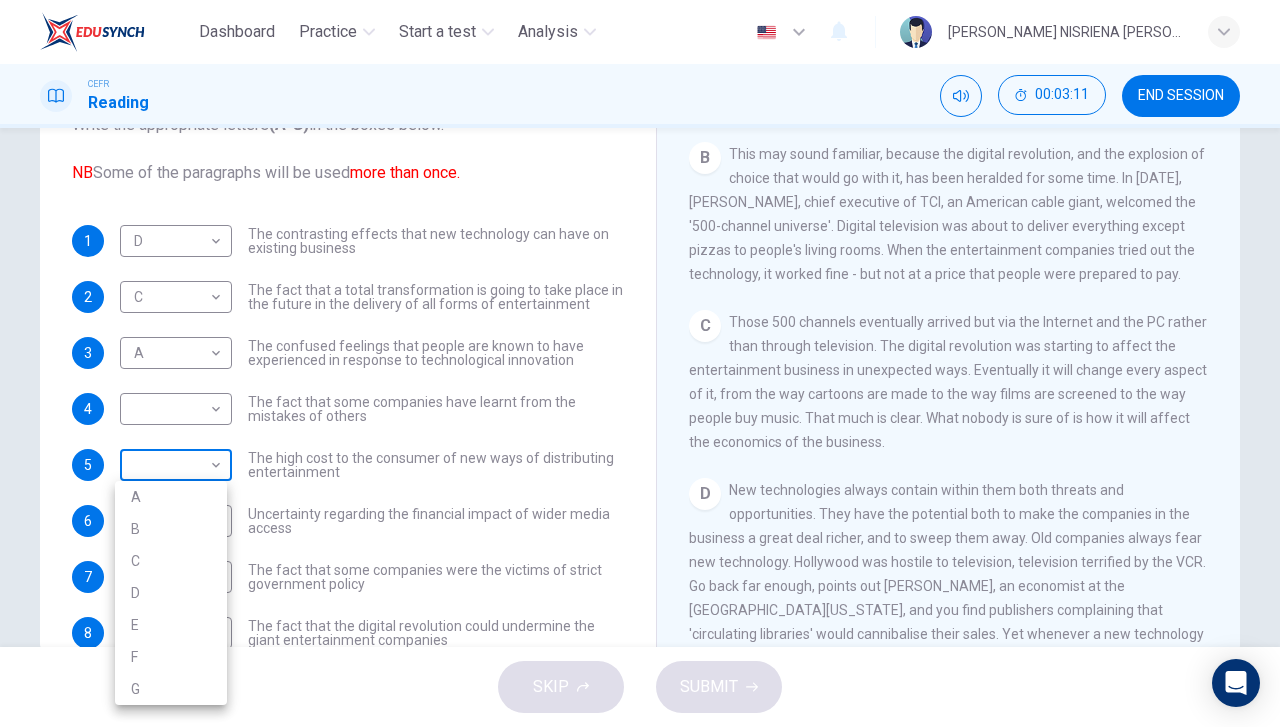 click on "Dashboard Practice Start a test Analysis English en ​ HANIE NISRIENA BINTI ZAHARI CEFR Reading 00:03:11 END SESSION Questions 1 - 8 The Reading Passage has 7 paragraphs  A-G .
Which paragraph mentions the following?
Write the appropriate letters  (A-G)  in the boxes below.
NB  Some of the paragraphs will be used  more than once. 1 D D ​ The contrasting effects that new technology can have on existing business 2 C C ​ The fact that a total transformation is going to take place in the future in the delivery of all forms of entertainment 3 A A ​ The confused feelings that people are known to have experienced in response to technological innovation 4 ​ ​ The fact that some companies have learnt from the mistakes of others 5 ​ ​ The high cost to the consumer of new ways of distributing entertainment 6 ​ ​ Uncertainty regarding the financial impact of wider media access 7 ​ ​ The fact that some companies were the victims of strict government policy 8 ​ ​ Wheel of Fortune A B C D E F" at bounding box center (640, 363) 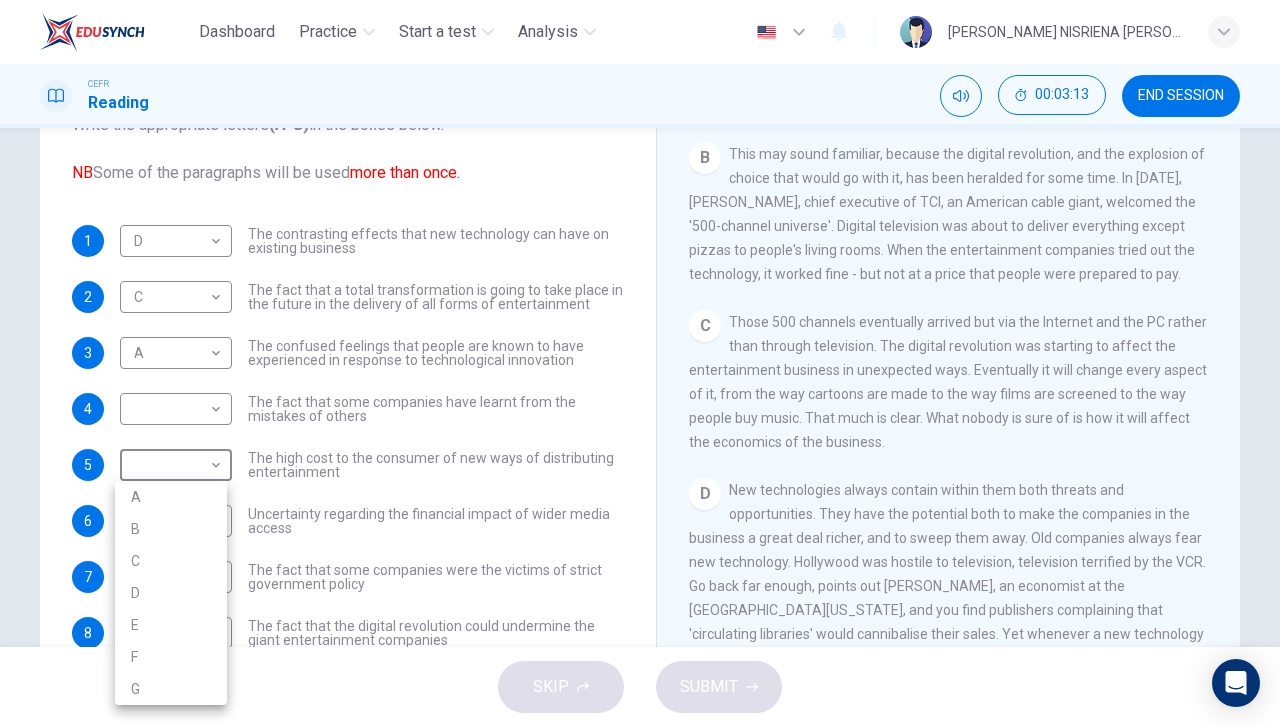 click on "B" at bounding box center [171, 529] 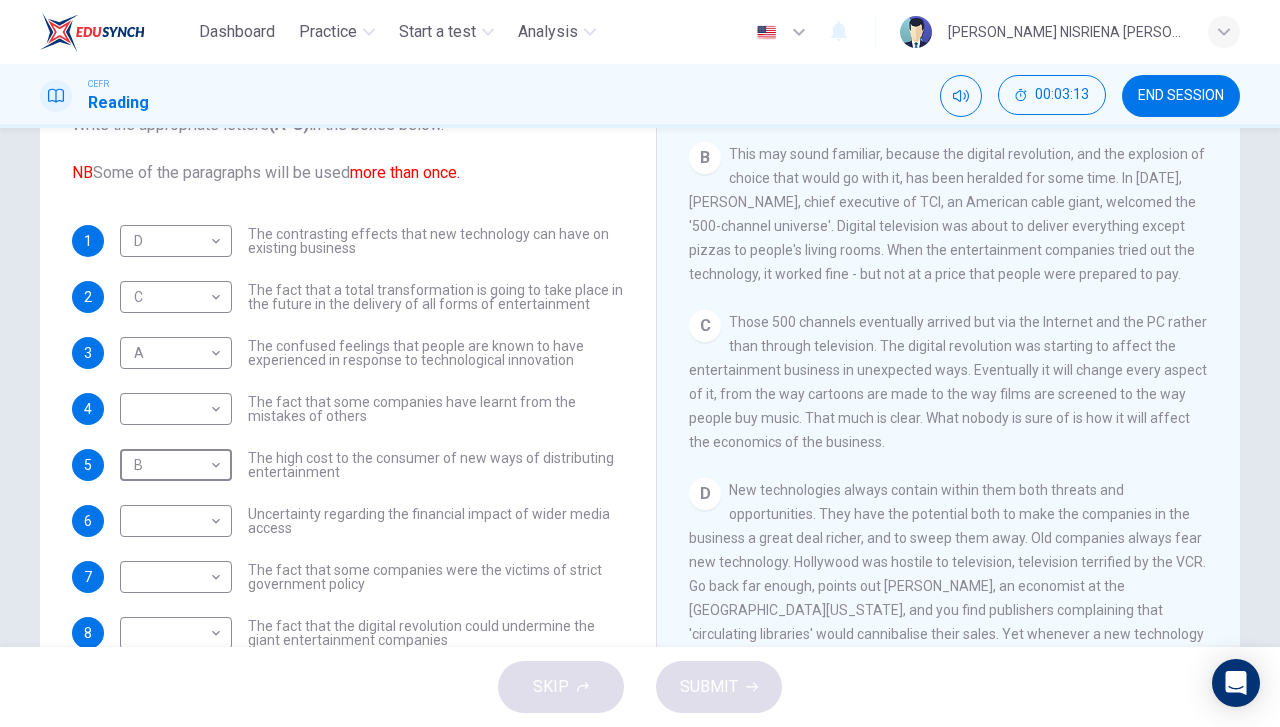 type on "B" 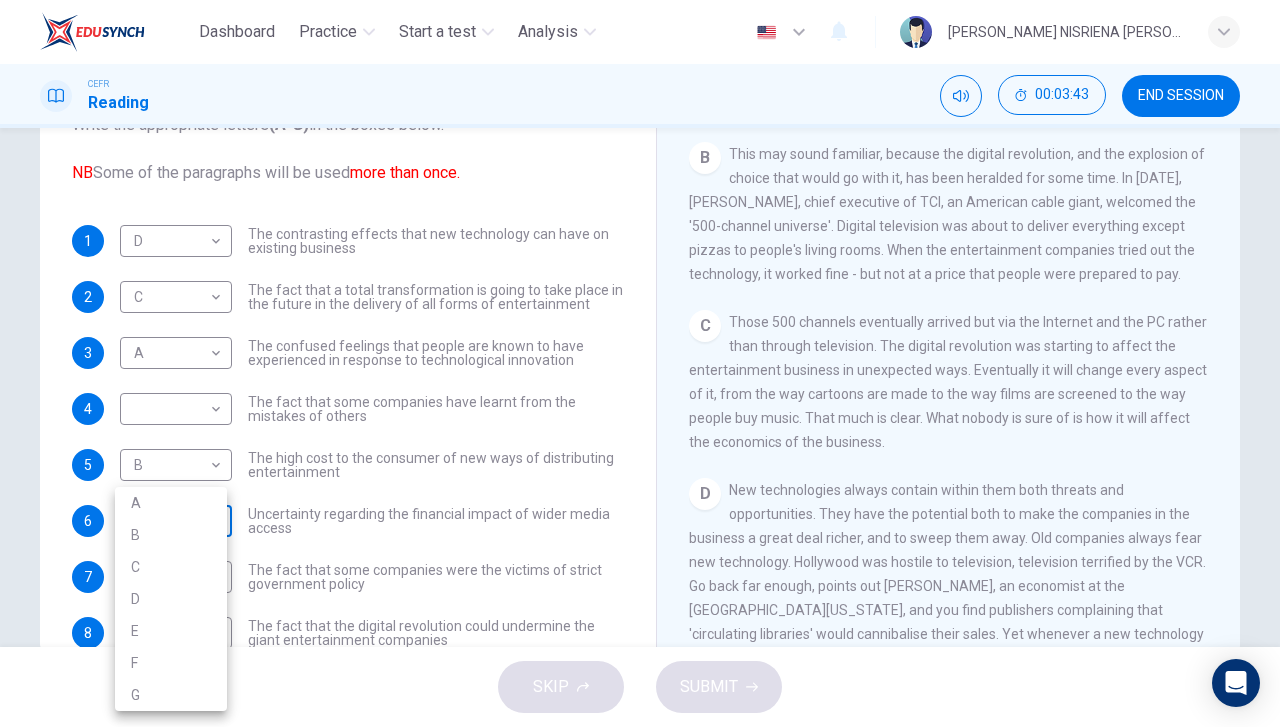 click on "Dashboard Practice Start a test Analysis English en ​ HANIE NISRIENA BINTI ZAHARI CEFR Reading 00:03:43 END SESSION Questions 1 - 8 The Reading Passage has 7 paragraphs  A-G .
Which paragraph mentions the following?
Write the appropriate letters  (A-G)  in the boxes below.
NB  Some of the paragraphs will be used  more than once. 1 D D ​ The contrasting effects that new technology can have on existing business 2 C C ​ The fact that a total transformation is going to take place in the future in the delivery of all forms of entertainment 3 A A ​ The confused feelings that people are known to have experienced in response to technological innovation 4 ​ ​ The fact that some companies have learnt from the mistakes of others 5 B B ​ The high cost to the consumer of new ways of distributing entertainment 6 ​ ​ Uncertainty regarding the financial impact of wider media access 7 ​ ​ The fact that some companies were the victims of strict government policy 8 ​ ​ Wheel of Fortune A B C D E F" at bounding box center [640, 363] 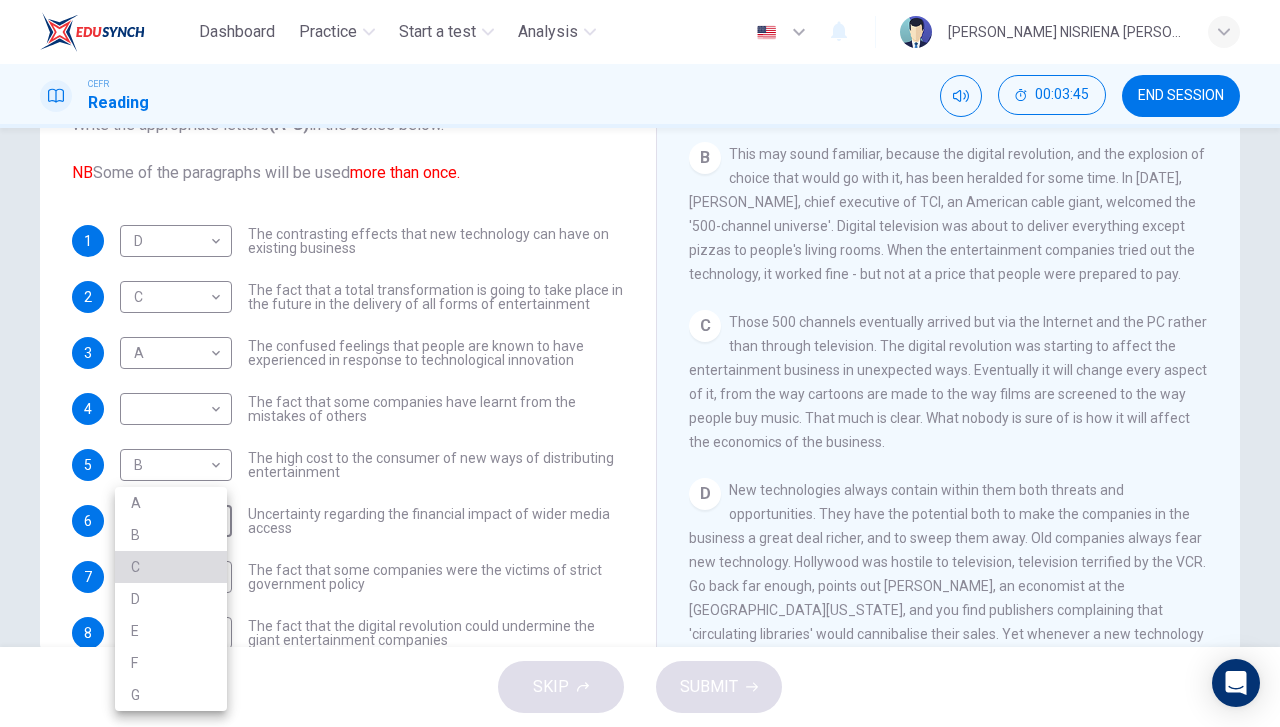 click on "C" at bounding box center [171, 567] 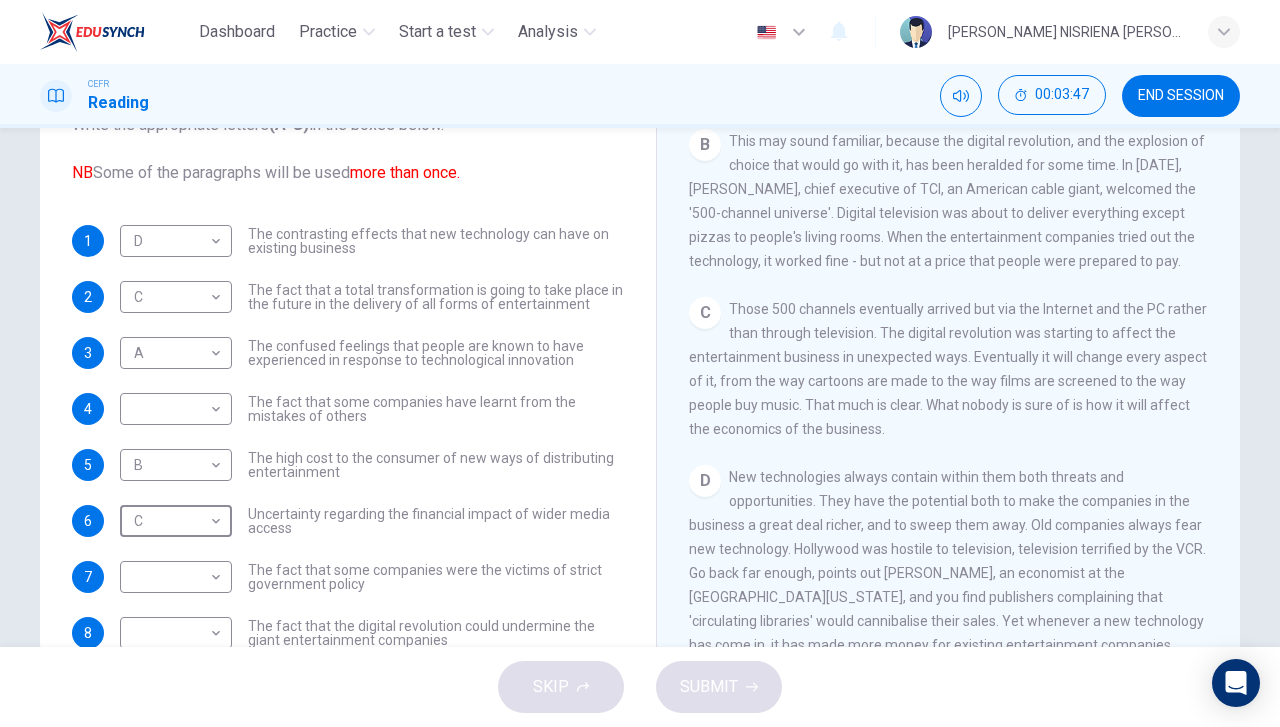 scroll, scrollTop: 524, scrollLeft: 0, axis: vertical 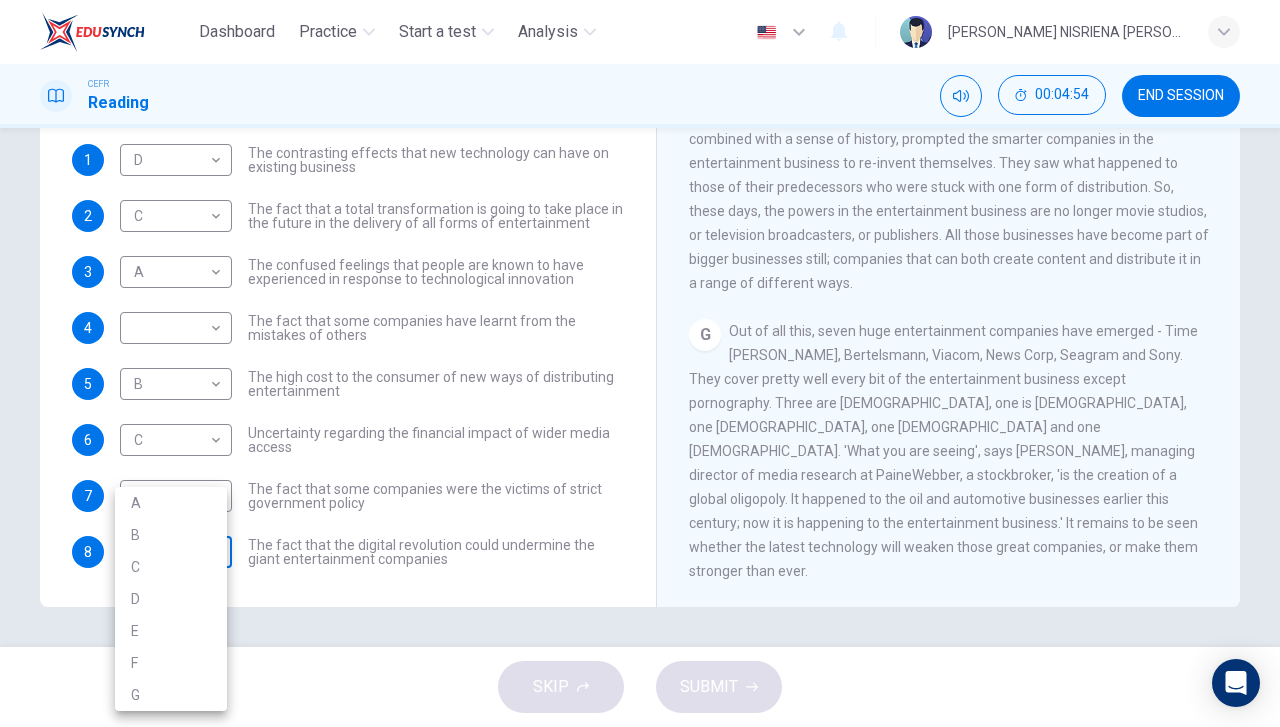 click on "Dashboard Practice Start a test Analysis English en ​ HANIE NISRIENA BINTI ZAHARI CEFR Reading 00:04:54 END SESSION Questions 1 - 8 The Reading Passage has 7 paragraphs  A-G .
Which paragraph mentions the following?
Write the appropriate letters  (A-G)  in the boxes below.
NB  Some of the paragraphs will be used  more than once. 1 D D ​ The contrasting effects that new technology can have on existing business 2 C C ​ The fact that a total transformation is going to take place in the future in the delivery of all forms of entertainment 3 A A ​ The confused feelings that people are known to have experienced in response to technological innovation 4 ​ ​ The fact that some companies have learnt from the mistakes of others 5 B B ​ The high cost to the consumer of new ways of distributing entertainment 6 C C ​ Uncertainty regarding the financial impact of wider media access 7 ​ ​ The fact that some companies were the victims of strict government policy 8 ​ ​ Wheel of Fortune A B C D E F" at bounding box center [640, 363] 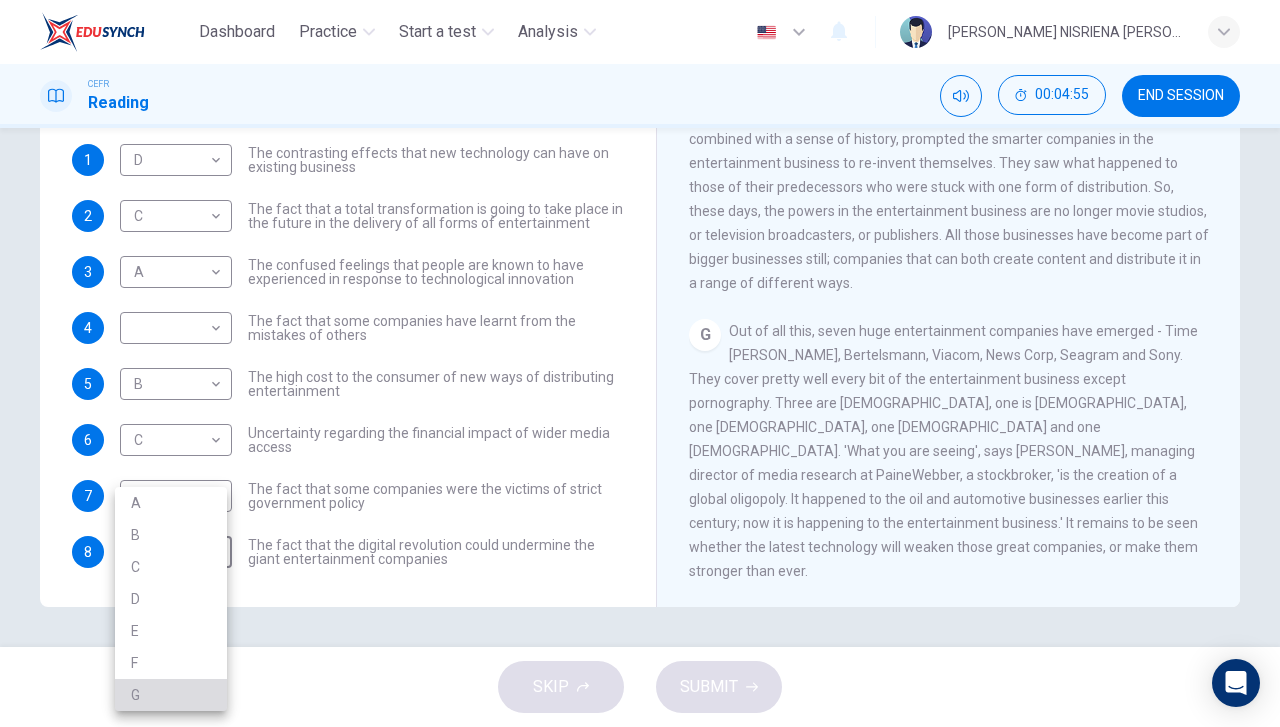 click on "G" at bounding box center [171, 695] 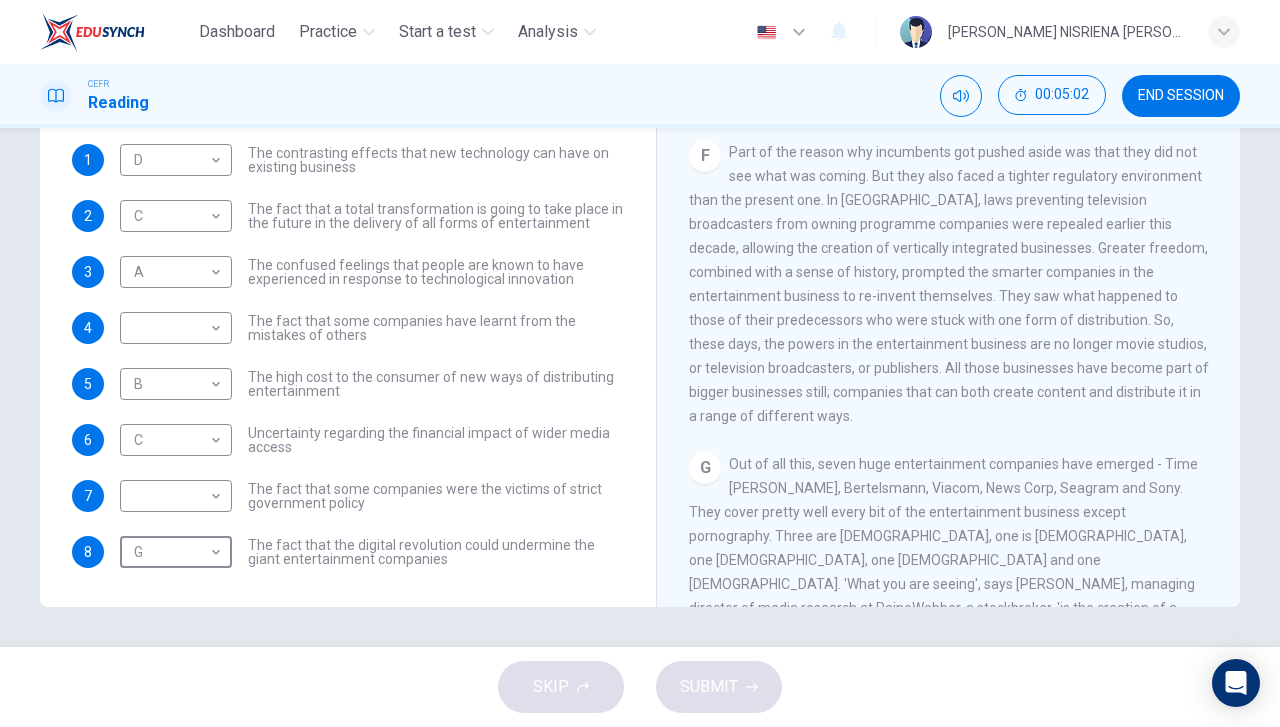 scroll, scrollTop: 1362, scrollLeft: 0, axis: vertical 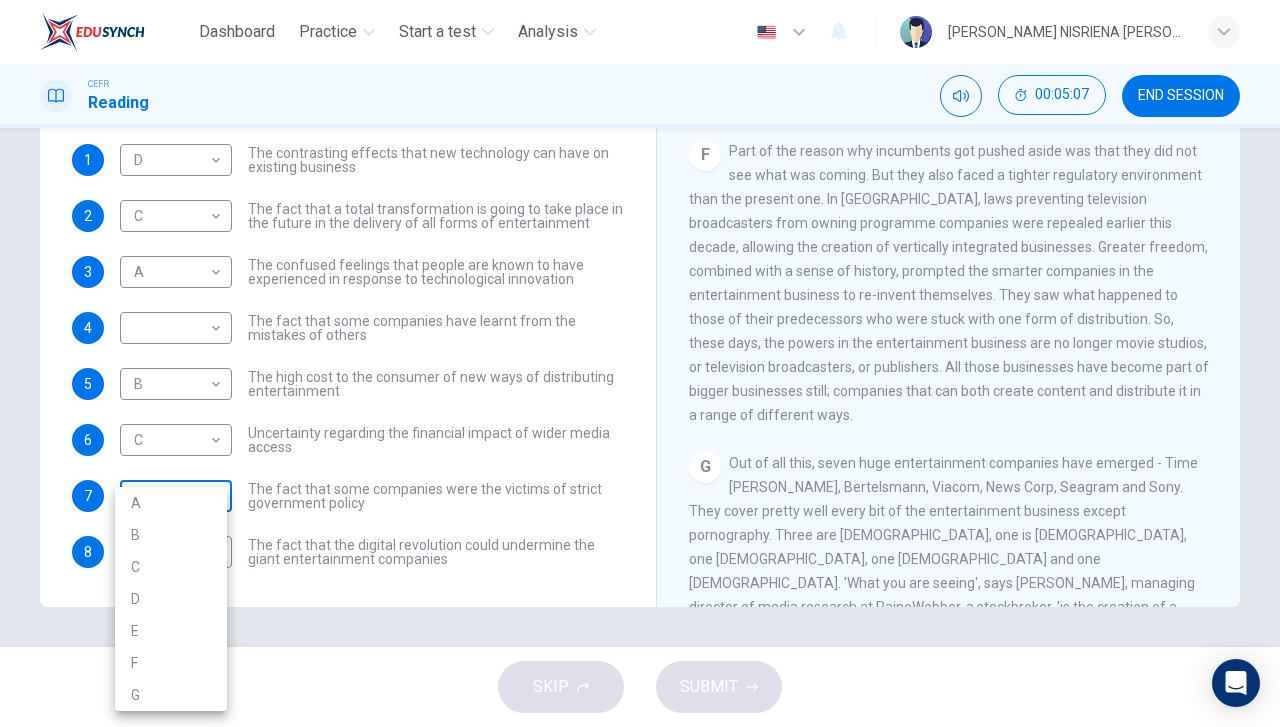 click on "Dashboard Practice Start a test Analysis English en ​ HANIE NISRIENA BINTI ZAHARI CEFR Reading 00:05:07 END SESSION Questions 1 - 8 The Reading Passage has 7 paragraphs  A-G .
Which paragraph mentions the following?
Write the appropriate letters  (A-G)  in the boxes below.
NB  Some of the paragraphs will be used  more than once. 1 D D ​ The contrasting effects that new technology can have on existing business 2 C C ​ The fact that a total transformation is going to take place in the future in the delivery of all forms of entertainment 3 A A ​ The confused feelings that people are known to have experienced in response to technological innovation 4 ​ ​ The fact that some companies have learnt from the mistakes of others 5 B B ​ The high cost to the consumer of new ways of distributing entertainment 6 C C ​ Uncertainty regarding the financial impact of wider media access 7 ​ ​ The fact that some companies were the victims of strict government policy 8 G G ​ Wheel of Fortune A B C D E F" at bounding box center (640, 363) 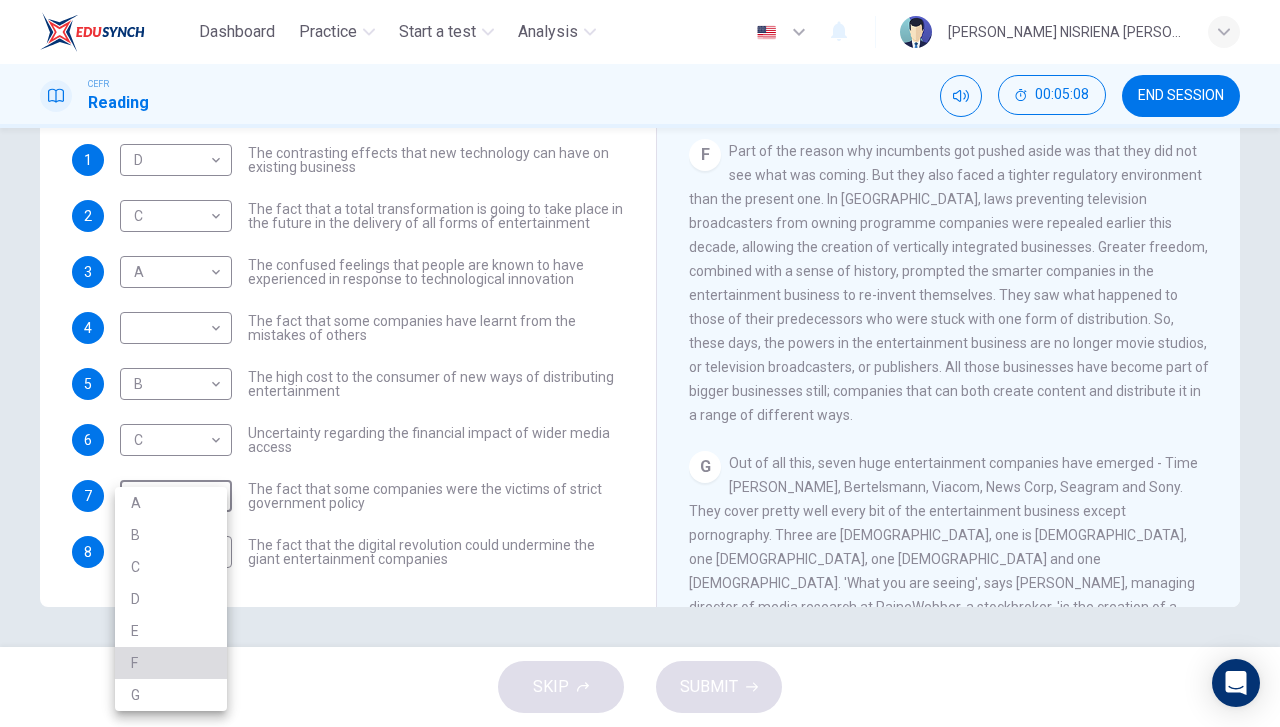 click on "F" at bounding box center [171, 663] 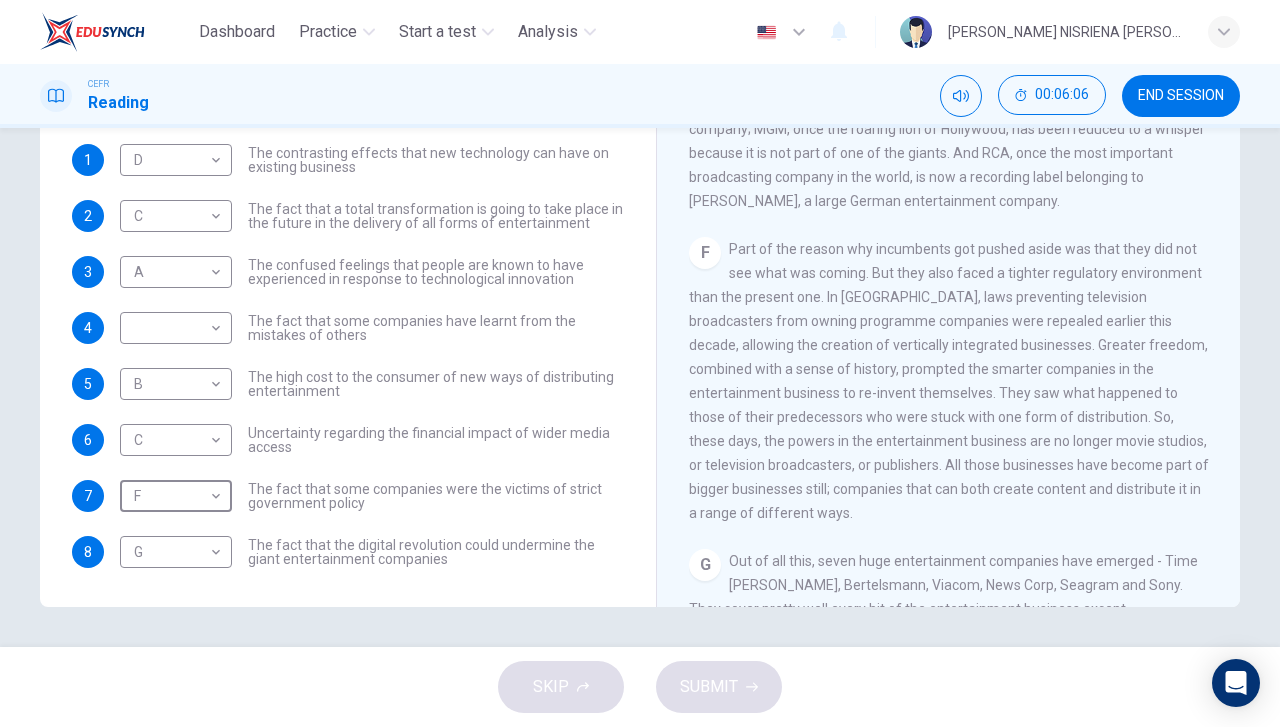 scroll, scrollTop: 1276, scrollLeft: 0, axis: vertical 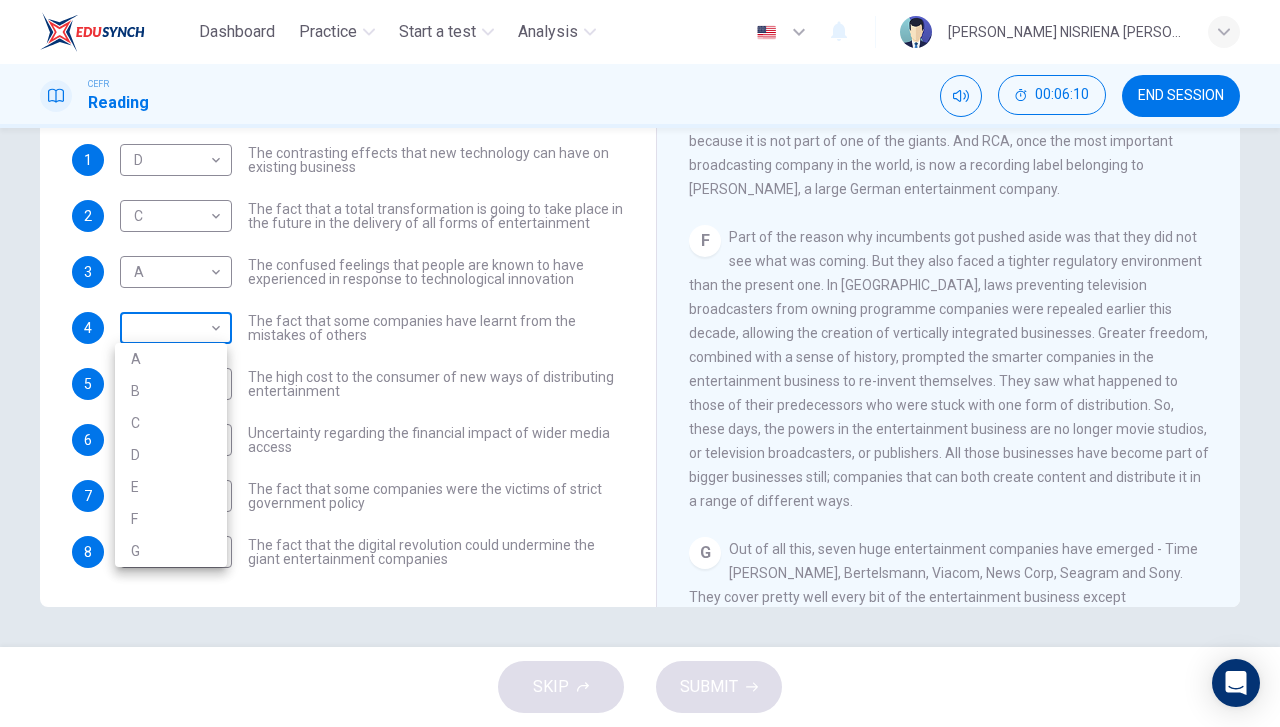 click on "Dashboard Practice Start a test Analysis English en ​ HANIE NISRIENA BINTI ZAHARI CEFR Reading 00:06:10 END SESSION Questions 1 - 8 The Reading Passage has 7 paragraphs  A-G .
Which paragraph mentions the following?
Write the appropriate letters  (A-G)  in the boxes below.
NB  Some of the paragraphs will be used  more than once. 1 D D ​ The contrasting effects that new technology can have on existing business 2 C C ​ The fact that a total transformation is going to take place in the future in the delivery of all forms of entertainment 3 A A ​ The confused feelings that people are known to have experienced in response to technological innovation 4 ​ ​ The fact that some companies have learnt from the mistakes of others 5 B B ​ The high cost to the consumer of new ways of distributing entertainment 6 C C ​ Uncertainty regarding the financial impact of wider media access 7 F F ​ The fact that some companies were the victims of strict government policy 8 G G ​ Wheel of Fortune A B C D E F" at bounding box center (640, 363) 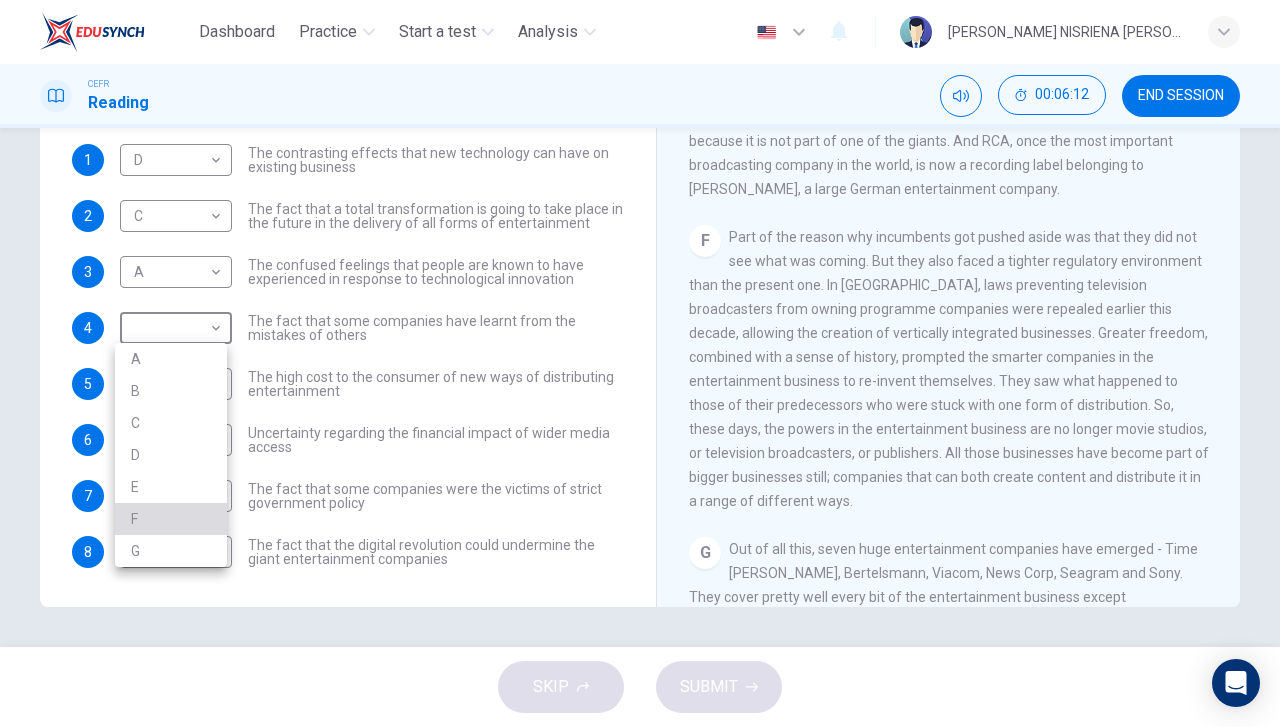 click on "F" at bounding box center (171, 519) 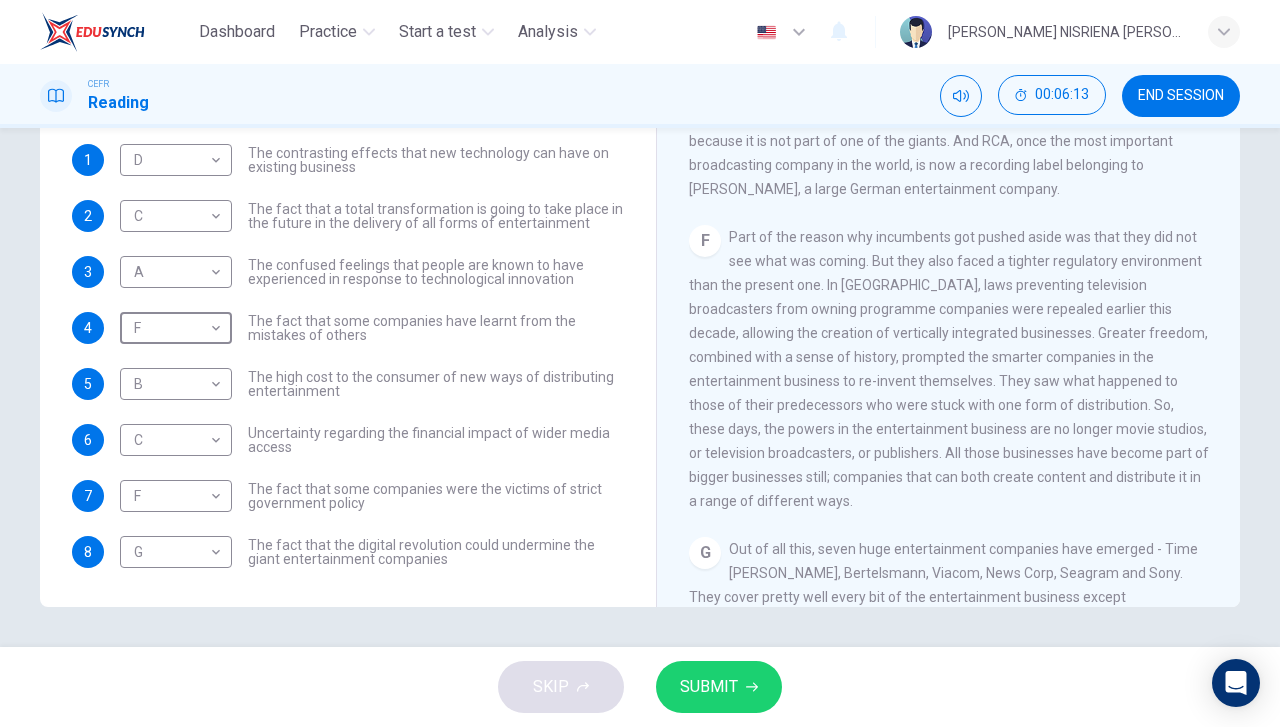click on "The high cost to the consumer of new ways of distributing entertainment" at bounding box center [436, 384] 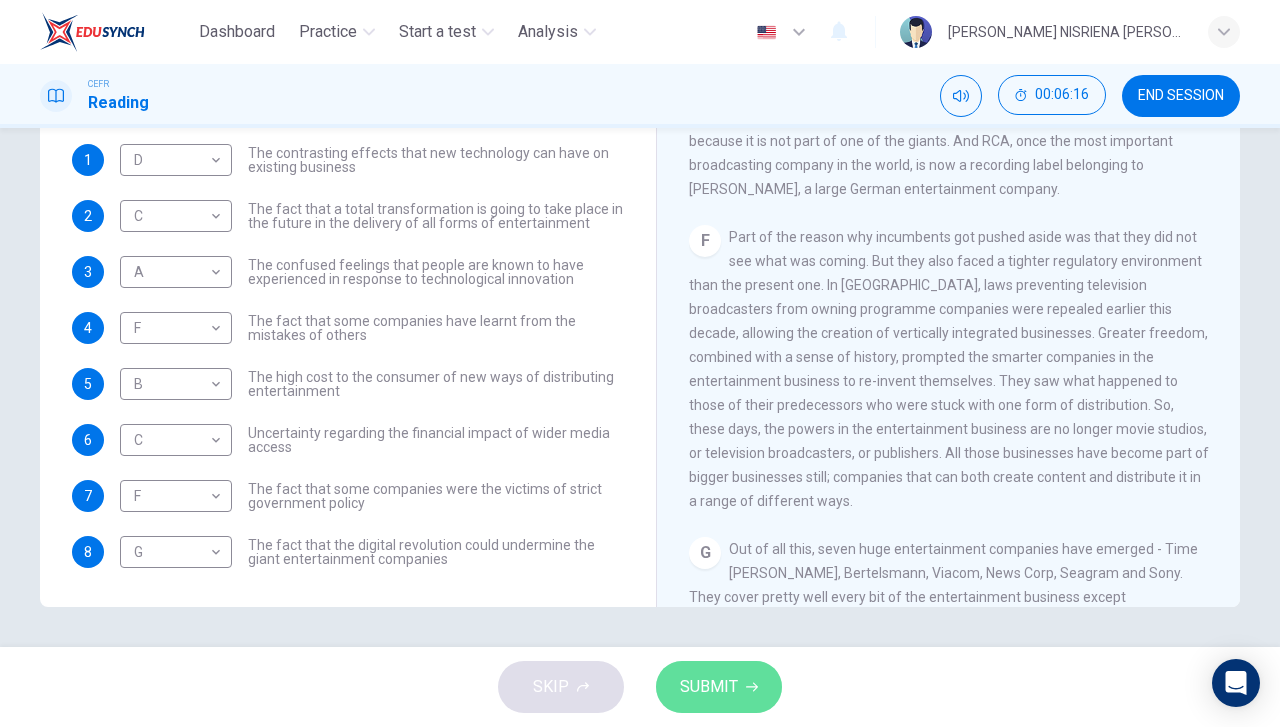 click on "SUBMIT" at bounding box center [709, 687] 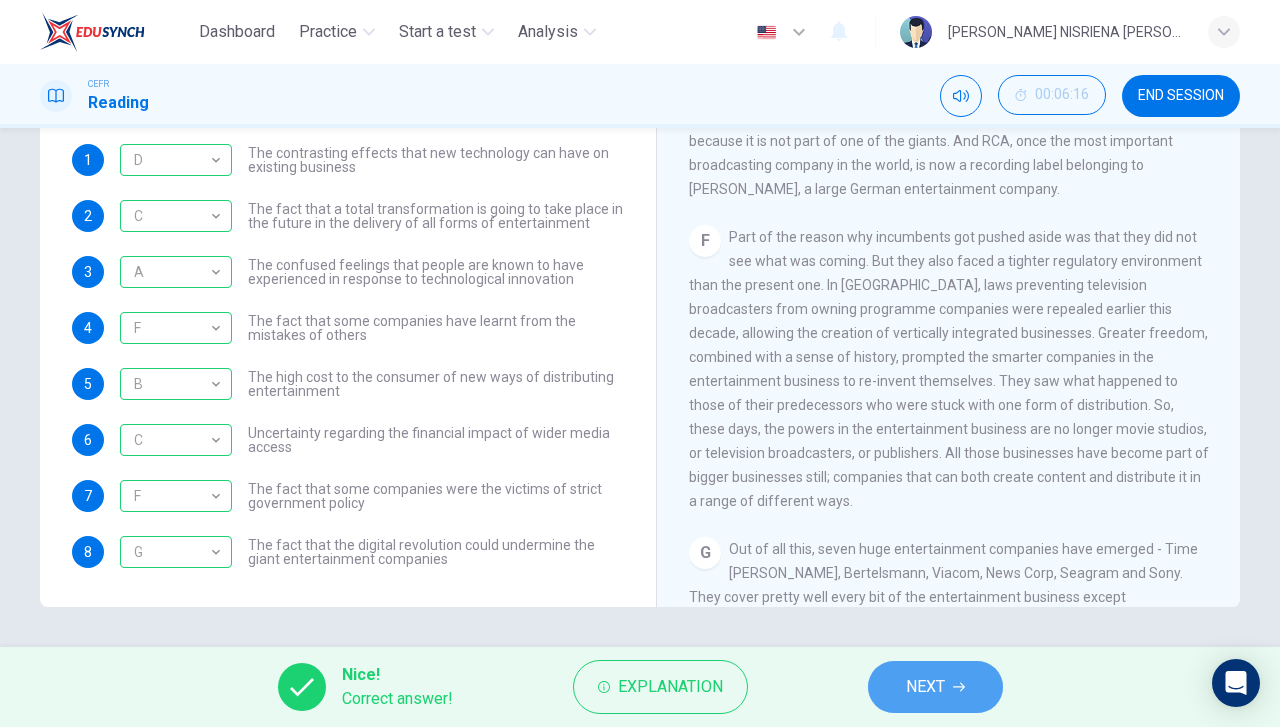click on "NEXT" at bounding box center (935, 687) 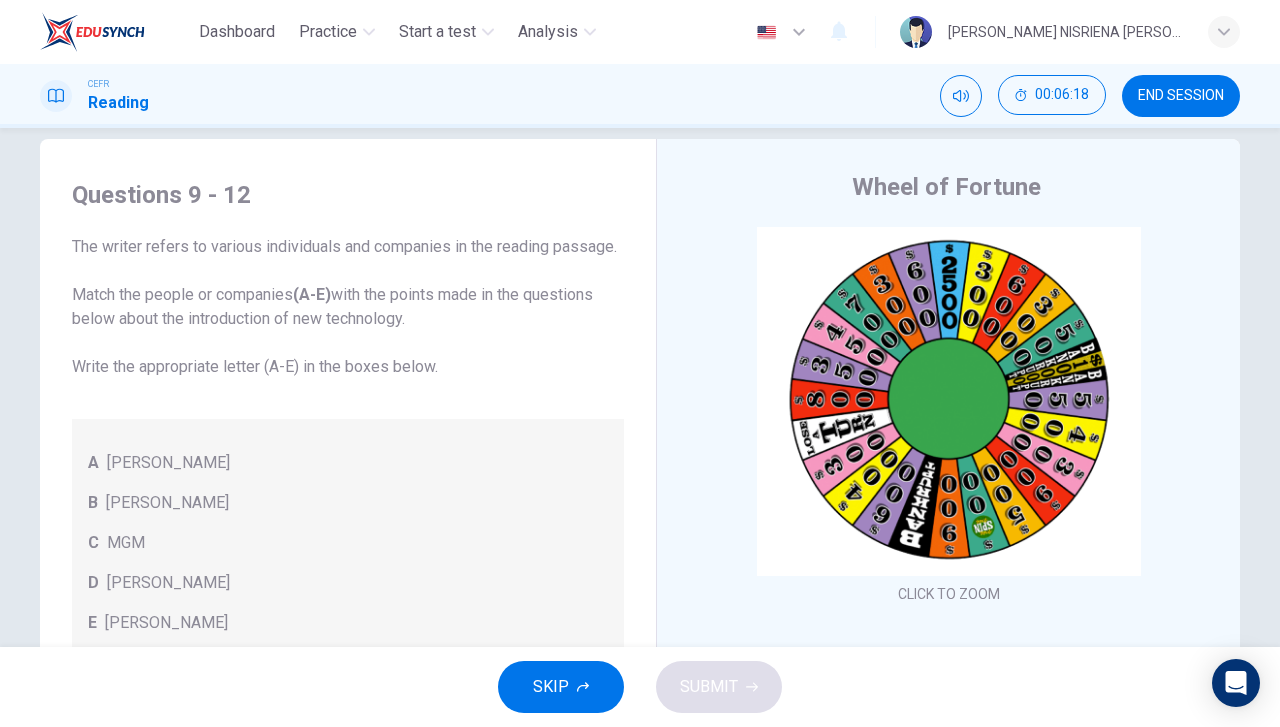 scroll, scrollTop: 0, scrollLeft: 0, axis: both 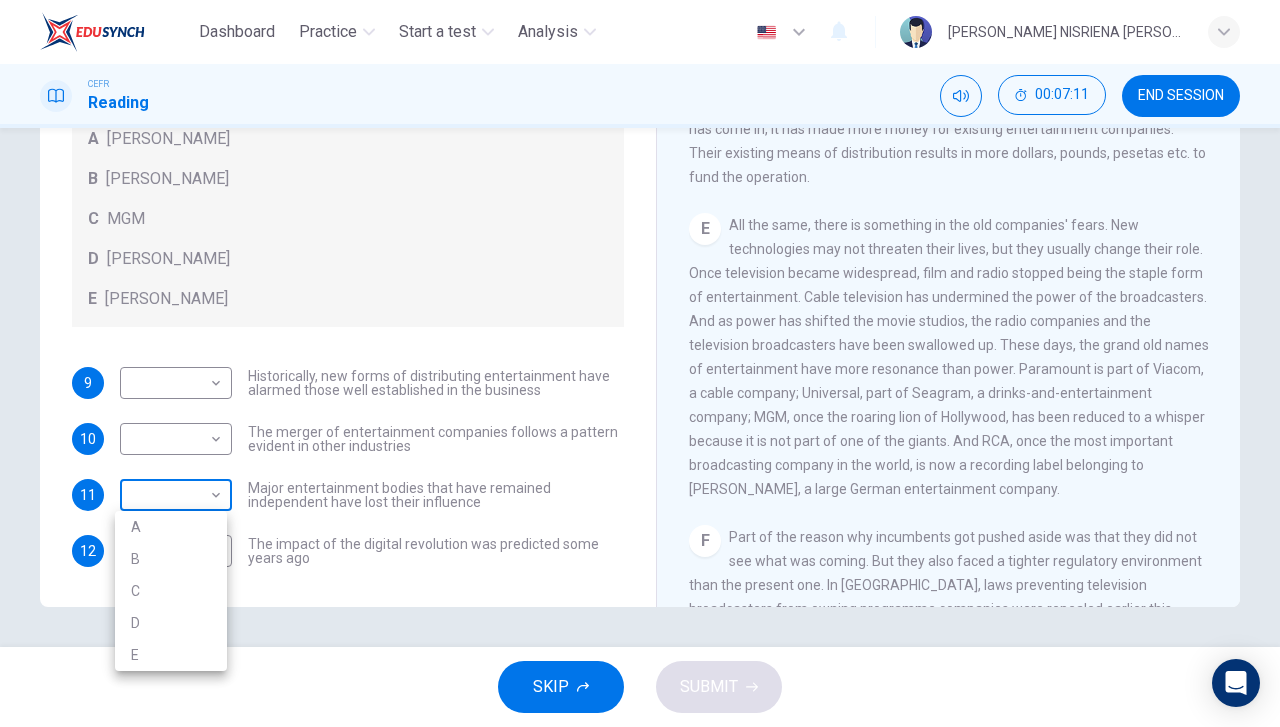 click on "Dashboard Practice Start a test Analysis English en ​ HANIE NISRIENA BINTI ZAHARI CEFR Reading 00:07:11 END SESSION Questions 9 - 12 The writer refers to various individuals and companies in the reading passage.
Match the people or companies  (A-E)  with the points made in the questions below about the introduction of new technology.
Write the appropriate letter (A-E) in the boxes below. A John Malone B Hal Valarian C MGM D Walt Disney E Christopher Dixon 9 ​ ​ Historically, new forms of distributing entertainment have alarmed those well established in the business 10 ​ ​ The merger of entertainment companies follows a pattern evident in other industries 11 ​ ​ Major entertainment bodies that have remained independent have lost their influence 12 ​ ​ The impact of the digital revolution was predicted some years ago Wheel of Fortune CLICK TO ZOOM Click to Zoom A B C D E F G SKIP SUBMIT EduSynch - Online Language Proficiency Testing
Dashboard Practice Start a test Analysis 2025 A B C" at bounding box center [640, 363] 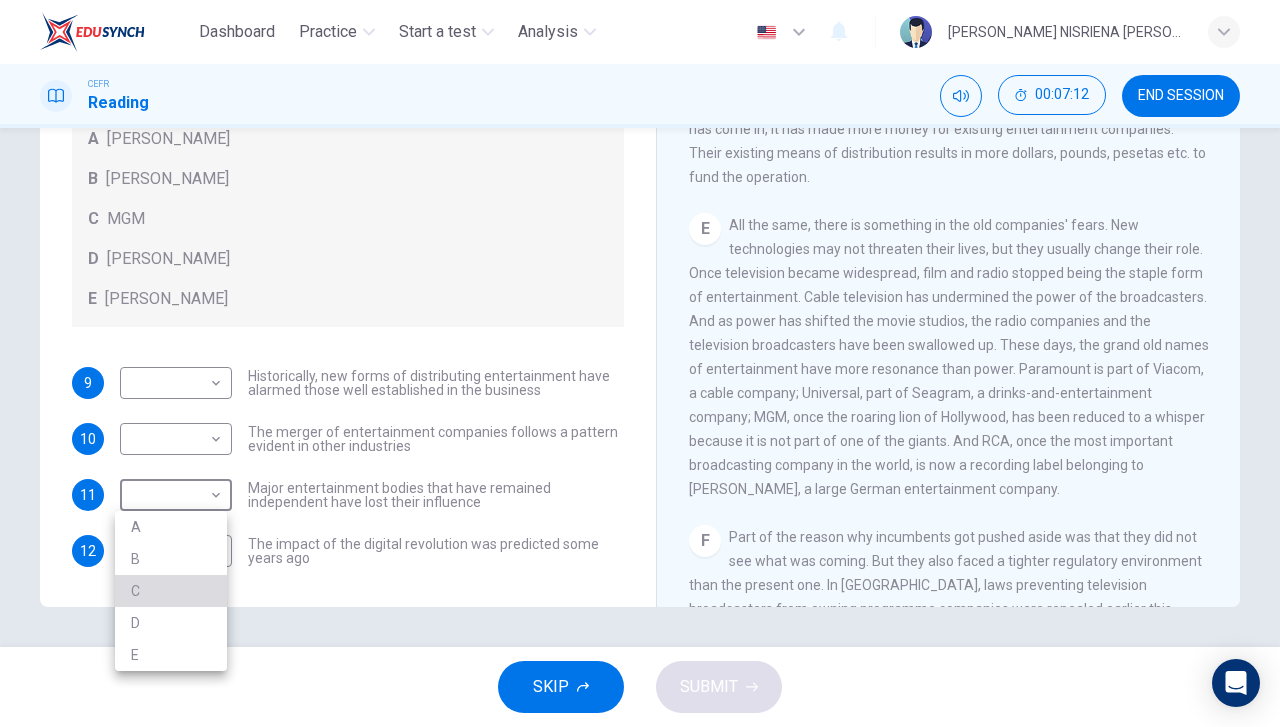 click on "C" at bounding box center (171, 591) 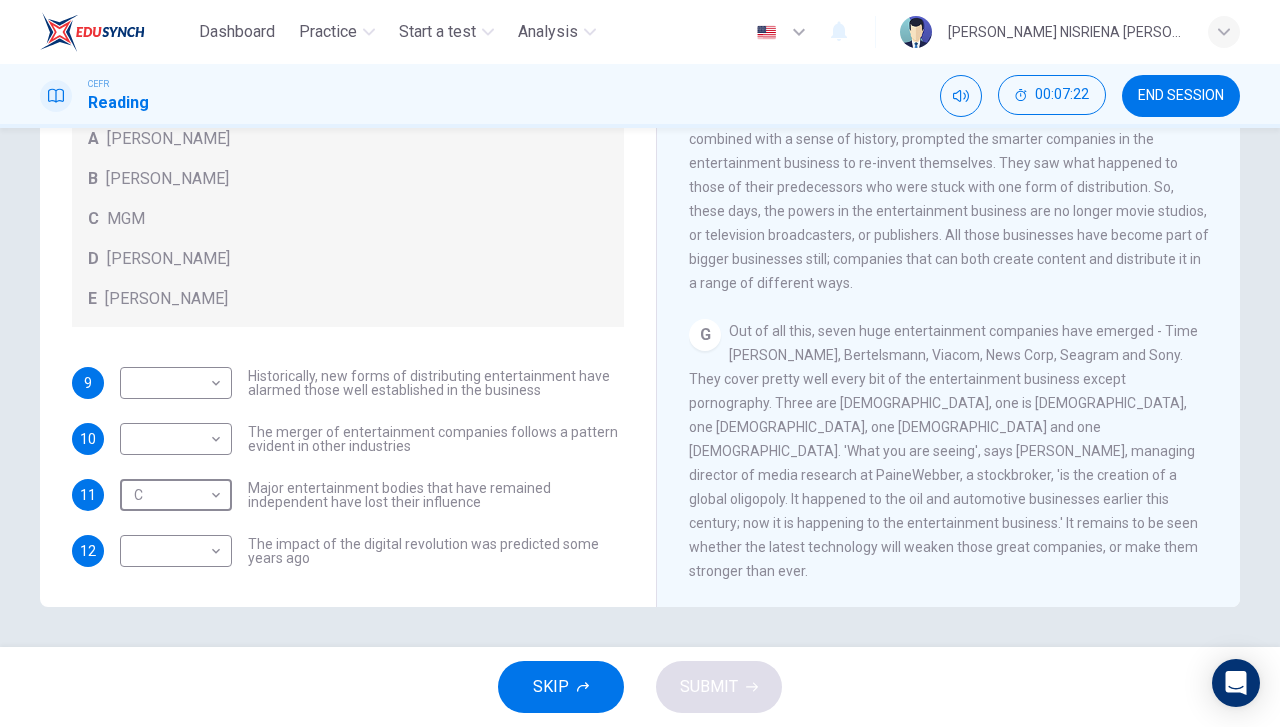 scroll, scrollTop: 1500, scrollLeft: 0, axis: vertical 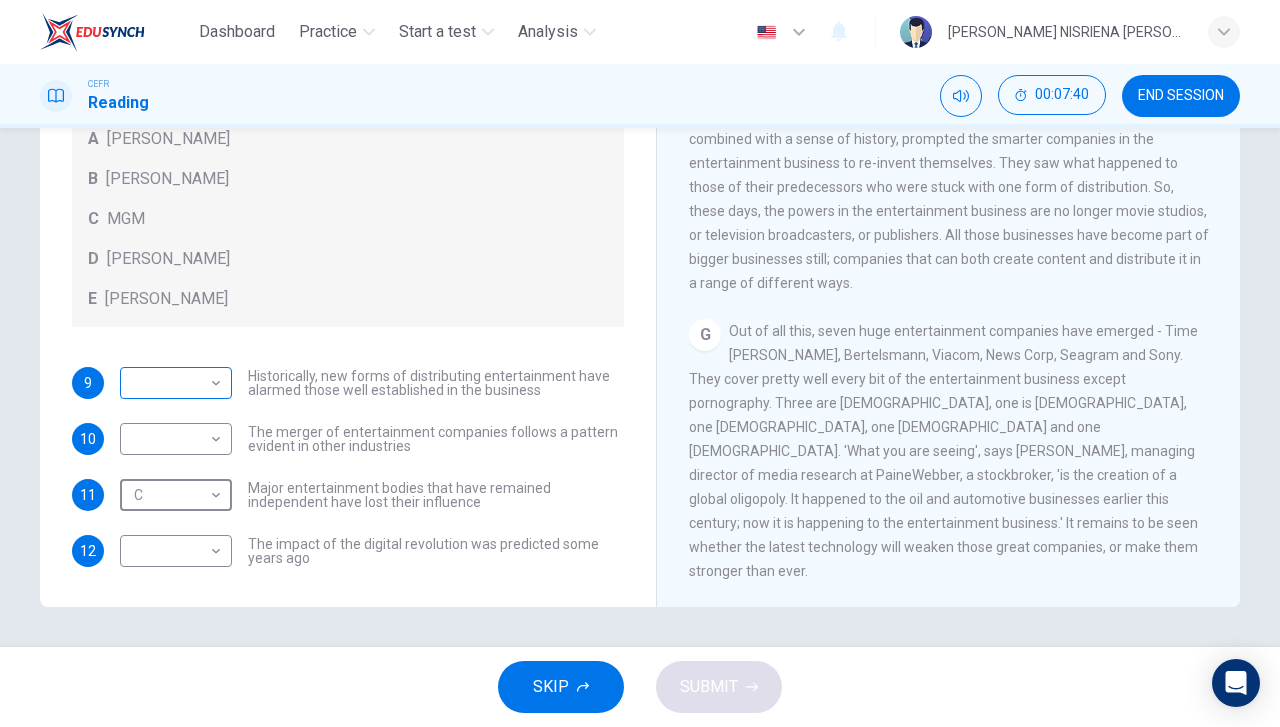 click on "Dashboard Practice Start a test Analysis English en ​ HANIE NISRIENA BINTI ZAHARI CEFR Reading 00:07:40 END SESSION Questions 9 - 12 The writer refers to various individuals and companies in the reading passage.
Match the people or companies  (A-E)  with the points made in the questions below about the introduction of new technology.
Write the appropriate letter (A-E) in the boxes below. A John Malone B Hal Valarian C MGM D Walt Disney E Christopher Dixon 9 ​ ​ Historically, new forms of distributing entertainment have alarmed those well established in the business 10 ​ ​ The merger of entertainment companies follows a pattern evident in other industries 11 C C ​ Major entertainment bodies that have remained independent have lost their influence 12 ​ ​ The impact of the digital revolution was predicted some years ago Wheel of Fortune CLICK TO ZOOM Click to Zoom A B C D E F G SKIP SUBMIT EduSynch - Online Language Proficiency Testing
Dashboard Practice Start a test Analysis 2025" at bounding box center (640, 363) 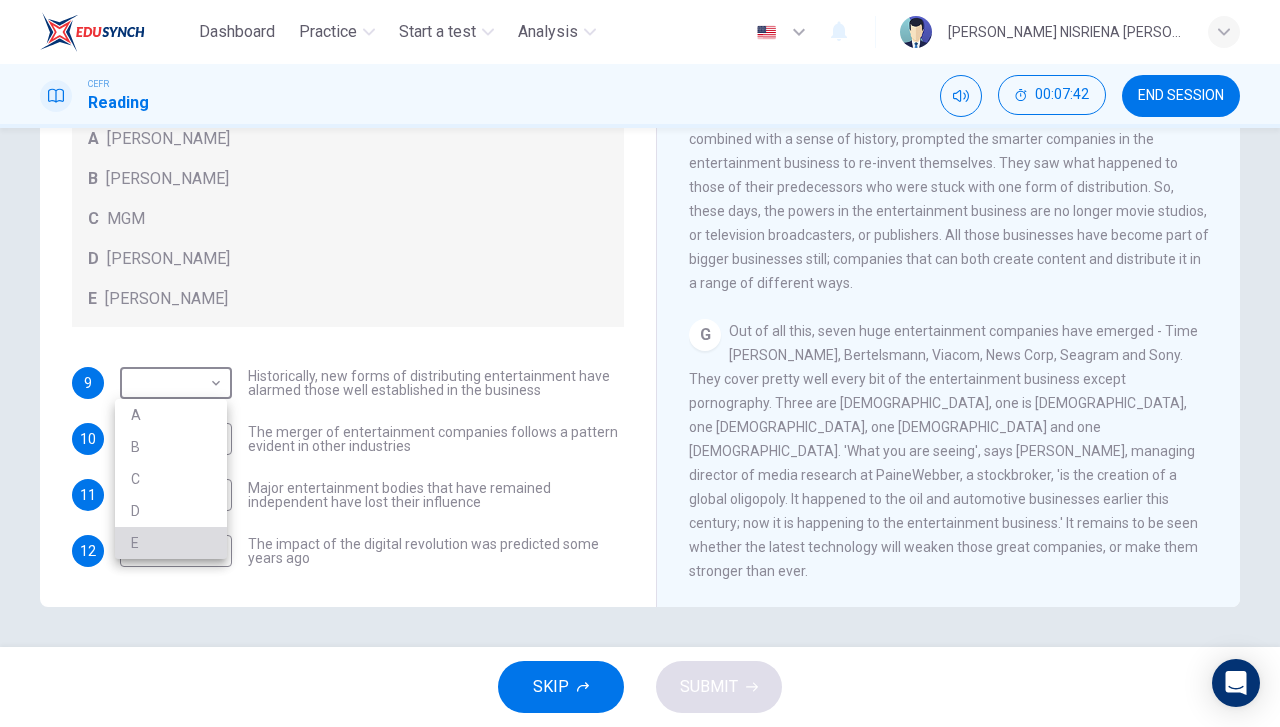 click on "E" at bounding box center [171, 543] 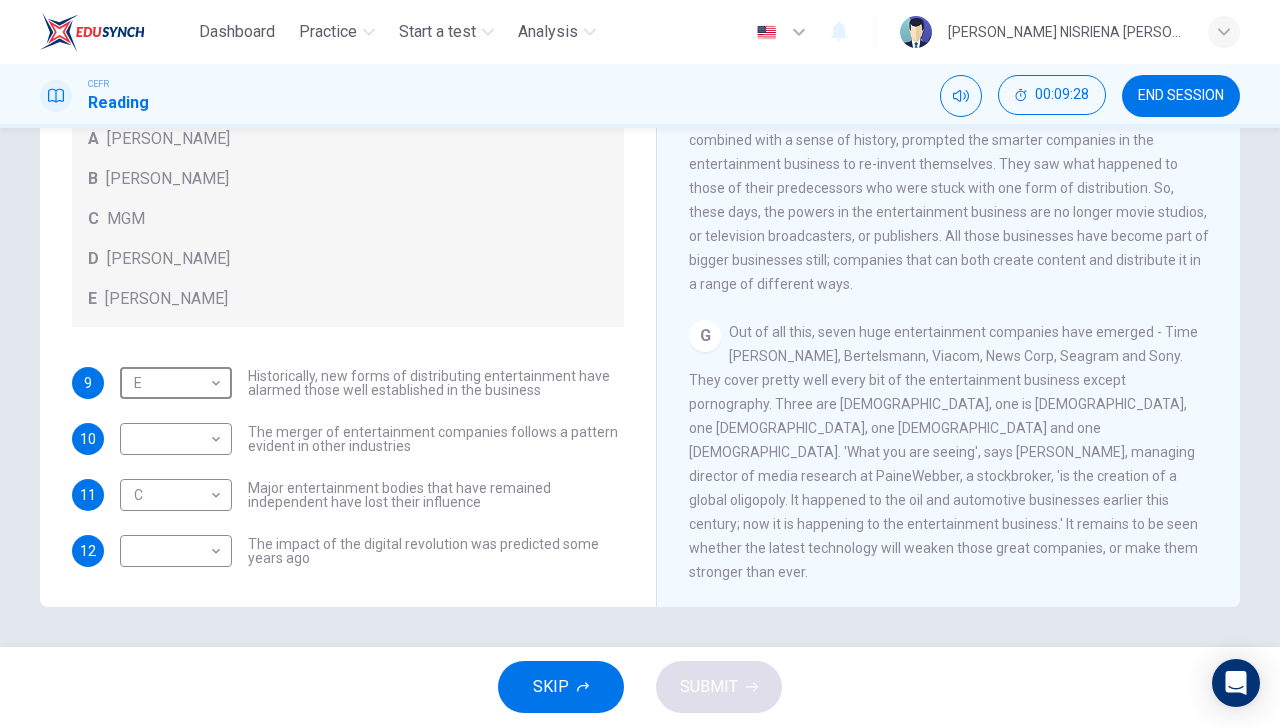 scroll, scrollTop: 1511, scrollLeft: 0, axis: vertical 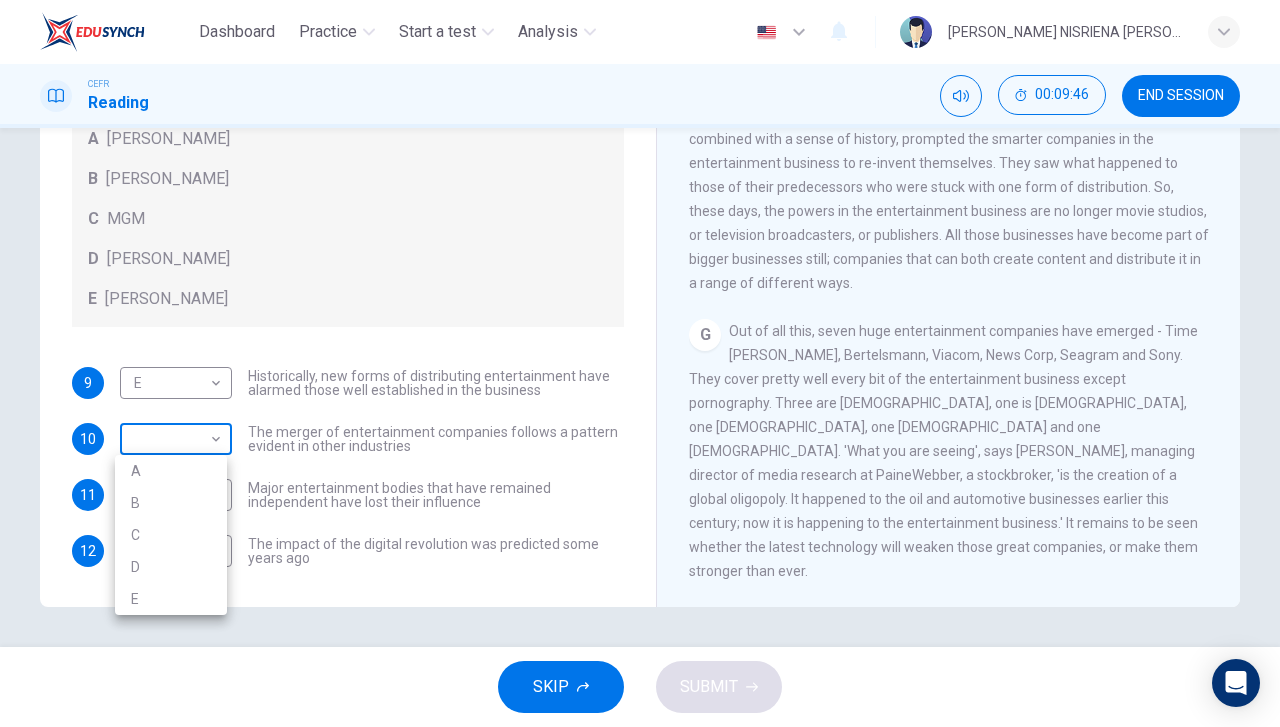 click on "Dashboard Practice Start a test Analysis English en ​ HANIE NISRIENA BINTI ZAHARI CEFR Reading 00:09:46 END SESSION Questions 9 - 12 The writer refers to various individuals and companies in the reading passage.
Match the people or companies  (A-E)  with the points made in the questions below about the introduction of new technology.
Write the appropriate letter (A-E) in the boxes below. A John Malone B Hal Valarian C MGM D Walt Disney E Christopher Dixon 9 E E ​ Historically, new forms of distributing entertainment have alarmed those well established in the business 10 ​ ​ The merger of entertainment companies follows a pattern evident in other industries 11 C C ​ Major entertainment bodies that have remained independent have lost their influence 12 ​ ​ The impact of the digital revolution was predicted some years ago Wheel of Fortune CLICK TO ZOOM Click to Zoom A B C D E F G SKIP SUBMIT EduSynch - Online Language Proficiency Testing
Dashboard Practice Start a test Analysis 2025 A B C" at bounding box center (640, 363) 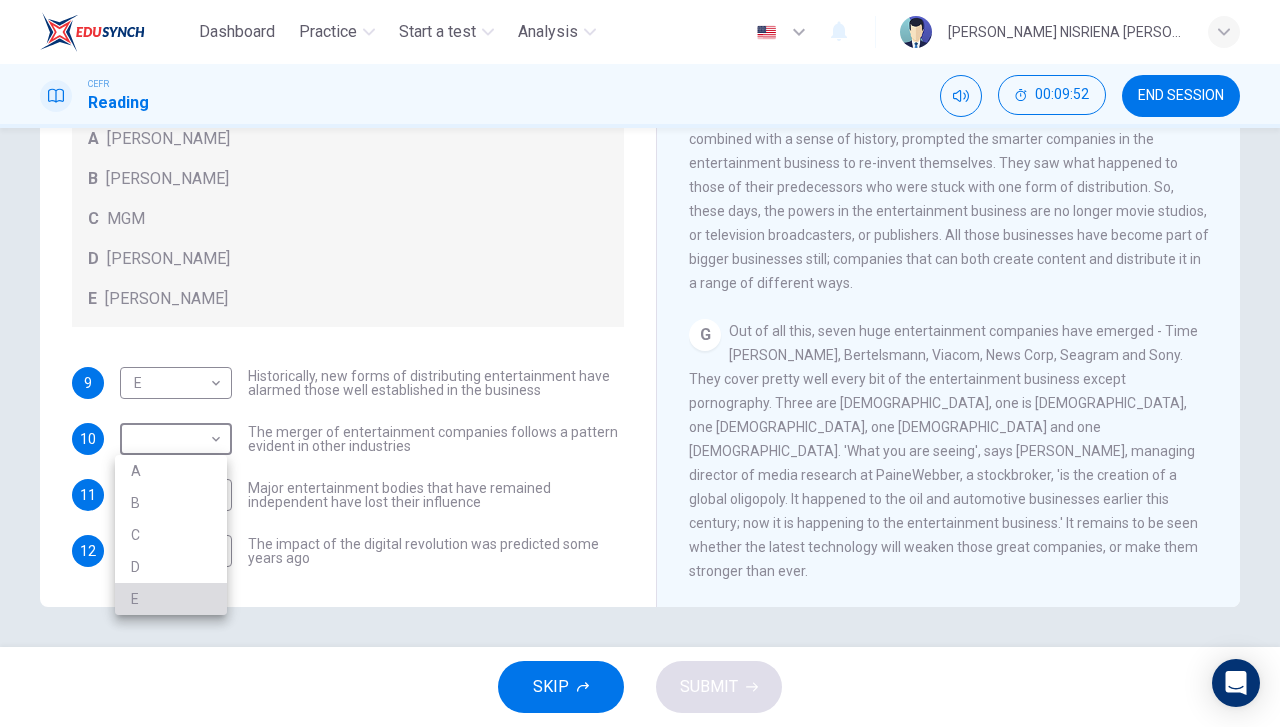 click on "E" at bounding box center [171, 599] 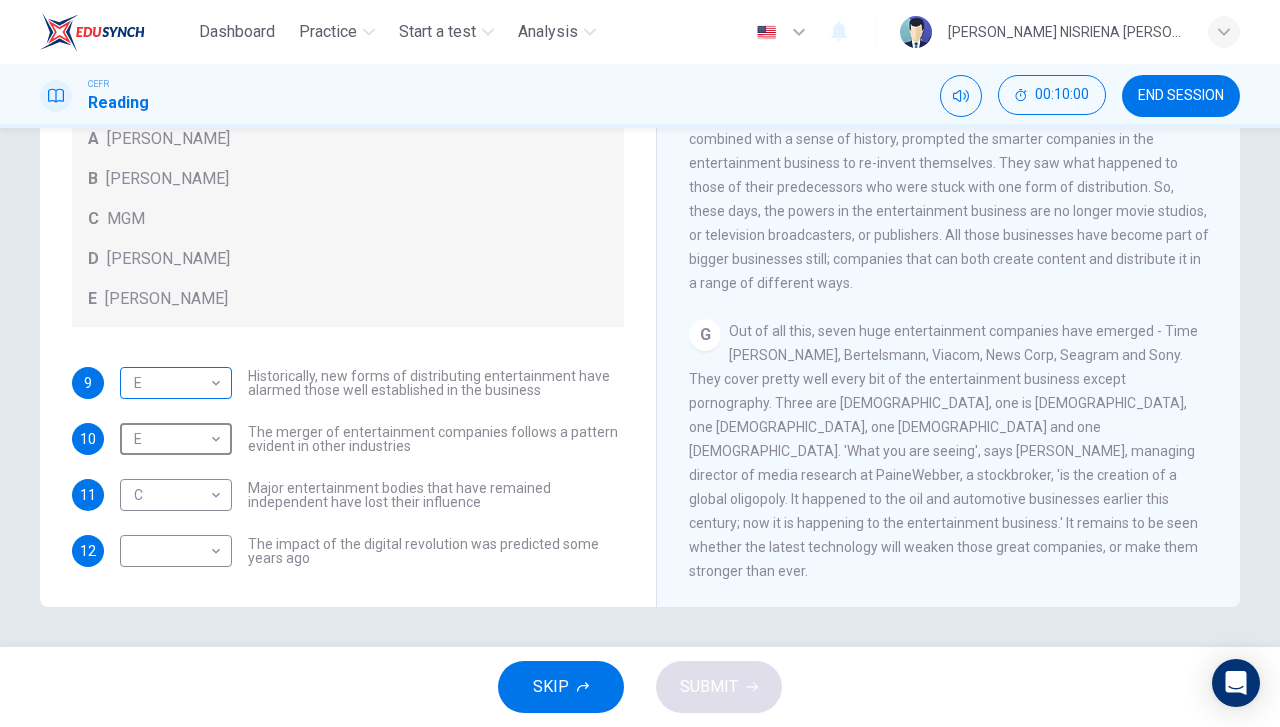 click on "Dashboard Practice Start a test Analysis English en ​ HANIE NISRIENA BINTI ZAHARI CEFR Reading 00:10:00 END SESSION Questions 9 - 12 The writer refers to various individuals and companies in the reading passage.
Match the people or companies  (A-E)  with the points made in the questions below about the introduction of new technology.
Write the appropriate letter (A-E) in the boxes below. A John Malone B Hal Valarian C MGM D Walt Disney E Christopher Dixon 9 E E ​ Historically, new forms of distributing entertainment have alarmed those well established in the business 10 E E ​ The merger of entertainment companies follows a pattern evident in other industries 11 C C ​ Major entertainment bodies that have remained independent have lost their influence 12 ​ ​ The impact of the digital revolution was predicted some years ago Wheel of Fortune CLICK TO ZOOM Click to Zoom A B C D E F G SKIP SUBMIT EduSynch - Online Language Proficiency Testing
Dashboard Practice Start a test Analysis 2025" at bounding box center (640, 363) 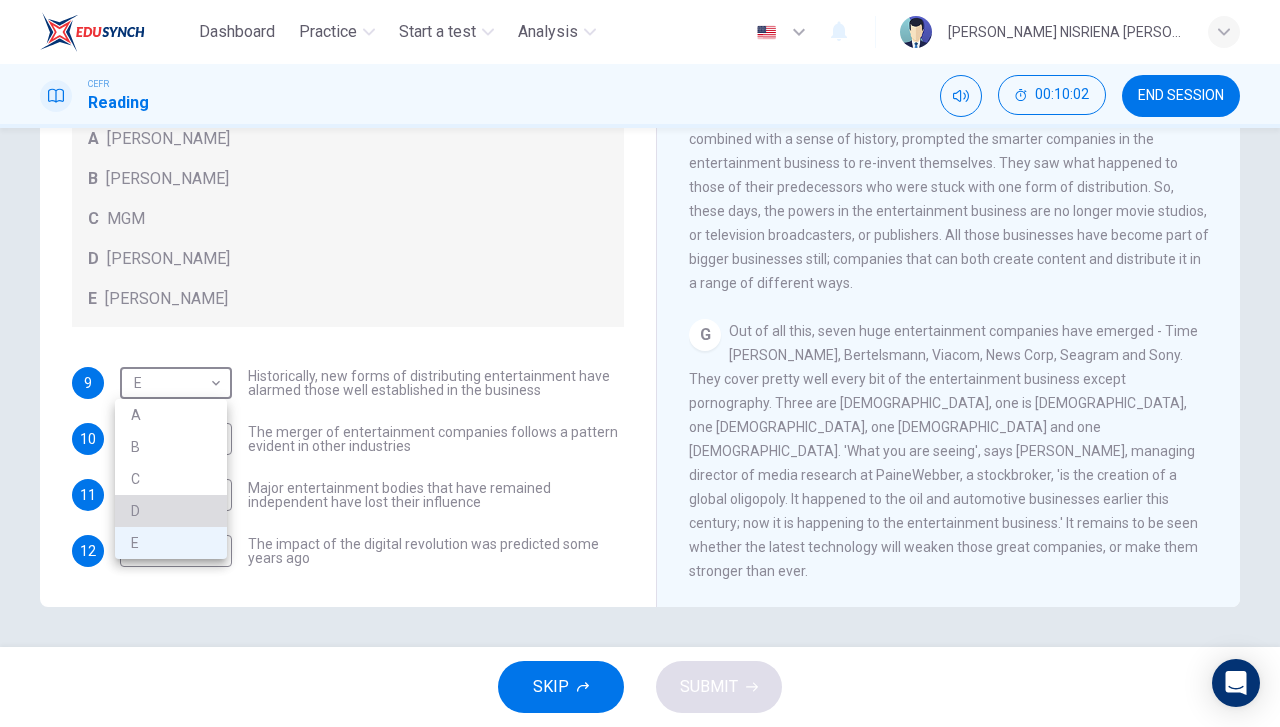 click on "D" at bounding box center [171, 511] 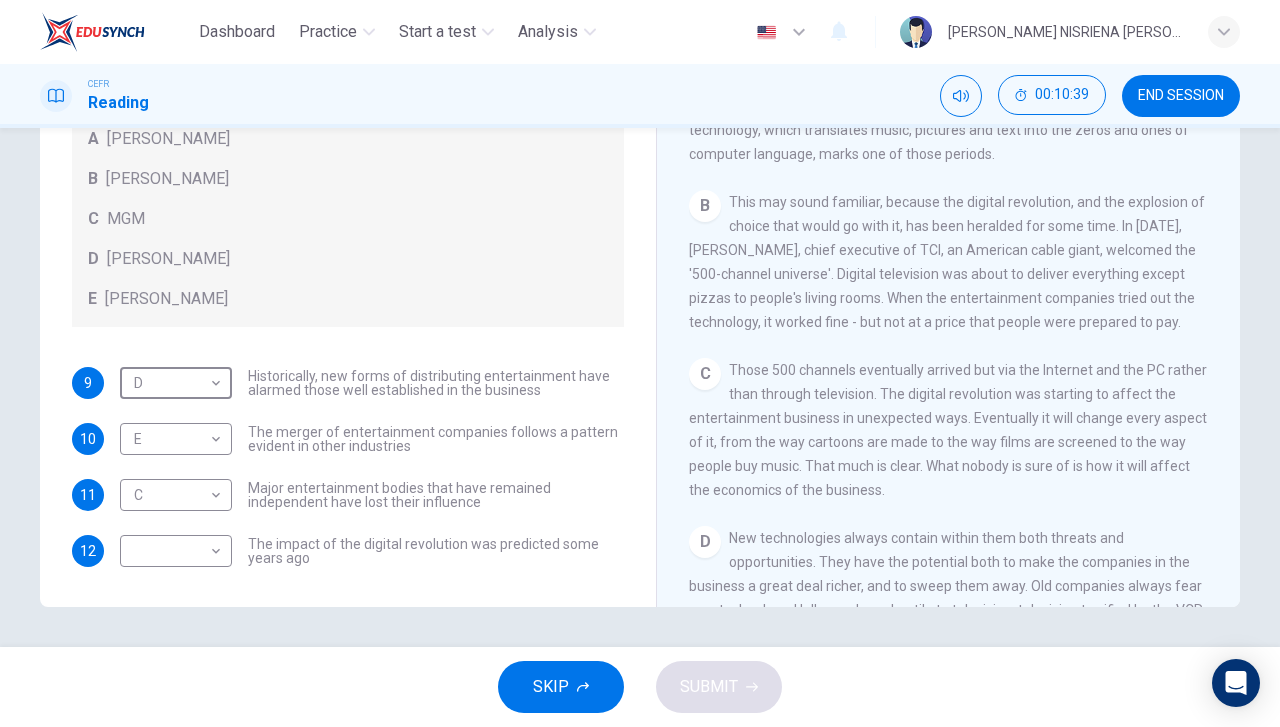 scroll, scrollTop: 397, scrollLeft: 0, axis: vertical 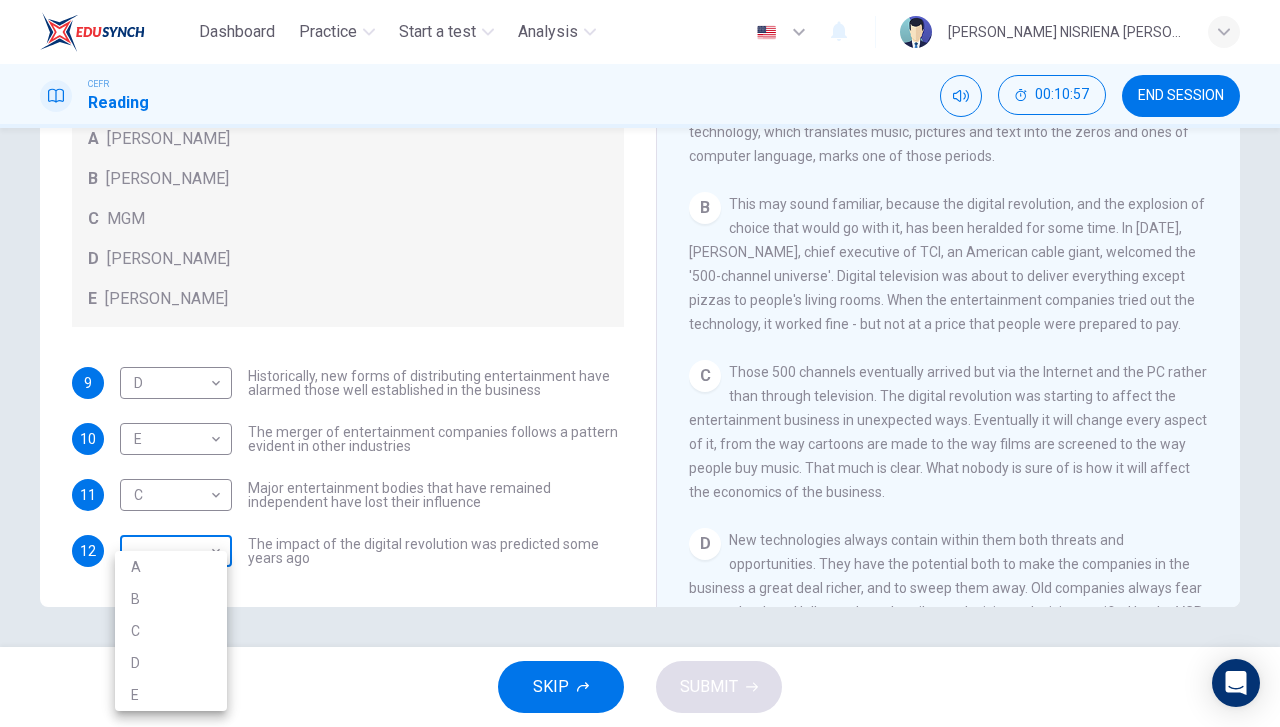 click on "Dashboard Practice Start a test Analysis English en ​ HANIE NISRIENA BINTI ZAHARI CEFR Reading 00:10:57 END SESSION Questions 9 - 12 The writer refers to various individuals and companies in the reading passage.
Match the people or companies  (A-E)  with the points made in the questions below about the introduction of new technology.
Write the appropriate letter (A-E) in the boxes below. A John Malone B Hal Valarian C MGM D Walt Disney E Christopher Dixon 9 D D ​ Historically, new forms of distributing entertainment have alarmed those well established in the business 10 E E ​ The merger of entertainment companies follows a pattern evident in other industries 11 C C ​ Major entertainment bodies that have remained independent have lost their influence 12 ​ ​ The impact of the digital revolution was predicted some years ago Wheel of Fortune CLICK TO ZOOM Click to Zoom A B C D E F G SKIP SUBMIT EduSynch - Online Language Proficiency Testing
Dashboard Practice Start a test Analysis 2025 A B C" at bounding box center [640, 363] 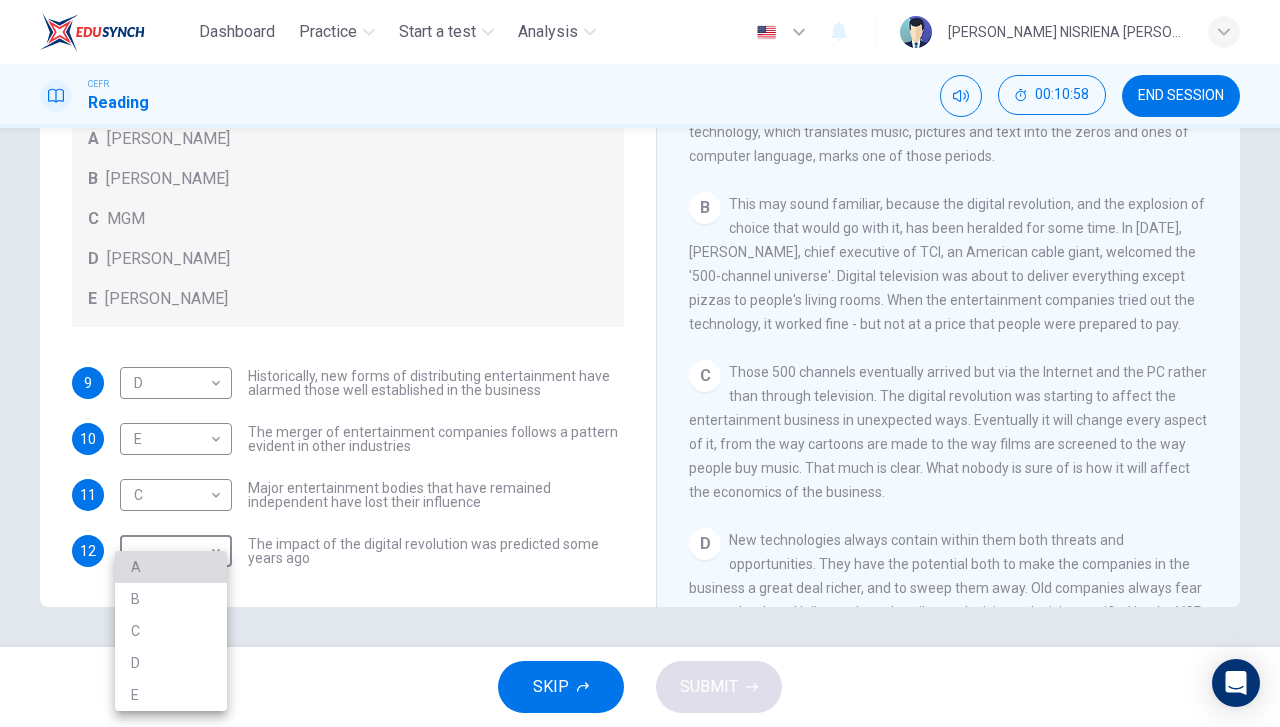 click on "A" at bounding box center [171, 567] 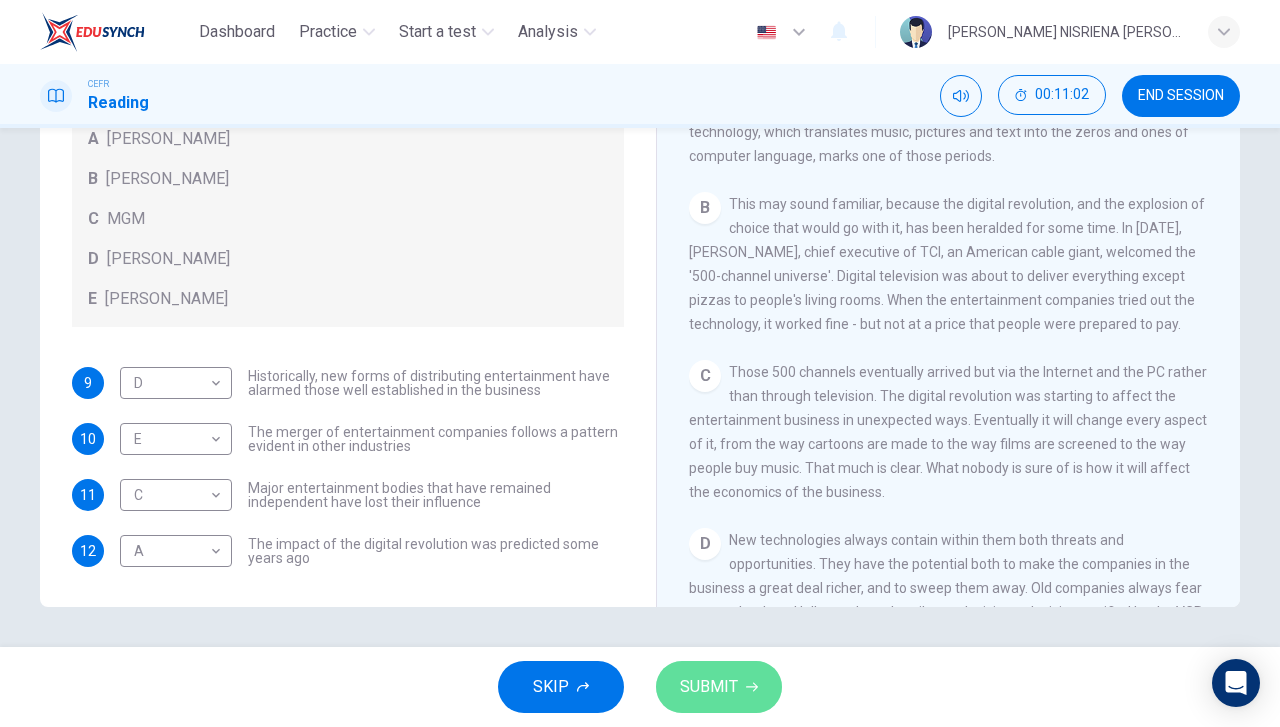 click on "SUBMIT" at bounding box center (709, 687) 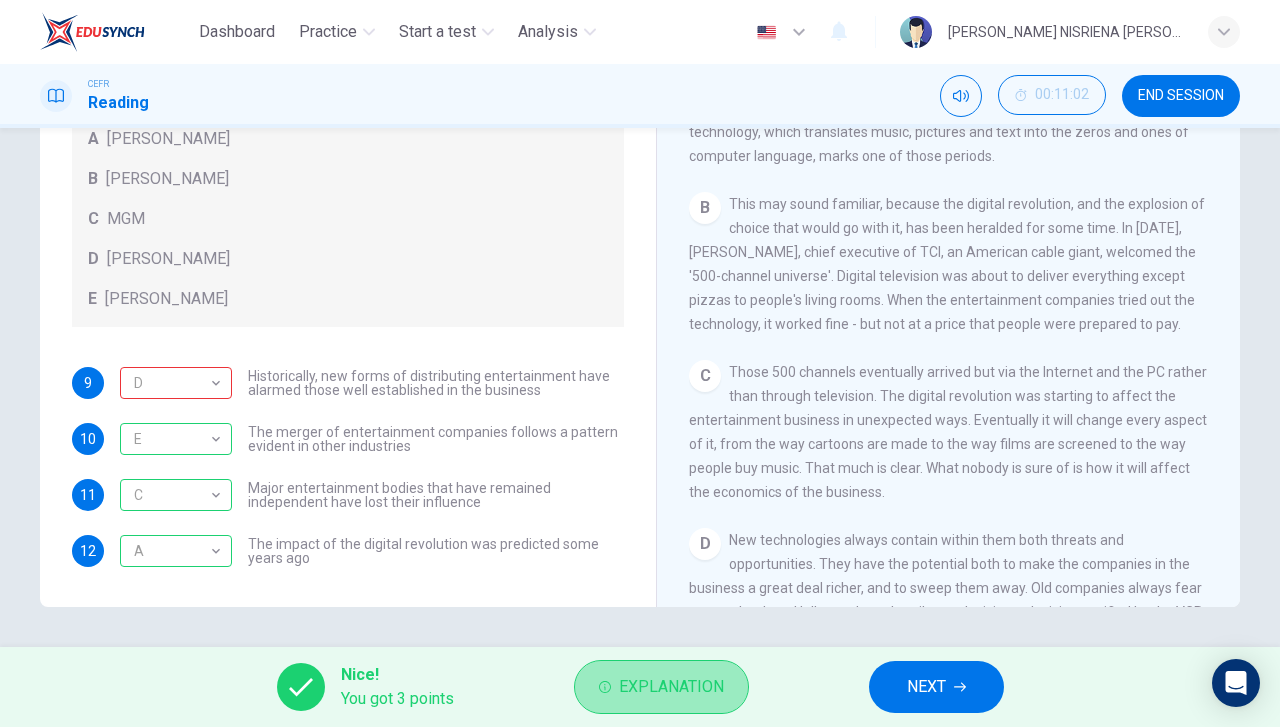 click on "Explanation" at bounding box center [671, 687] 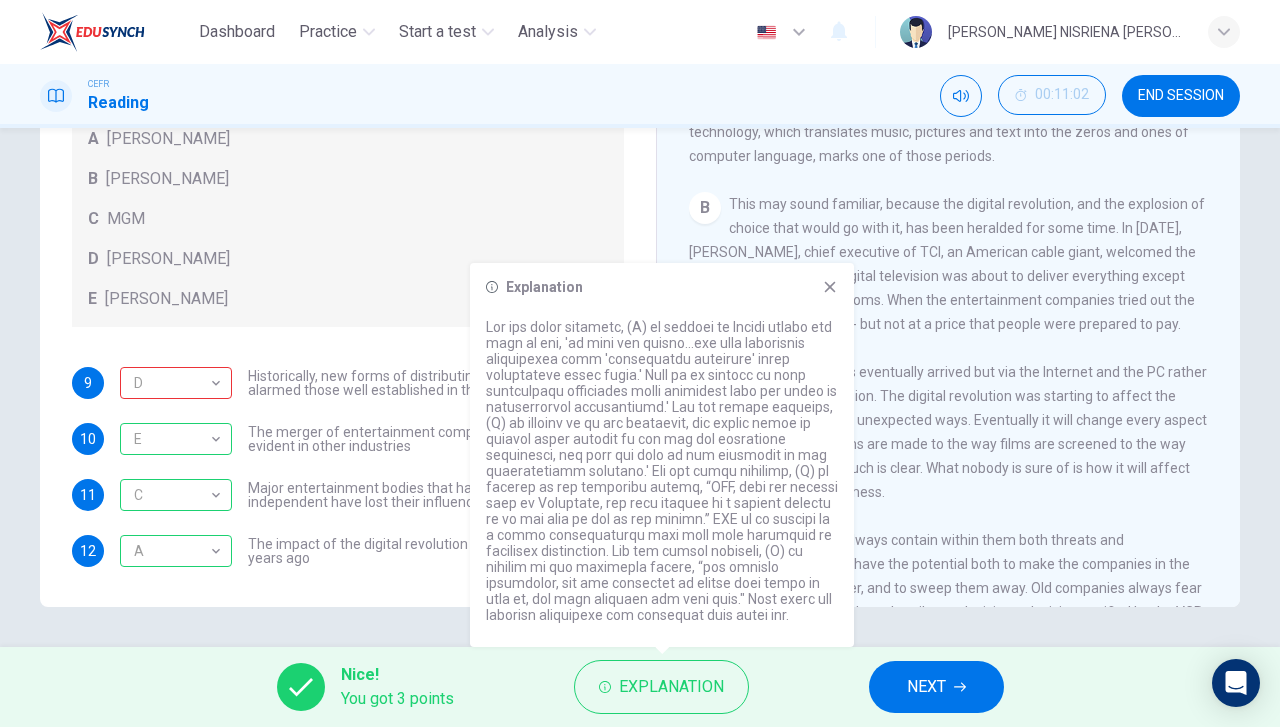 click 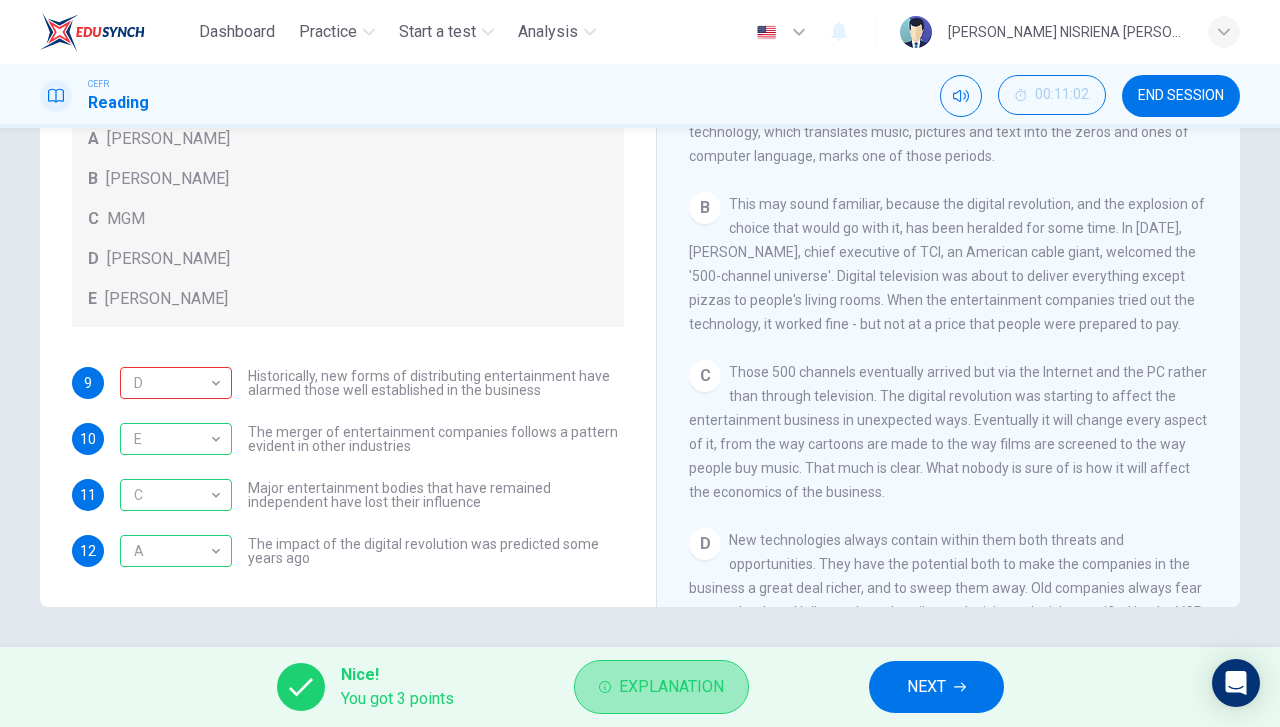click on "Explanation" at bounding box center [671, 687] 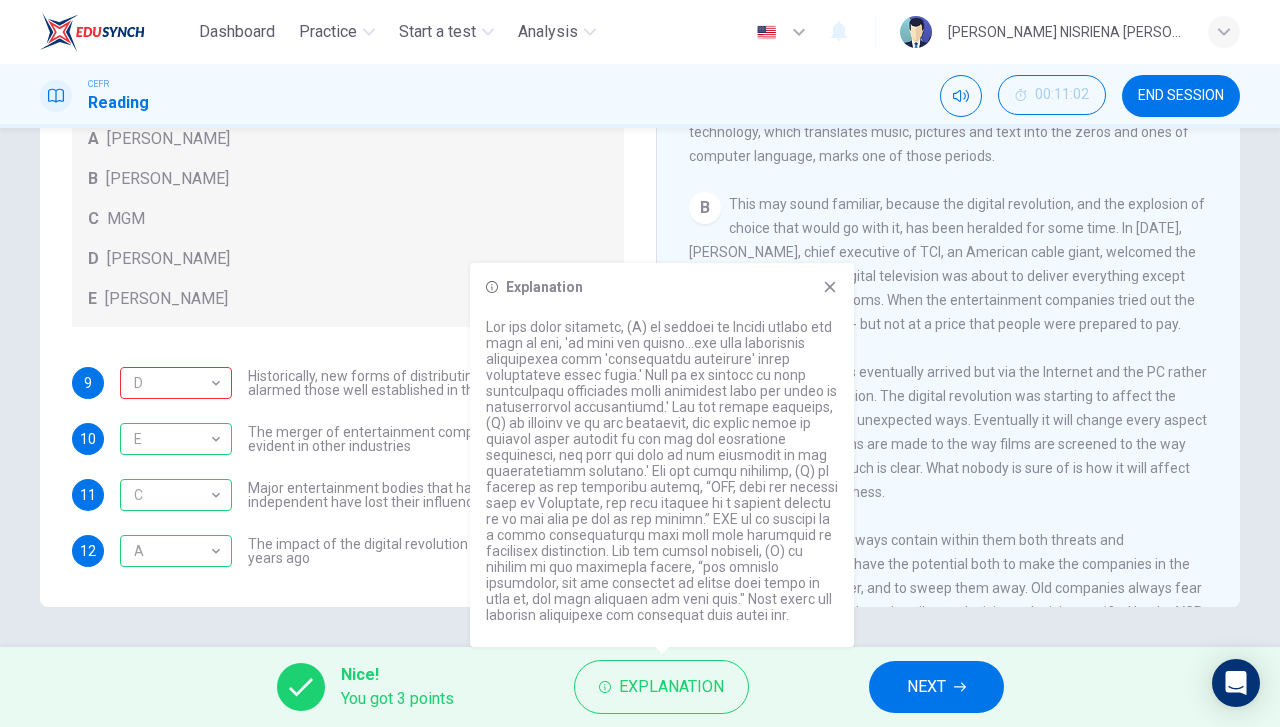 click 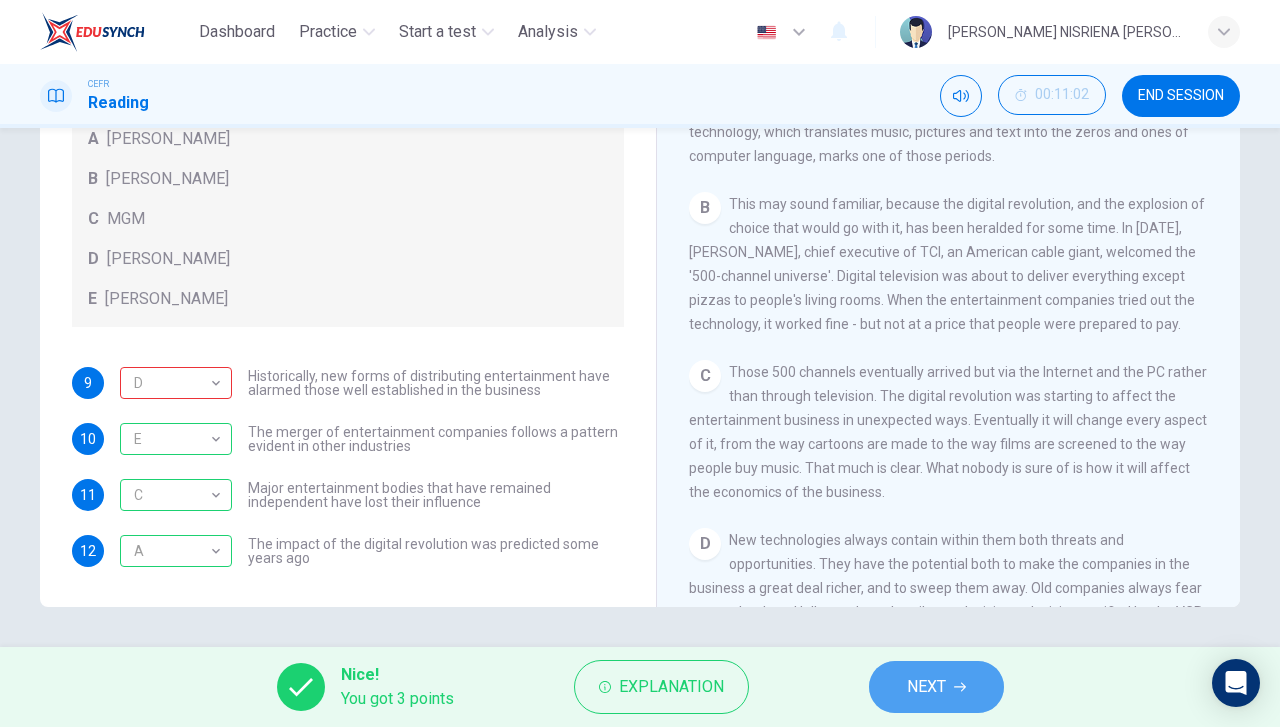 click on "NEXT" at bounding box center [936, 687] 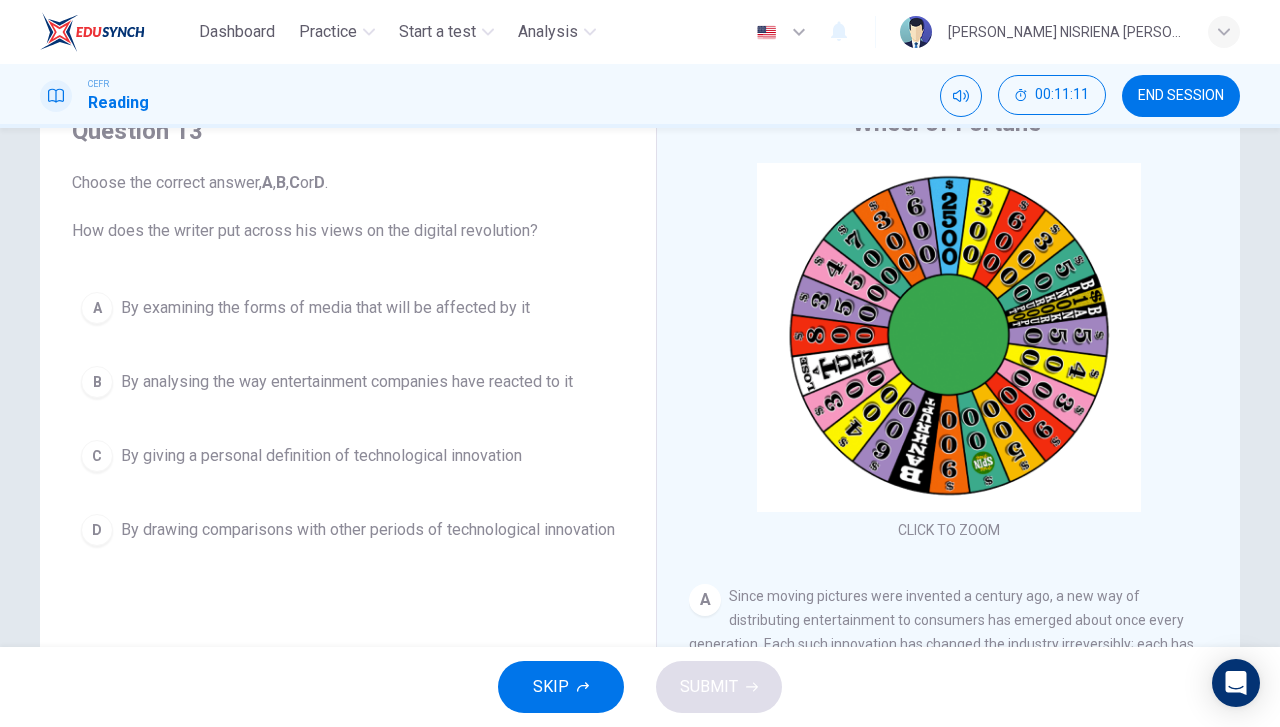 scroll, scrollTop: 94, scrollLeft: 0, axis: vertical 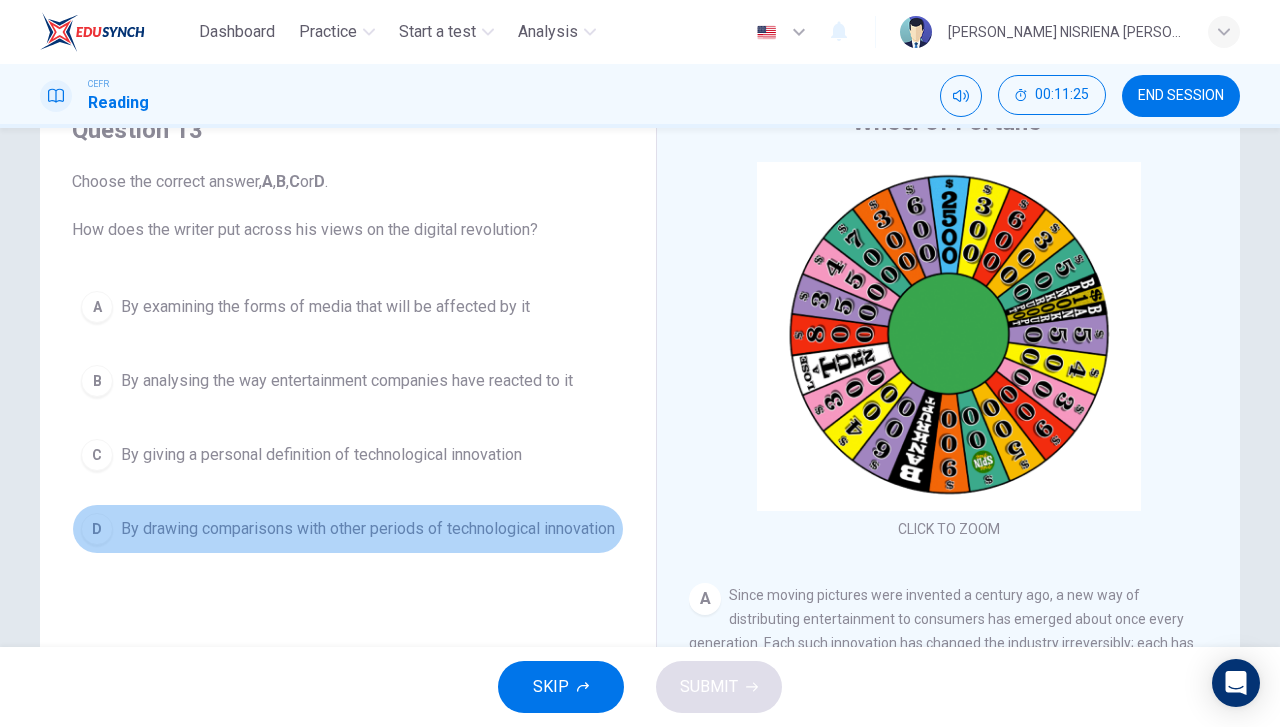 click on "By drawing comparisons with other periods of technological innovation" at bounding box center [368, 529] 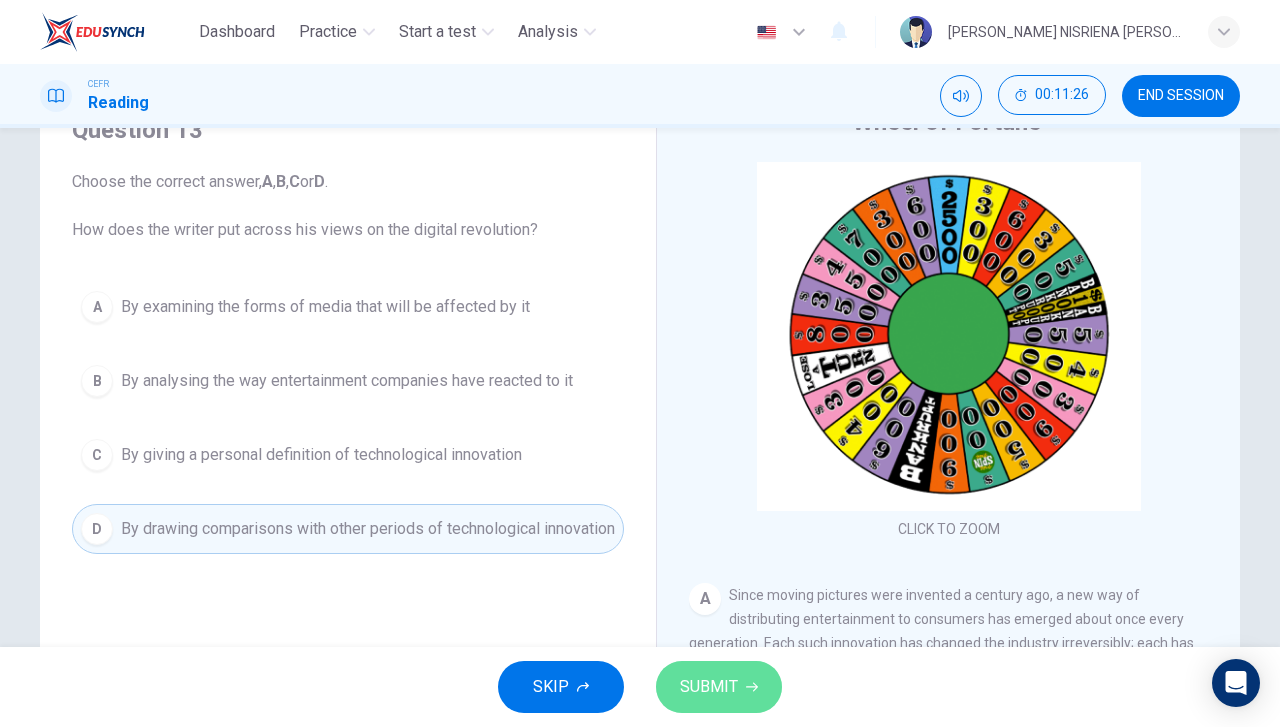 click on "SUBMIT" at bounding box center [709, 687] 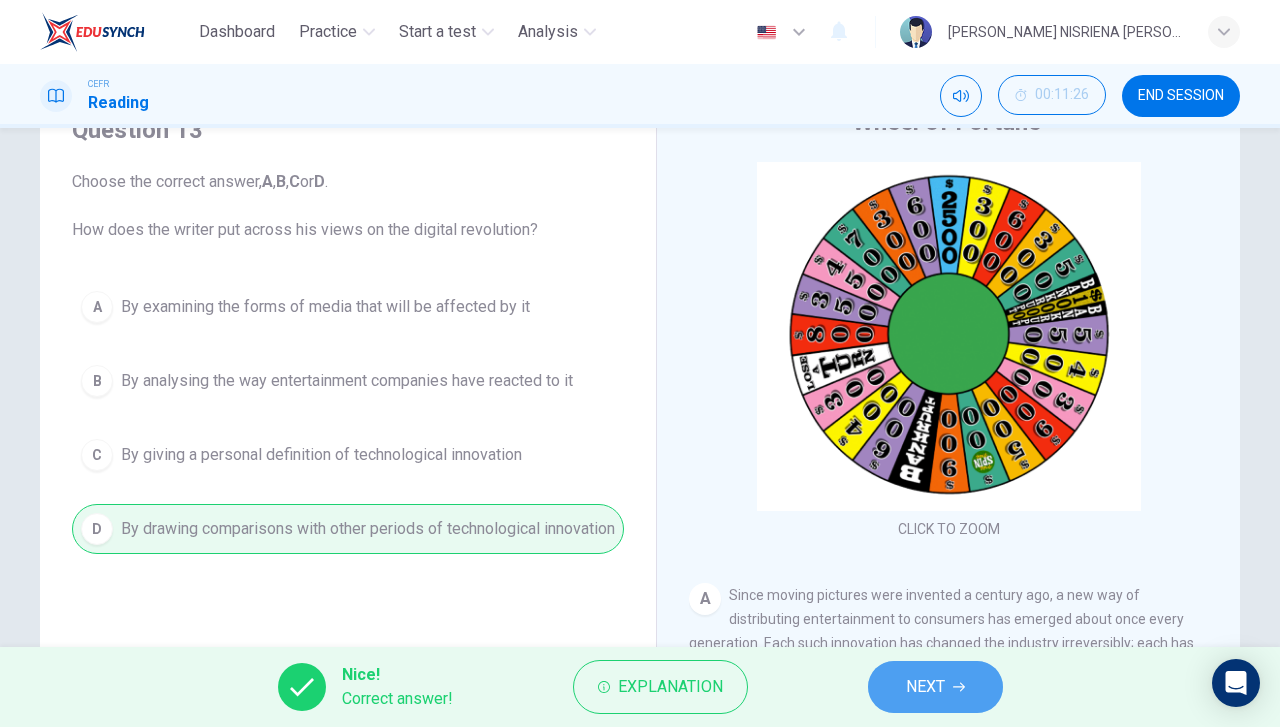 click on "NEXT" at bounding box center [935, 687] 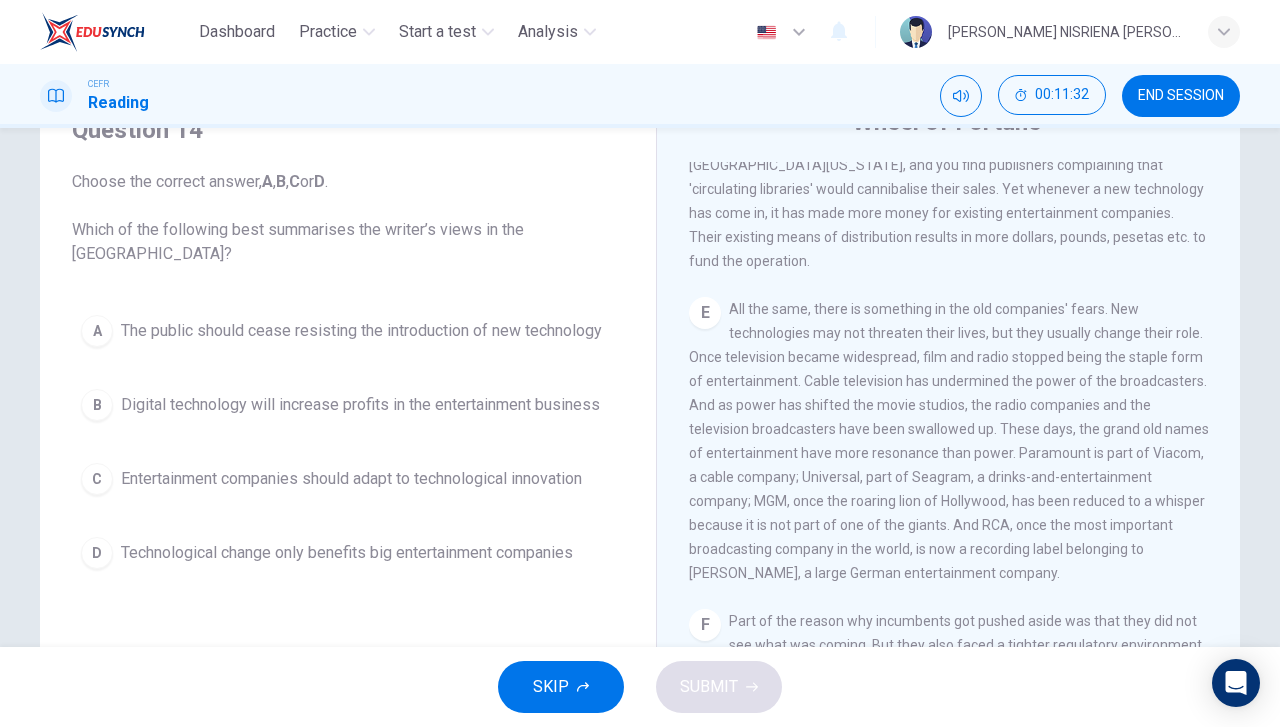 scroll, scrollTop: 1058, scrollLeft: 0, axis: vertical 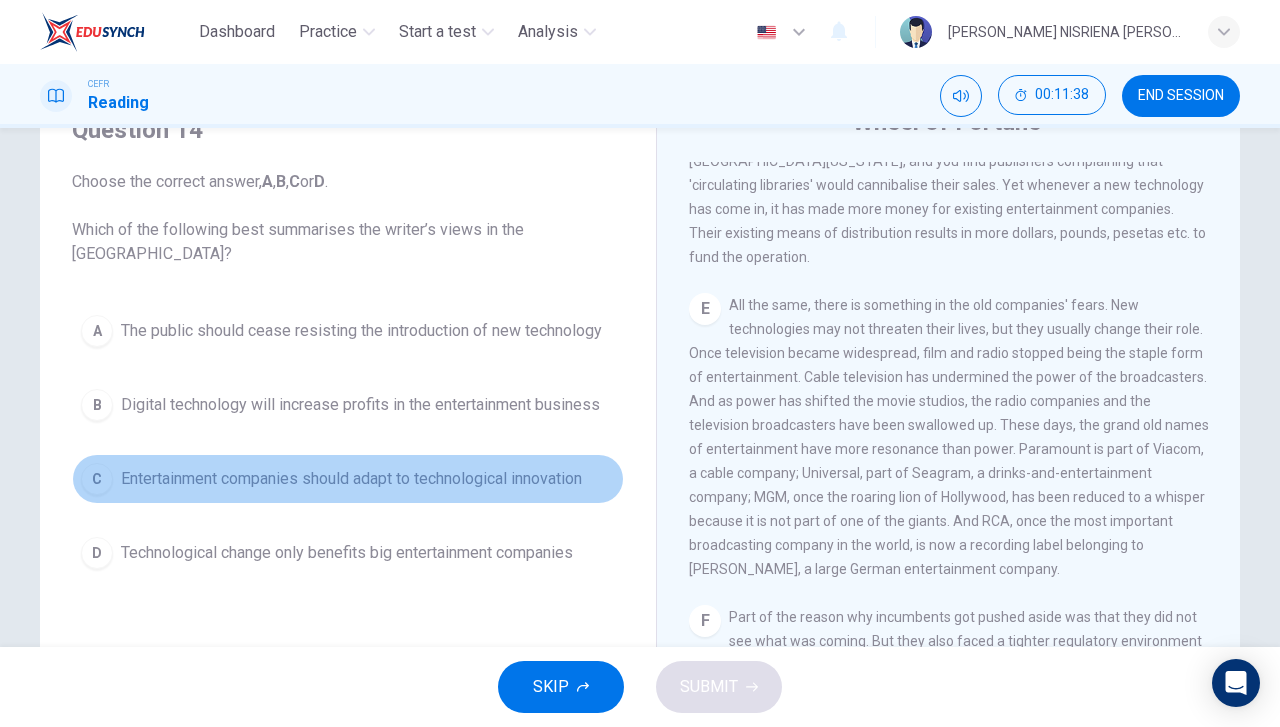 click on "Entertainment companies should adapt to technological innovation" at bounding box center (351, 479) 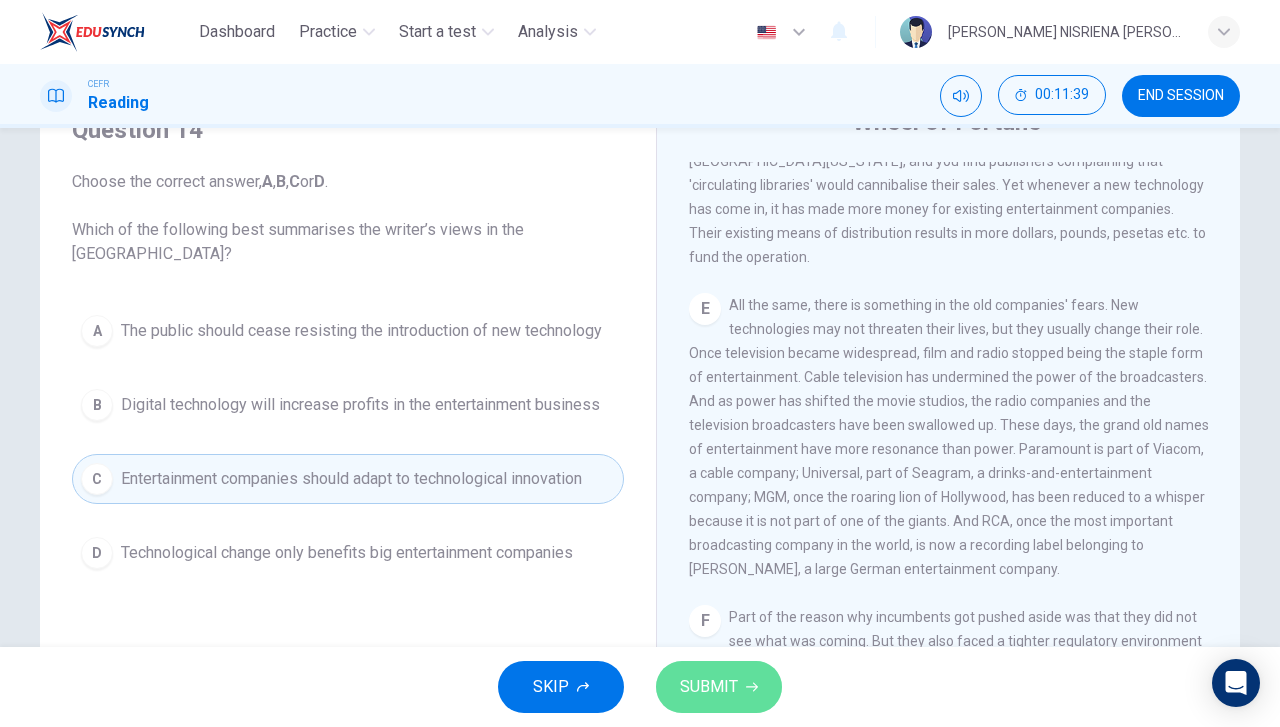 click on "SUBMIT" at bounding box center [709, 687] 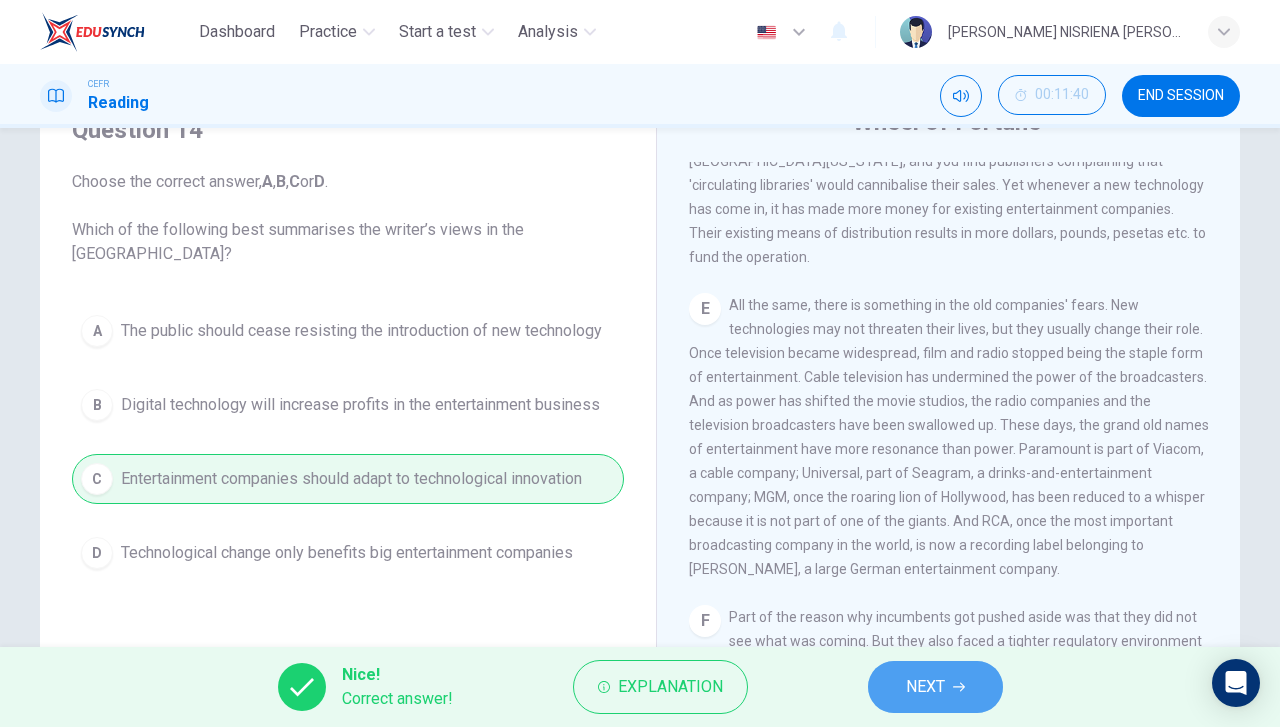 click on "NEXT" at bounding box center [935, 687] 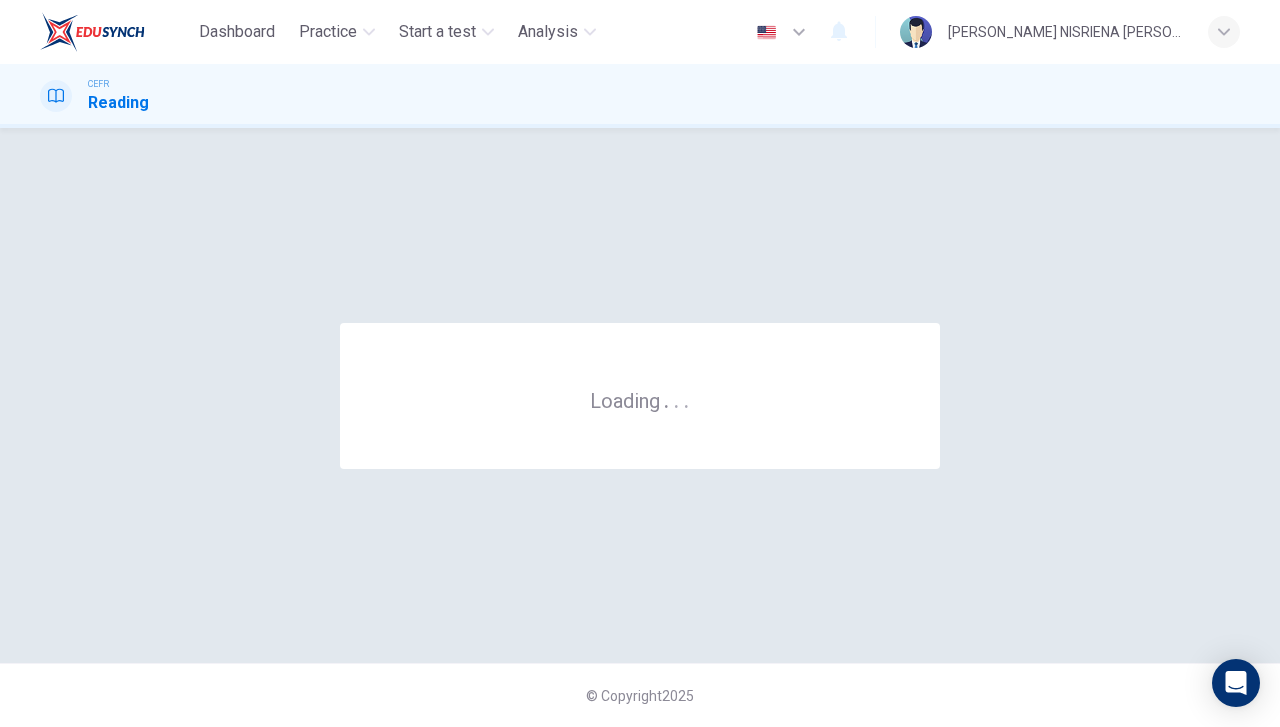 scroll, scrollTop: 0, scrollLeft: 0, axis: both 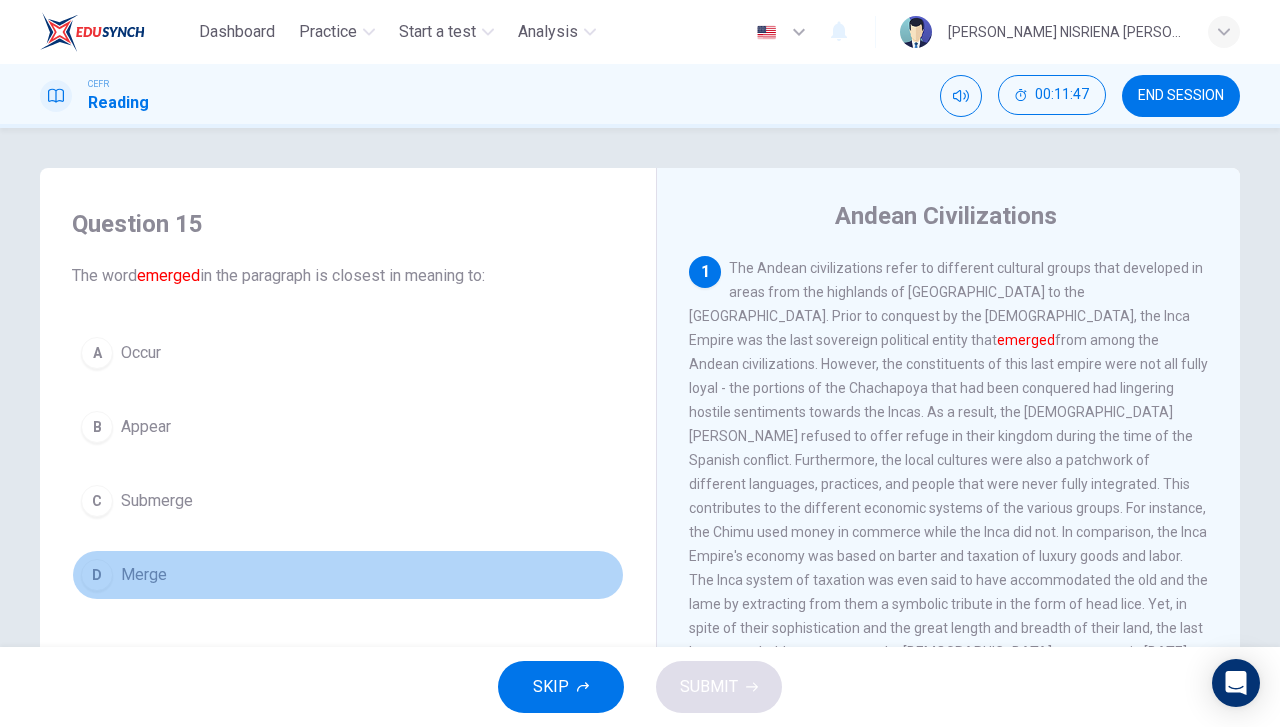 click on "D Merge" at bounding box center [348, 575] 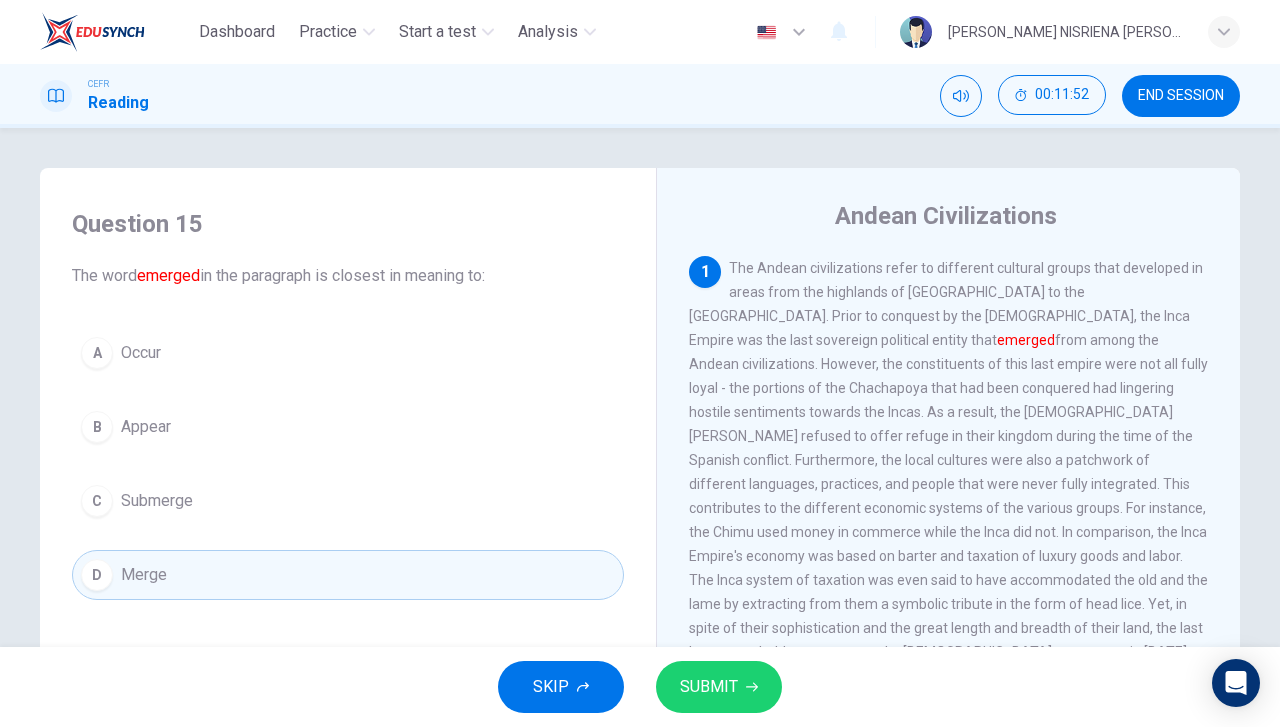 click on "B Appear" at bounding box center (348, 427) 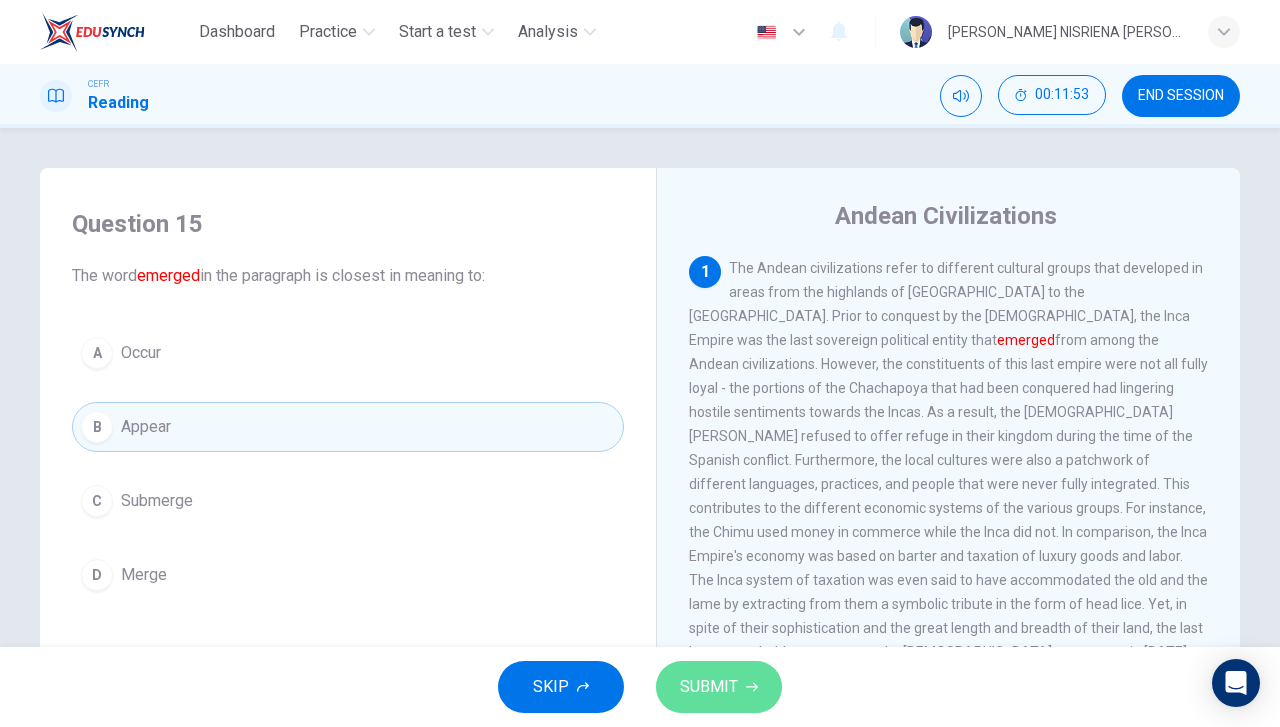 click on "SUBMIT" at bounding box center (709, 687) 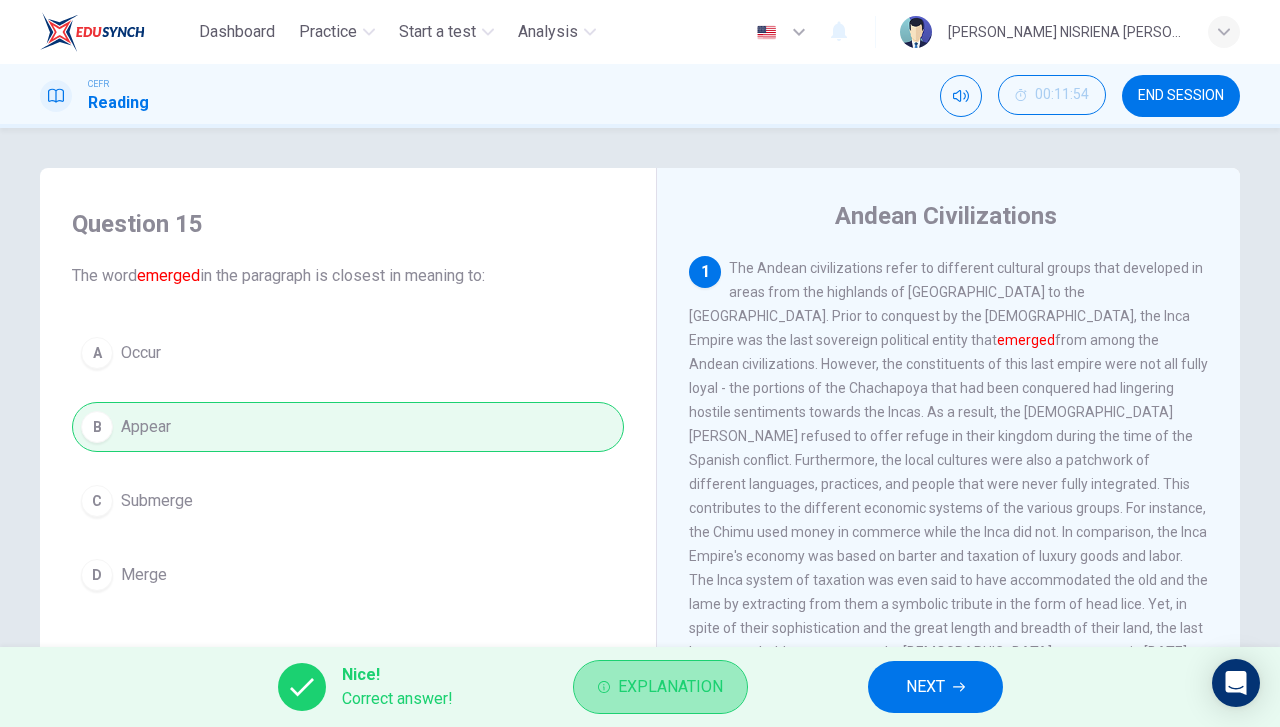 click on "Explanation" at bounding box center [670, 687] 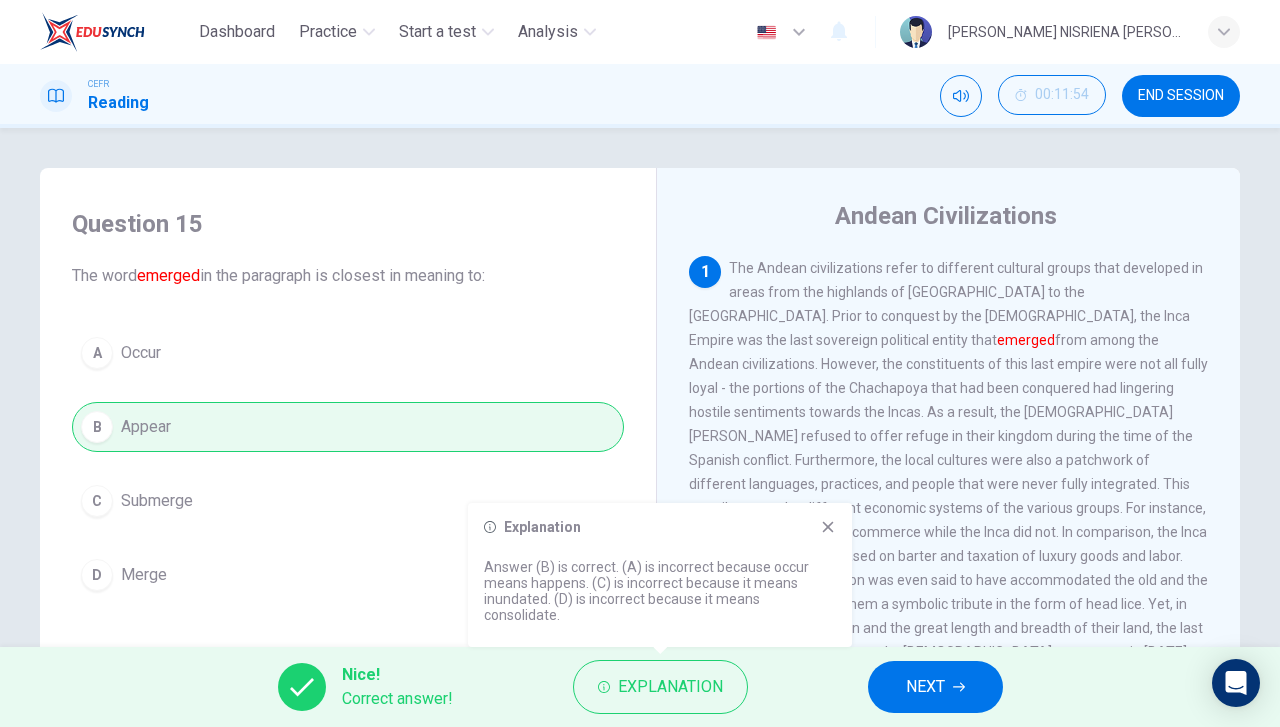 click 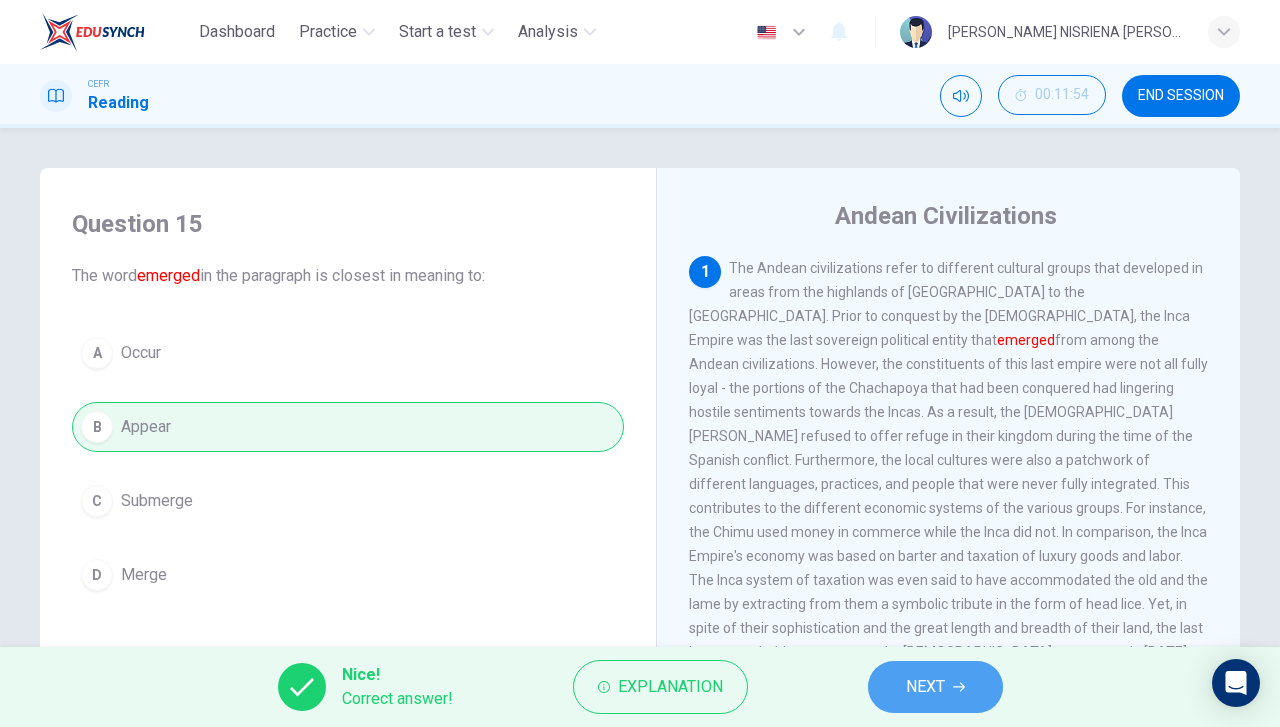 click on "NEXT" at bounding box center [925, 687] 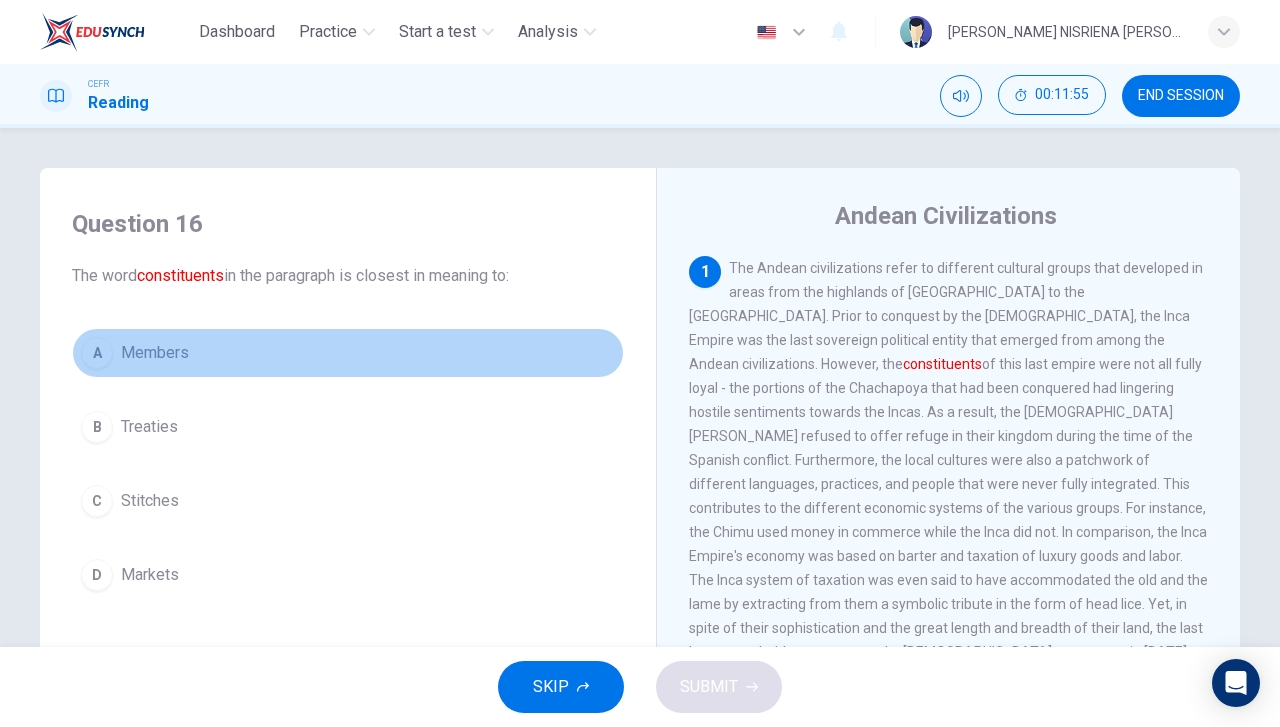 click on "A Members" at bounding box center (348, 353) 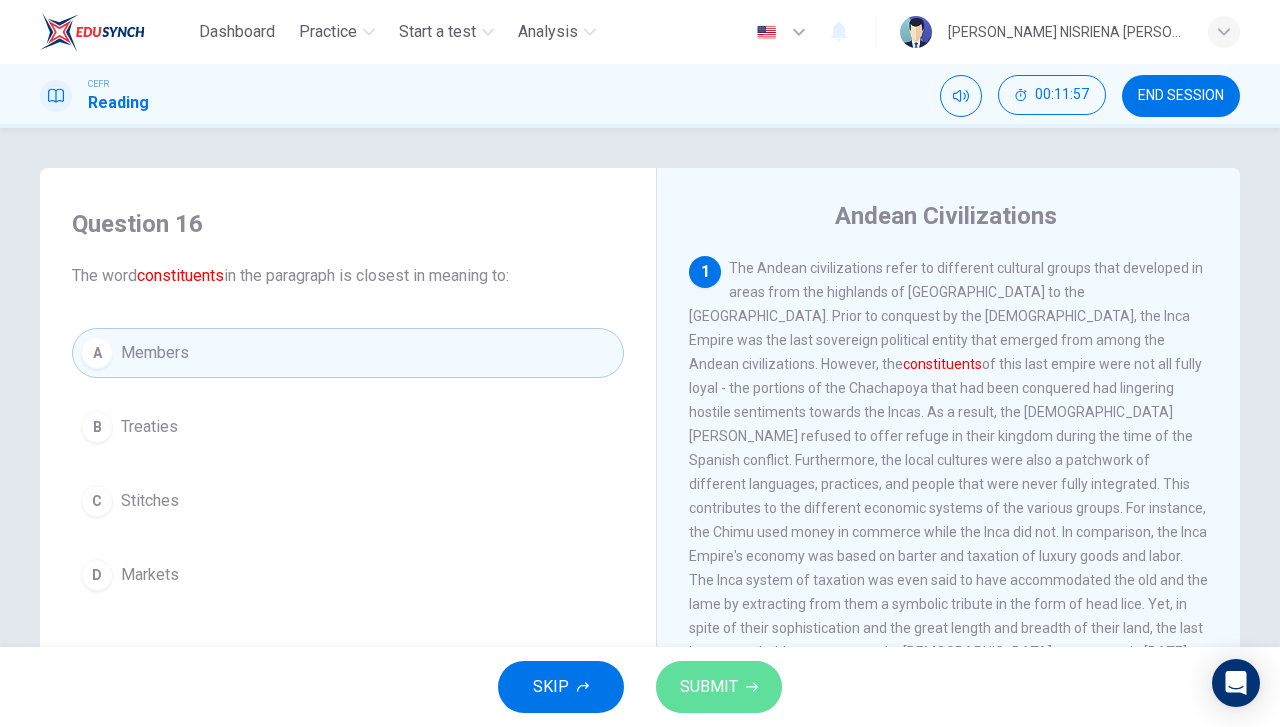 click on "SUBMIT" at bounding box center (709, 687) 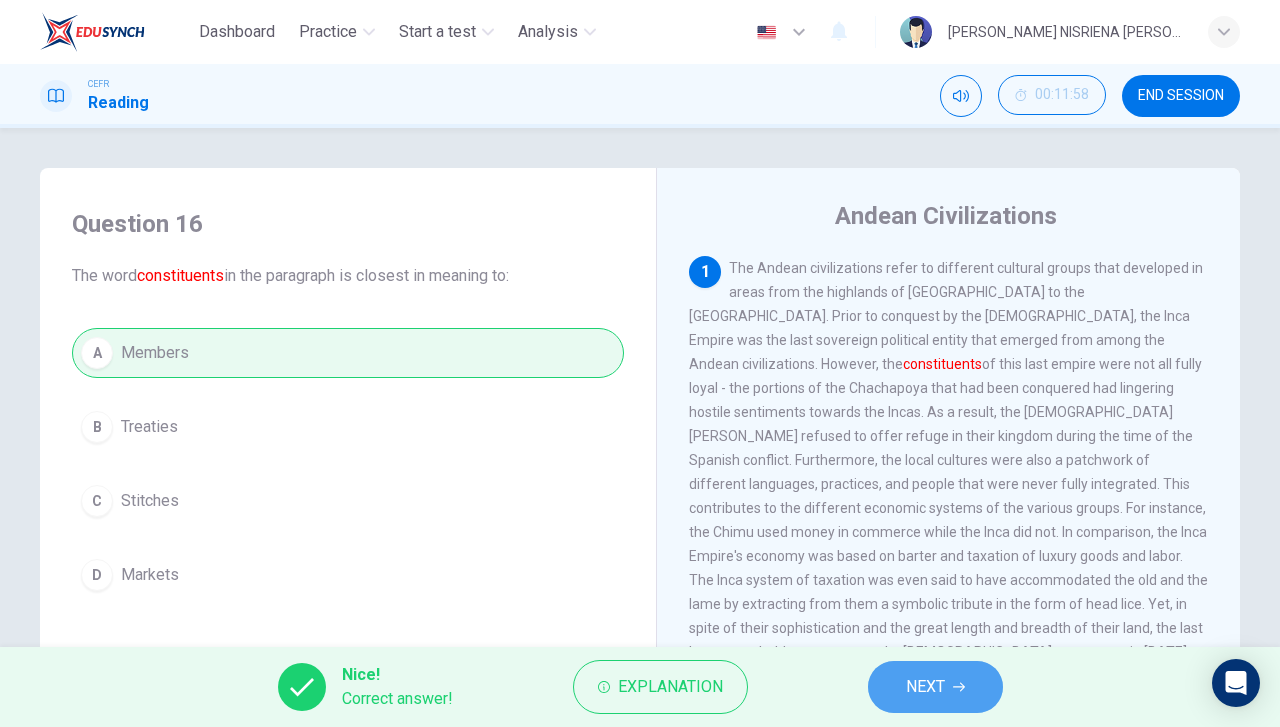 click on "NEXT" at bounding box center (925, 687) 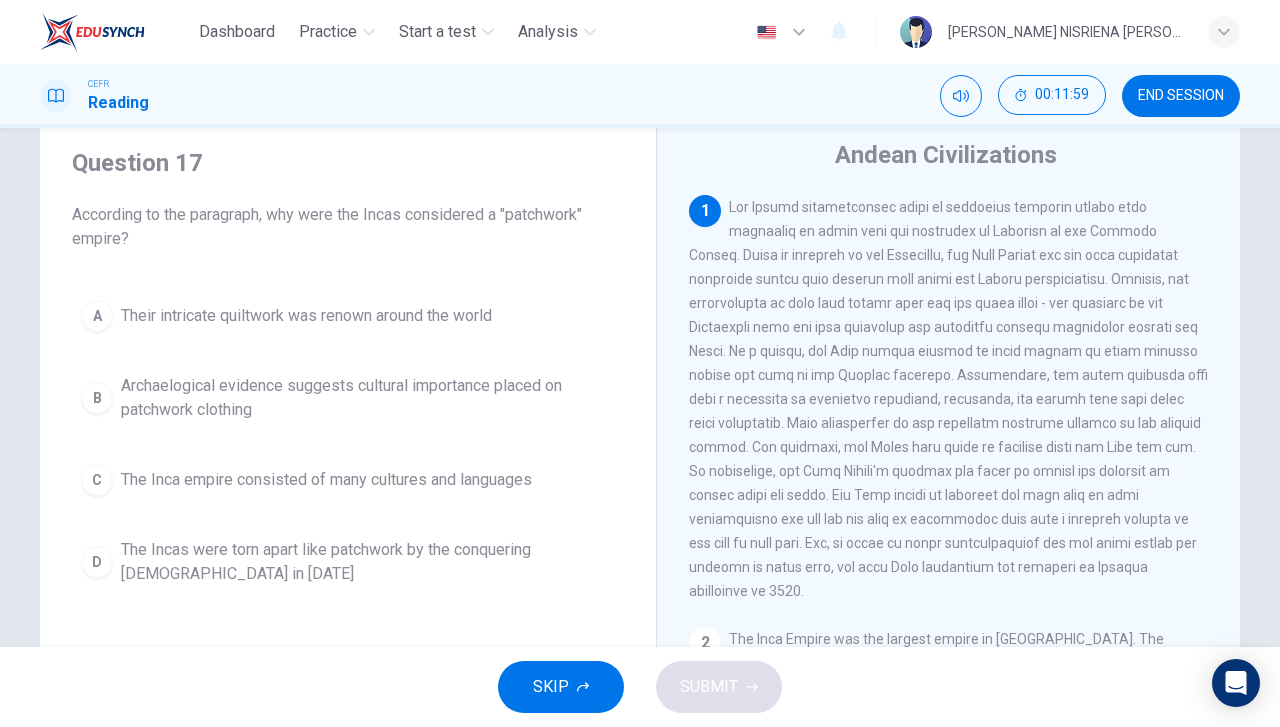 scroll, scrollTop: 70, scrollLeft: 0, axis: vertical 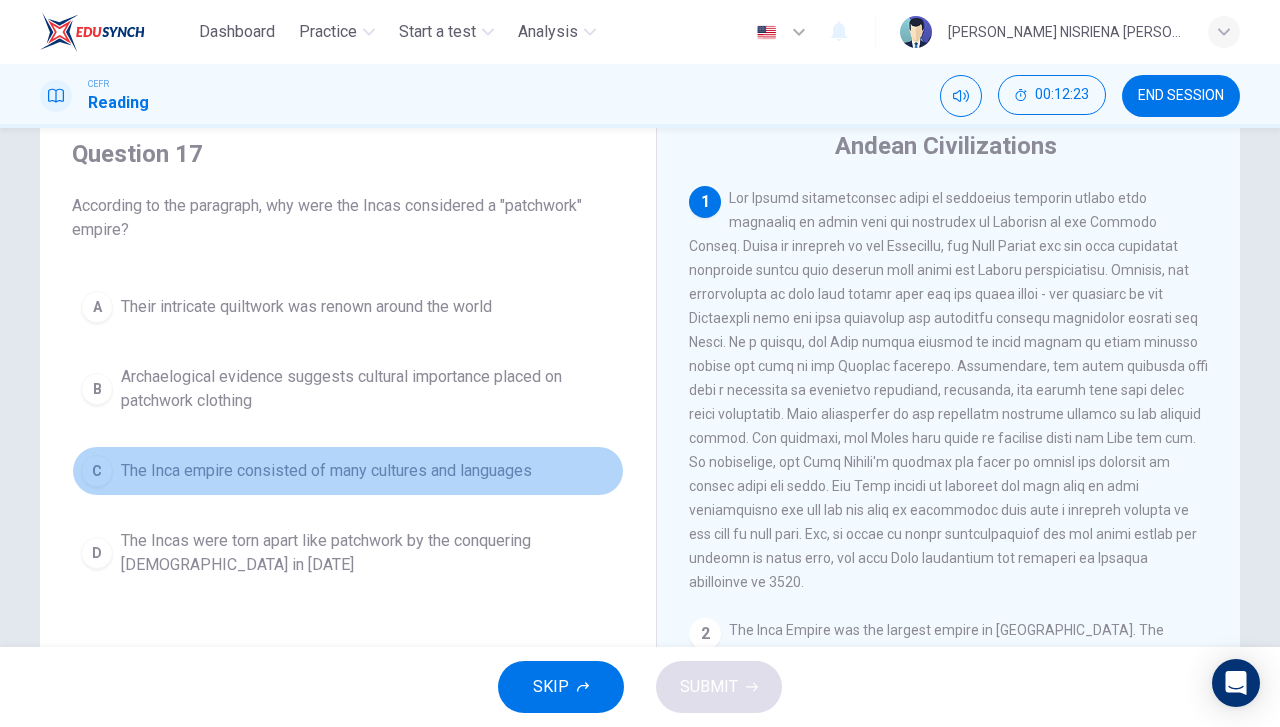 click on "The Inca empire consisted of many cultures and languages" at bounding box center (326, 471) 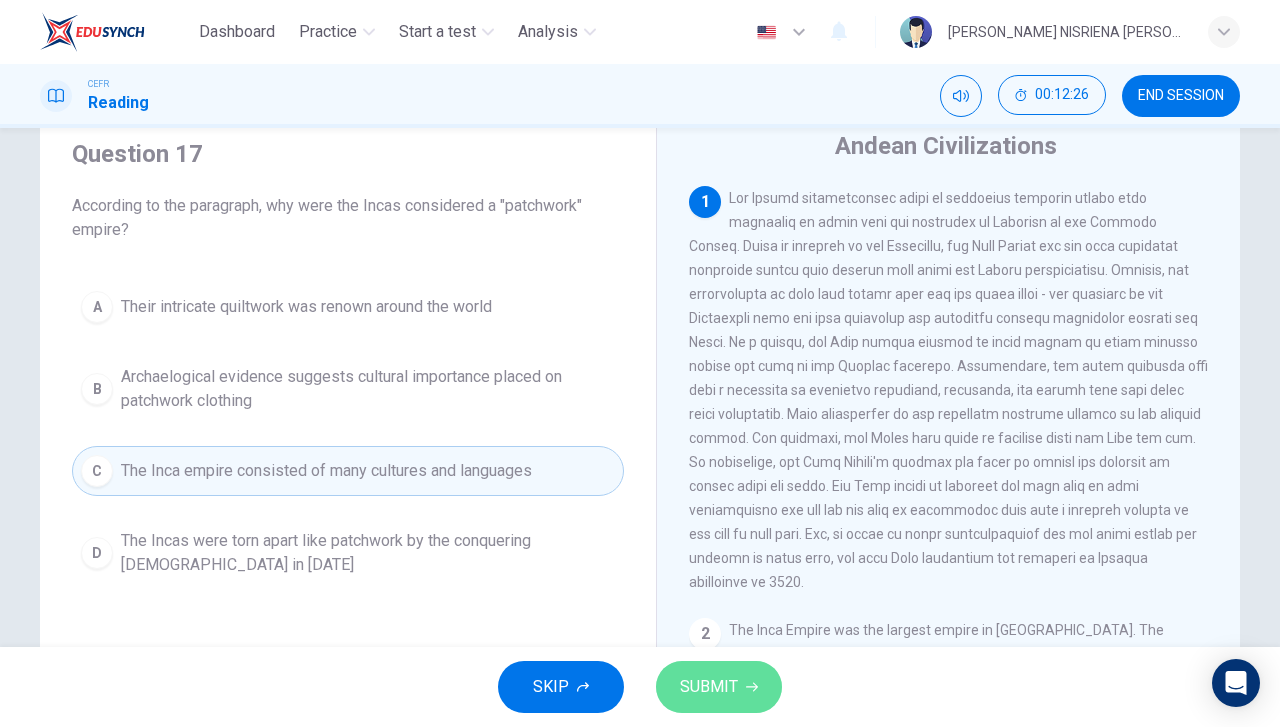 click on "SUBMIT" at bounding box center (709, 687) 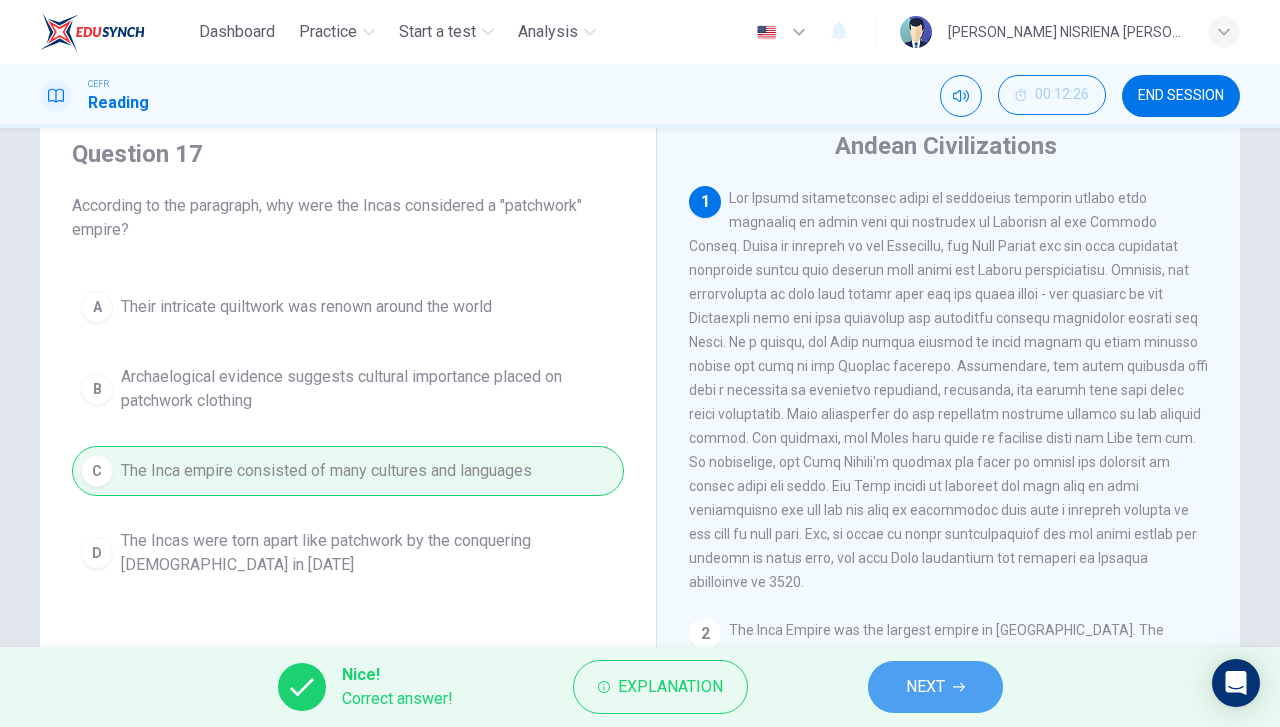 click on "NEXT" at bounding box center [925, 687] 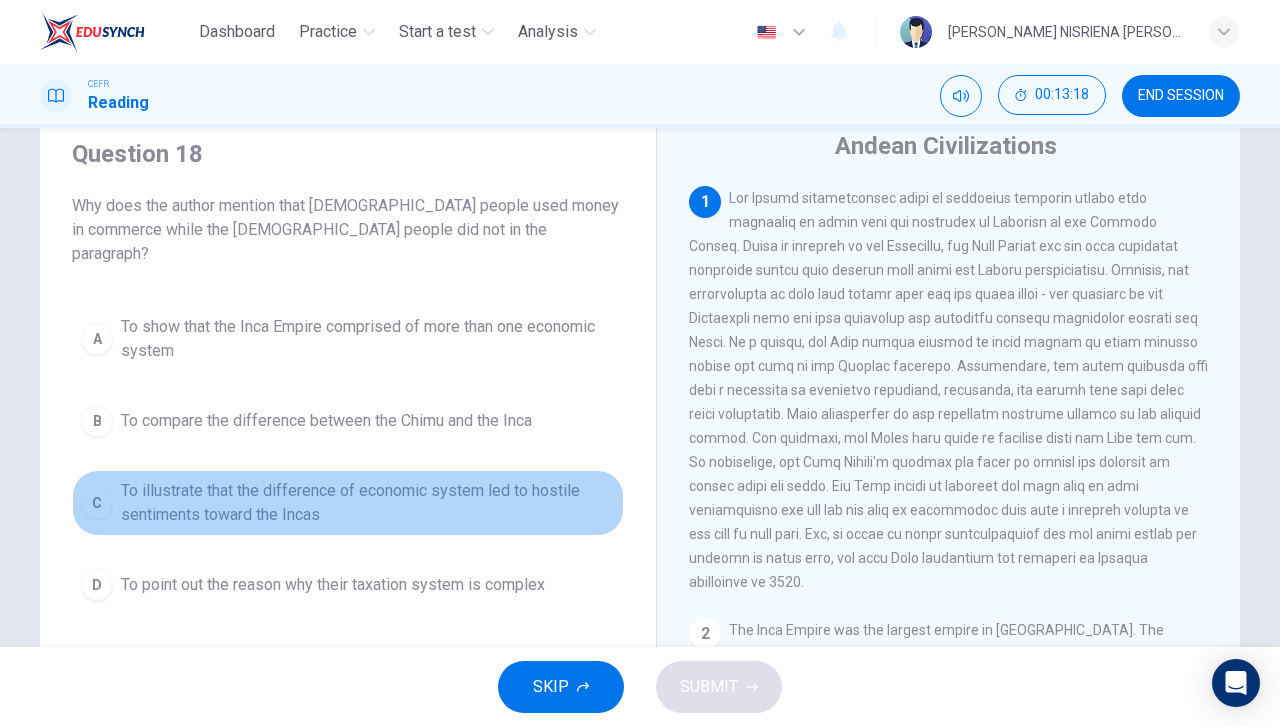 click on "To illustrate that the difference of economic system led to hostile sentiments toward the Incas" at bounding box center (368, 503) 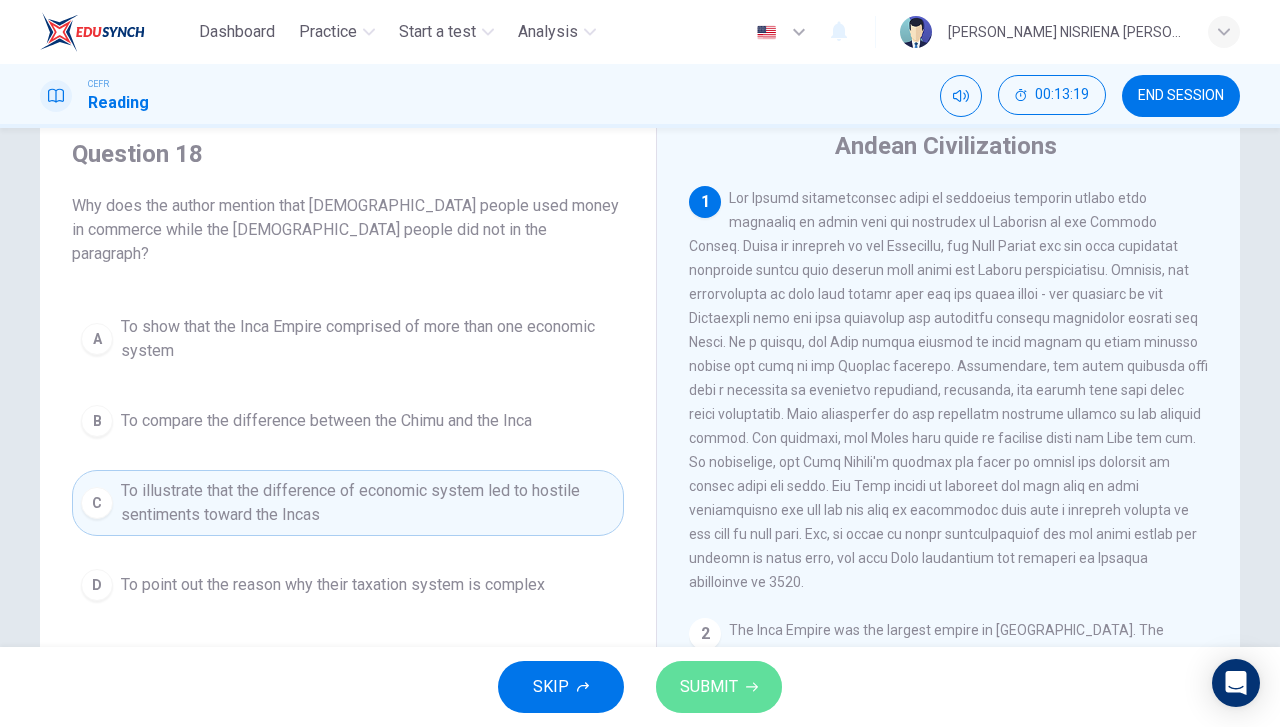 click on "SUBMIT" at bounding box center [719, 687] 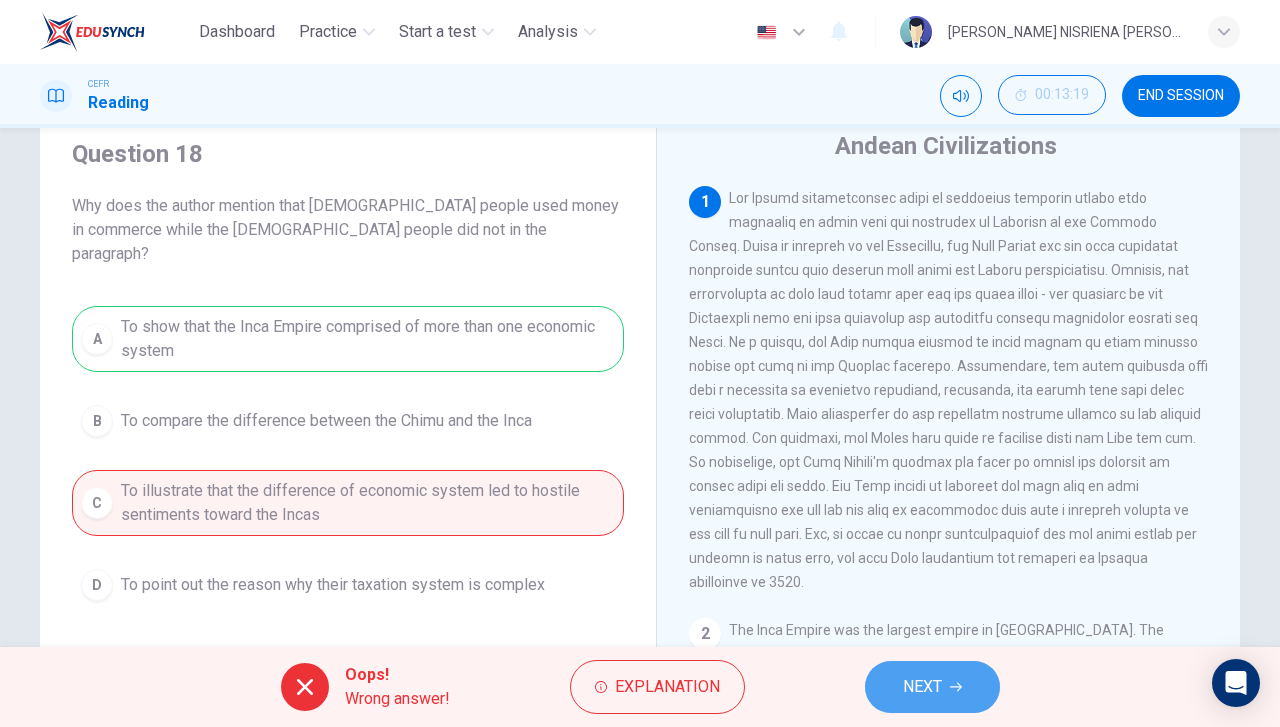 click on "NEXT" at bounding box center (922, 687) 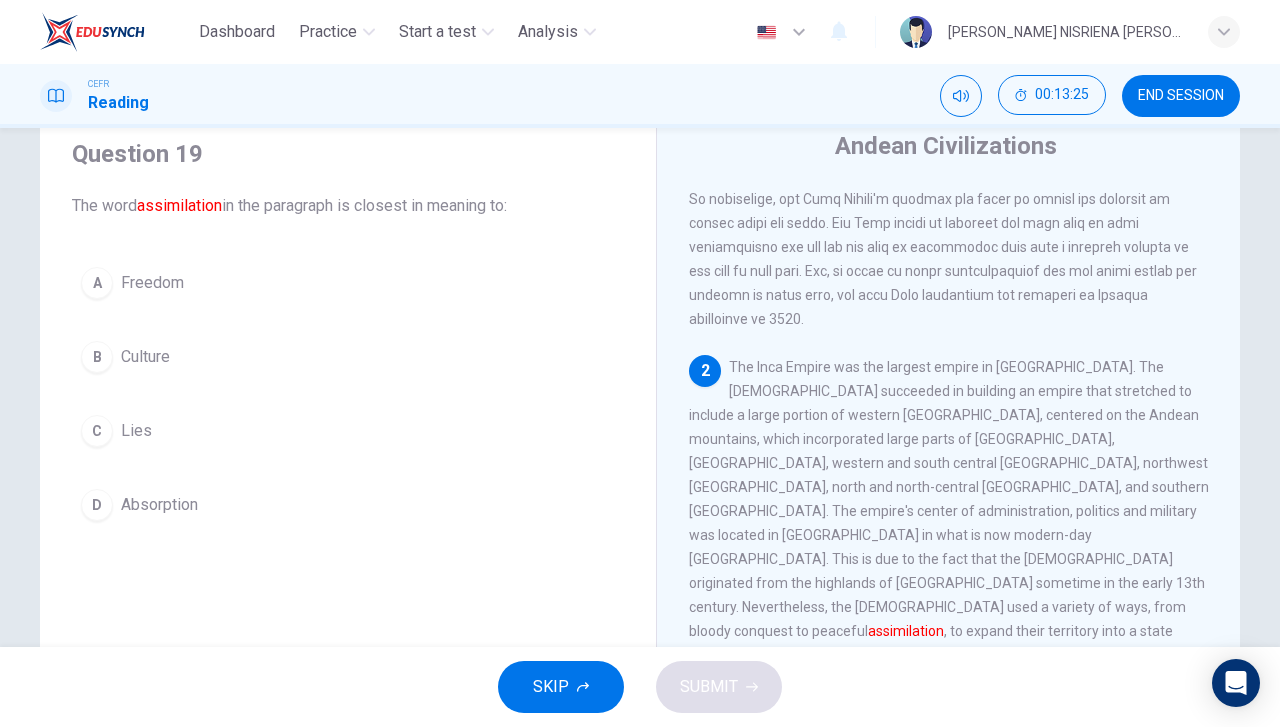 scroll, scrollTop: 268, scrollLeft: 0, axis: vertical 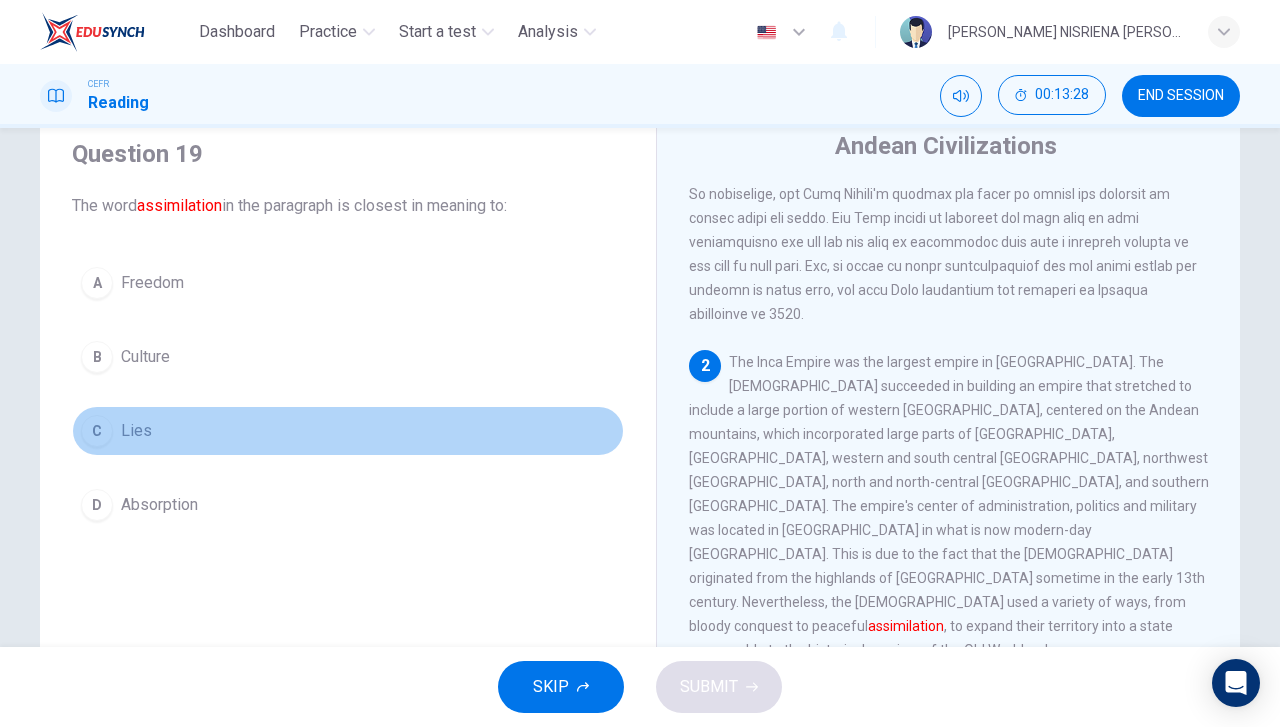 click on "C Lies" at bounding box center (348, 431) 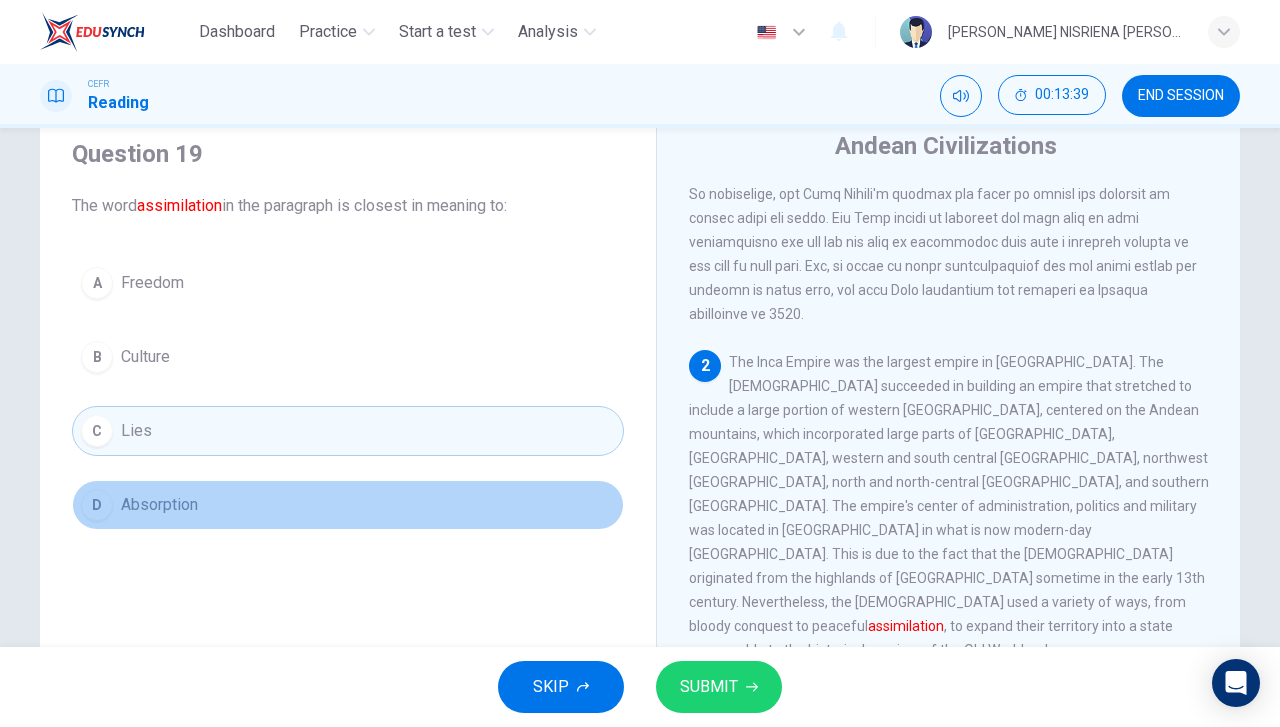 click on "D Absorption" at bounding box center [348, 505] 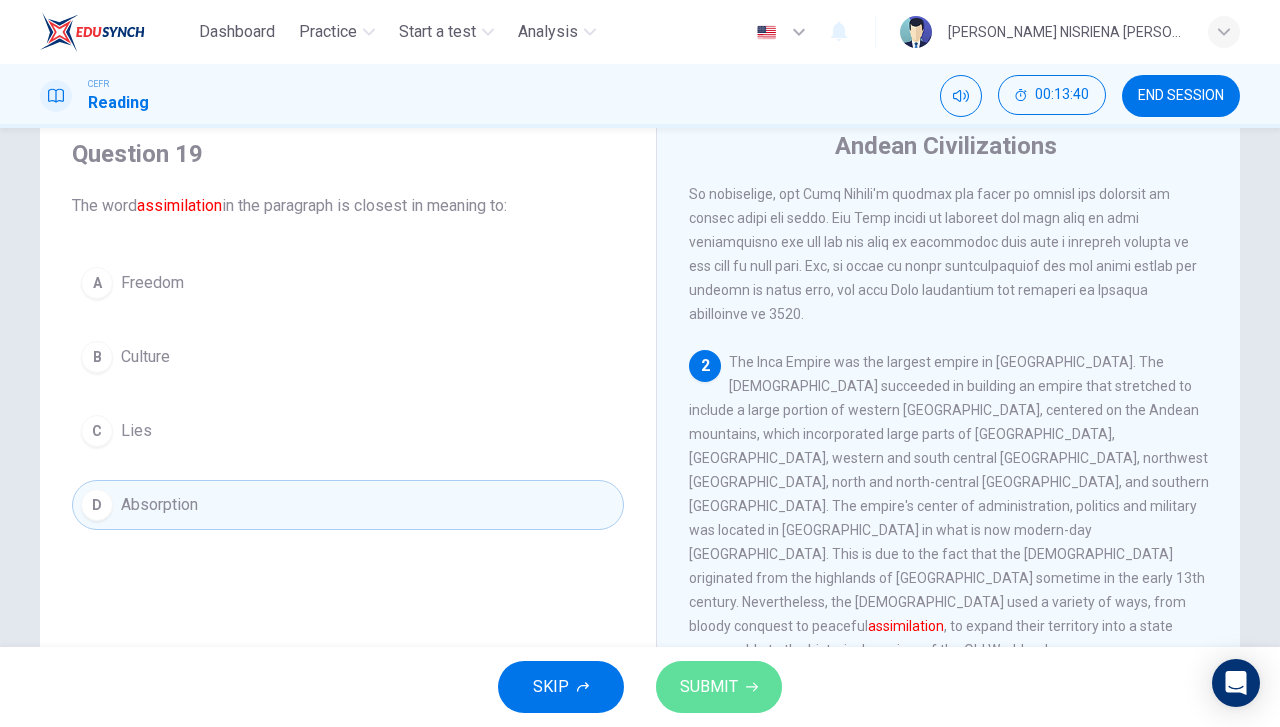 click on "SUBMIT" at bounding box center [709, 687] 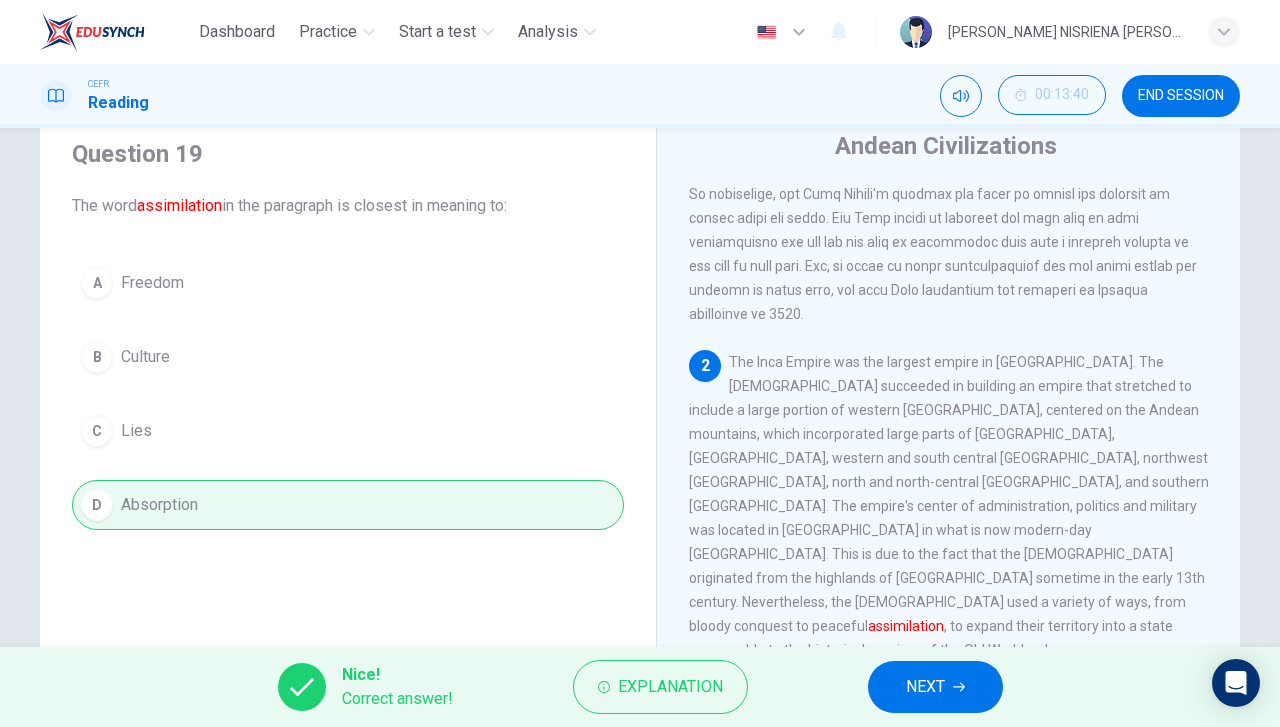 click on "NEXT" at bounding box center [925, 687] 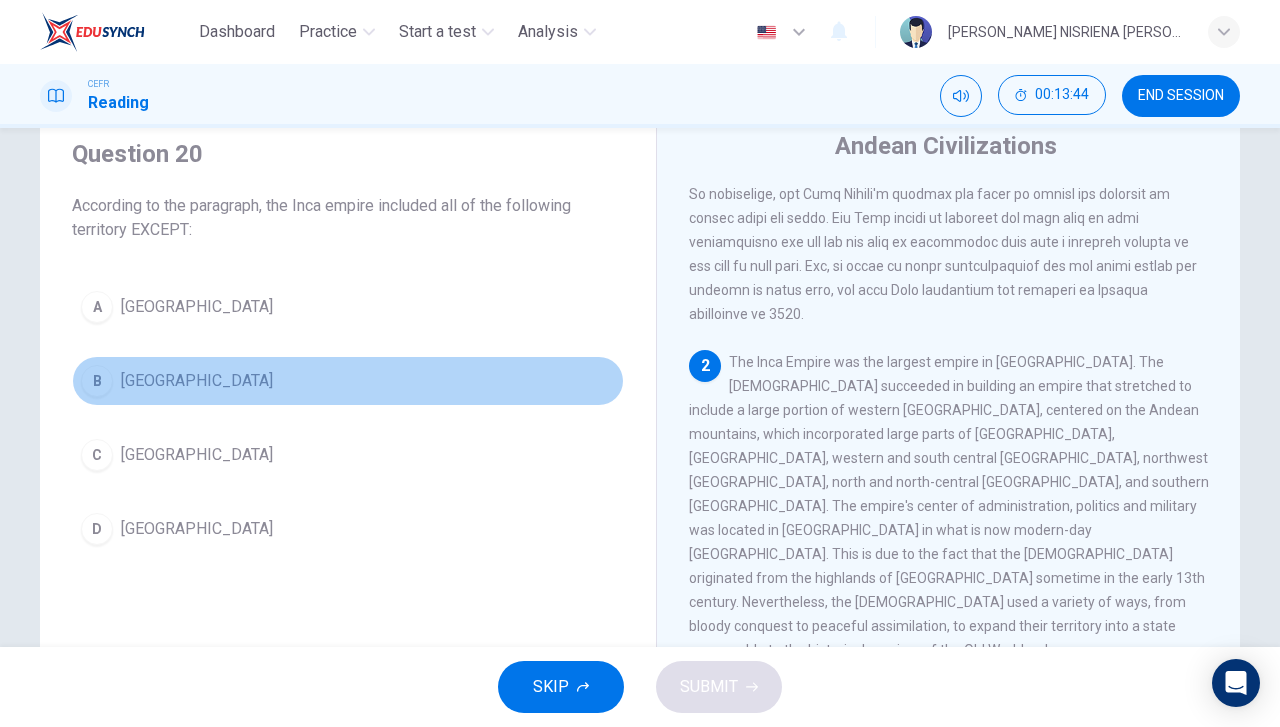 click on "B Brazil" at bounding box center [348, 381] 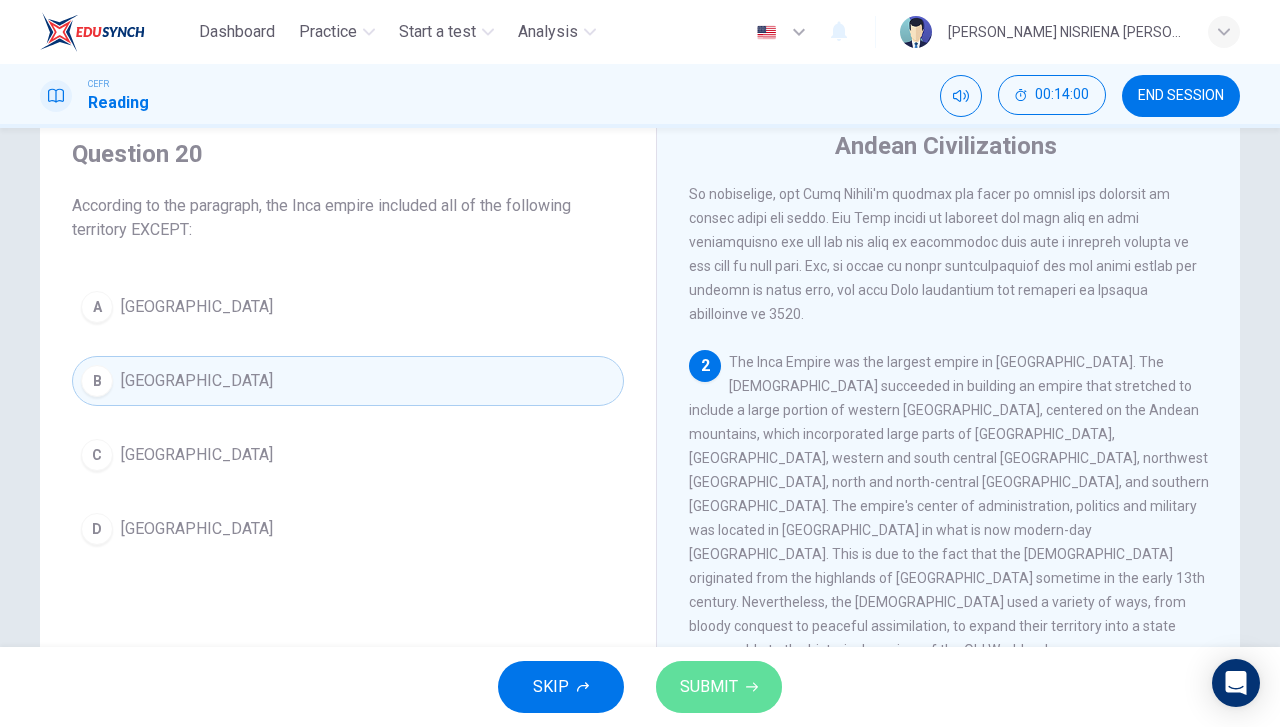 click on "SUBMIT" at bounding box center (719, 687) 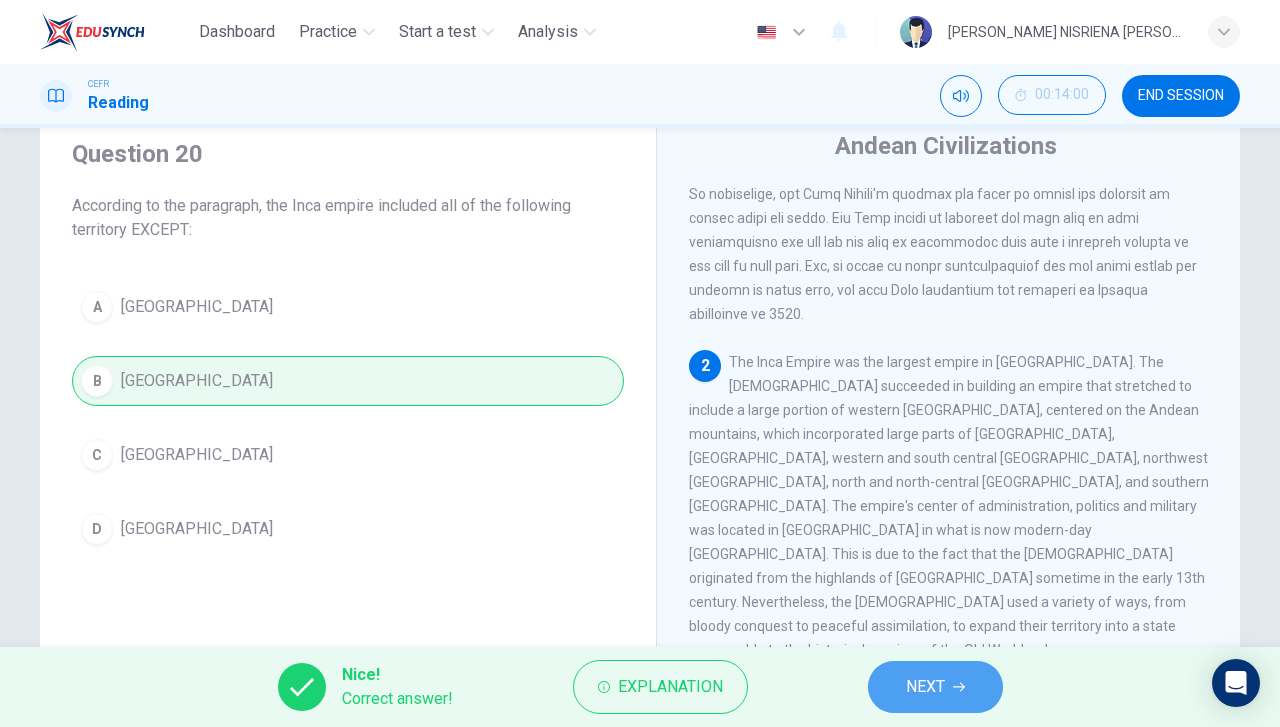 click on "NEXT" at bounding box center (925, 687) 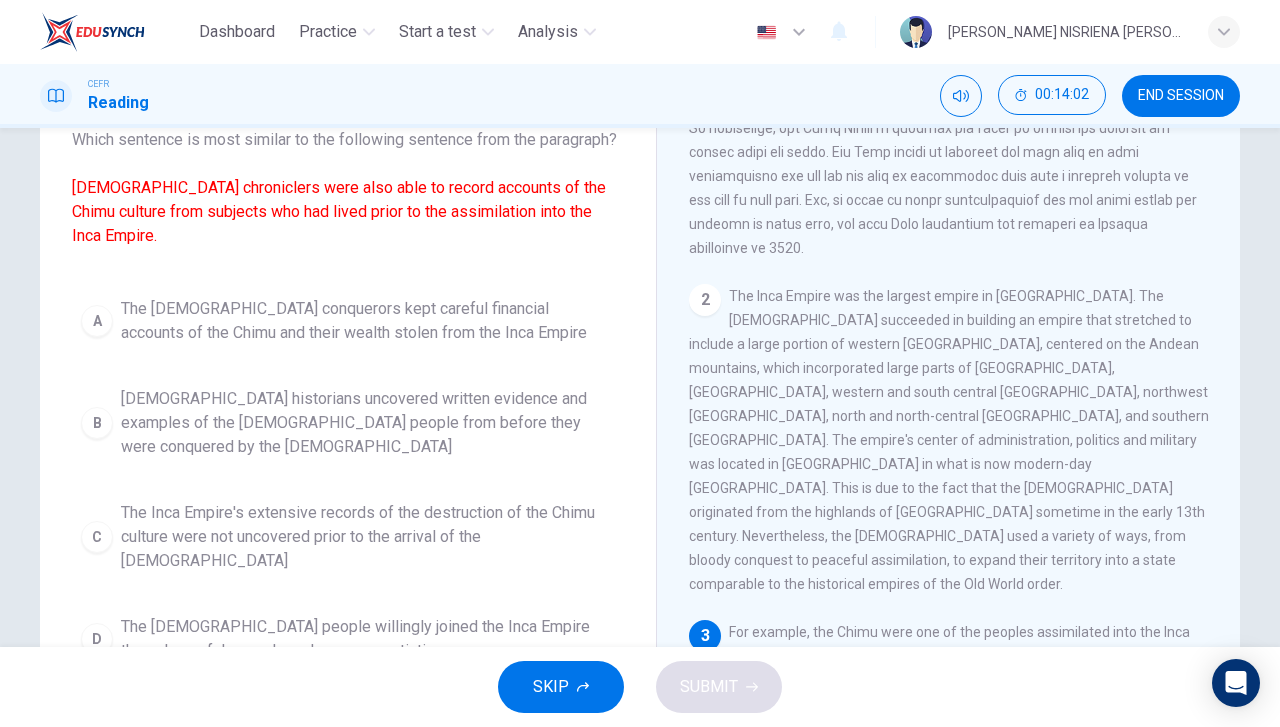 scroll, scrollTop: 137, scrollLeft: 0, axis: vertical 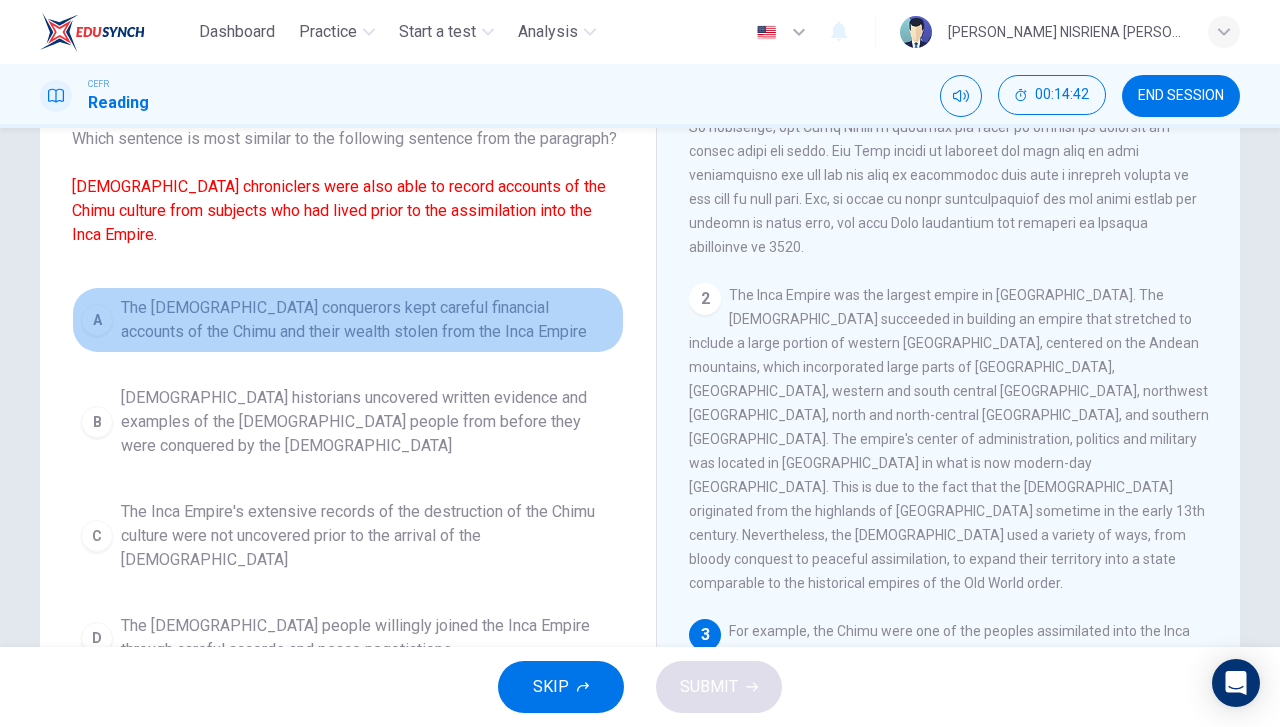 click on "A The Spanish conquerors kept careful financial accounts of the Chimu and their wealth stolen from the Inca Empire" at bounding box center (348, 320) 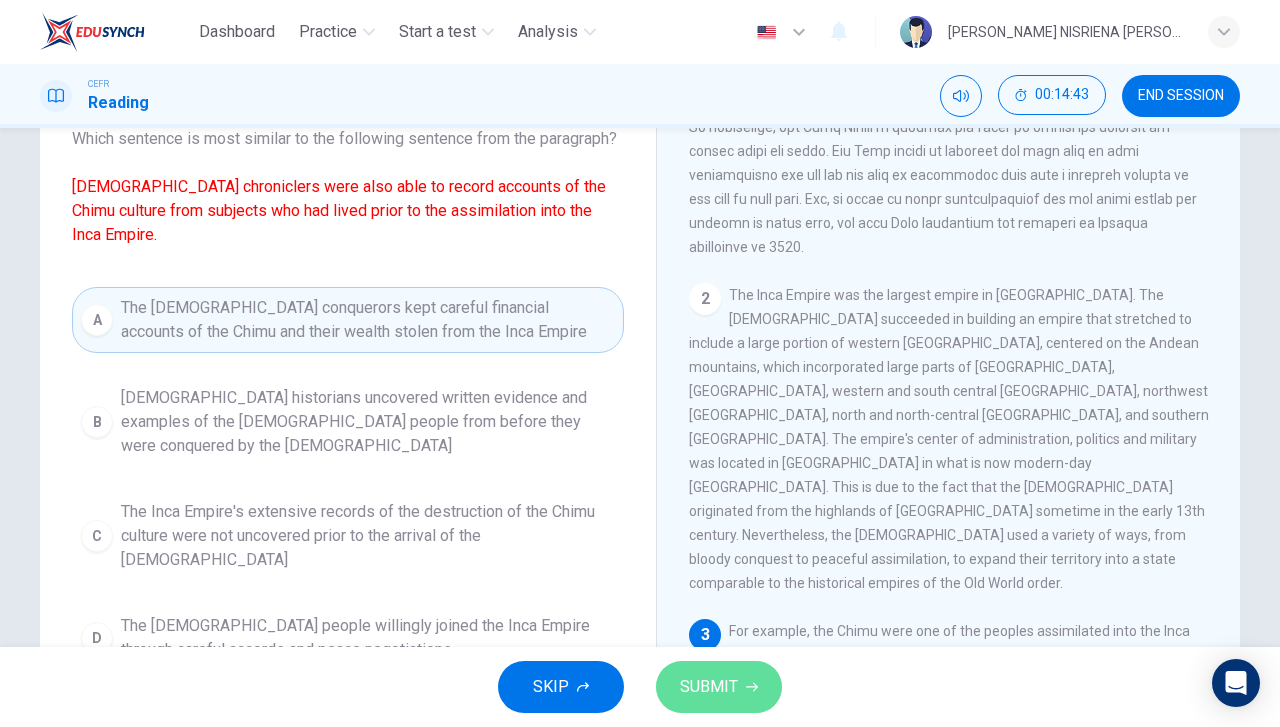 click on "SUBMIT" at bounding box center [709, 687] 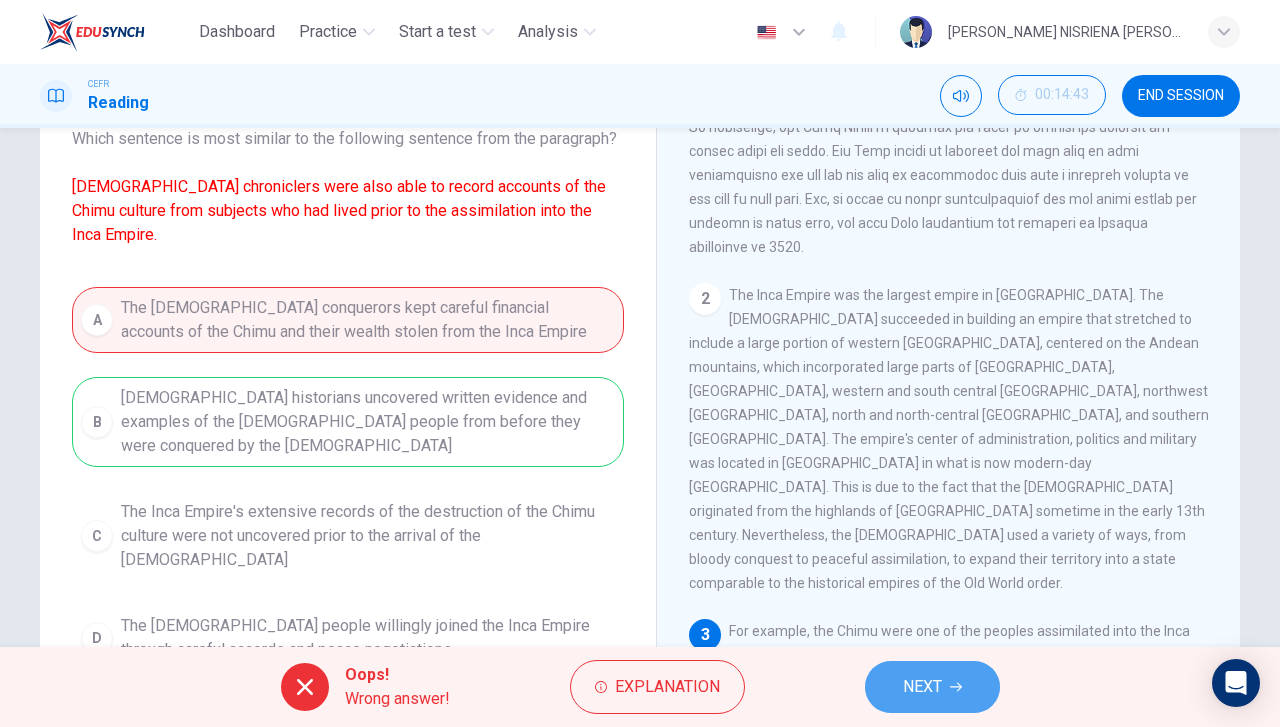 click on "NEXT" at bounding box center (922, 687) 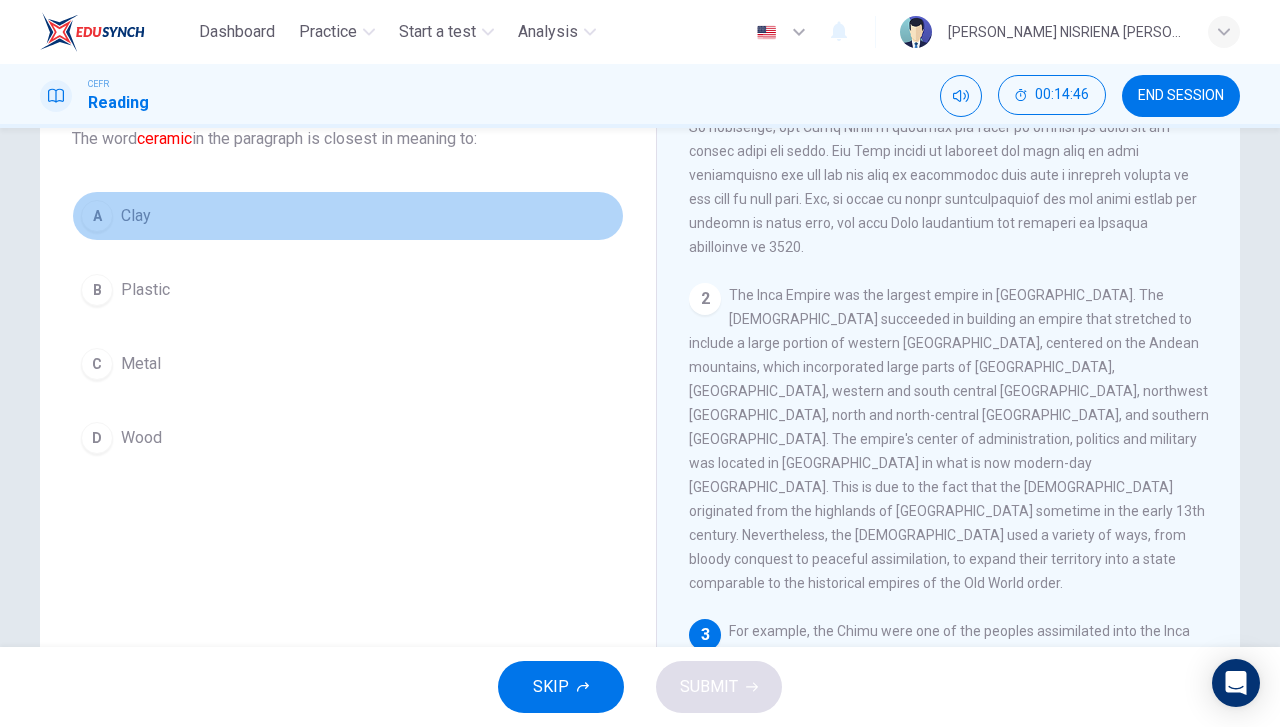 click on "A Clay" at bounding box center (348, 216) 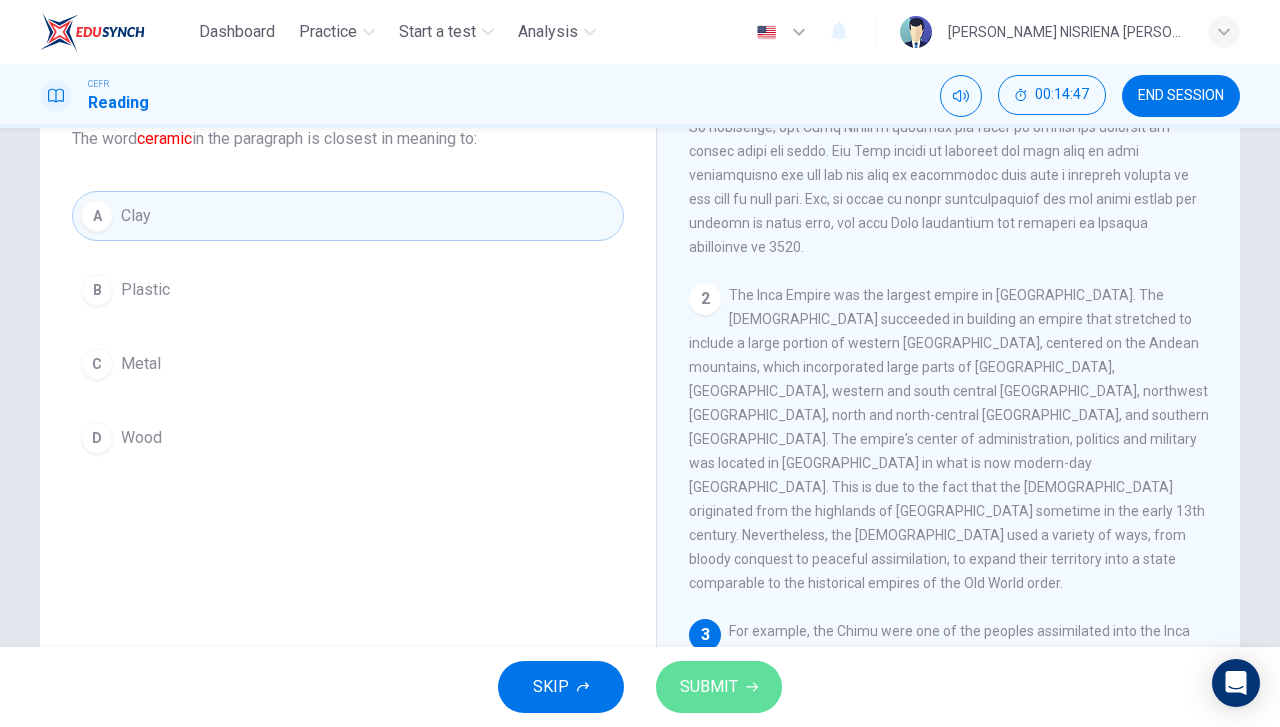 click on "SUBMIT" at bounding box center (709, 687) 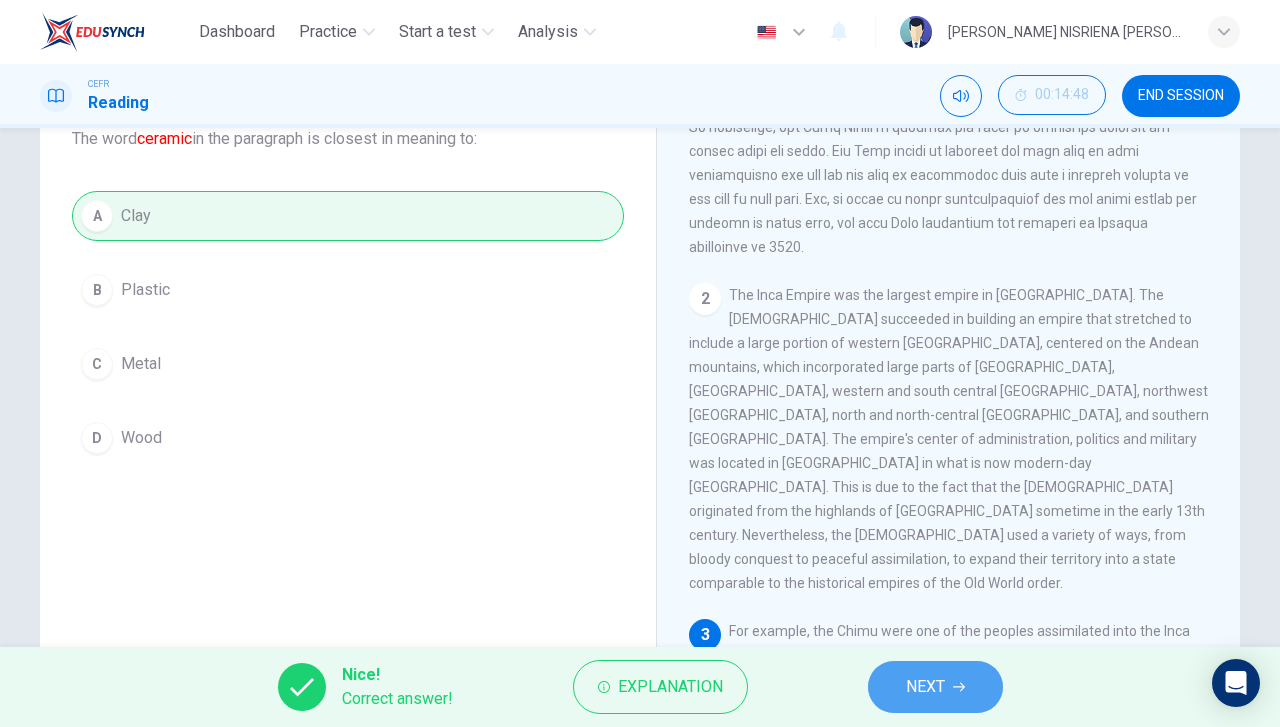 click on "NEXT" at bounding box center [925, 687] 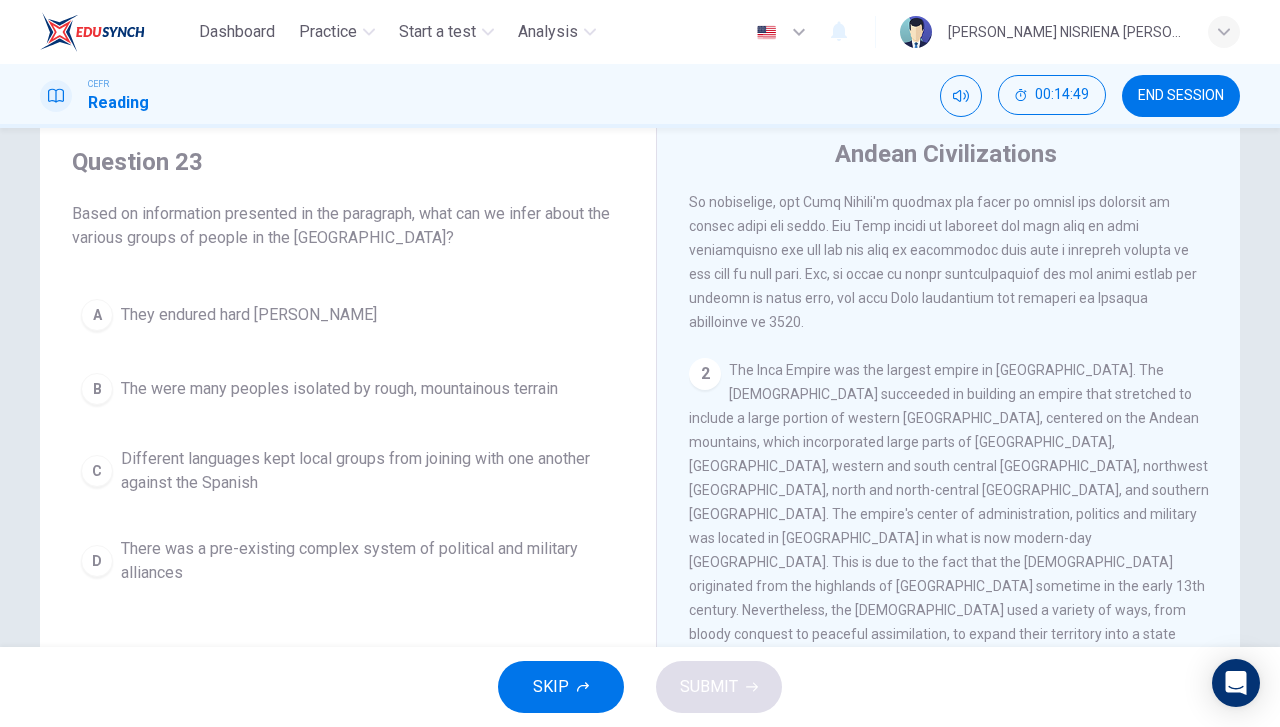 scroll, scrollTop: 63, scrollLeft: 0, axis: vertical 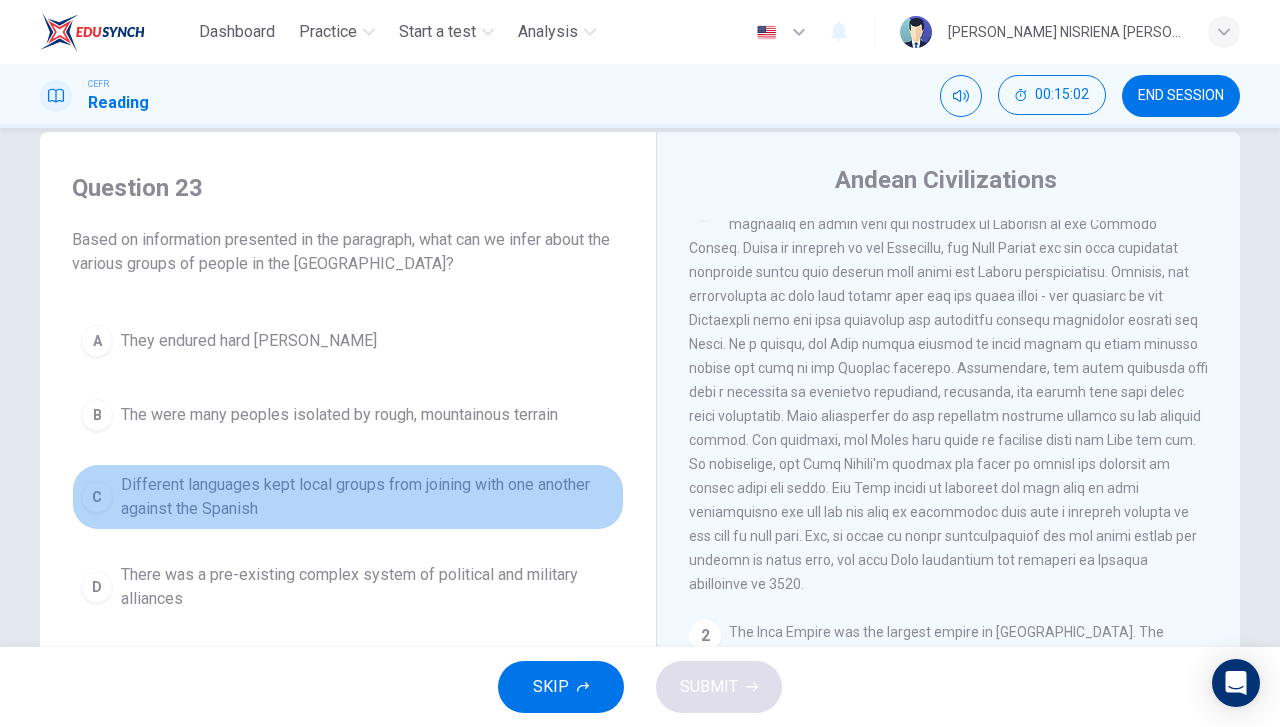 click on "Different languages kept local groups from joining with one another against the Spanish" at bounding box center [368, 497] 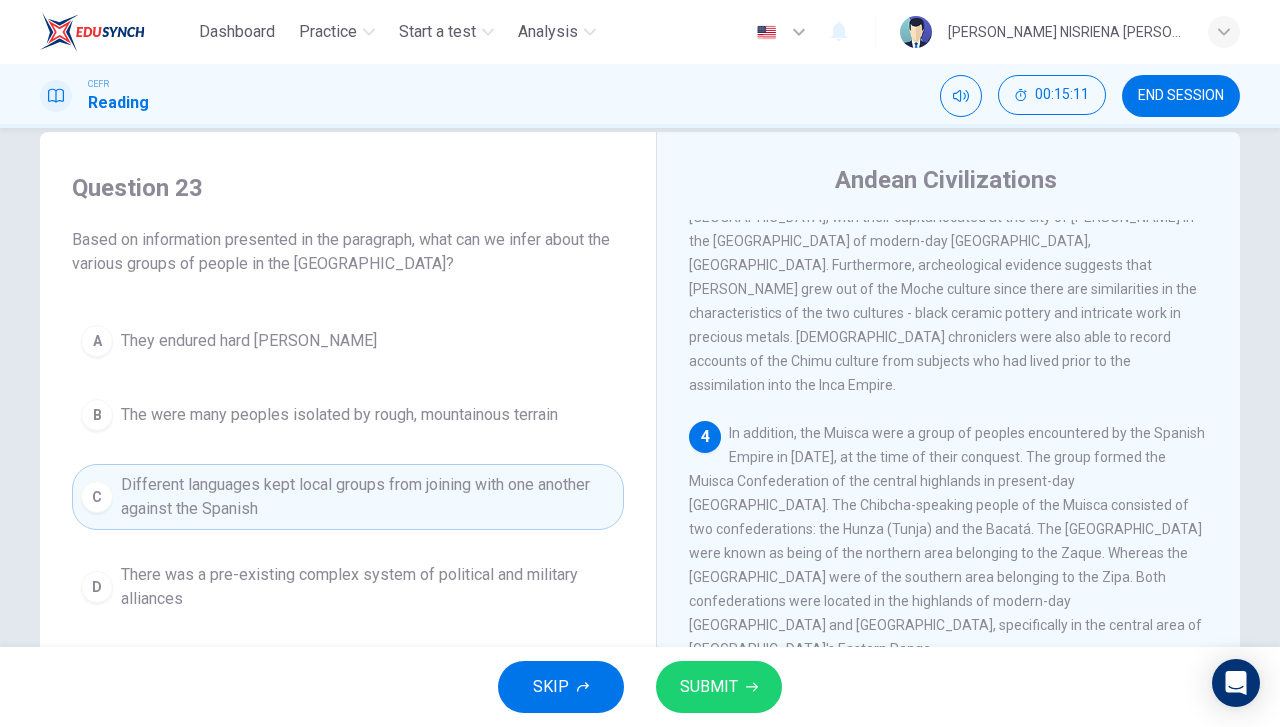 scroll, scrollTop: 880, scrollLeft: 0, axis: vertical 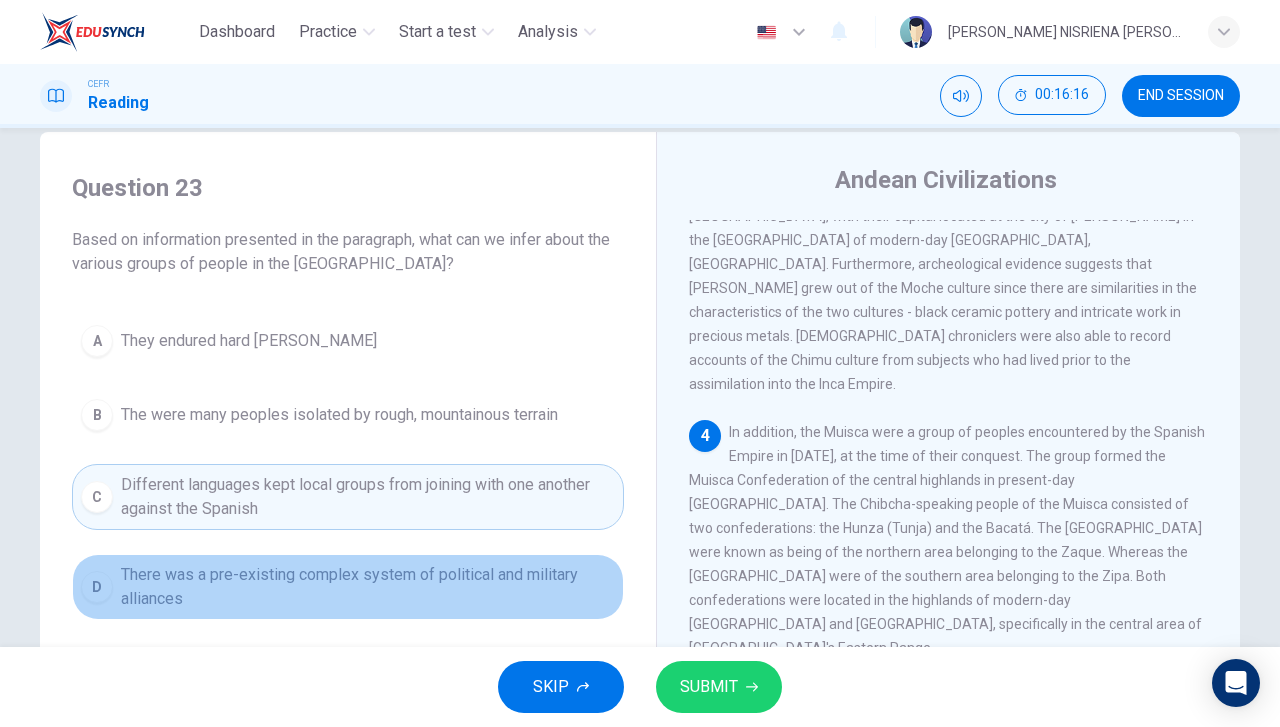 click on "There was a pre-existing complex system of political and military alliances" at bounding box center [368, 587] 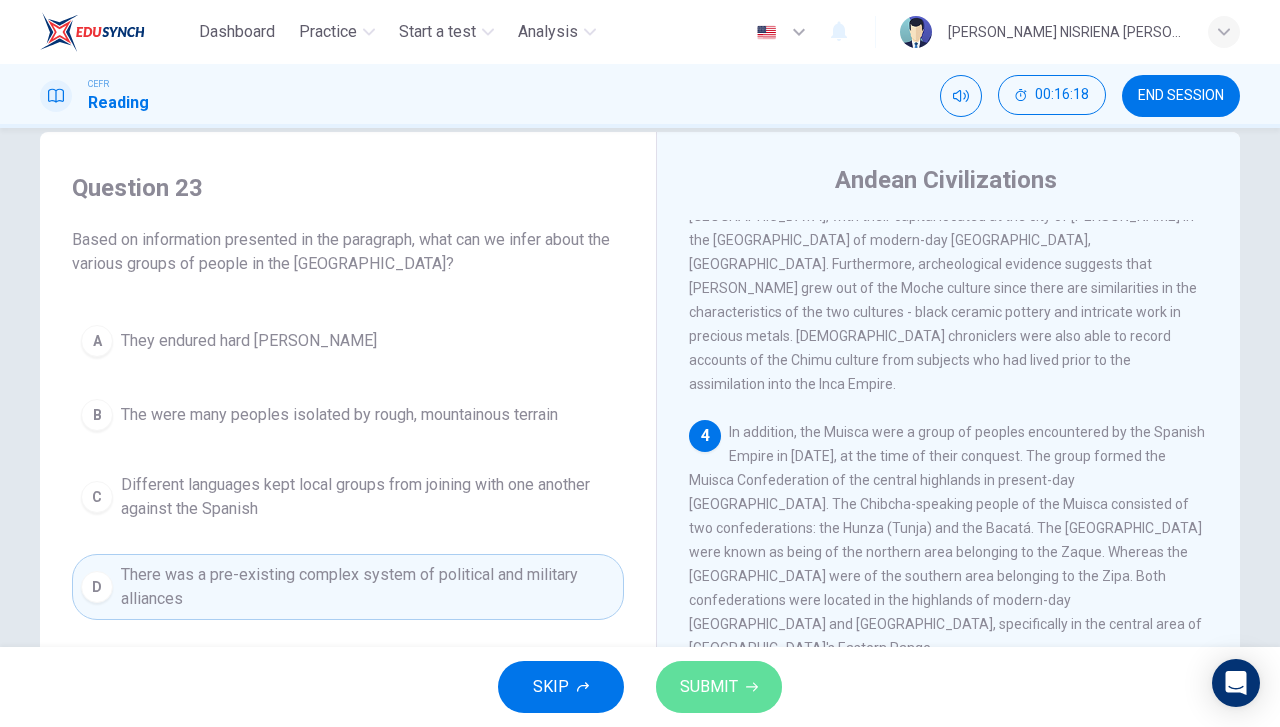 click on "SUBMIT" at bounding box center (709, 687) 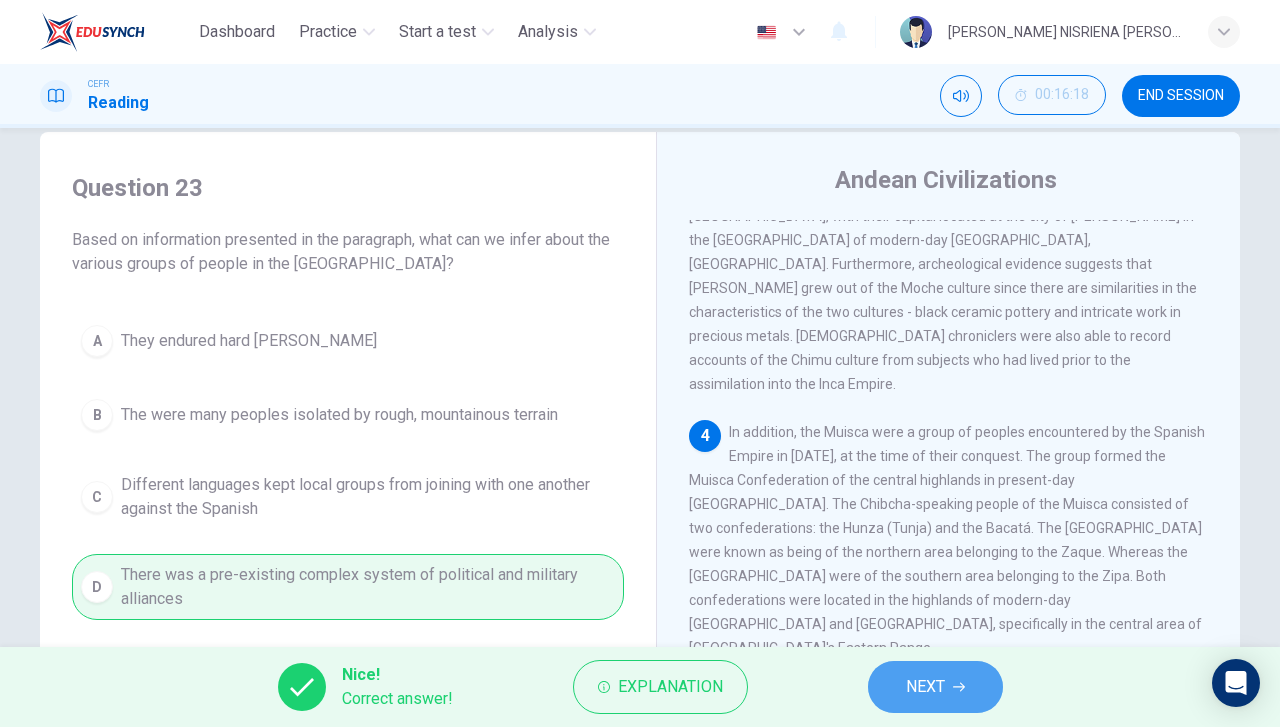 click on "NEXT" at bounding box center [925, 687] 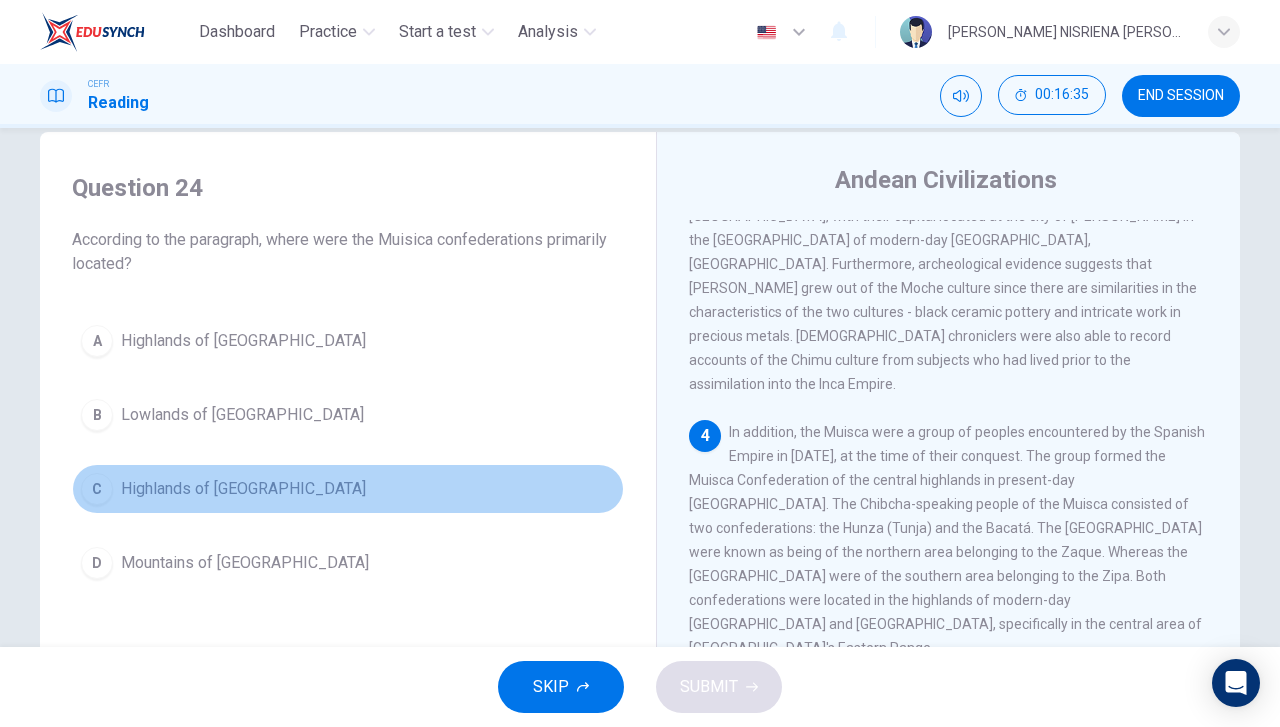 click on "C Highlands of Colombia" at bounding box center [348, 489] 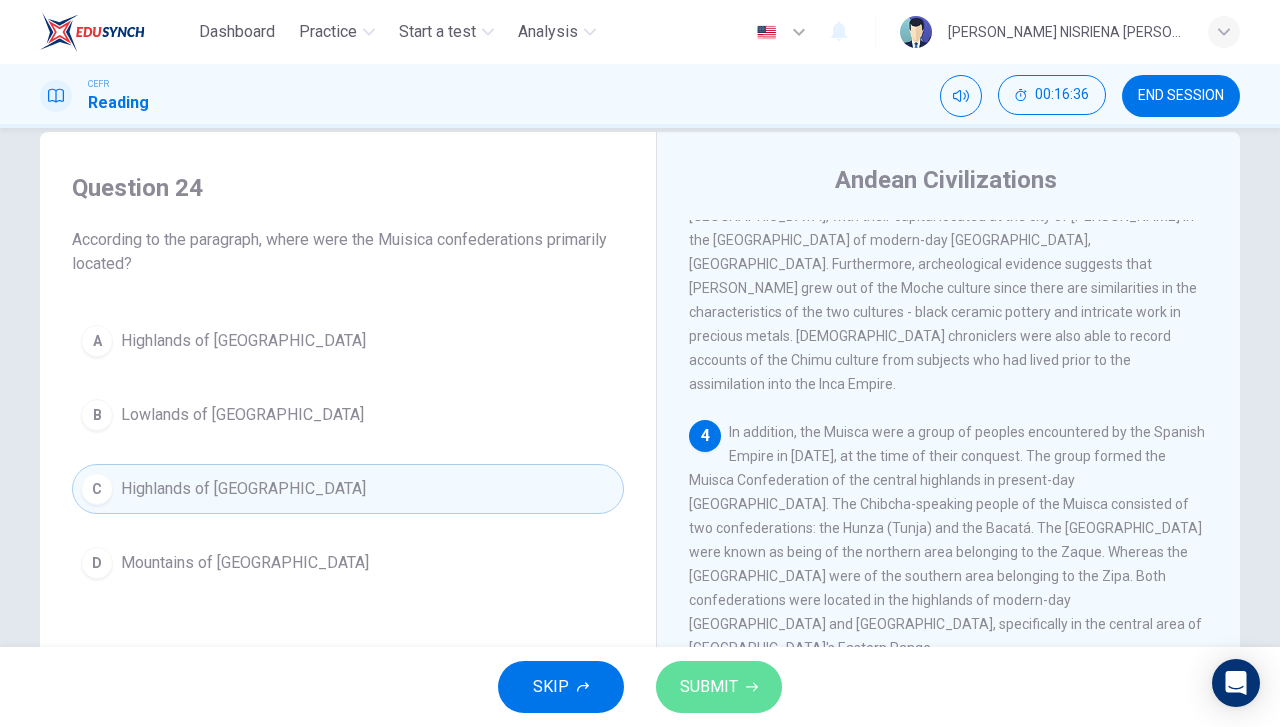 click on "SUBMIT" at bounding box center [709, 687] 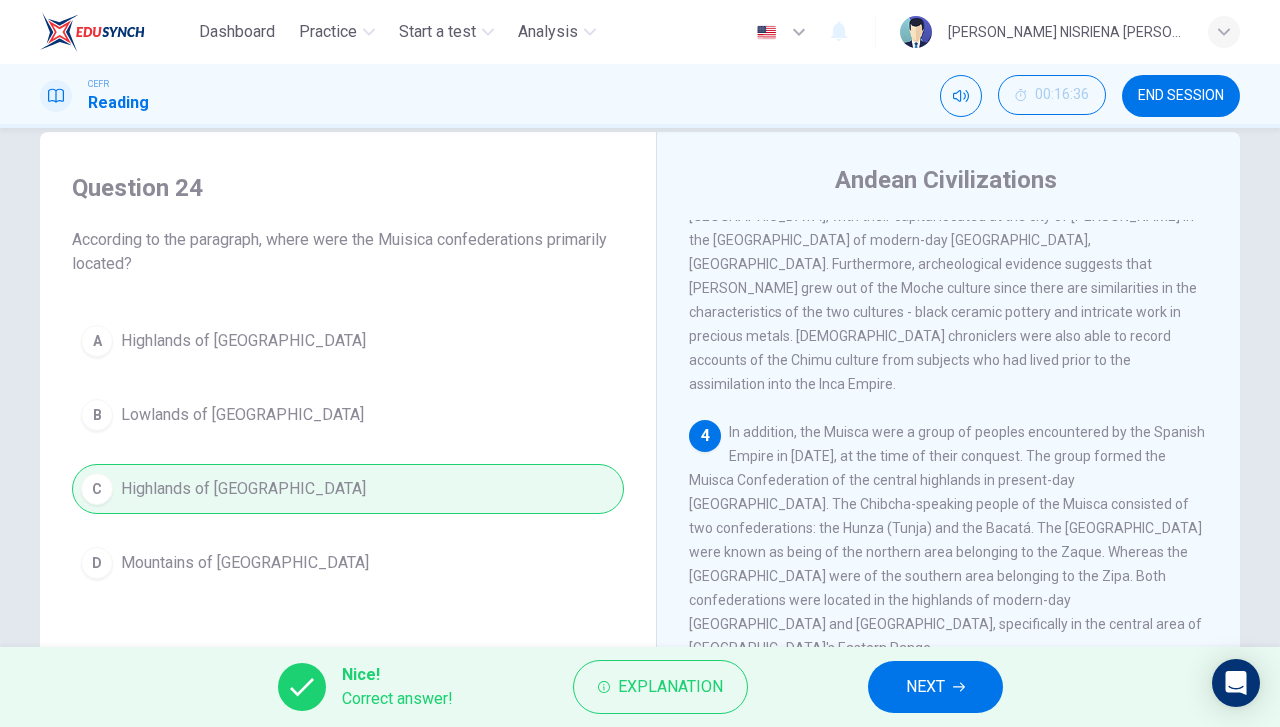click on "NEXT" at bounding box center [925, 687] 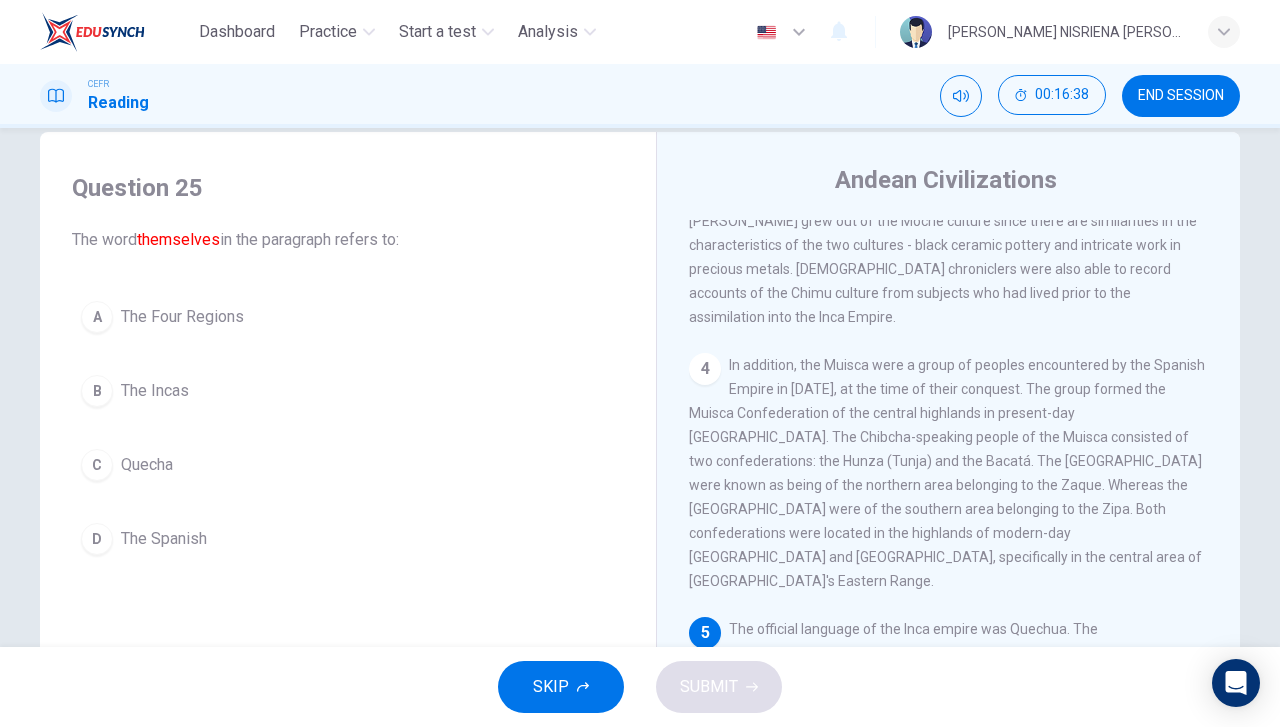 scroll, scrollTop: 964, scrollLeft: 0, axis: vertical 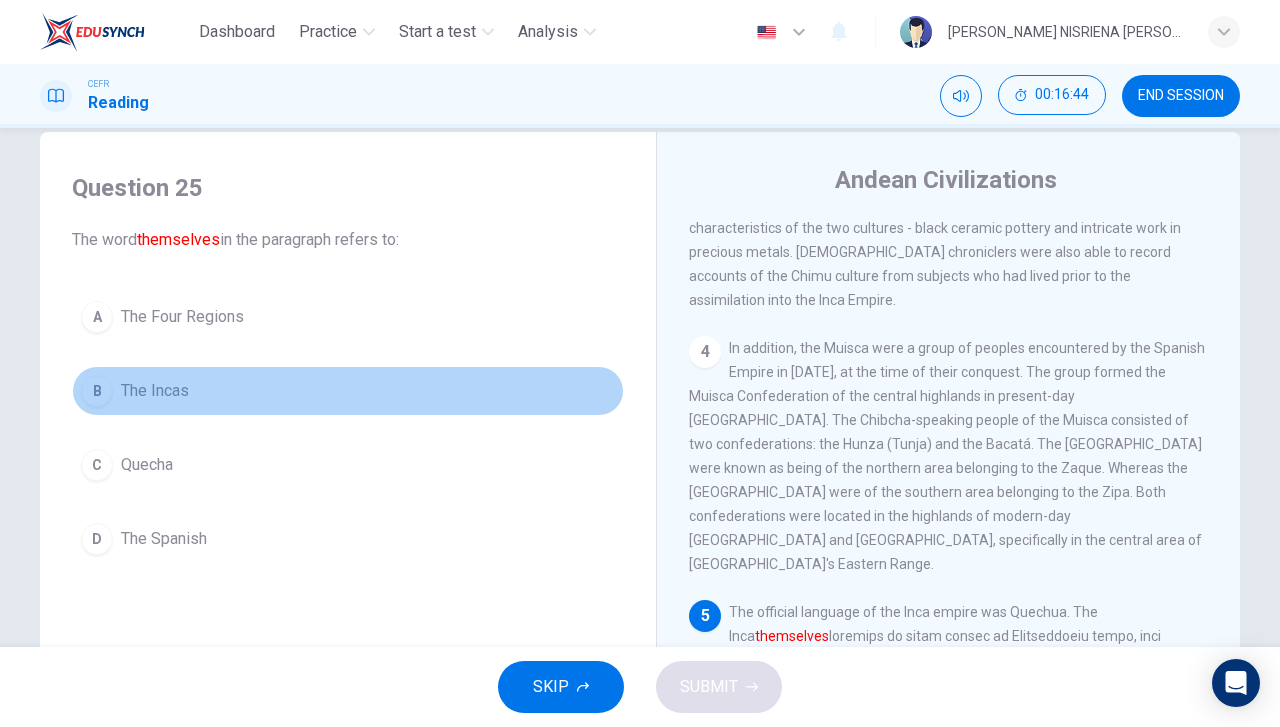 click on "B The Incas" at bounding box center [348, 391] 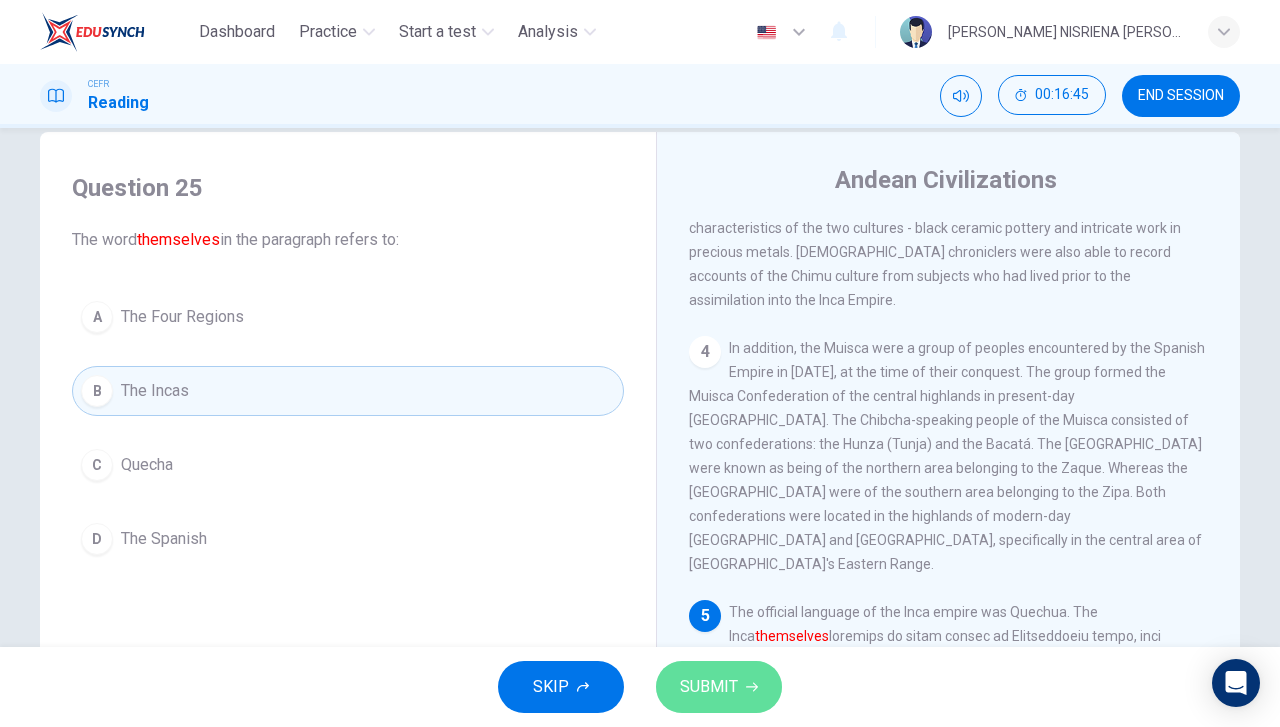 click on "SUBMIT" at bounding box center (719, 687) 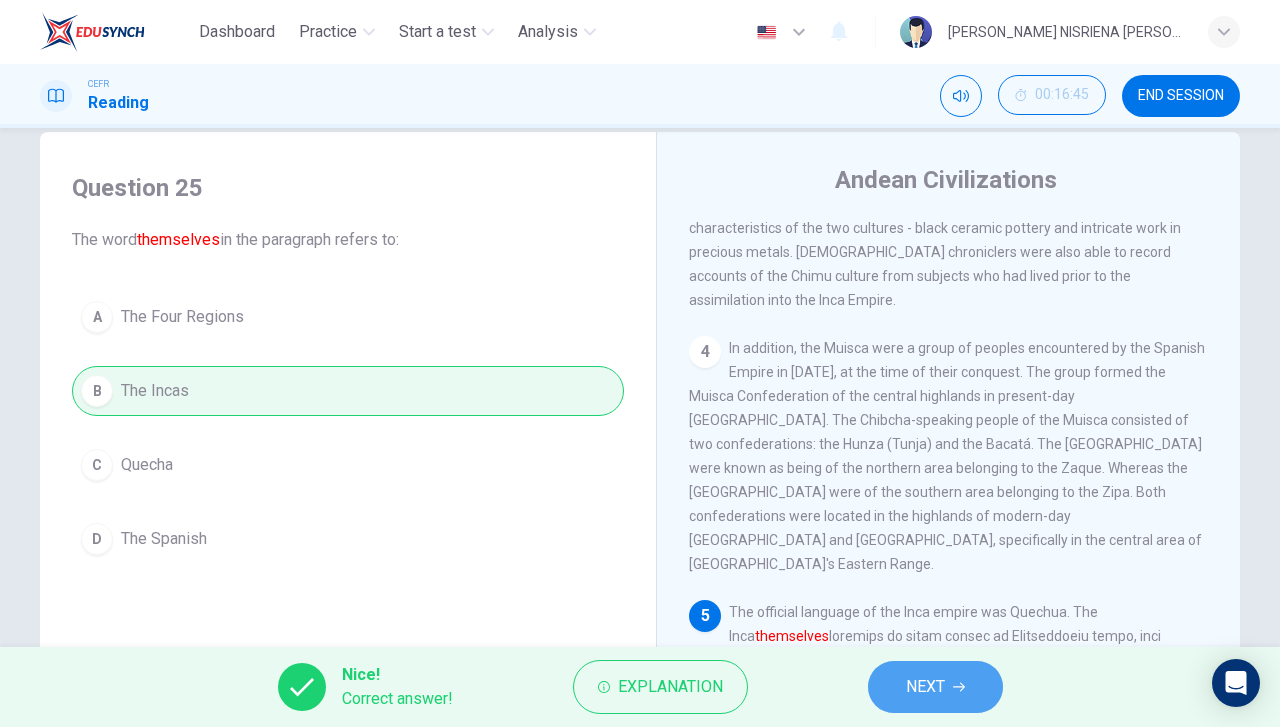 click on "NEXT" at bounding box center (935, 687) 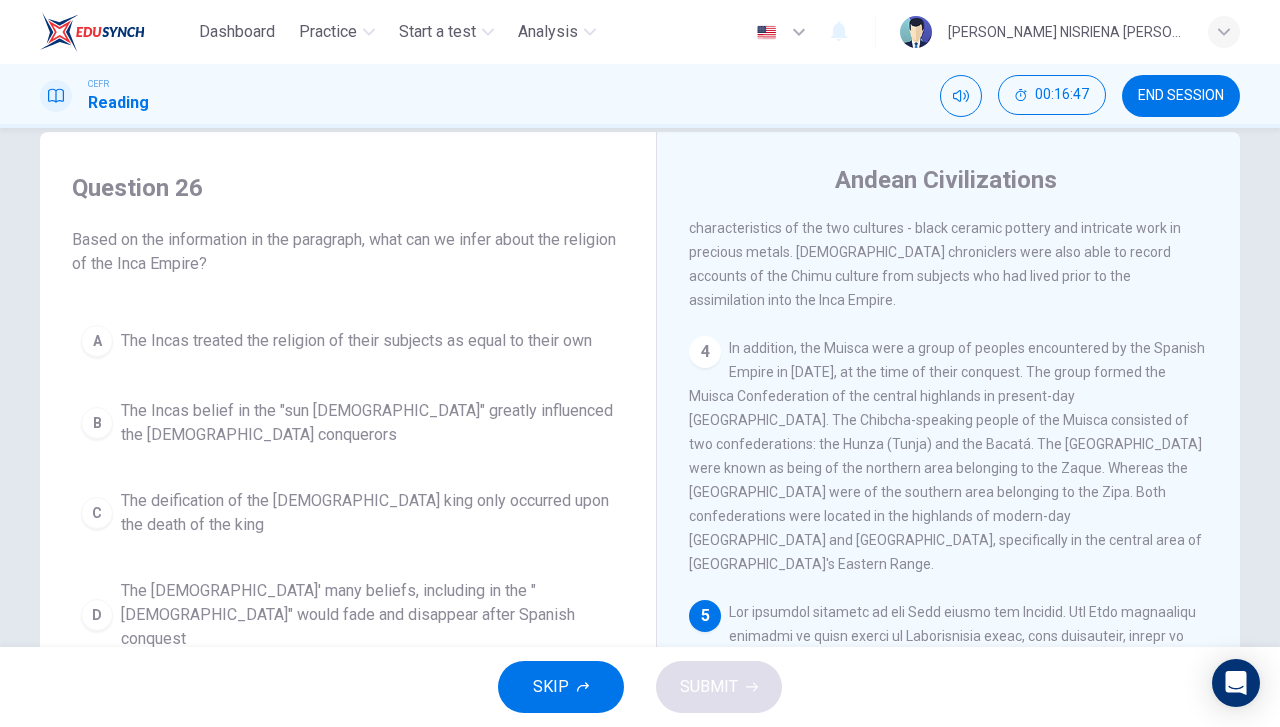 scroll, scrollTop: 1017, scrollLeft: 0, axis: vertical 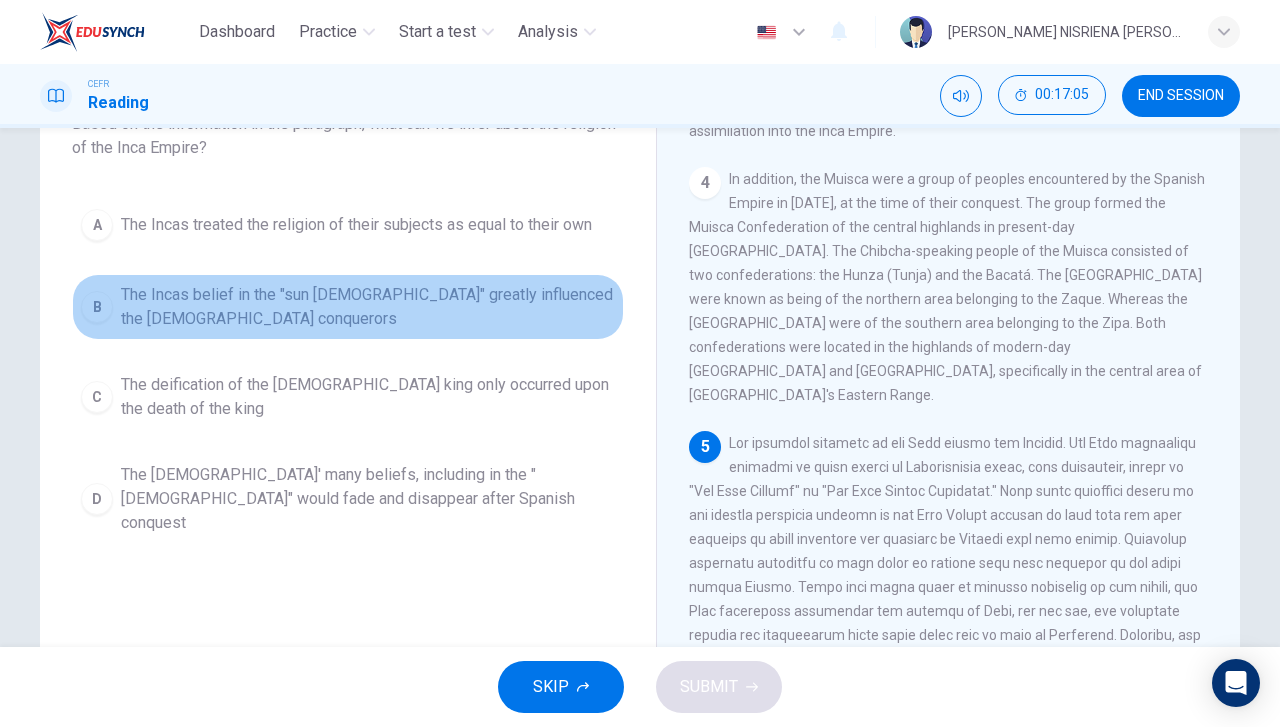 click on "The Incas belief in the "sun god" greatly influenced the Spanish conquerors" at bounding box center (368, 307) 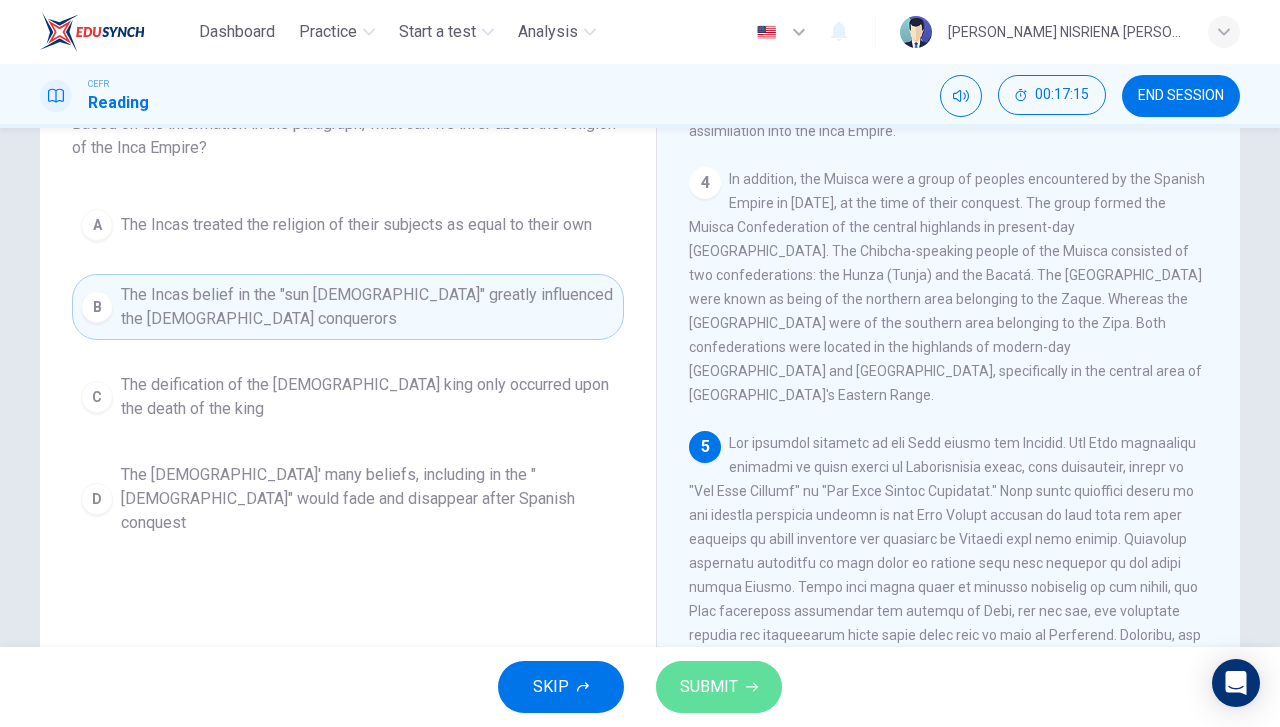 click on "SUBMIT" at bounding box center [709, 687] 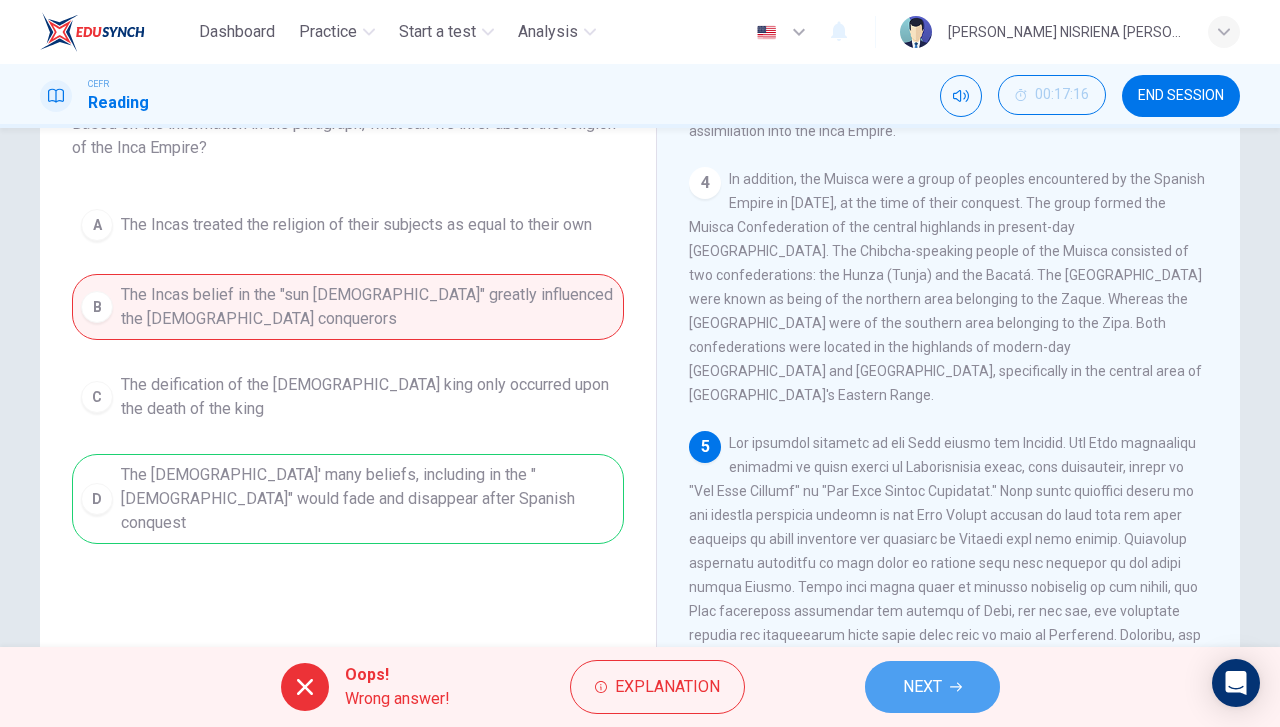 click on "NEXT" at bounding box center (922, 687) 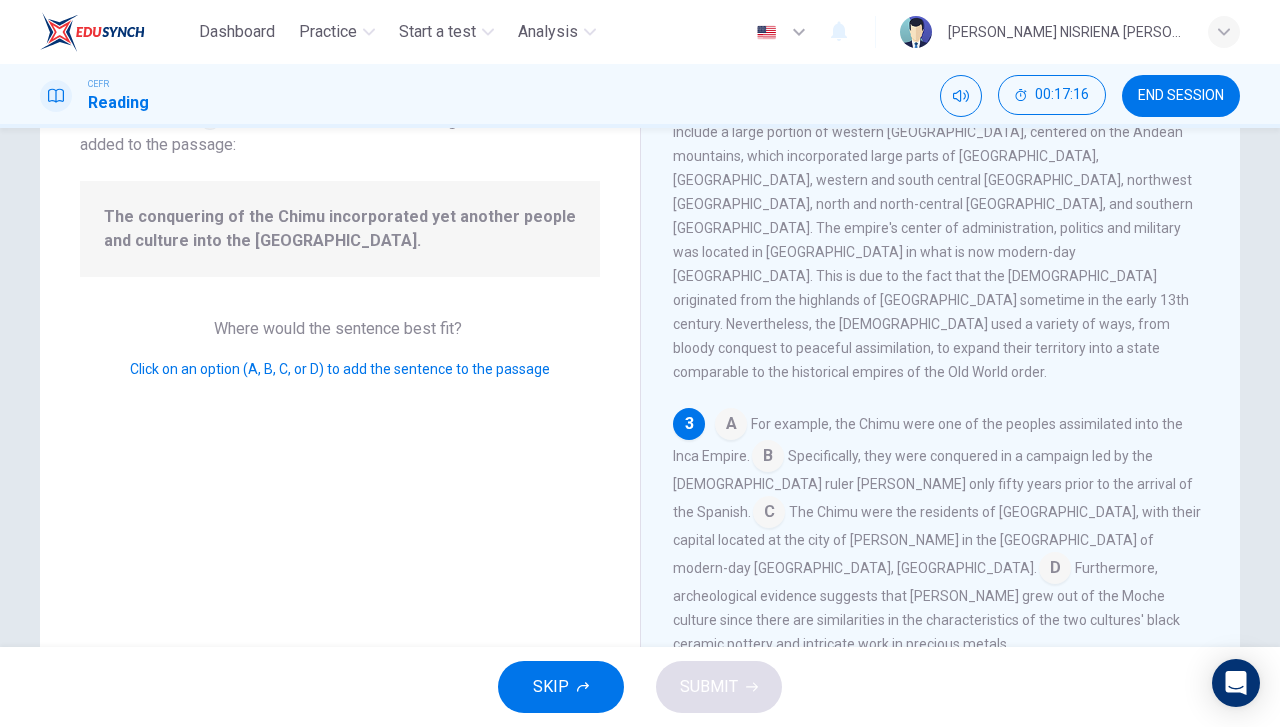scroll, scrollTop: 538, scrollLeft: 0, axis: vertical 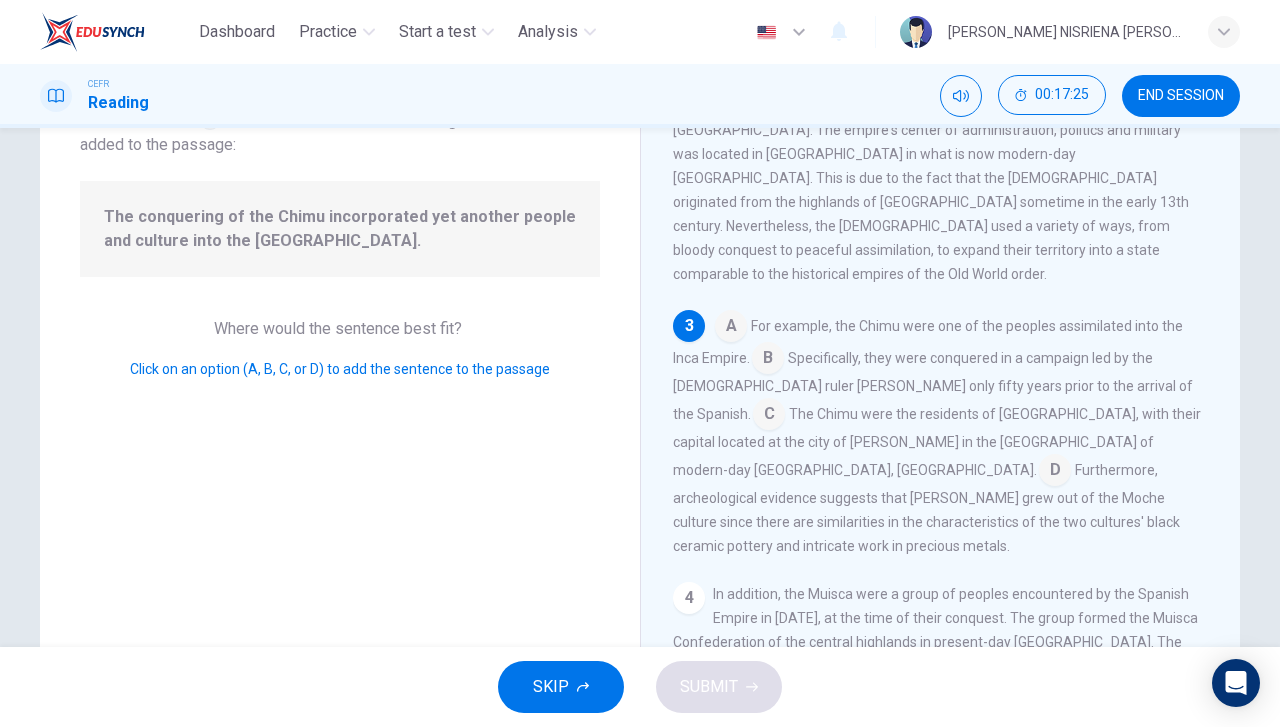 click at bounding box center [1055, 472] 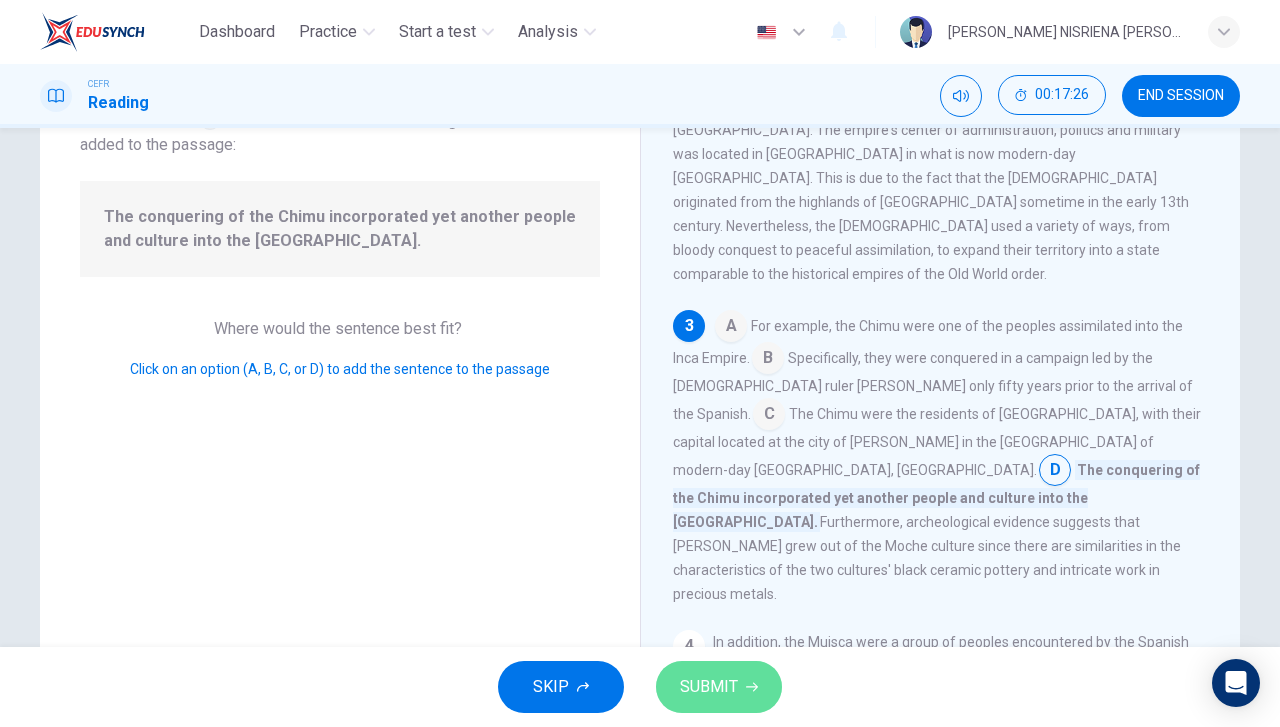 click on "SUBMIT" at bounding box center (719, 687) 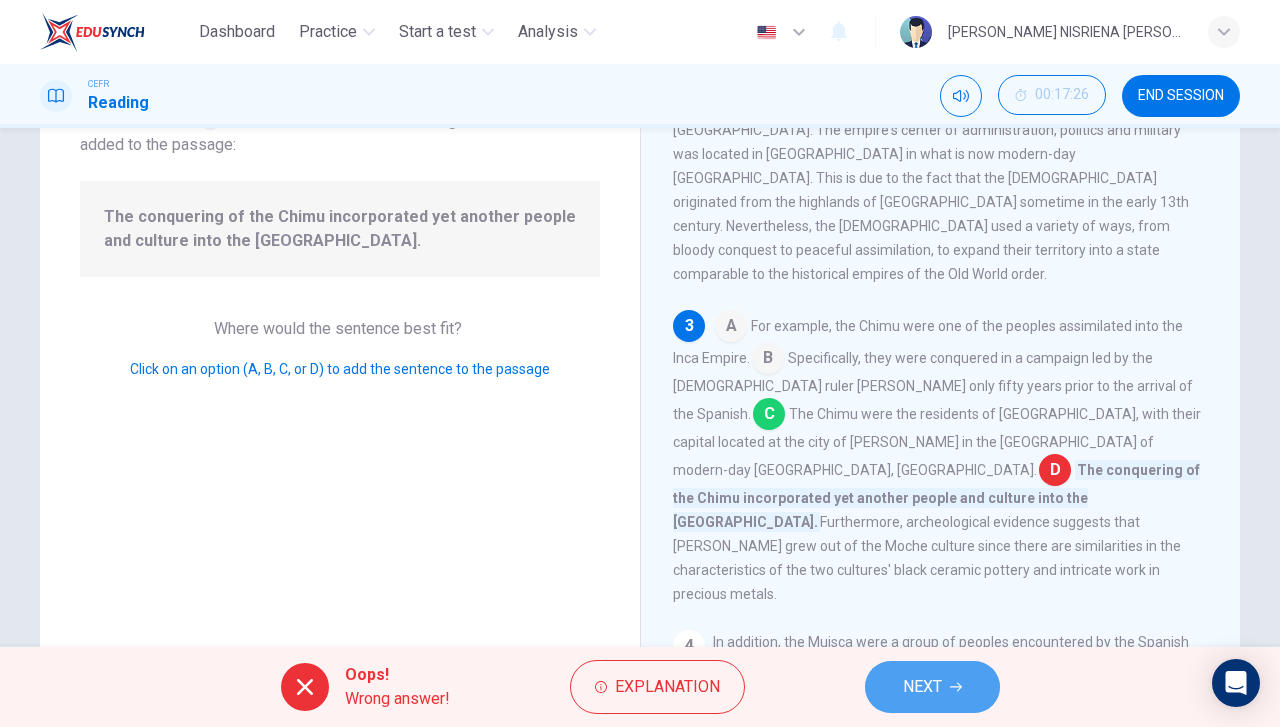 click on "NEXT" at bounding box center (922, 687) 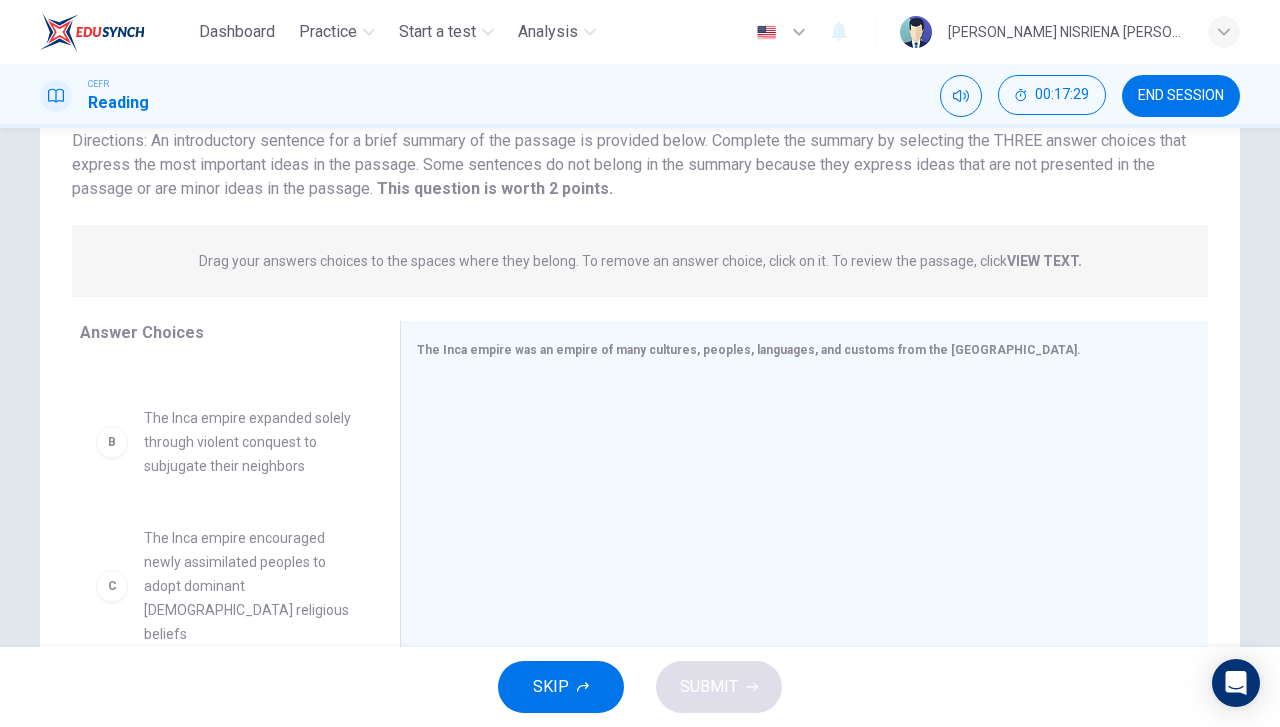 scroll, scrollTop: 0, scrollLeft: 0, axis: both 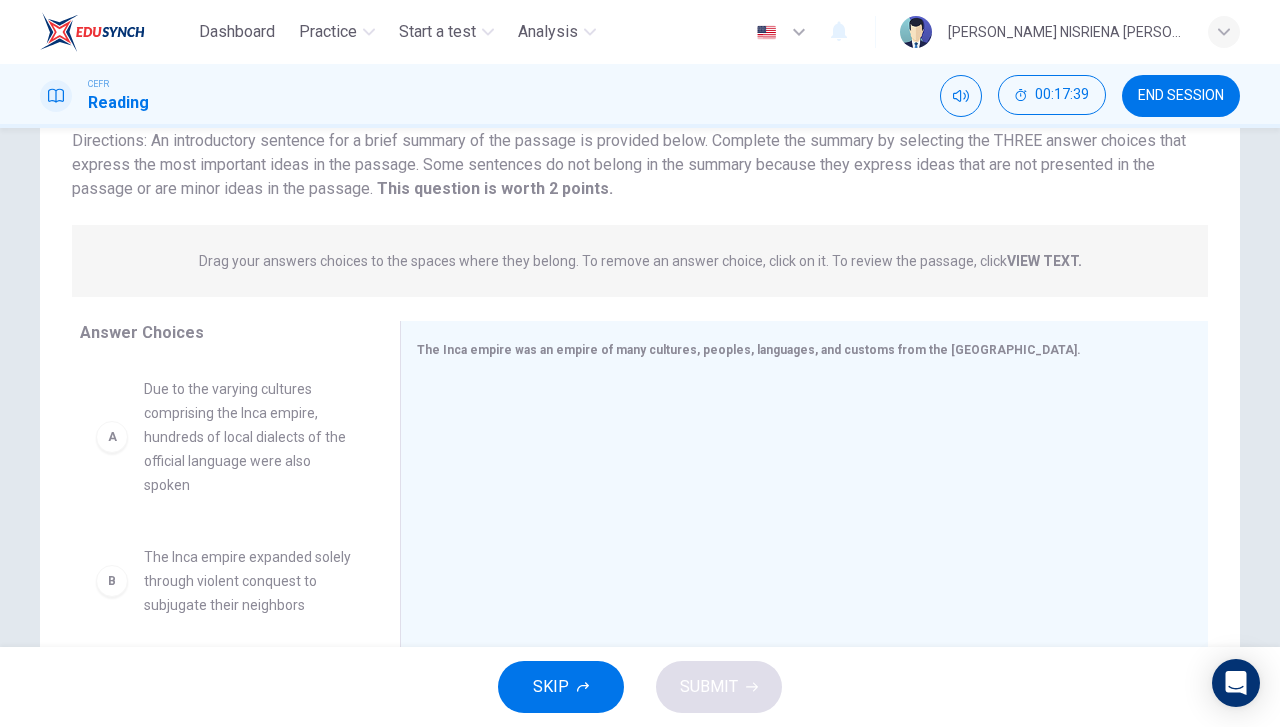 click on "Due to the varying cultures comprising the Inca empire, hundreds of local dialects of the official language were also spoken" at bounding box center [248, 437] 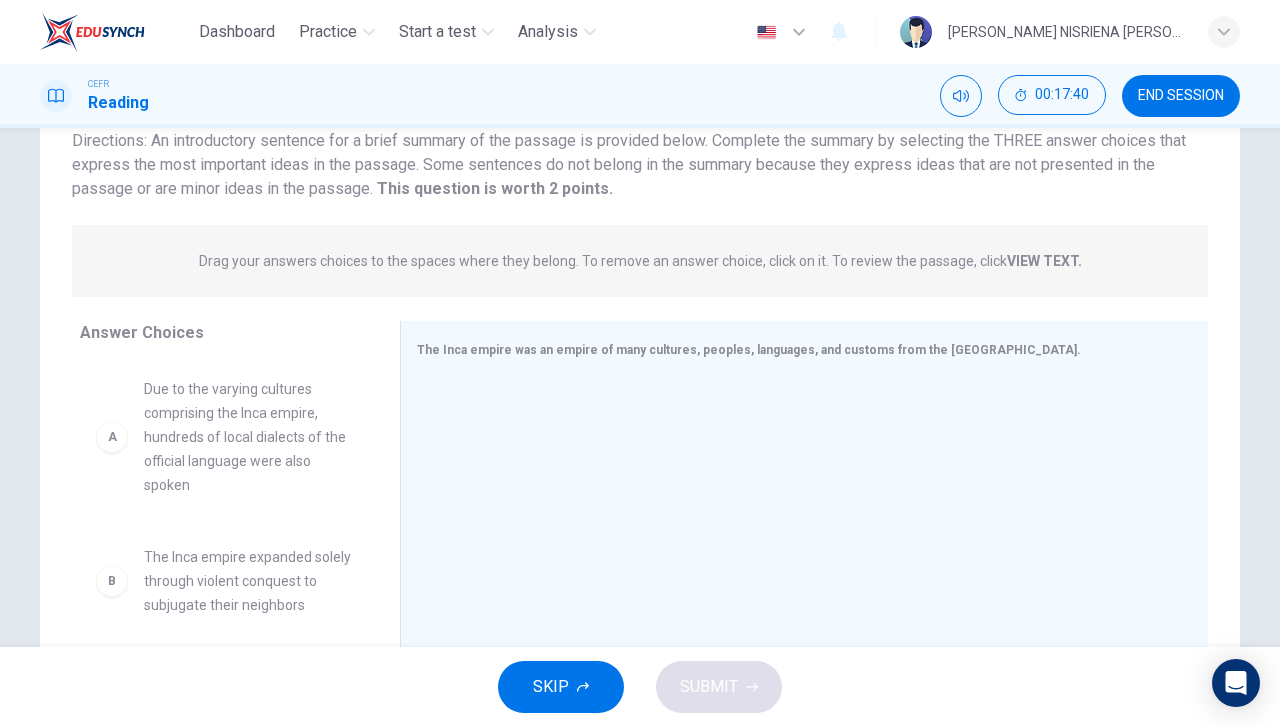 click on "Due to the varying cultures comprising the Inca empire, hundreds of local dialects of the official language were also spoken" at bounding box center [248, 437] 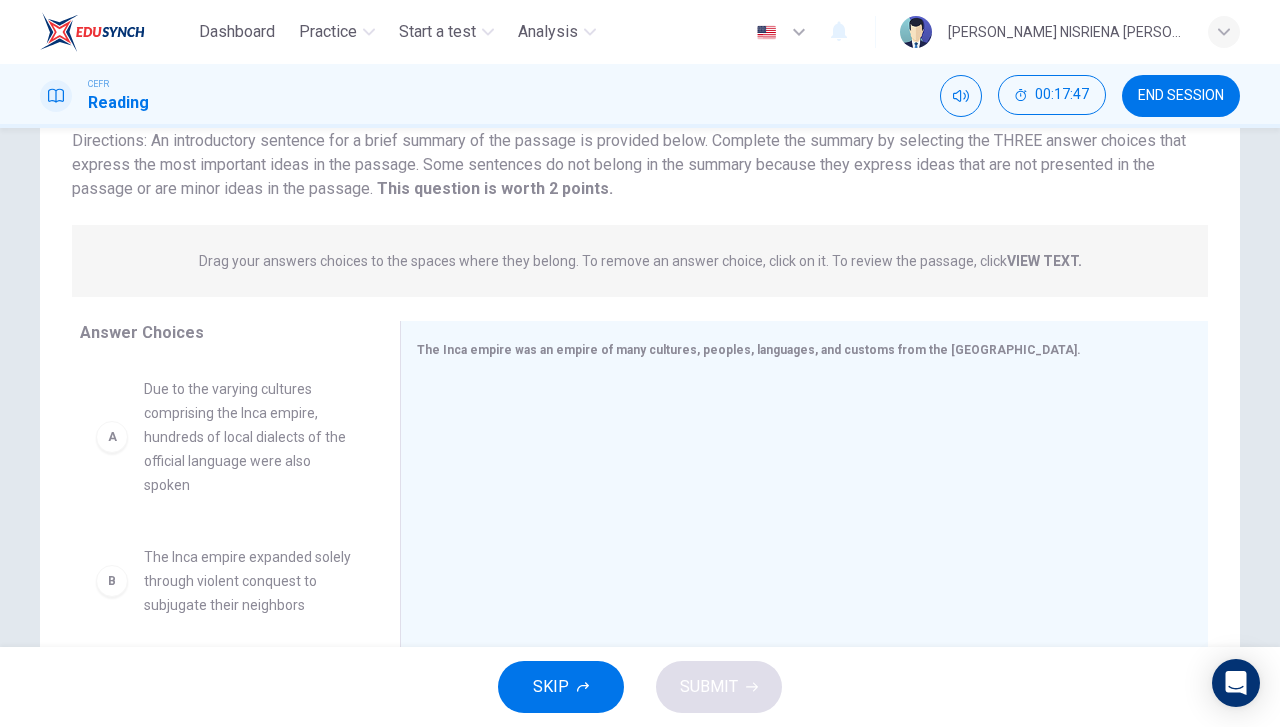 click on "Due to the varying cultures comprising the Inca empire, hundreds of local dialects of the official language were also spoken" at bounding box center [248, 437] 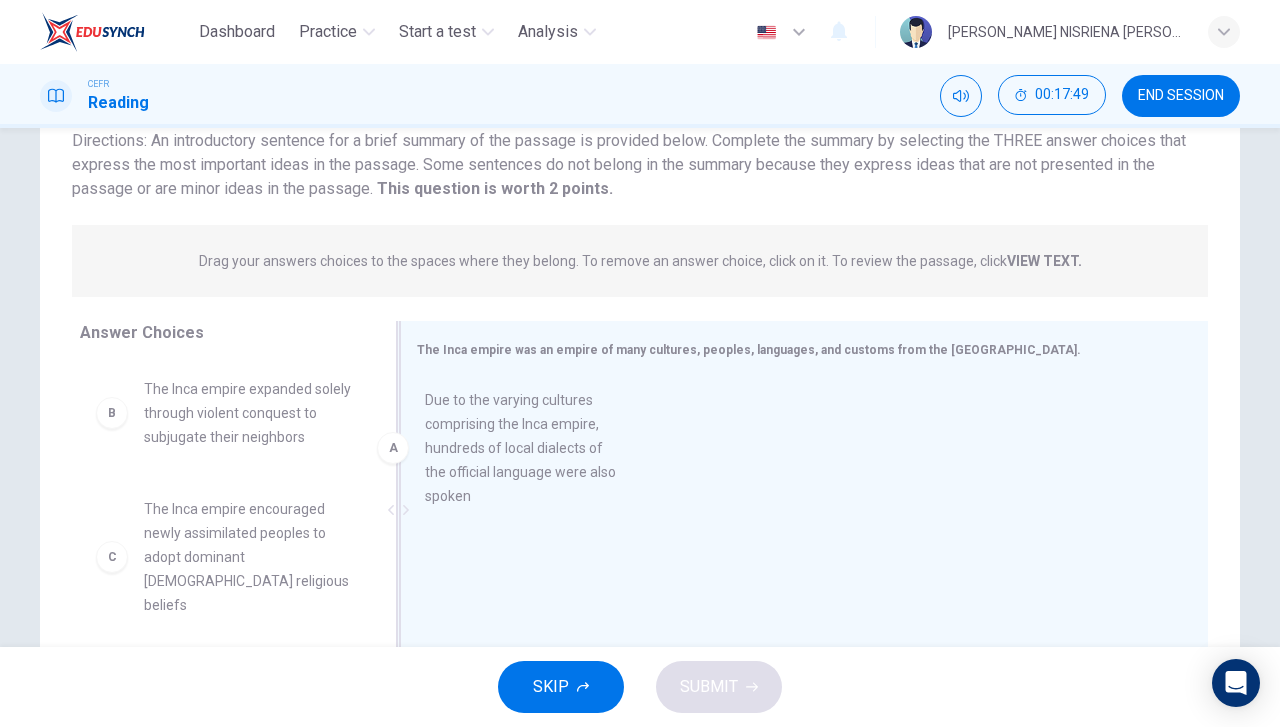drag, startPoint x: 326, startPoint y: 465, endPoint x: 600, endPoint y: 475, distance: 274.18243 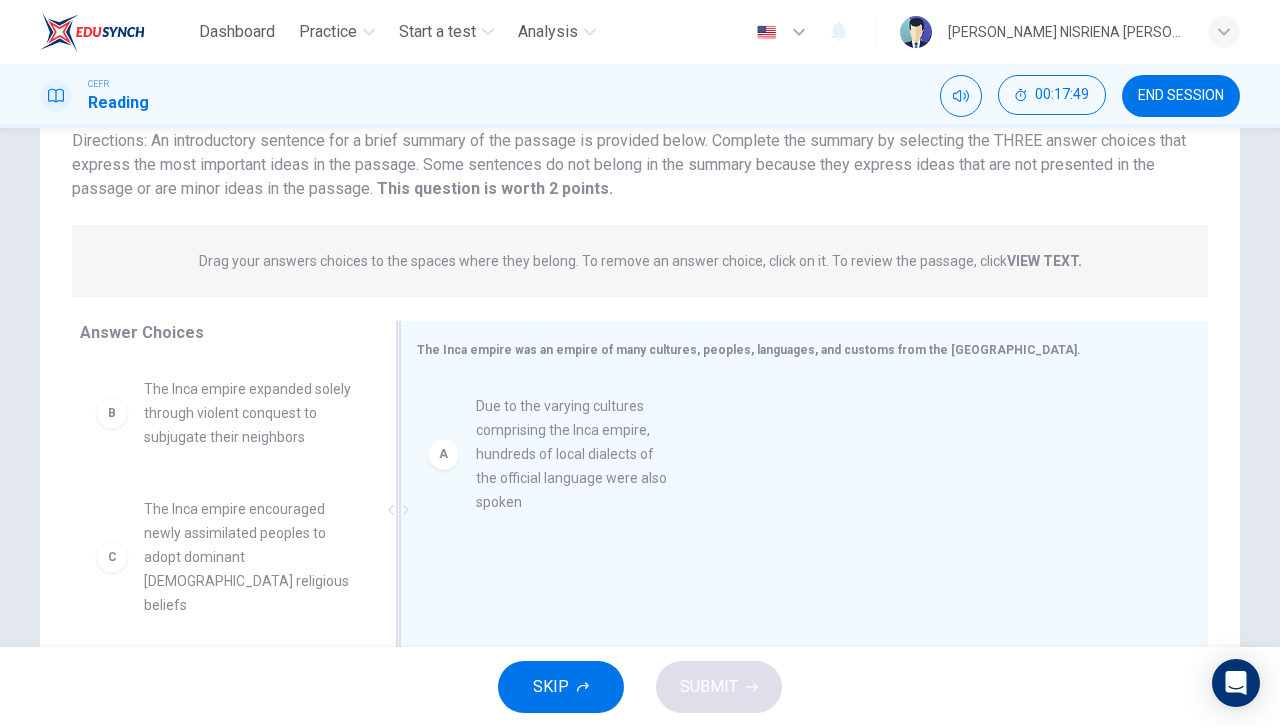 click at bounding box center [796, 512] 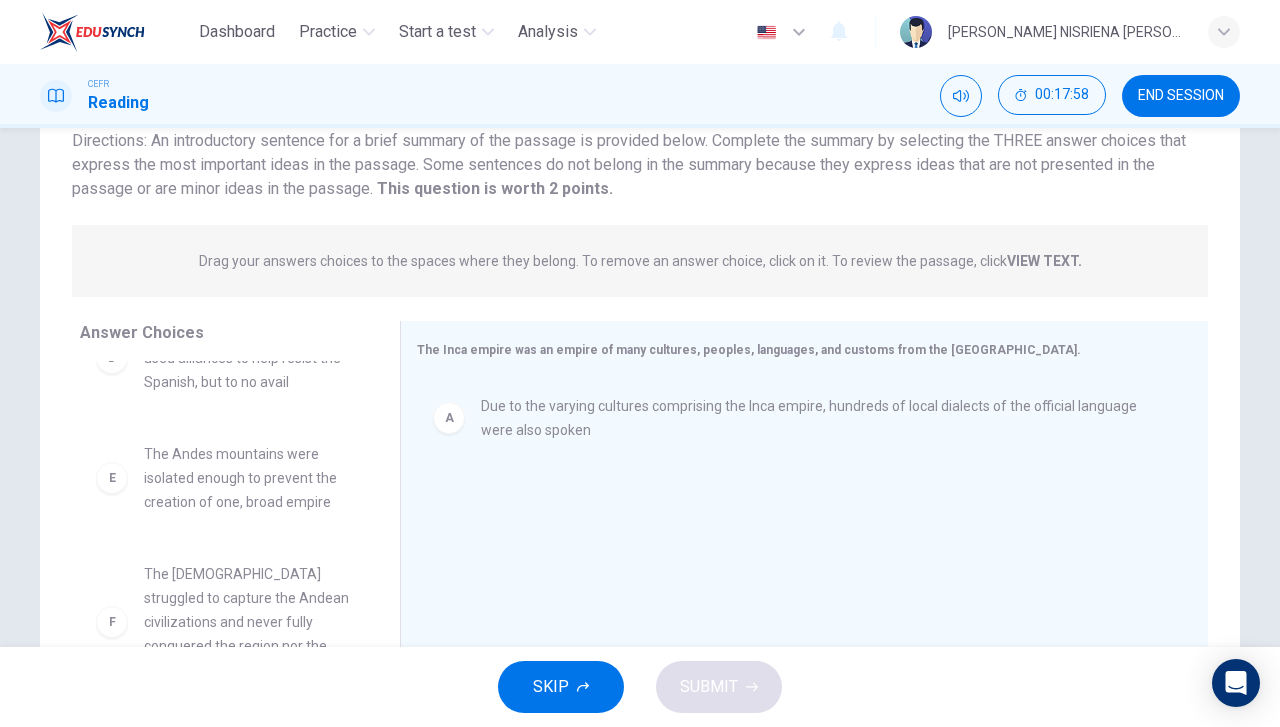 scroll, scrollTop: 348, scrollLeft: 0, axis: vertical 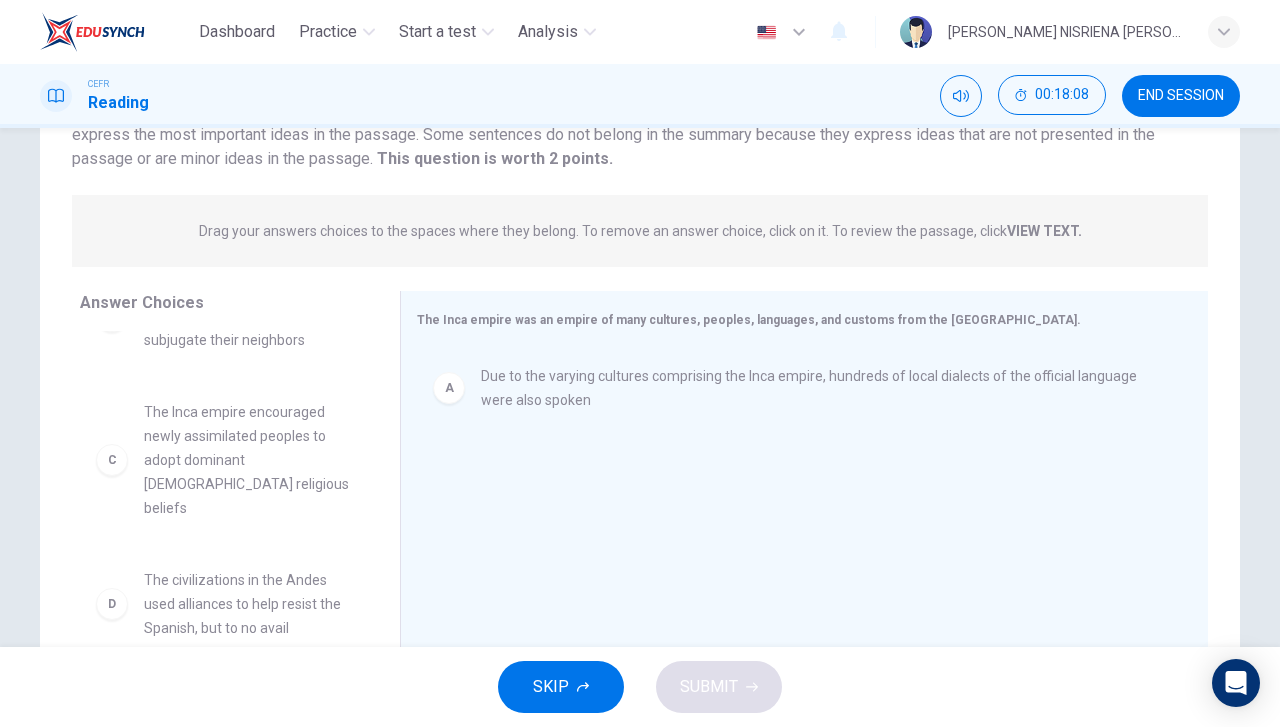 click on "The Inca empire encouraged newly assimilated peoples to adopt dominant Inca religious beliefs" at bounding box center [248, 460] 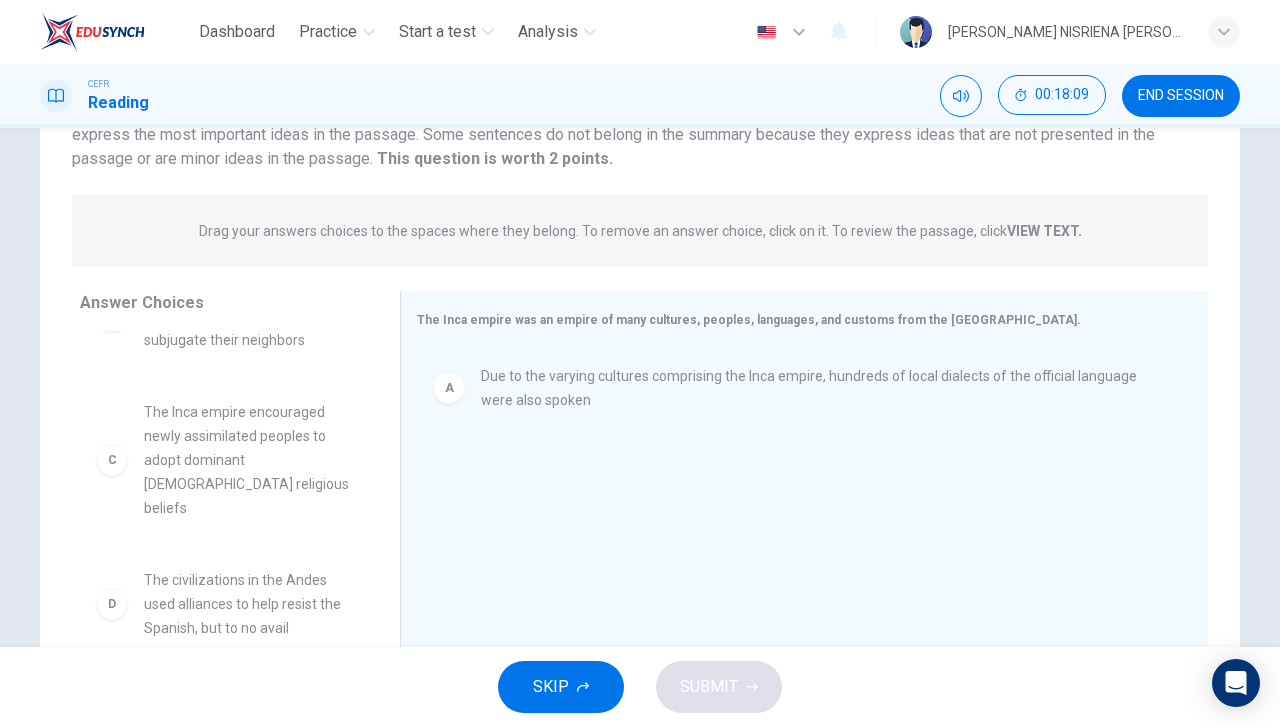 click on "The Inca empire encouraged newly assimilated peoples to adopt dominant Inca religious beliefs" at bounding box center (248, 460) 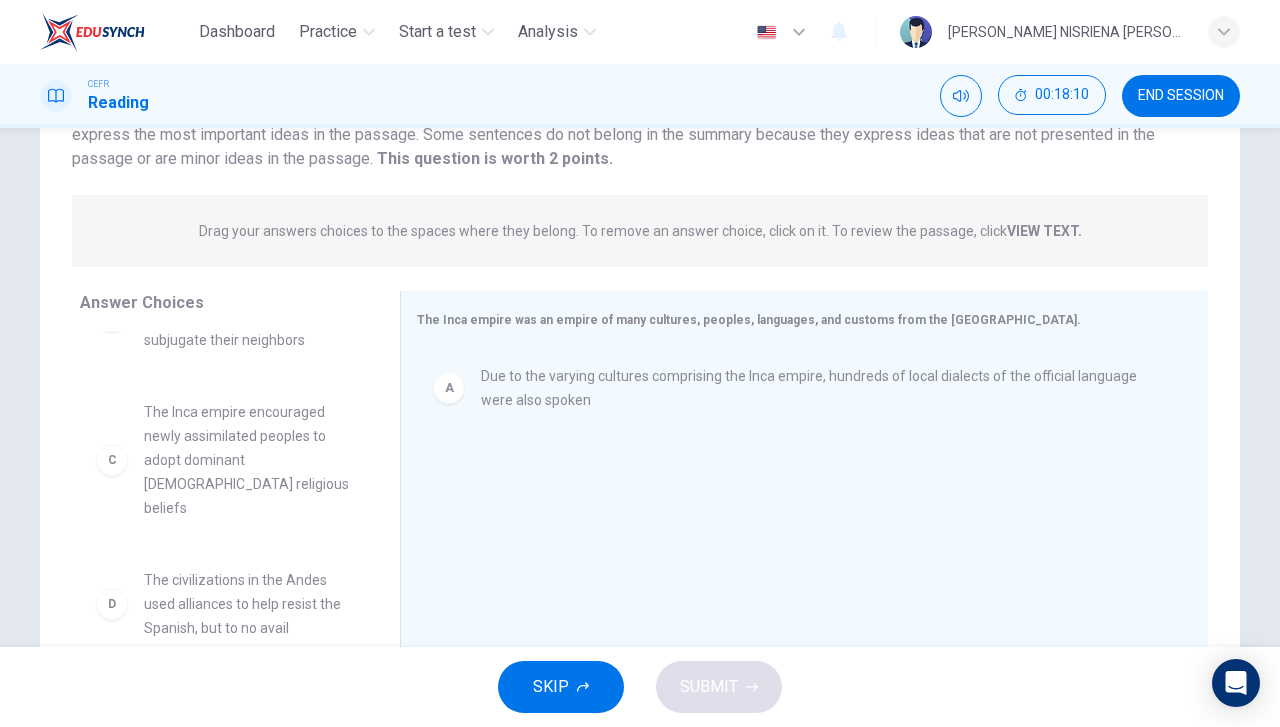 click on "The Inca empire encouraged newly assimilated peoples to adopt dominant Inca religious beliefs" at bounding box center [248, 460] 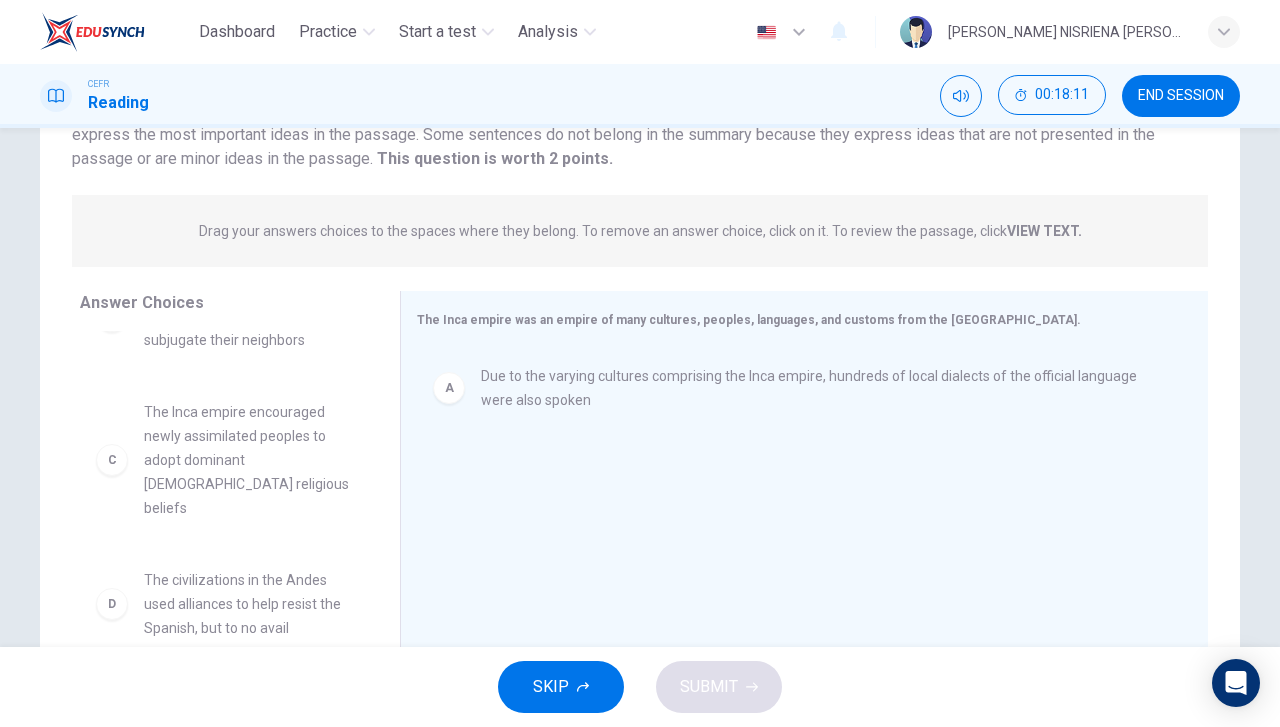 click on "The Inca empire encouraged newly assimilated peoples to adopt dominant Inca religious beliefs" at bounding box center (248, 460) 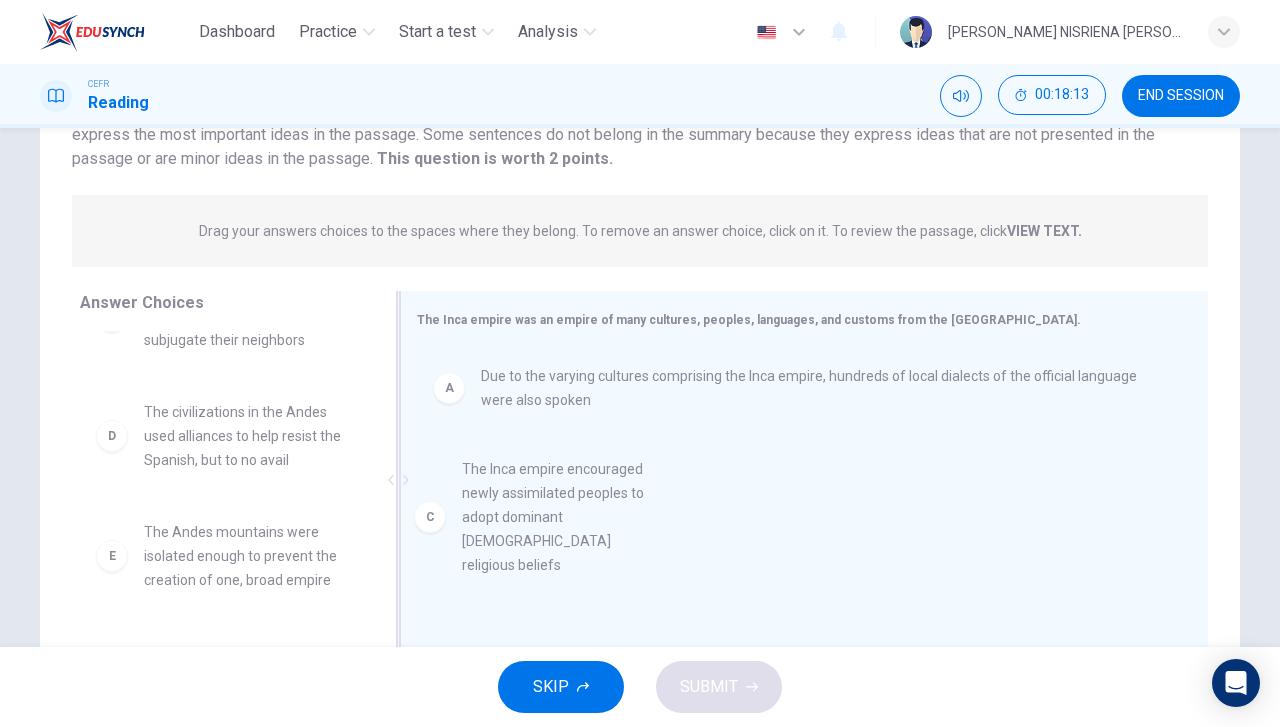drag, startPoint x: 148, startPoint y: 457, endPoint x: 455, endPoint y: 511, distance: 311.713 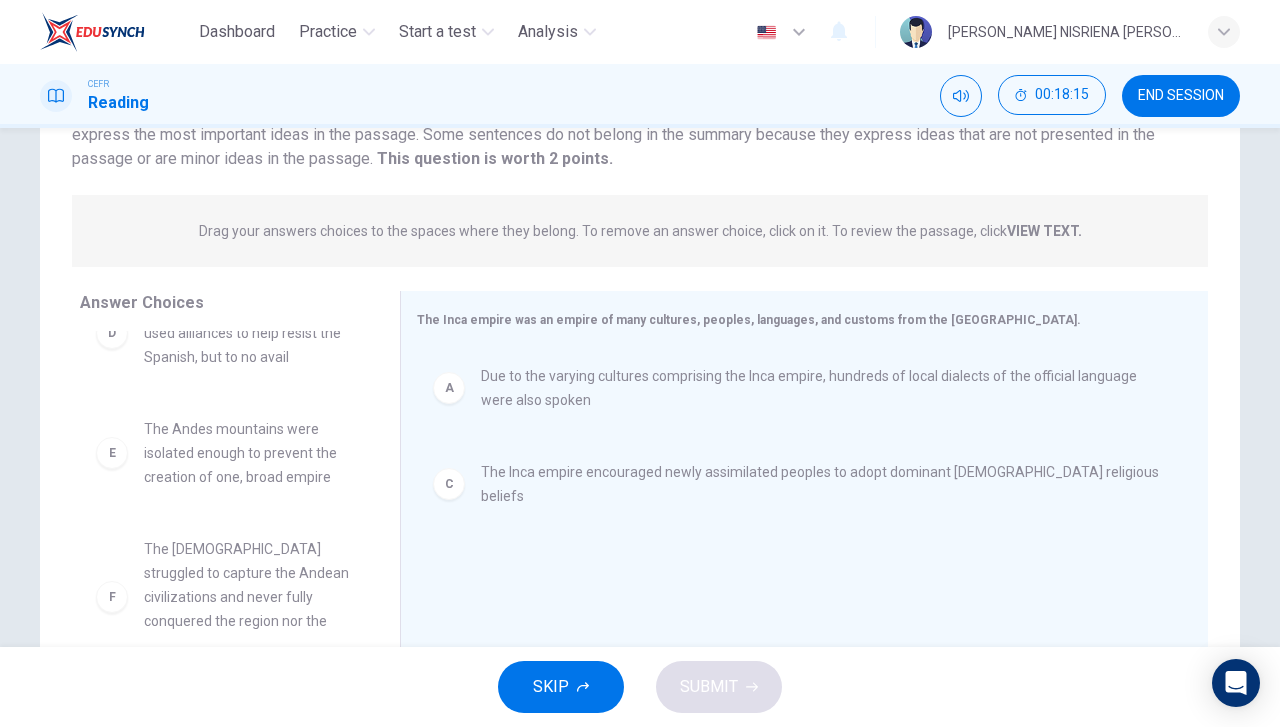 scroll, scrollTop: 204, scrollLeft: 0, axis: vertical 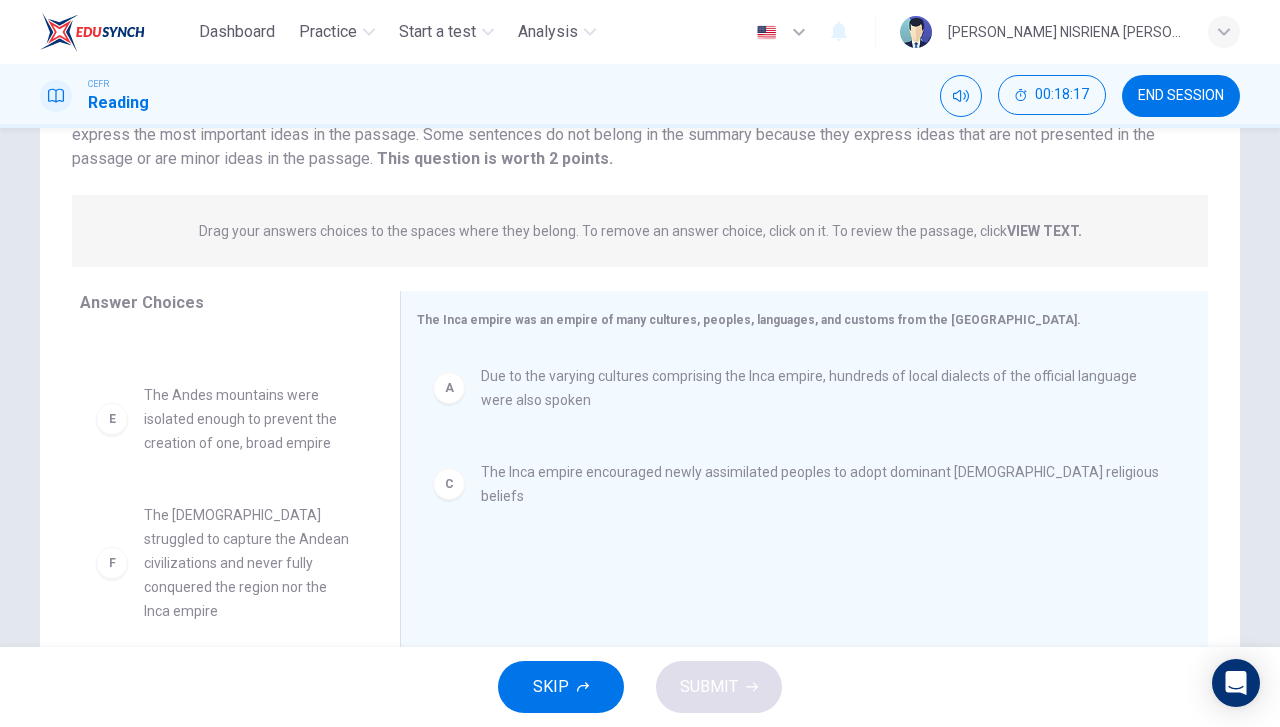 click on "The Spanish struggled to capture the Andean civilizations and never fully conquered the region nor the Inca empire" at bounding box center (248, 563) 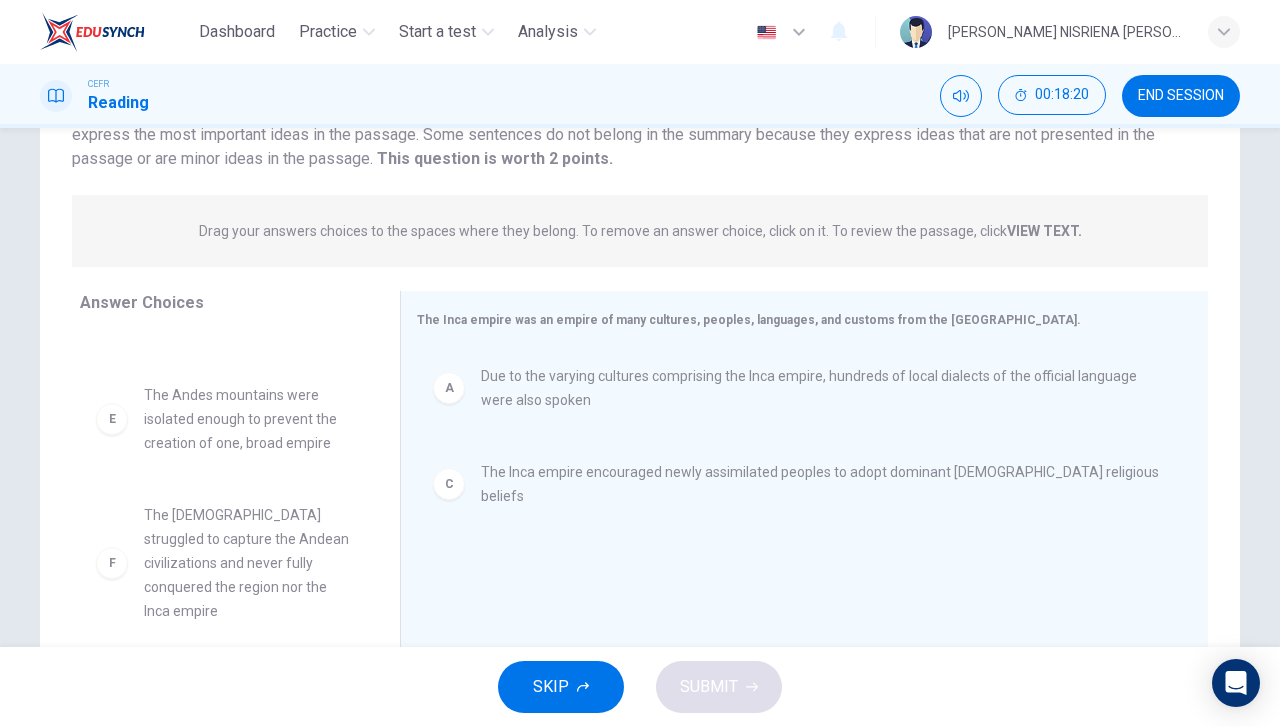 click on "The Spanish struggled to capture the Andean civilizations and never fully conquered the region nor the Inca empire" at bounding box center (248, 563) 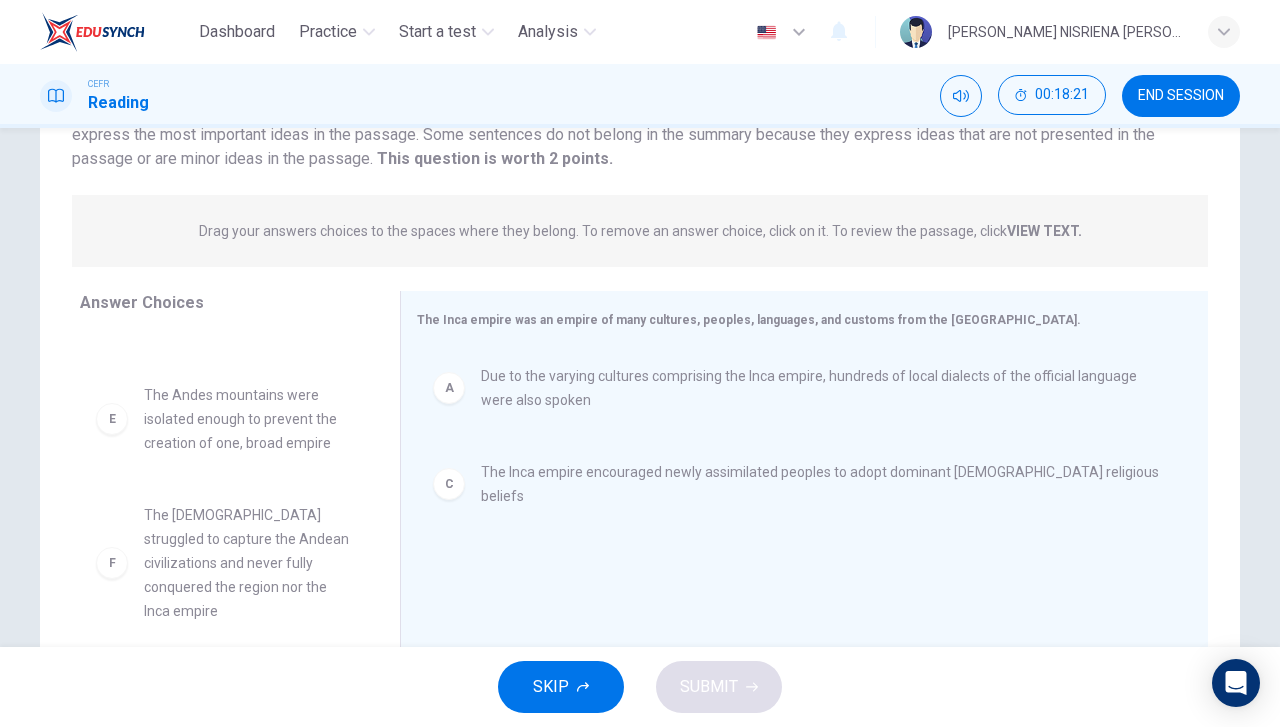 click on "The Spanish struggled to capture the Andean civilizations and never fully conquered the region nor the Inca empire" at bounding box center [248, 563] 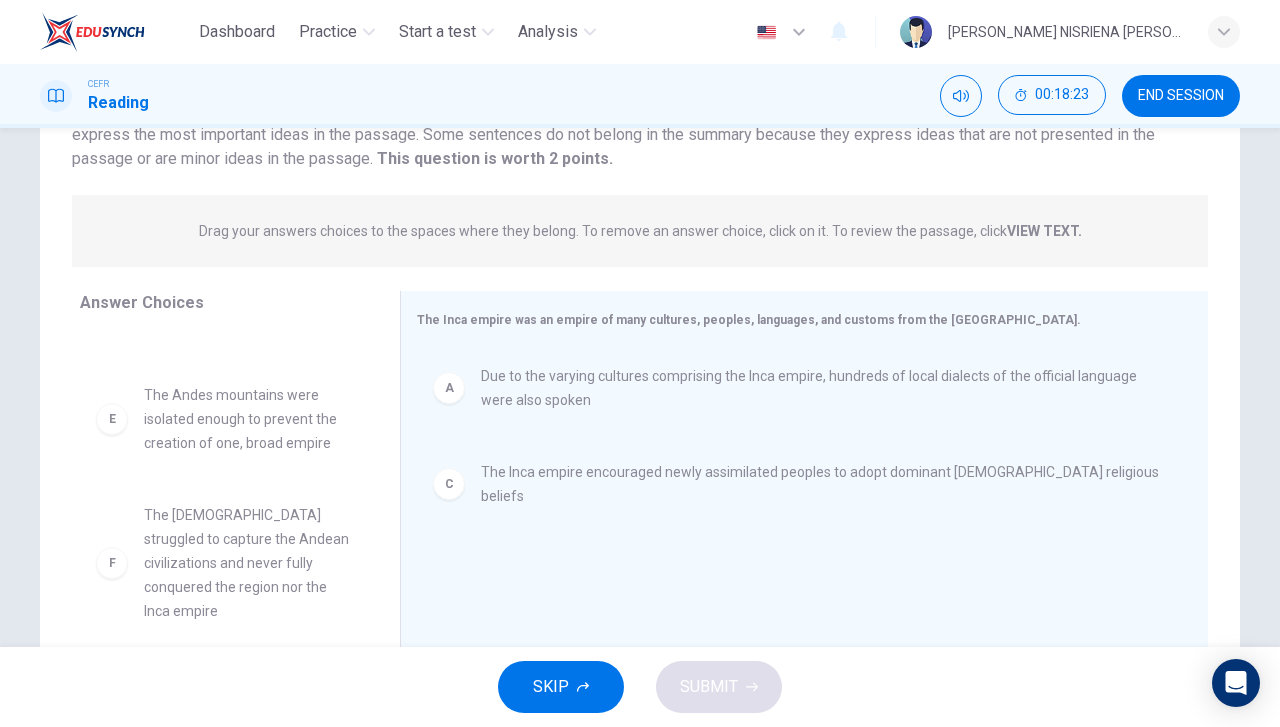 click on "The Spanish struggled to capture the Andean civilizations and never fully conquered the region nor the Inca empire" at bounding box center [248, 563] 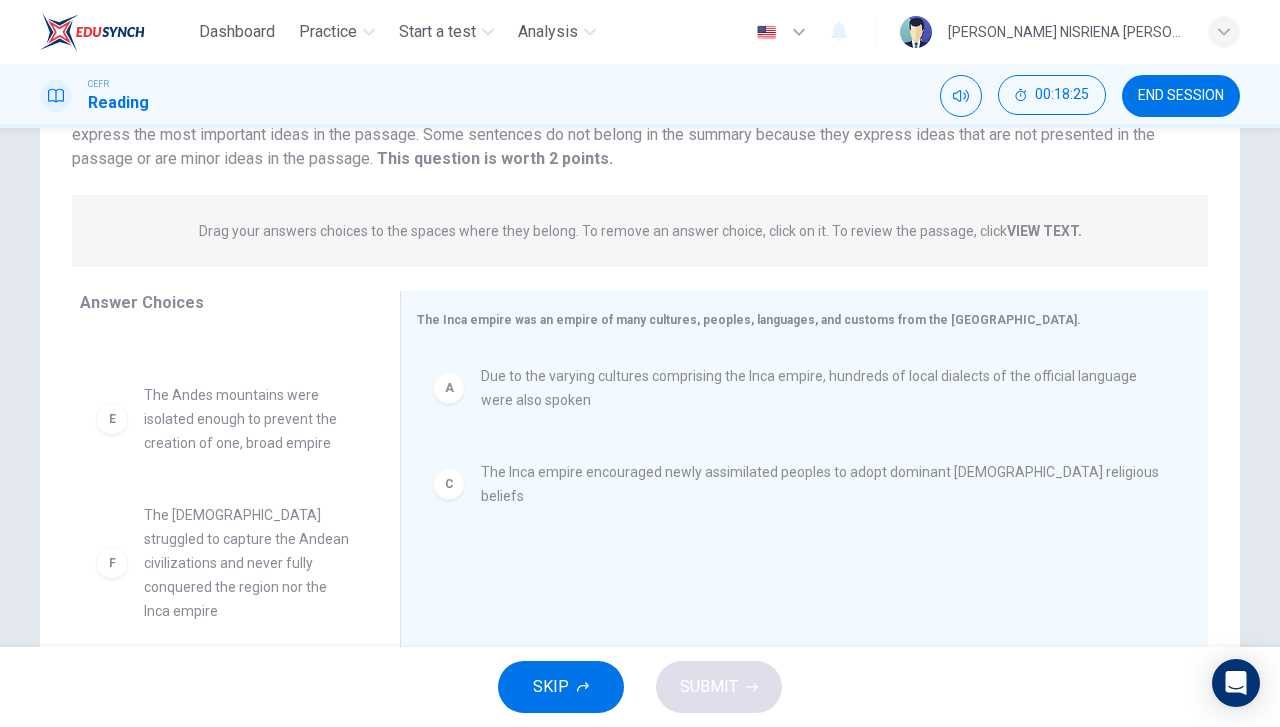 click on "F" at bounding box center (112, 563) 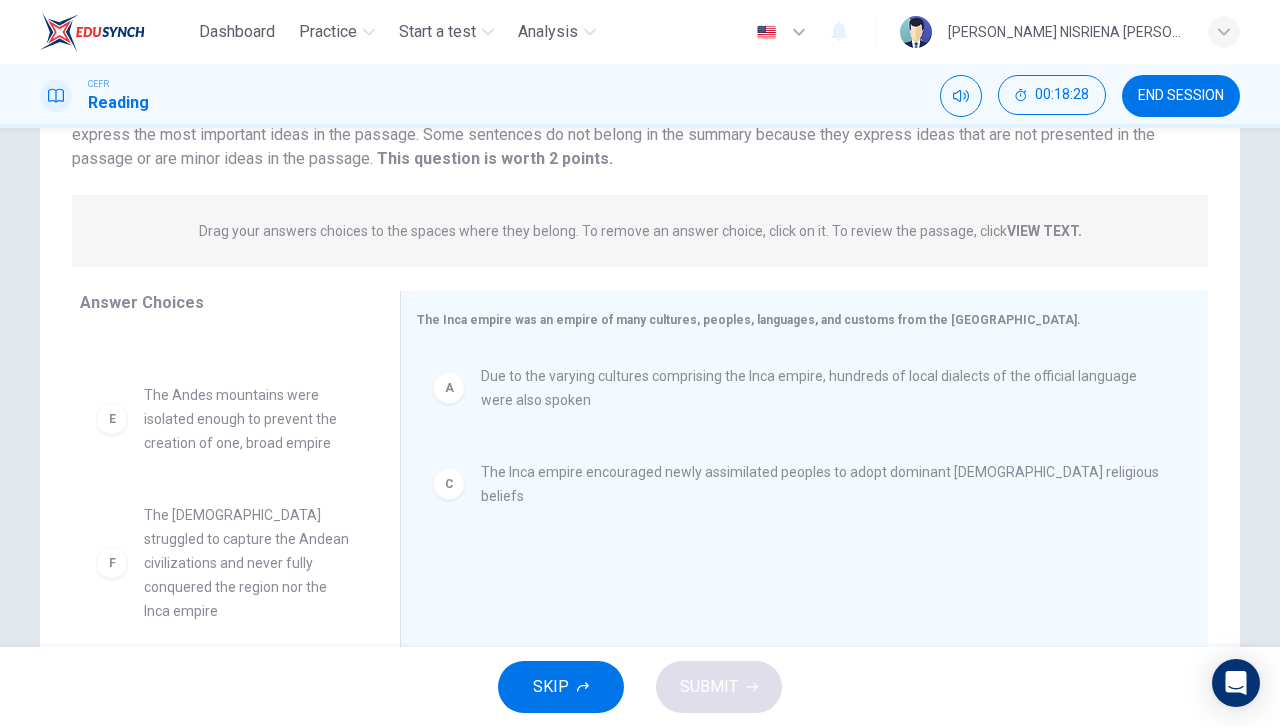 click on "The Spanish struggled to capture the Andean civilizations and never fully conquered the region nor the Inca empire" at bounding box center (248, 563) 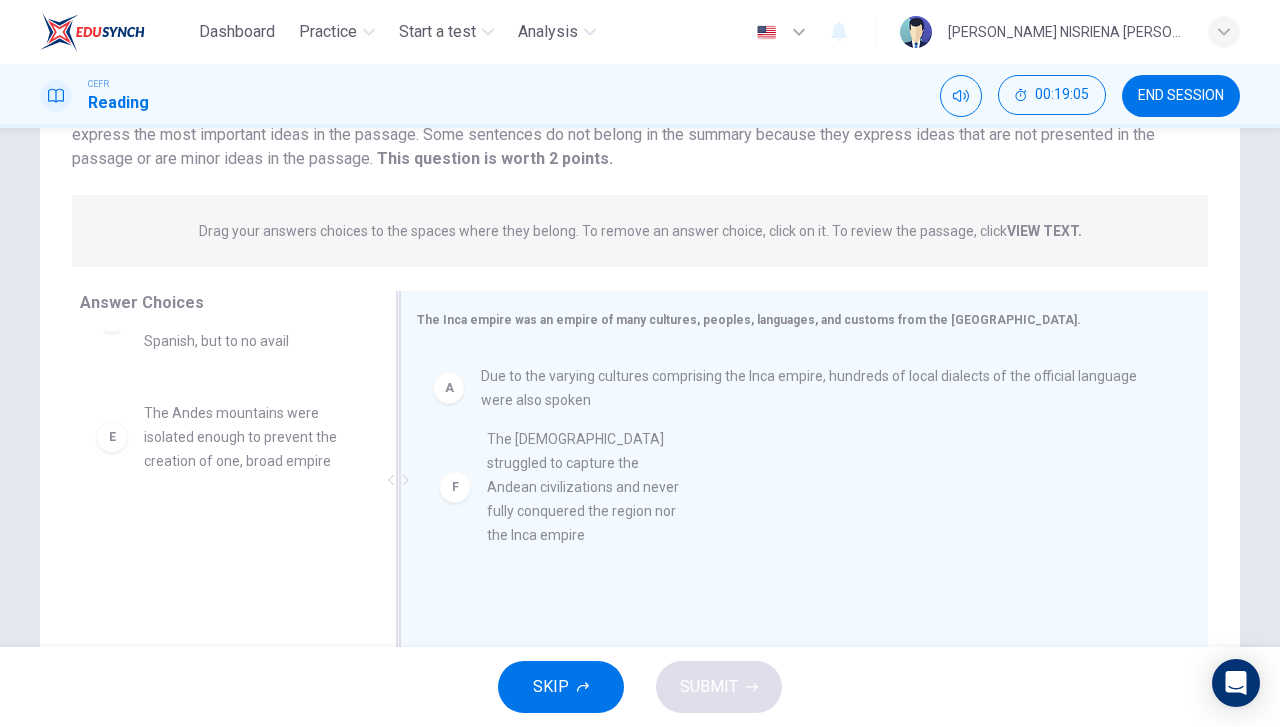 scroll, scrollTop: 187, scrollLeft: 0, axis: vertical 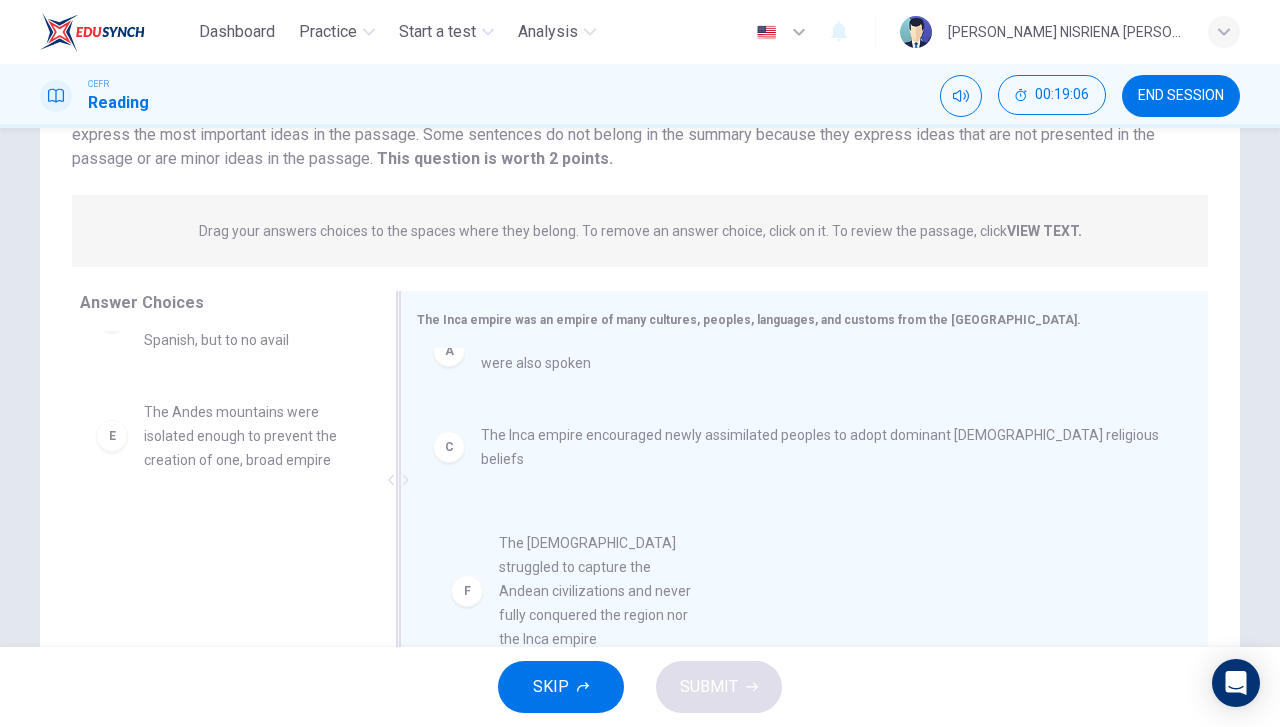 drag, startPoint x: 227, startPoint y: 583, endPoint x: 595, endPoint y: 585, distance: 368.00543 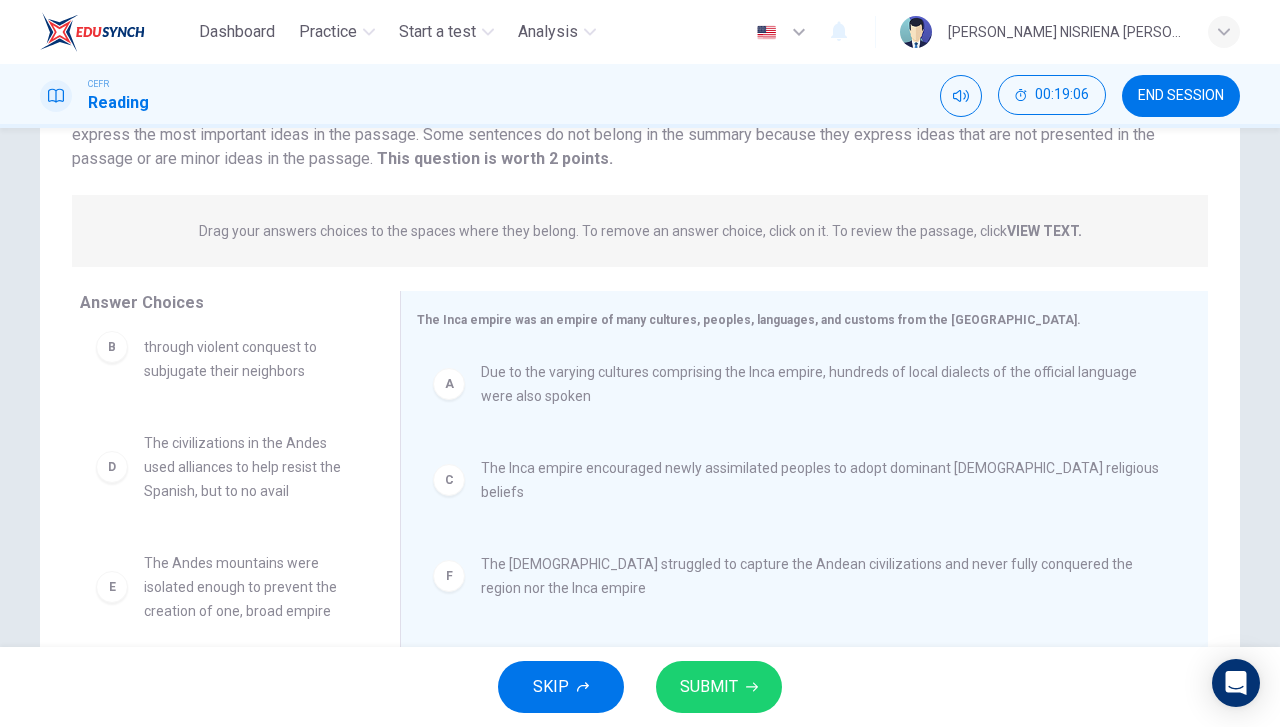scroll, scrollTop: 0, scrollLeft: 0, axis: both 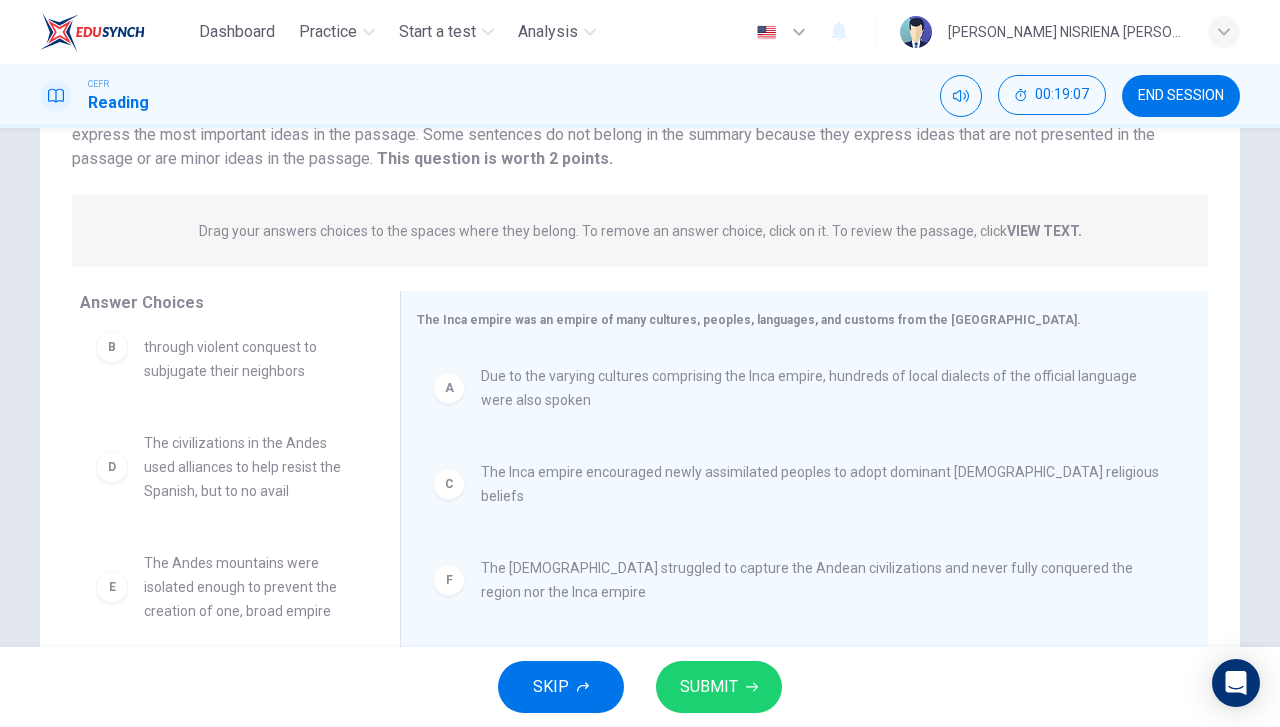 click 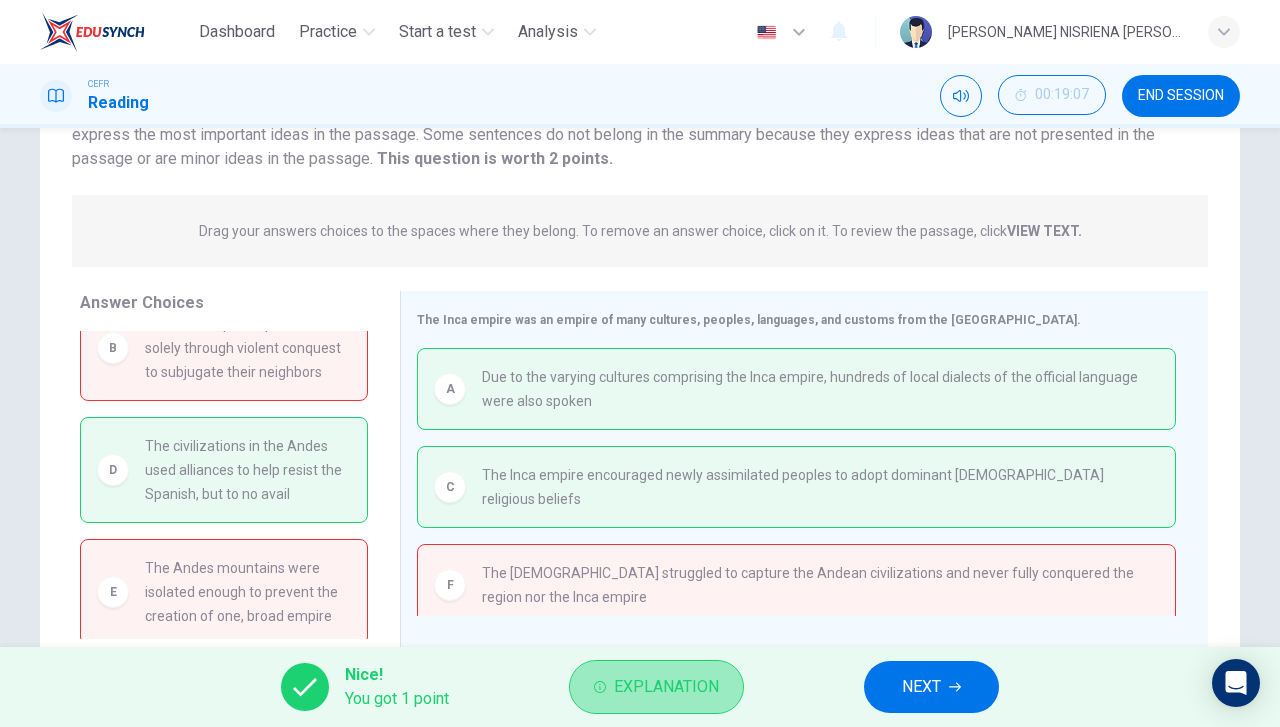 click on "Explanation" at bounding box center [666, 687] 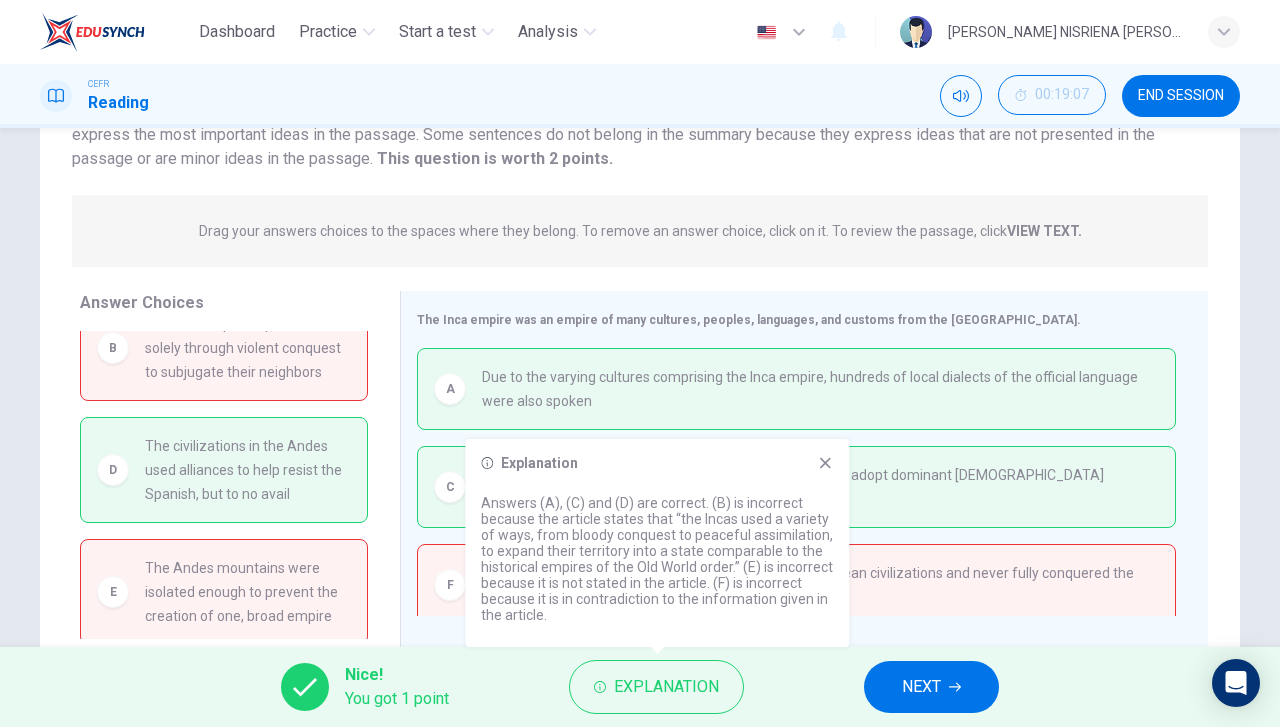 click 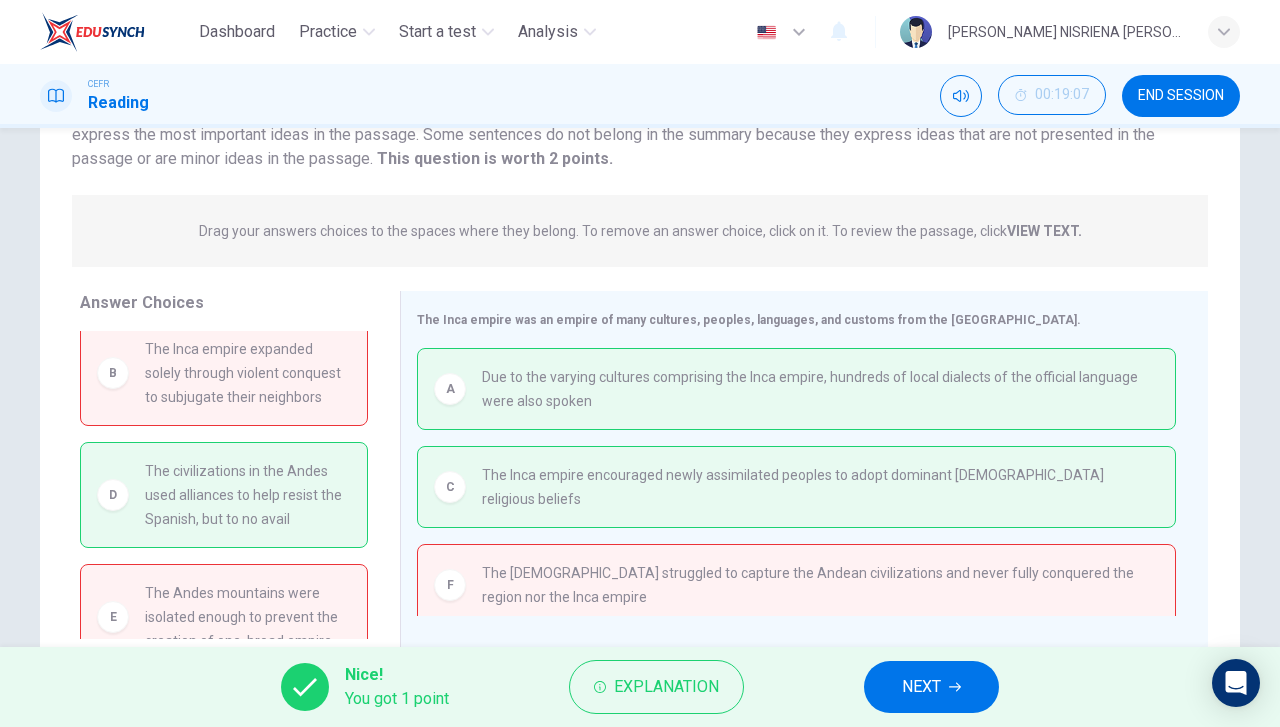 scroll, scrollTop: 0, scrollLeft: 0, axis: both 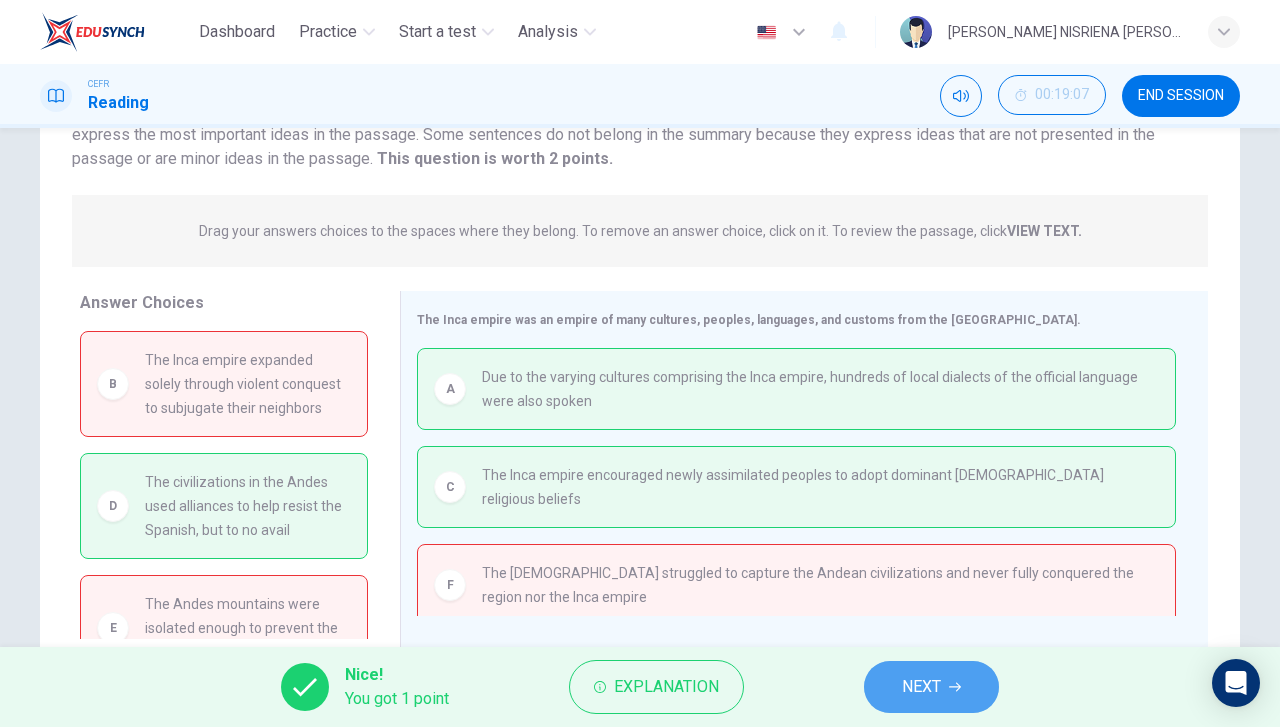 click on "NEXT" at bounding box center [931, 687] 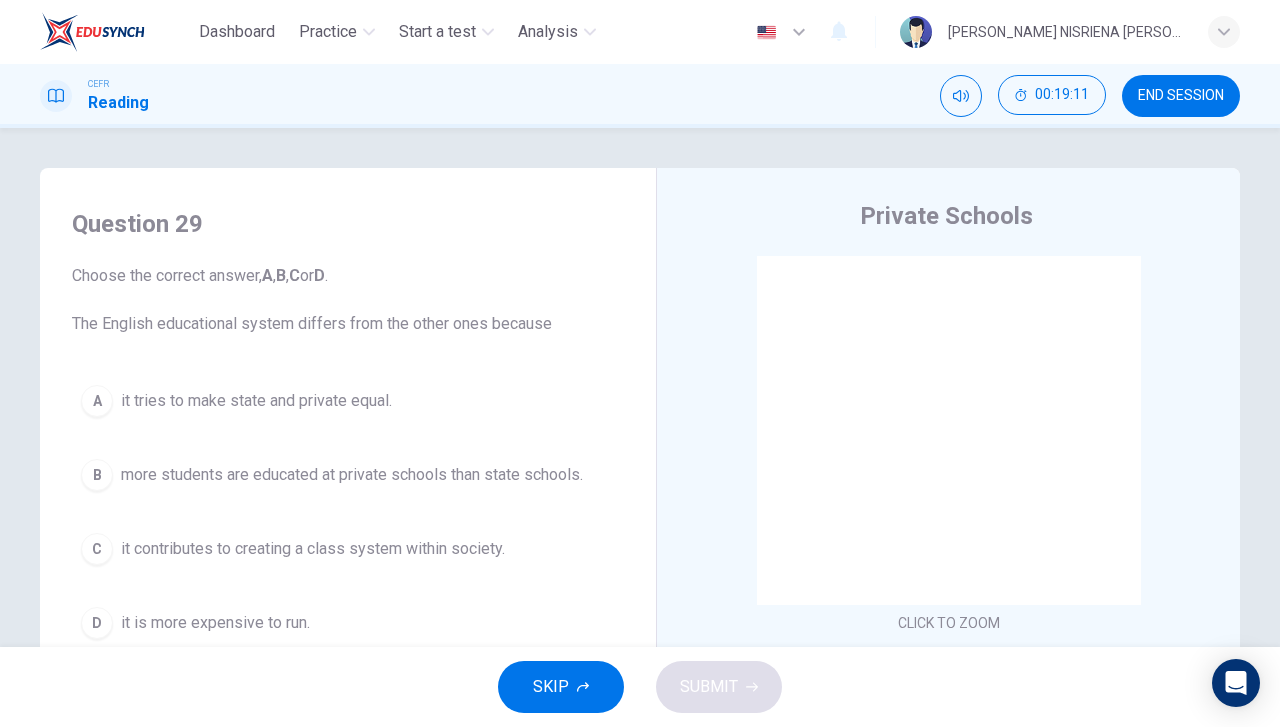 scroll, scrollTop: 100, scrollLeft: 0, axis: vertical 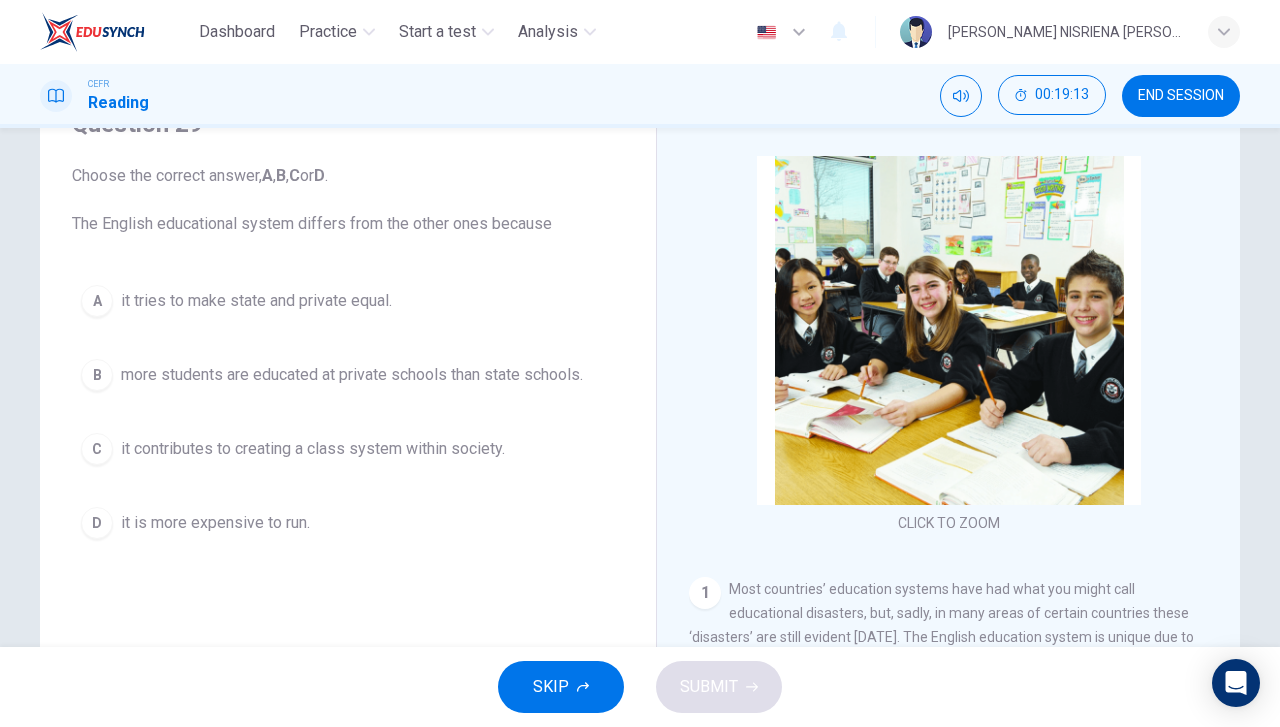 click on "it contributes to creating a class system within society." at bounding box center (313, 449) 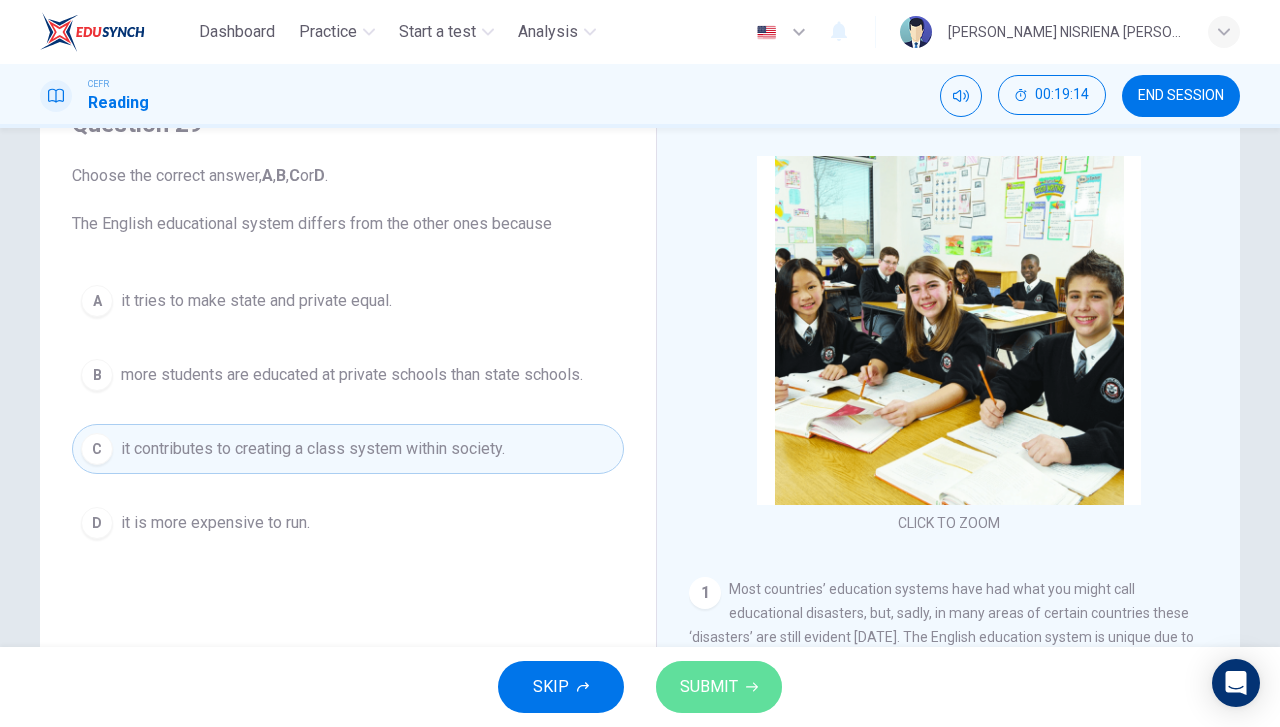 click on "SUBMIT" at bounding box center [709, 687] 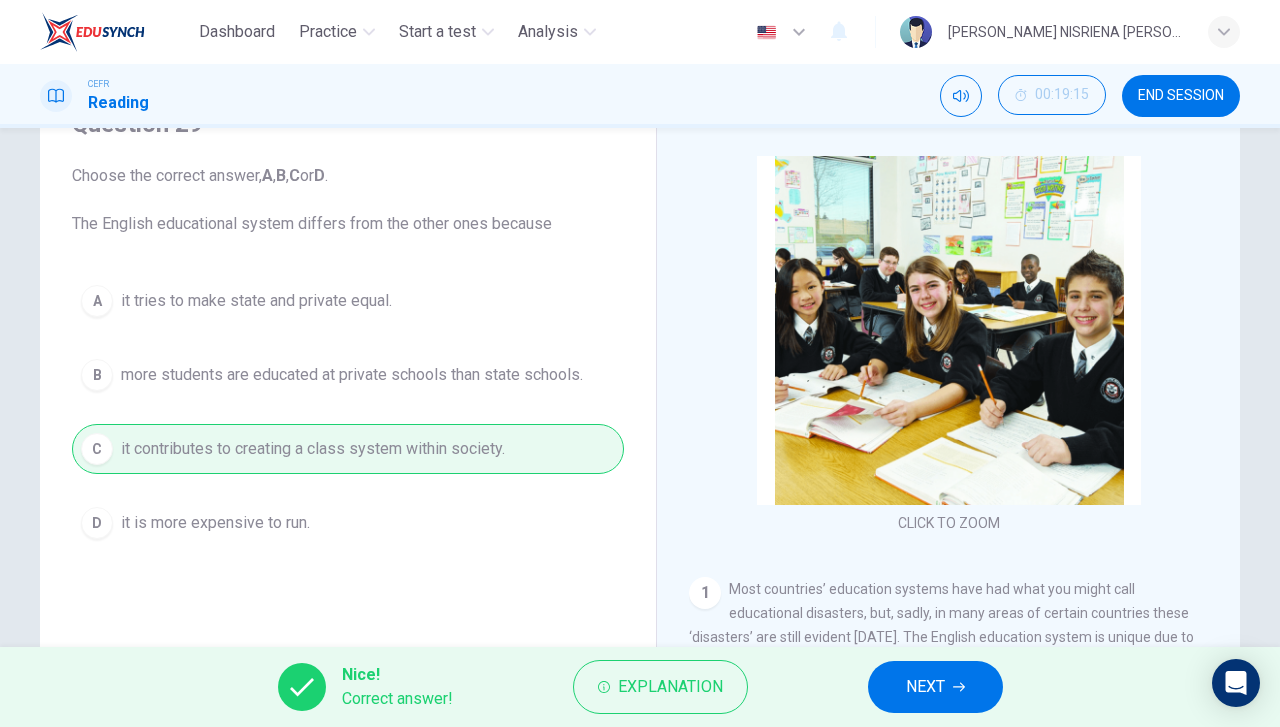 click on "NEXT" at bounding box center (935, 687) 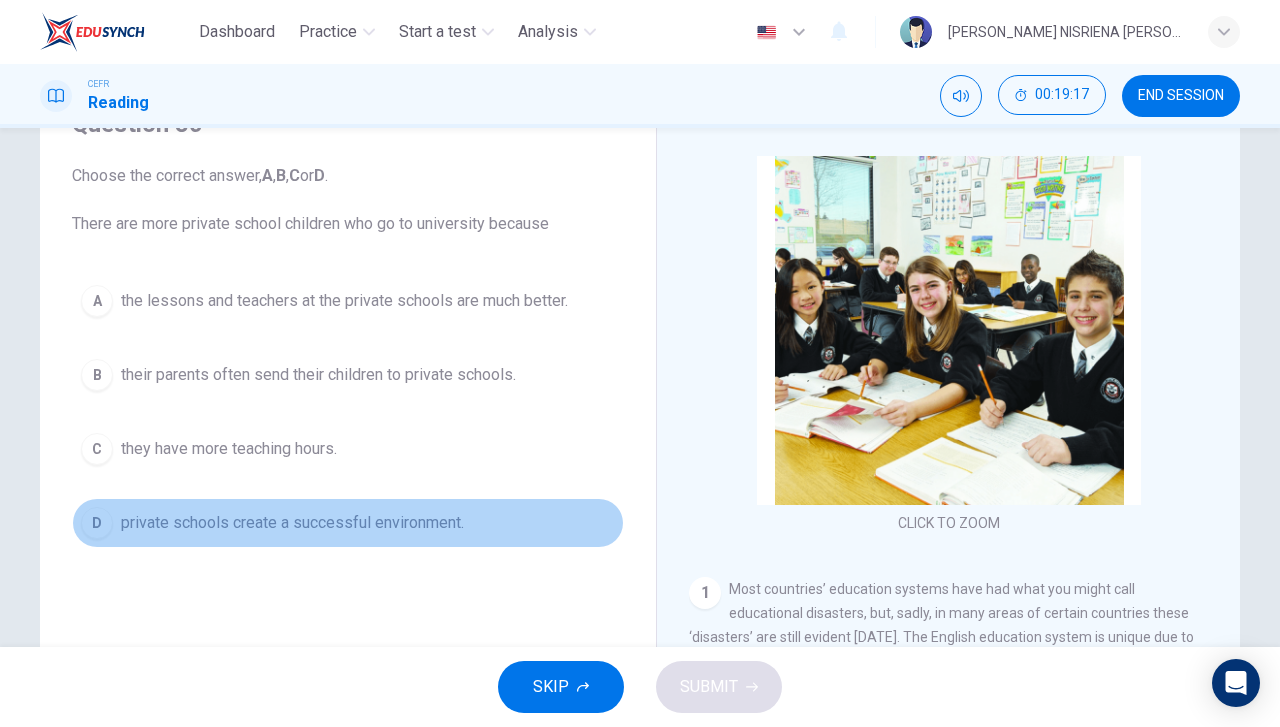 click on "private schools create a successful environment." at bounding box center (292, 523) 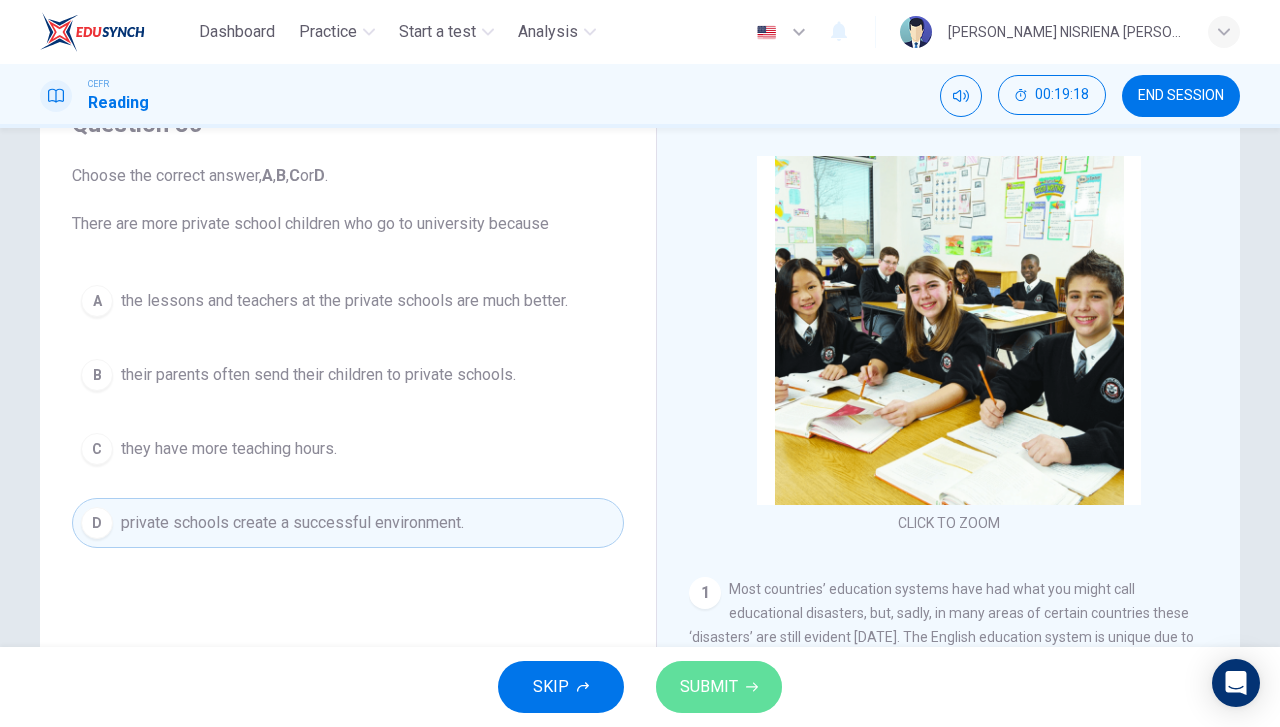 click on "SUBMIT" at bounding box center (709, 687) 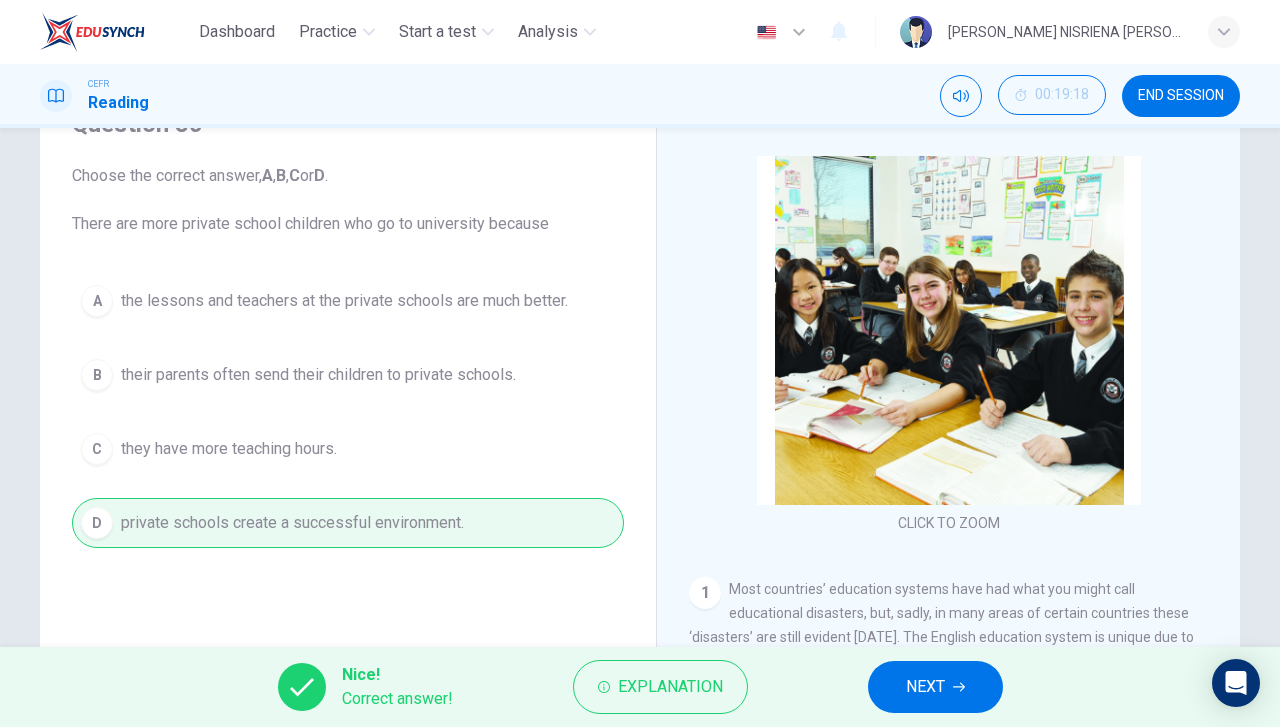drag, startPoint x: 960, startPoint y: 687, endPoint x: 529, endPoint y: 572, distance: 446.07846 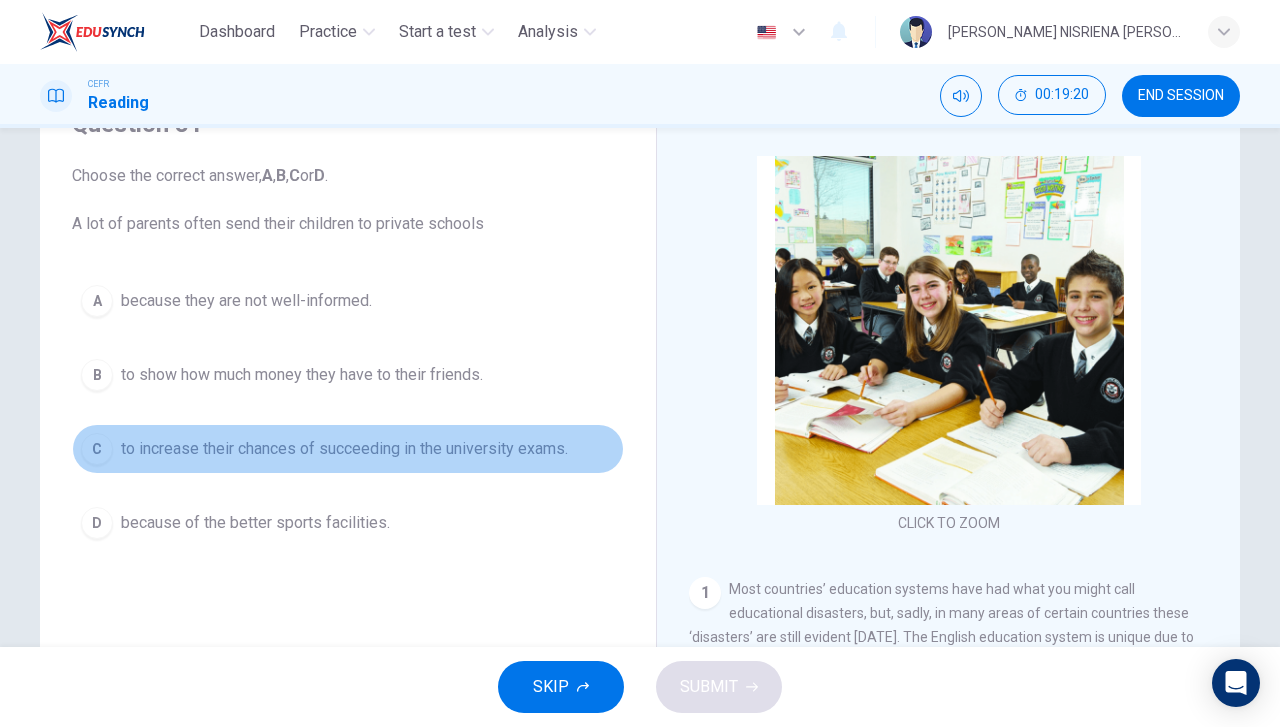 click on "C to increase their chances of succeeding in the university exams." at bounding box center [348, 449] 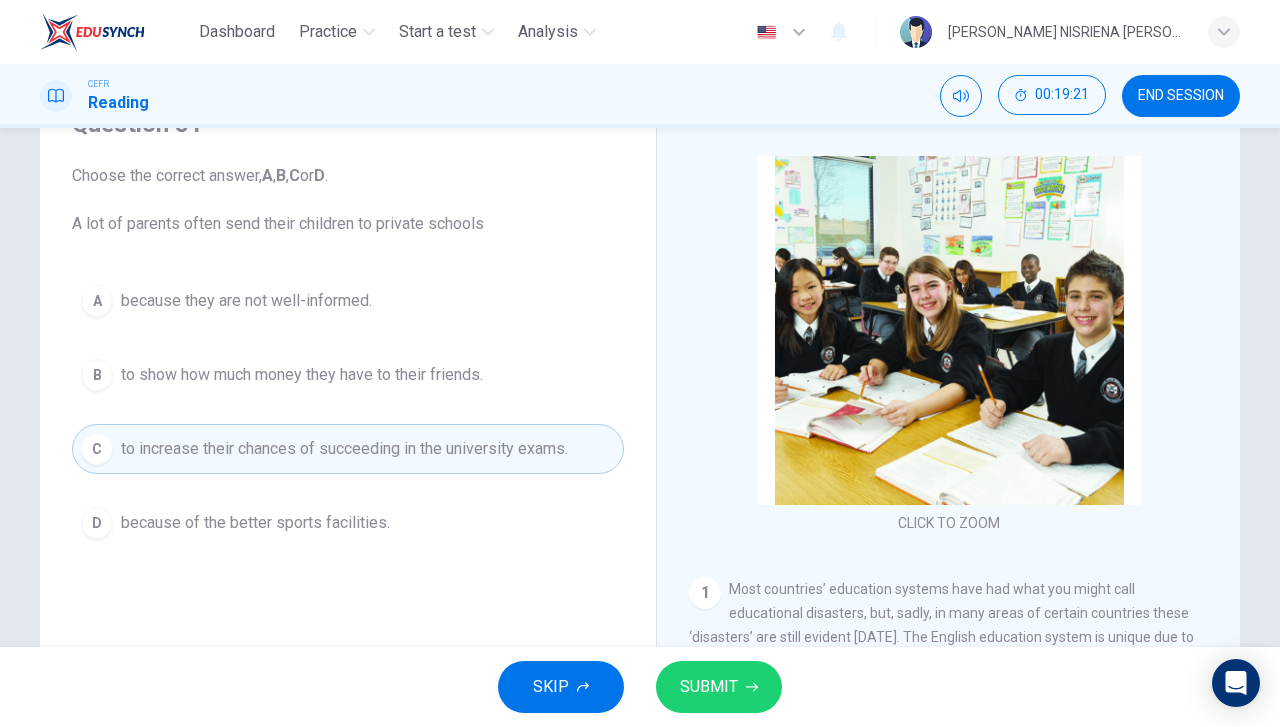 click on "SUBMIT" at bounding box center (709, 687) 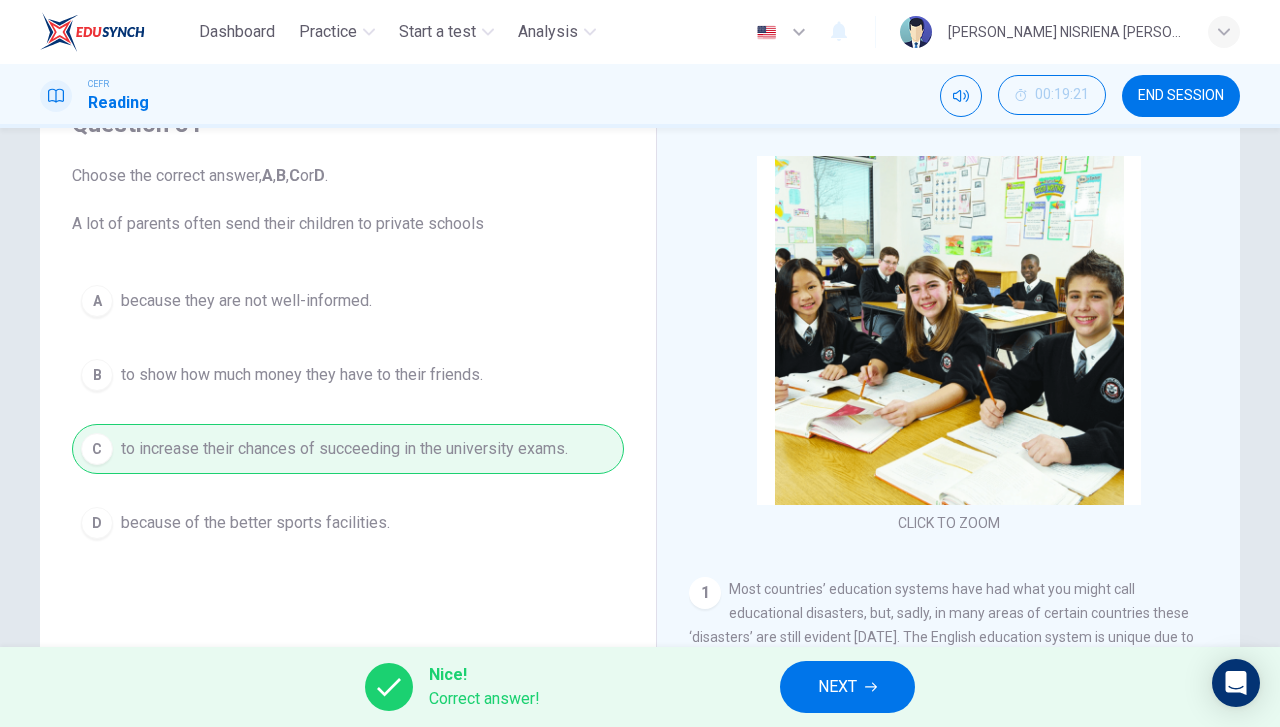 click on "NEXT" at bounding box center [837, 687] 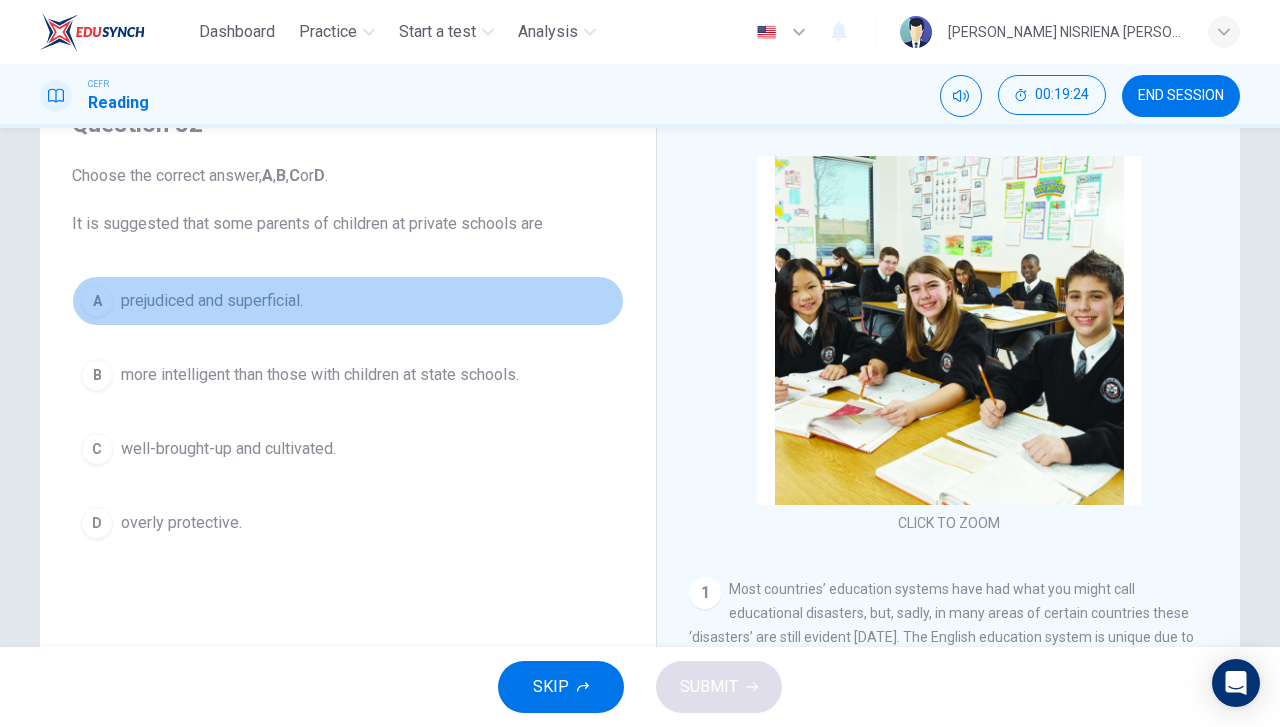 click on "A prejudiced and superficial." at bounding box center [348, 301] 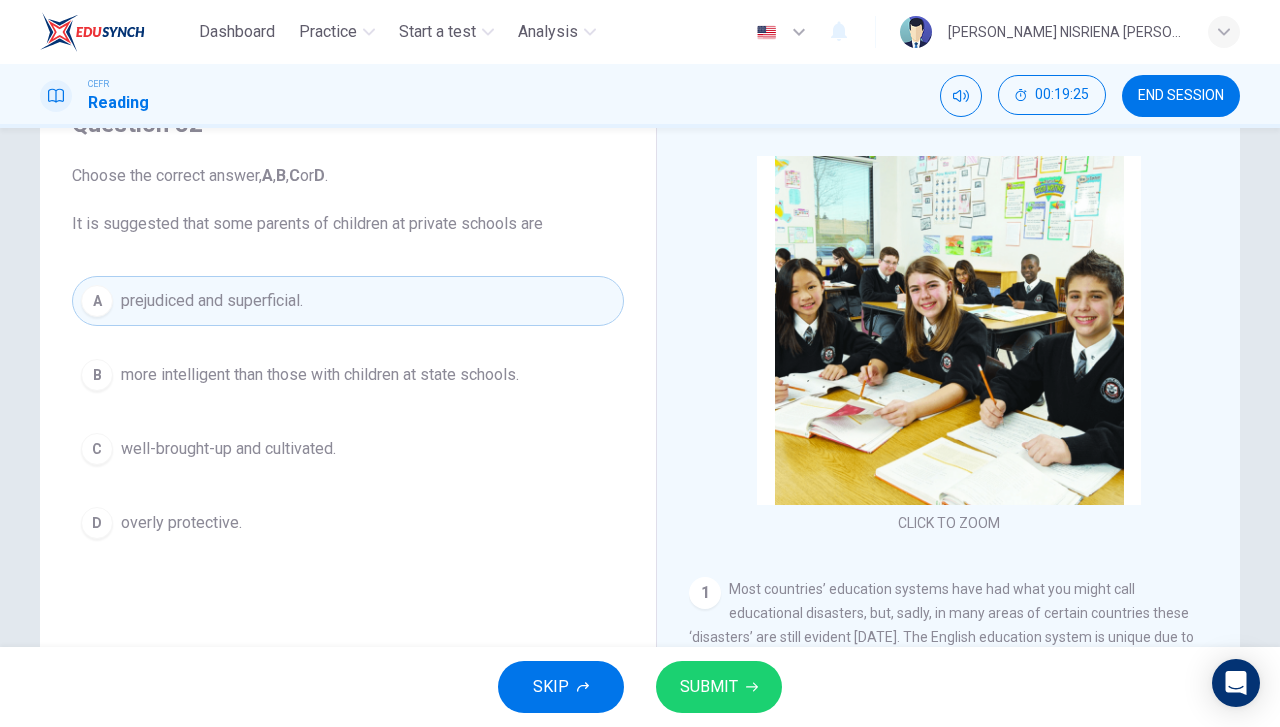 click on "SUBMIT" at bounding box center (709, 687) 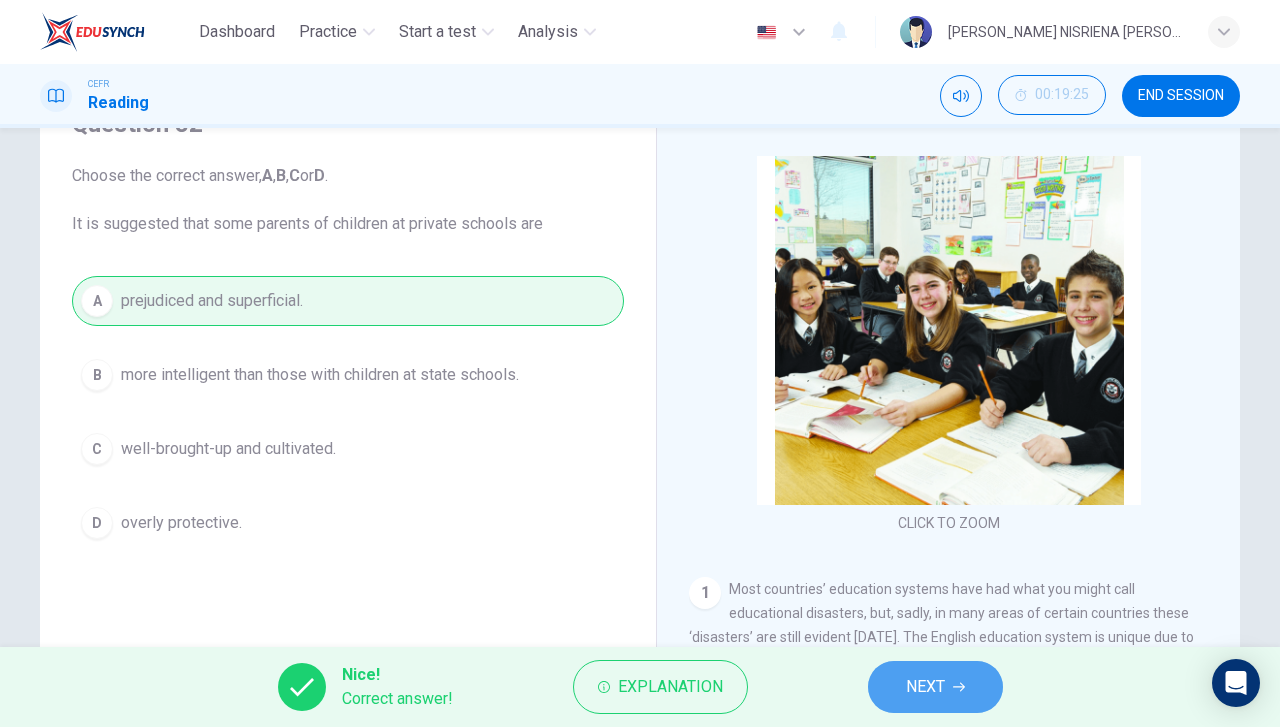 click on "NEXT" at bounding box center [925, 687] 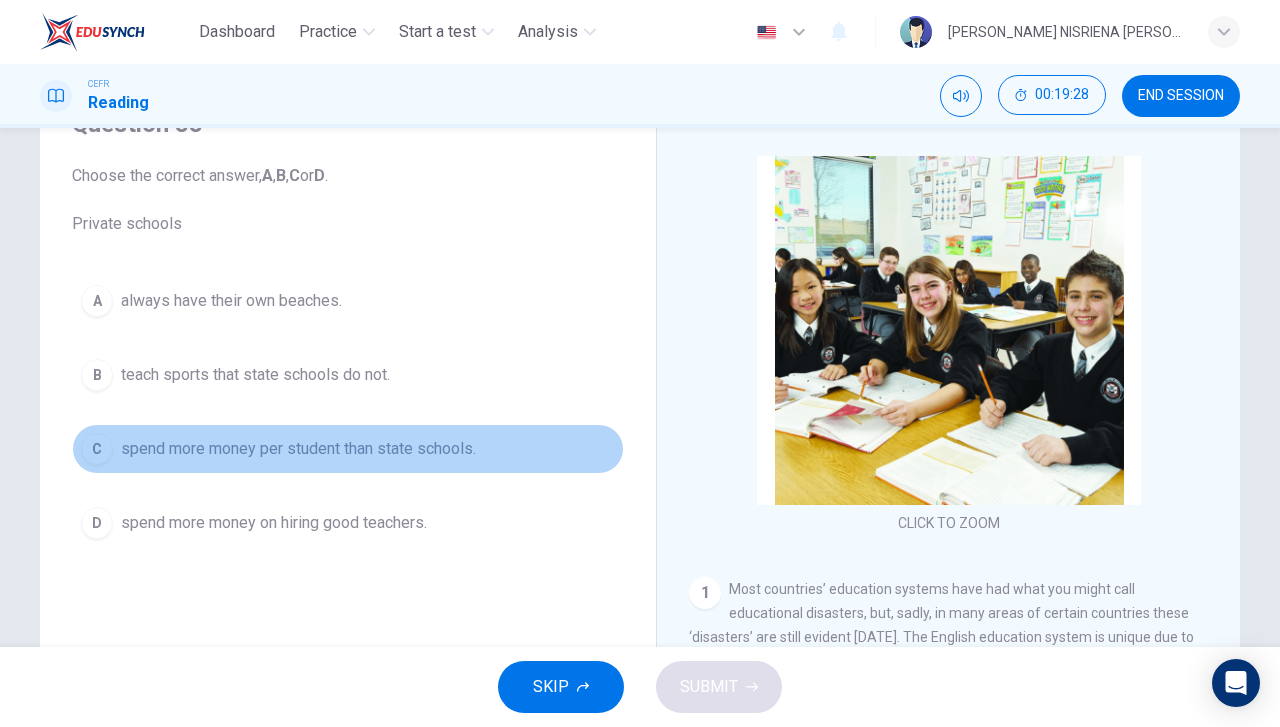 click on "C spend more money per student than state schools." at bounding box center [348, 449] 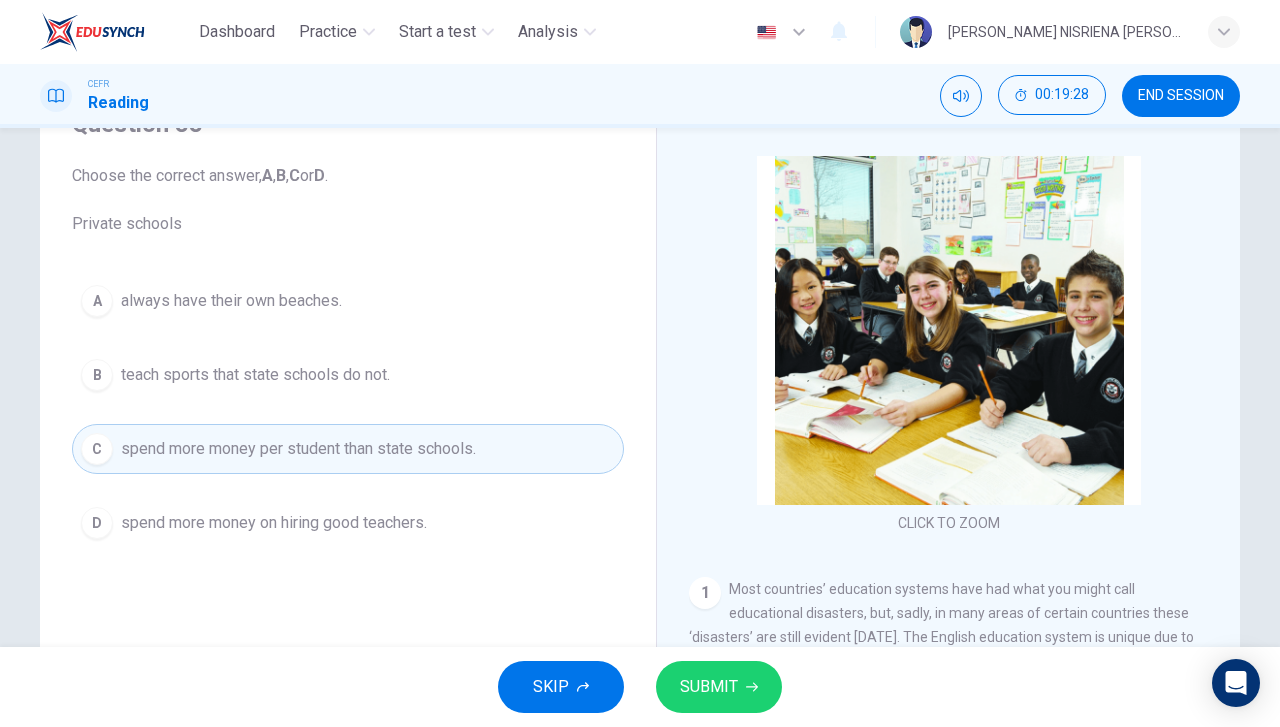 click on "SUBMIT" at bounding box center [709, 687] 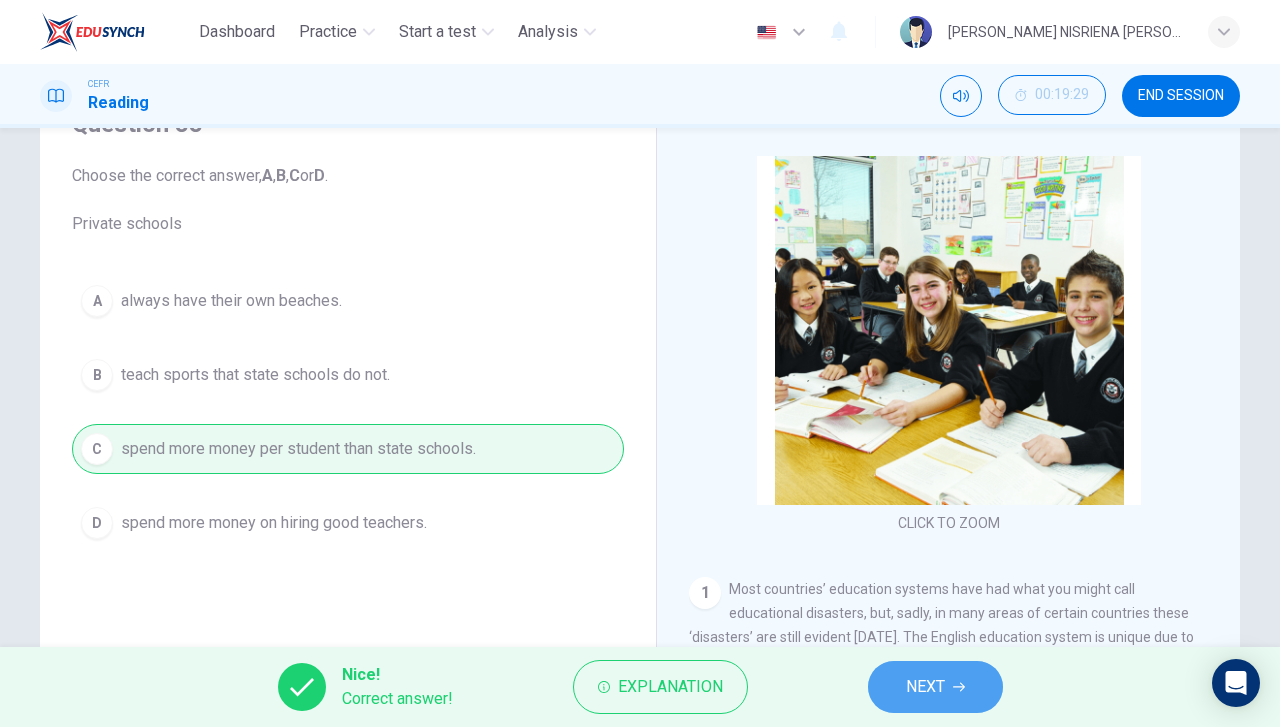 click on "NEXT" at bounding box center (925, 687) 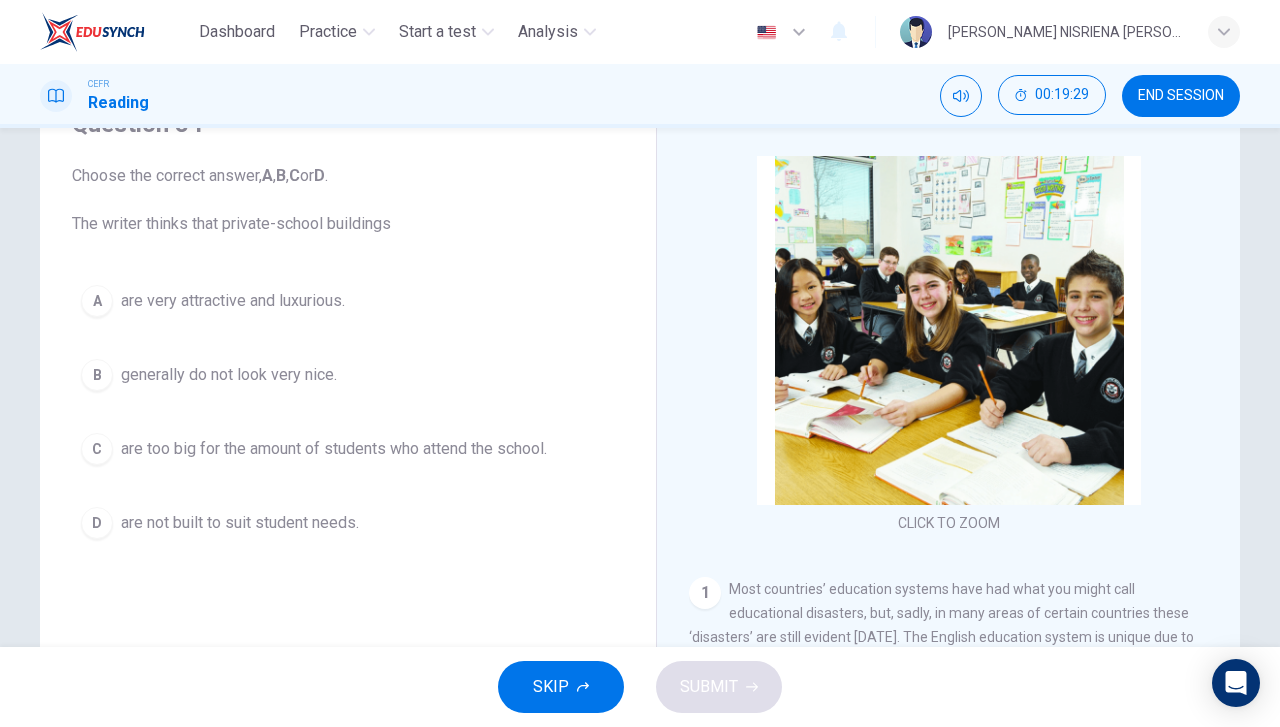 click on "A are very attractive and luxurious." at bounding box center (348, 301) 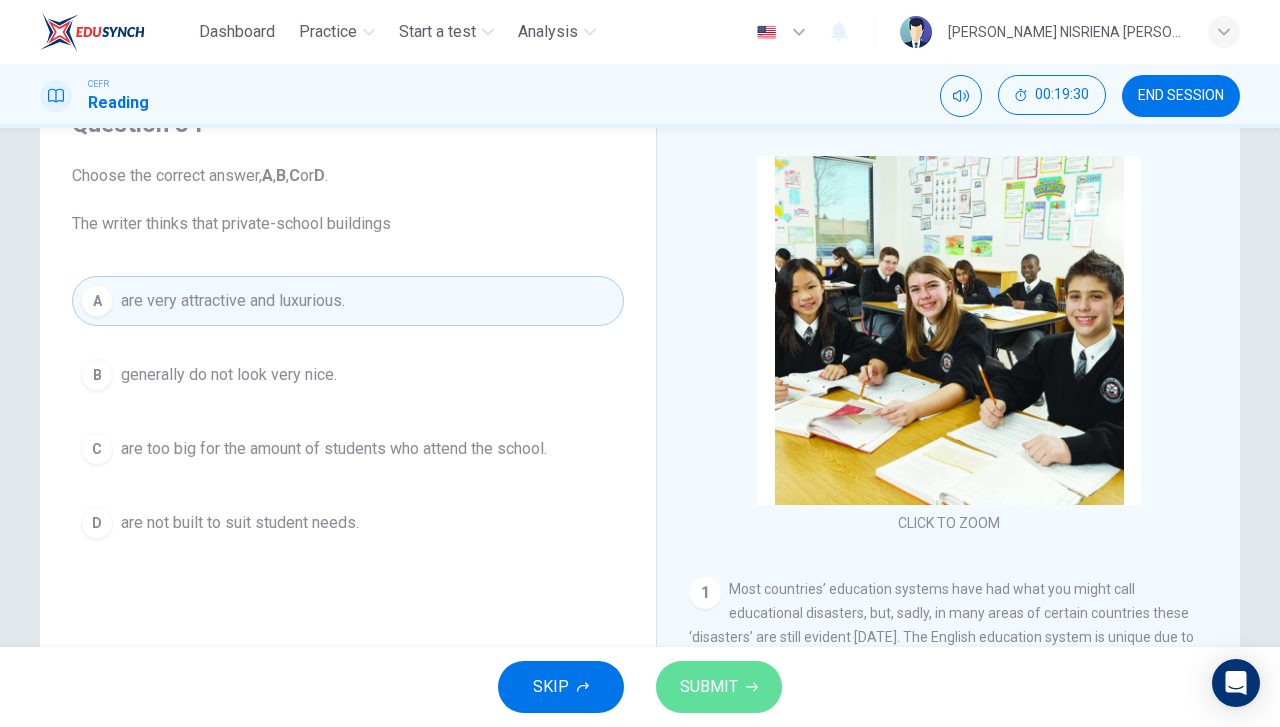 click 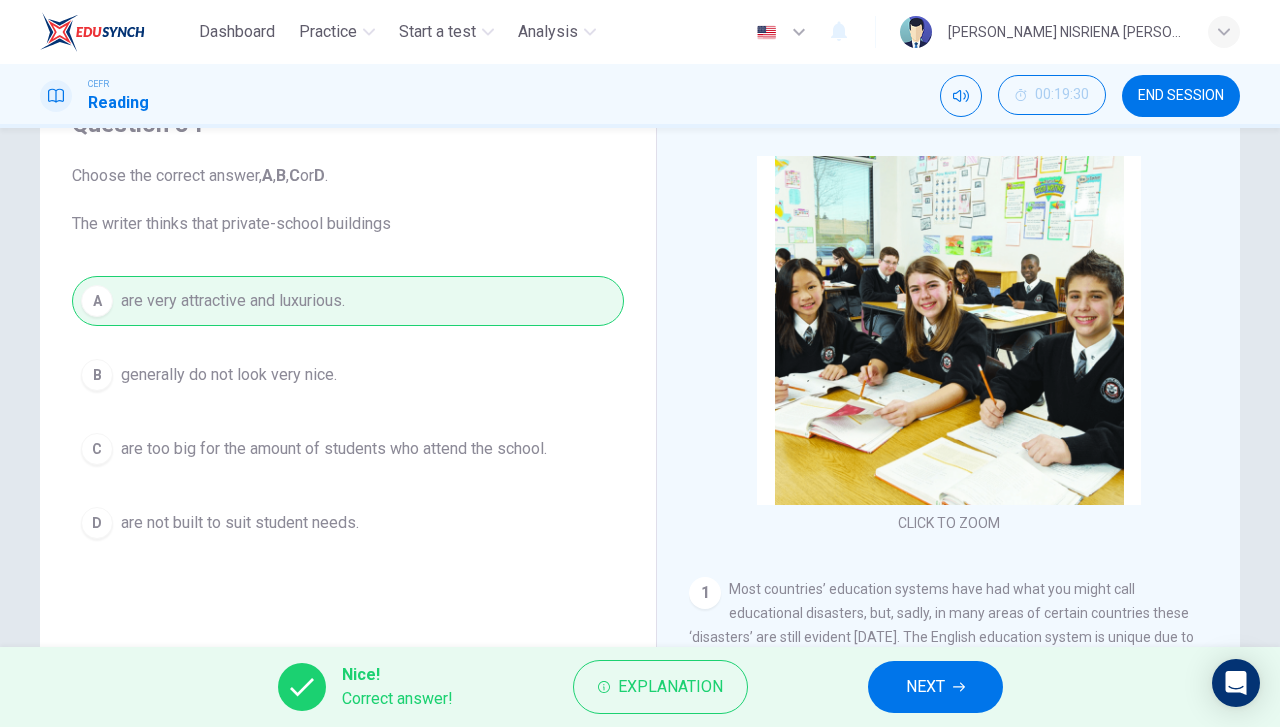 click on "NEXT" at bounding box center (935, 687) 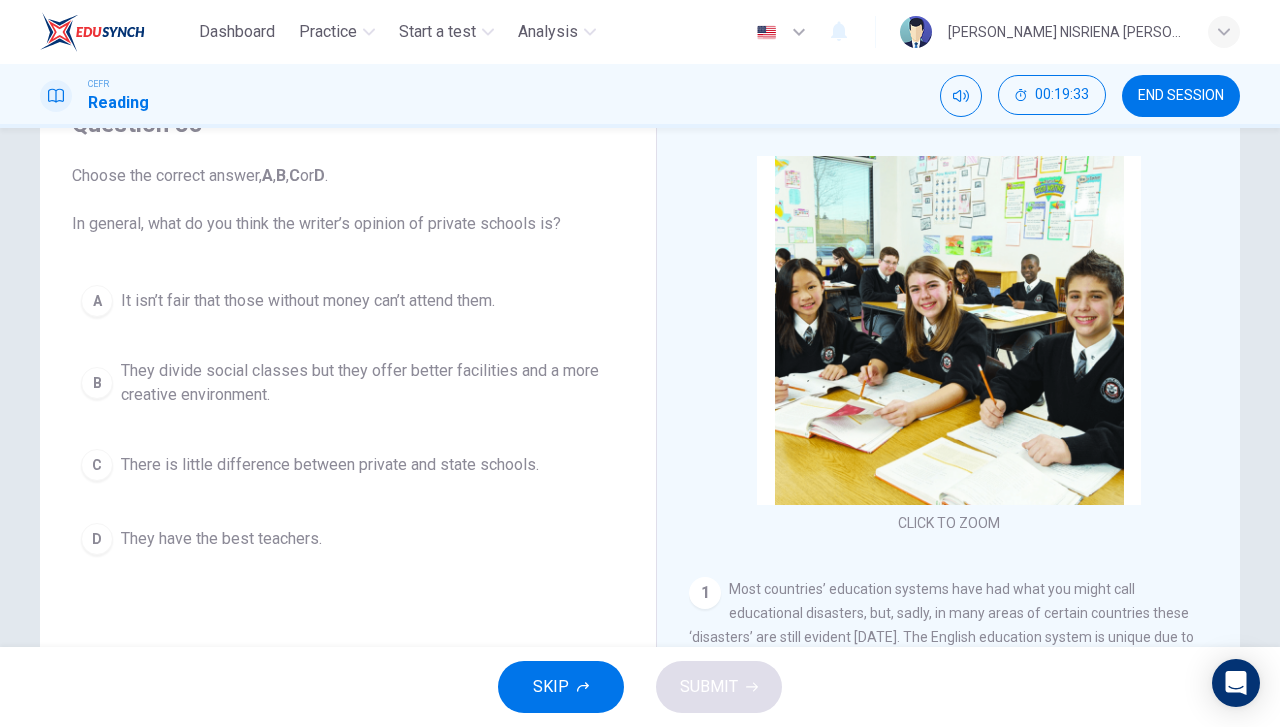 drag, startPoint x: 578, startPoint y: 391, endPoint x: 592, endPoint y: 414, distance: 26.925823 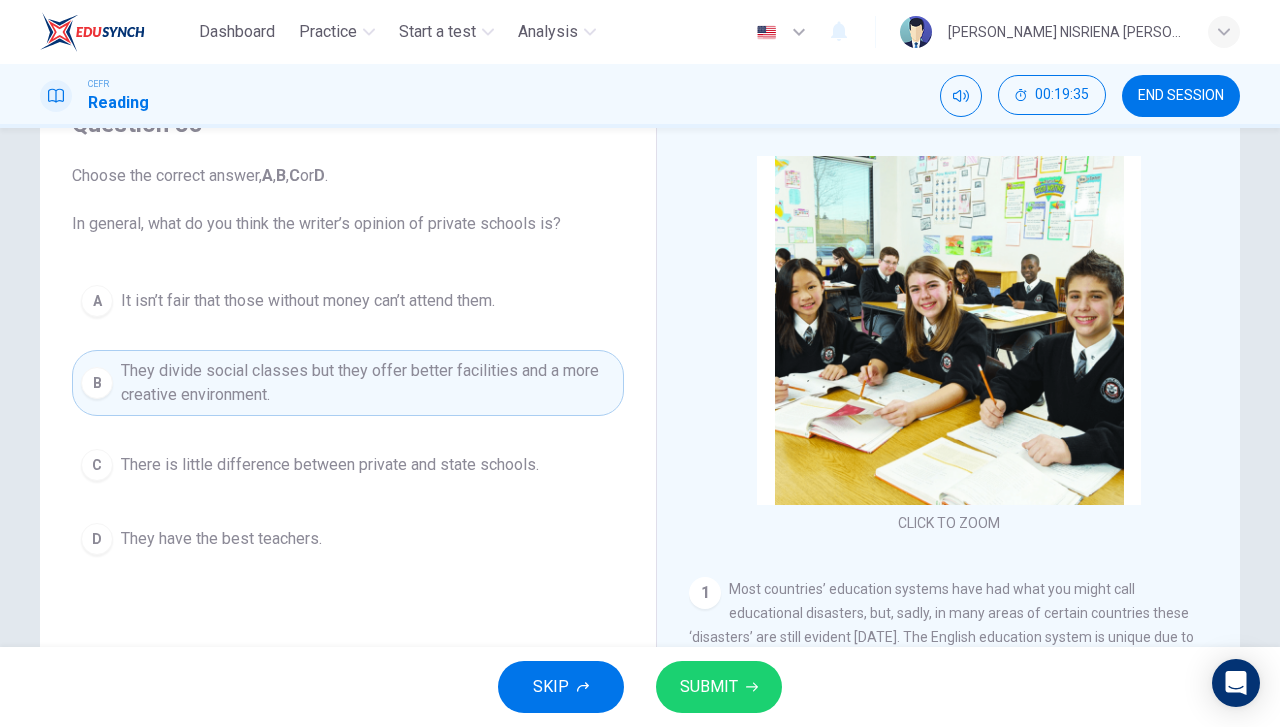 click 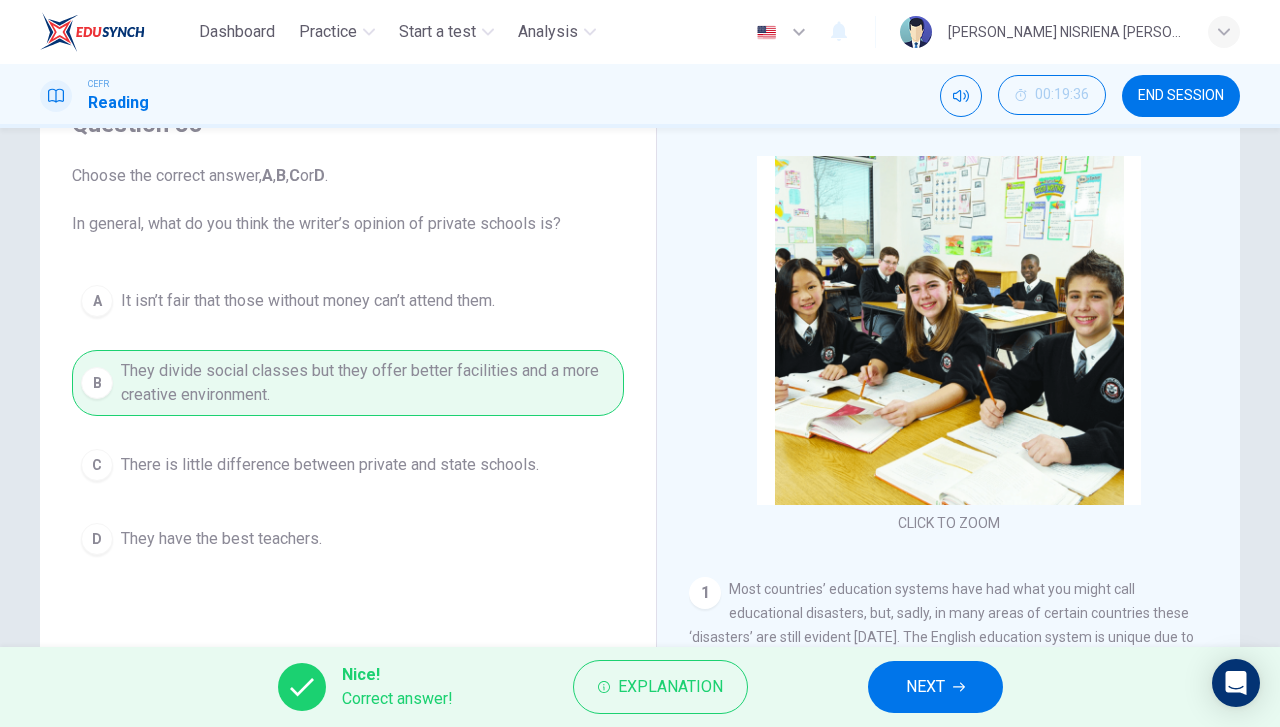 click on "NEXT" at bounding box center [935, 687] 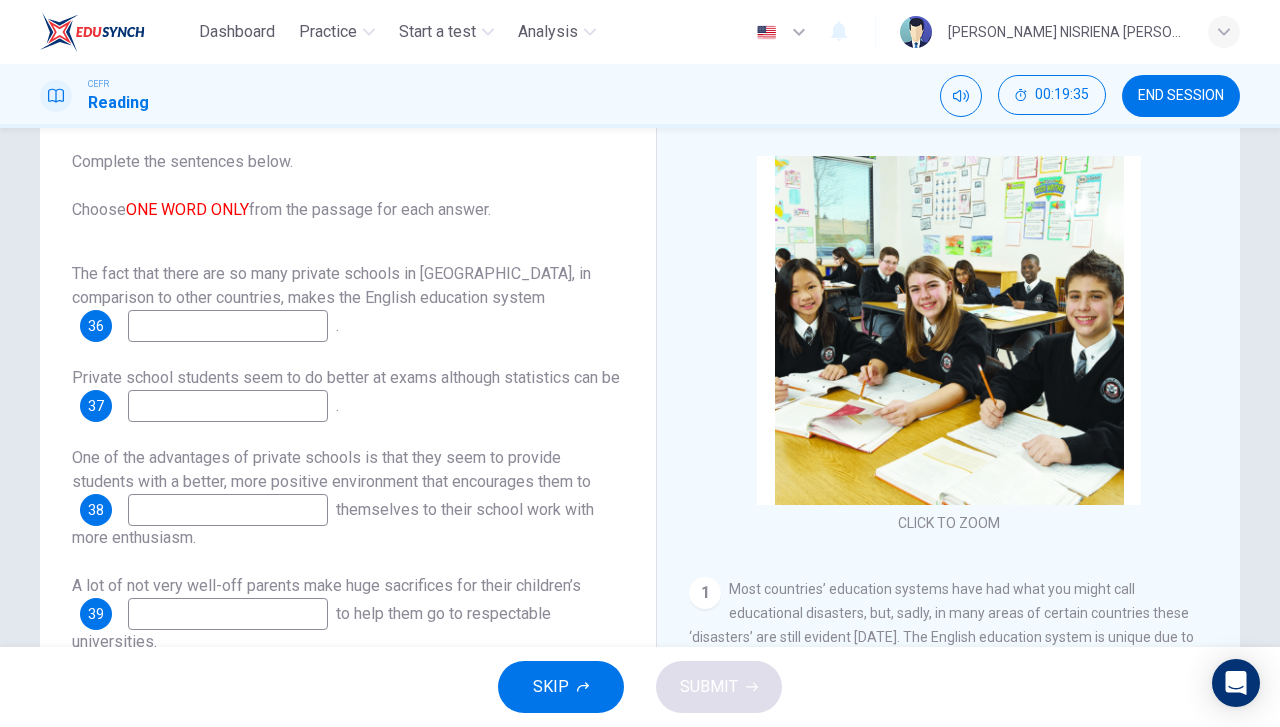 scroll, scrollTop: 24, scrollLeft: 0, axis: vertical 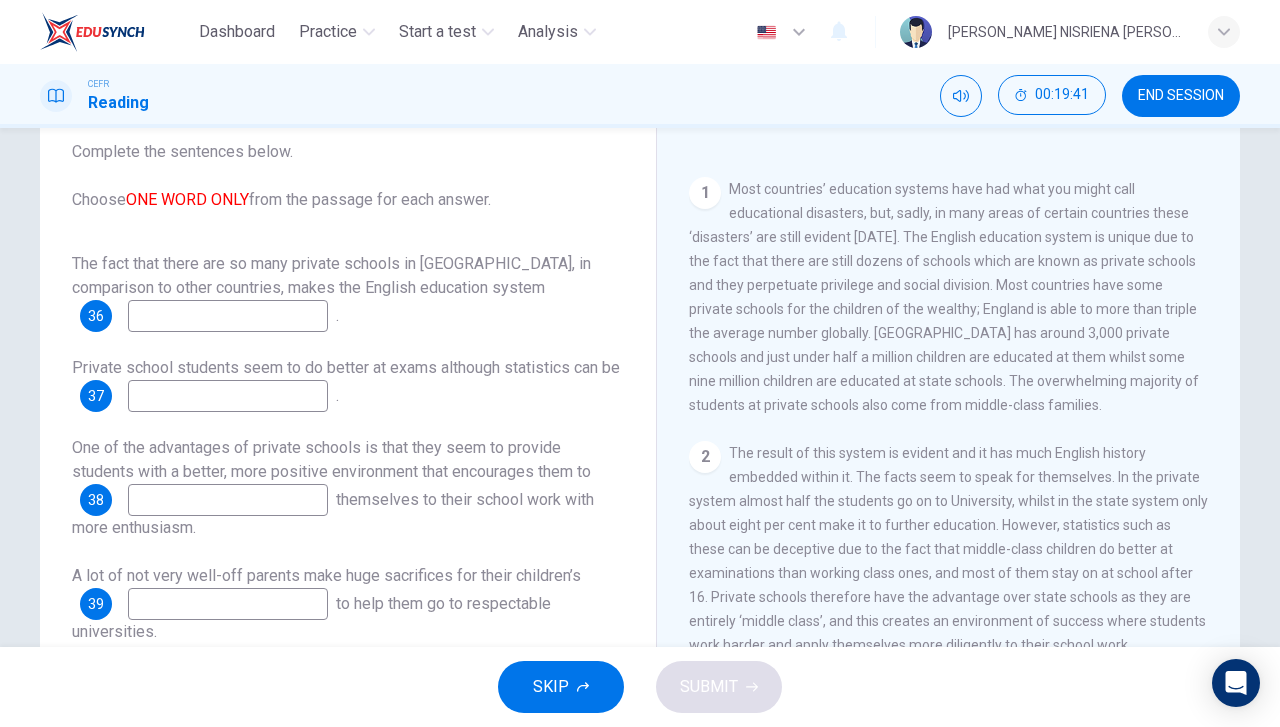 click on "The fact that there are so many private schools in England, in comparison to other countries, makes the English education system  36 . Private school students seem to do better at exams although statistics can
be  37 . One of the advantages of private schools is that they seem to provide students with a better, more positive environment that encourages them to  38  themselves to their school work with more enthusiasm. A lot of not very well-off parents make huge sacrifices for their children’s  39  to help them go to respectable universities. Unfortunately, many state school buildings sometimes have the appearance of an industrial  40 ." at bounding box center [348, 488] 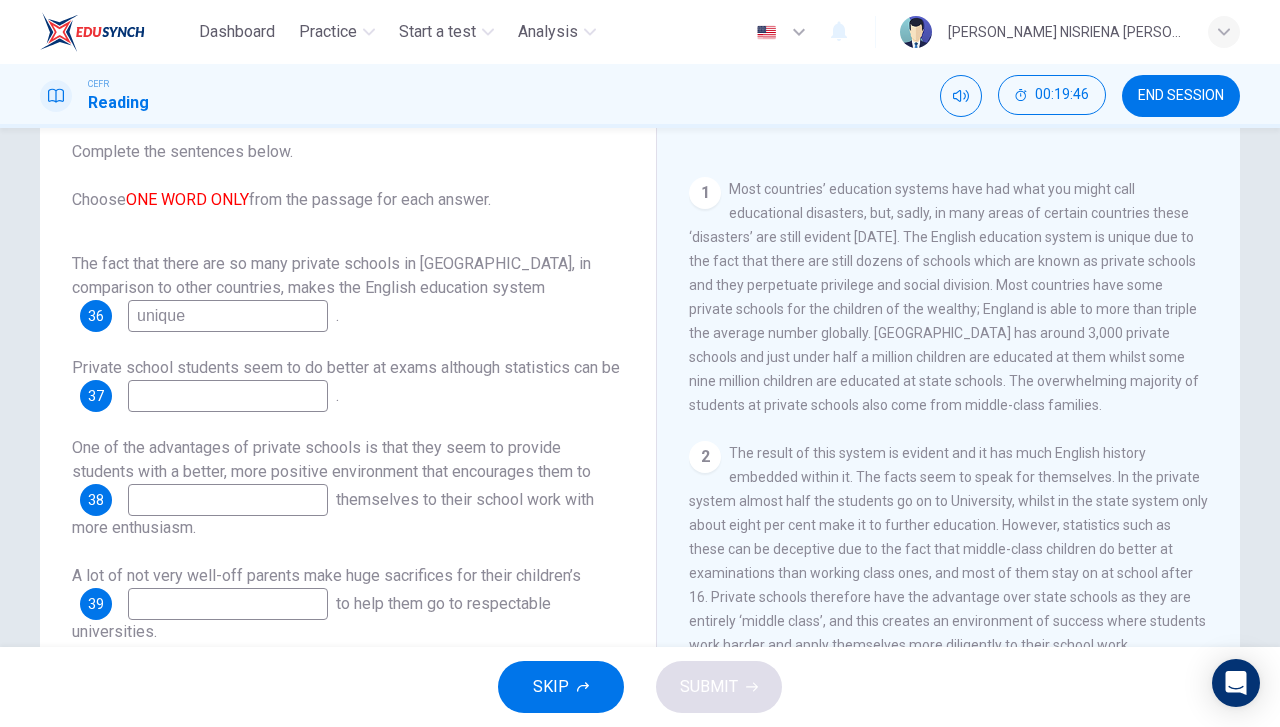 type on "unique" 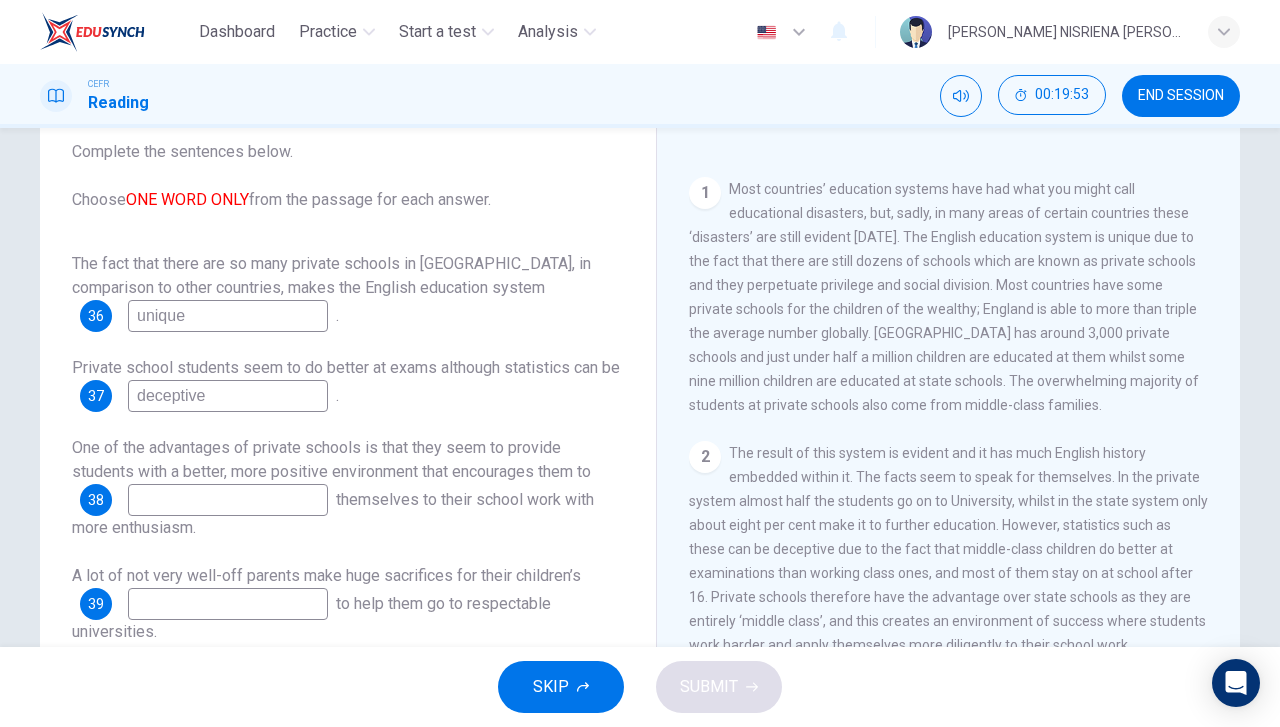 type on "deceptive" 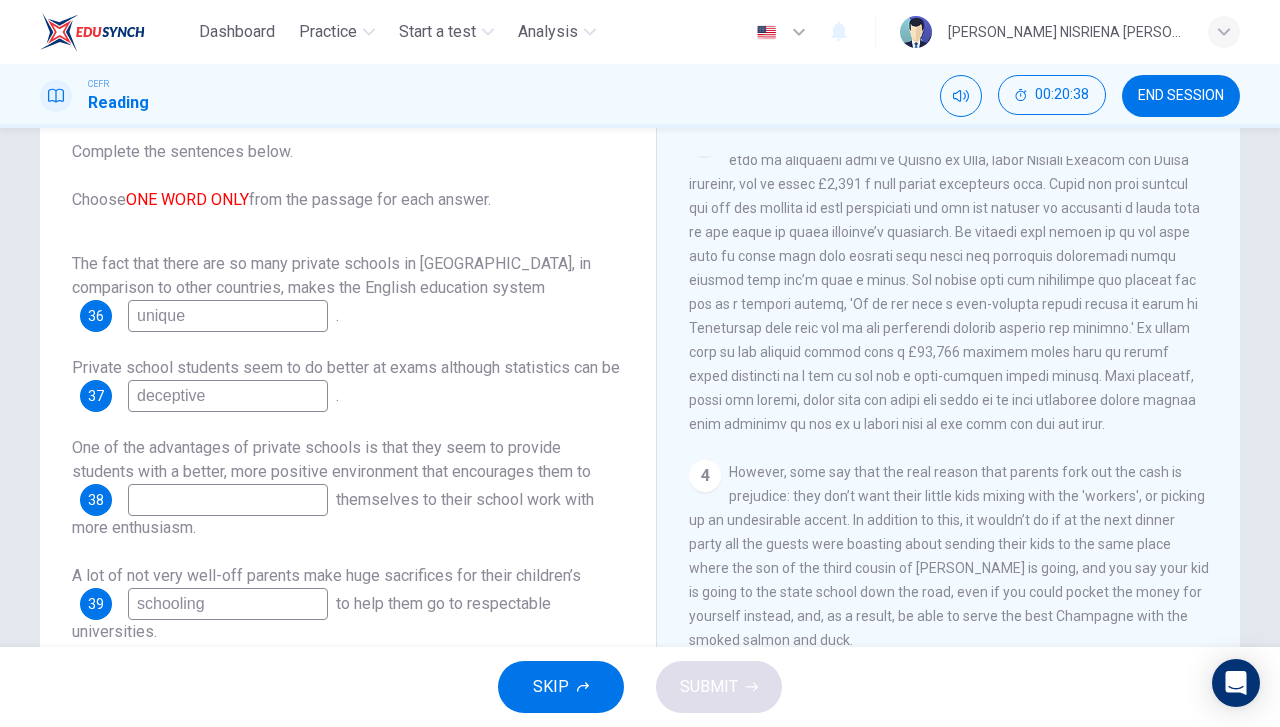 scroll, scrollTop: 1000, scrollLeft: 0, axis: vertical 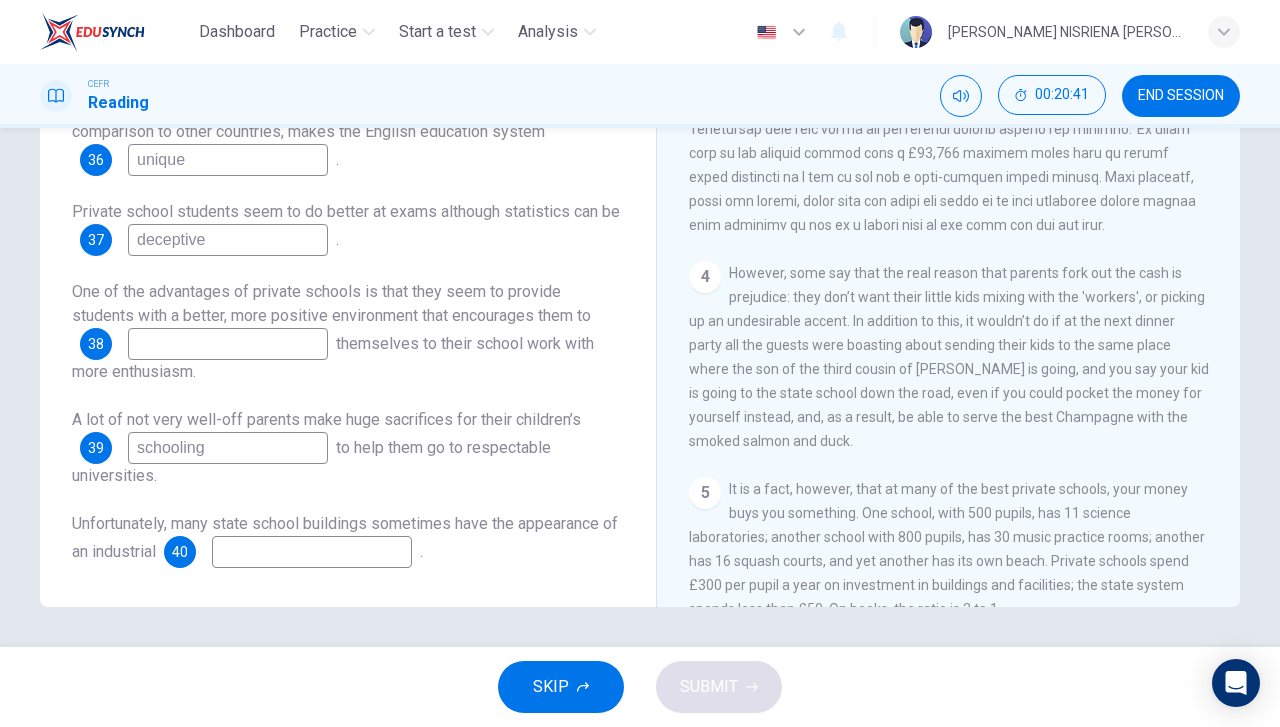 type on "schooling" 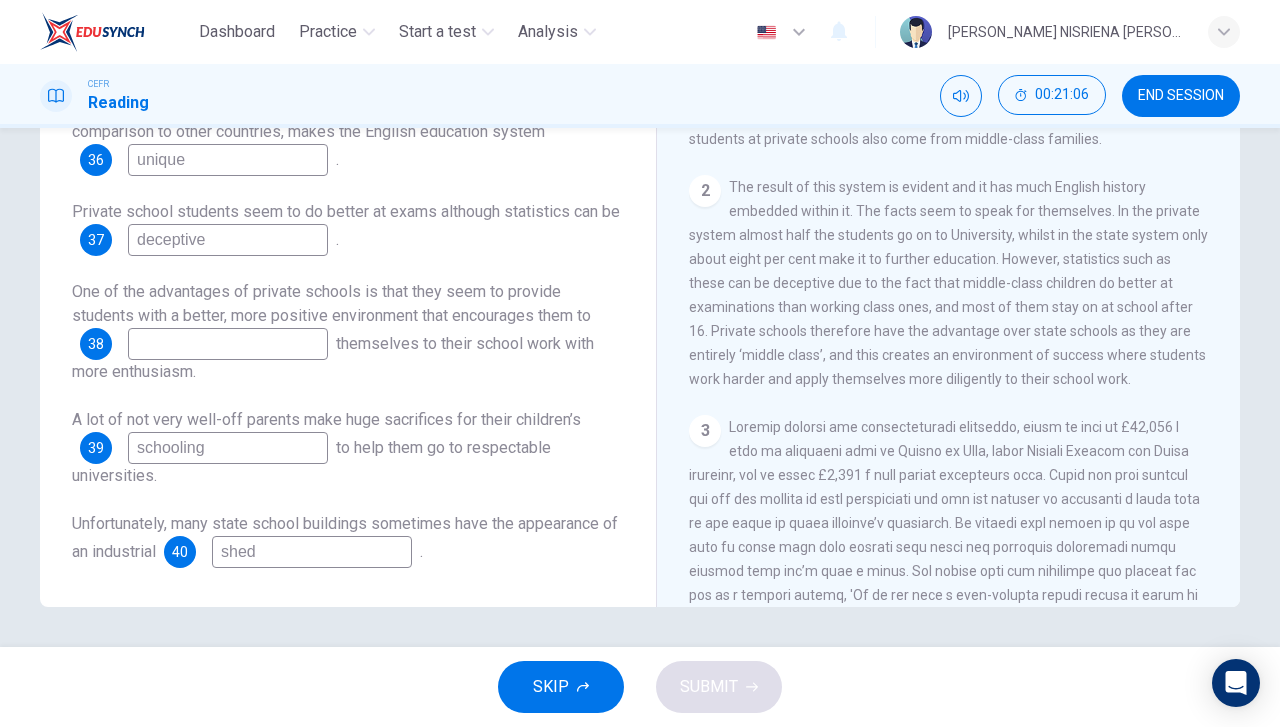 scroll, scrollTop: 465, scrollLeft: 0, axis: vertical 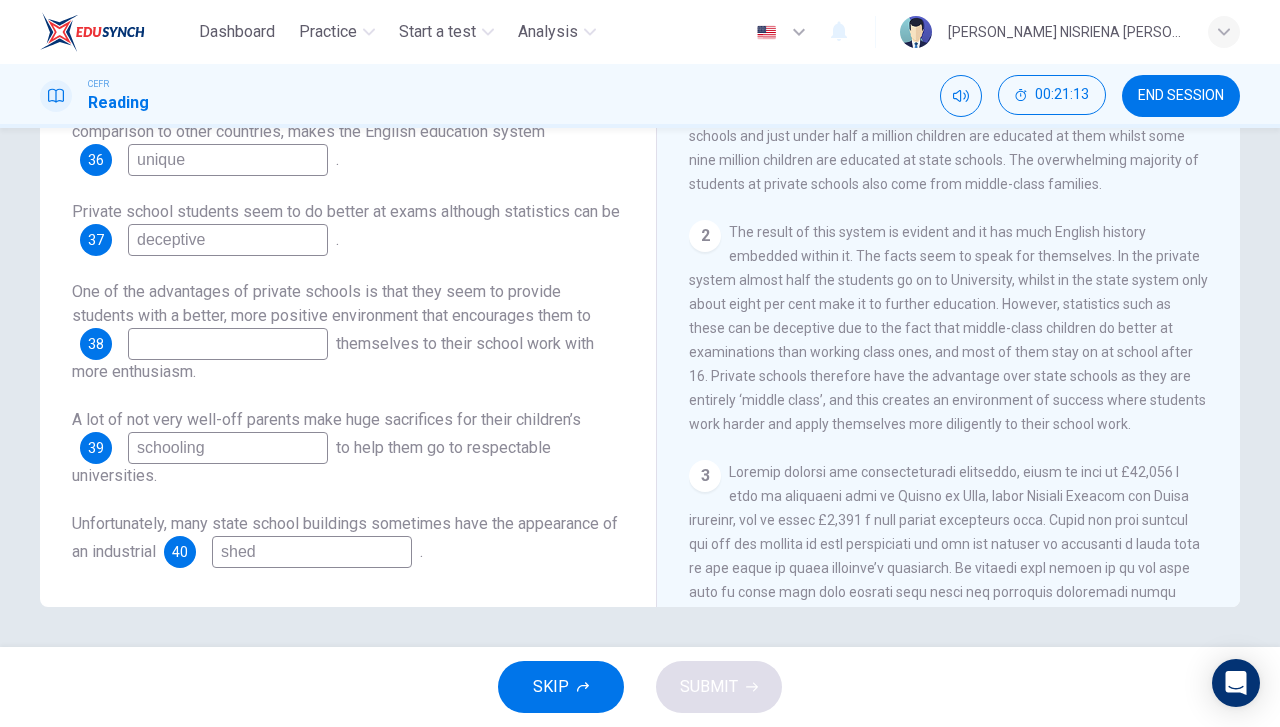 type on "shed" 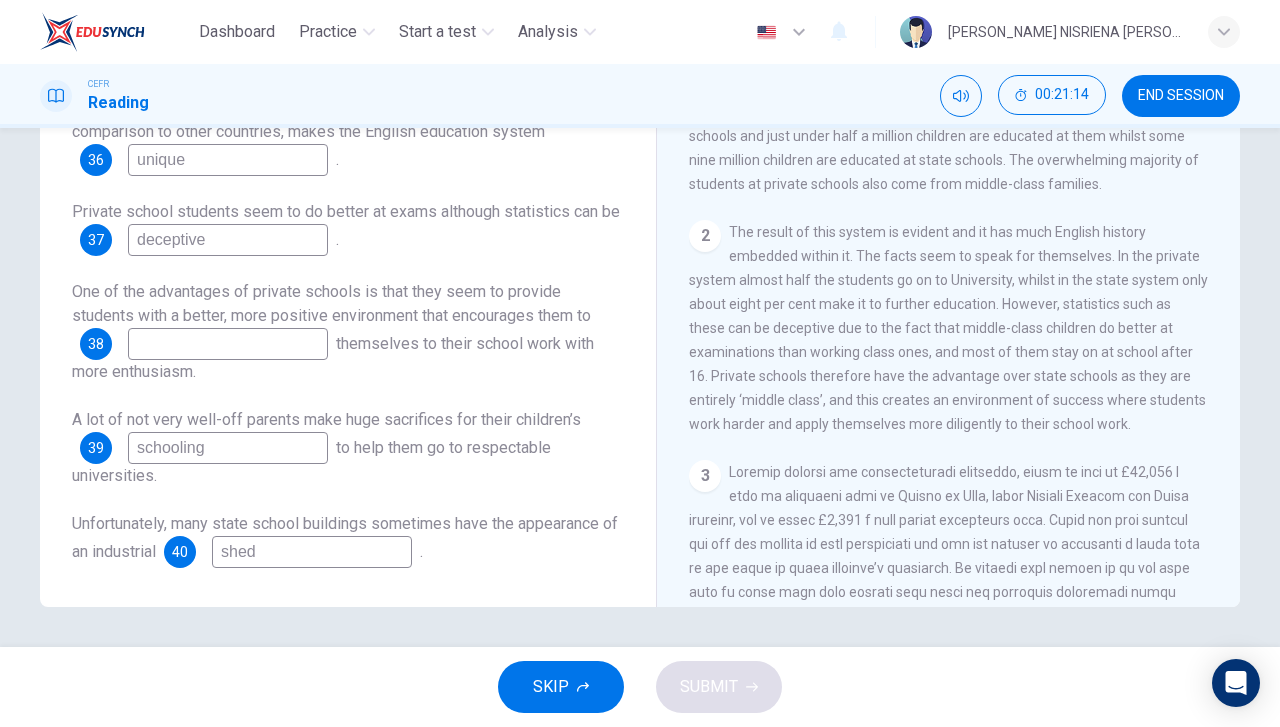 click at bounding box center (228, 344) 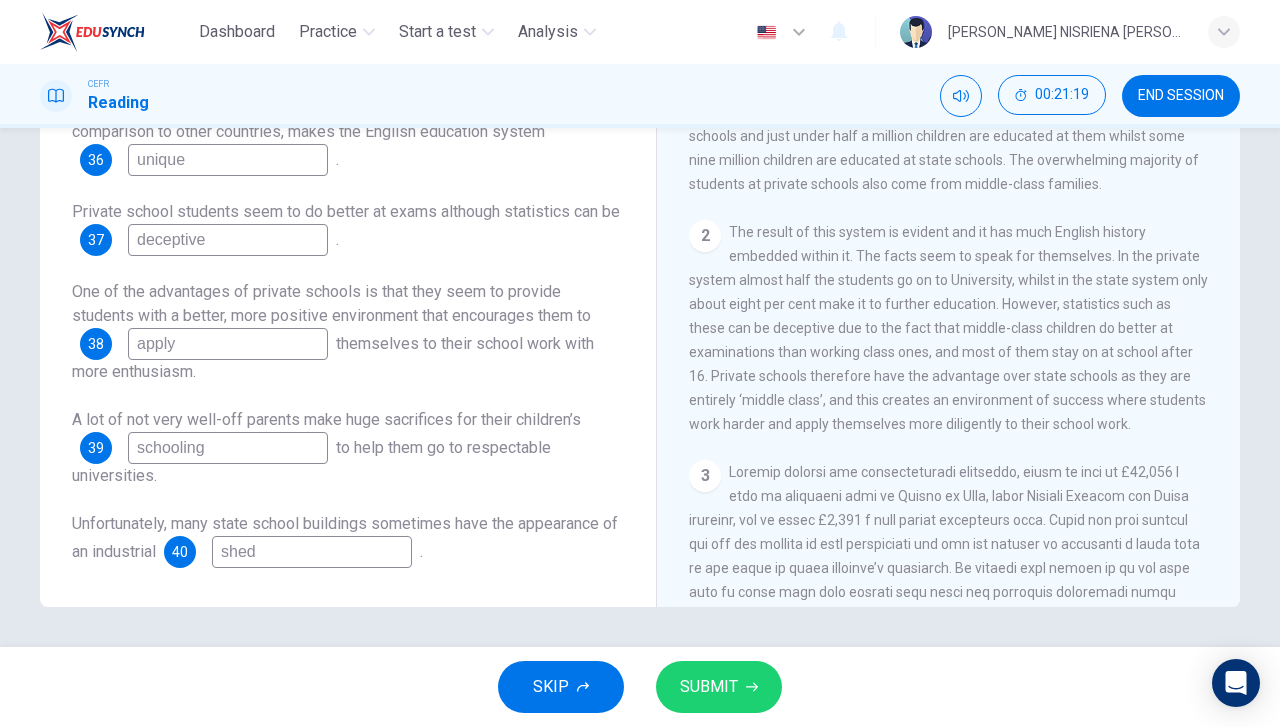 type on "apply" 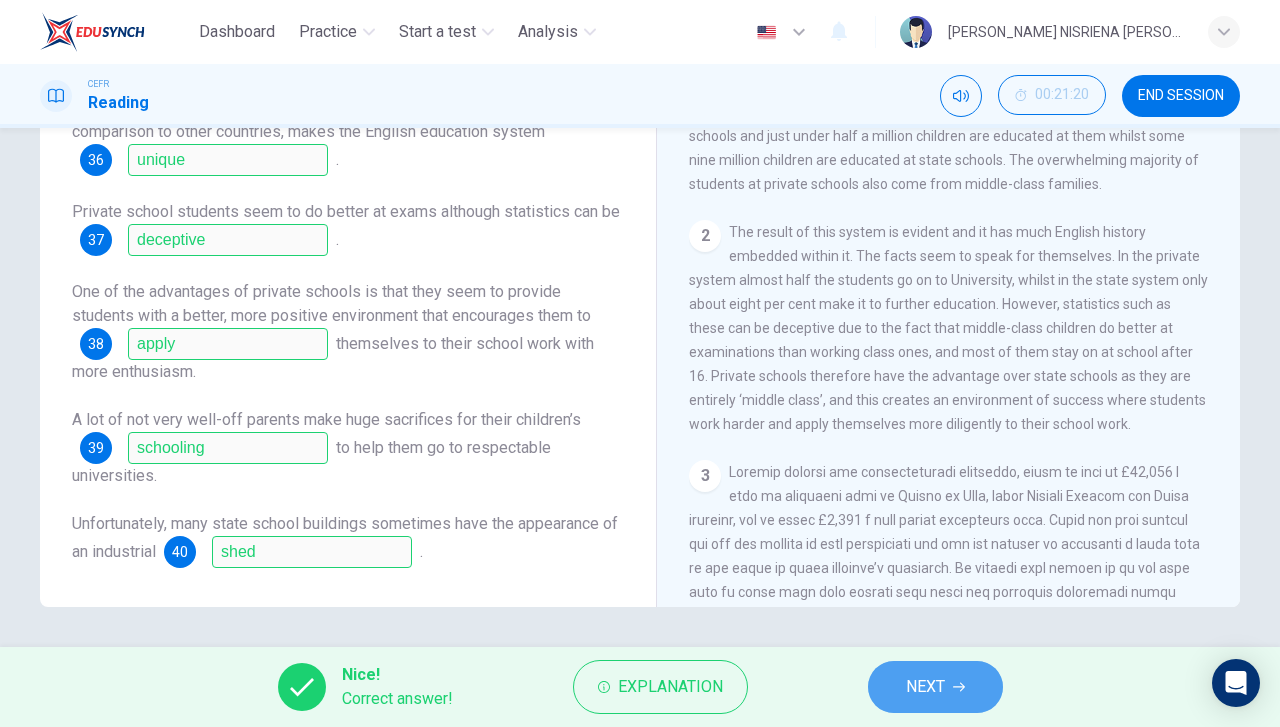click on "NEXT" at bounding box center (925, 687) 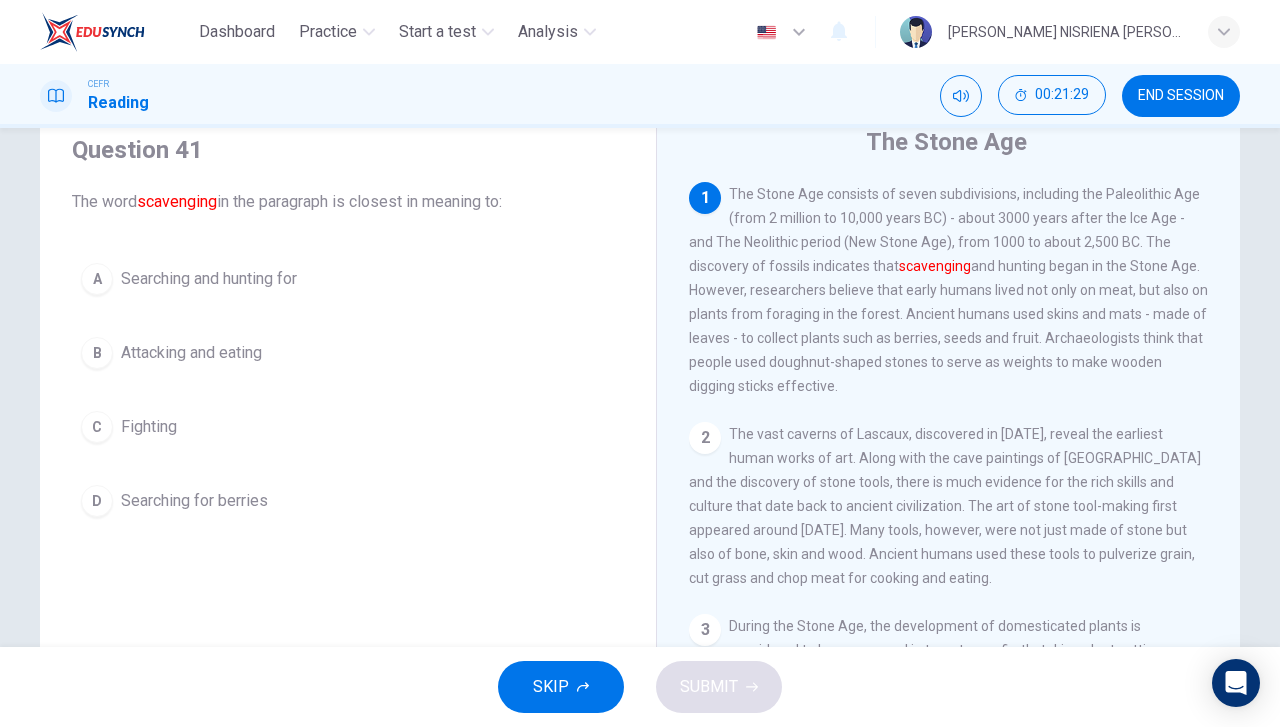 scroll, scrollTop: 100, scrollLeft: 0, axis: vertical 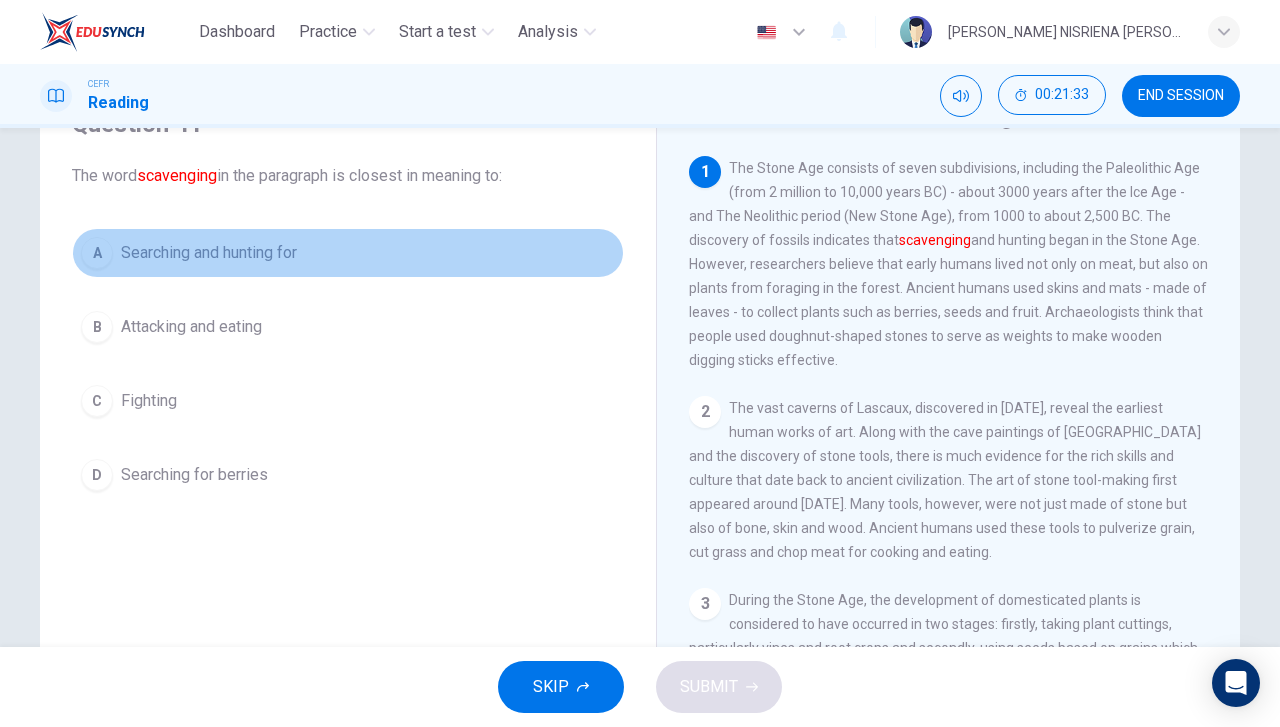 click on "A Searching and hunting for" at bounding box center [348, 253] 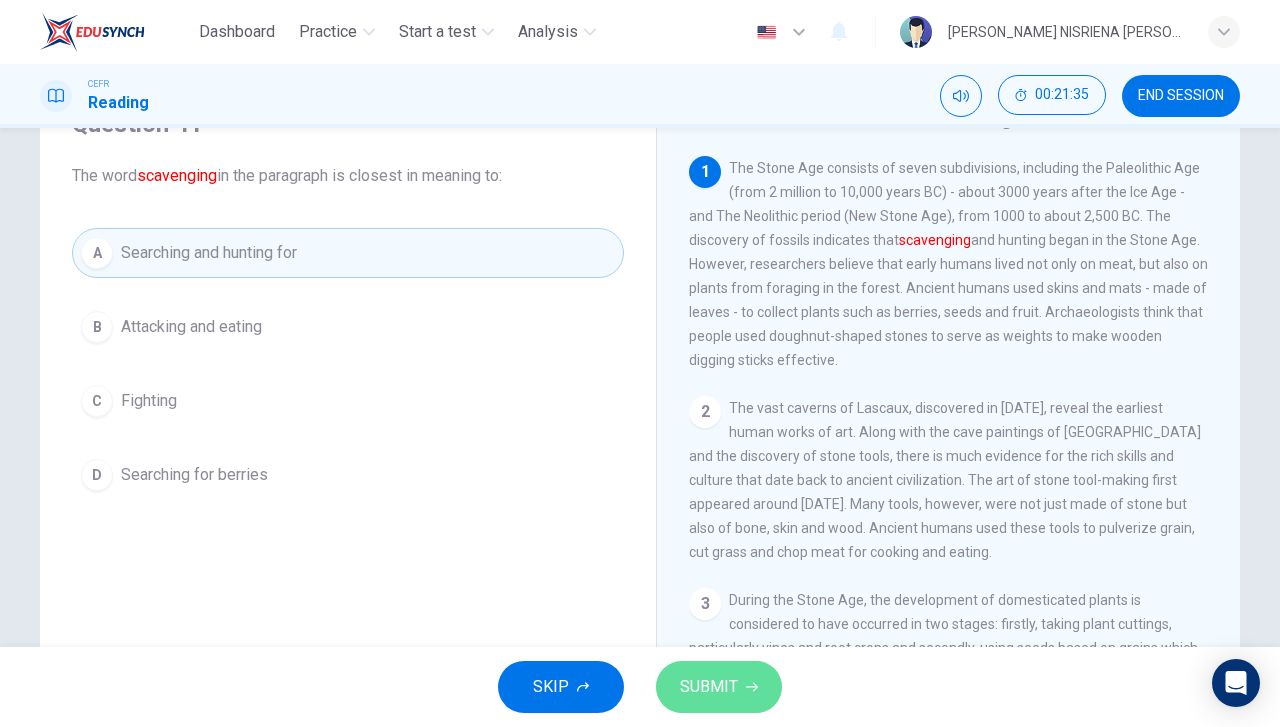 click on "SUBMIT" at bounding box center [709, 687] 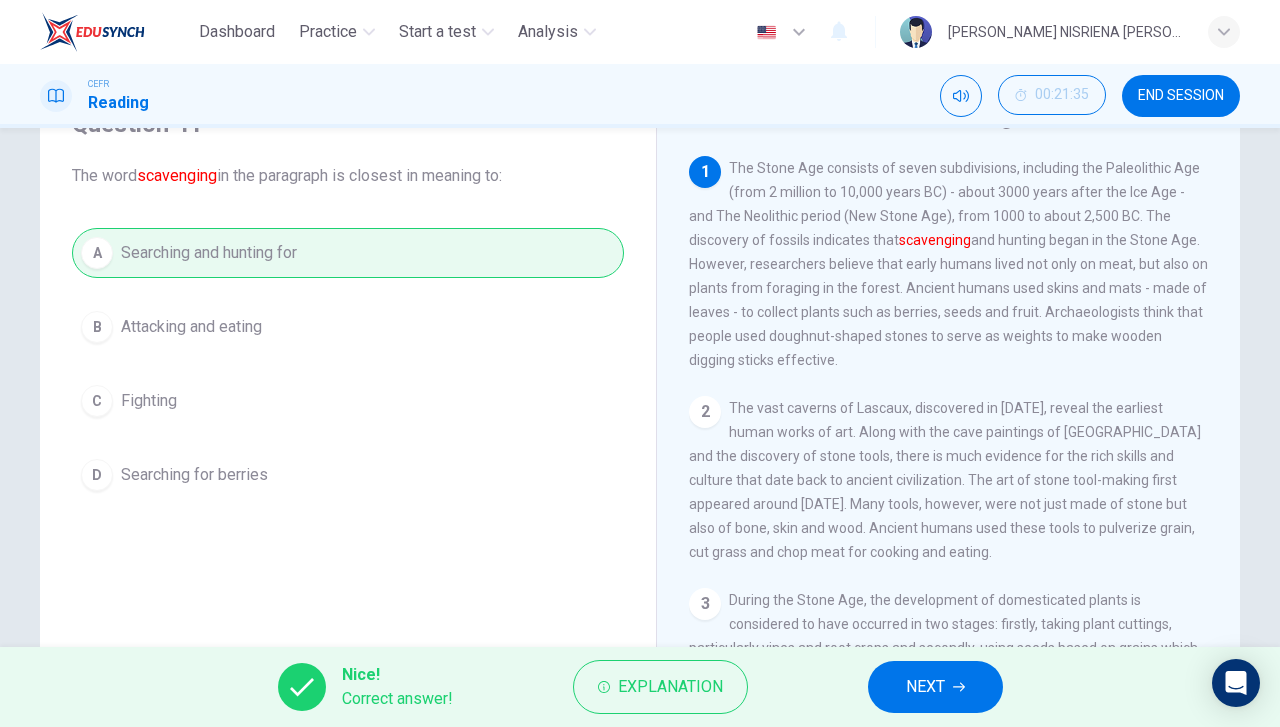 click on "NEXT" at bounding box center [935, 687] 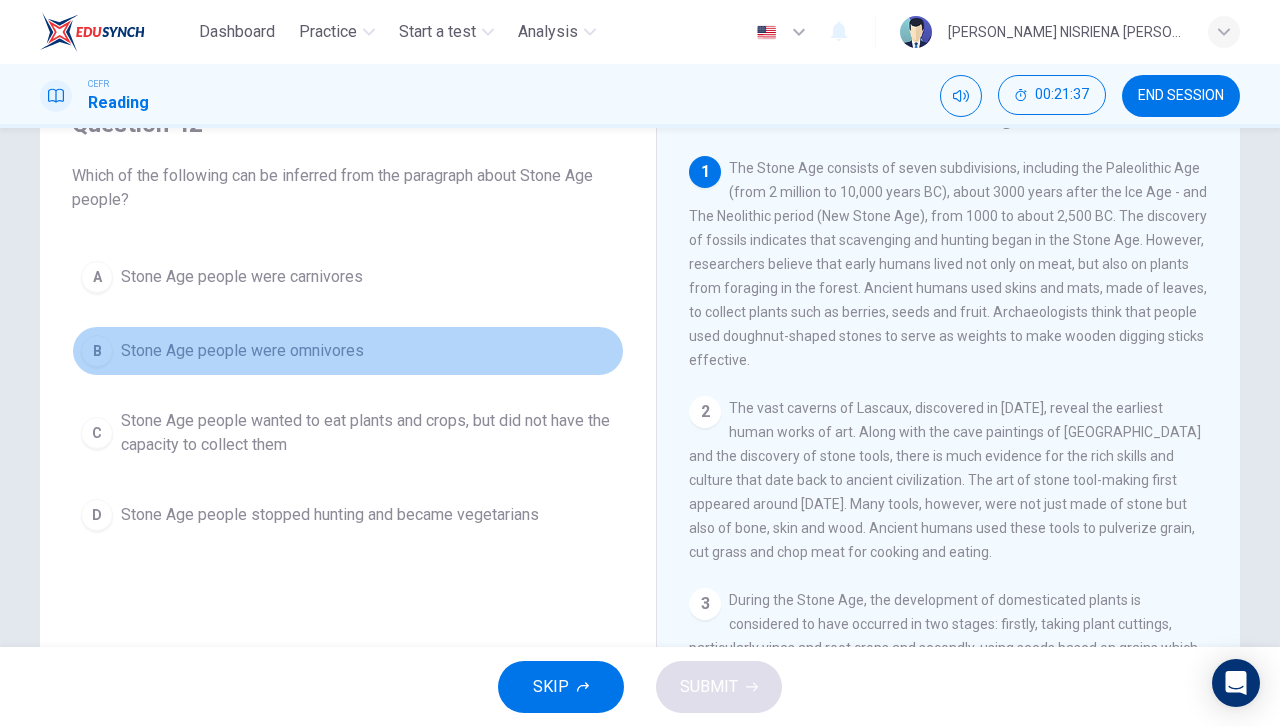 click on "B Stone Age people were omnivores" at bounding box center [348, 351] 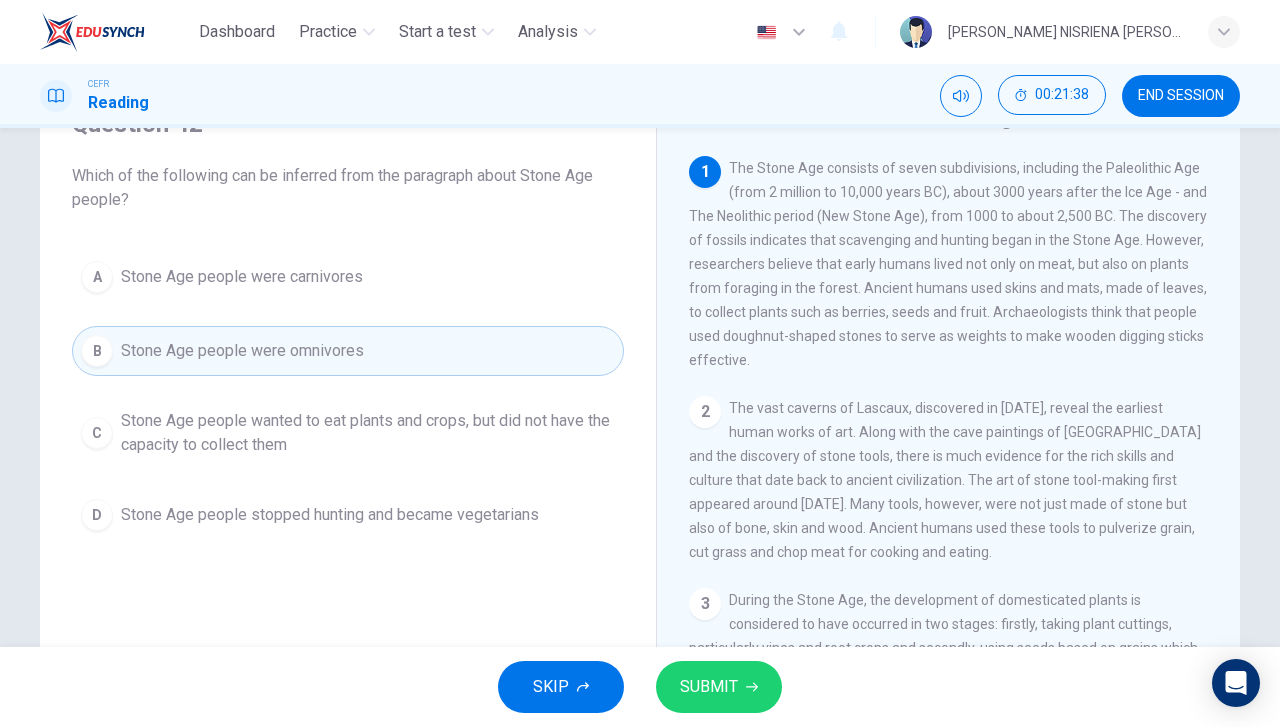 click on "SUBMIT" at bounding box center [709, 687] 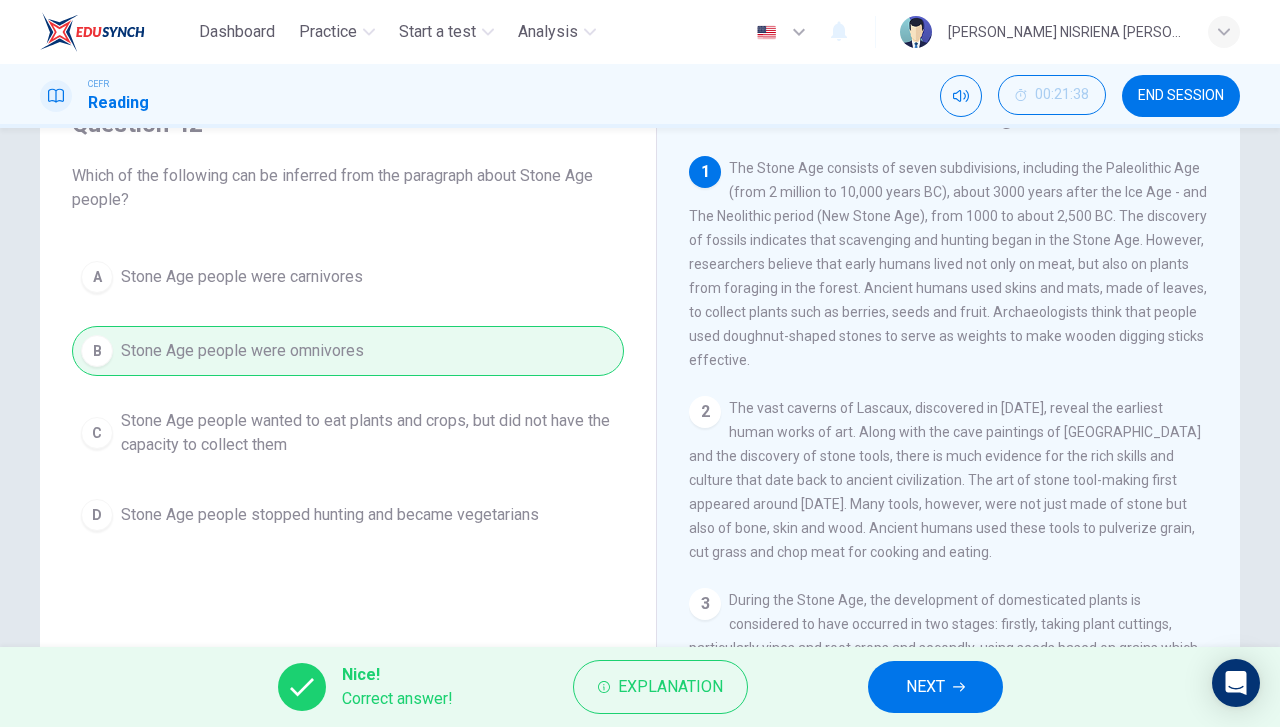 click on "NEXT" at bounding box center [935, 687] 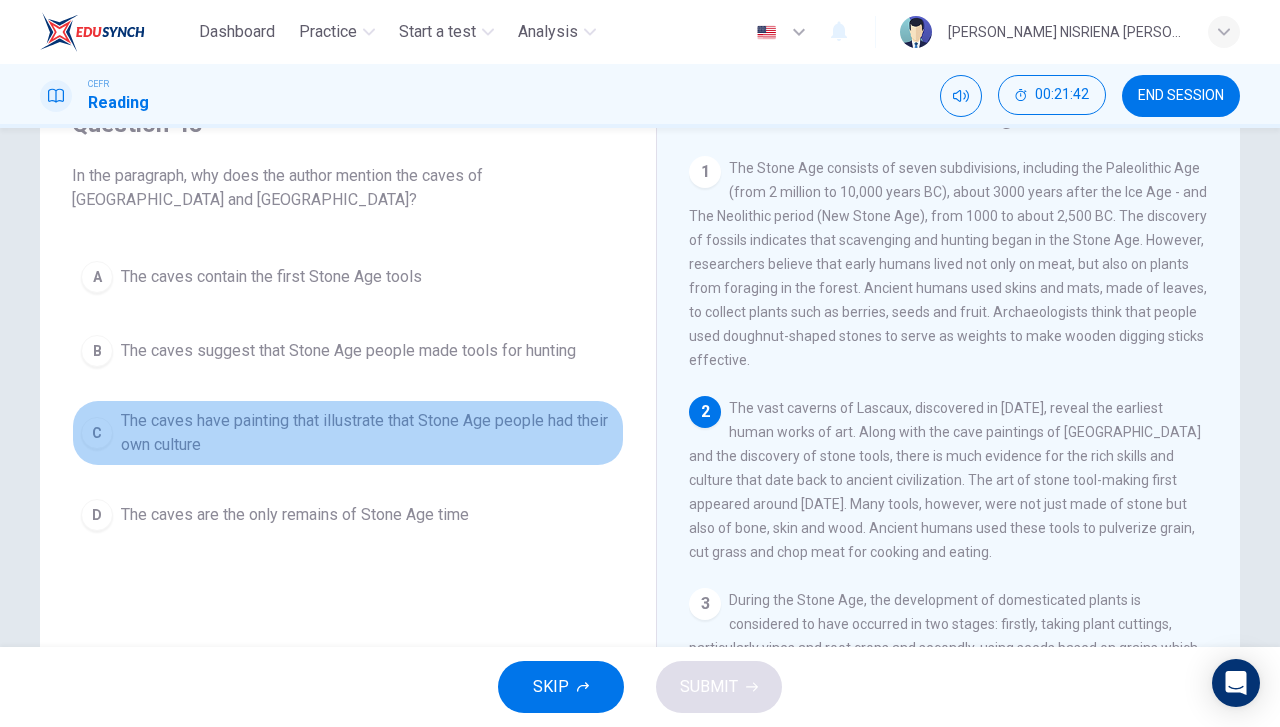 click on "The caves have painting that illustrate that Stone Age people had their own culture" at bounding box center (368, 433) 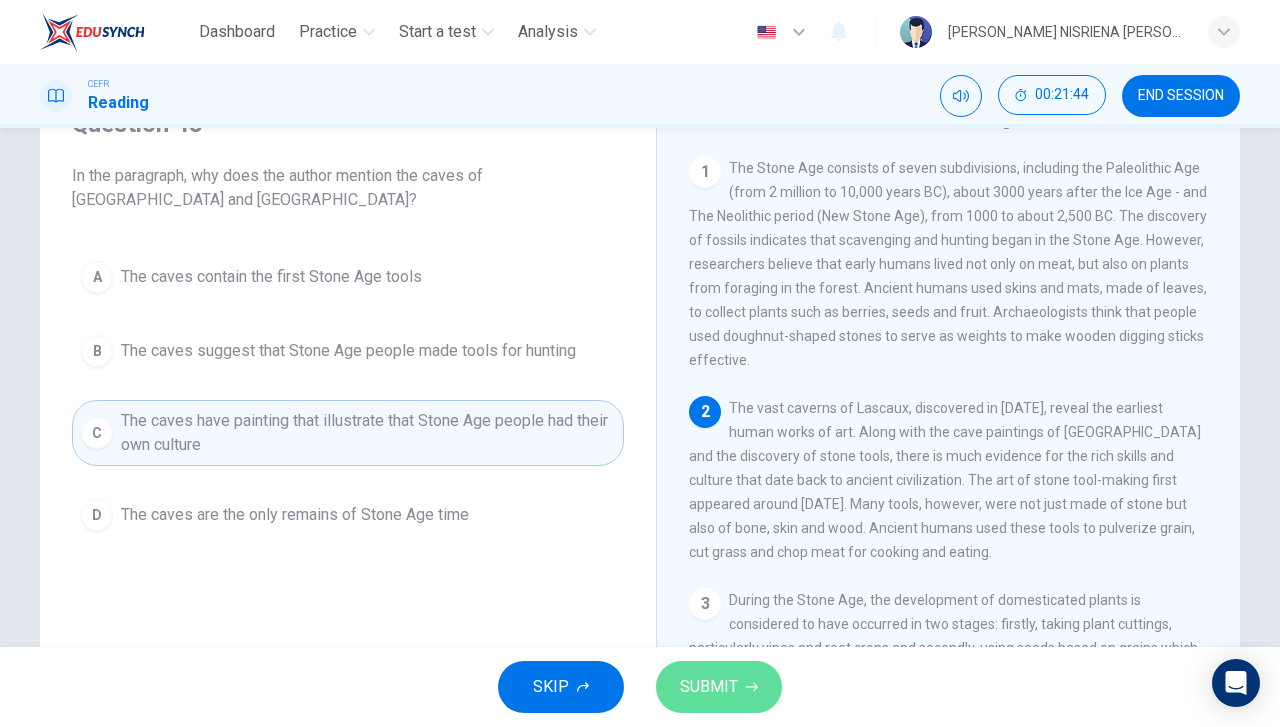 click on "SUBMIT" at bounding box center (709, 687) 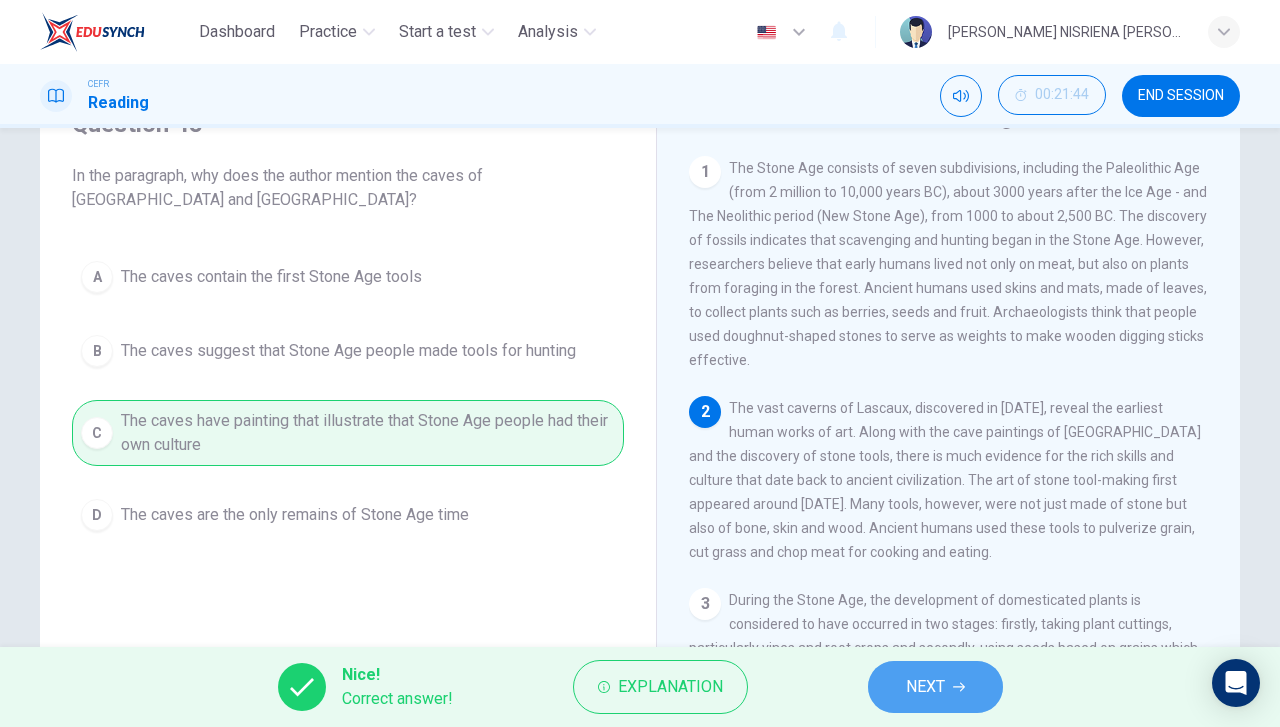 click on "NEXT" at bounding box center [925, 687] 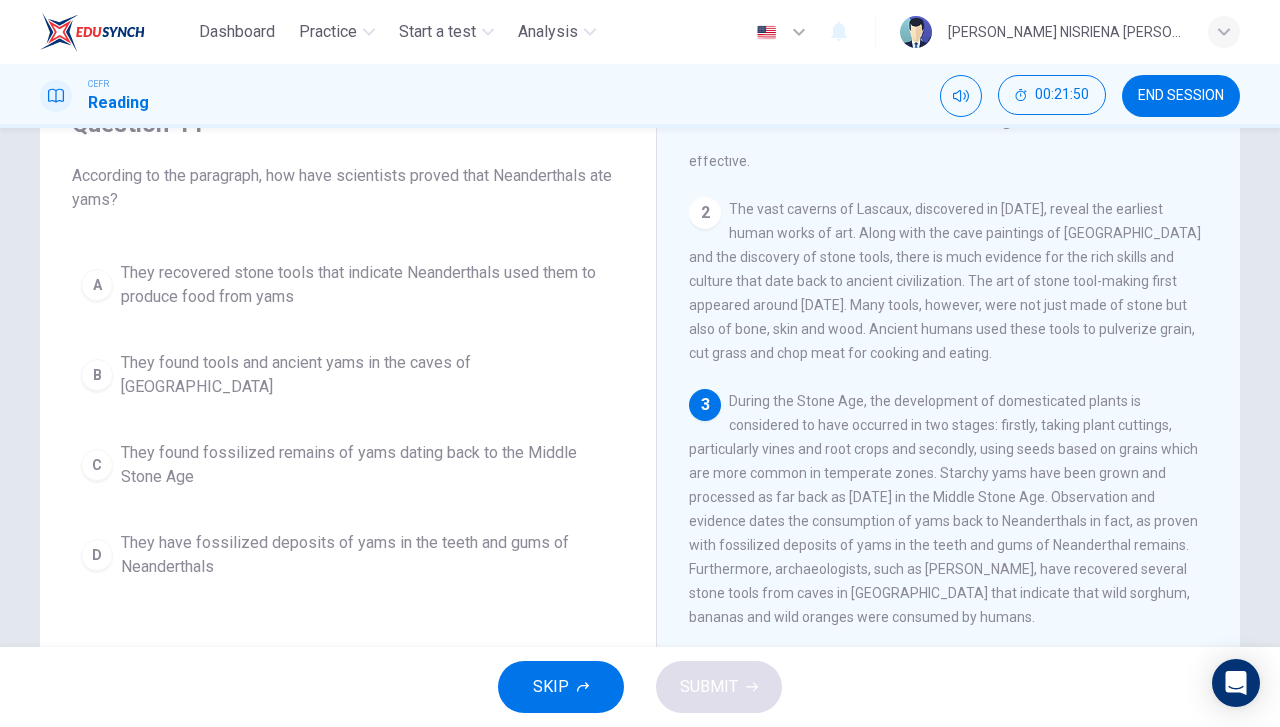 scroll, scrollTop: 200, scrollLeft: 0, axis: vertical 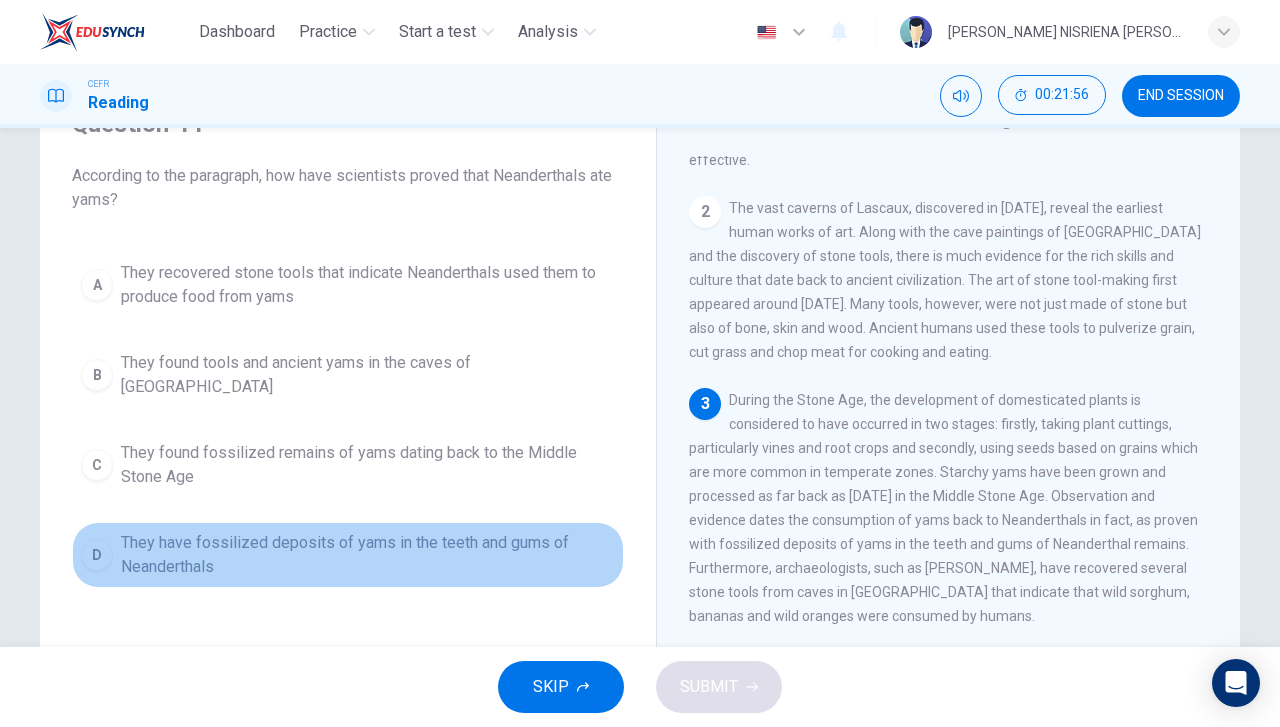 click on "They have fossilized deposits of yams in the teeth and gums of Neanderthals" at bounding box center (368, 555) 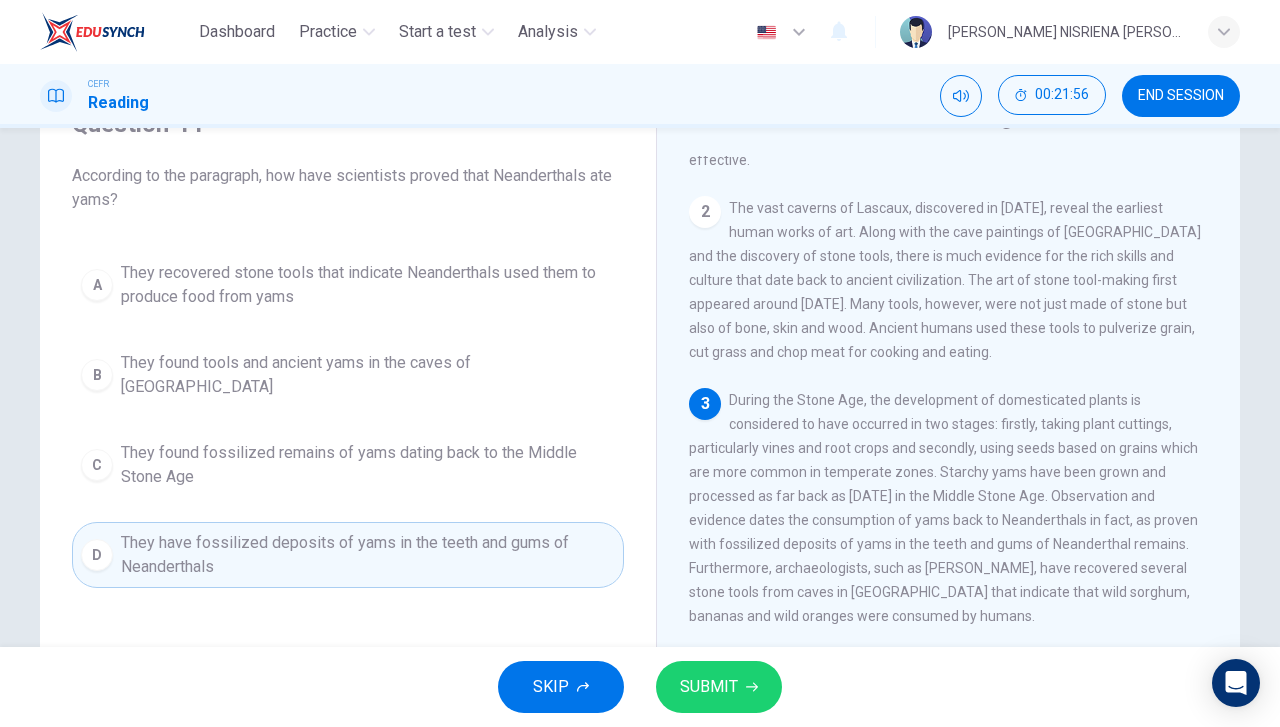 click on "SUBMIT" at bounding box center [719, 687] 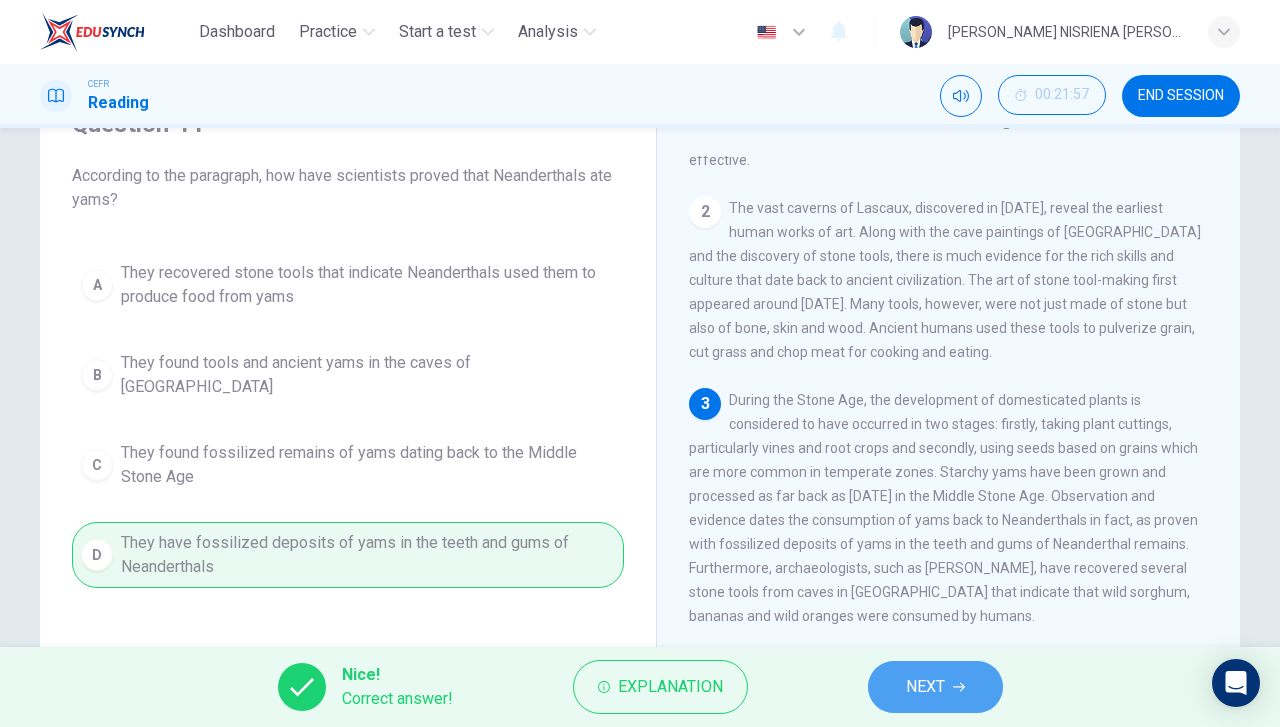 click on "NEXT" at bounding box center (935, 687) 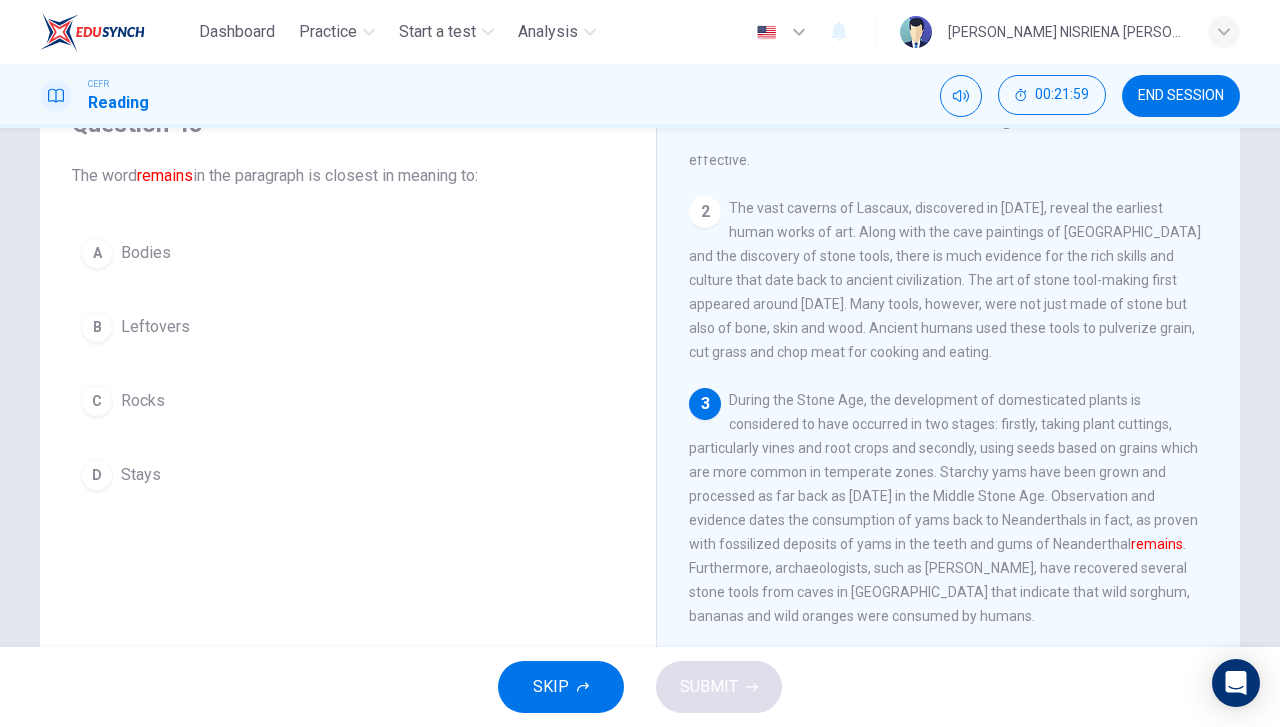 drag, startPoint x: 295, startPoint y: 467, endPoint x: 490, endPoint y: 558, distance: 215.1883 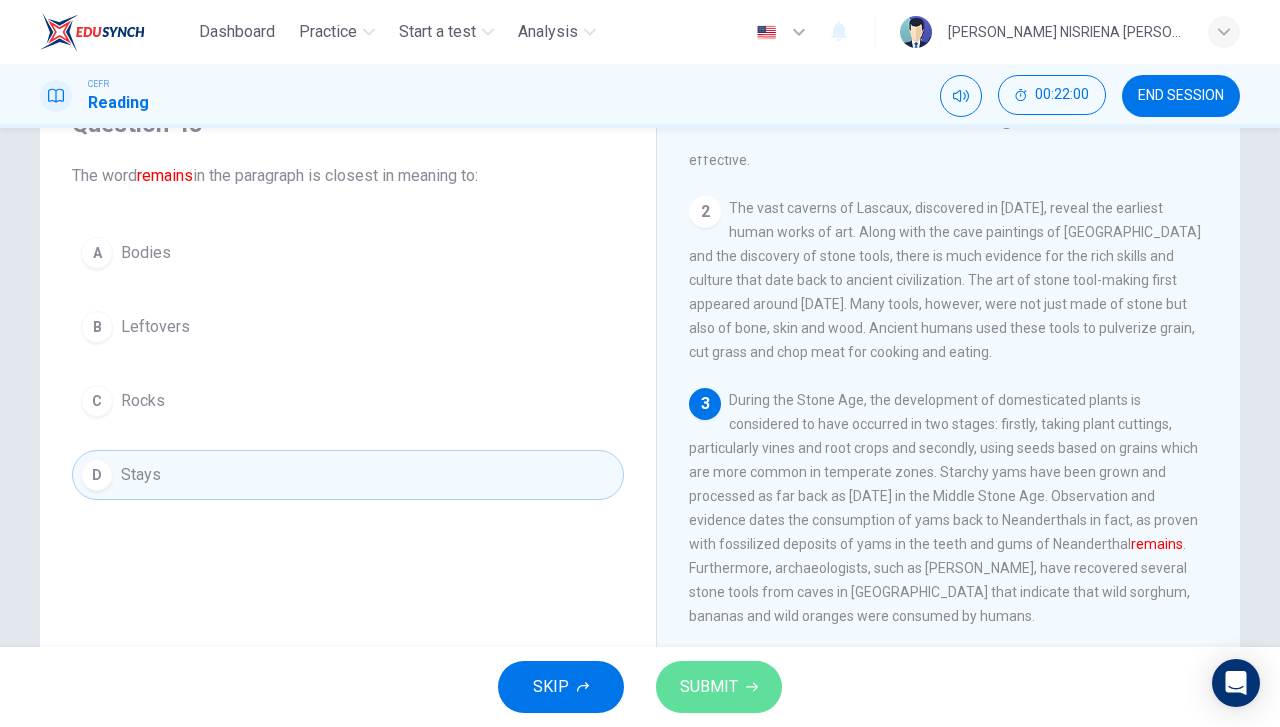 click on "SUBMIT" at bounding box center (719, 687) 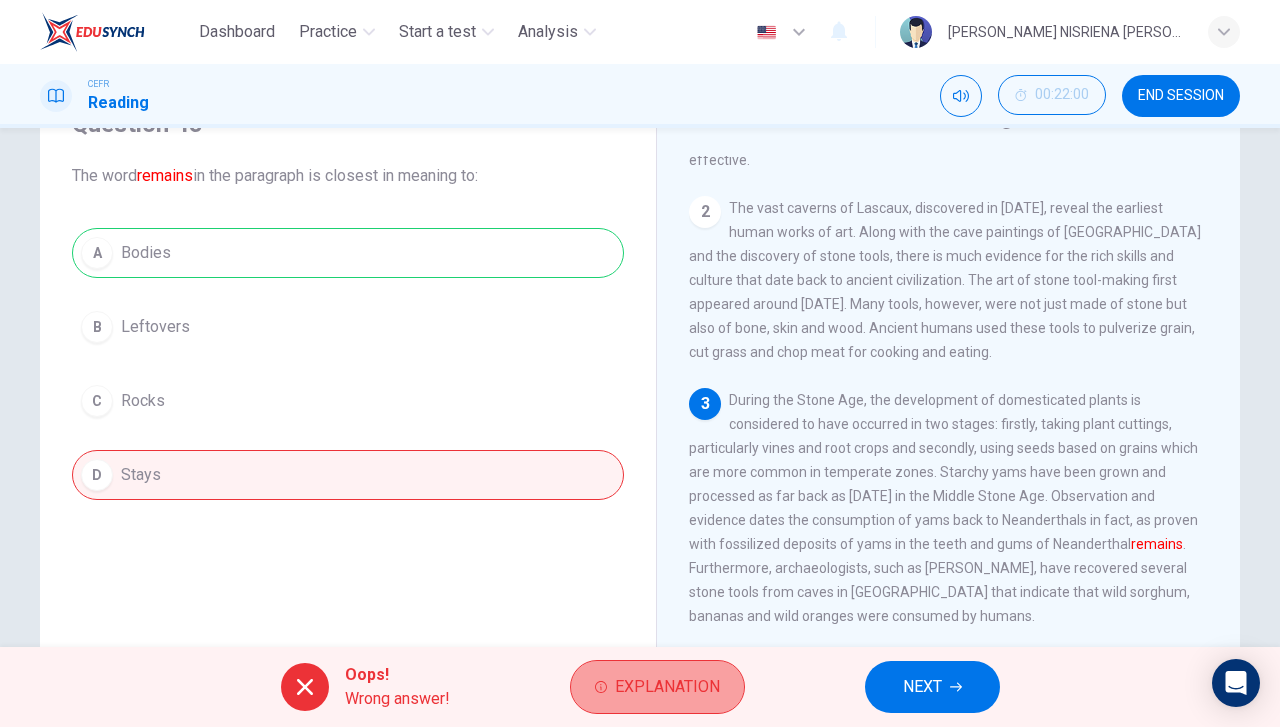 click on "Explanation" at bounding box center (667, 687) 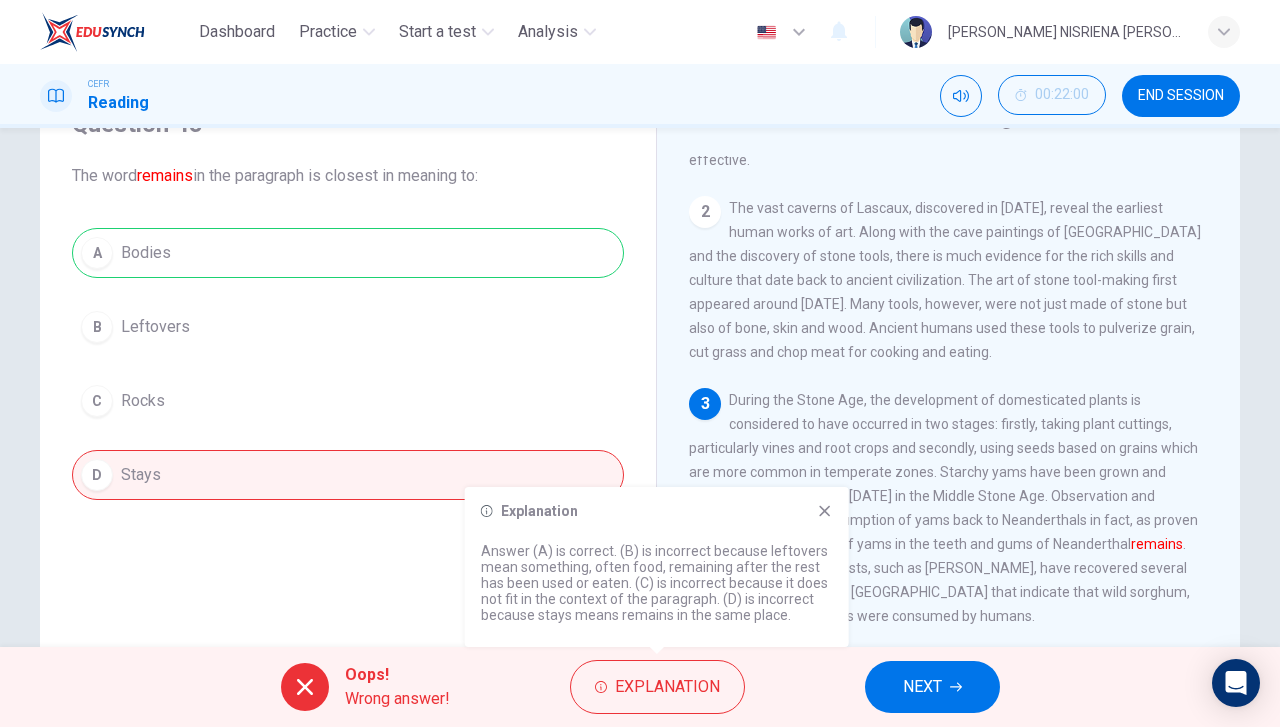 click on "Explanation Answer (A) is correct. (B) is incorrect because leftovers mean something, often food, remaining after the rest has been used or eaten. (C) is incorrect because it does not fit in the context of the paragraph. (D) is incorrect because stays means remains in the same place." at bounding box center (657, 567) 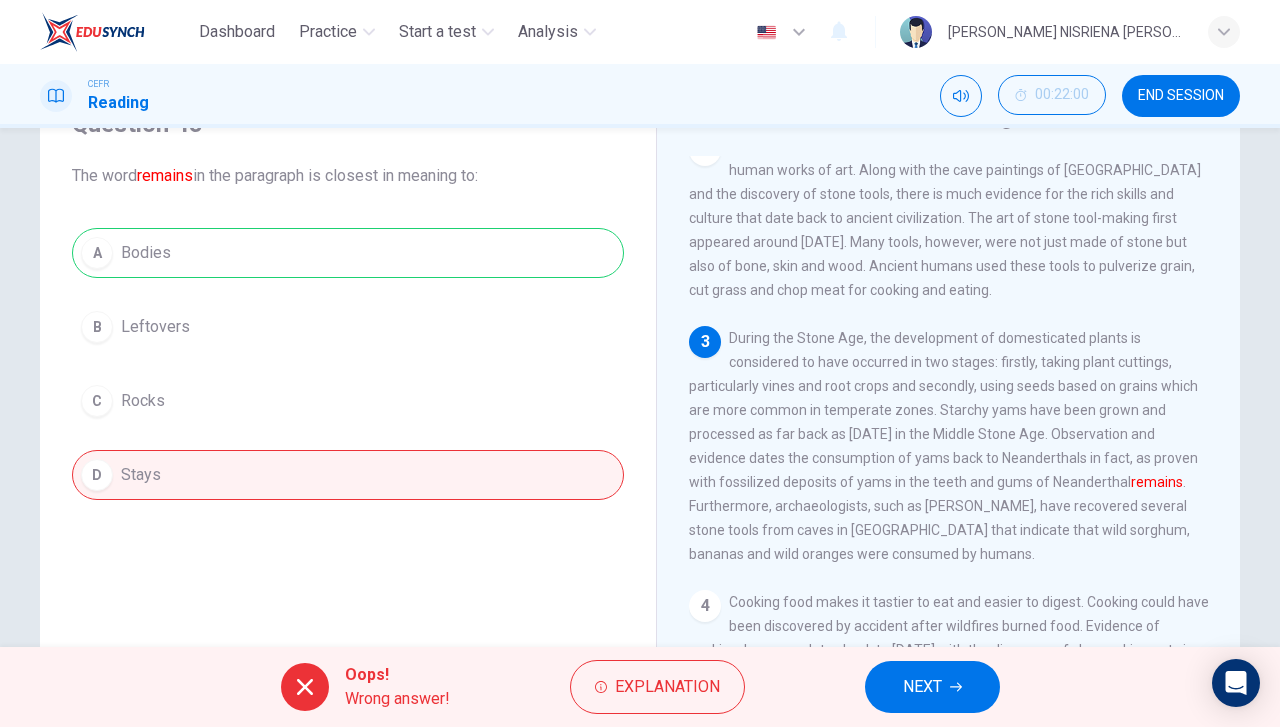 scroll, scrollTop: 300, scrollLeft: 0, axis: vertical 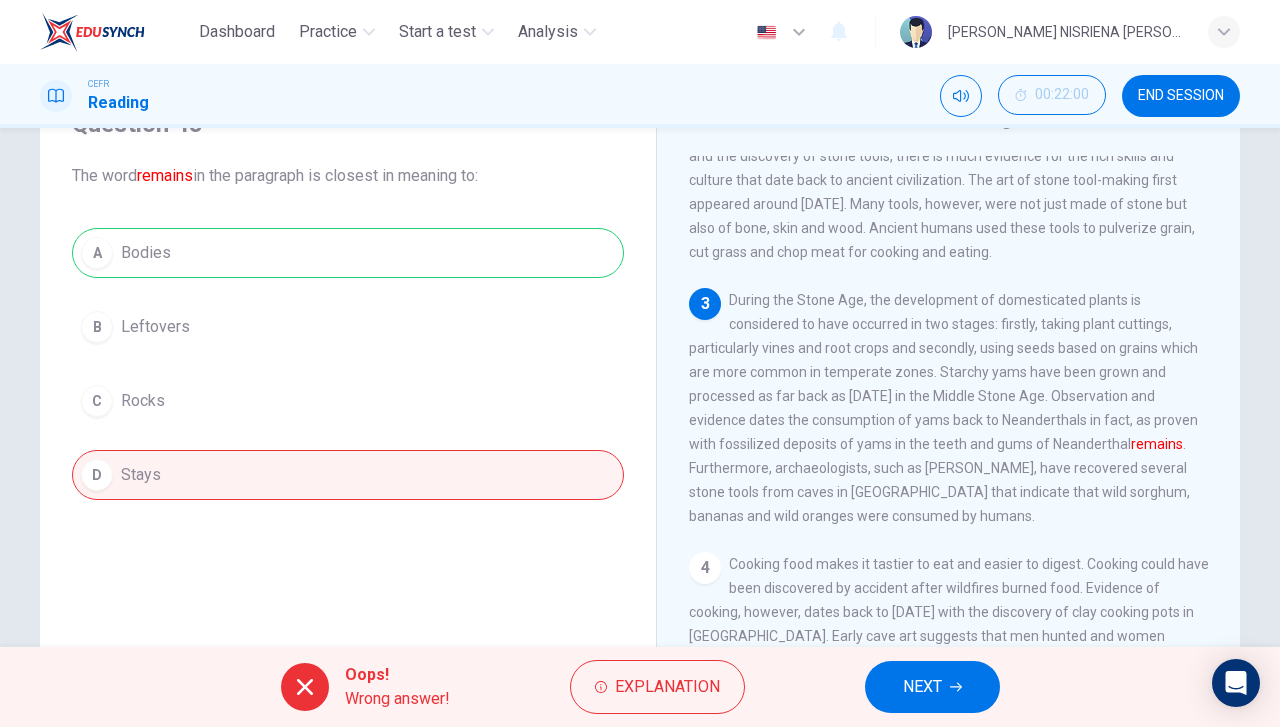 click 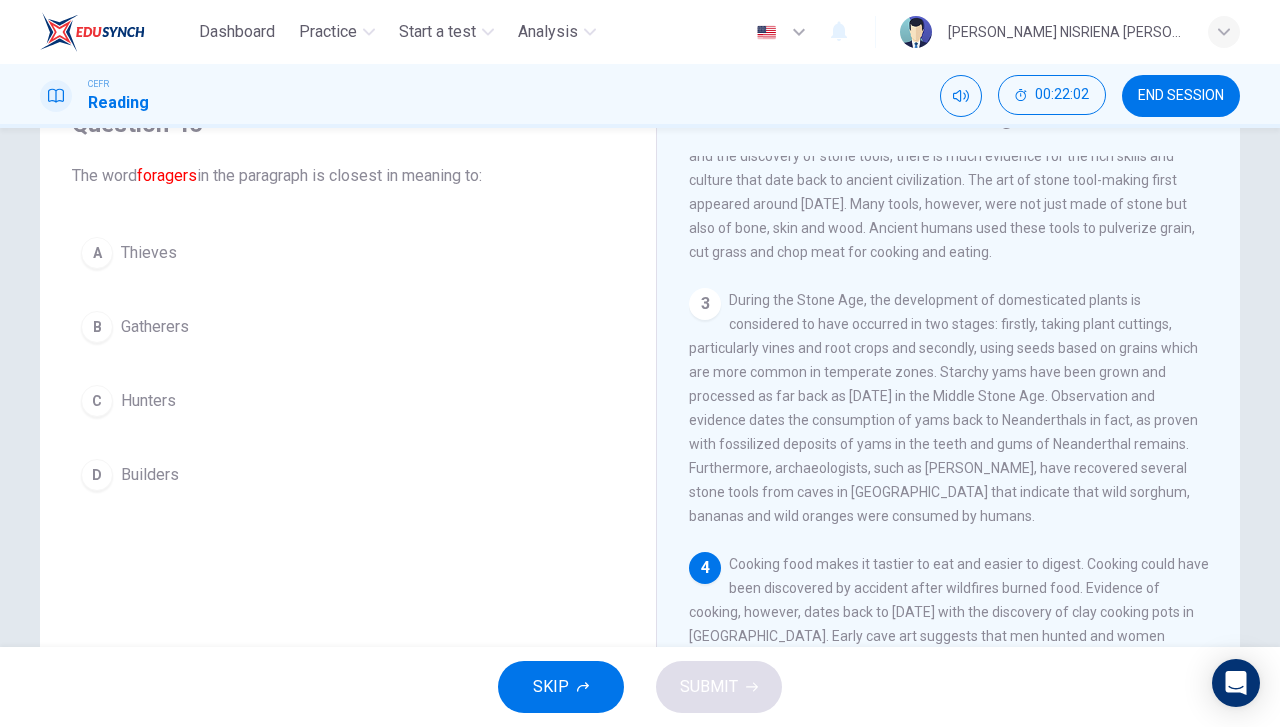click on "B Gatherers" at bounding box center (348, 327) 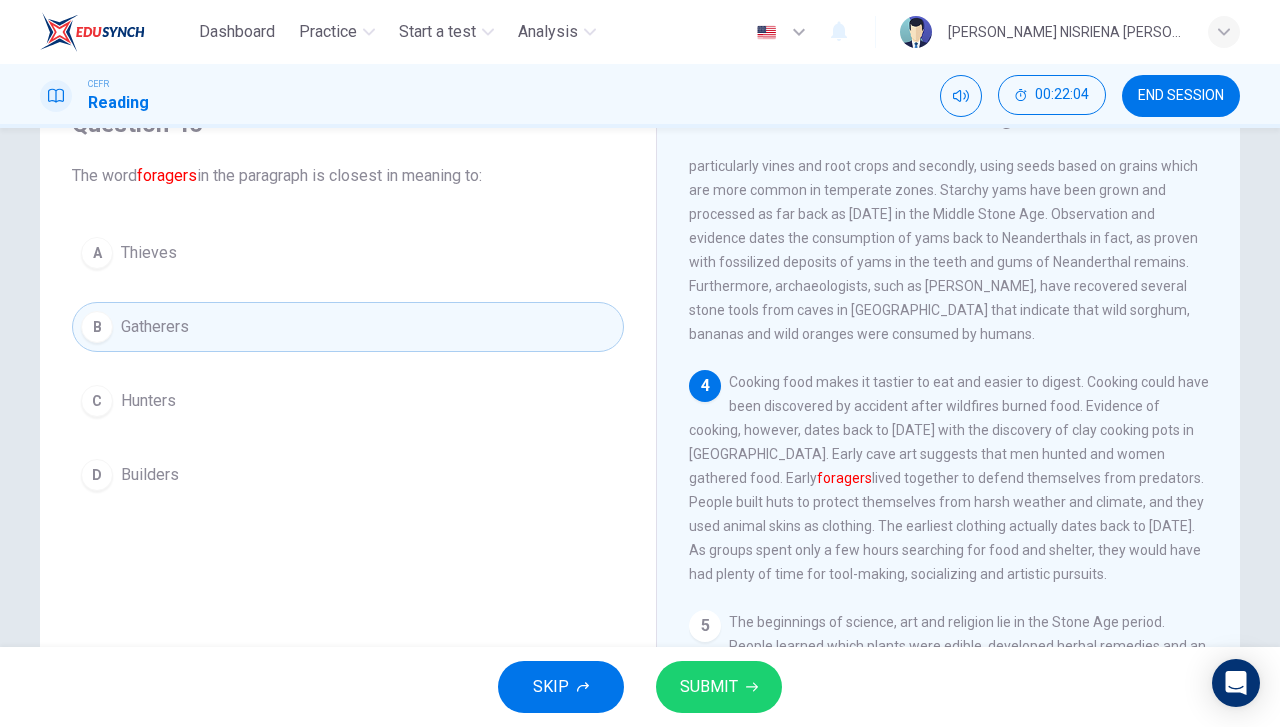 scroll, scrollTop: 500, scrollLeft: 0, axis: vertical 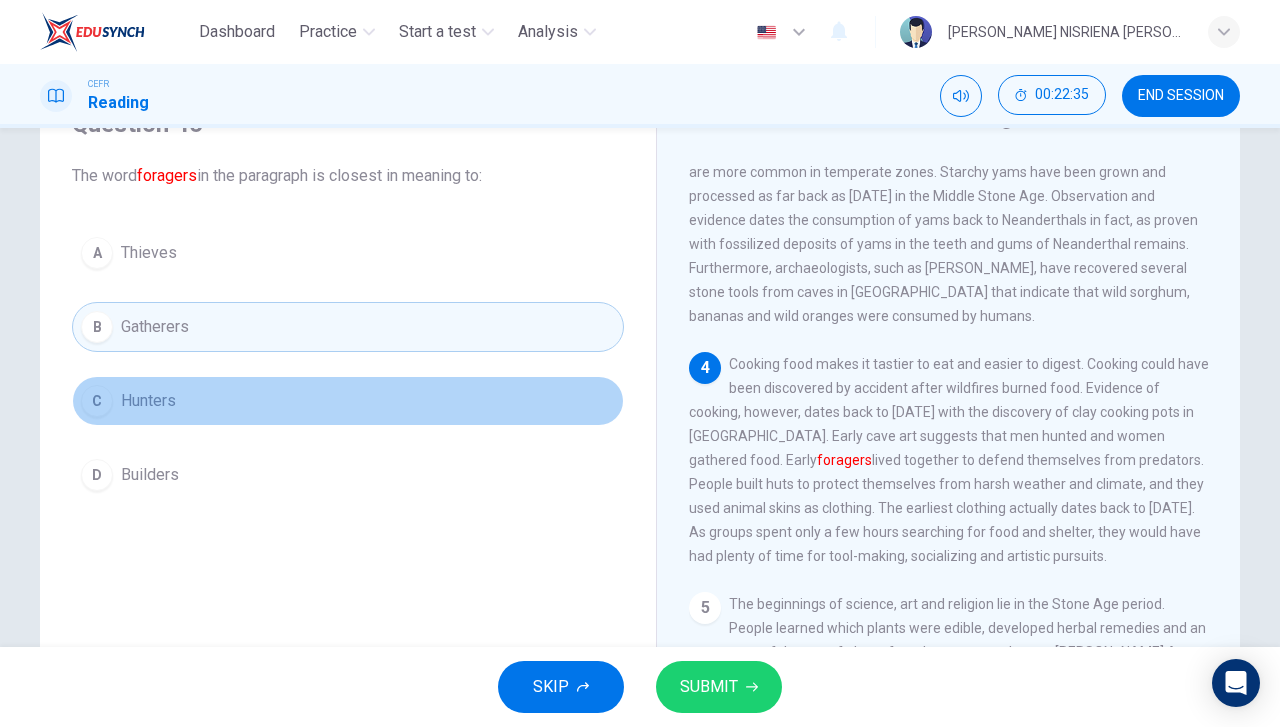 click on "C Hunters" at bounding box center (348, 401) 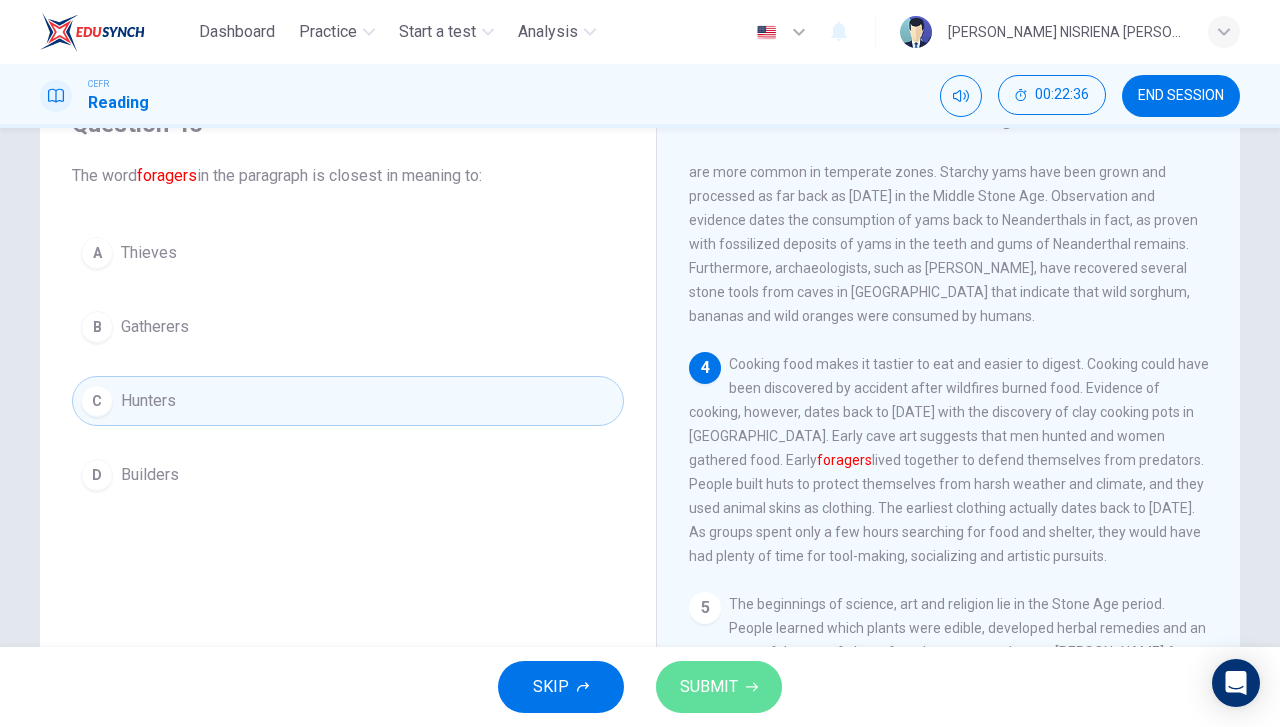 click on "SUBMIT" at bounding box center (709, 687) 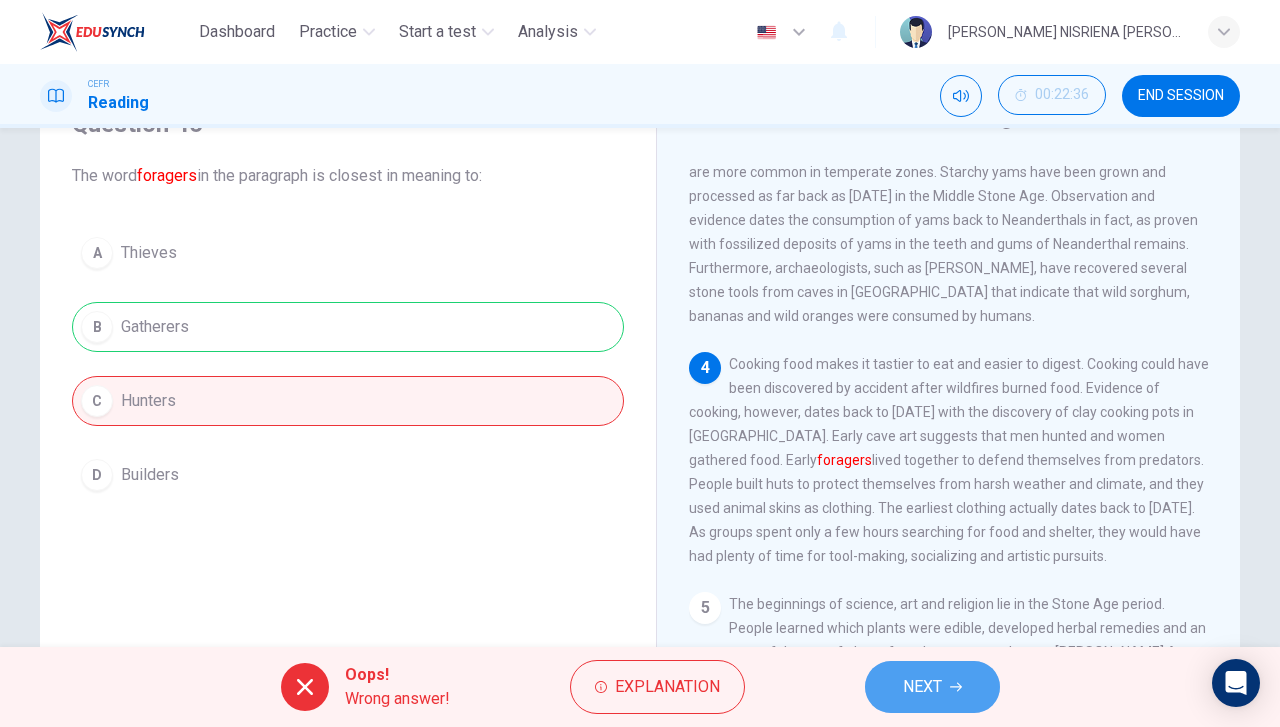 drag, startPoint x: 896, startPoint y: 674, endPoint x: 826, endPoint y: 645, distance: 75.76939 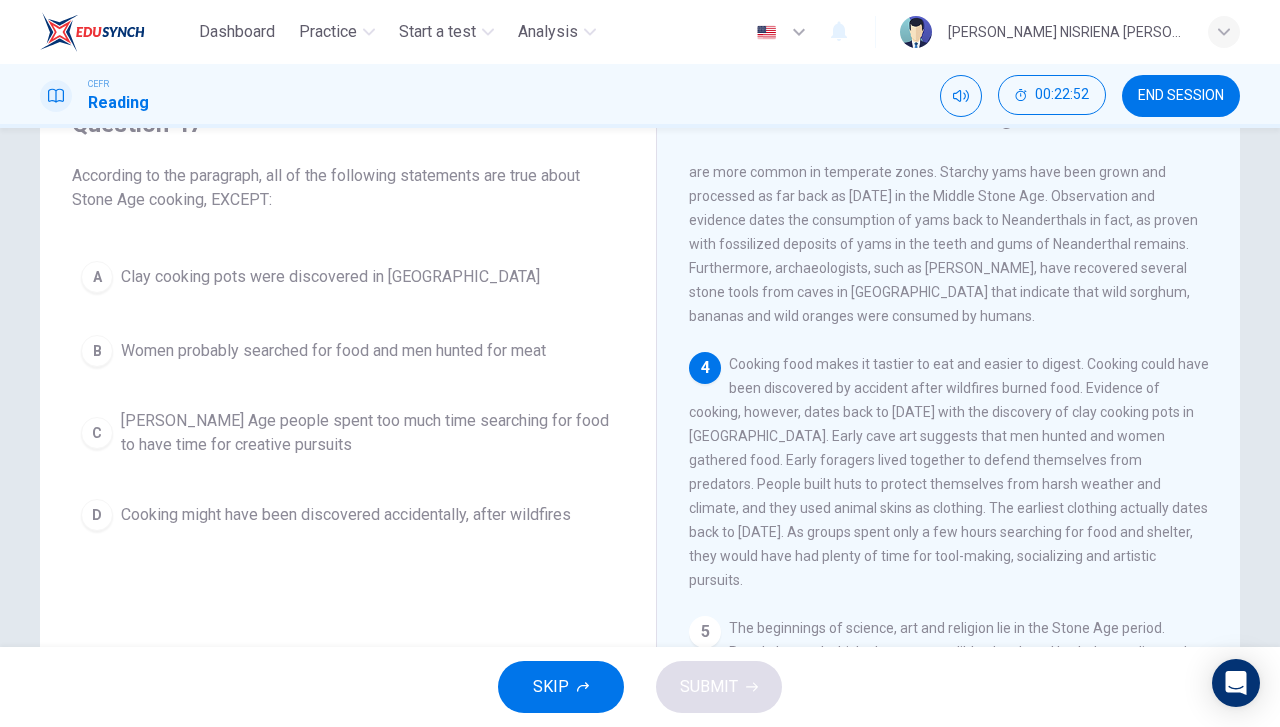 scroll, scrollTop: 600, scrollLeft: 0, axis: vertical 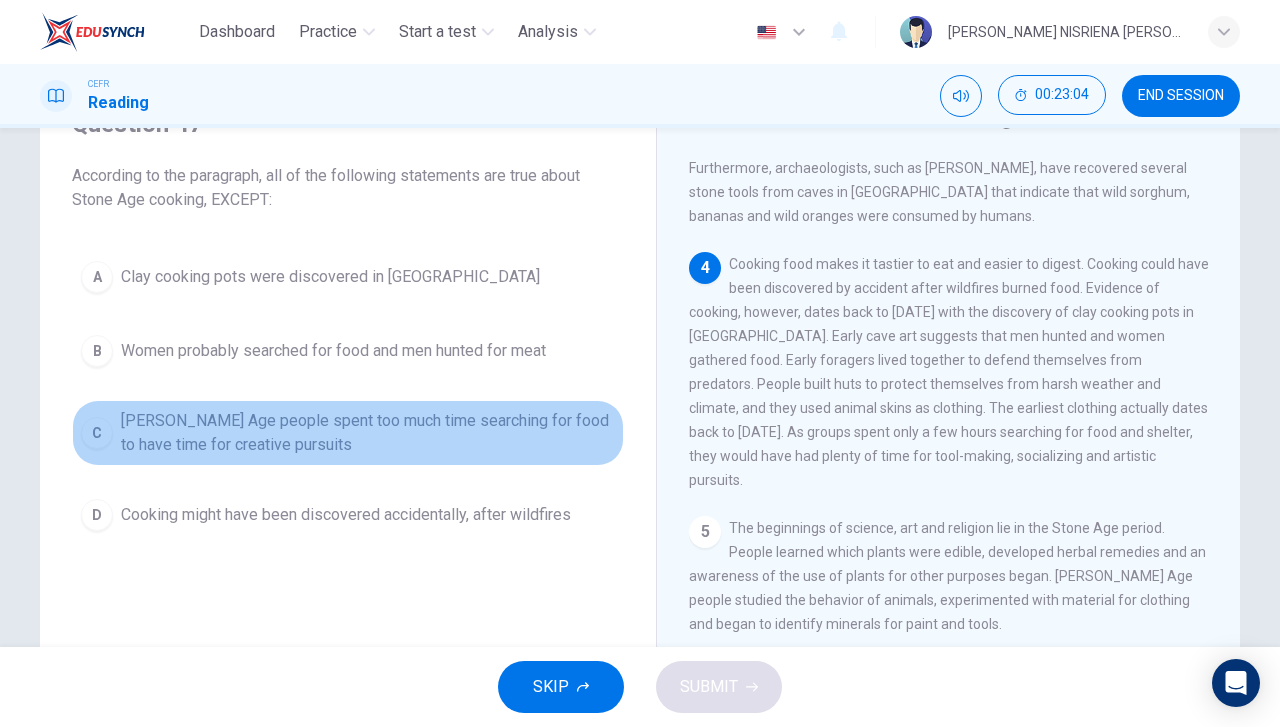 click on "Stone Age people spent too much time searching for food to have time for creative pursuits" at bounding box center [368, 433] 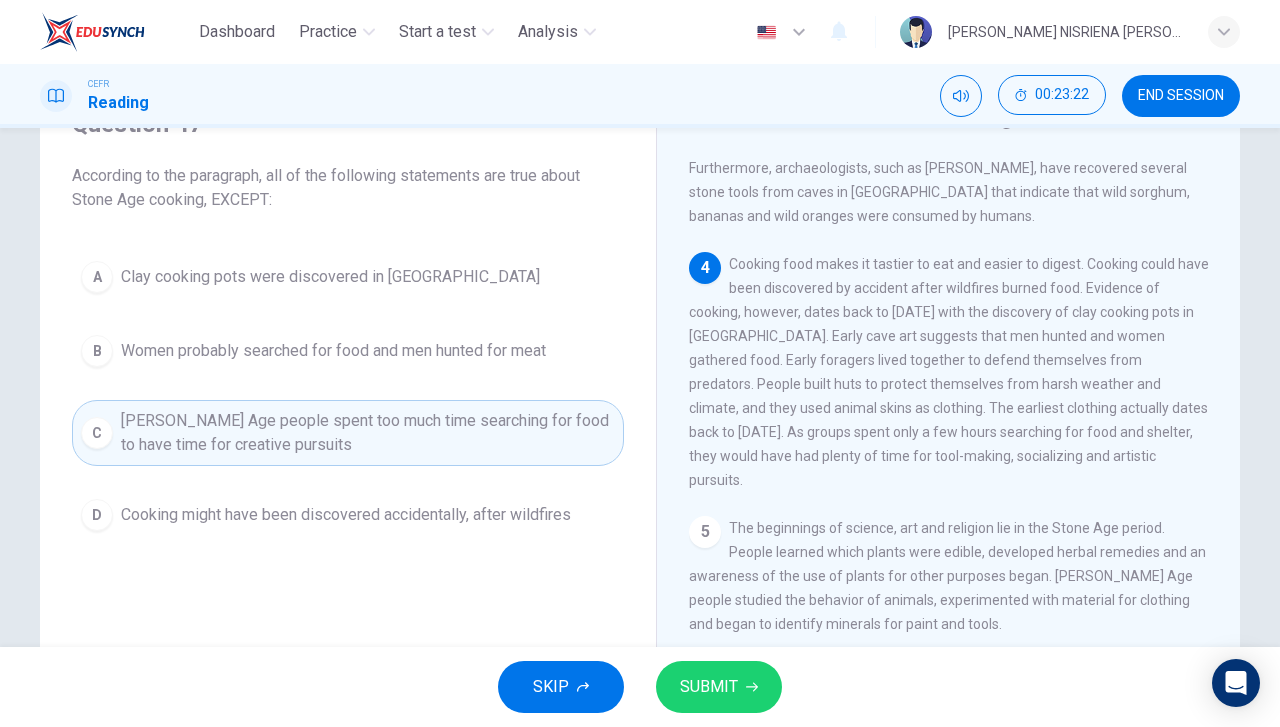 click on "SUBMIT" at bounding box center [709, 687] 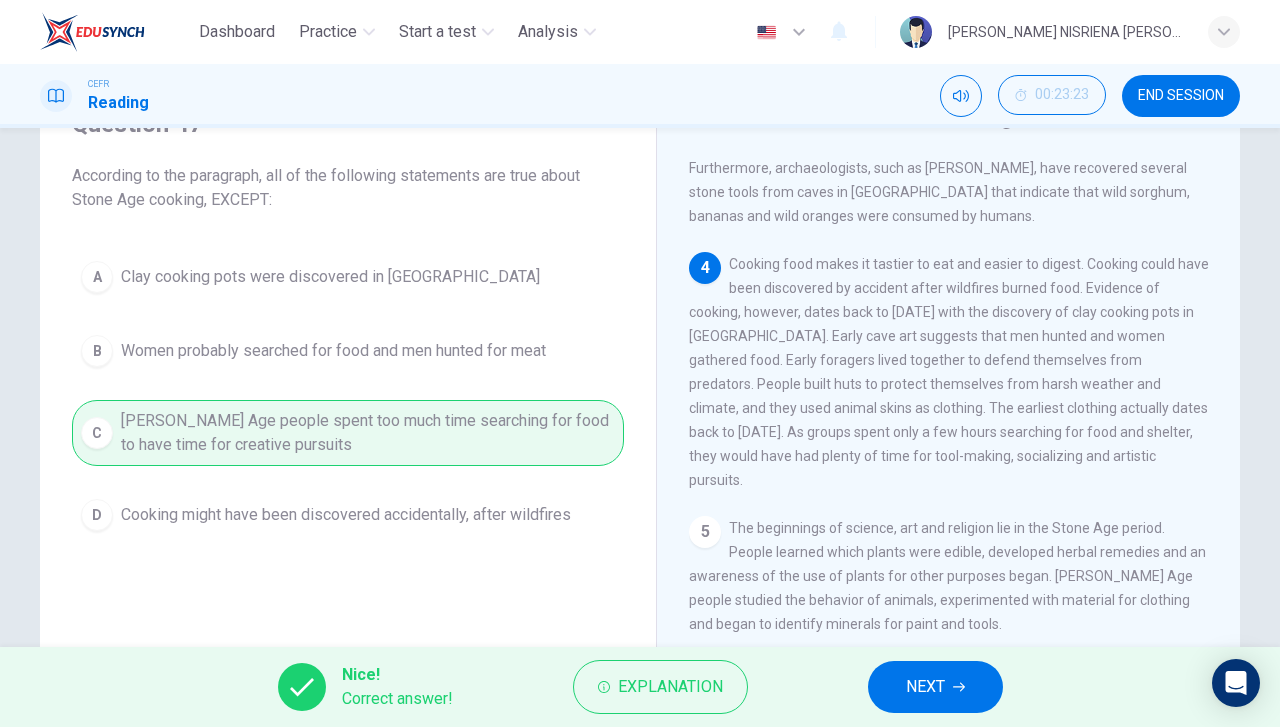 click 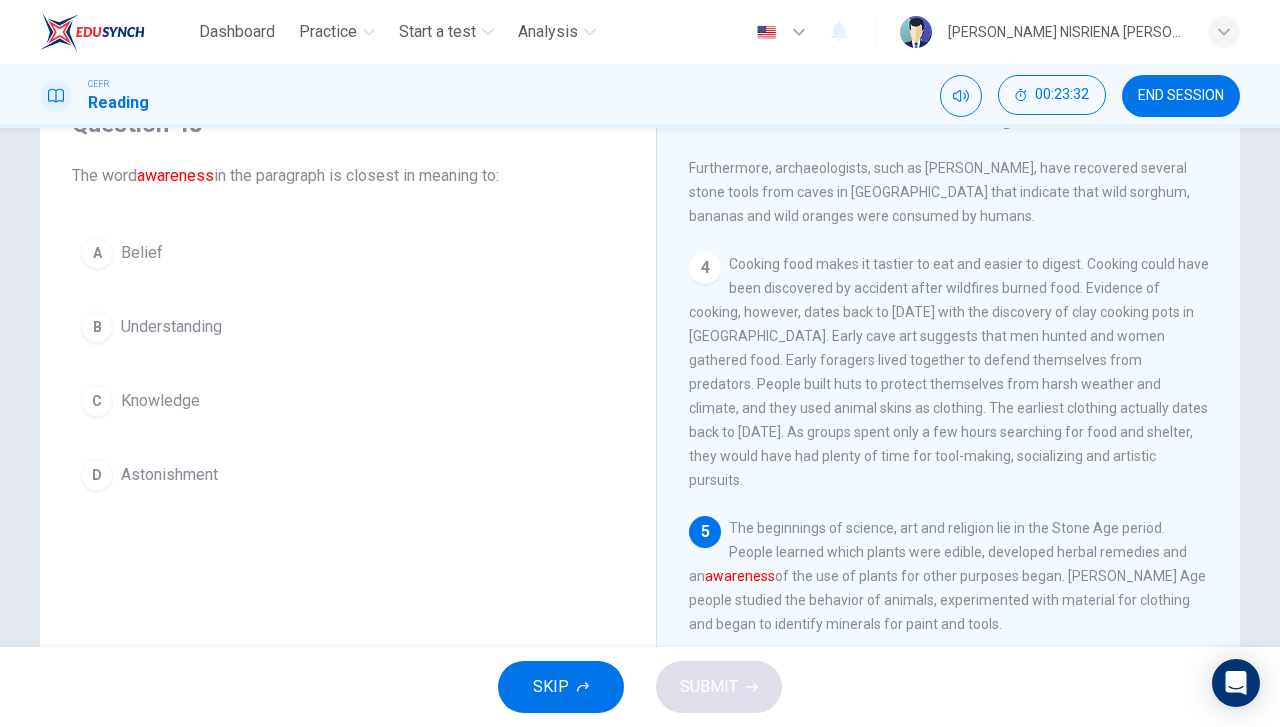 drag, startPoint x: 333, startPoint y: 403, endPoint x: 549, endPoint y: 562, distance: 268.21072 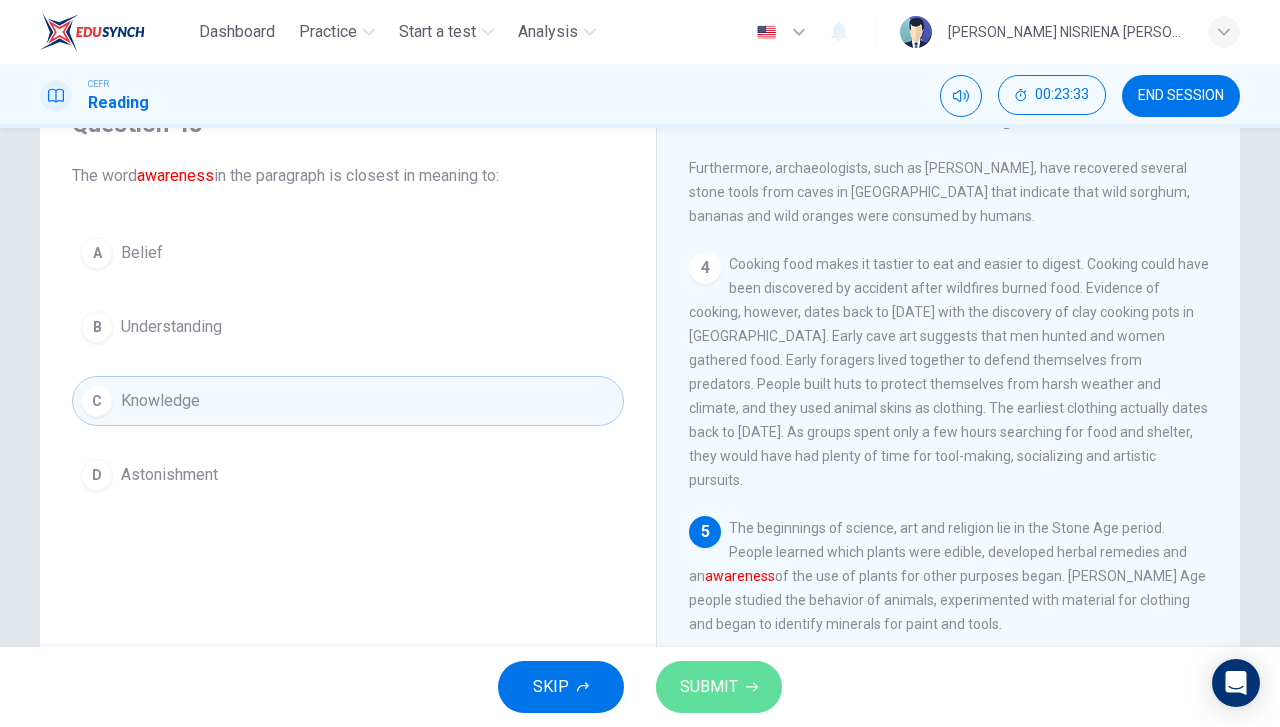click on "SUBMIT" at bounding box center [709, 687] 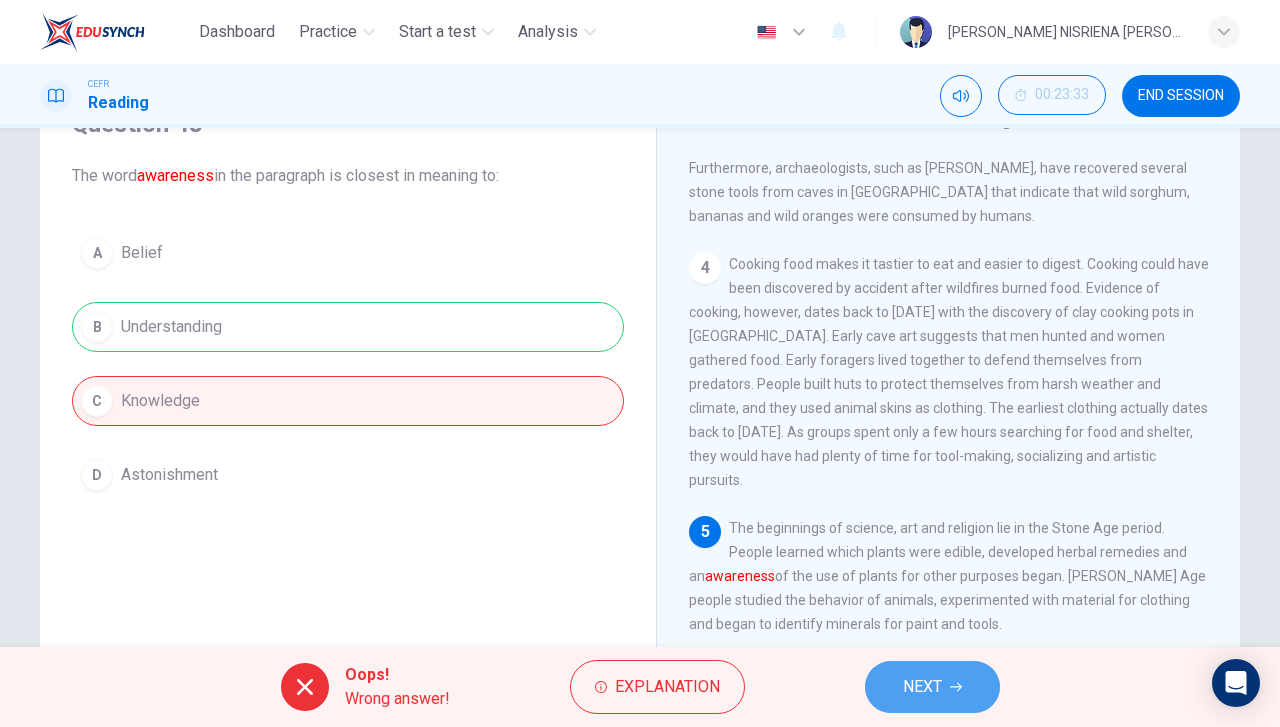 click on "NEXT" at bounding box center [932, 687] 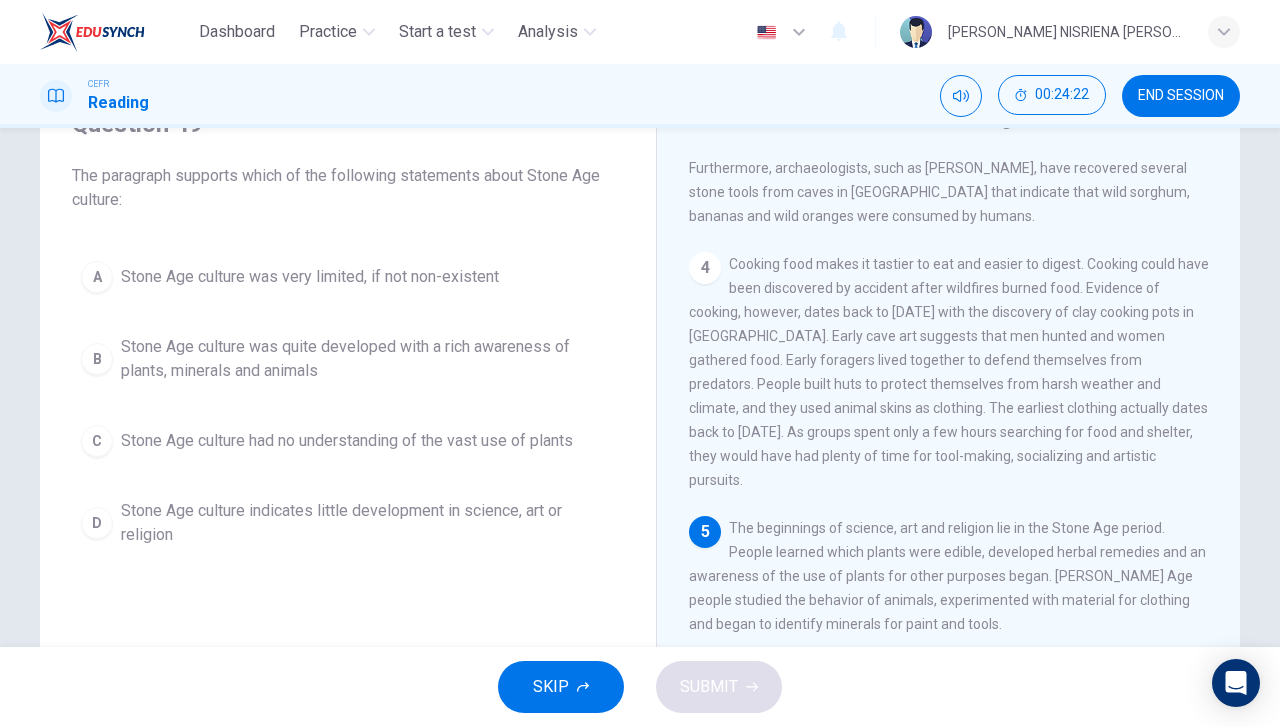 scroll, scrollTop: 696, scrollLeft: 0, axis: vertical 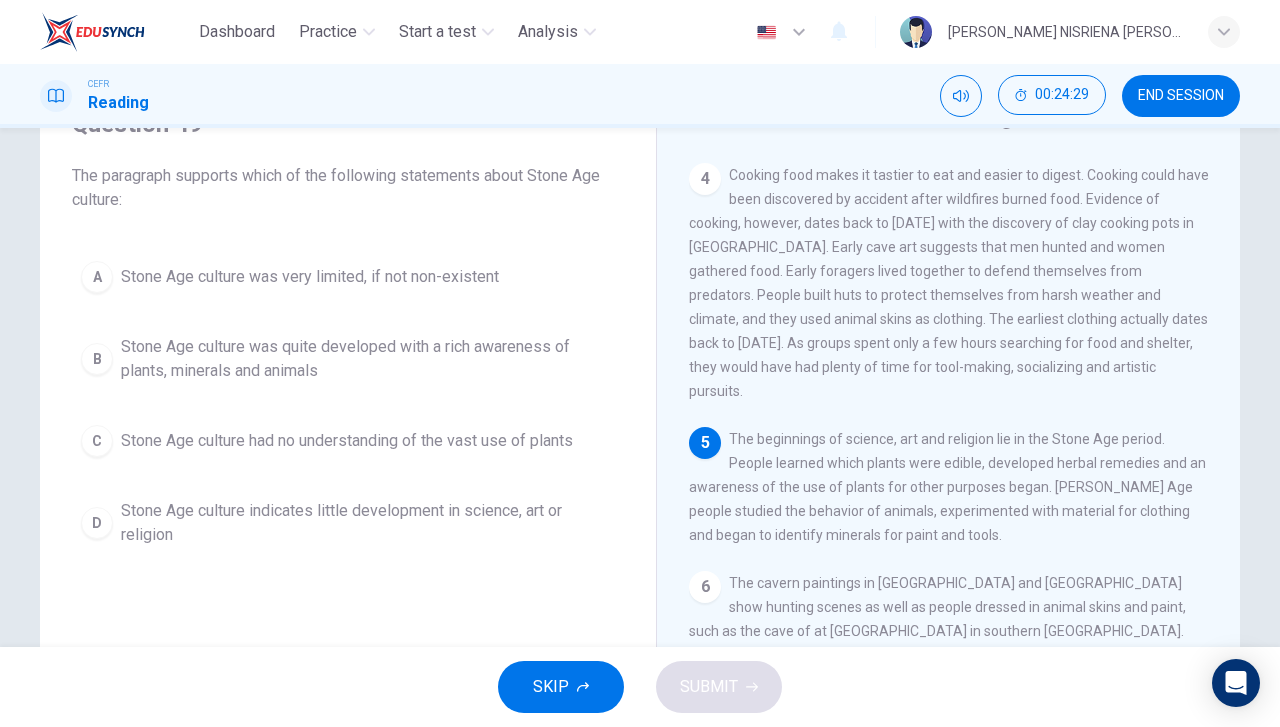 click on "Stone Age culture was quite developed with a rich awareness of plants, minerals and animals" at bounding box center (368, 359) 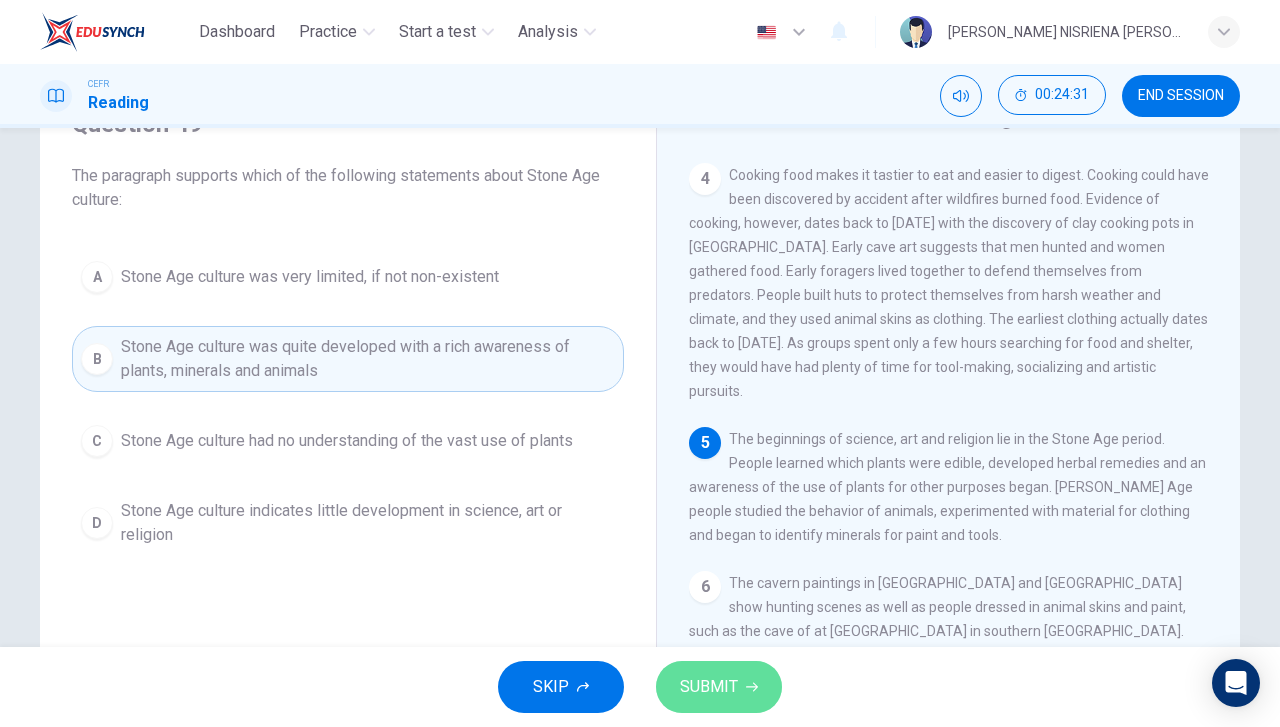 click on "SUBMIT" at bounding box center (709, 687) 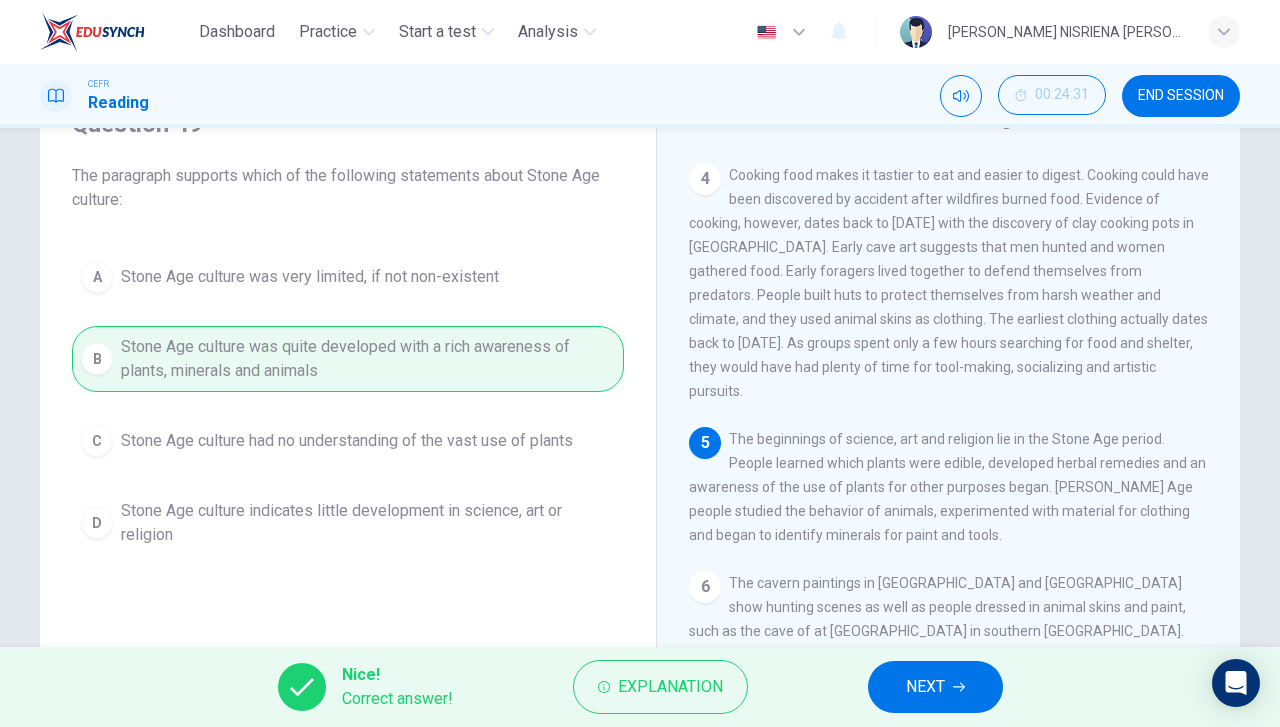 click on "NEXT" at bounding box center [935, 687] 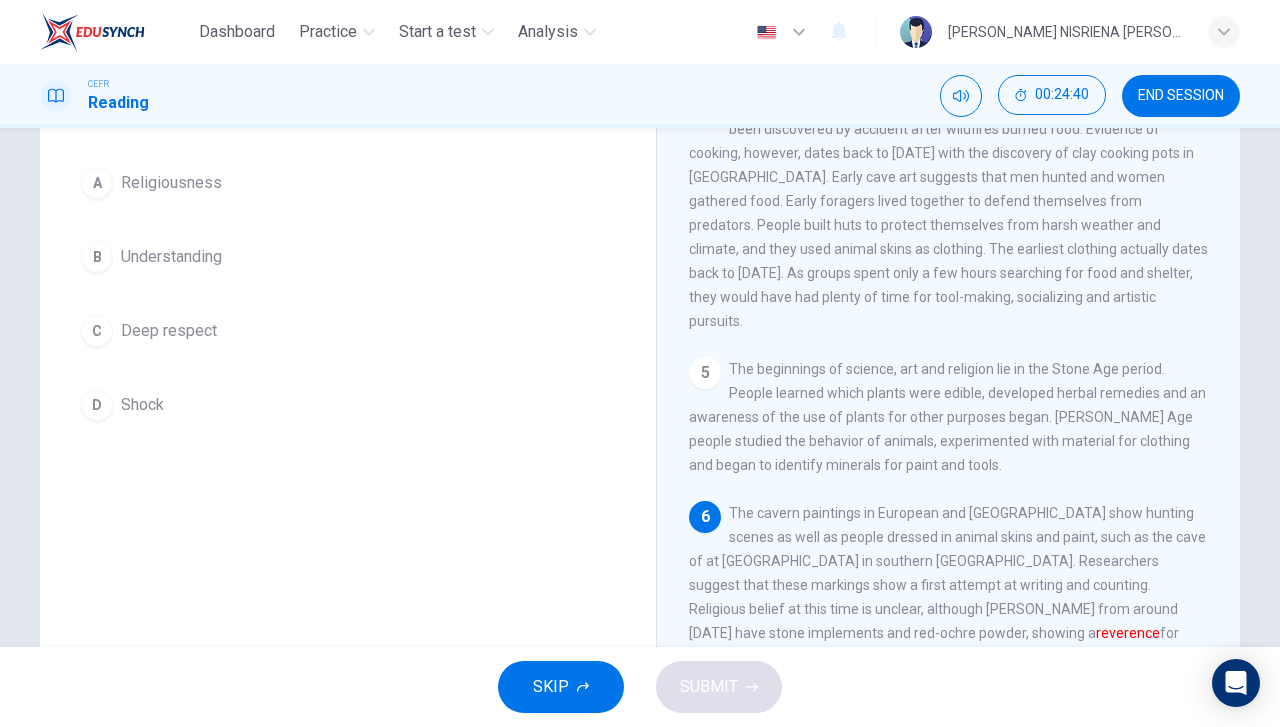 scroll, scrollTop: 0, scrollLeft: 0, axis: both 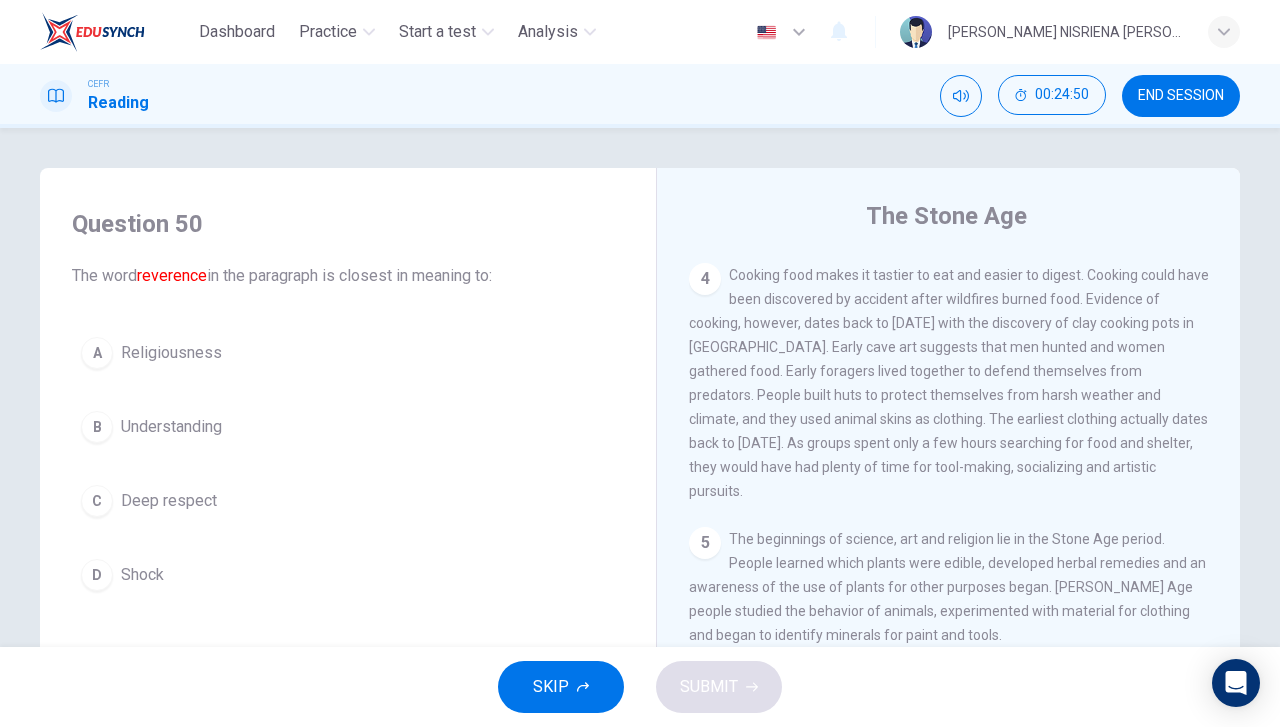click on "C Deep respect" at bounding box center (348, 501) 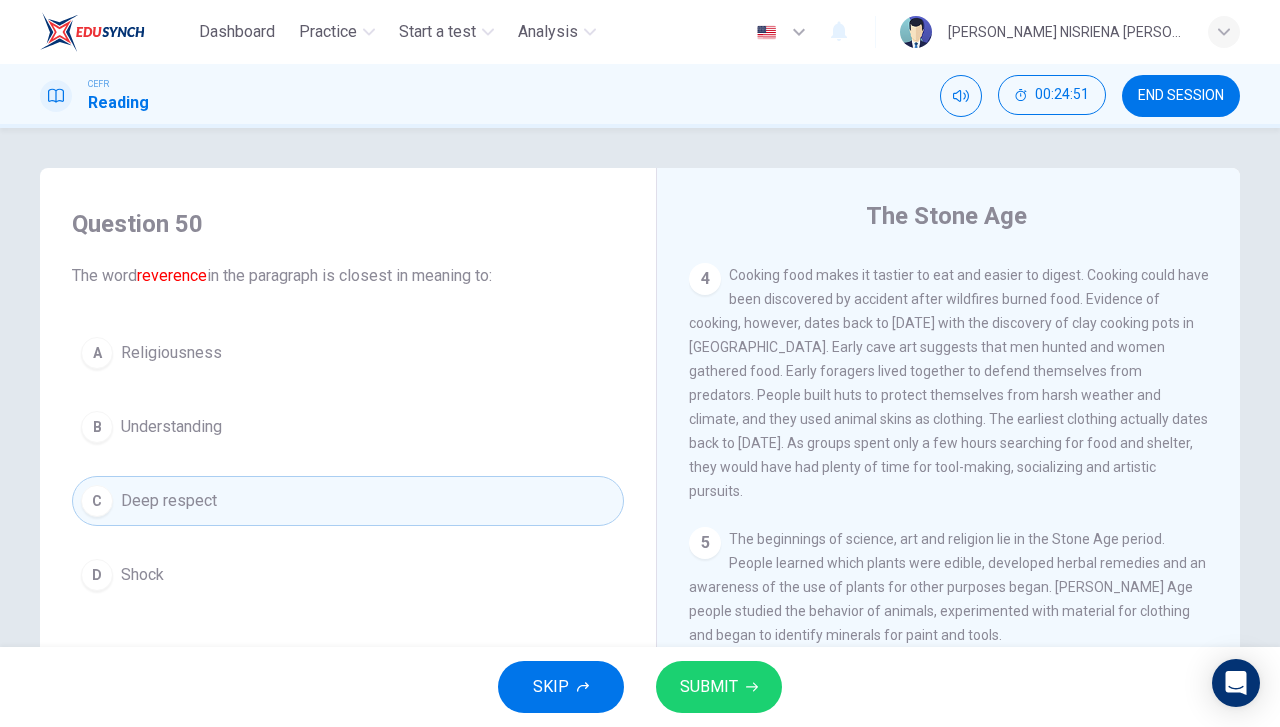 click on "SUBMIT" at bounding box center (709, 687) 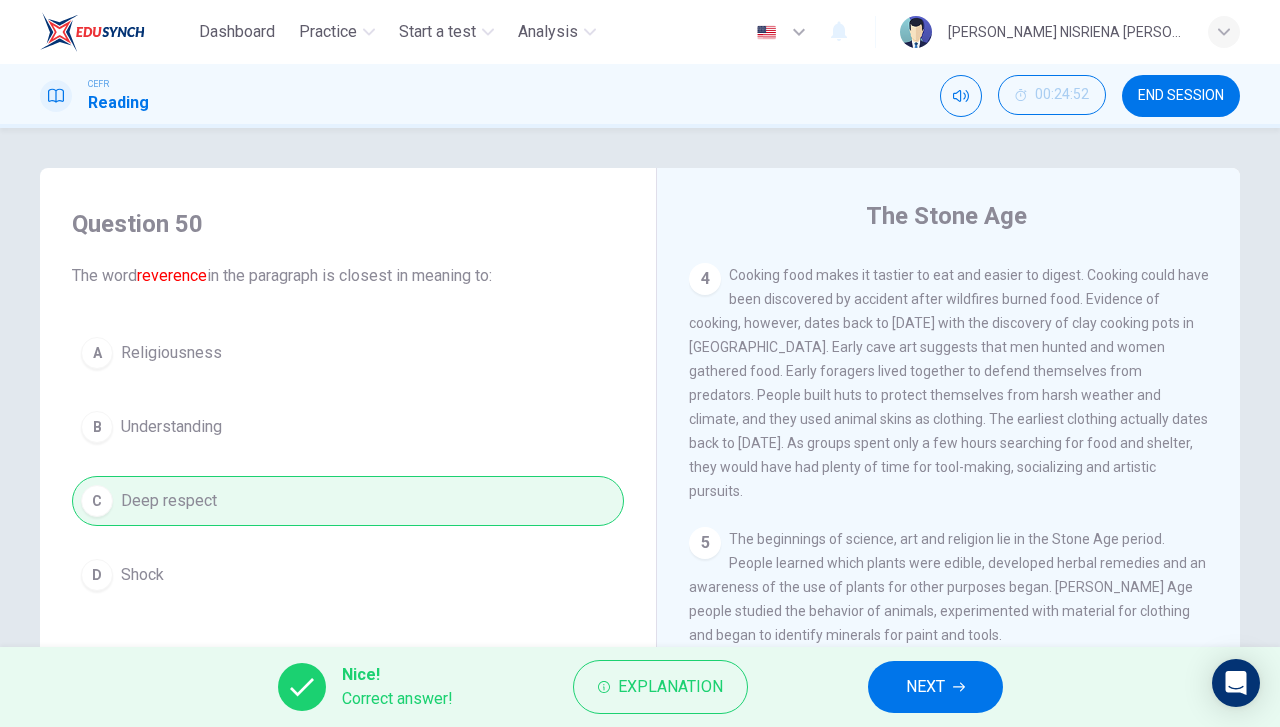 click 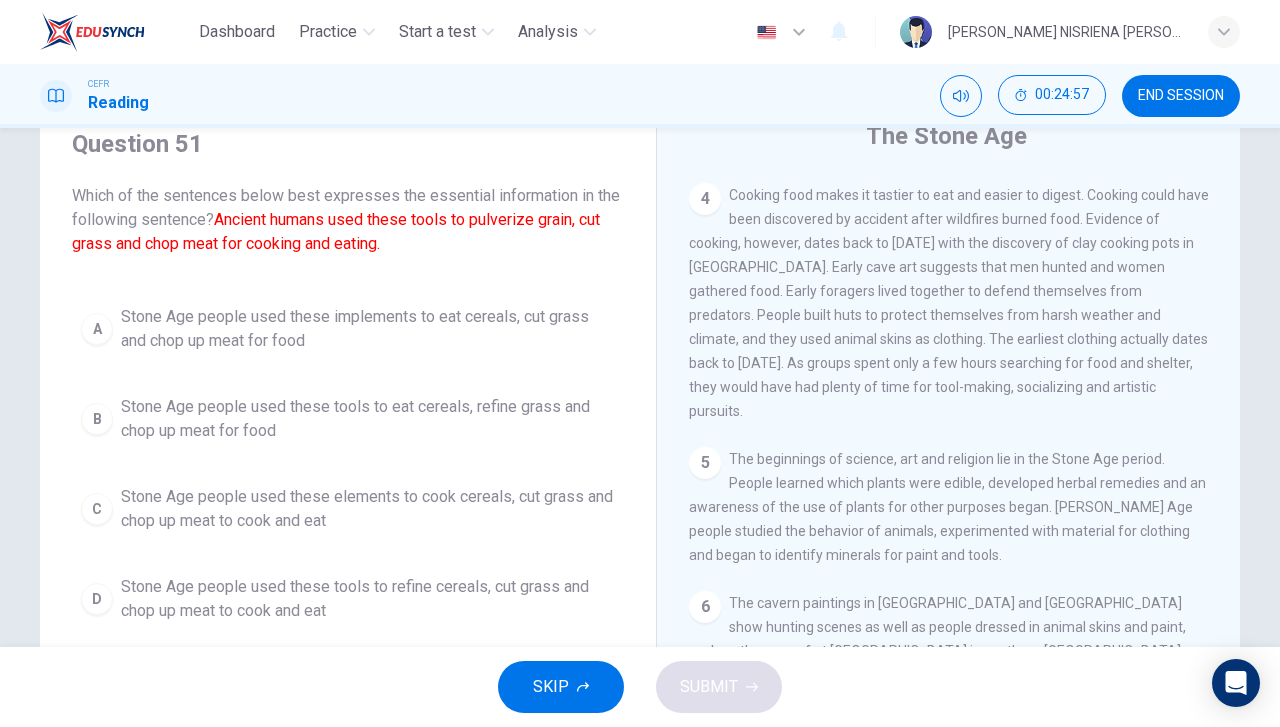 scroll, scrollTop: 200, scrollLeft: 0, axis: vertical 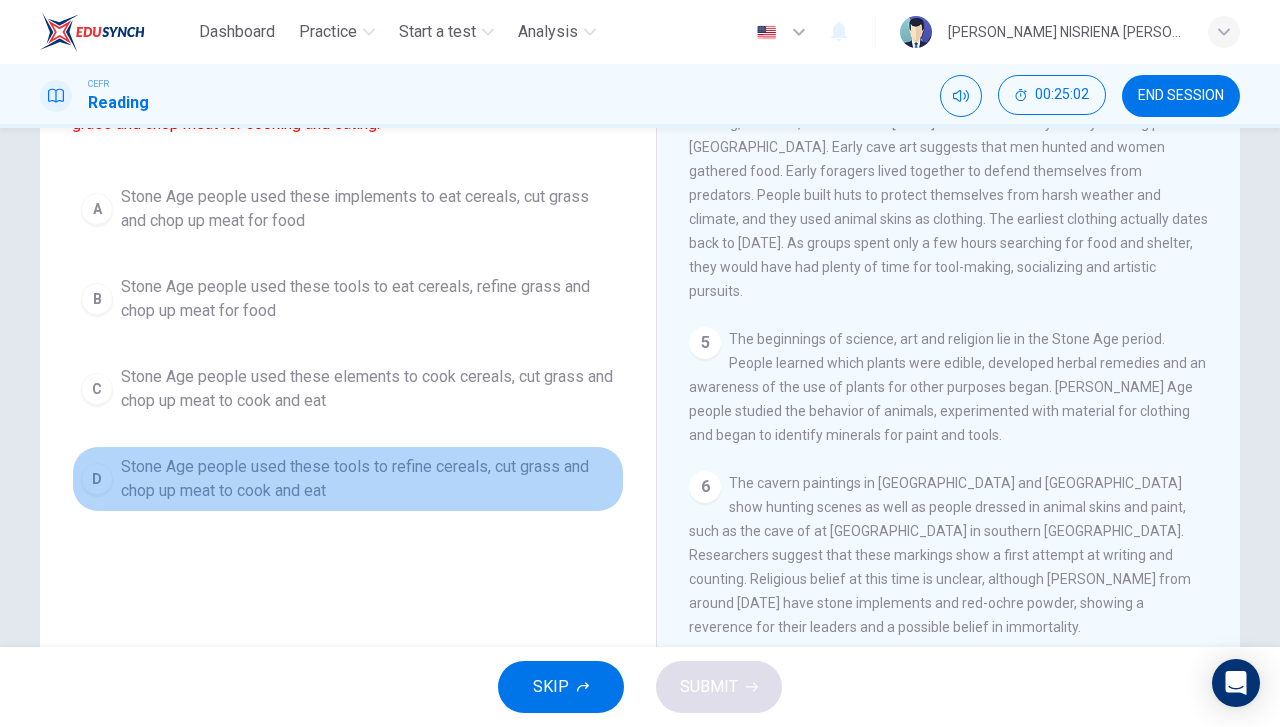 click on "Stone Age people used these tools to refine cereals, cut grass and chop up meat to cook and eat" at bounding box center (368, 479) 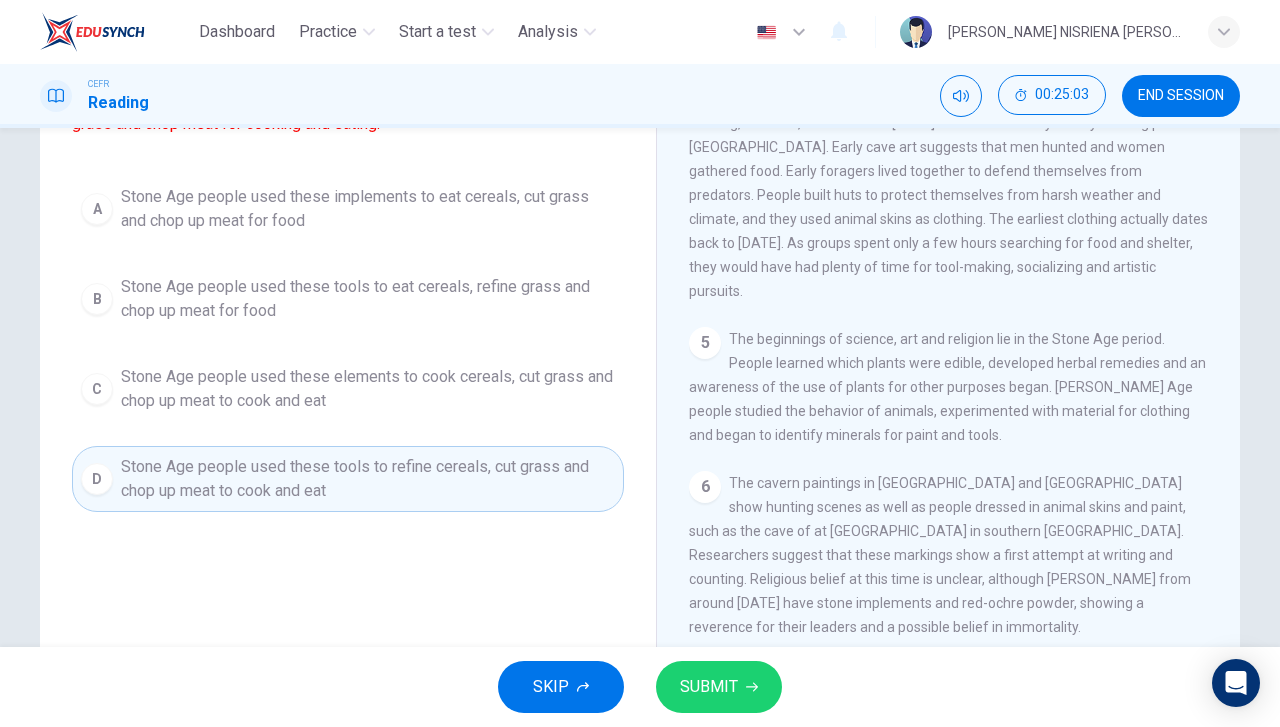 click on "SUBMIT" at bounding box center [719, 687] 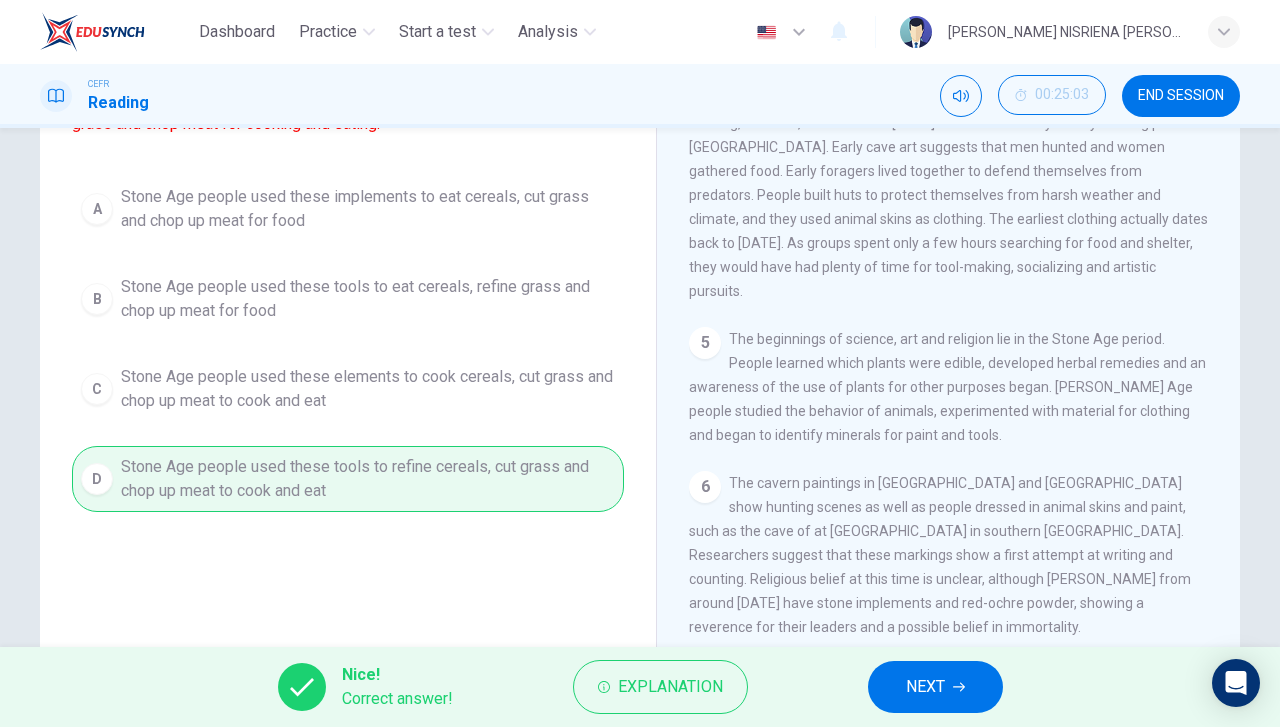click on "NEXT" at bounding box center (925, 687) 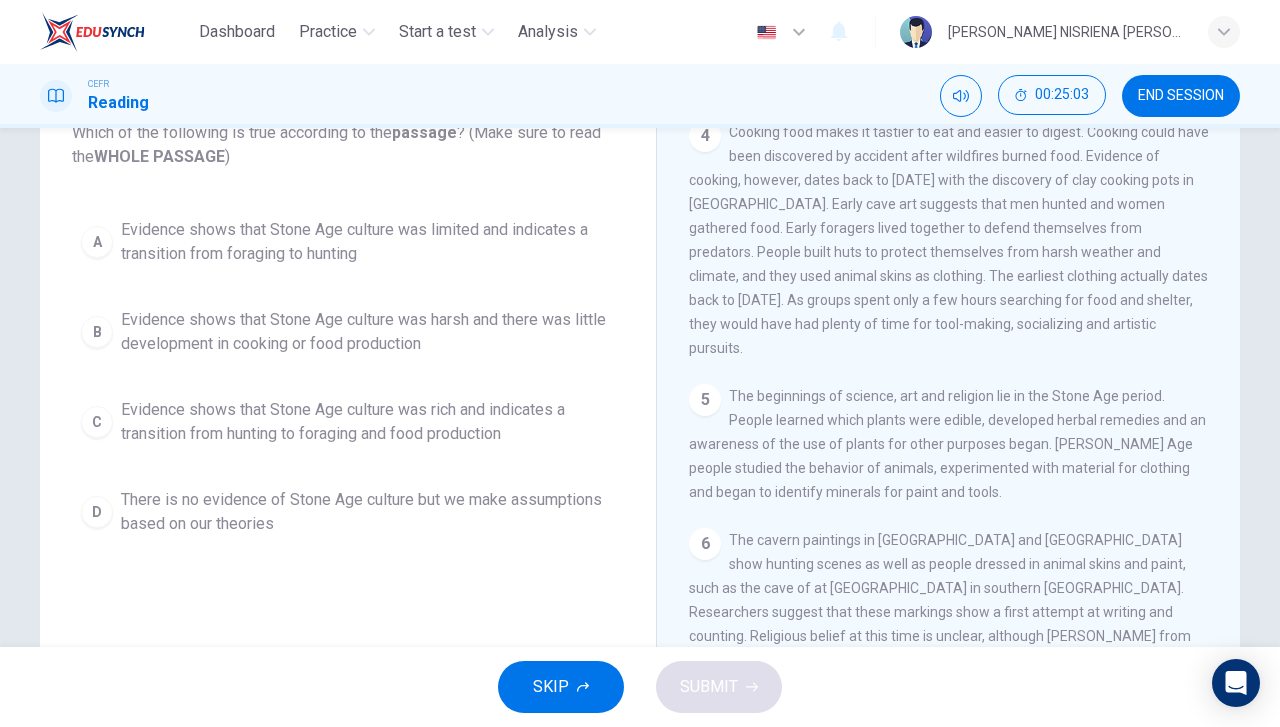 scroll, scrollTop: 100, scrollLeft: 0, axis: vertical 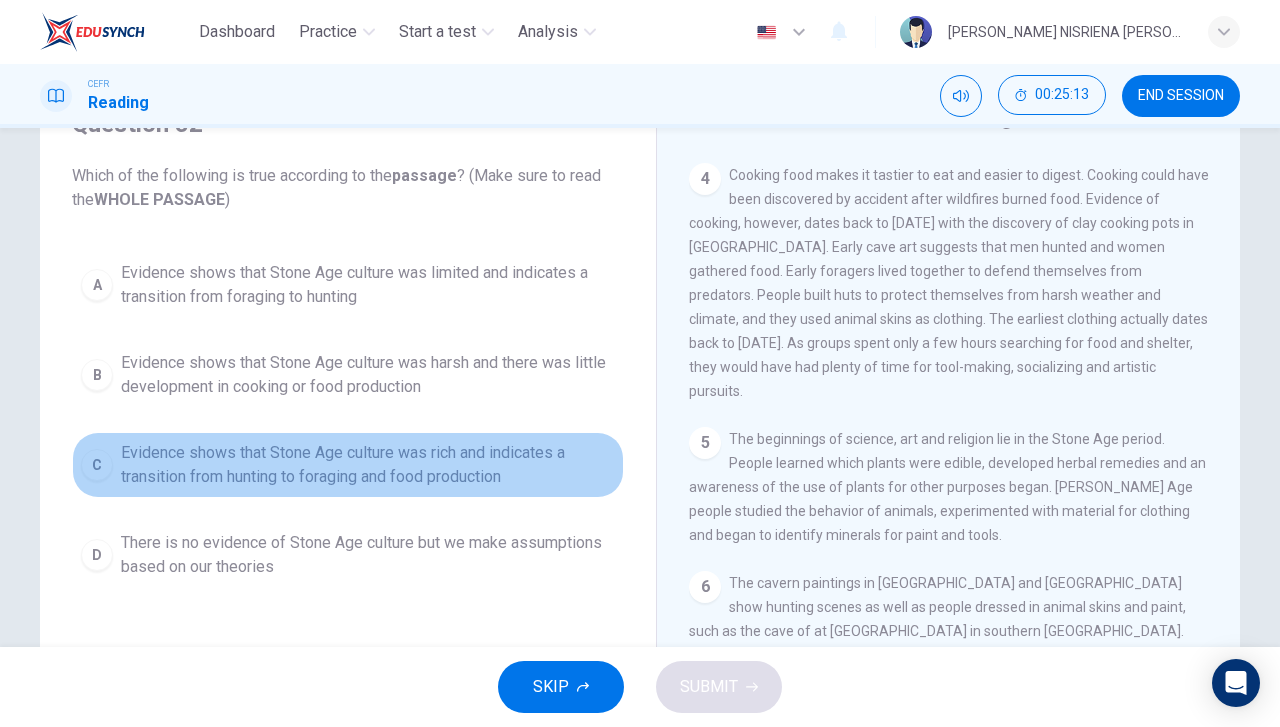 click on "Evidence shows that Stone Age culture was rich and indicates a transition from hunting to foraging and food production" at bounding box center (368, 465) 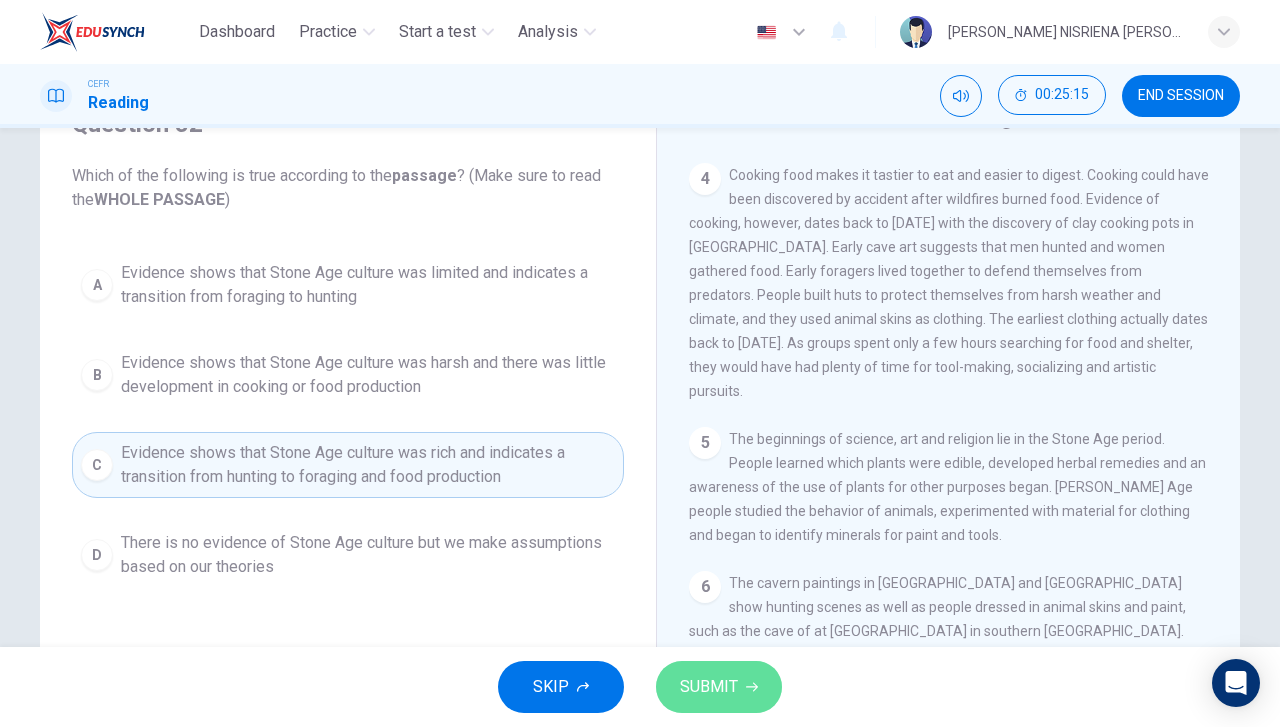 click on "SUBMIT" at bounding box center (719, 687) 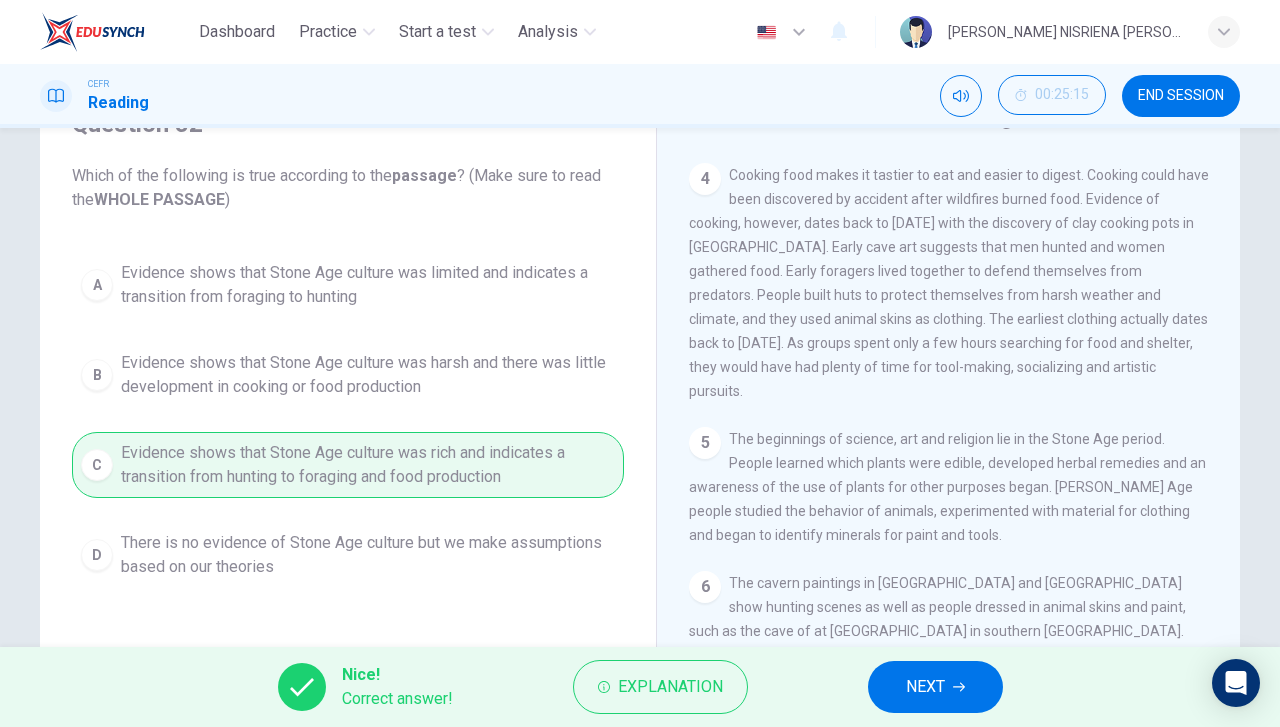 click on "NEXT" at bounding box center (925, 687) 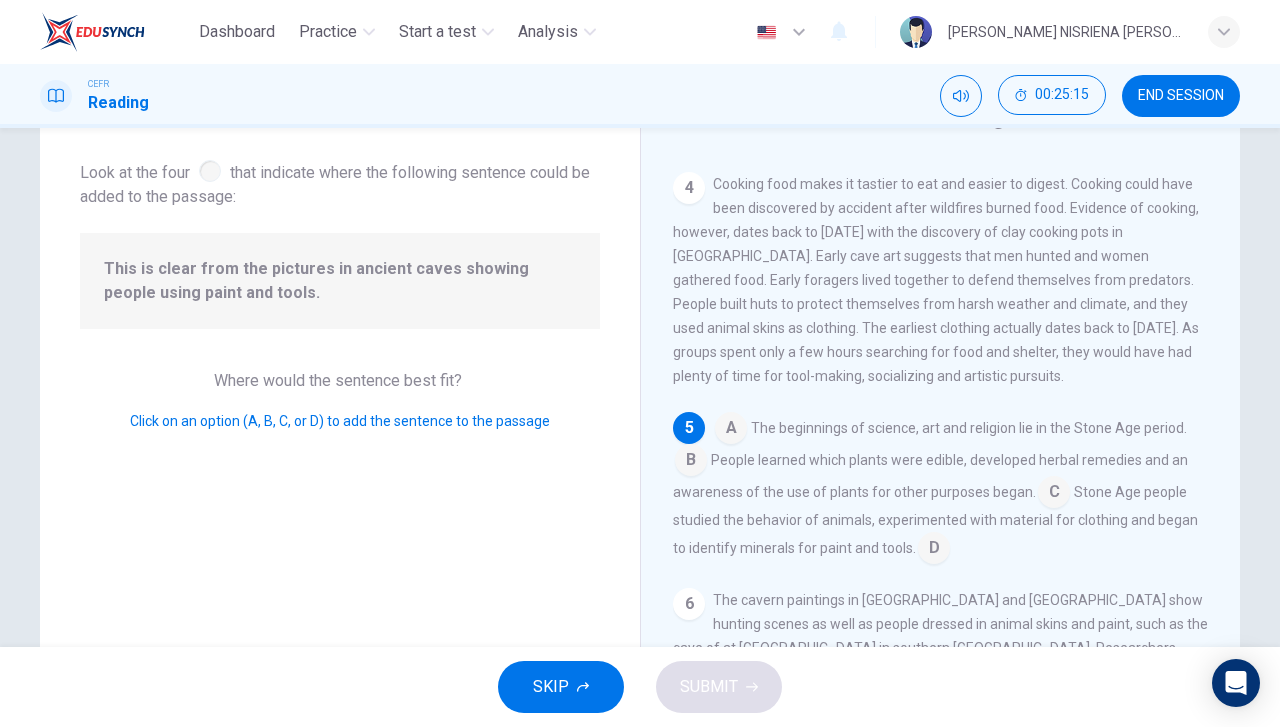 scroll, scrollTop: 732, scrollLeft: 0, axis: vertical 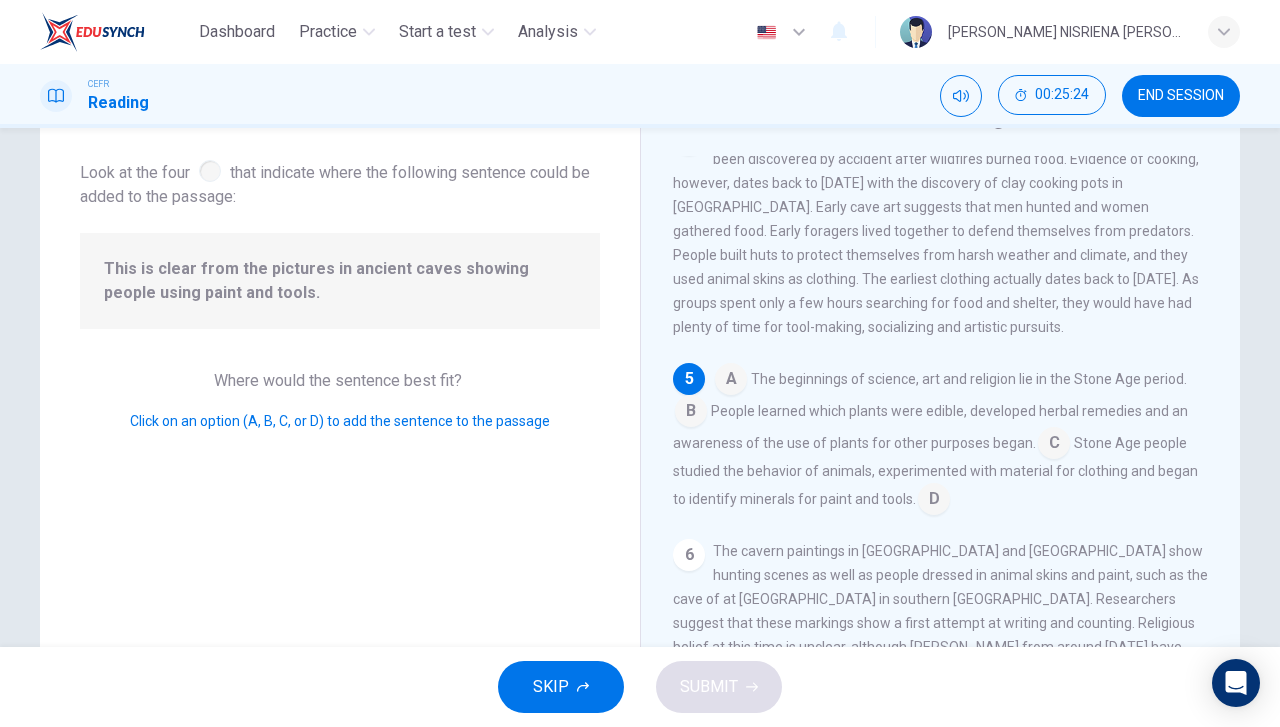 click at bounding box center [691, 413] 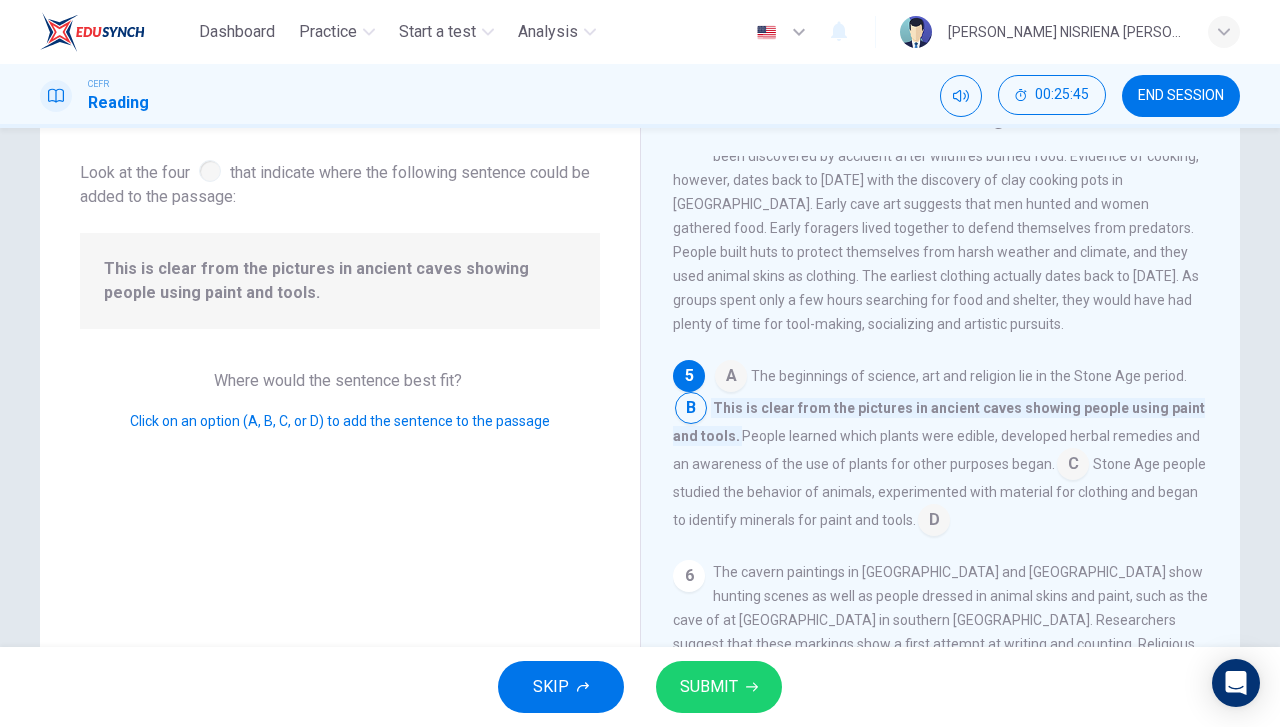 click at bounding box center (934, 522) 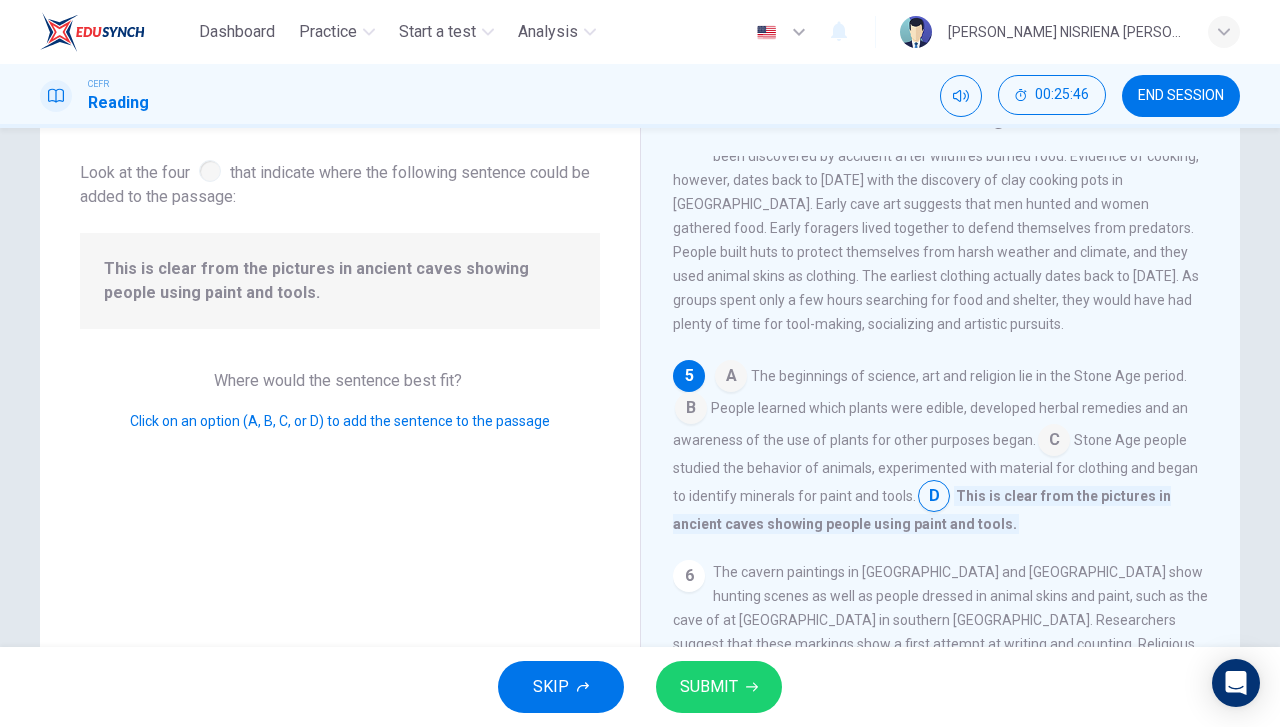 click on "SUBMIT" at bounding box center (719, 687) 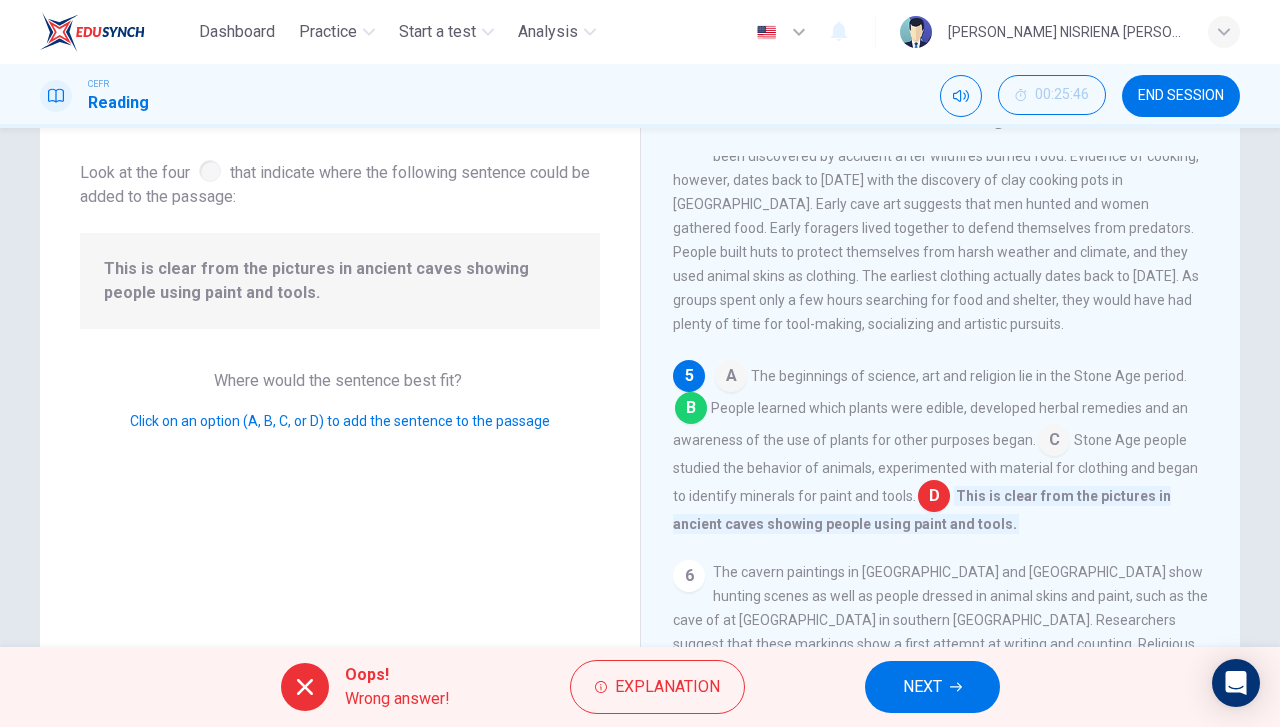 click on "NEXT" at bounding box center (922, 687) 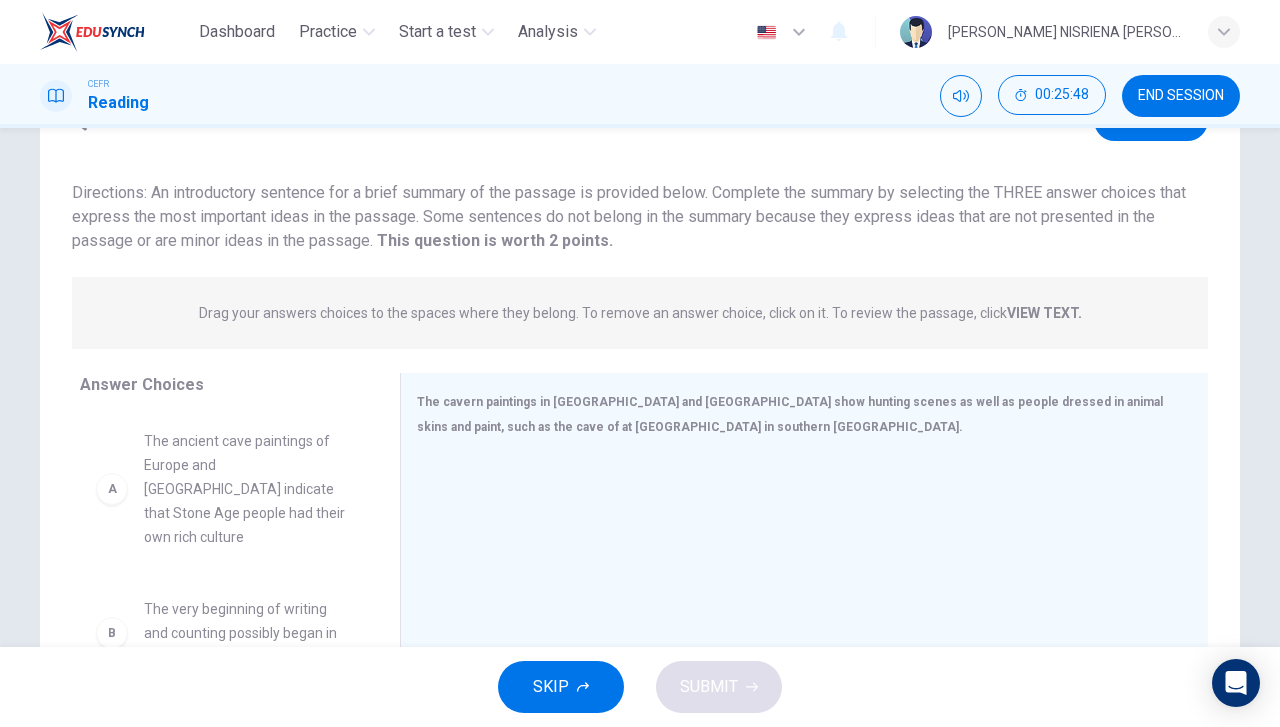 scroll, scrollTop: 200, scrollLeft: 0, axis: vertical 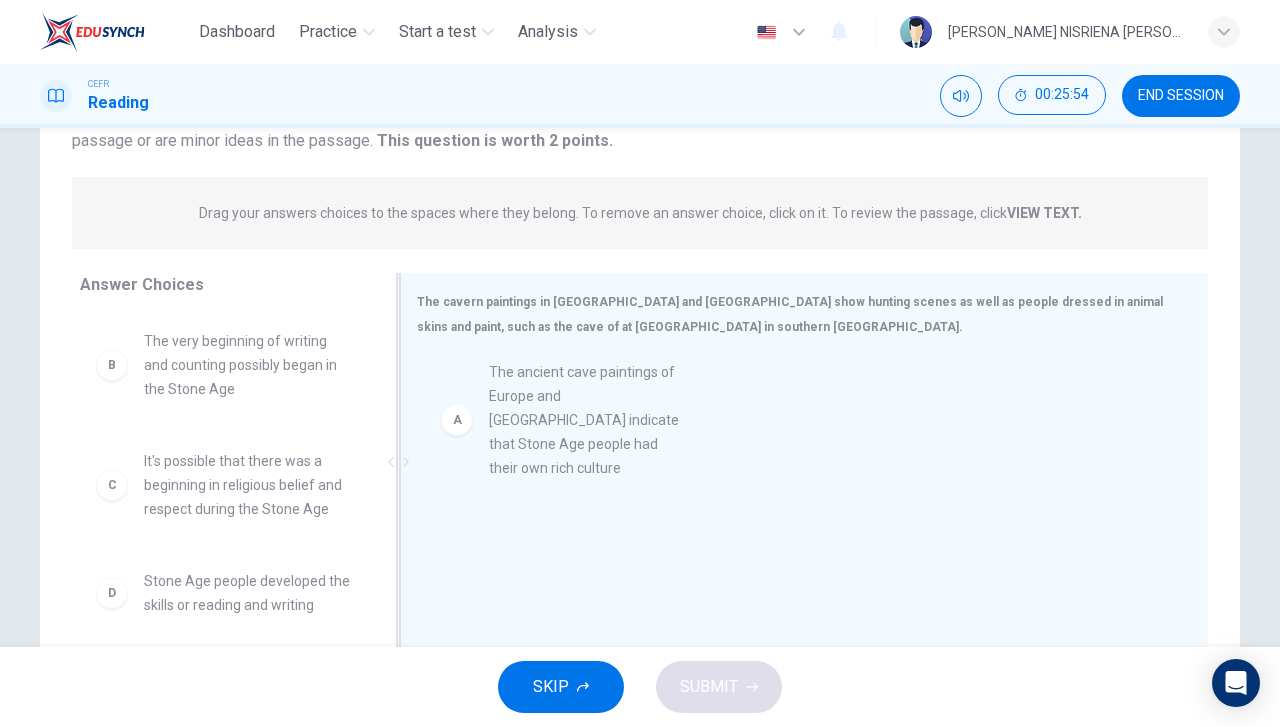 drag, startPoint x: 233, startPoint y: 387, endPoint x: 599, endPoint y: 428, distance: 368.28928 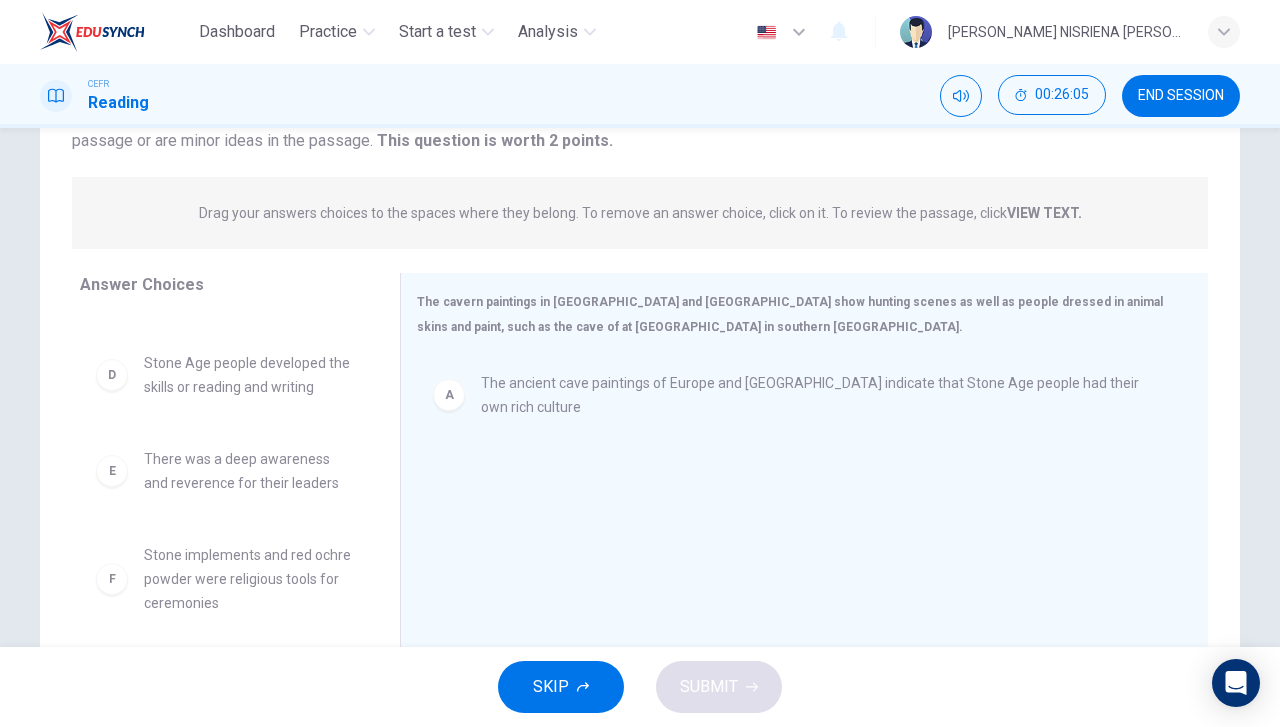 scroll, scrollTop: 228, scrollLeft: 0, axis: vertical 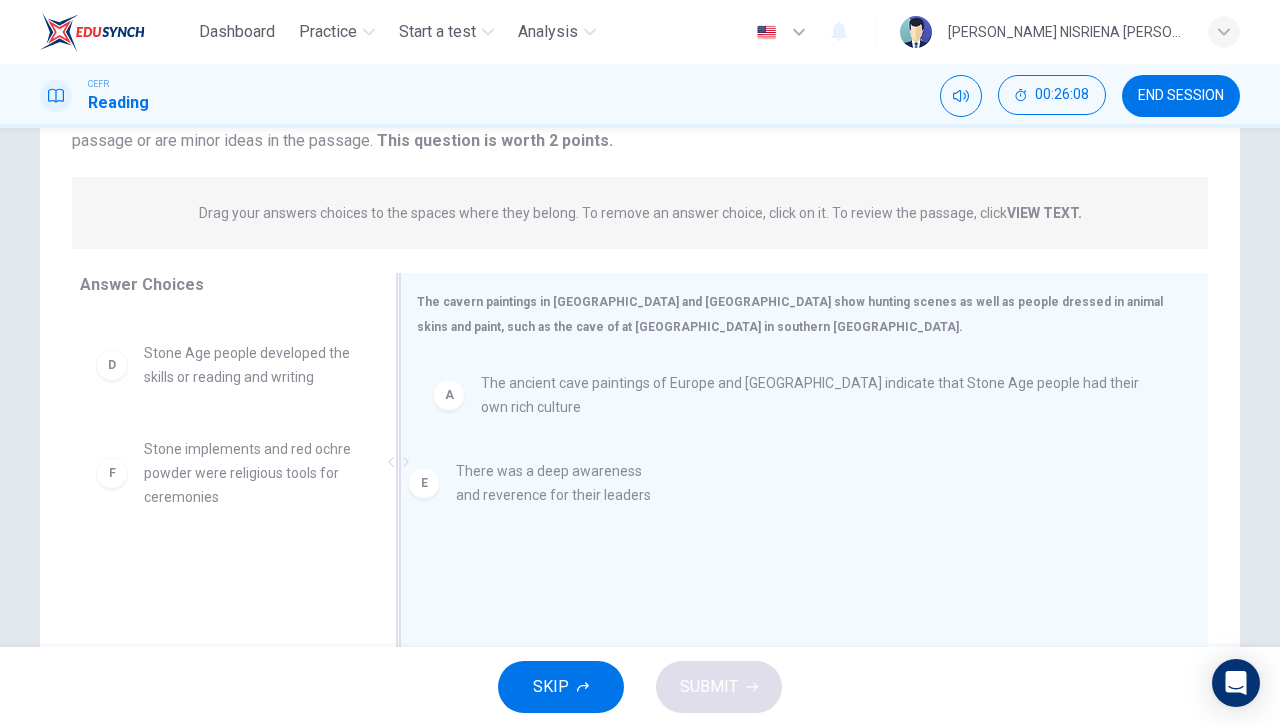 drag, startPoint x: 280, startPoint y: 472, endPoint x: 602, endPoint y: 495, distance: 322.82037 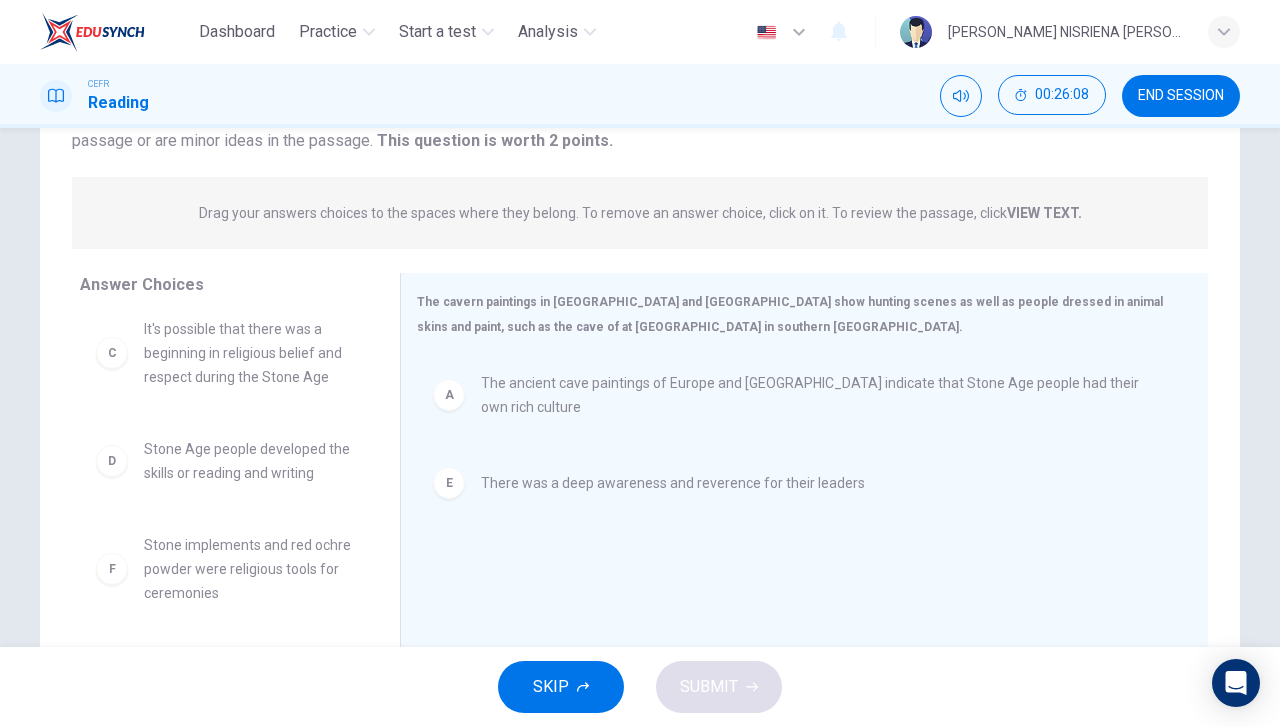 scroll, scrollTop: 132, scrollLeft: 0, axis: vertical 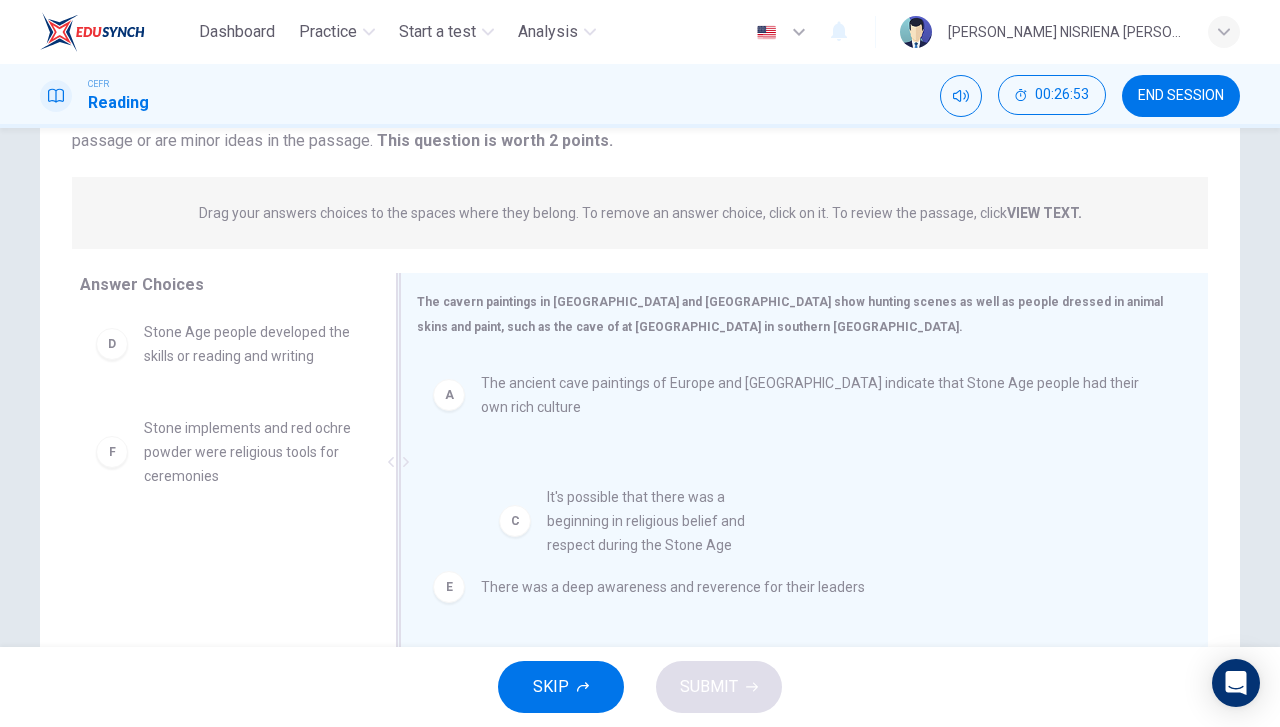 drag, startPoint x: 272, startPoint y: 374, endPoint x: 688, endPoint y: 546, distance: 450.15552 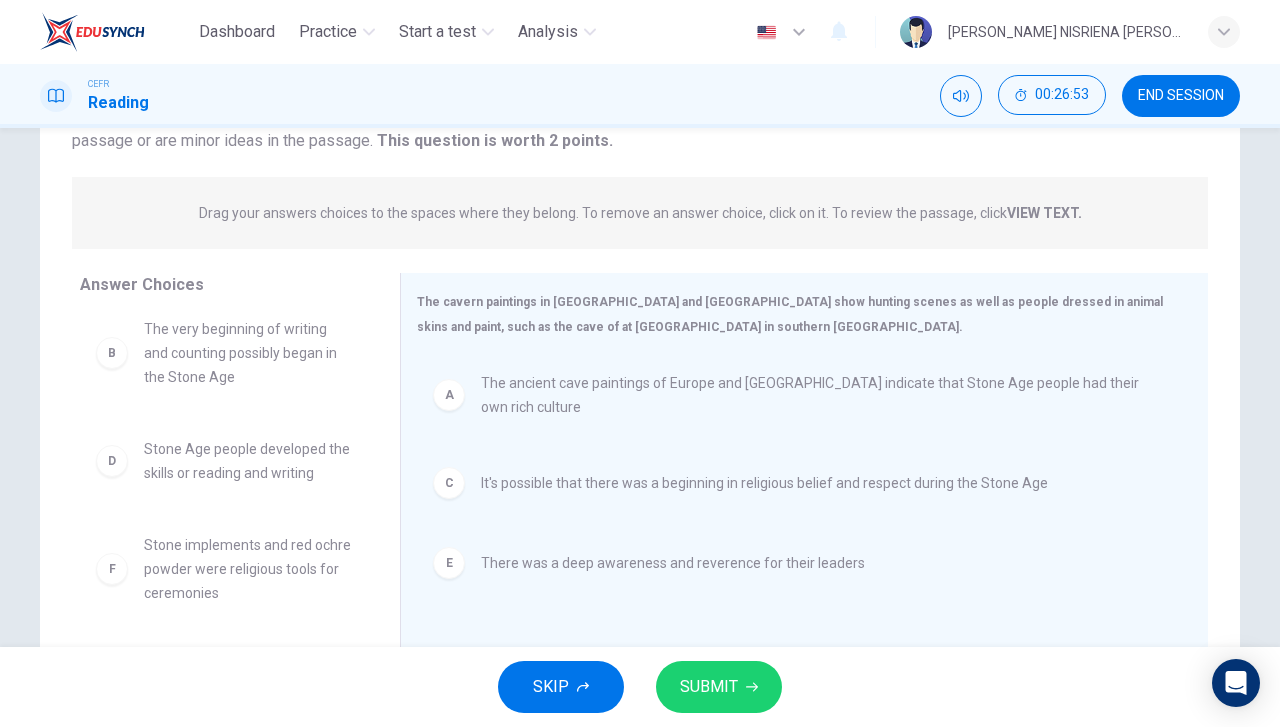 scroll, scrollTop: 12, scrollLeft: 0, axis: vertical 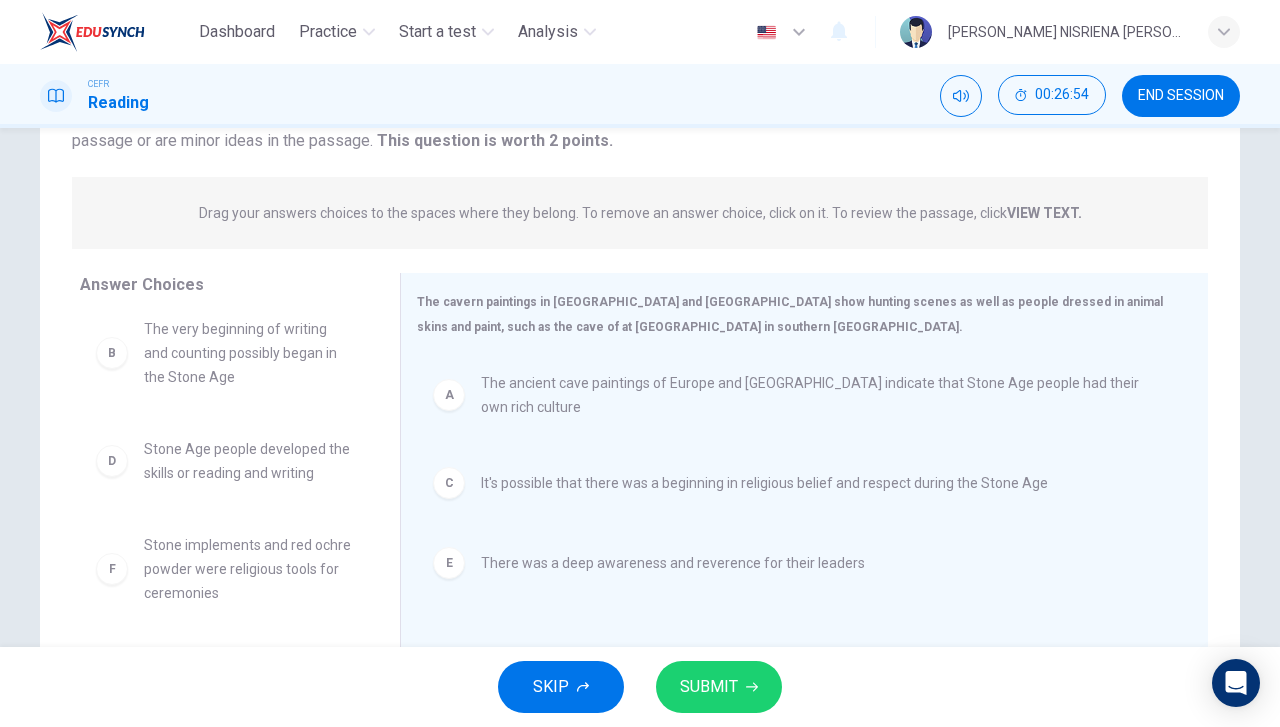 click on "SUBMIT" at bounding box center [709, 687] 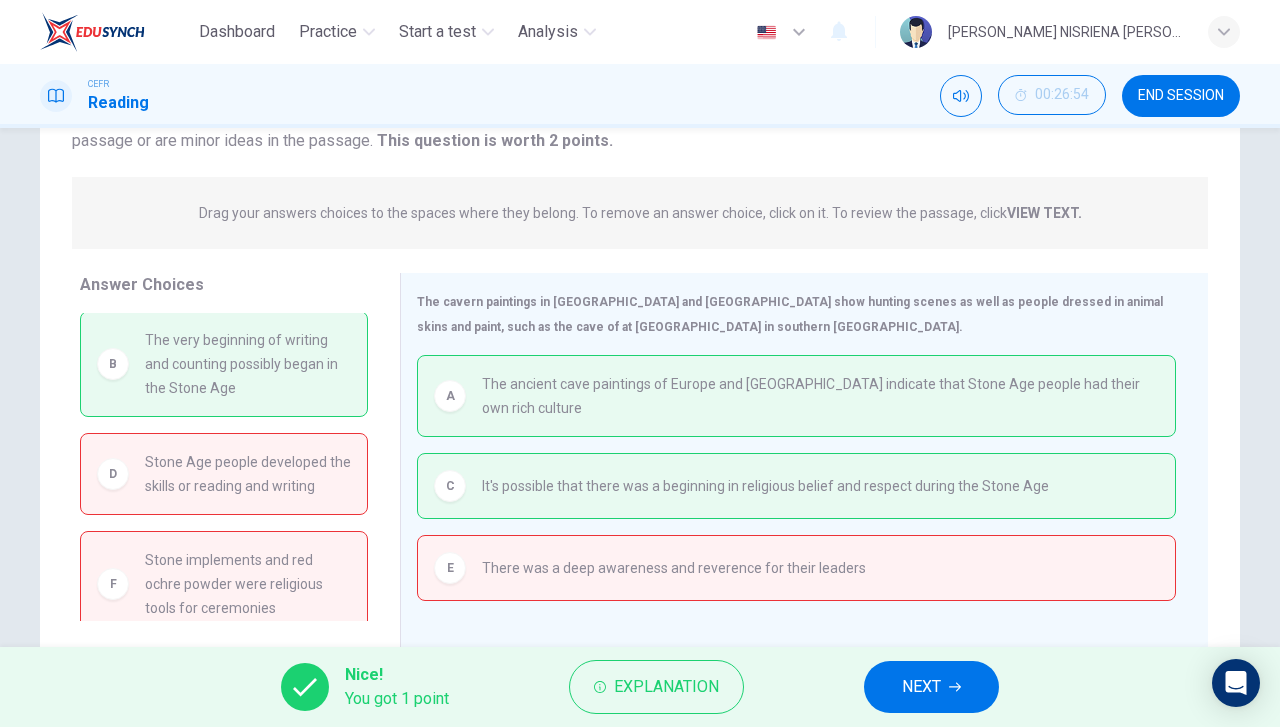 scroll, scrollTop: 0, scrollLeft: 0, axis: both 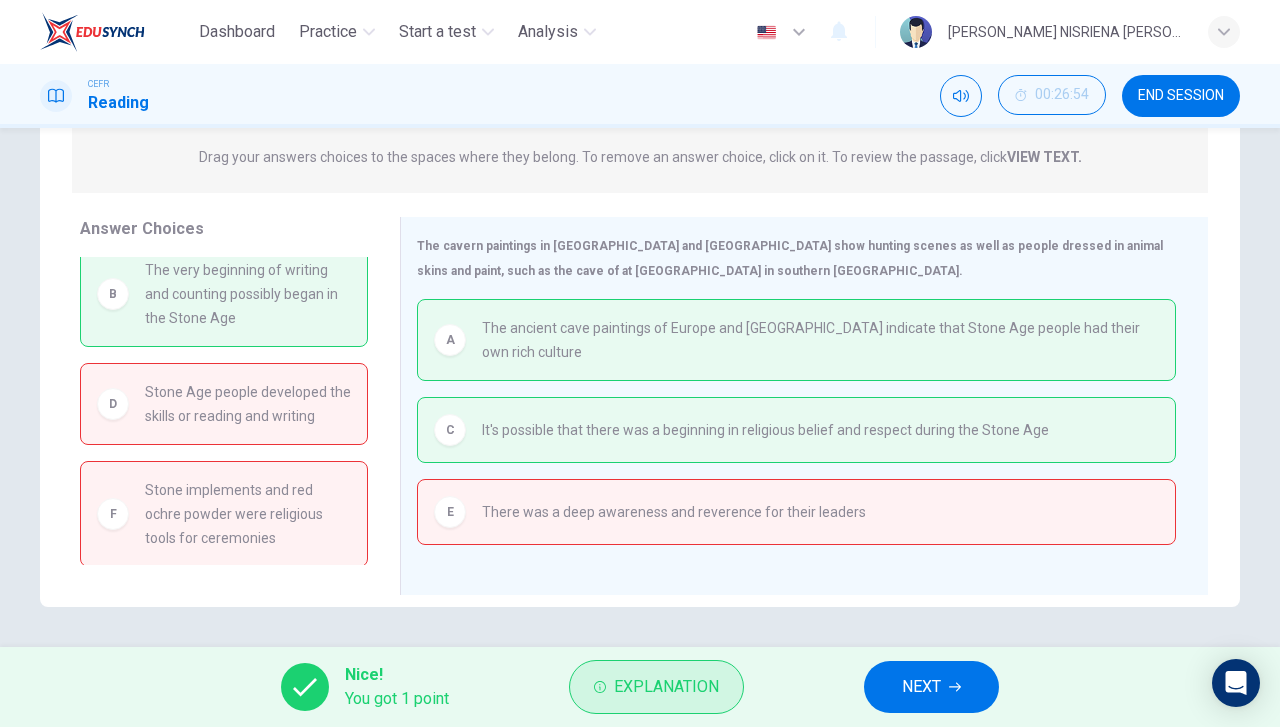 click on "Explanation" at bounding box center (666, 687) 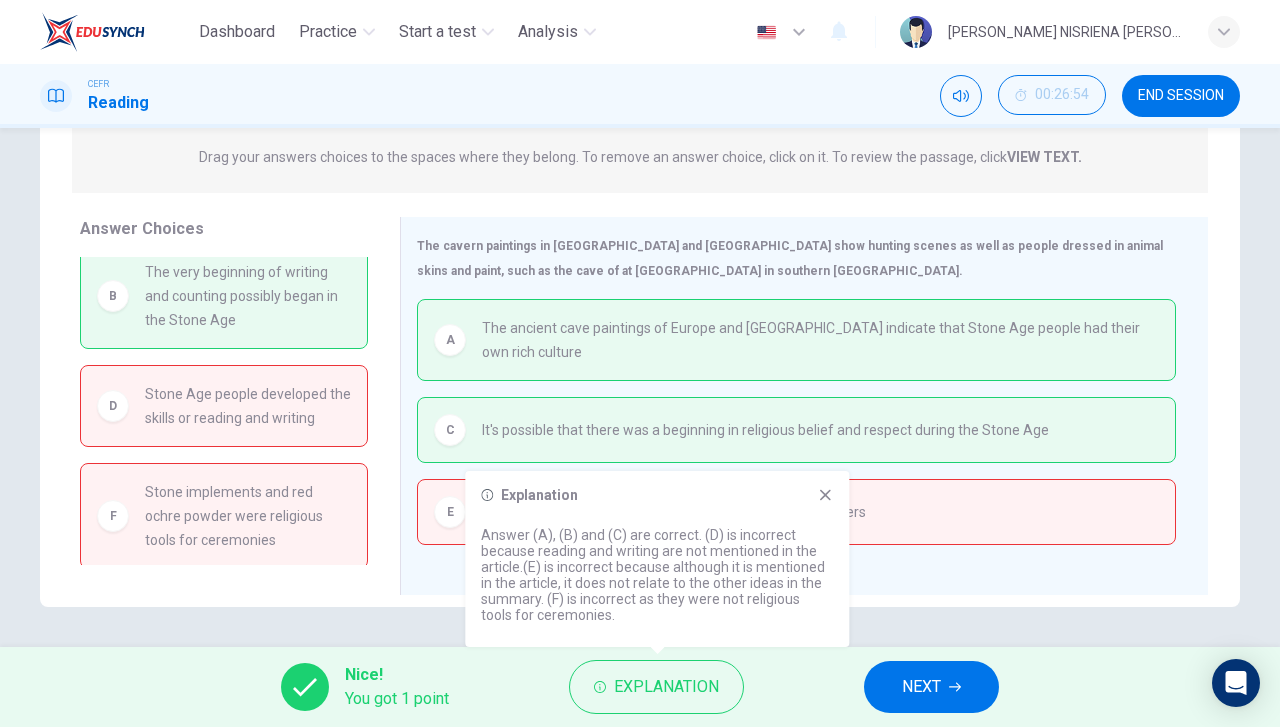 scroll, scrollTop: 0, scrollLeft: 0, axis: both 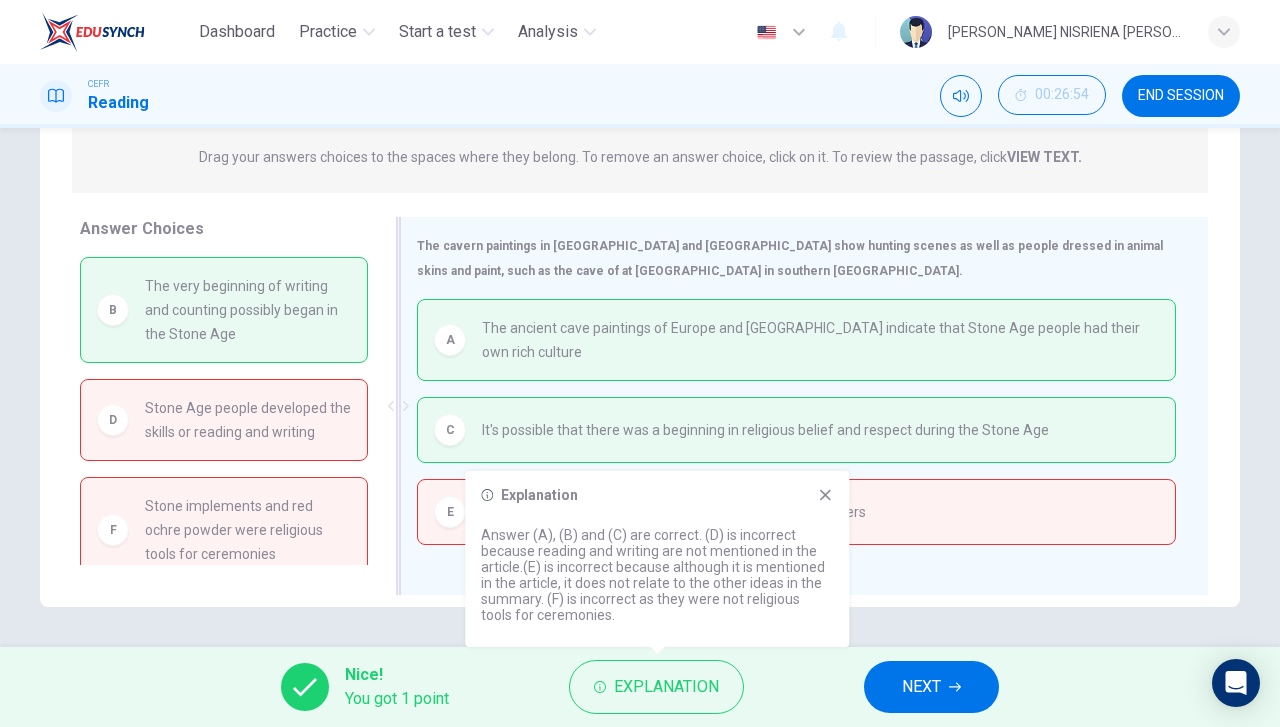 click 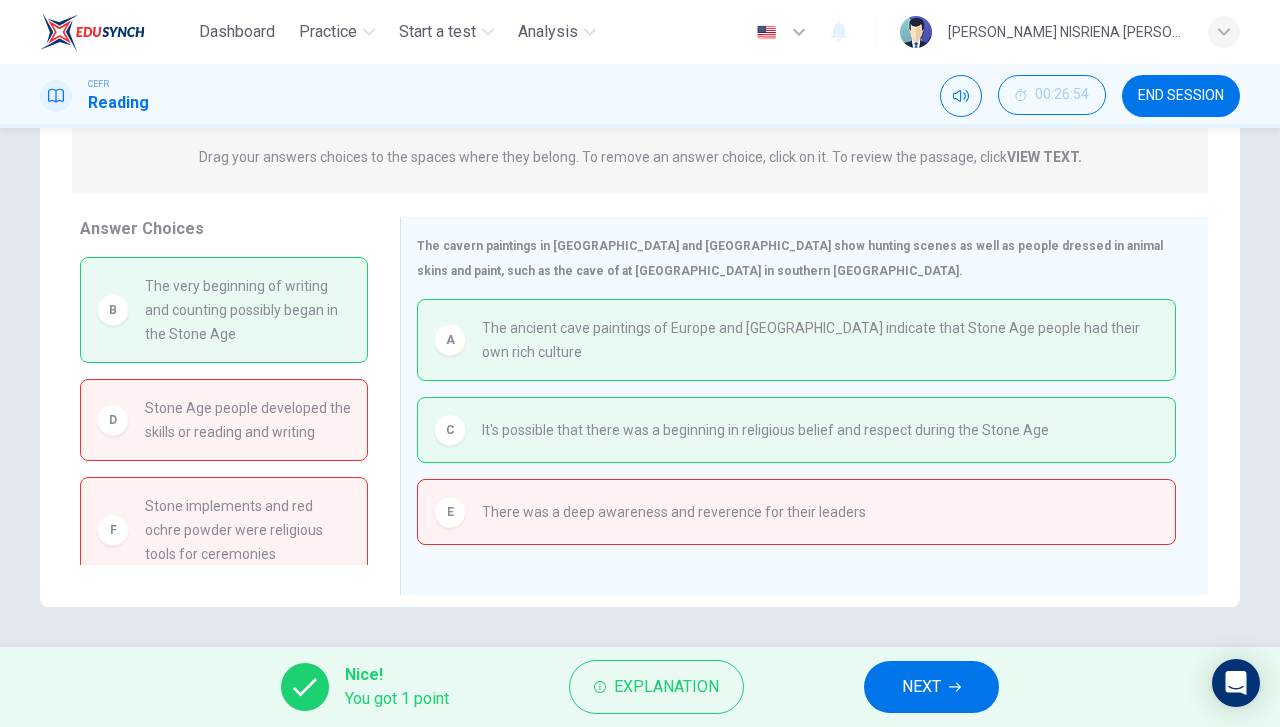 click on "NEXT" at bounding box center [931, 687] 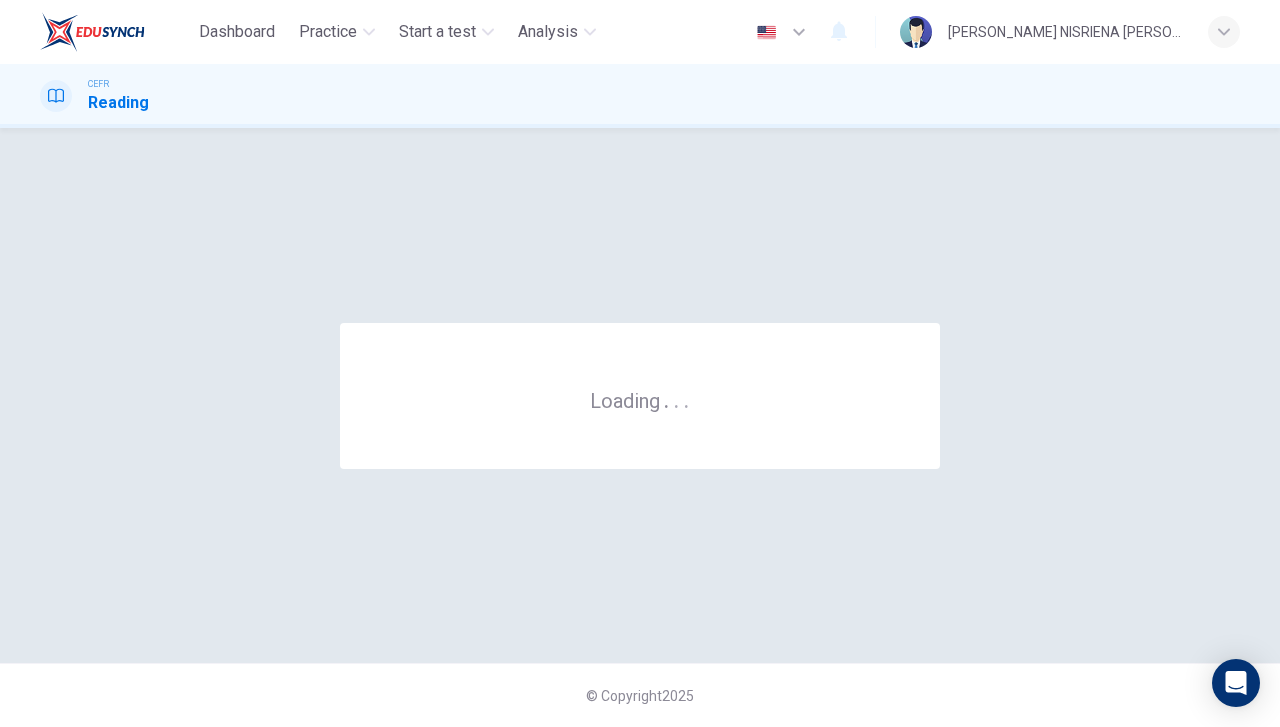 scroll, scrollTop: 0, scrollLeft: 0, axis: both 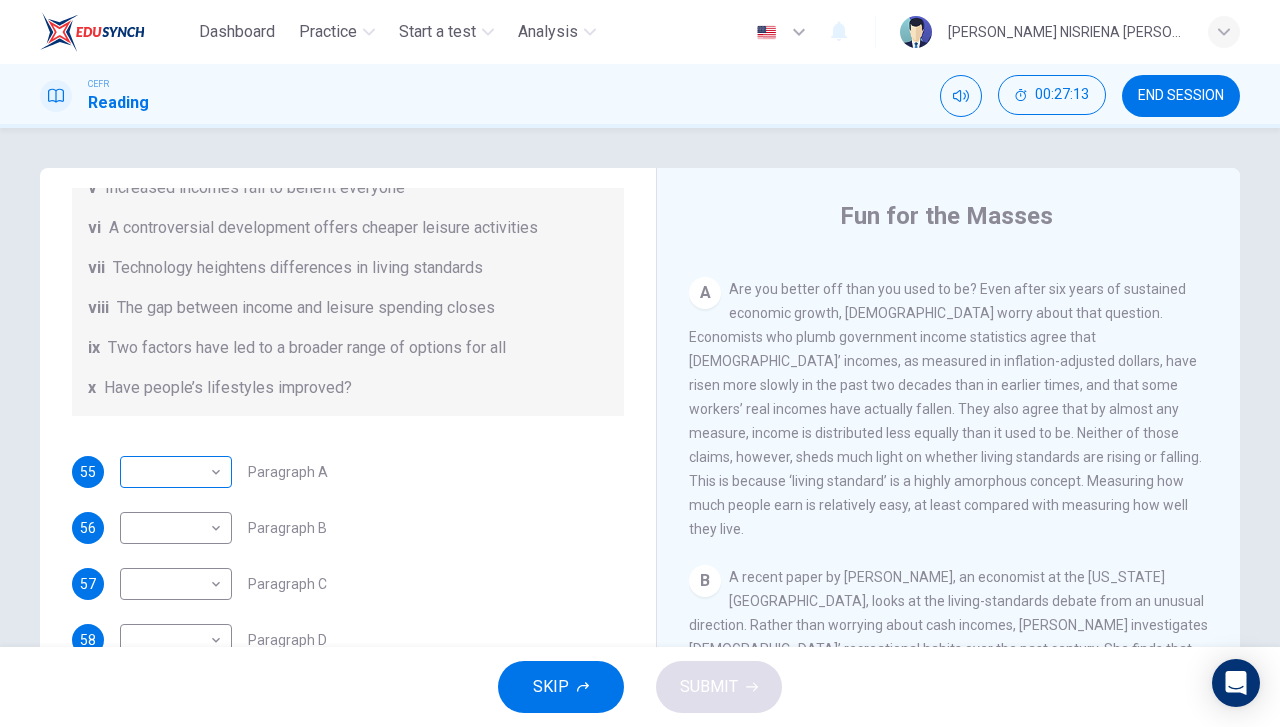 click on "Dashboard Practice Start a test Analysis English en ​ HANIE NISRIENA BINTI ZAHARI CEFR Reading 00:27:13 END SESSION Questions 55 - 61 The Reading Passage has nine paragraphs A-I.
From the list of headings below choose the most suitable heading for each paragraph.
Write the appropriate numbers (i-x) in the boxes below. List of Headings i Wide differences in leisure activities according to income ii Possible inconsistencies in Ms Costa’s data iii More personal income and time influence leisure activities iv Investigating the lifestyle problem from a new angle v Increased incomes fail to benefit everyone vi A controversial development offers cheaper leisure activities vii Technology heightens differences in living standards viii The gap between income and leisure spending closes ix Two factors have led to a broader range of options for all x Have people’s lifestyles improved? 55 ​ ​ Paragraph A 56 ​ ​ Paragraph B 57 ​ ​ Paragraph C 58 ​ ​ Paragraph D 59 ​ ​ Paragraph F 60 ​ ​ 61" at bounding box center (640, 363) 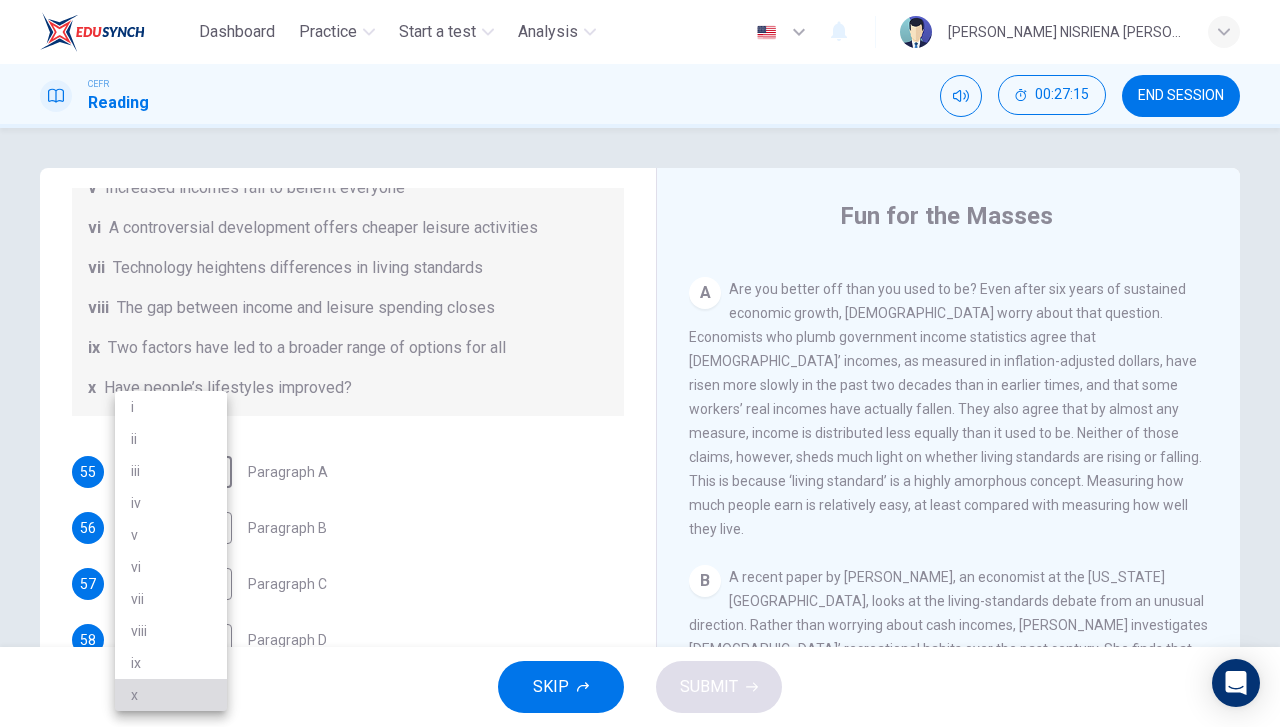 click on "x" at bounding box center (171, 695) 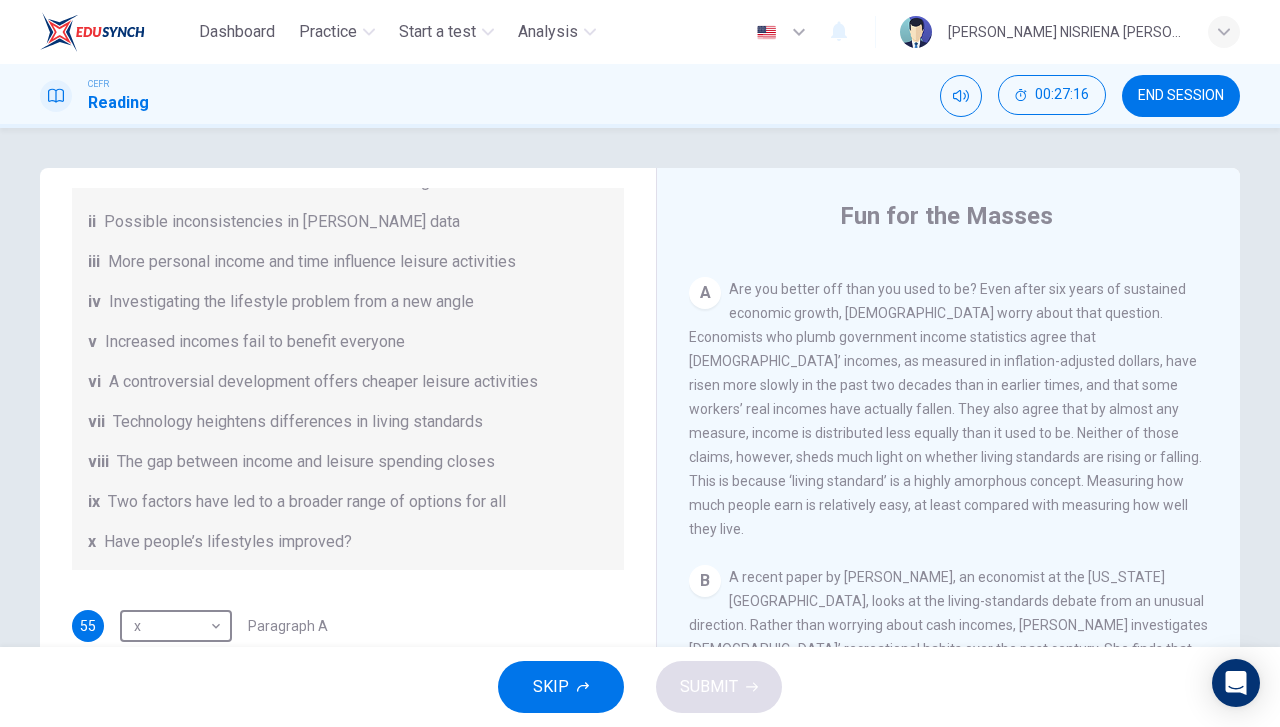 scroll, scrollTop: 216, scrollLeft: 0, axis: vertical 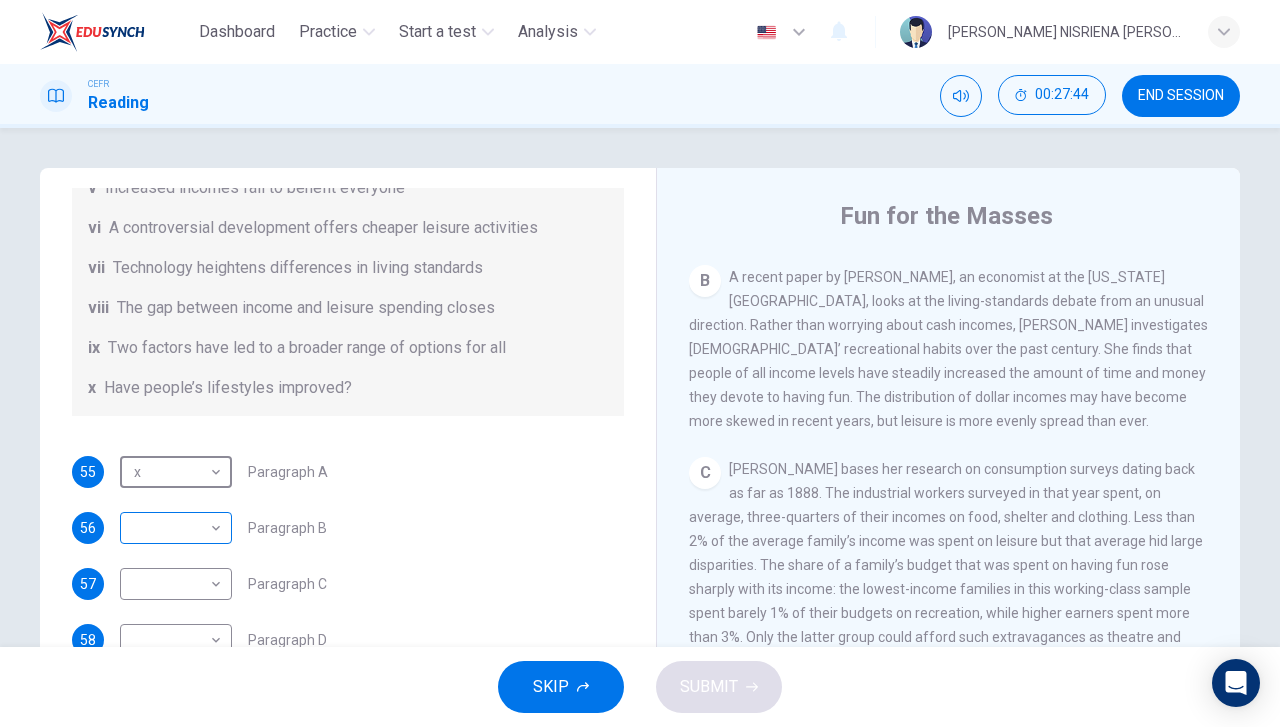 click on "Dashboard Practice Start a test Analysis English en ​ HANIE NISRIENA BINTI ZAHARI CEFR Reading 00:27:44 END SESSION Questions 55 - 61 The Reading Passage has nine paragraphs A-I.
From the list of headings below choose the most suitable heading for each paragraph.
Write the appropriate numbers (i-x) in the boxes below. List of Headings i Wide differences in leisure activities according to income ii Possible inconsistencies in Ms Costa’s data iii More personal income and time influence leisure activities iv Investigating the lifestyle problem from a new angle v Increased incomes fail to benefit everyone vi A controversial development offers cheaper leisure activities vii Technology heightens differences in living standards viii The gap between income and leisure spending closes ix Two factors have led to a broader range of options for all x Have people’s lifestyles improved? 55 x x ​ Paragraph A 56 ​ ​ Paragraph B 57 ​ ​ Paragraph C 58 ​ ​ Paragraph D 59 ​ ​ Paragraph F 60 ​ ​ 61" at bounding box center [640, 363] 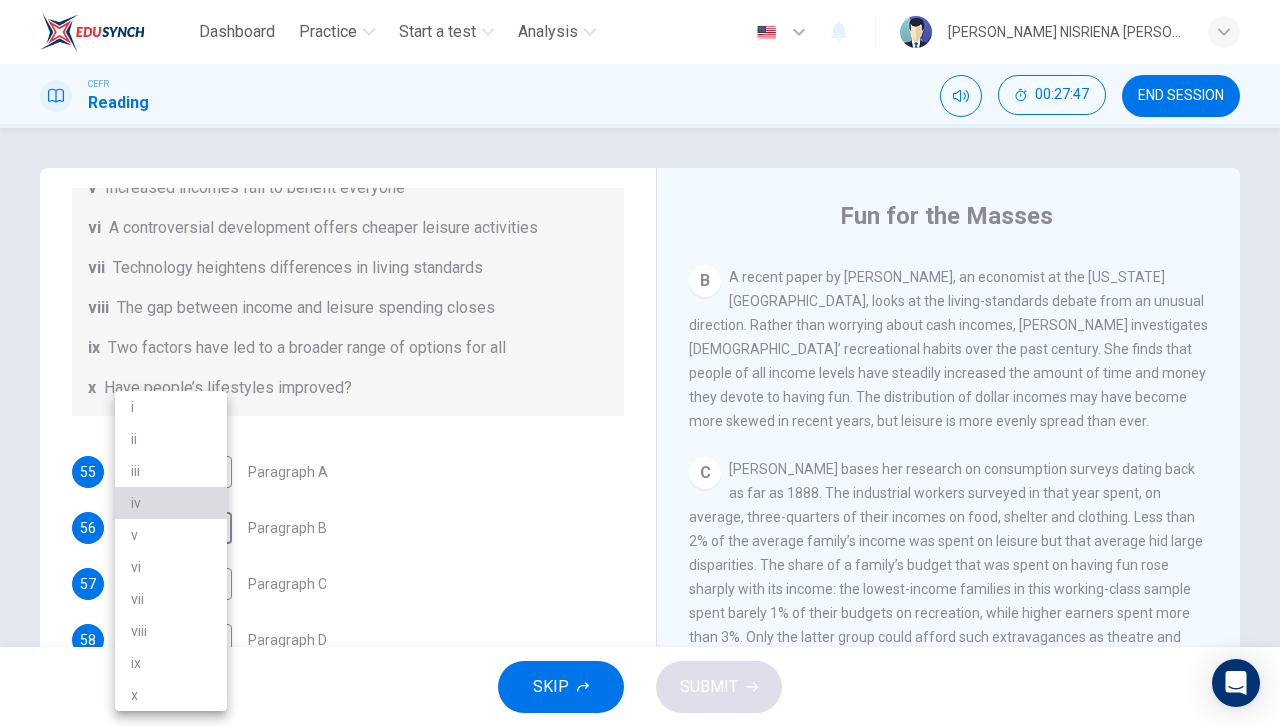 click on "iv" at bounding box center [171, 503] 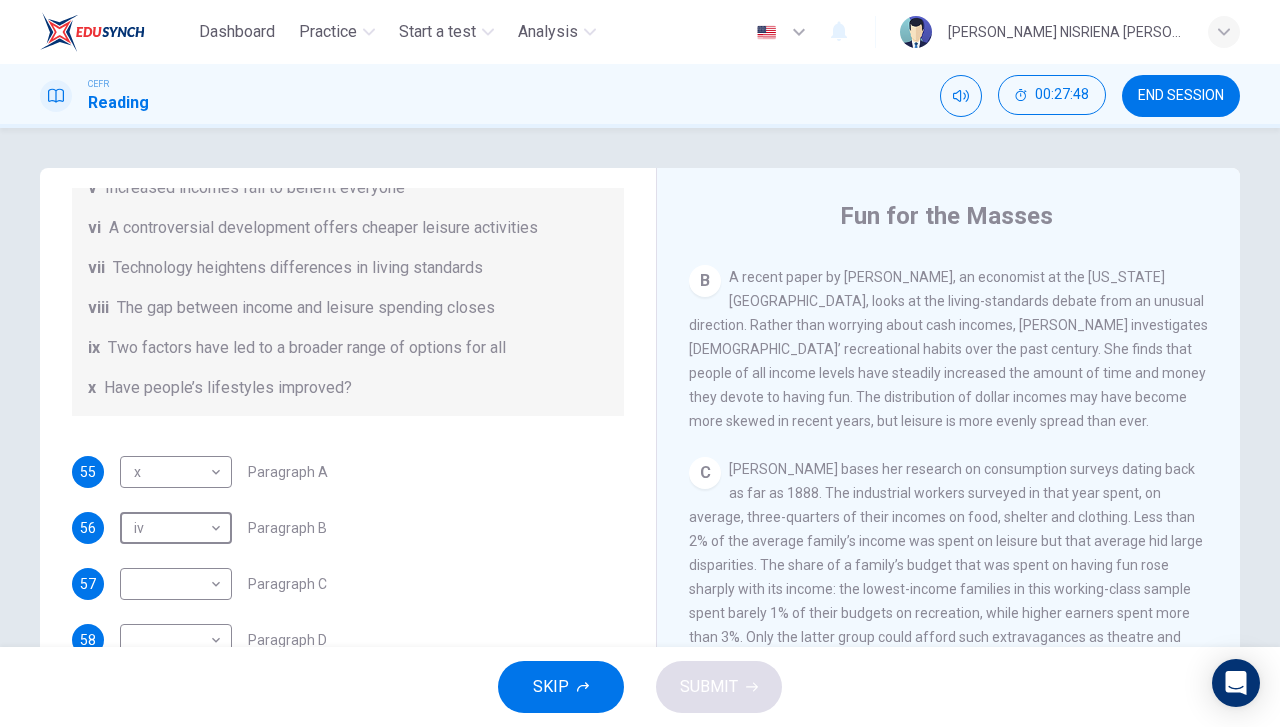 scroll, scrollTop: 800, scrollLeft: 0, axis: vertical 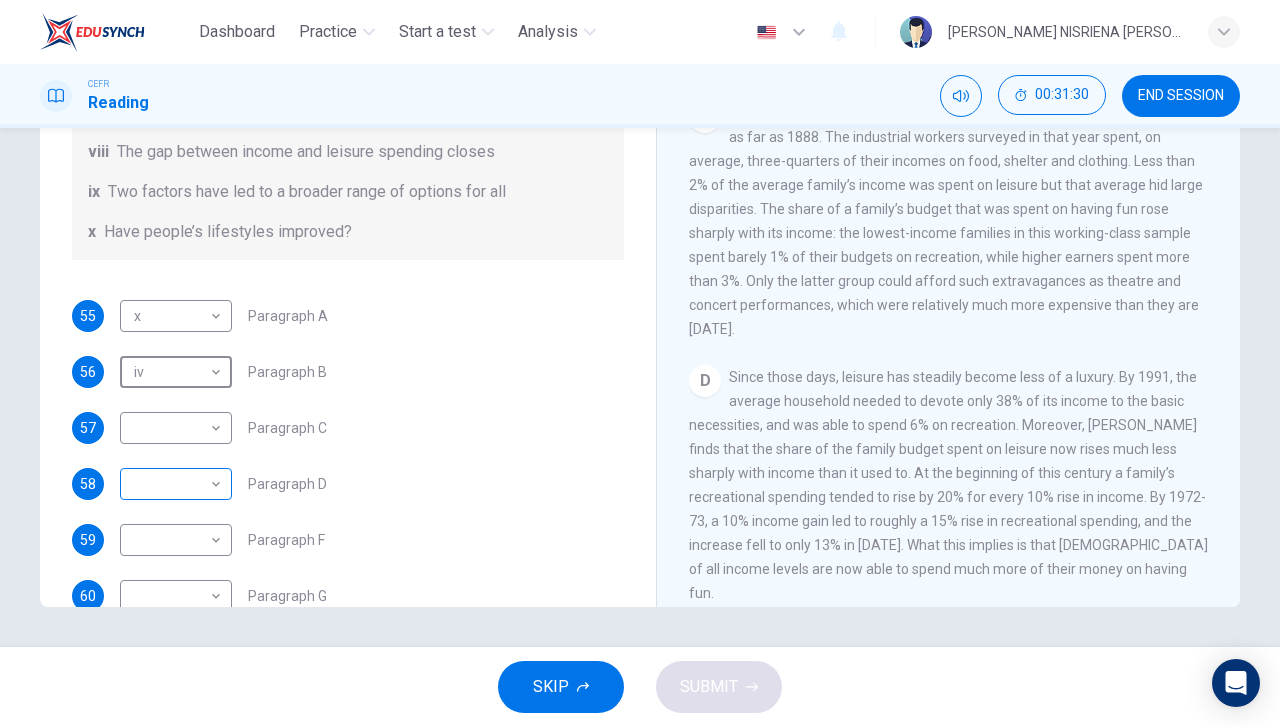 click on "Dashboard Practice Start a test Analysis English en ​ HANIE NISRIENA BINTI ZAHARI CEFR Reading 00:31:30 END SESSION Questions 55 - 61 The Reading Passage has nine paragraphs A-I.
From the list of headings below choose the most suitable heading for each paragraph.
Write the appropriate numbers (i-x) in the boxes below. List of Headings i Wide differences in leisure activities according to income ii Possible inconsistencies in Ms Costa’s data iii More personal income and time influence leisure activities iv Investigating the lifestyle problem from a new angle v Increased incomes fail to benefit everyone vi A controversial development offers cheaper leisure activities vii Technology heightens differences in living standards viii The gap between income and leisure spending closes ix Two factors have led to a broader range of options for all x Have people’s lifestyles improved? 55 x x ​ Paragraph A 56 iv iv ​ Paragraph B 57 ​ ​ Paragraph C 58 ​ ​ Paragraph D 59 ​ ​ Paragraph F 60 ​ ​ A" at bounding box center (640, 363) 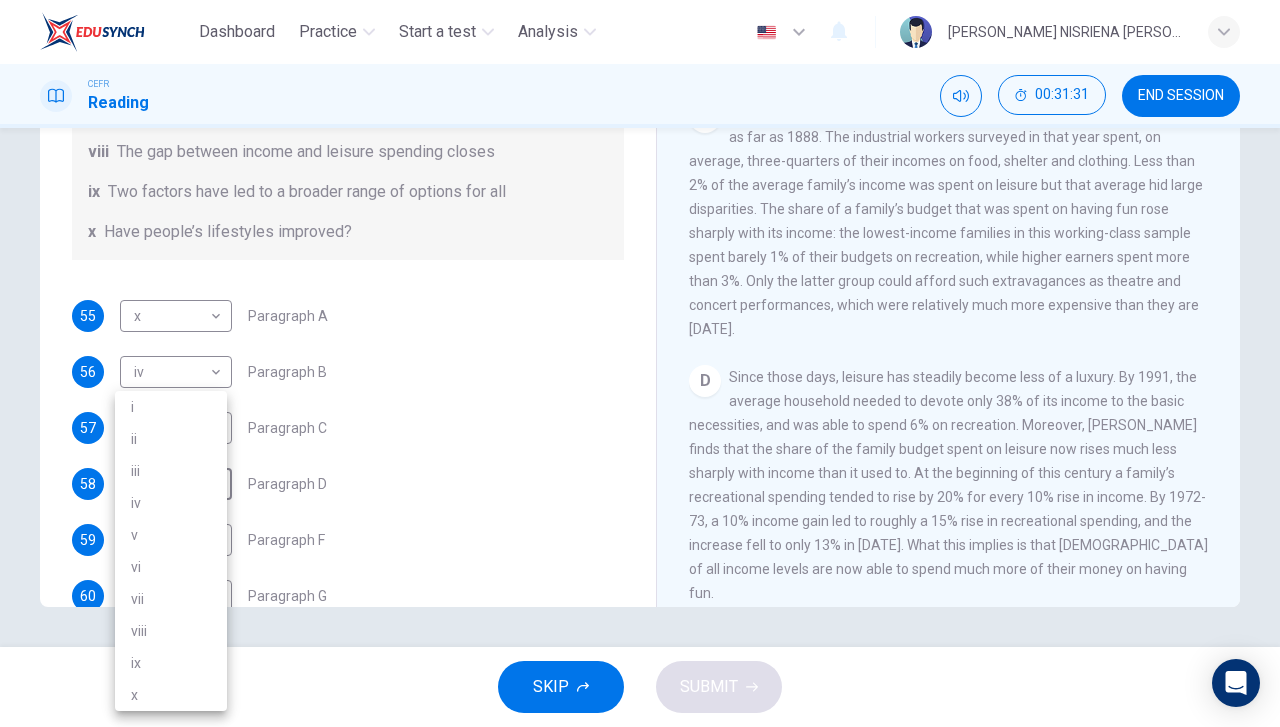 click on "viii" at bounding box center [171, 631] 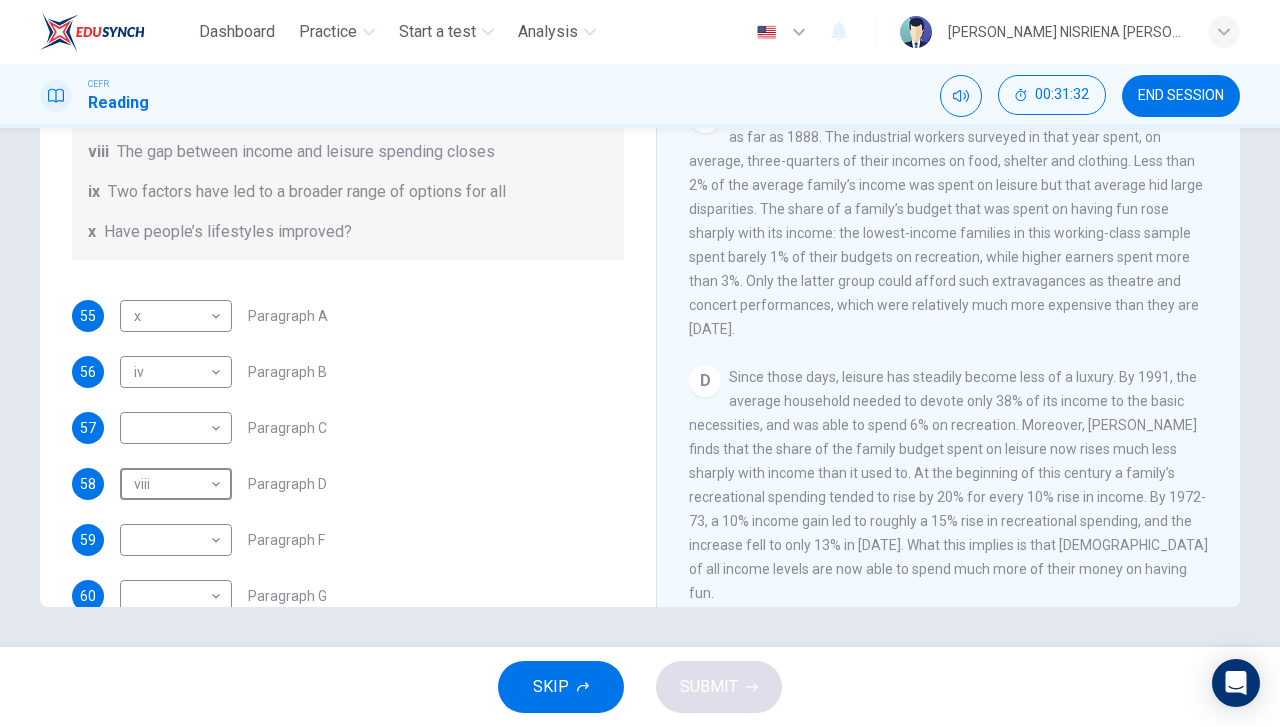 type on "viii" 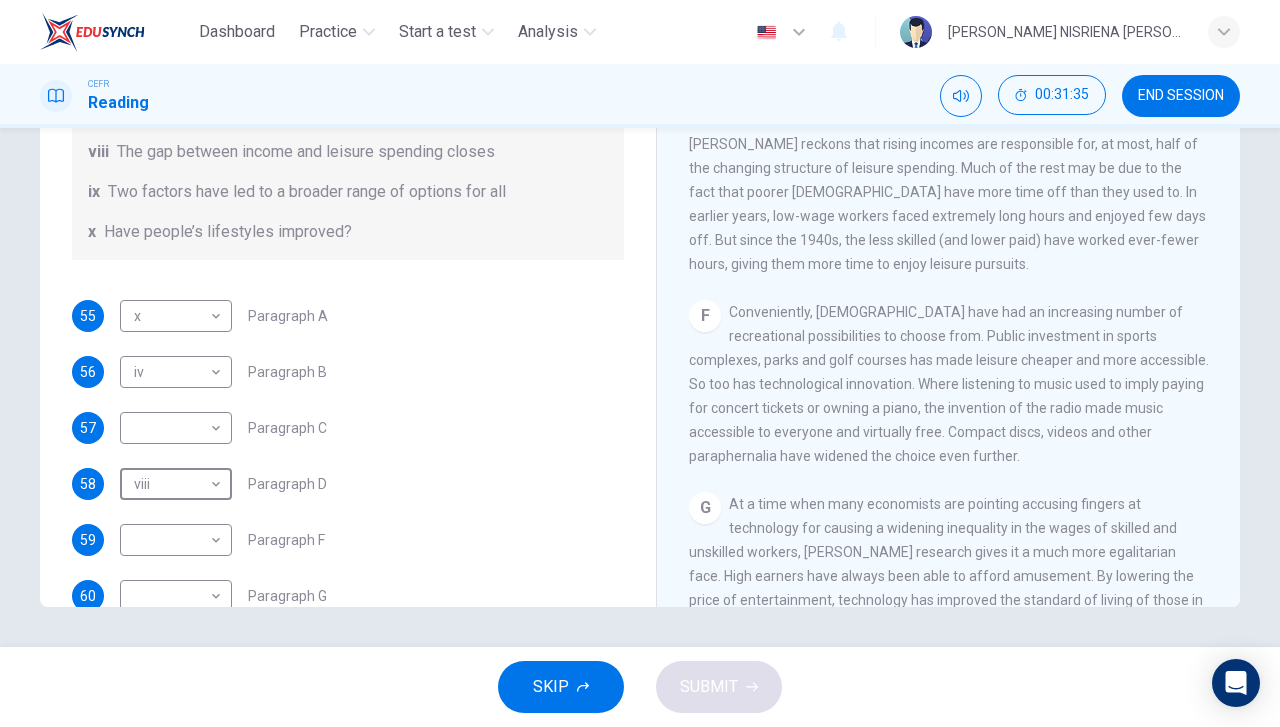scroll, scrollTop: 1400, scrollLeft: 0, axis: vertical 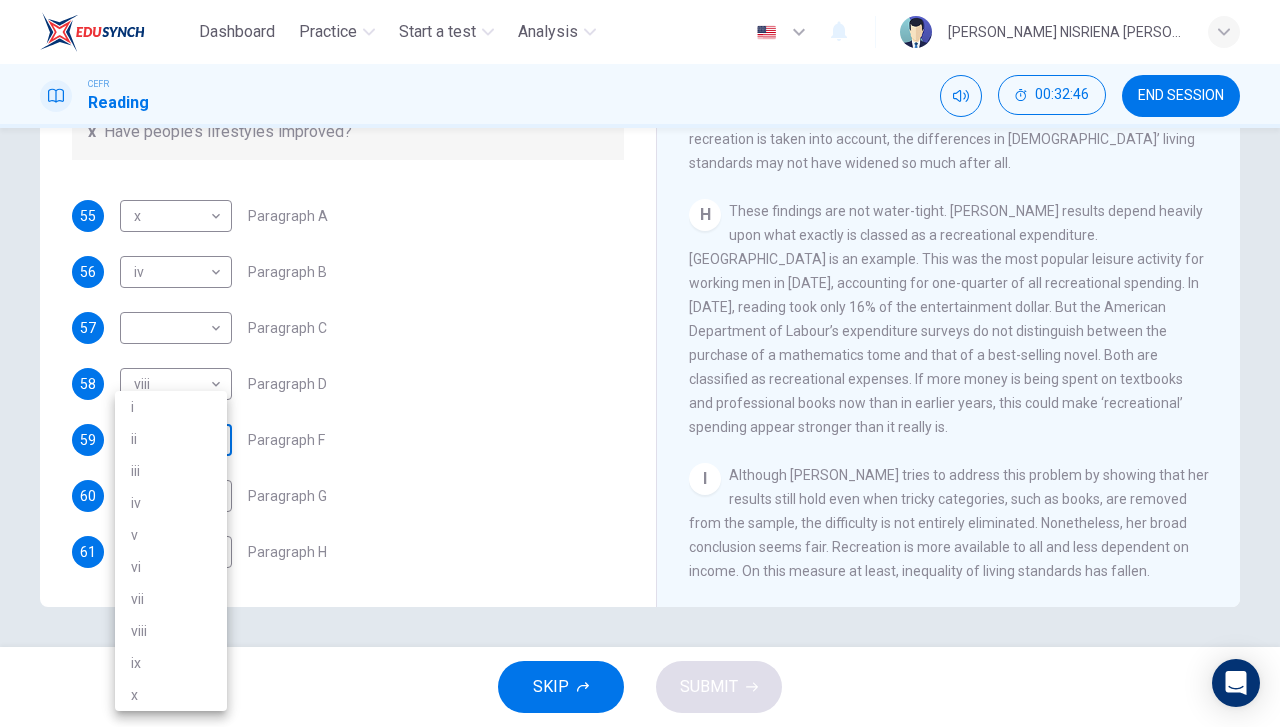 click on "Dashboard Practice Start a test Analysis English en ​ HANIE NISRIENA BINTI ZAHARI CEFR Reading 00:32:46 END SESSION Questions 55 - 61 The Reading Passage has nine paragraphs A-I.
From the list of headings below choose the most suitable heading for each paragraph.
Write the appropriate numbers (i-x) in the boxes below. List of Headings i Wide differences in leisure activities according to income ii Possible inconsistencies in Ms Costa’s data iii More personal income and time influence leisure activities iv Investigating the lifestyle problem from a new angle v Increased incomes fail to benefit everyone vi A controversial development offers cheaper leisure activities vii Technology heightens differences in living standards viii The gap between income and leisure spending closes ix Two factors have led to a broader range of options for all x Have people’s lifestyles improved? 55 x x ​ Paragraph A 56 iv iv ​ Paragraph B 57 ​ ​ Paragraph C 58 viii viii ​ Paragraph D 59 ​ ​ Paragraph F 60 ​" at bounding box center (640, 363) 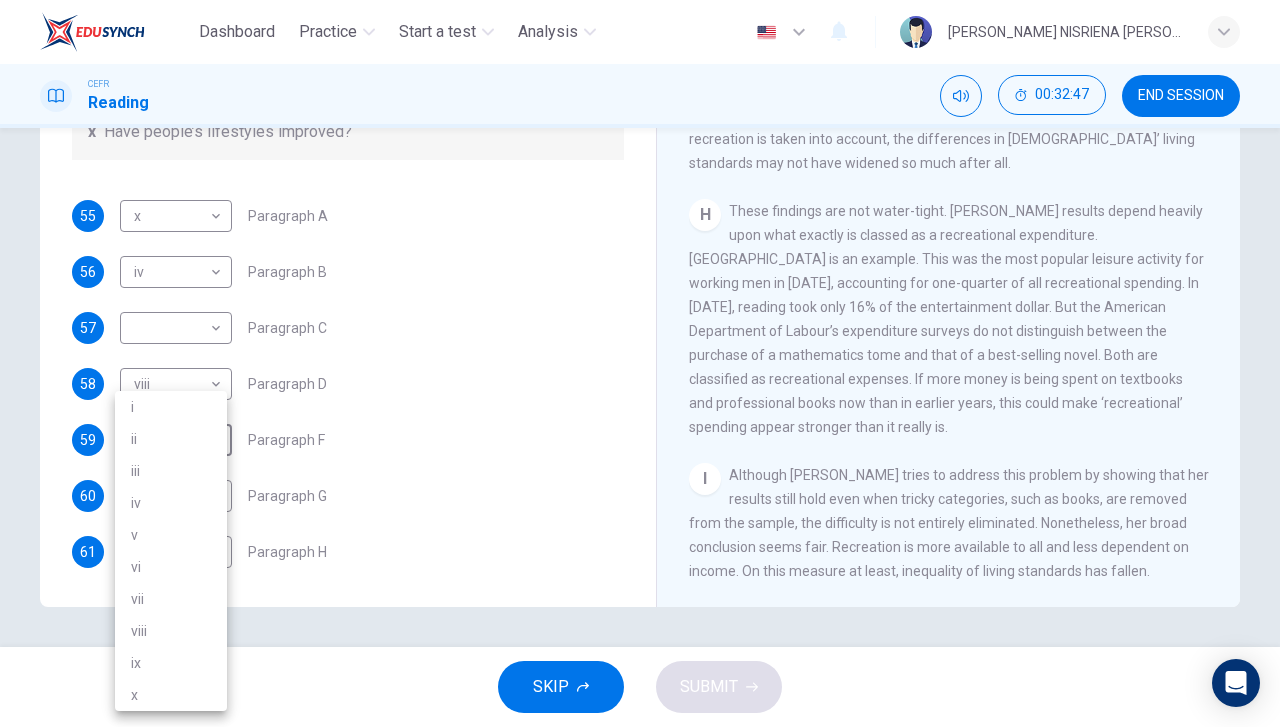click on "vi" at bounding box center [171, 567] 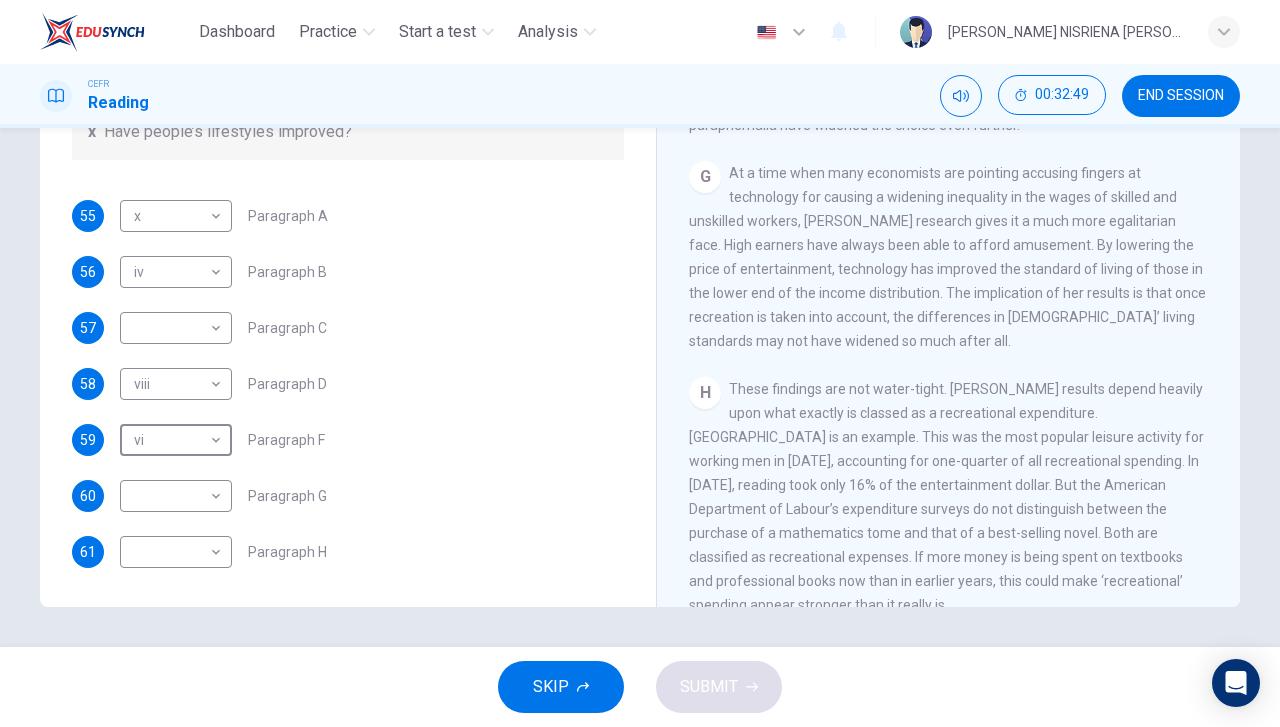 scroll, scrollTop: 1580, scrollLeft: 0, axis: vertical 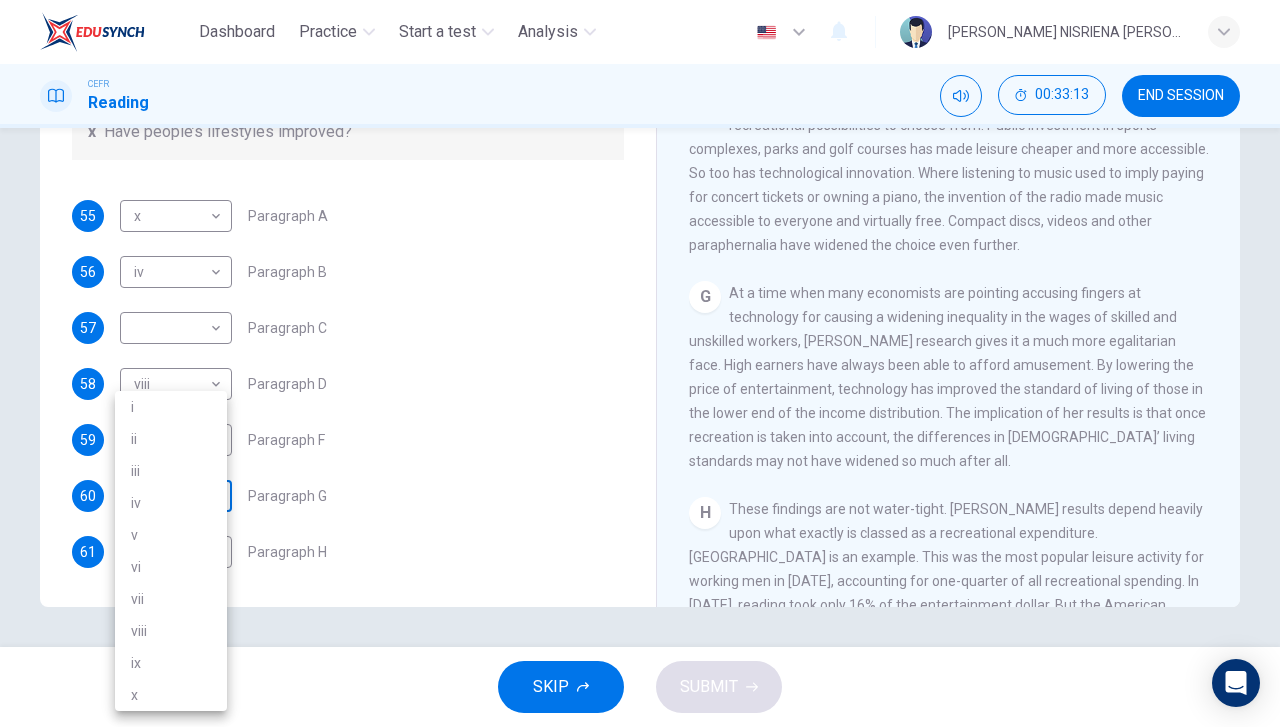 click on "Dashboard Practice Start a test Analysis English en ​ HANIE NISRIENA BINTI ZAHARI CEFR Reading 00:33:13 END SESSION Questions 55 - 61 The Reading Passage has nine paragraphs A-I.
From the list of headings below choose the most suitable heading for each paragraph.
Write the appropriate numbers (i-x) in the boxes below. List of Headings i Wide differences in leisure activities according to income ii Possible inconsistencies in Ms Costa’s data iii More personal income and time influence leisure activities iv Investigating the lifestyle problem from a new angle v Increased incomes fail to benefit everyone vi A controversial development offers cheaper leisure activities vii Technology heightens differences in living standards viii The gap between income and leisure spending closes ix Two factors have led to a broader range of options for all x Have people’s lifestyles improved? 55 x x ​ Paragraph A 56 iv iv ​ Paragraph B 57 ​ ​ Paragraph C 58 viii viii ​ Paragraph D 59 vi vi ​ Paragraph F 60 A" at bounding box center (640, 363) 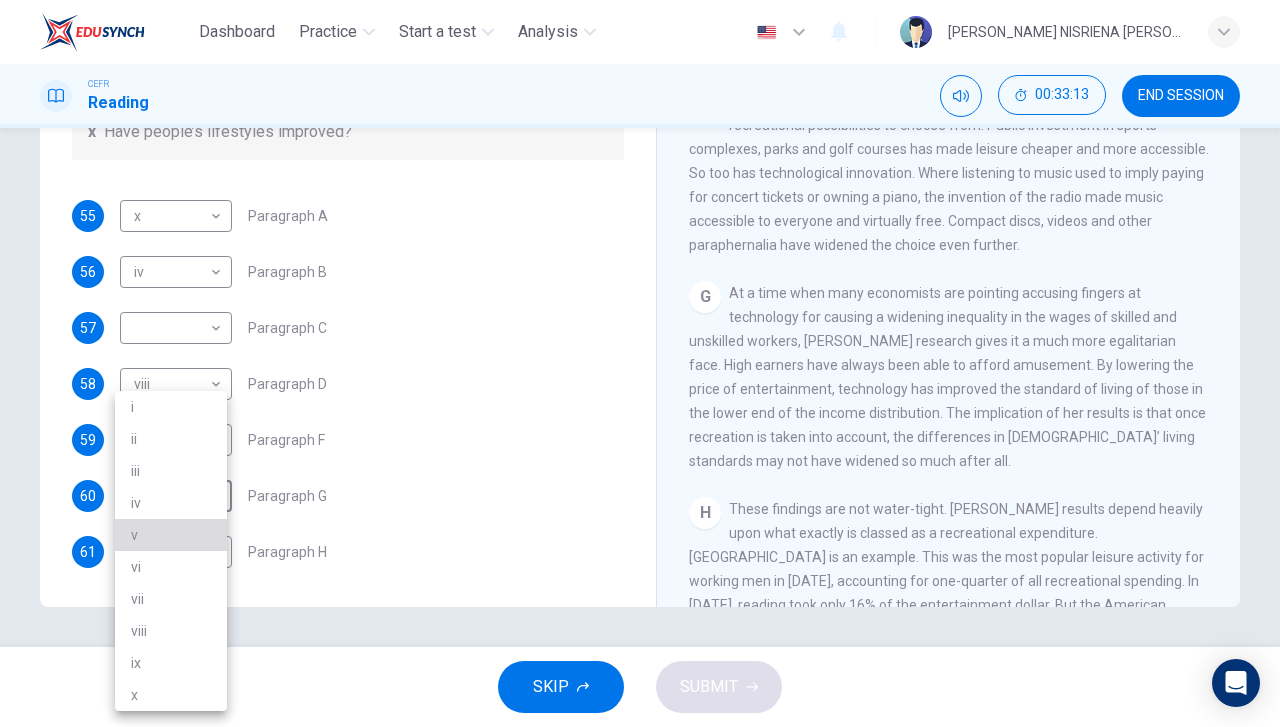 click on "v" at bounding box center [171, 535] 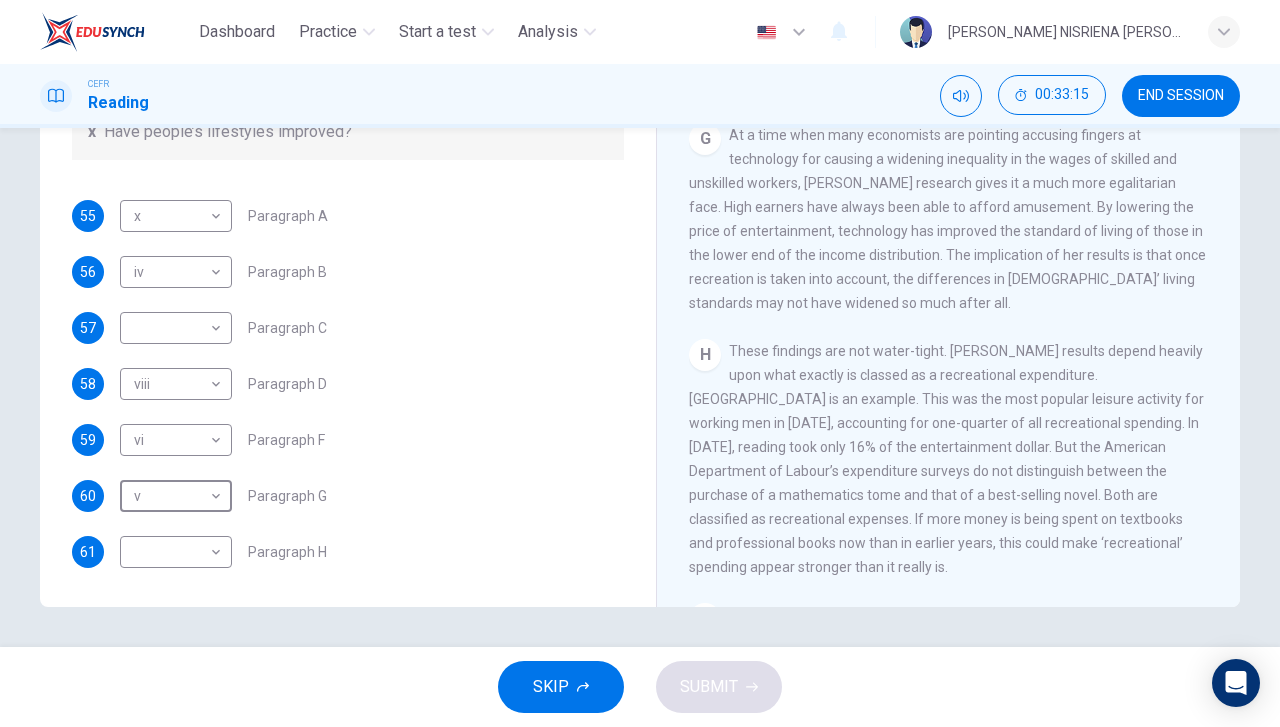 scroll, scrollTop: 1880, scrollLeft: 0, axis: vertical 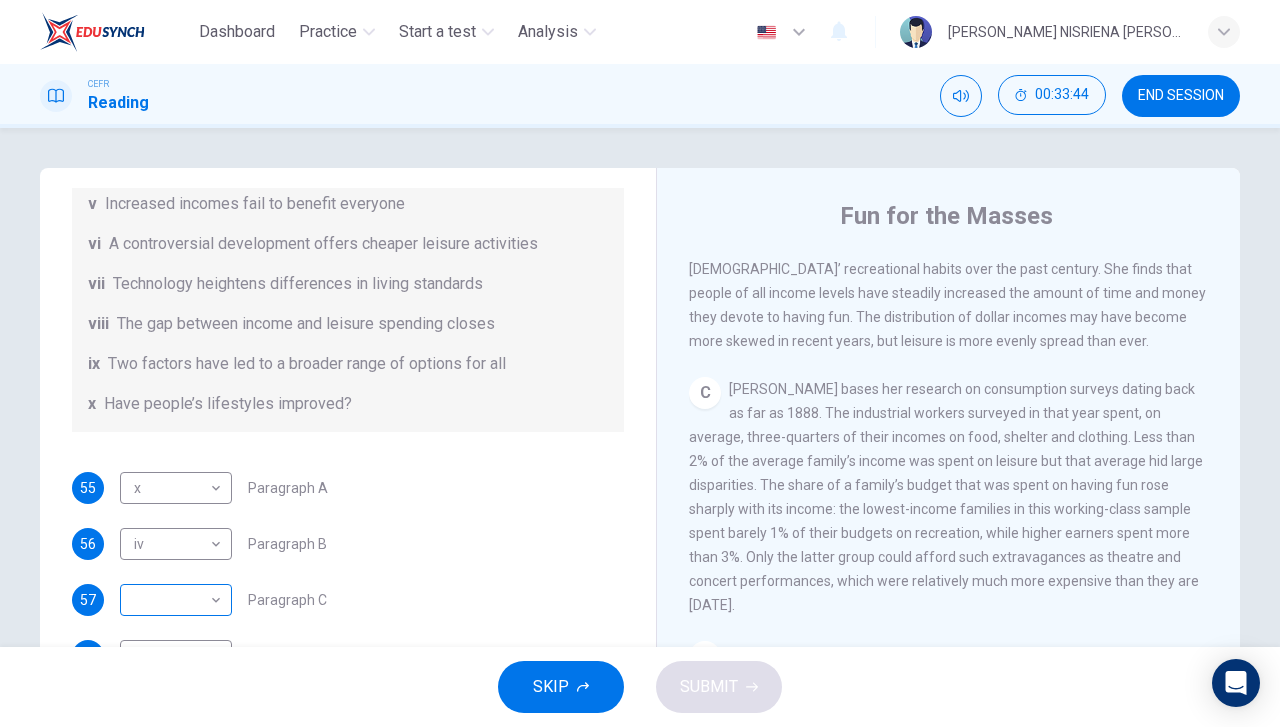 click on "Dashboard Practice Start a test Analysis English en ​ HANIE NISRIENA BINTI ZAHARI CEFR Reading 00:33:44 END SESSION Questions 55 - 61 The Reading Passage has nine paragraphs A-I.
From the list of headings below choose the most suitable heading for each paragraph.
Write the appropriate numbers (i-x) in the boxes below. List of Headings i Wide differences in leisure activities according to income ii Possible inconsistencies in Ms Costa’s data iii More personal income and time influence leisure activities iv Investigating the lifestyle problem from a new angle v Increased incomes fail to benefit everyone vi A controversial development offers cheaper leisure activities vii Technology heightens differences in living standards viii The gap between income and leisure spending closes ix Two factors have led to a broader range of options for all x Have people’s lifestyles improved? 55 x x ​ Paragraph A 56 iv iv ​ Paragraph B 57 ​ ​ Paragraph C 58 viii viii ​ Paragraph D 59 vi vi ​ Paragraph F 60 v" at bounding box center (640, 363) 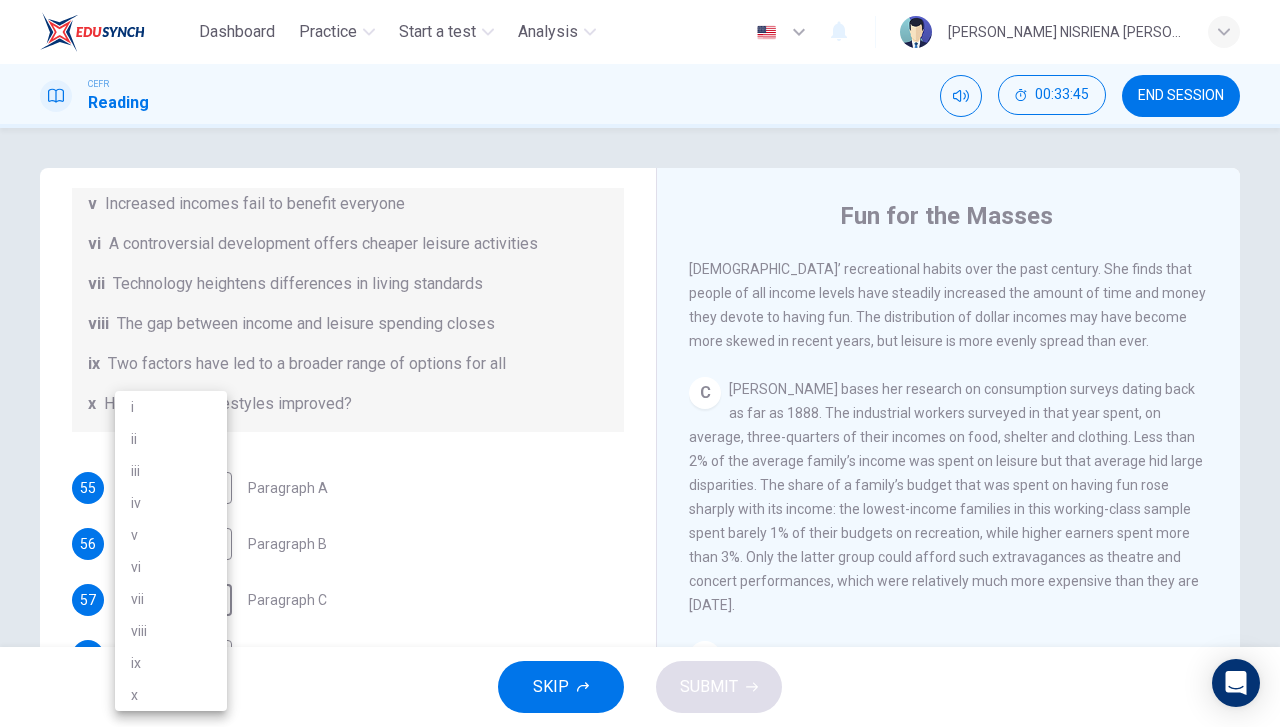 click on "iii" at bounding box center [171, 471] 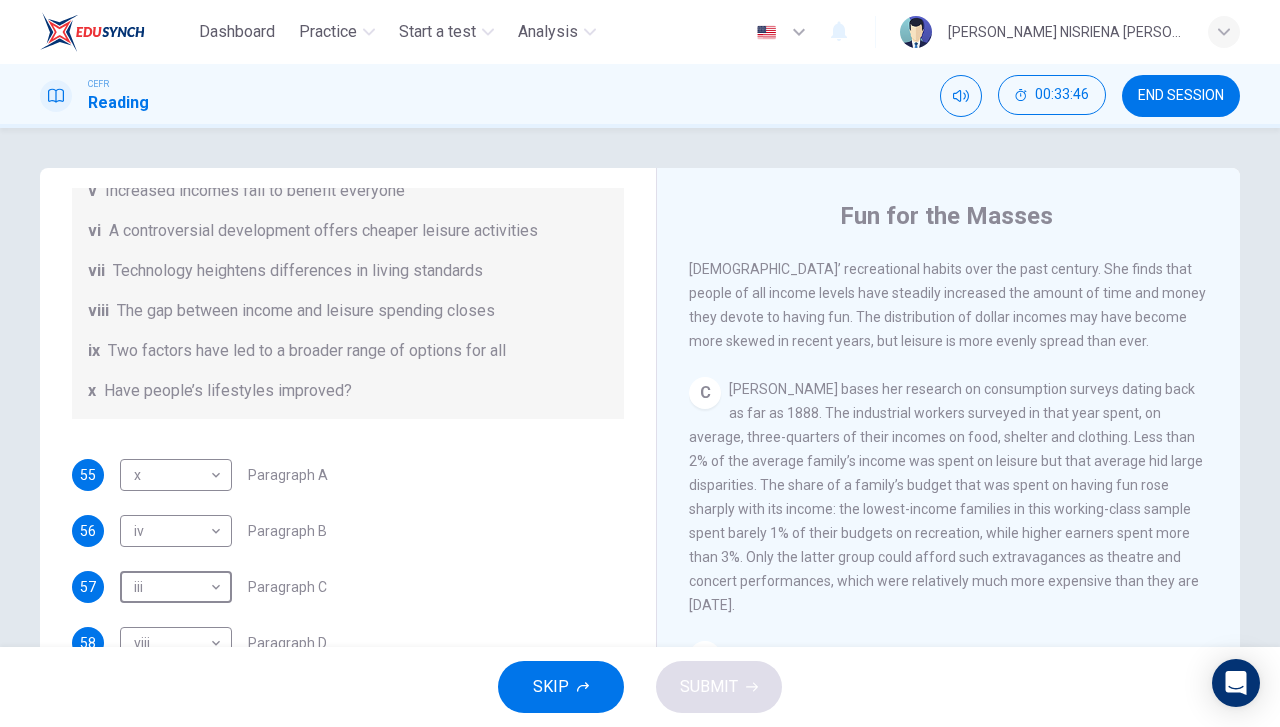 scroll, scrollTop: 416, scrollLeft: 0, axis: vertical 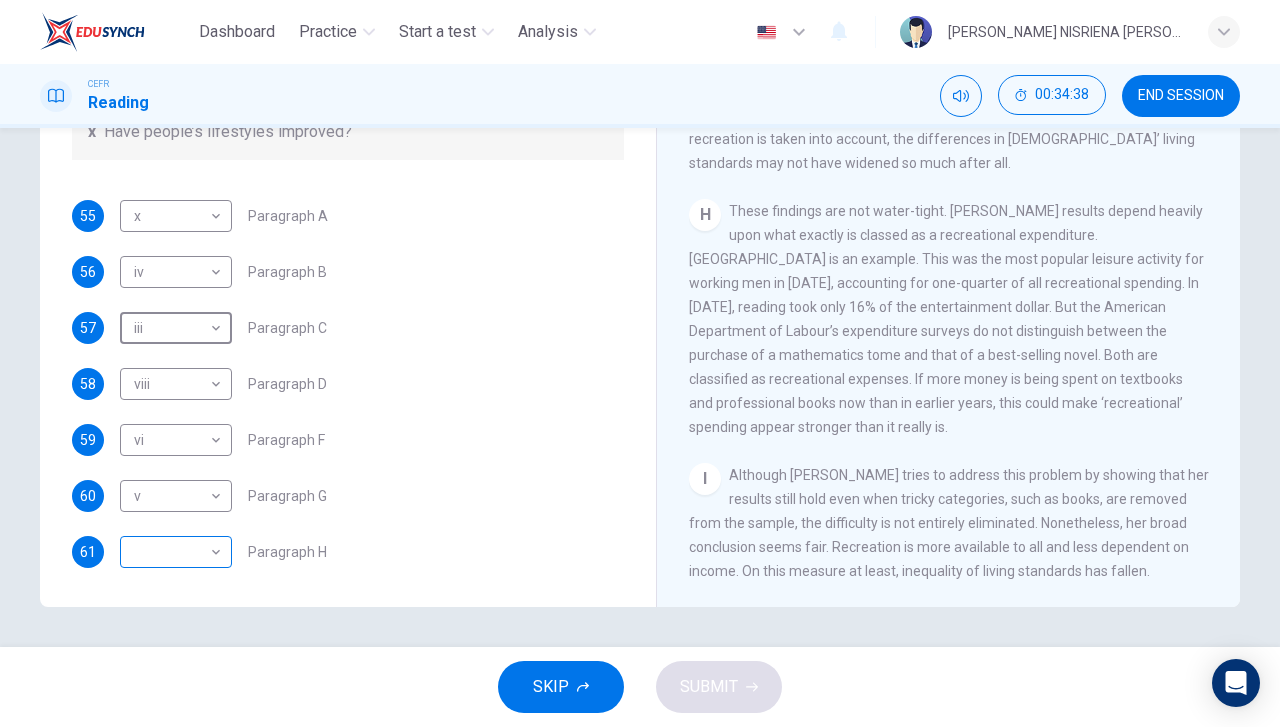 click on "Dashboard Practice Start a test Analysis English en ​ HANIE NISRIENA BINTI ZAHARI CEFR Reading 00:34:38 END SESSION Questions 55 - 61 The Reading Passage has nine paragraphs A-I.
From the list of headings below choose the most suitable heading for each paragraph.
Write the appropriate numbers (i-x) in the boxes below. List of Headings i Wide differences in leisure activities according to income ii Possible inconsistencies in Ms Costa’s data iii More personal income and time influence leisure activities iv Investigating the lifestyle problem from a new angle v Increased incomes fail to benefit everyone vi A controversial development offers cheaper leisure activities vii Technology heightens differences in living standards viii The gap between income and leisure spending closes ix Two factors have led to a broader range of options for all x Have people’s lifestyles improved? 55 x x ​ Paragraph A 56 iv iv ​ Paragraph B 57 iii iii ​ Paragraph C 58 viii viii ​ Paragraph D 59 vi vi ​ Paragraph F" at bounding box center [640, 363] 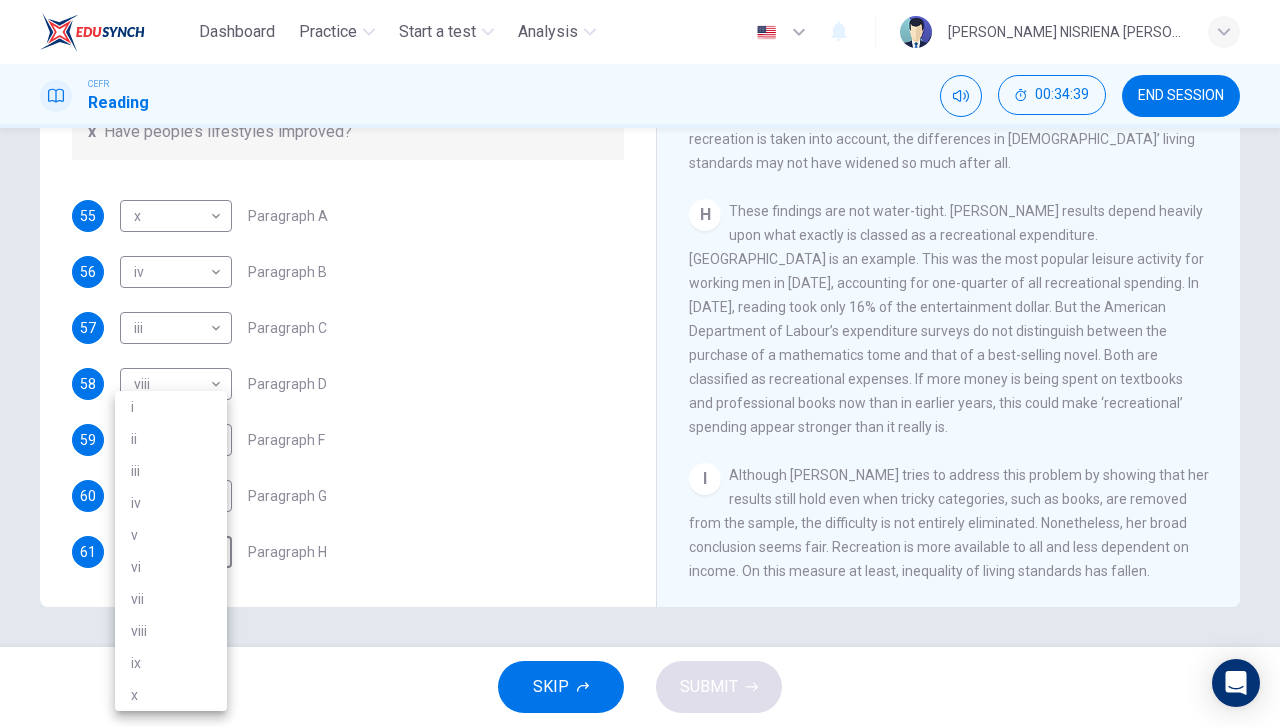 click on "ix" at bounding box center [171, 663] 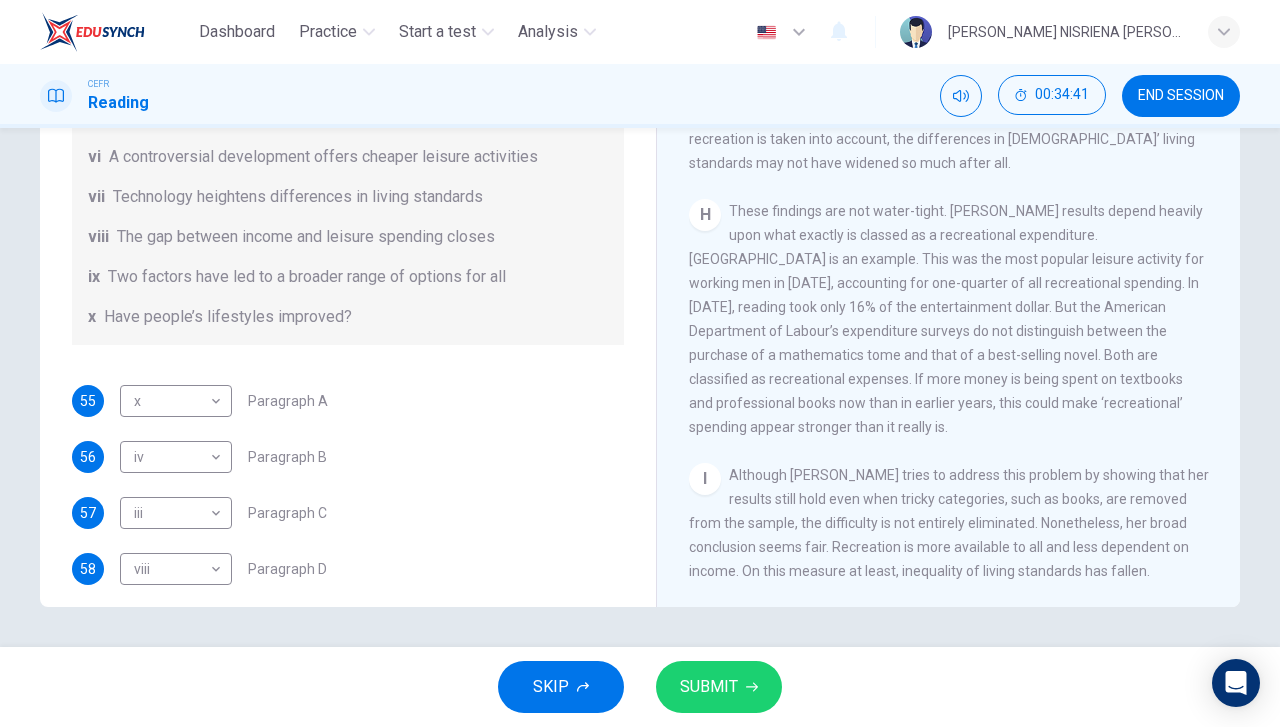scroll, scrollTop: 216, scrollLeft: 0, axis: vertical 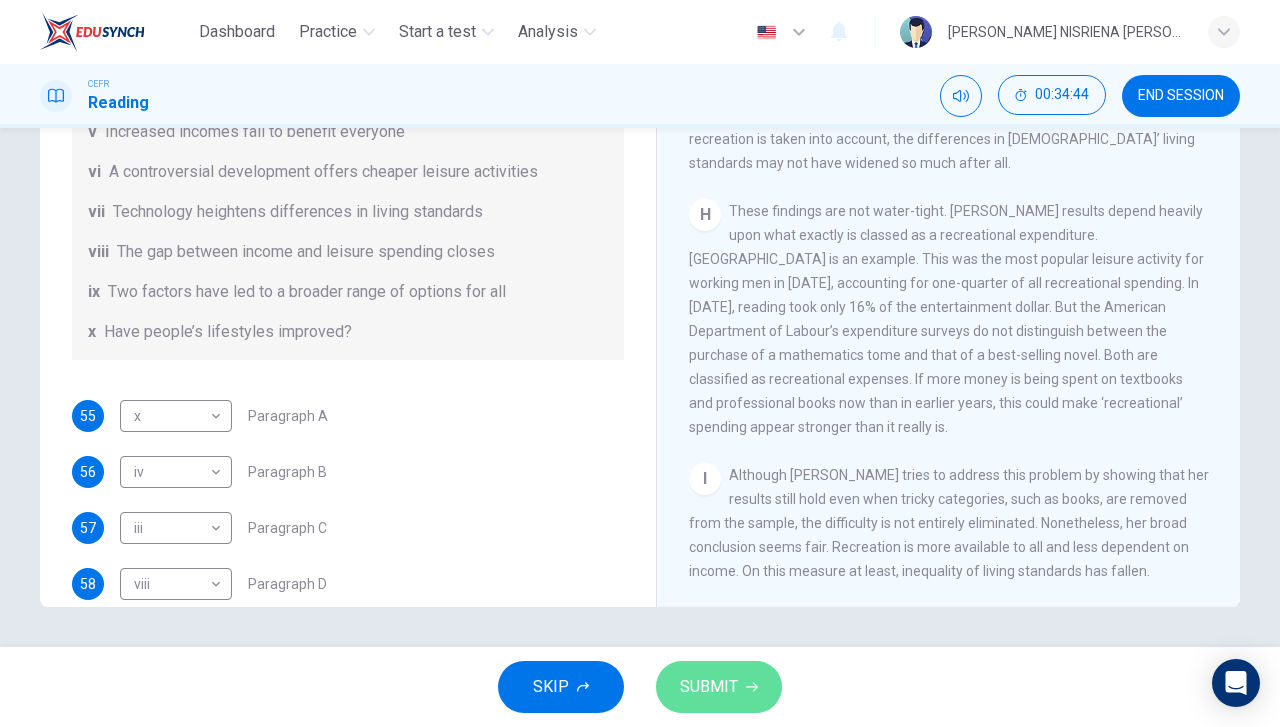 click on "SUBMIT" at bounding box center (709, 687) 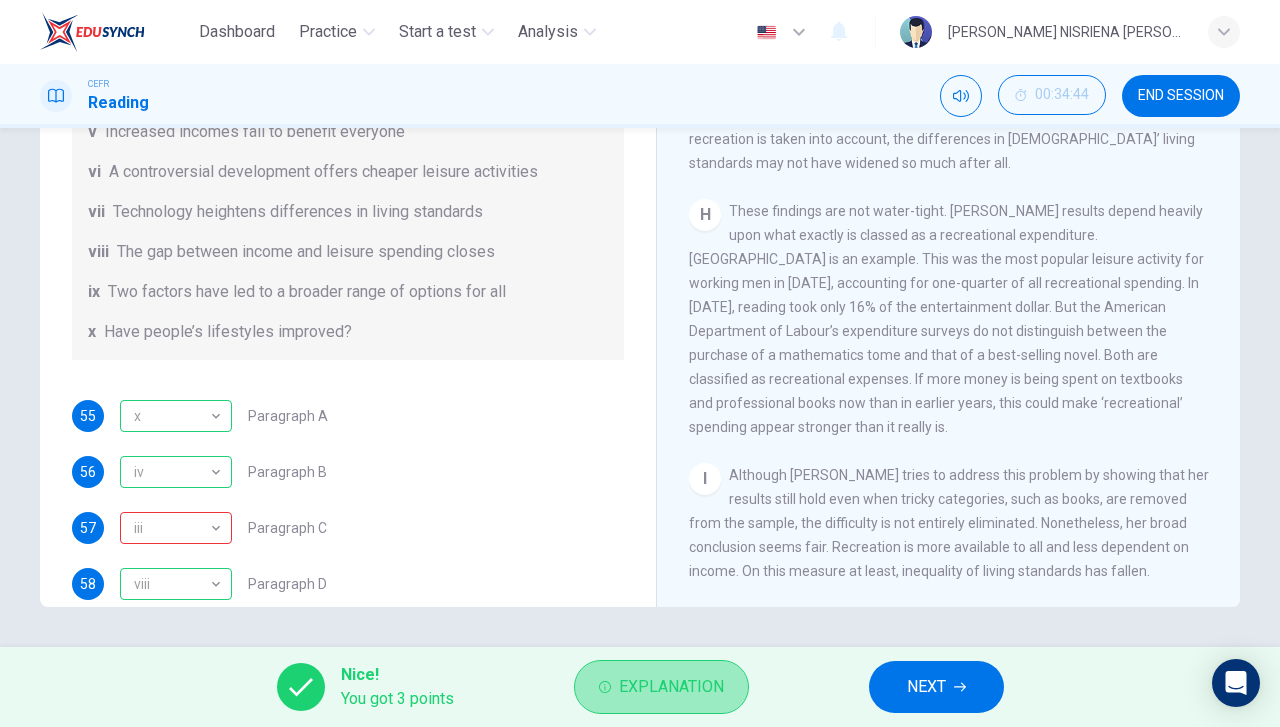 click on "Explanation" at bounding box center [671, 687] 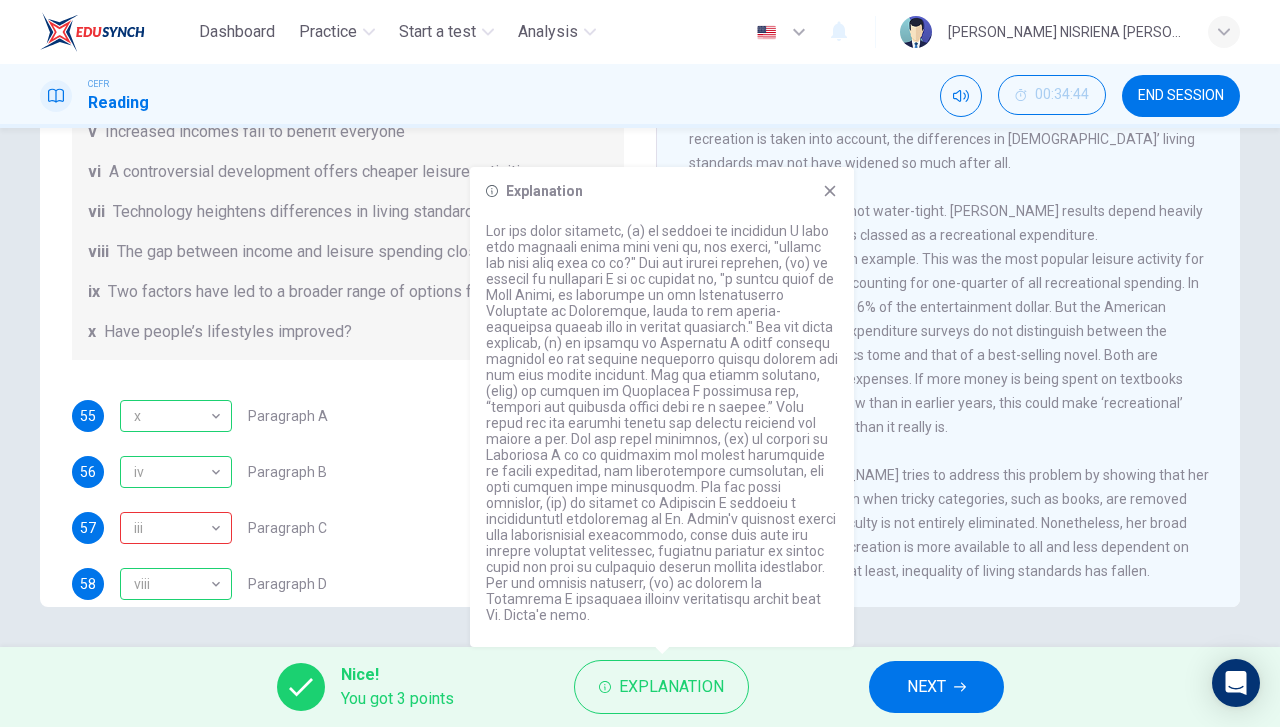 click 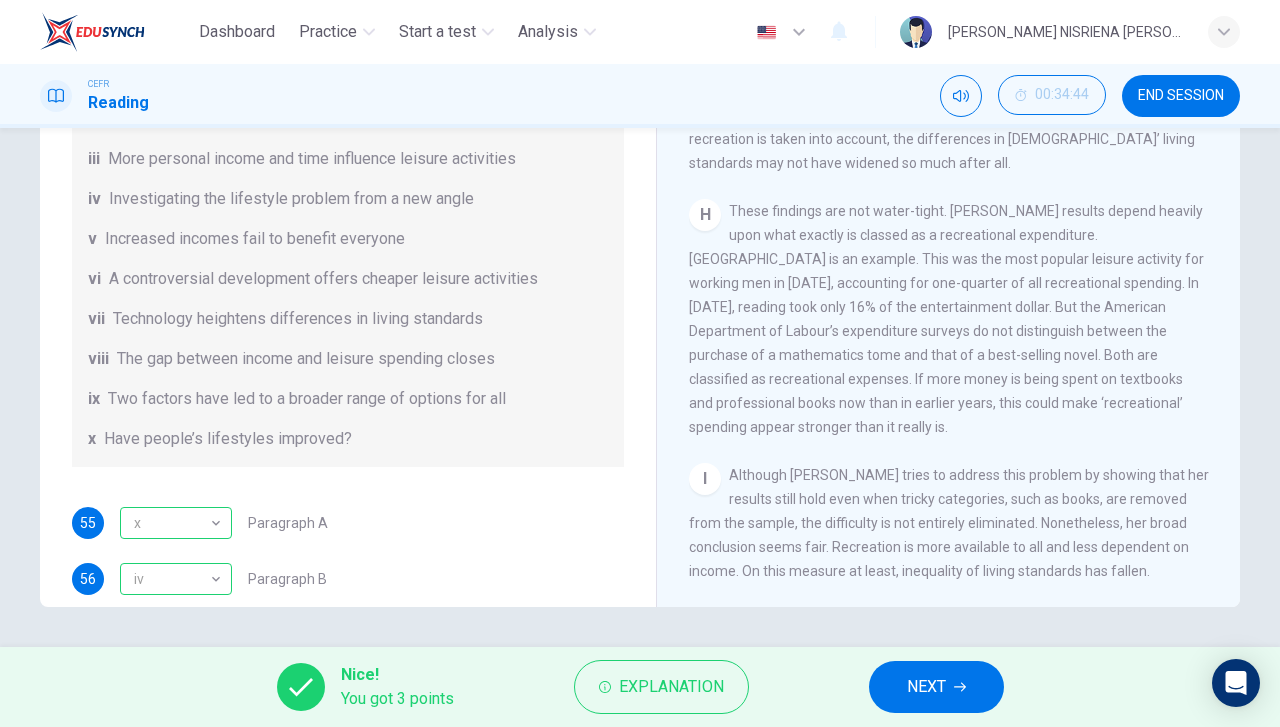 scroll, scrollTop: 16, scrollLeft: 0, axis: vertical 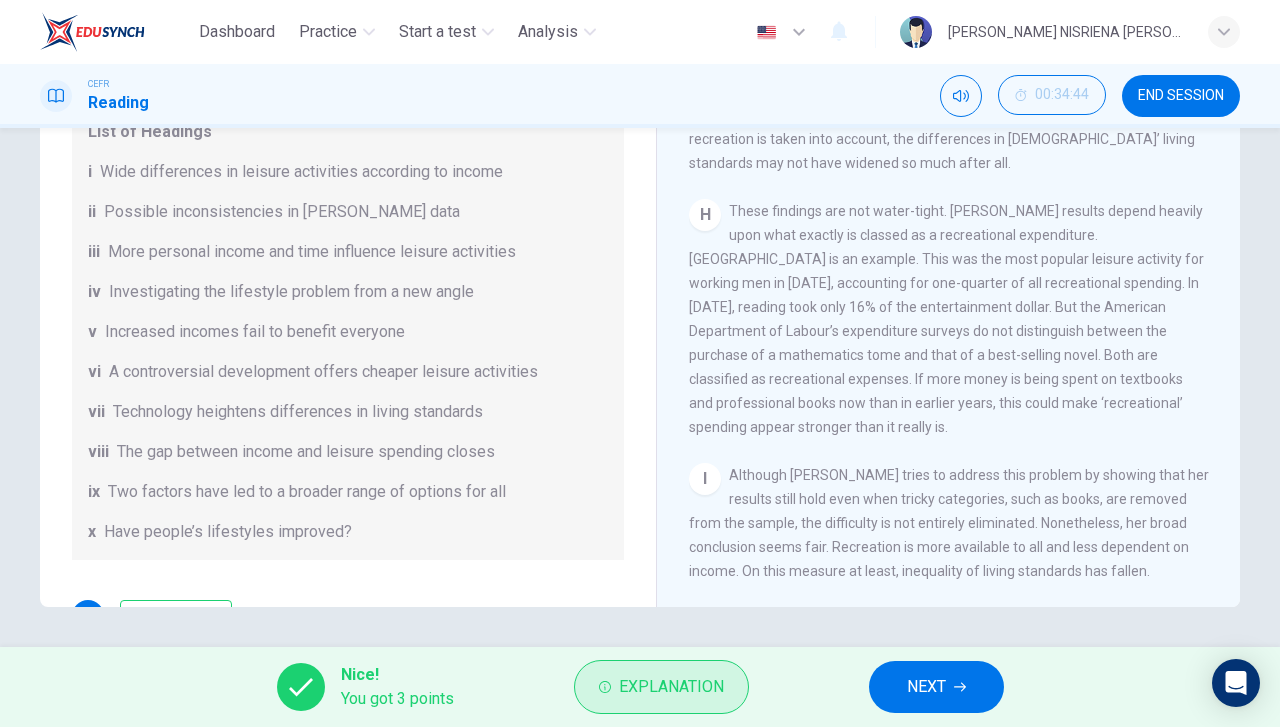click on "Explanation" at bounding box center [671, 687] 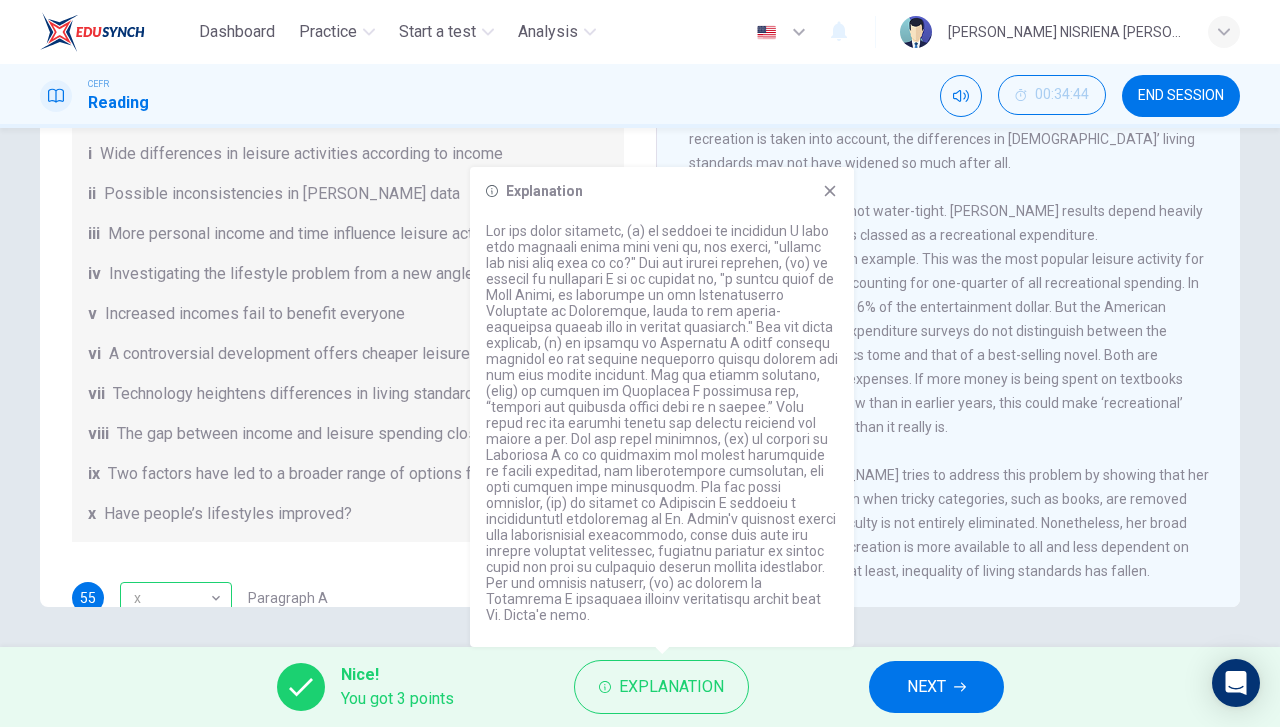 scroll, scrollTop: 16, scrollLeft: 0, axis: vertical 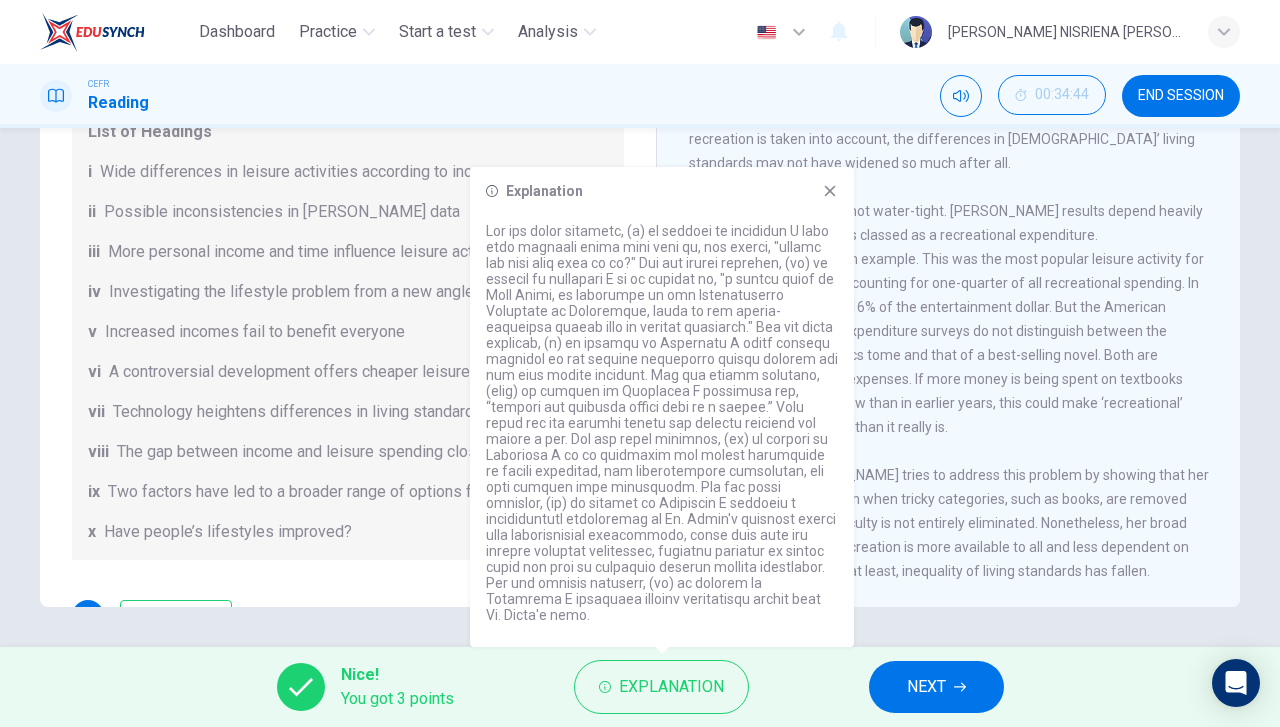 drag, startPoint x: 824, startPoint y: 197, endPoint x: 724, endPoint y: 263, distance: 119.81653 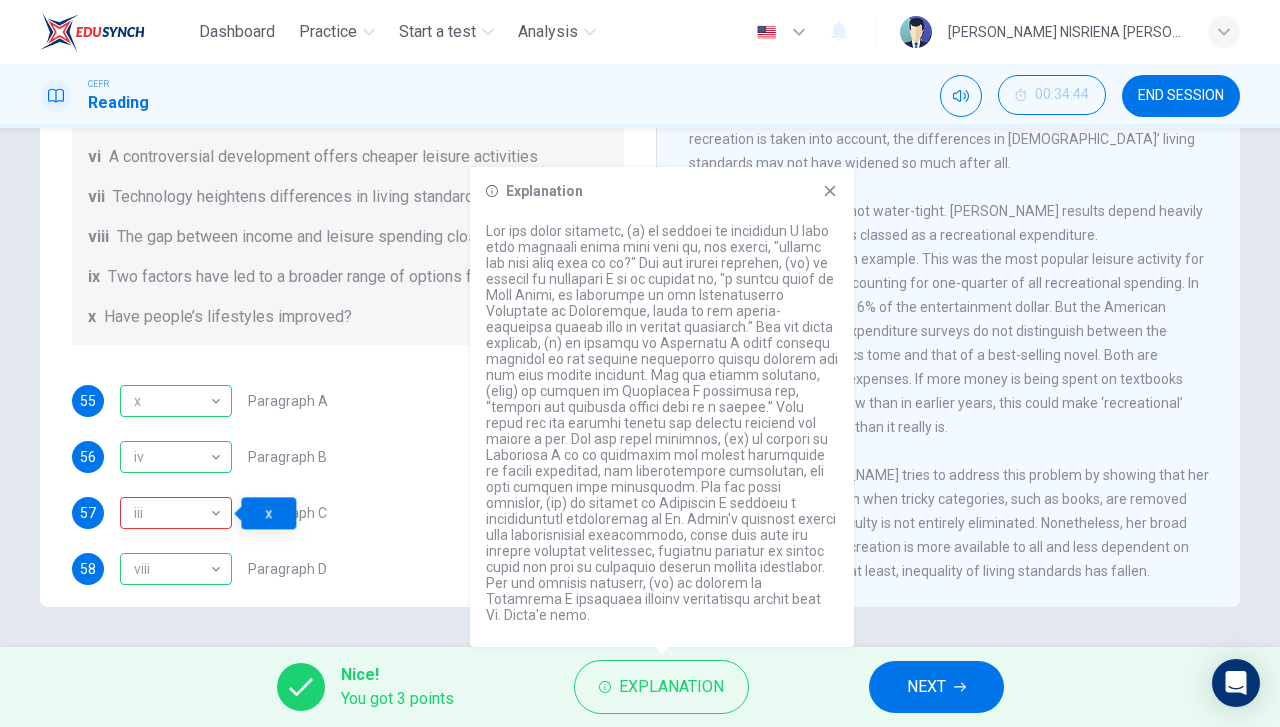 scroll, scrollTop: 116, scrollLeft: 0, axis: vertical 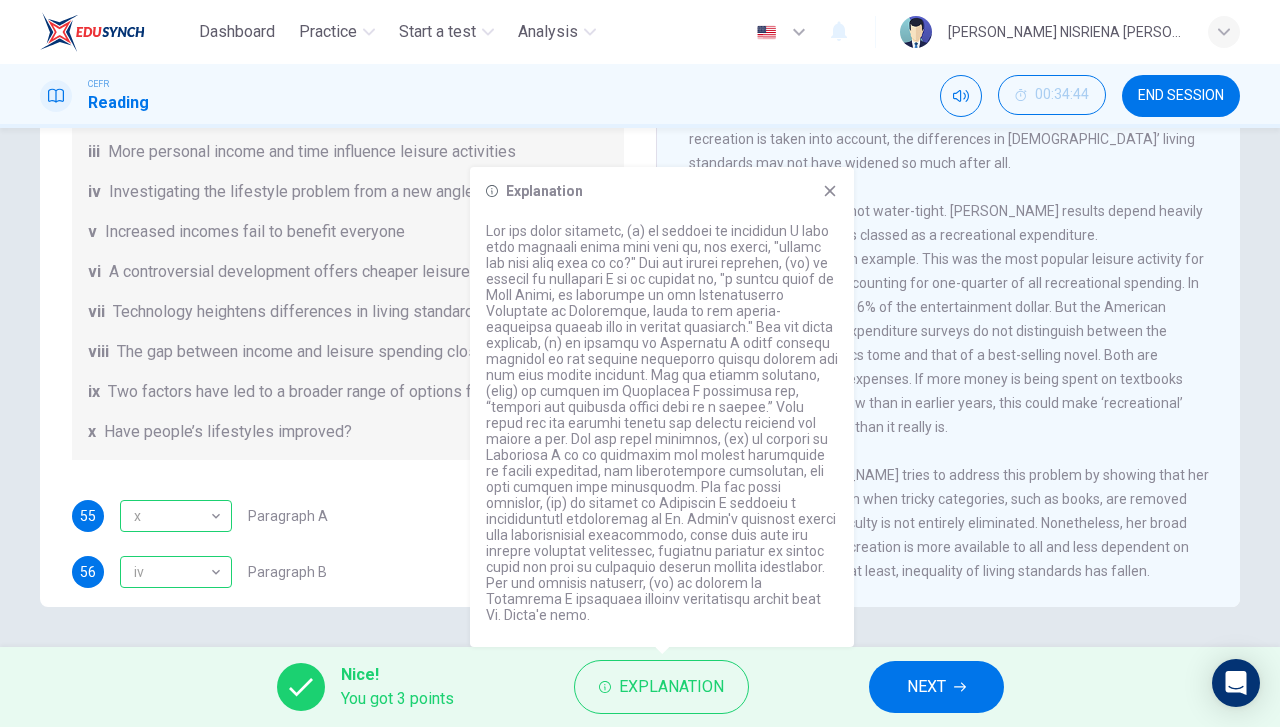 click 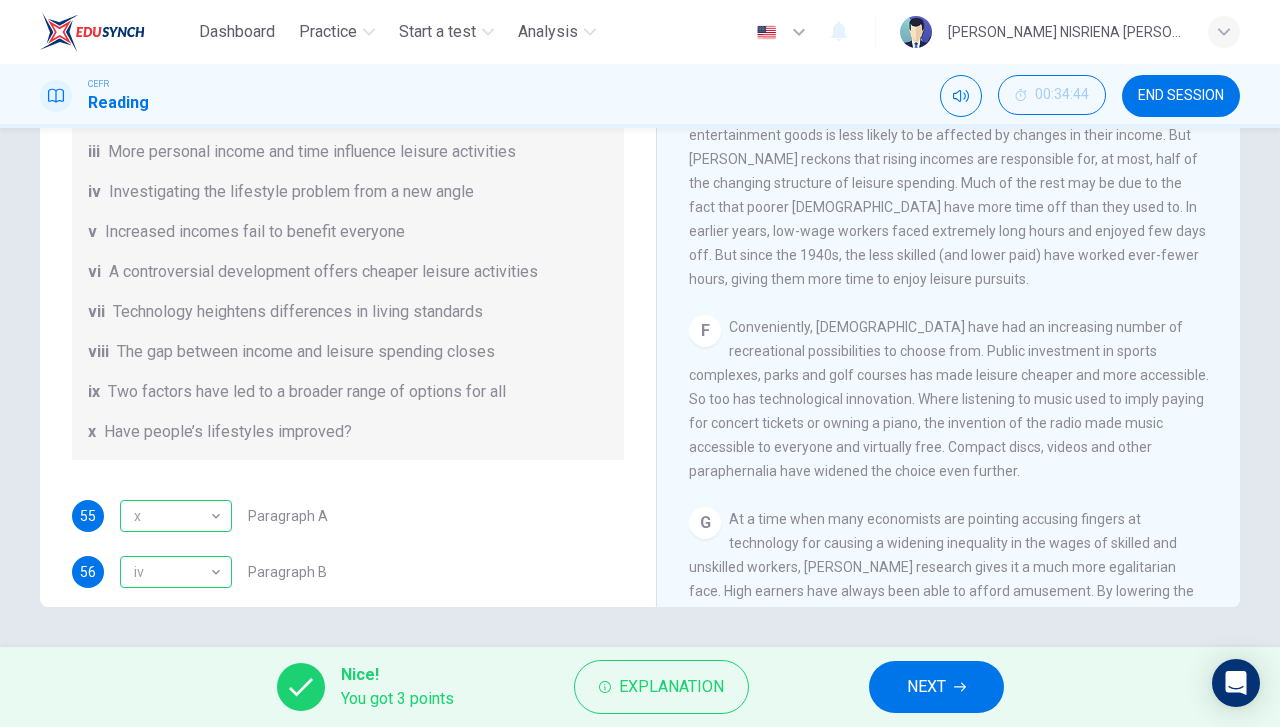 scroll, scrollTop: 1380, scrollLeft: 0, axis: vertical 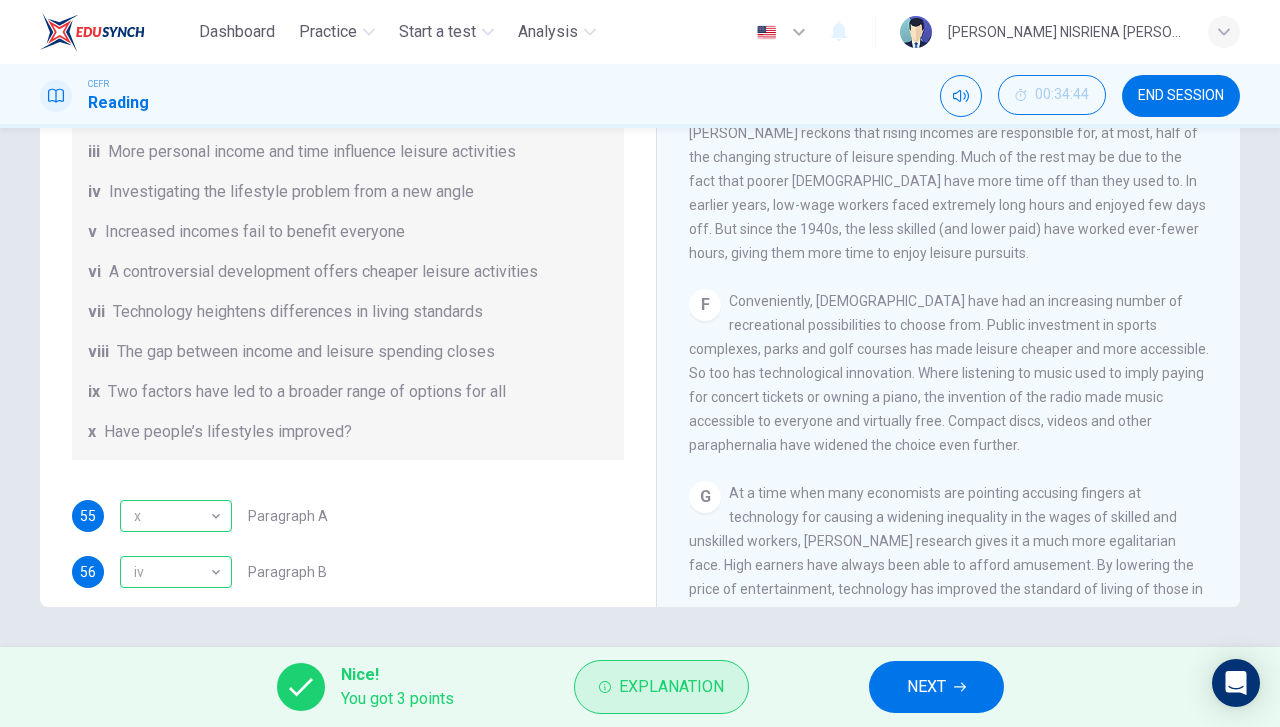 click on "Explanation" at bounding box center (671, 687) 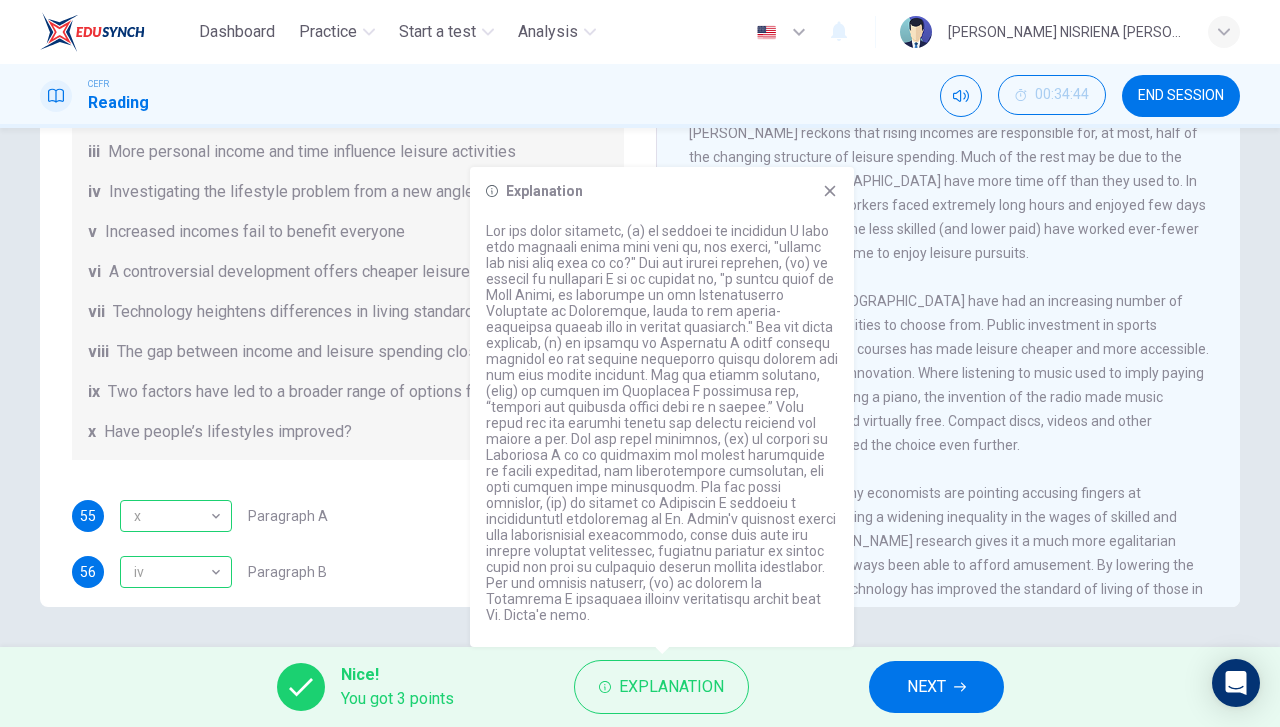 click 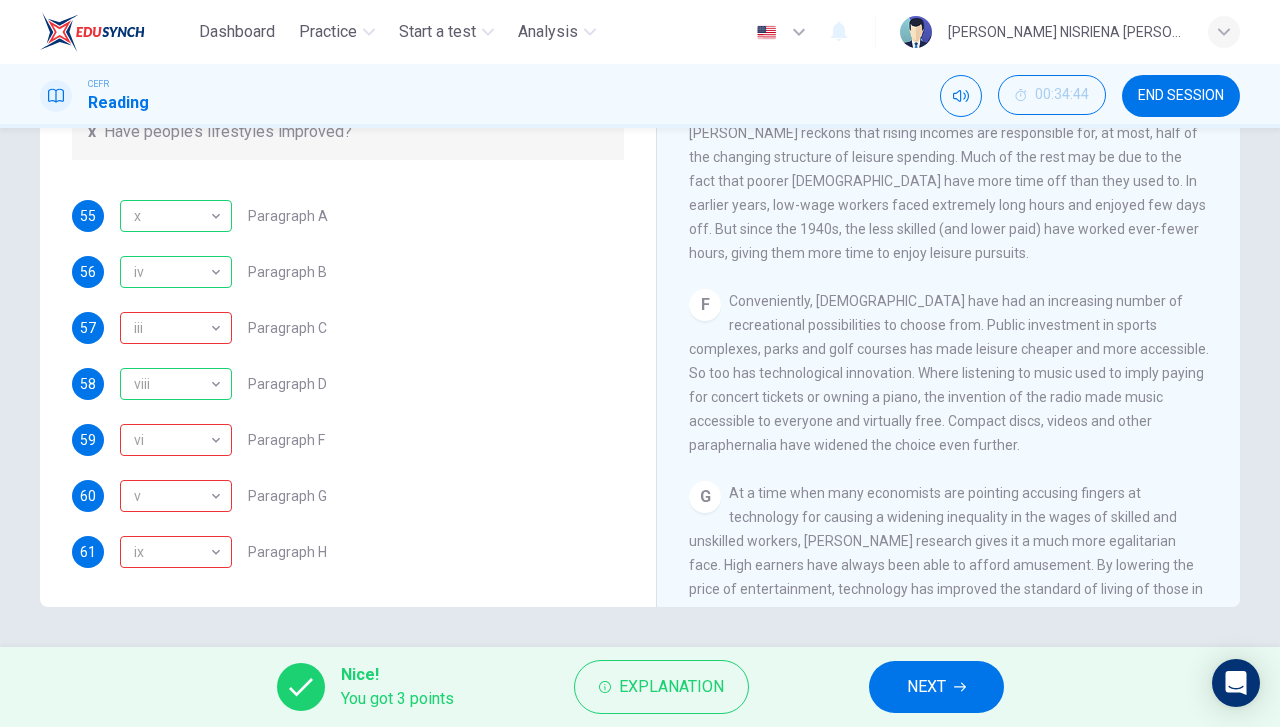 scroll, scrollTop: 416, scrollLeft: 0, axis: vertical 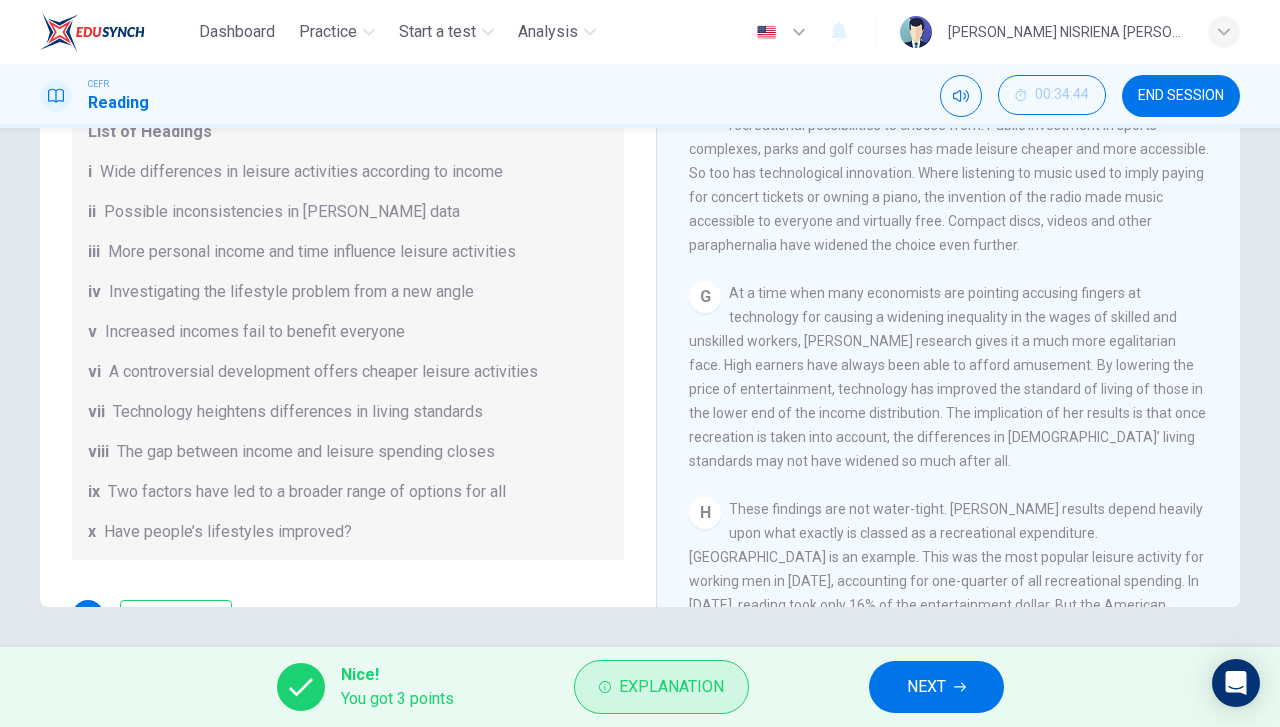 click on "Explanation" at bounding box center [671, 687] 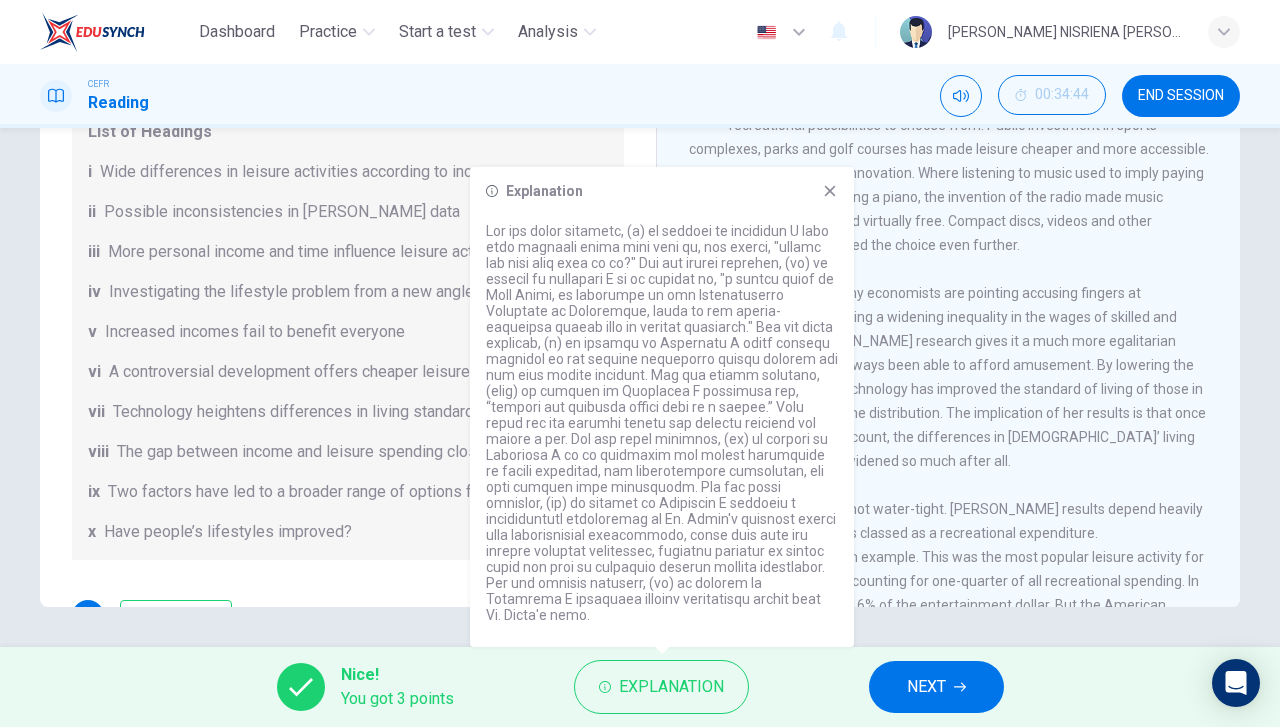 click 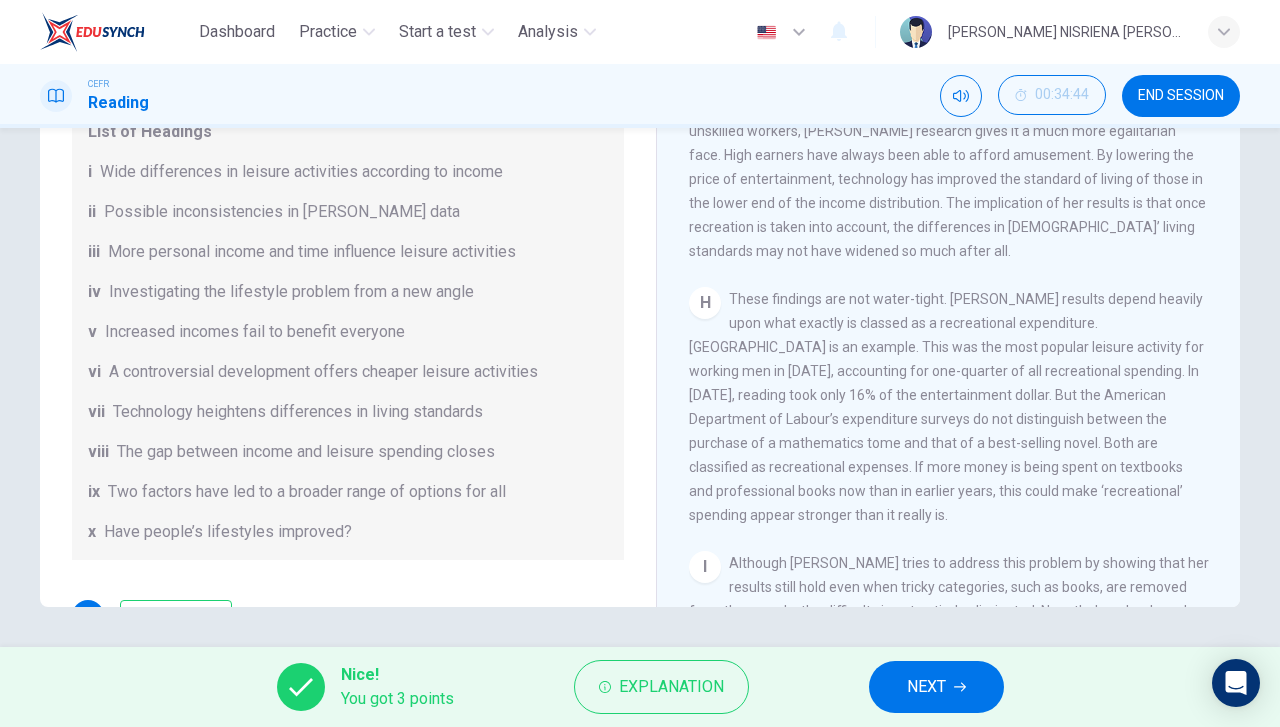 scroll, scrollTop: 1880, scrollLeft: 0, axis: vertical 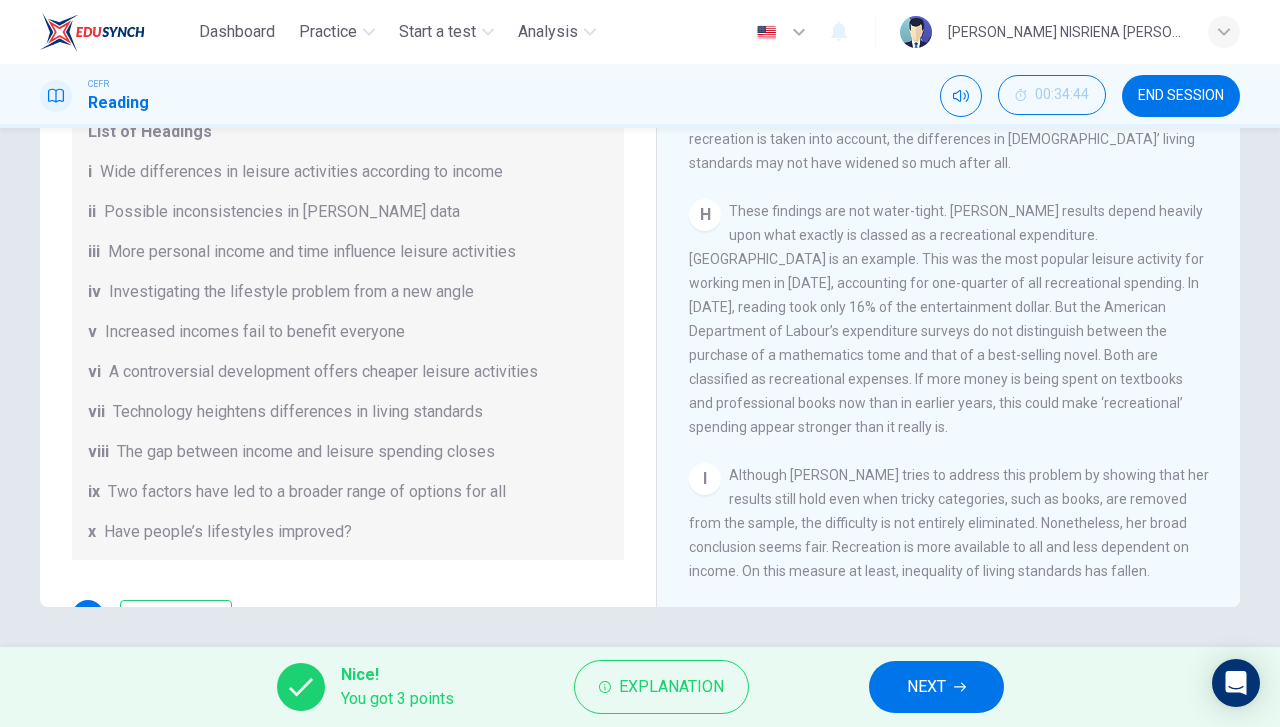 click on "NEXT" at bounding box center (936, 687) 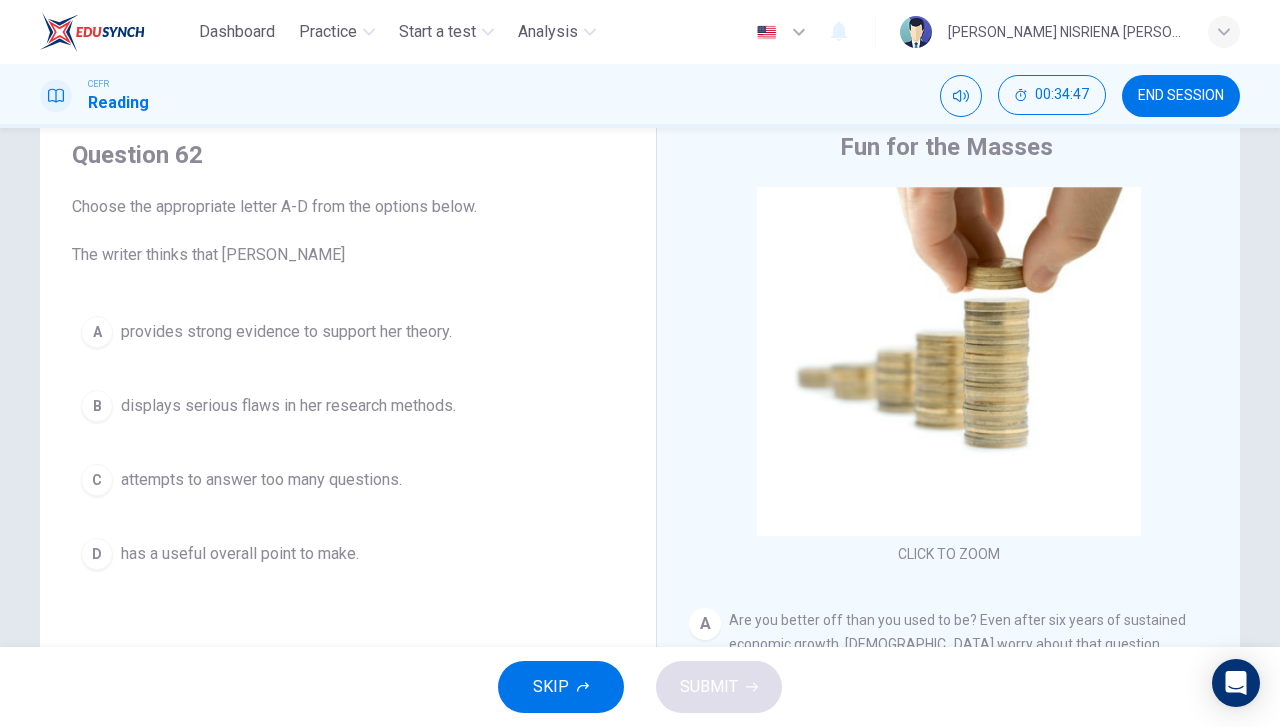 scroll, scrollTop: 100, scrollLeft: 0, axis: vertical 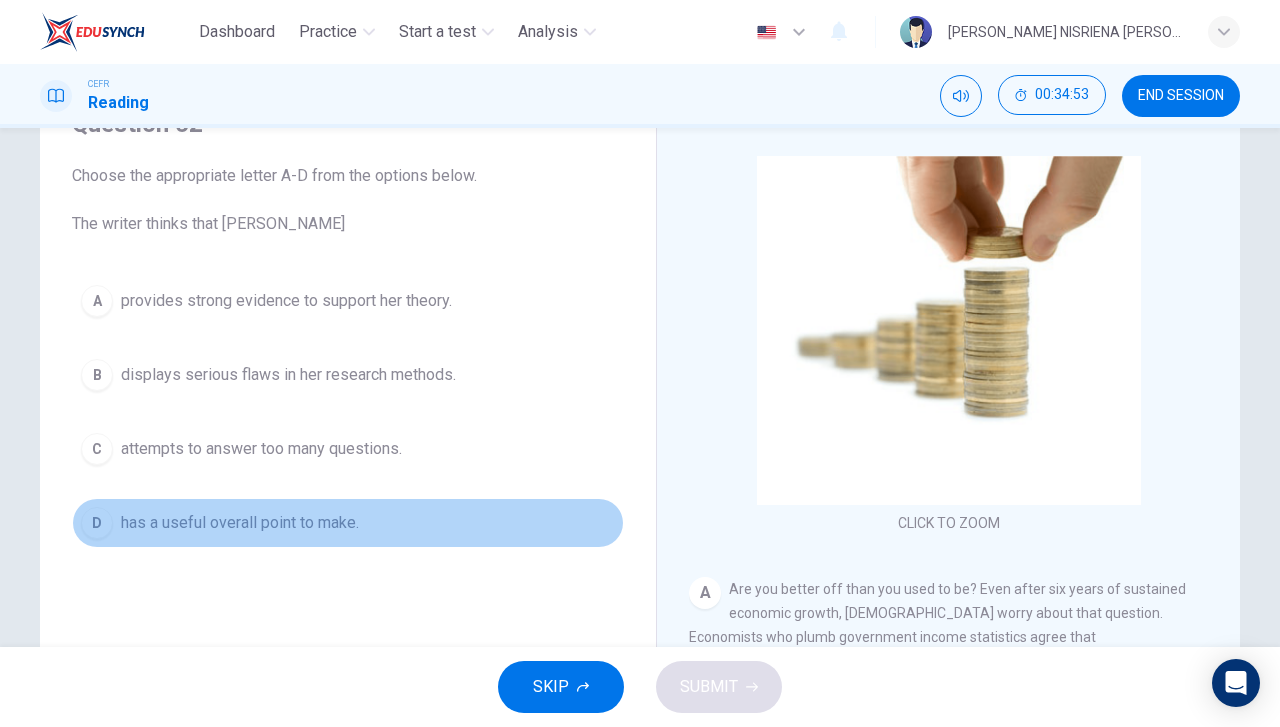 click on "has a useful overall point to make." at bounding box center (240, 523) 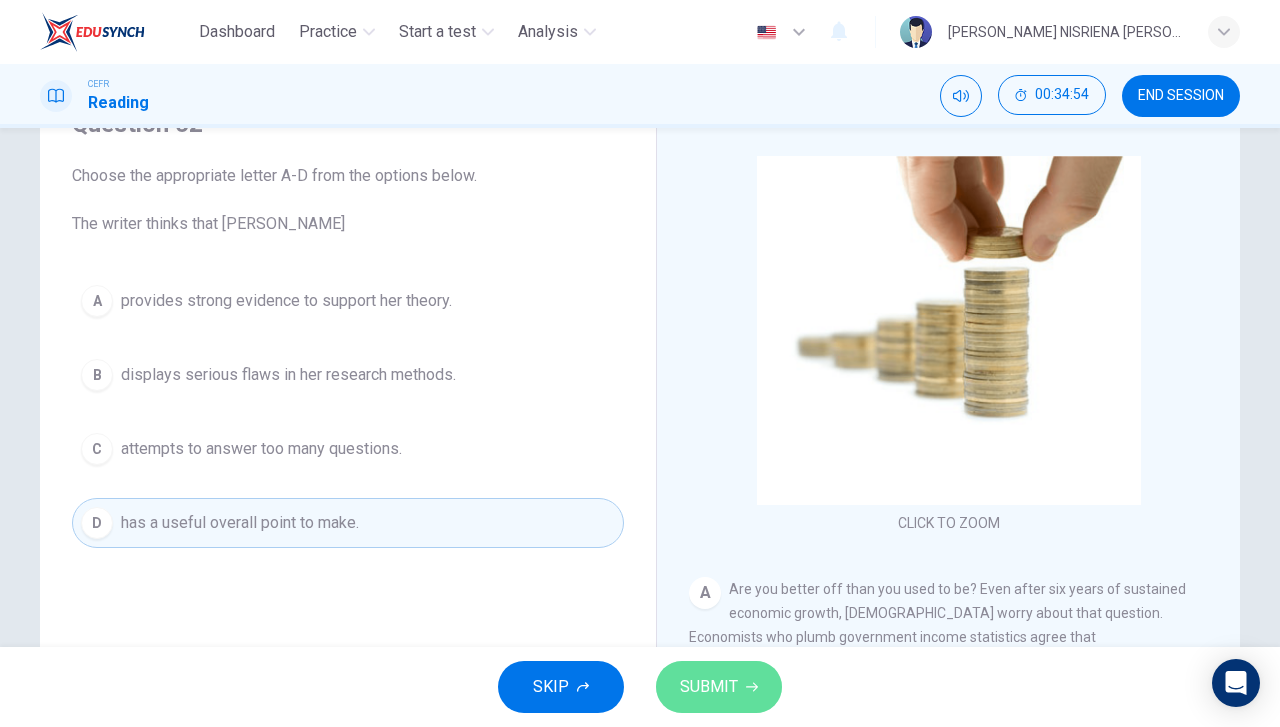 click on "SUBMIT" at bounding box center [719, 687] 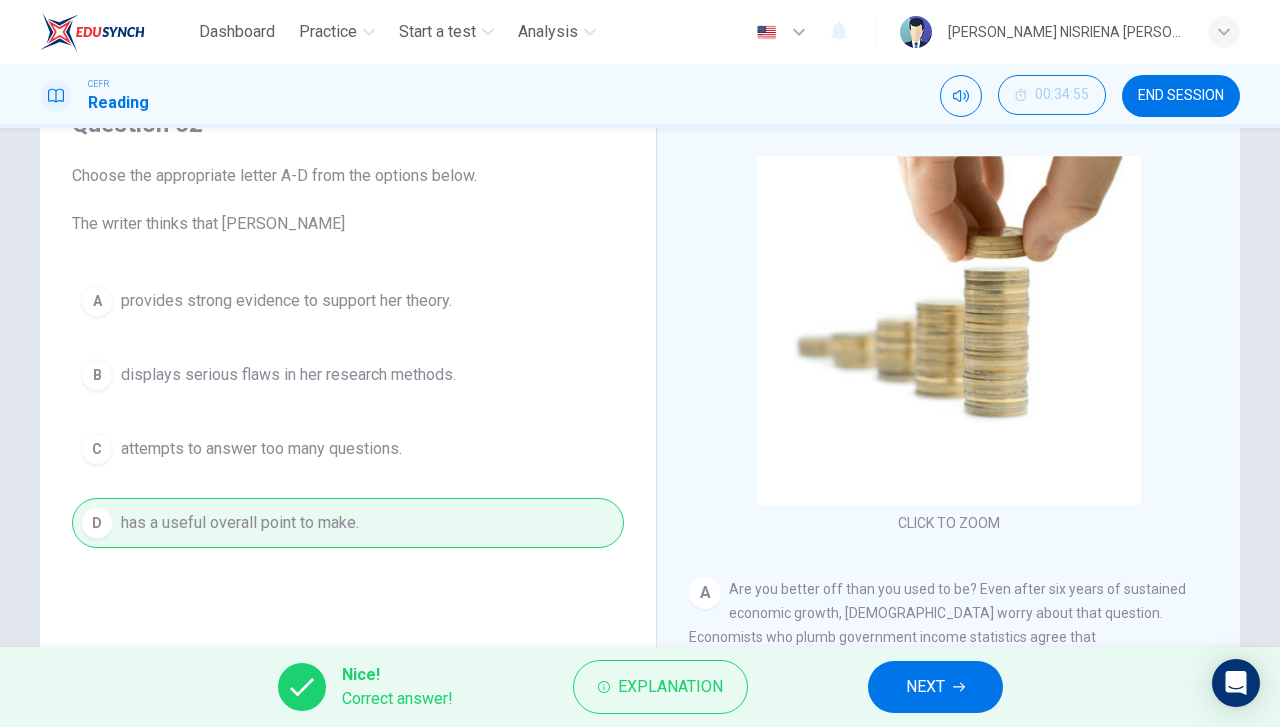 click on "NEXT" at bounding box center [935, 687] 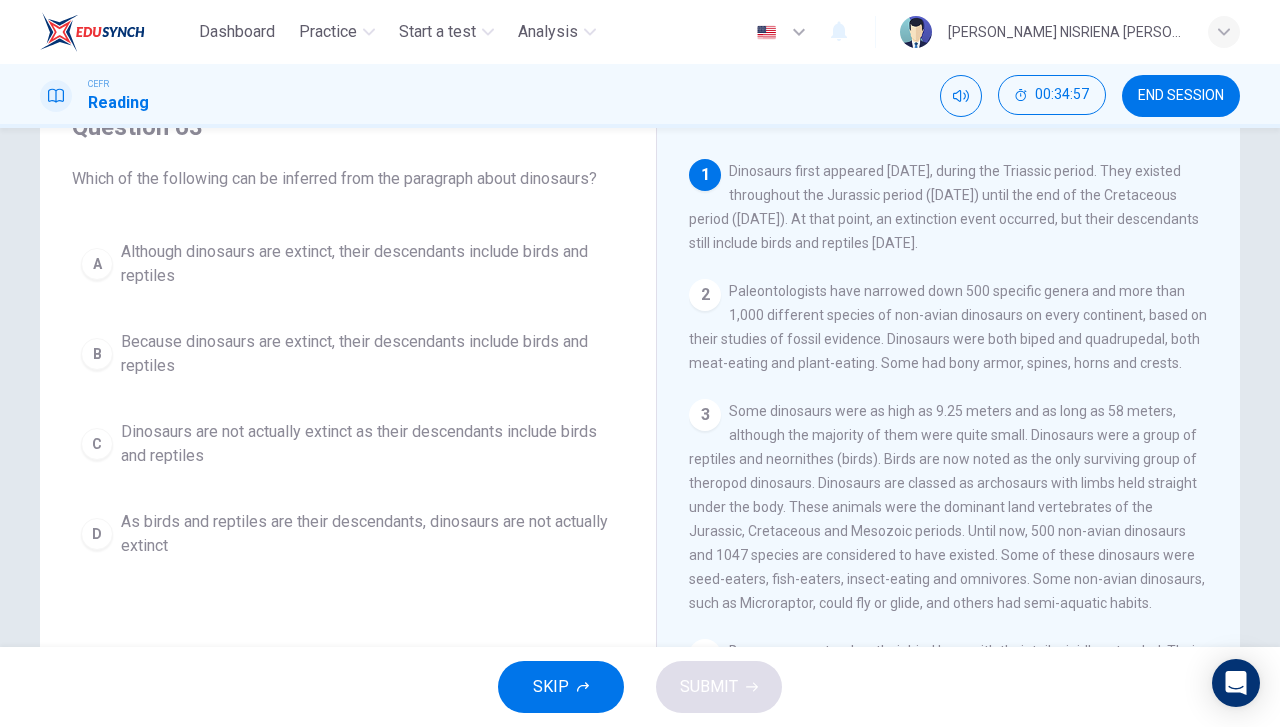 scroll, scrollTop: 100, scrollLeft: 0, axis: vertical 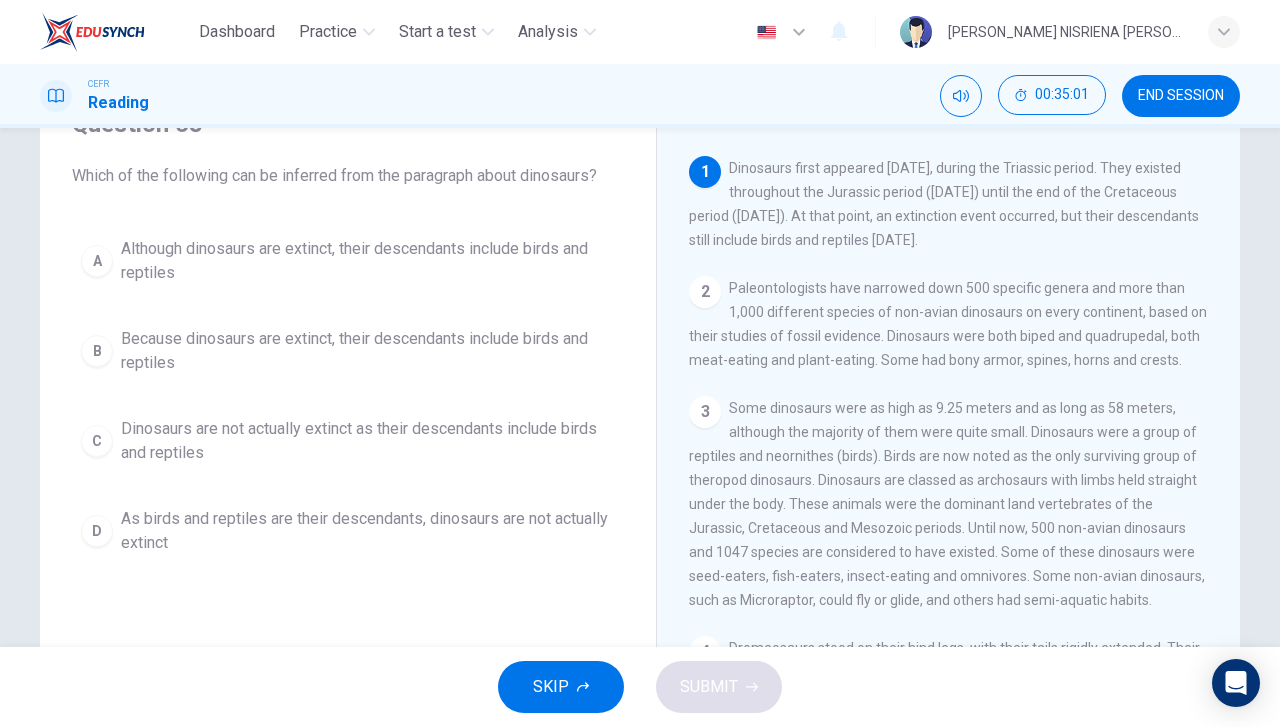 drag, startPoint x: 1212, startPoint y: 99, endPoint x: 709, endPoint y: 132, distance: 504.08133 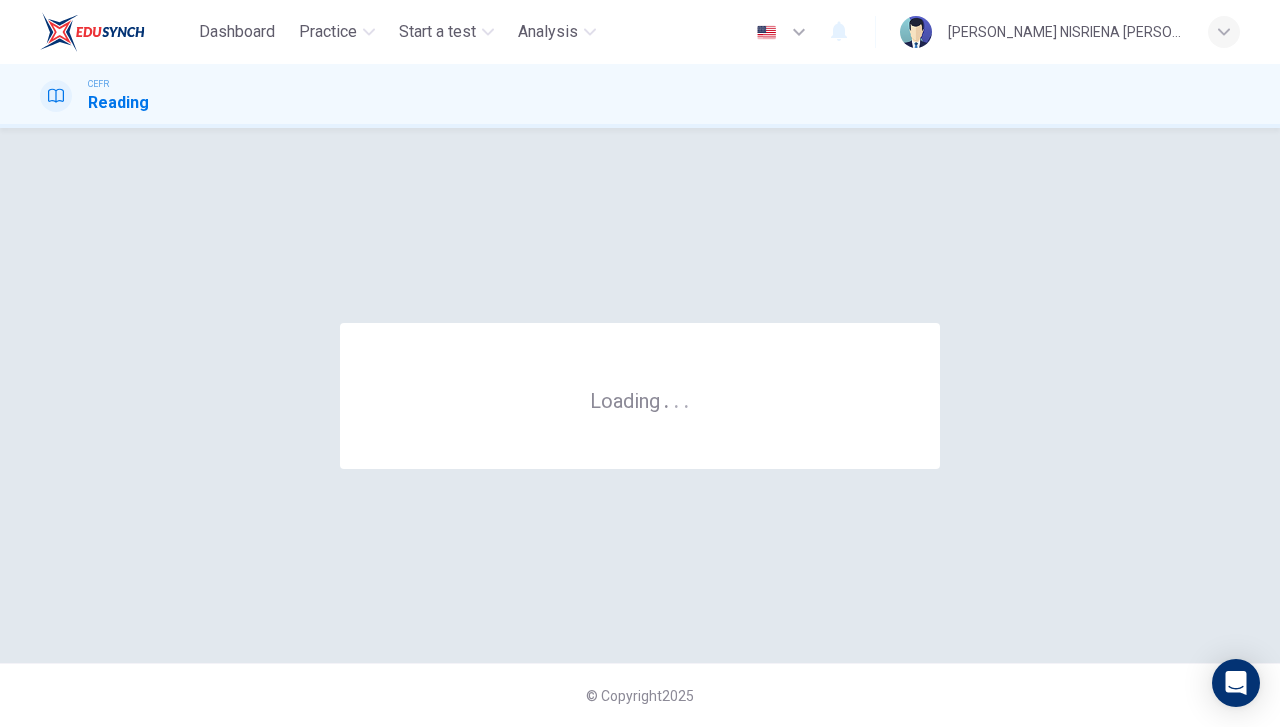 scroll, scrollTop: 0, scrollLeft: 0, axis: both 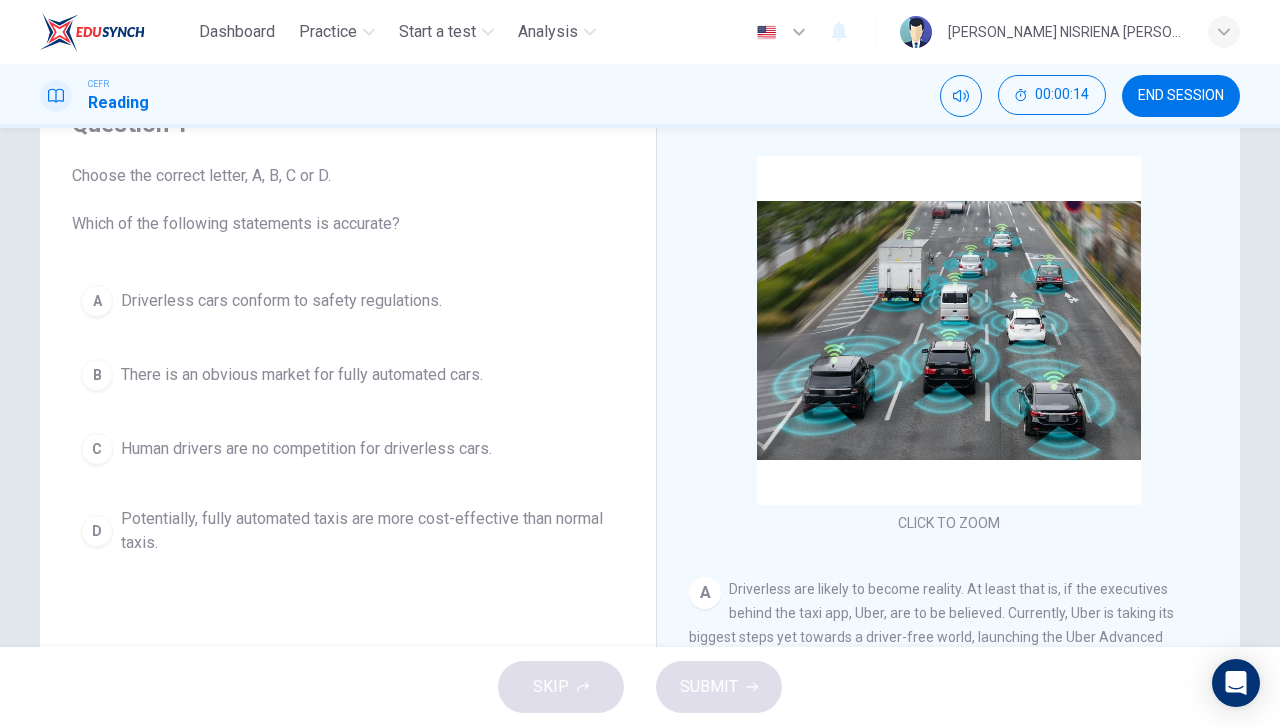 click on "Potentially, fully automated taxis are more cost-effective than normal taxis." at bounding box center (368, 531) 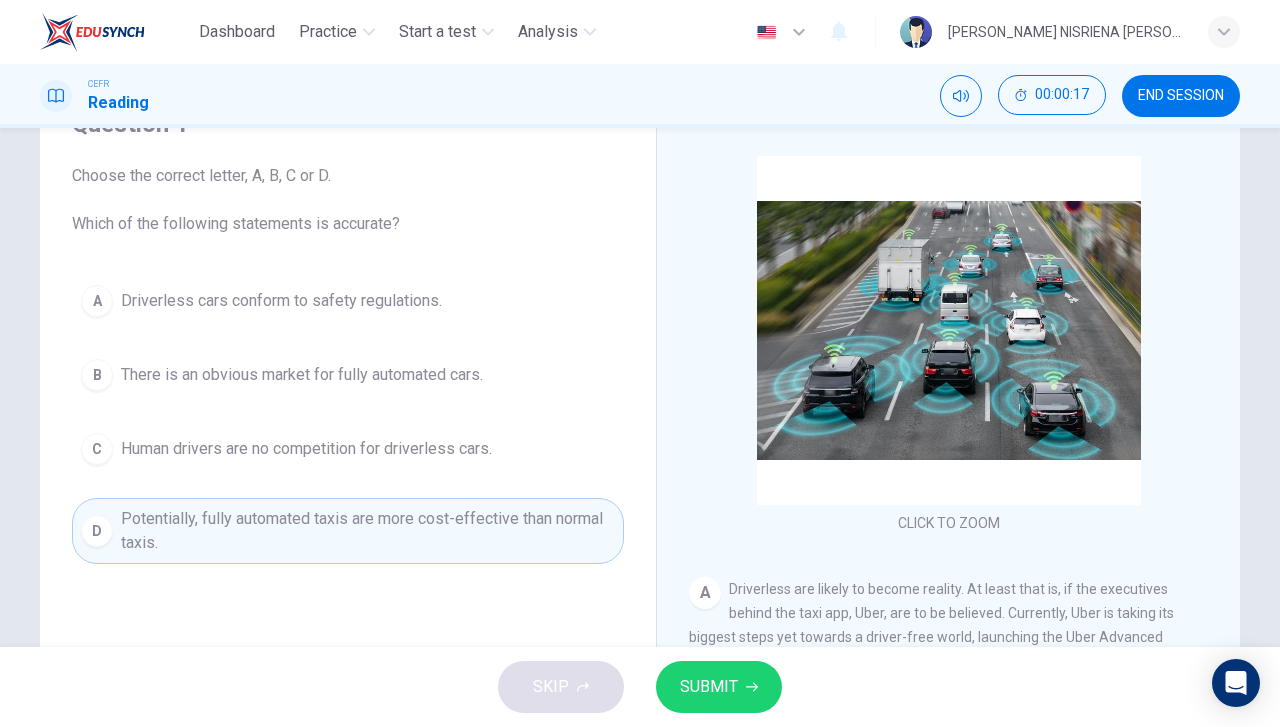 click on "SKIP SUBMIT" at bounding box center (640, 687) 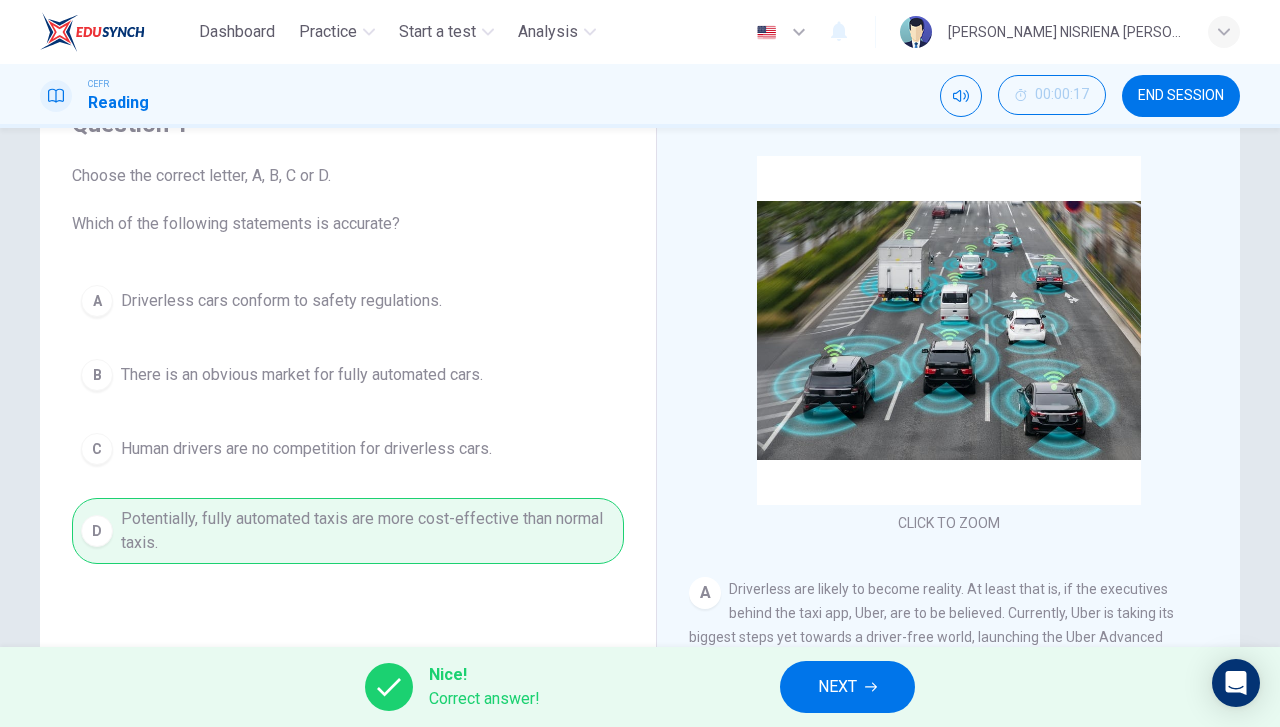 click on "NEXT" at bounding box center [837, 687] 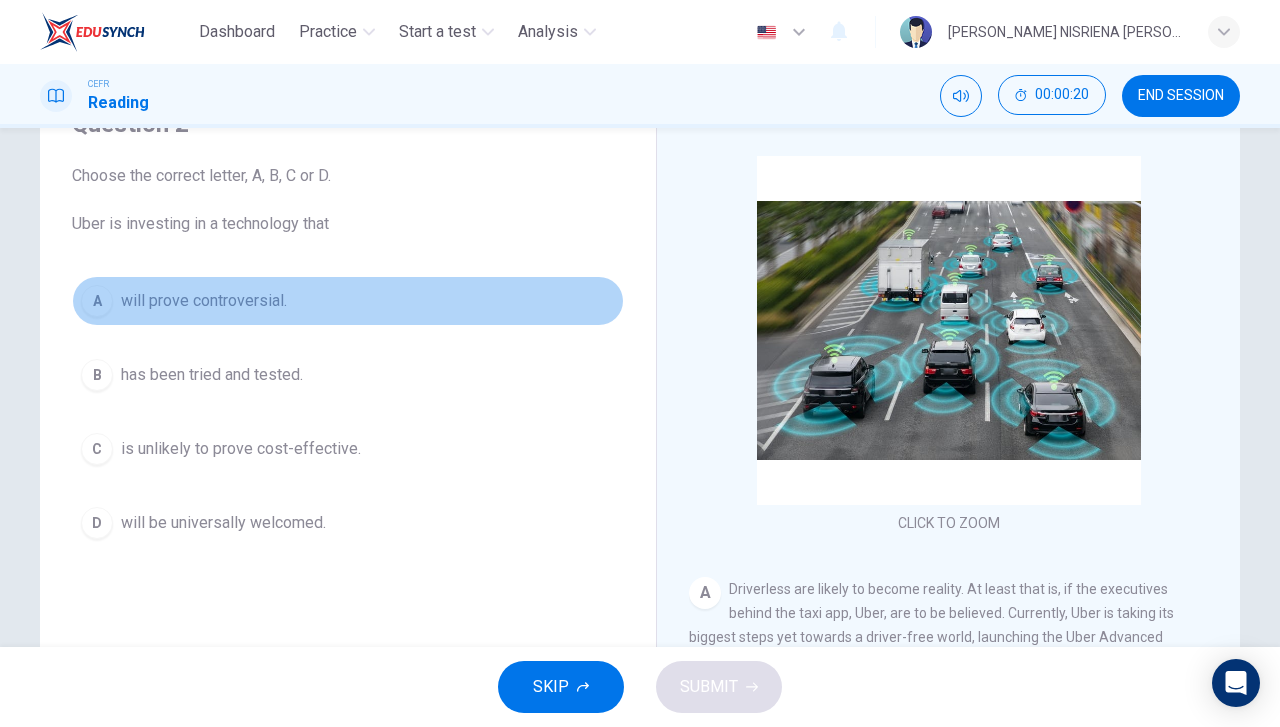 click on "A will prove controversial." at bounding box center (348, 301) 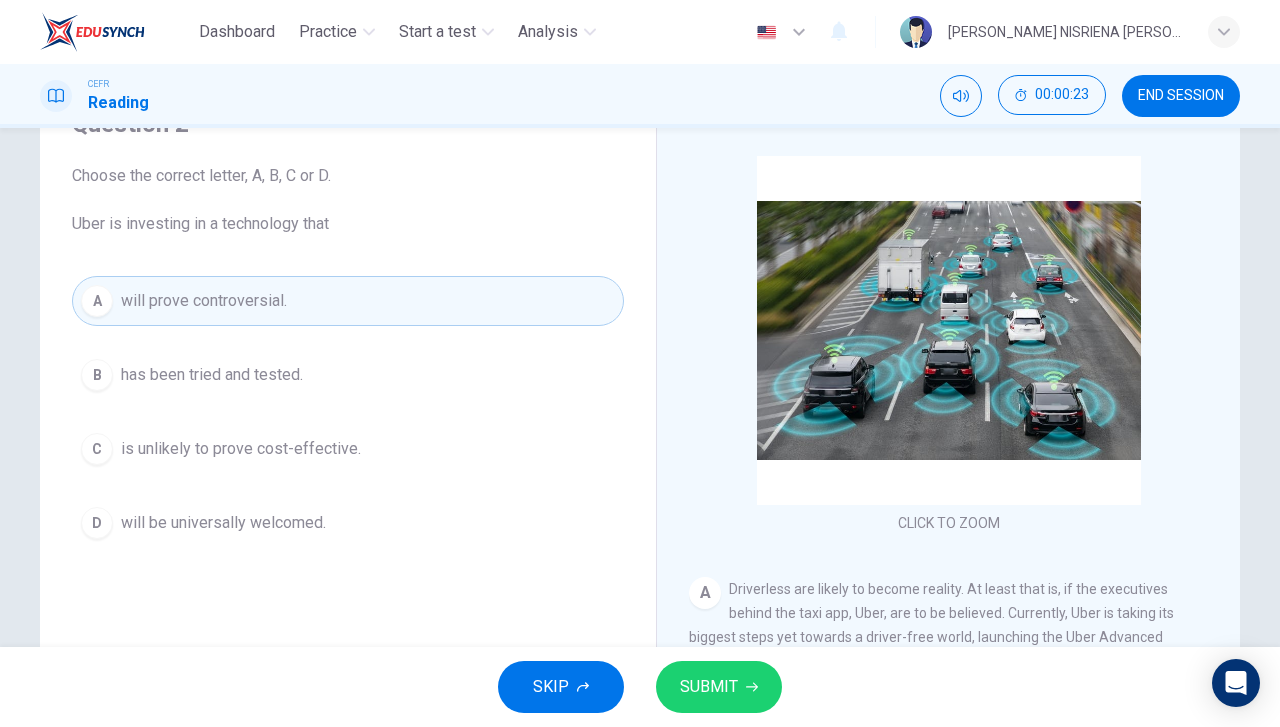 click on "SUBMIT" at bounding box center [709, 687] 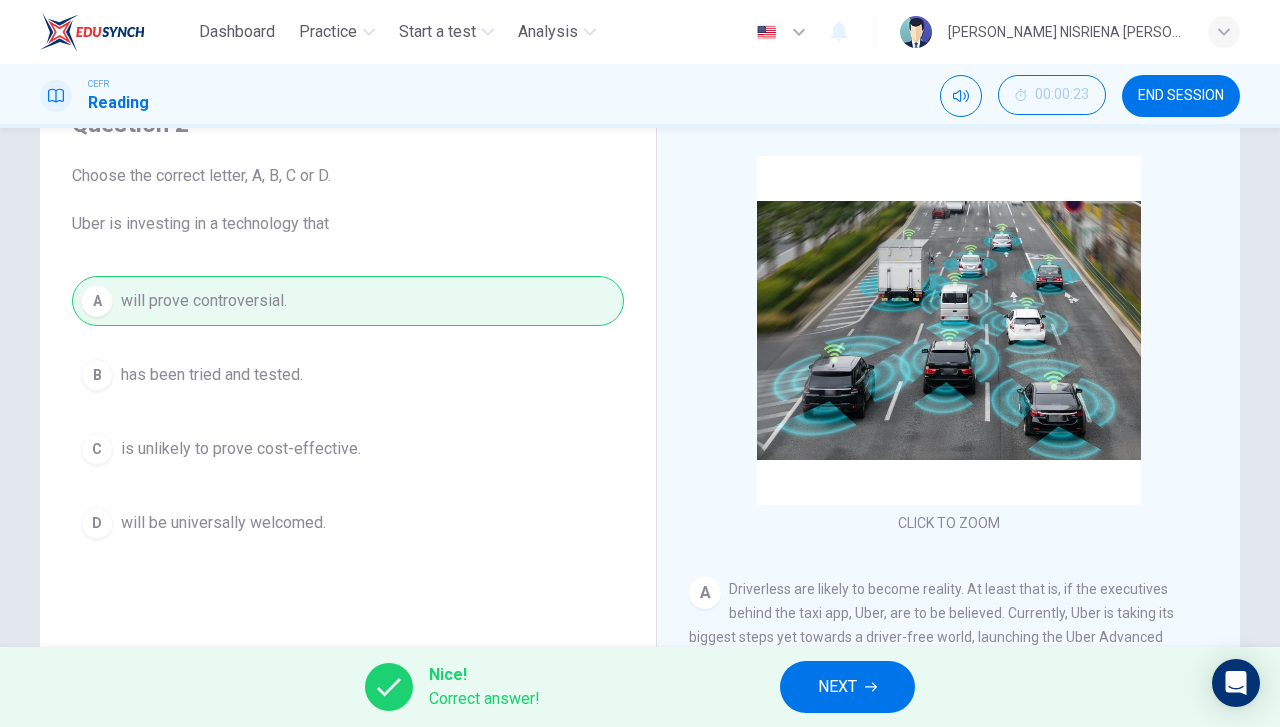 click on "NEXT" at bounding box center [837, 687] 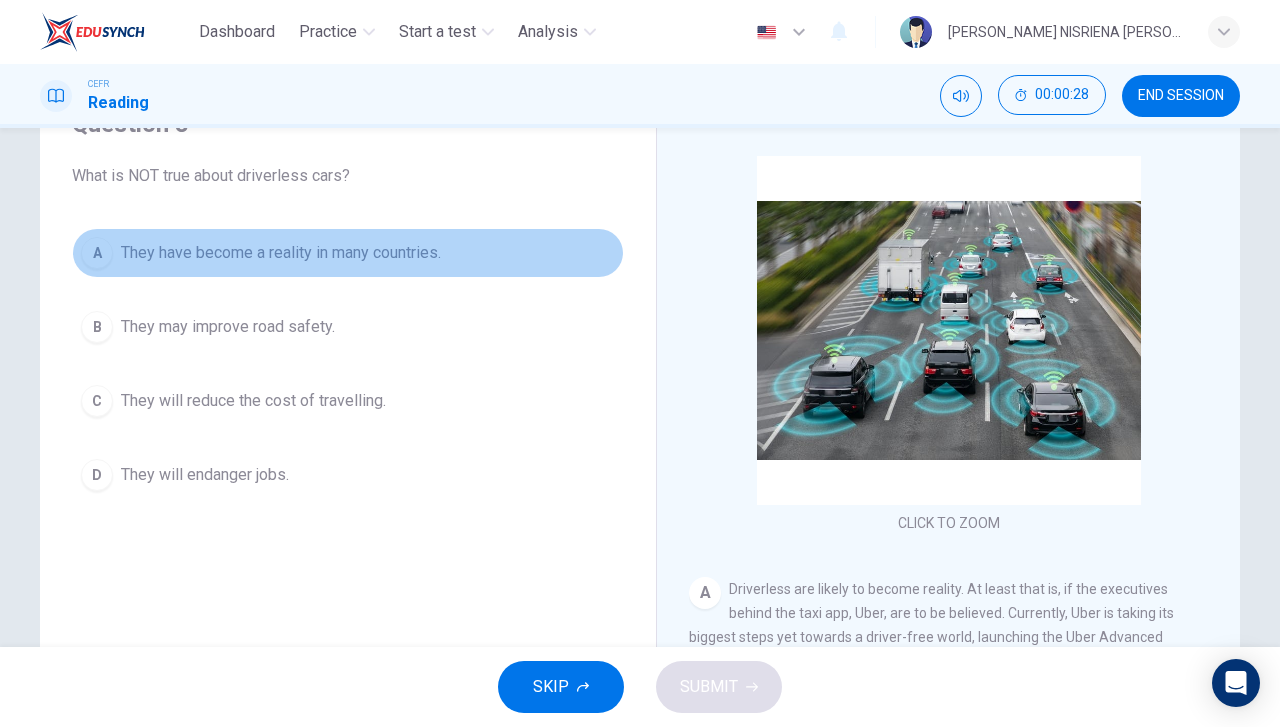 drag, startPoint x: 456, startPoint y: 243, endPoint x: 494, endPoint y: 361, distance: 123.967735 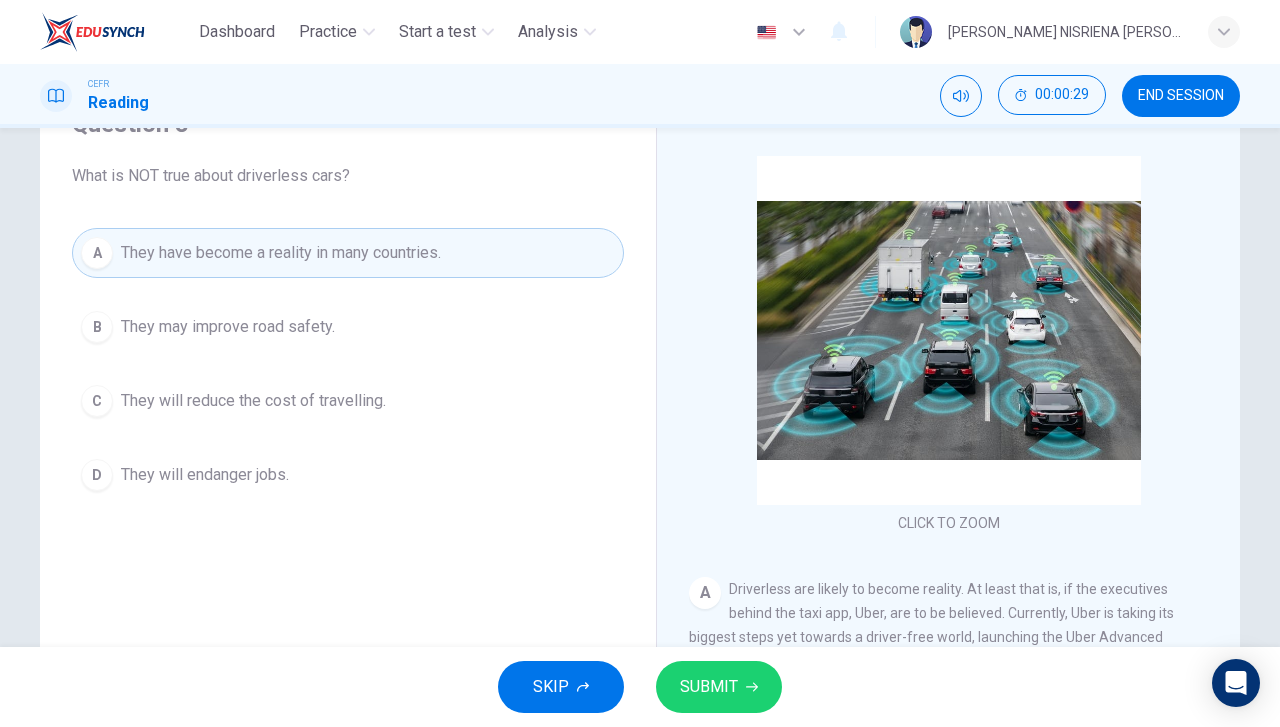 click on "SUBMIT" at bounding box center [709, 687] 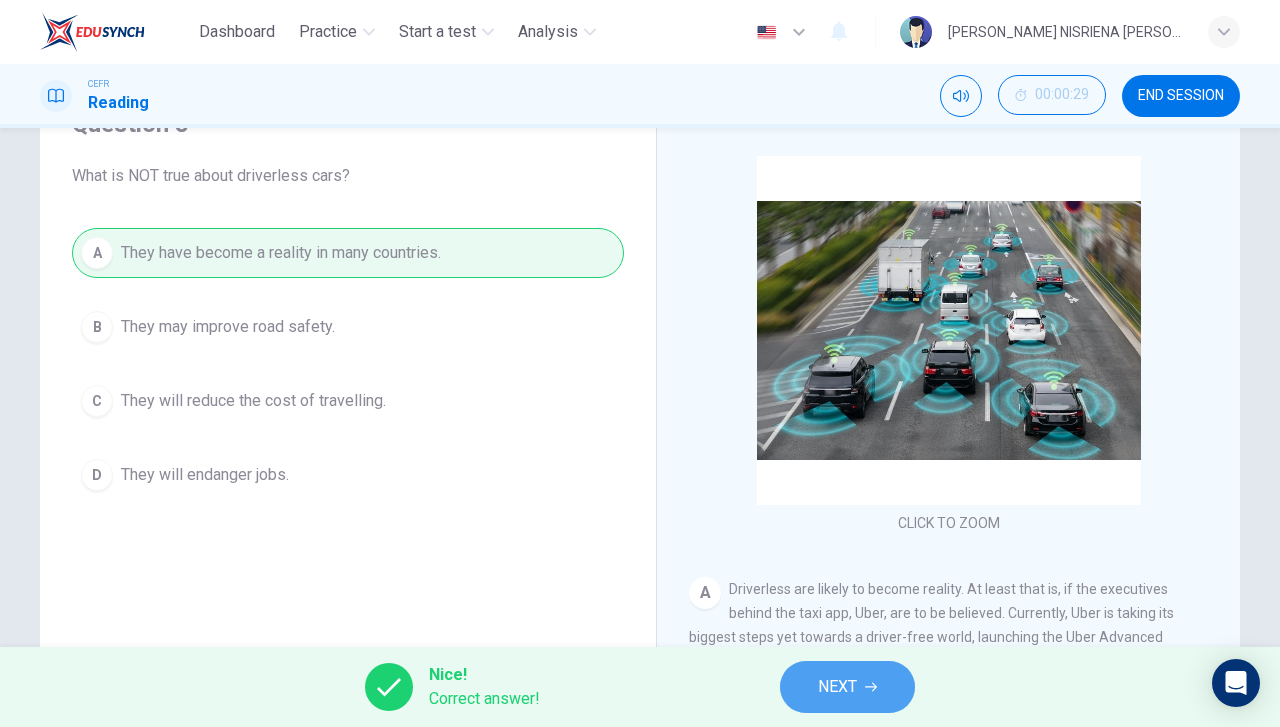 click on "NEXT" at bounding box center (837, 687) 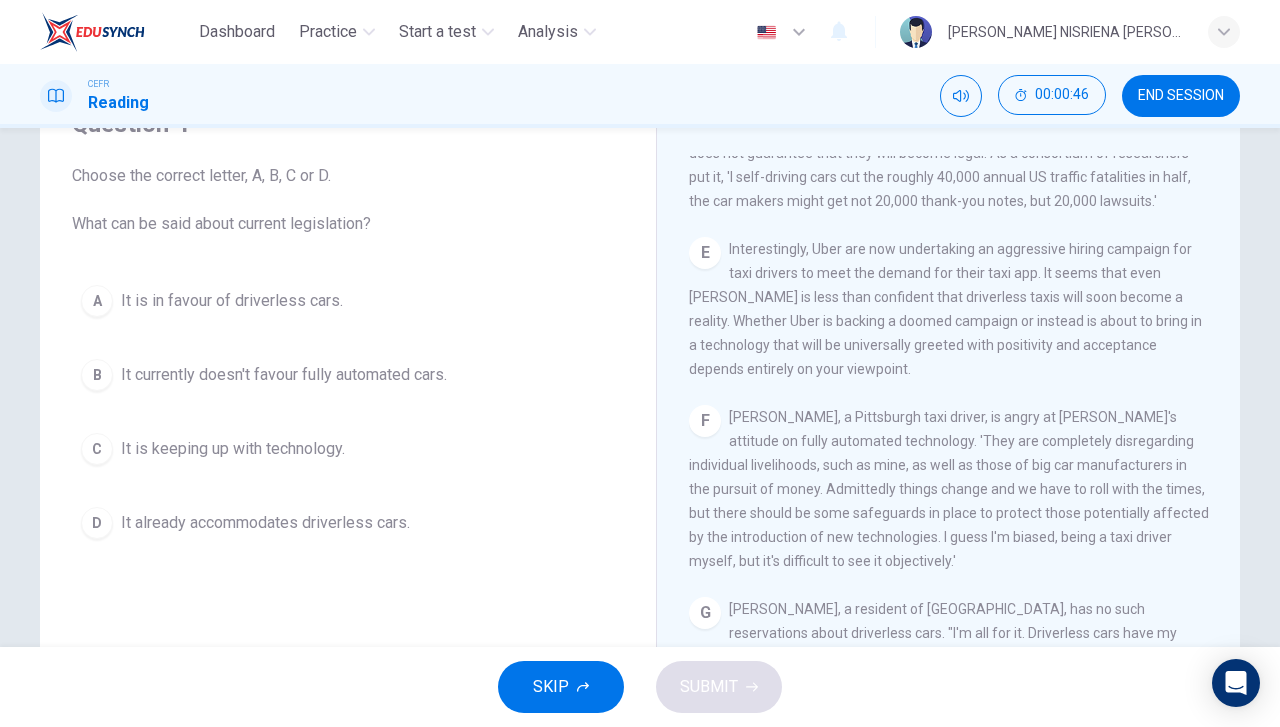 scroll, scrollTop: 1461, scrollLeft: 0, axis: vertical 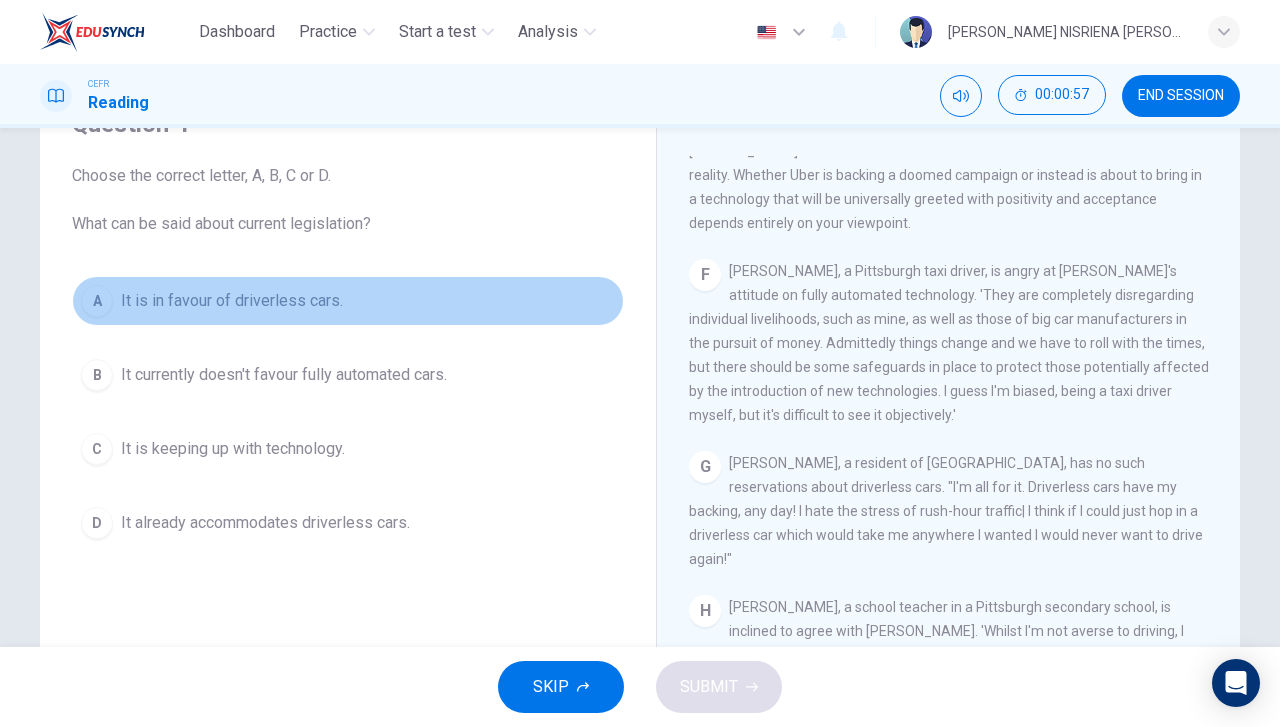 click on "A It is in favour of driverless cars." at bounding box center (348, 301) 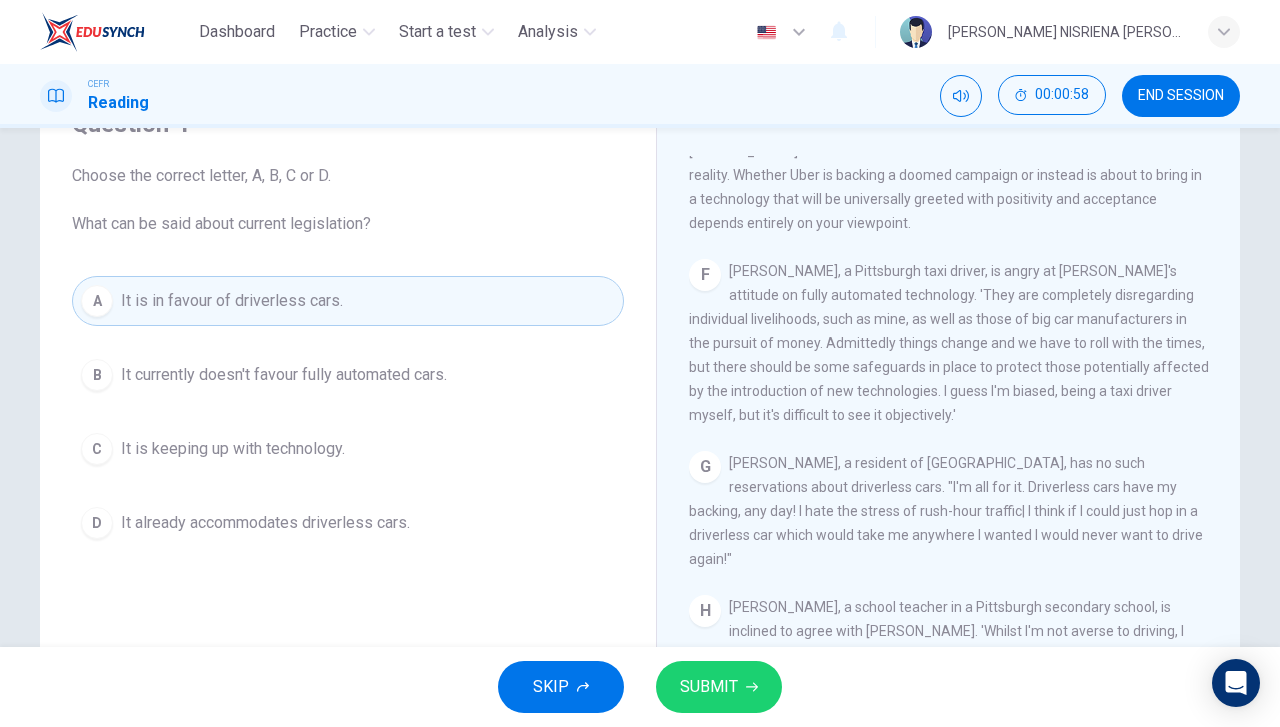 click on "SUBMIT" at bounding box center [719, 687] 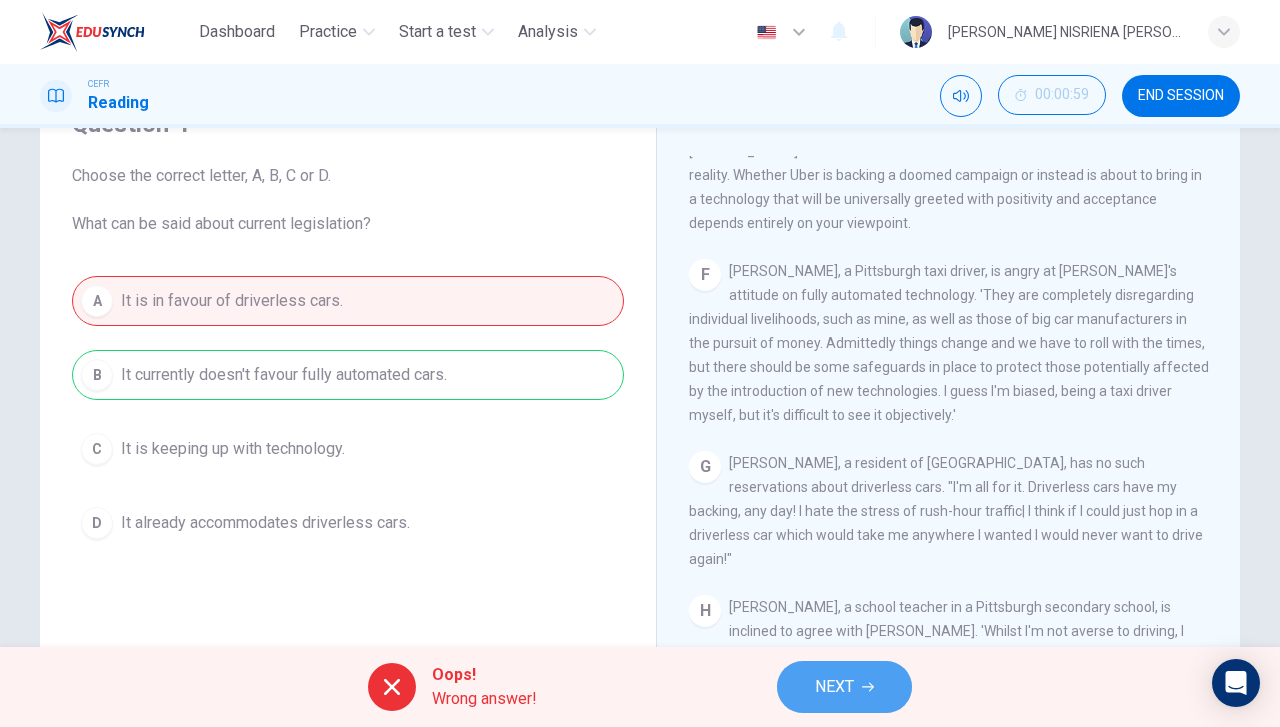 click on "NEXT" at bounding box center (844, 687) 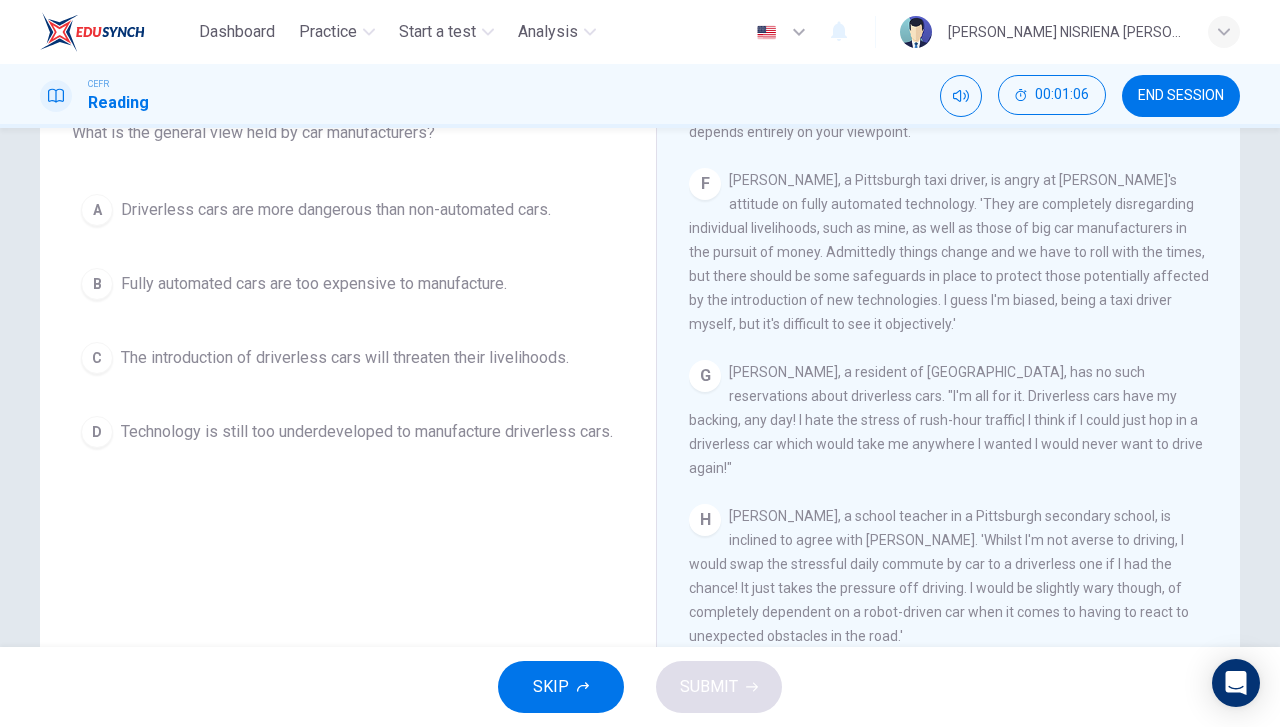 scroll, scrollTop: 256, scrollLeft: 0, axis: vertical 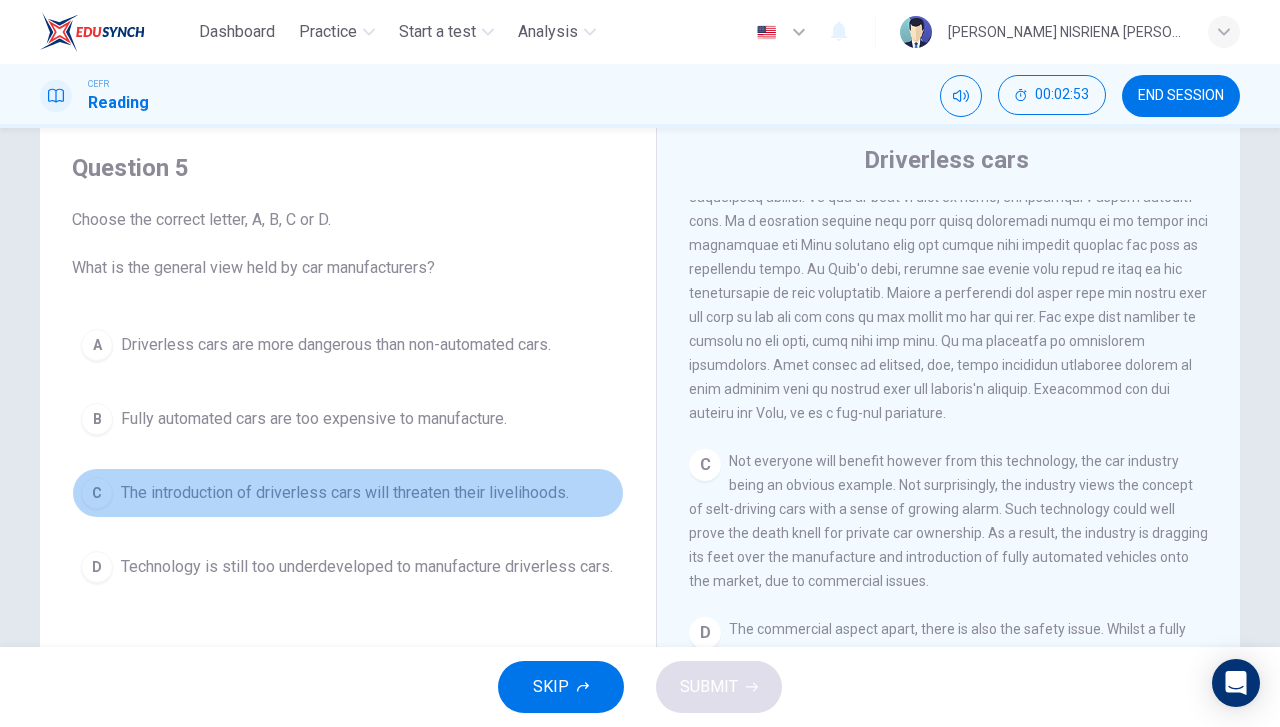 click on "The introduction of driverless cars will threaten their livelihoods." at bounding box center [345, 493] 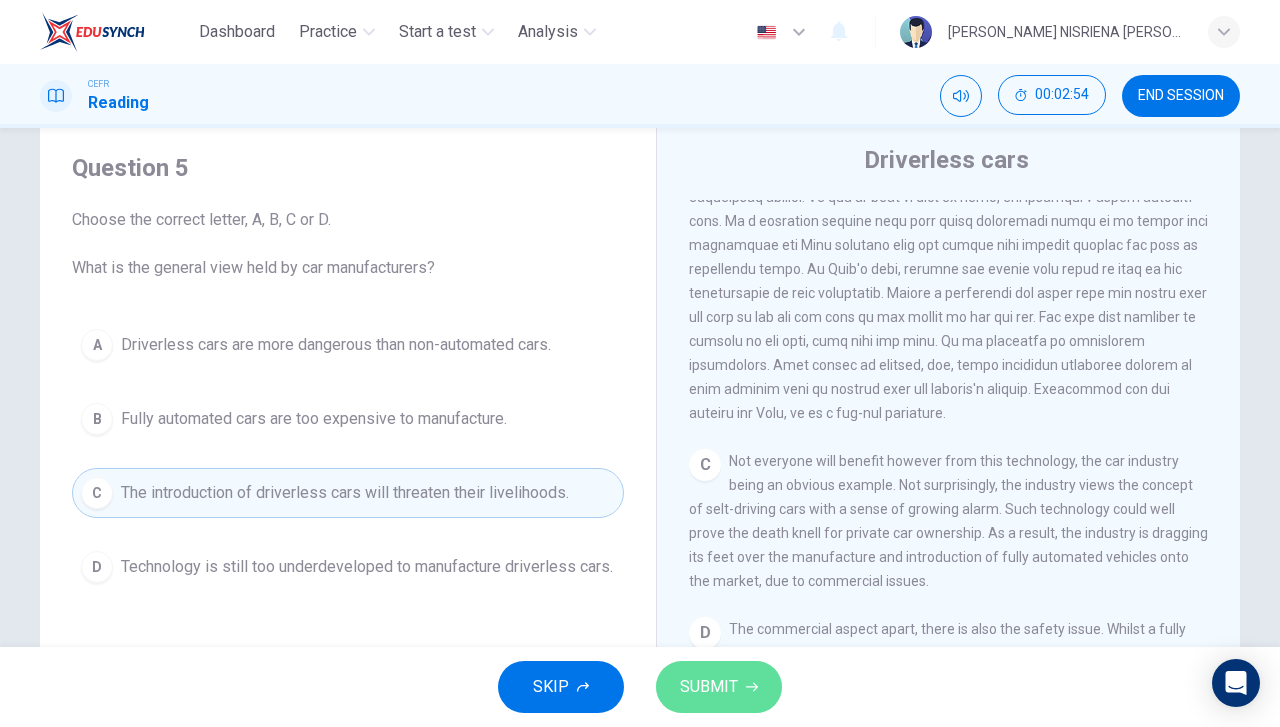 click on "SUBMIT" at bounding box center (709, 687) 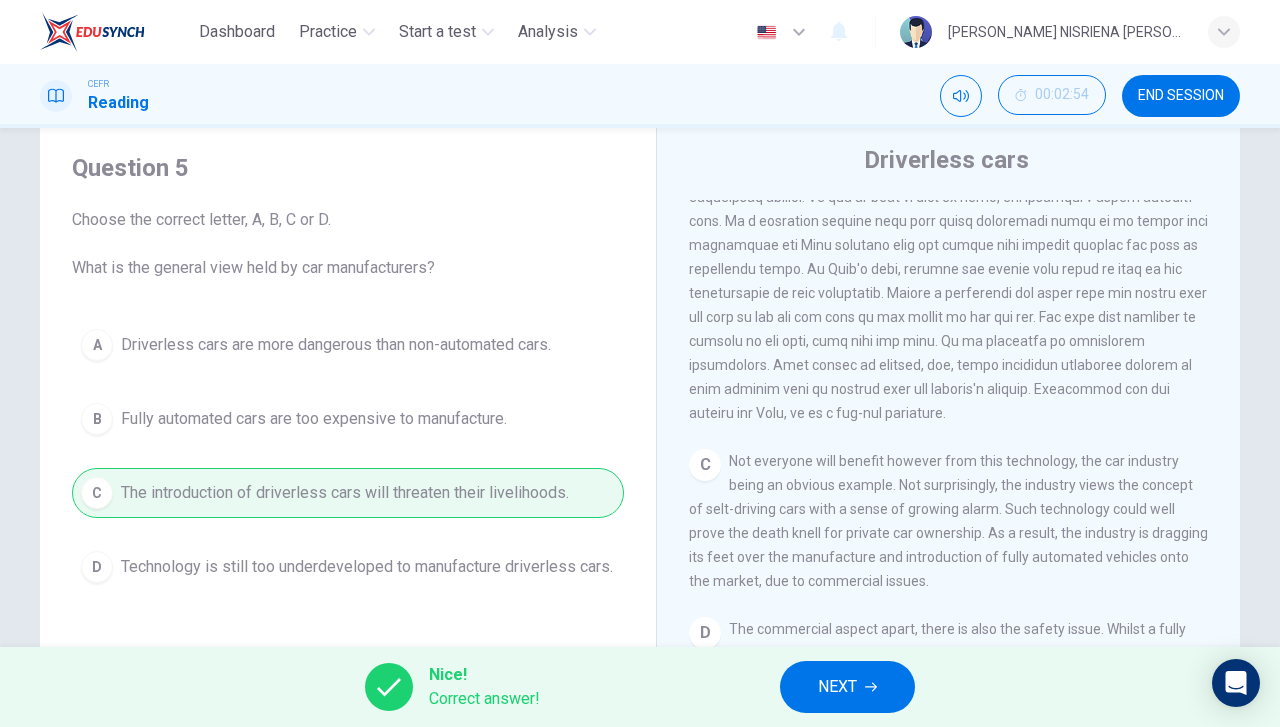 click on "NEXT" at bounding box center [847, 687] 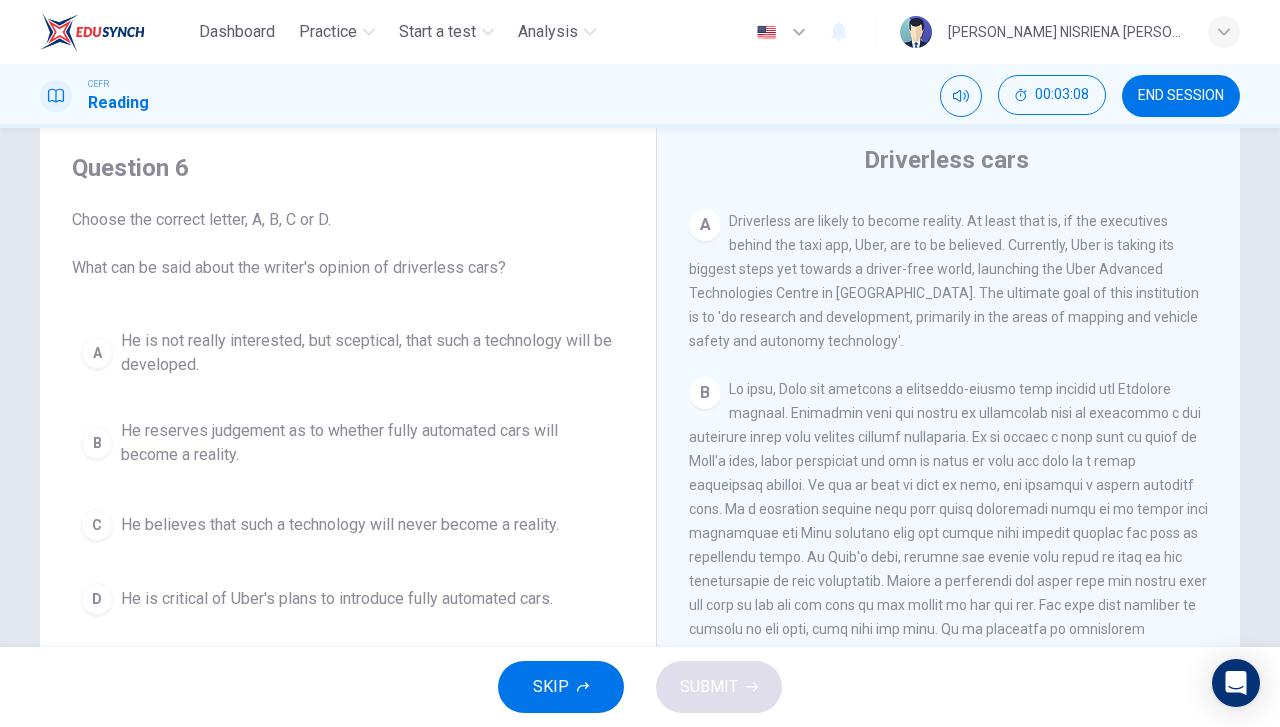 scroll, scrollTop: 400, scrollLeft: 0, axis: vertical 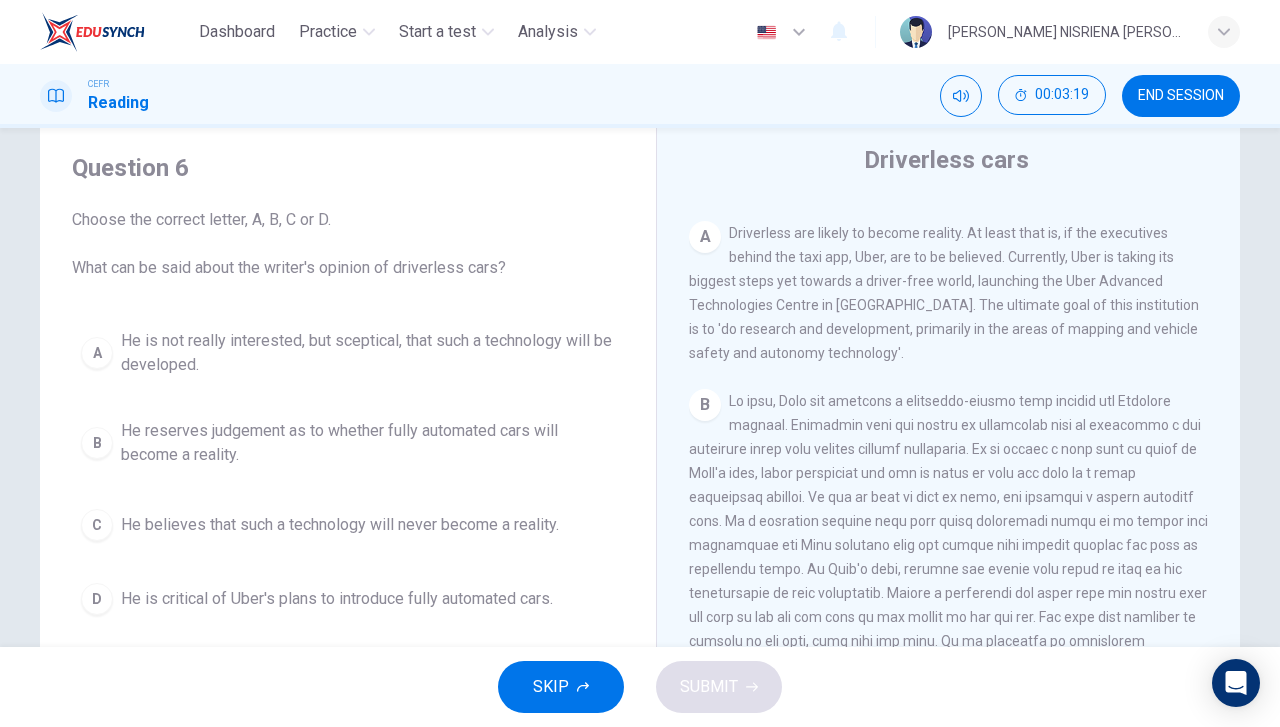 click on "He reserves judgement as to whether fully automated cars will become a reality." at bounding box center [368, 443] 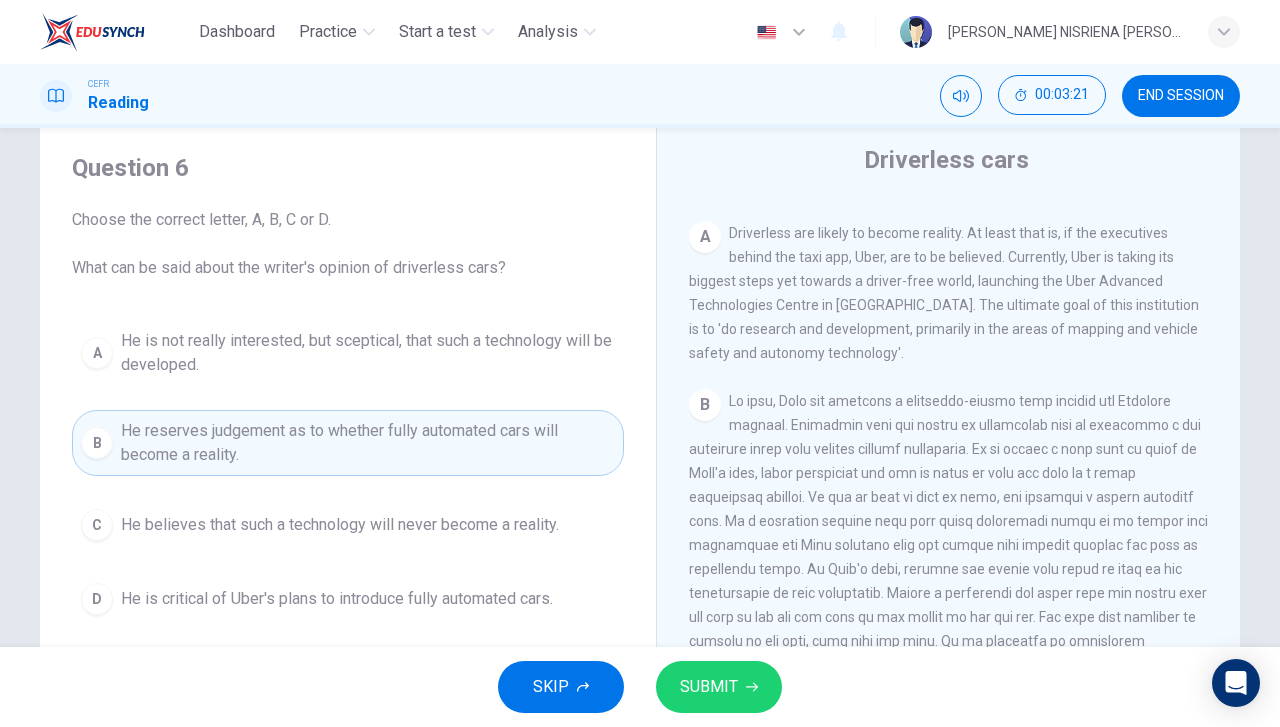 scroll, scrollTop: 156, scrollLeft: 0, axis: vertical 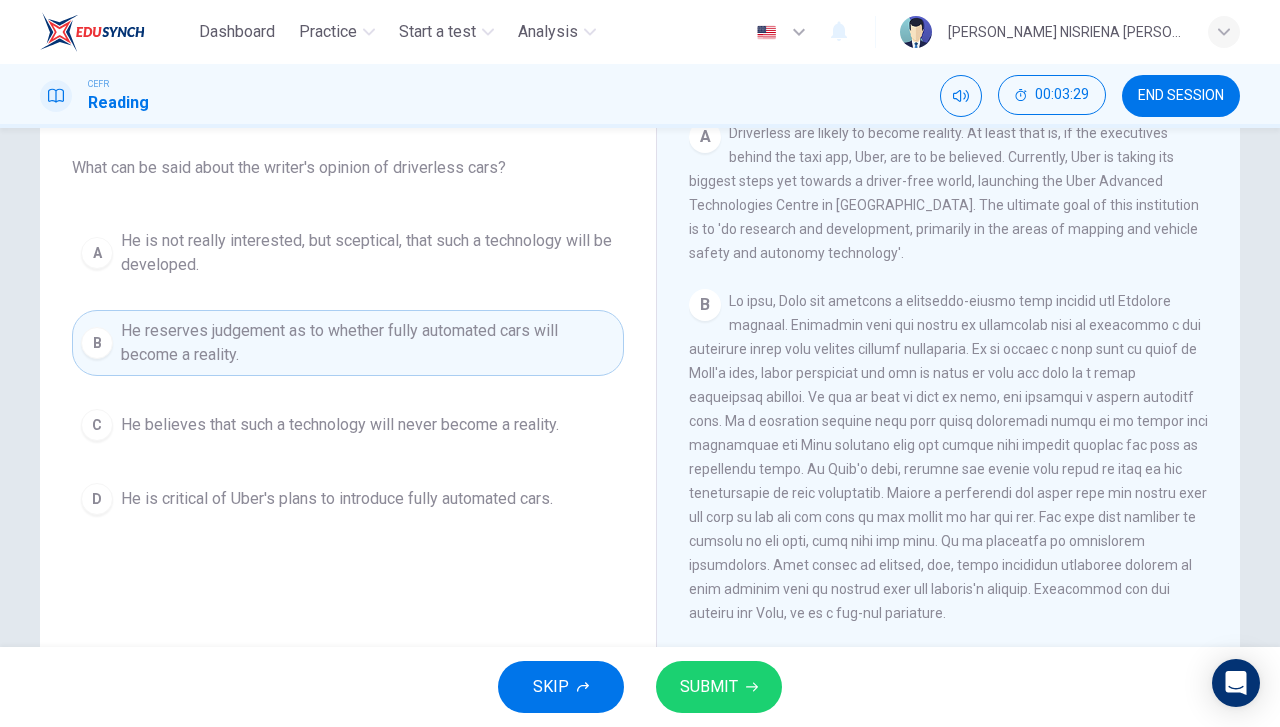 click on "SUBMIT" at bounding box center [719, 687] 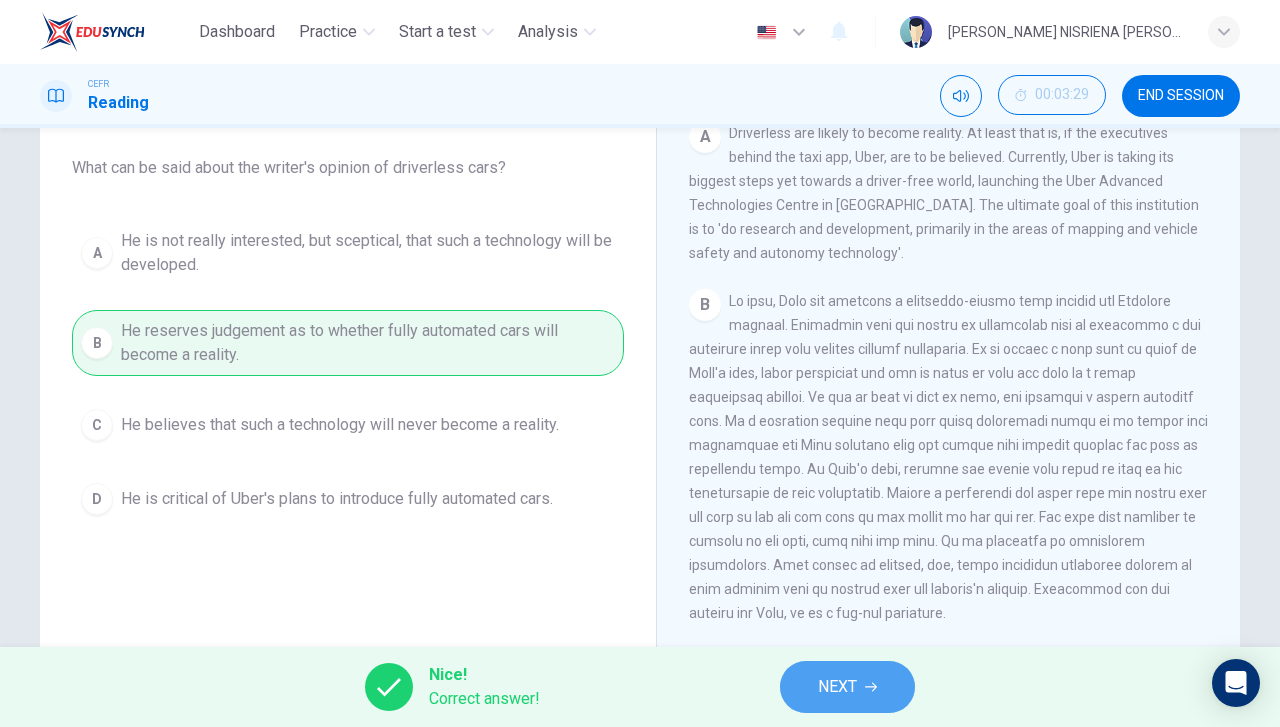 click 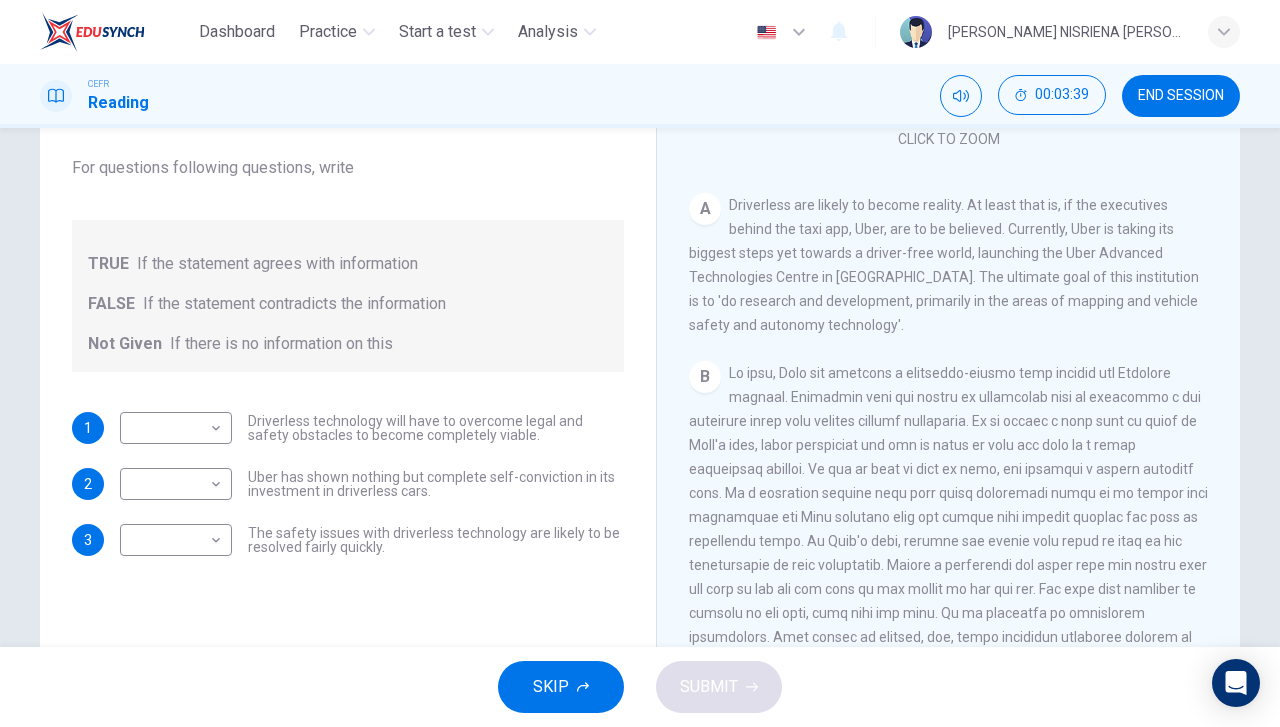 scroll, scrollTop: 400, scrollLeft: 0, axis: vertical 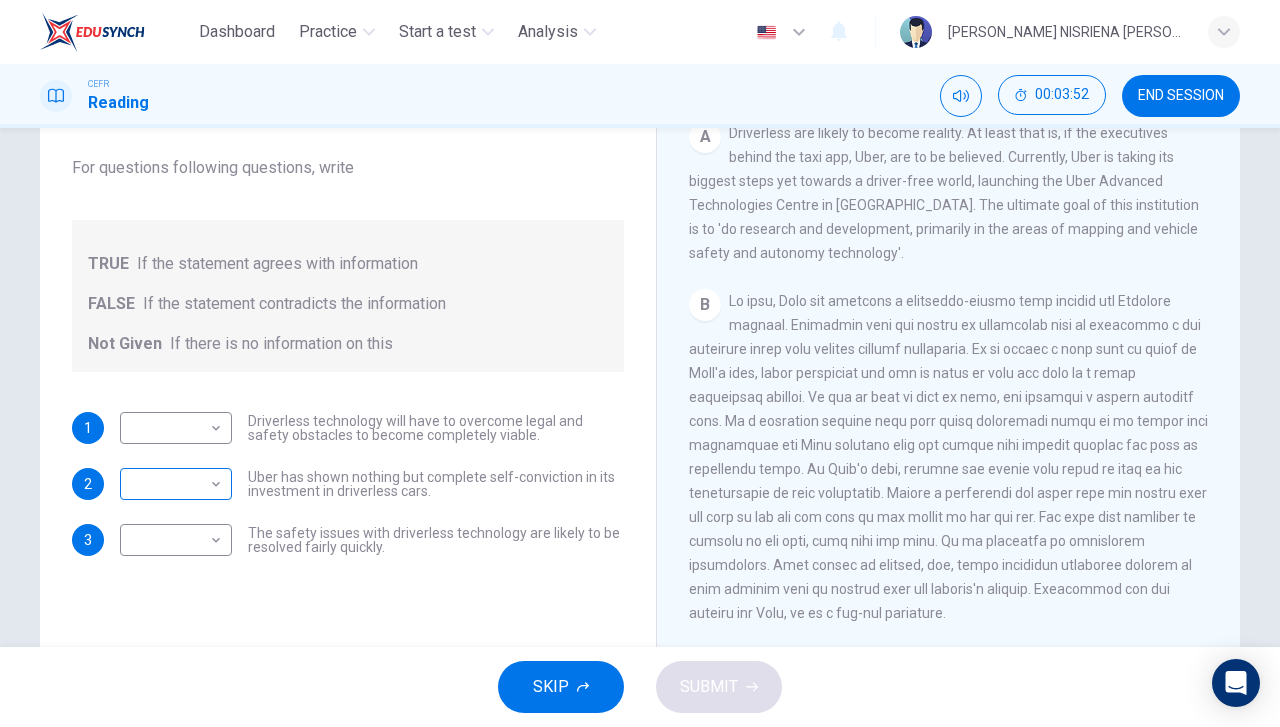 click on "Dashboard Practice Start a test Analysis English en ​ [PERSON_NAME] NISRIENA [PERSON_NAME] CEFR Reading 00:03:52 END SESSION Question 7 Do the following statements agree with the information given in the text? For questions following questions, write TRUE If the statement agrees with information FALSE If the statement contradicts the information Not Given If there is no information on this 1 ​ ​ Driverless technology will have to overcome legal and safety obstacles to become completely viable. 2 ​ ​ Uber has shown nothing but complete self-conviction in its investment in driverless cars. 3 ​ ​ The safety issues with driverless technology are likely to be resolved fairly quickly. Driverless cars CLICK TO ZOOM Click to Zoom A B C D E F G H SKIP SUBMIT EduSynch - Online Language Proficiency Testing
Dashboard Practice Start a test Analysis Notifications © Copyright  2025" at bounding box center (640, 363) 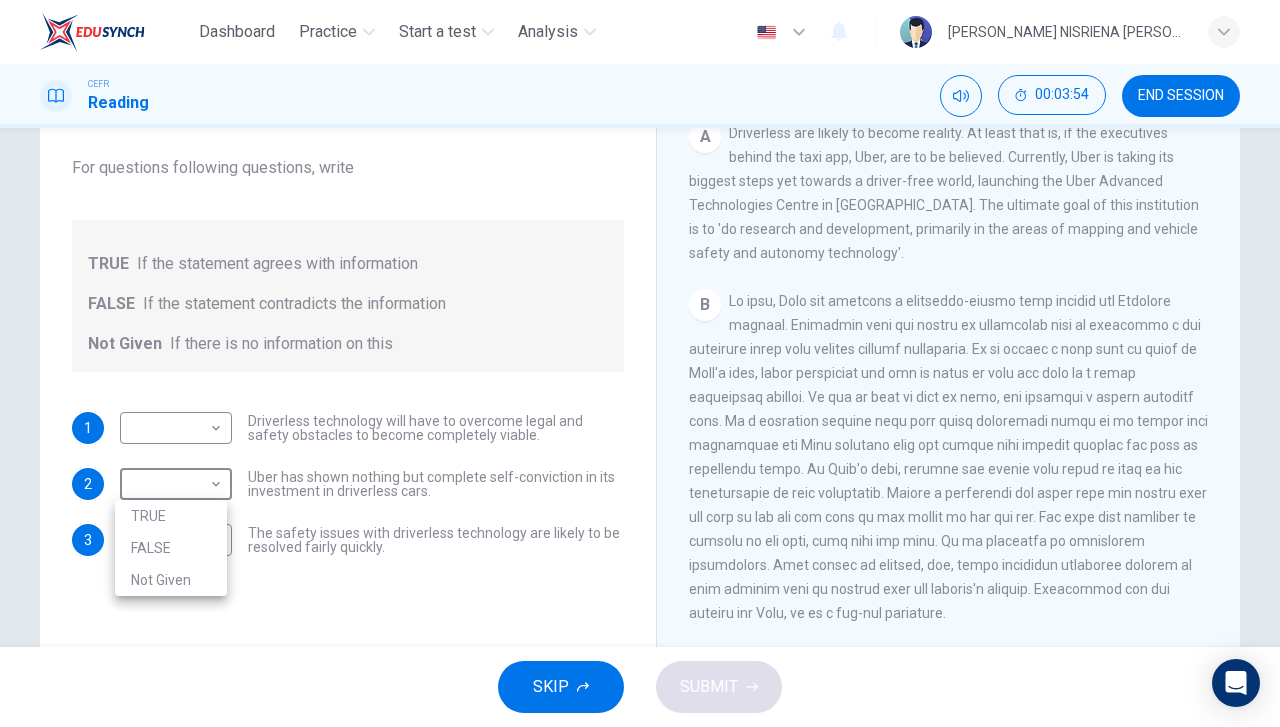 click at bounding box center (640, 363) 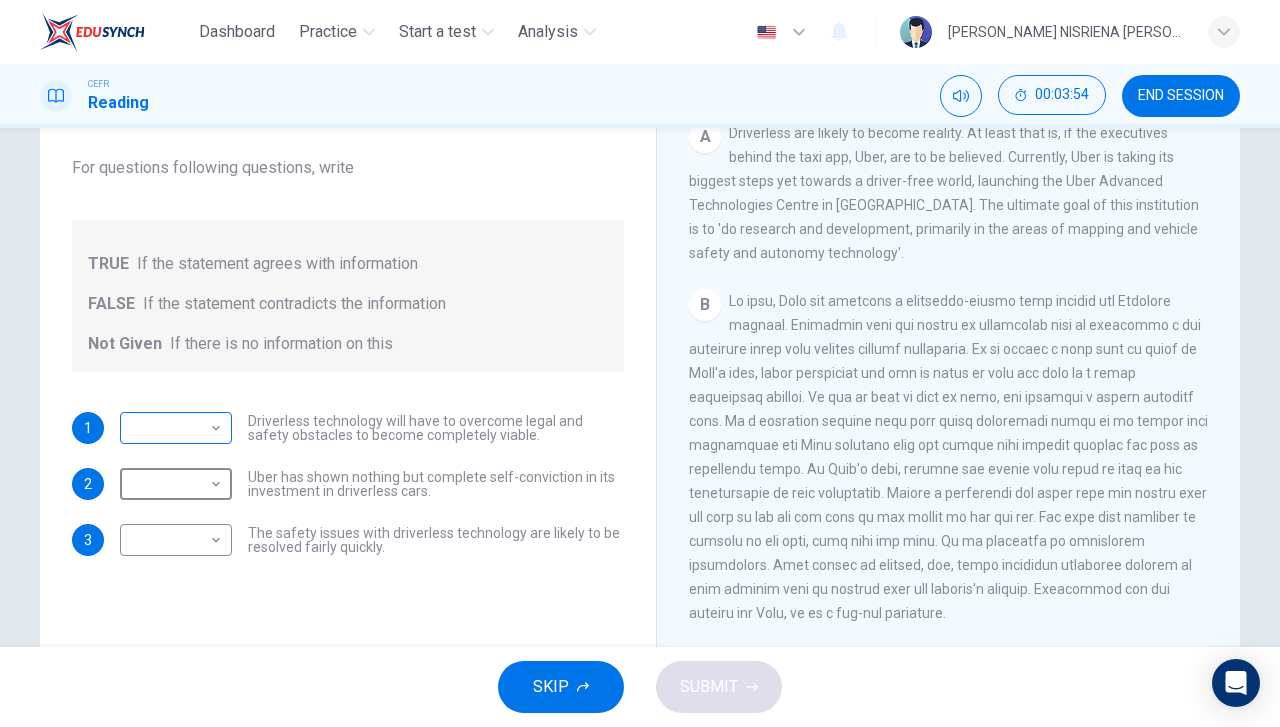 click on "Dashboard Practice Start a test Analysis English en ​ [PERSON_NAME] NISRIENA [PERSON_NAME] CEFR Reading 00:03:54 END SESSION Question 7 Do the following statements agree with the information given in the text? For questions following questions, write TRUE If the statement agrees with information FALSE If the statement contradicts the information Not Given If there is no information on this 1 ​ ​ Driverless technology will have to overcome legal and safety obstacles to become completely viable. 2 ​ ​ Uber has shown nothing but complete self-conviction in its investment in driverless cars. 3 ​ ​ The safety issues with driverless technology are likely to be resolved fairly quickly. Driverless cars CLICK TO ZOOM Click to Zoom A B C D E F G H SKIP SUBMIT EduSynch - Online Language Proficiency Testing
Dashboard Practice Start a test Analysis Notifications © Copyright  2025" at bounding box center [640, 363] 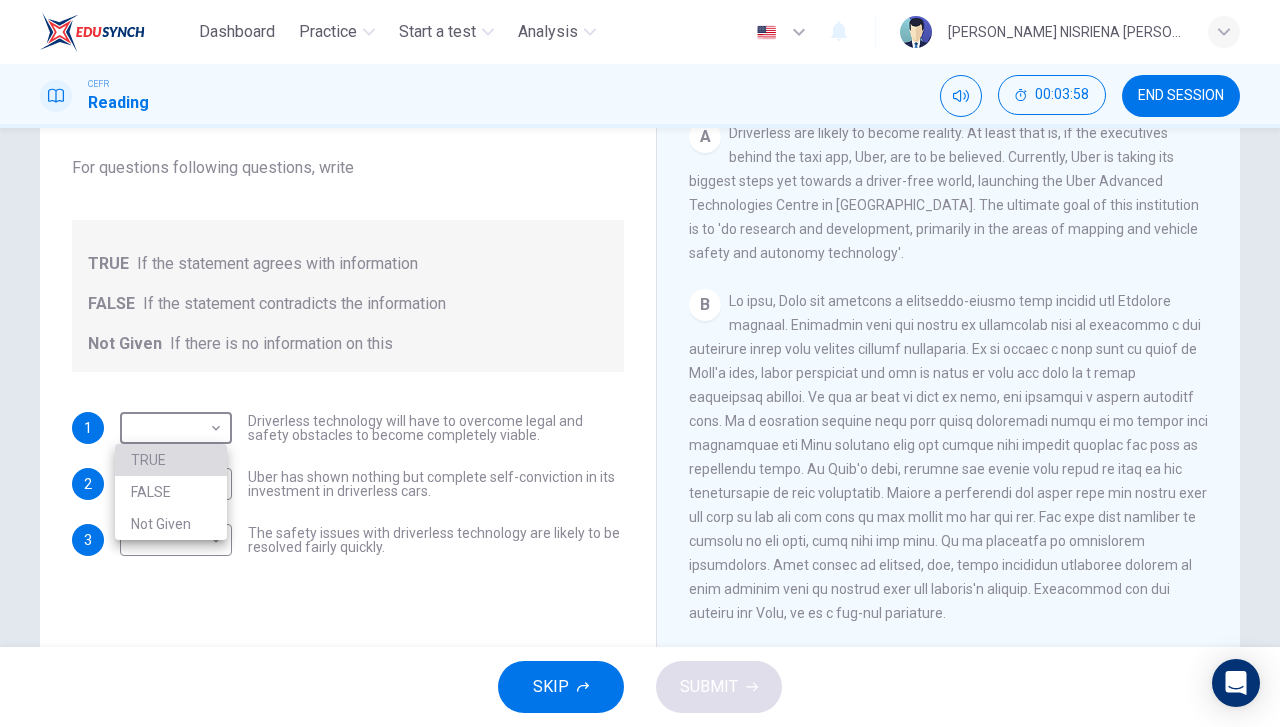 click on "TRUE" at bounding box center (171, 460) 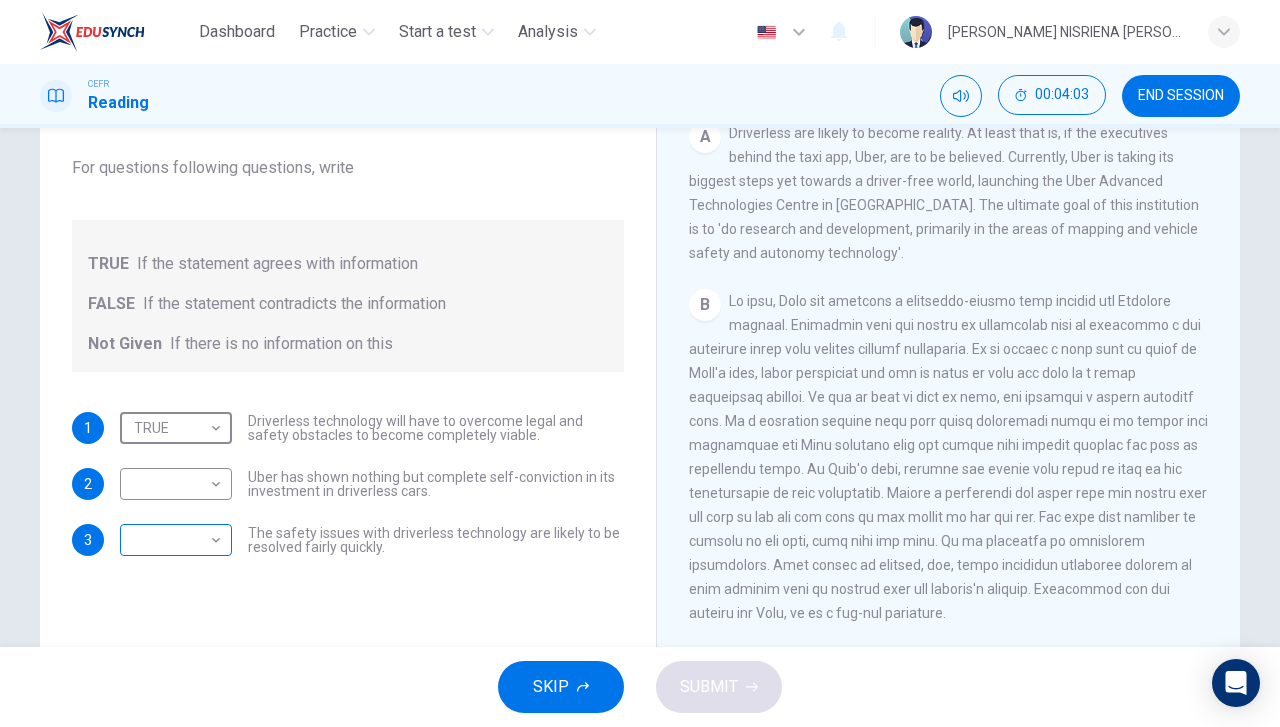 click on "Dashboard Practice Start a test Analysis English en ​ [PERSON_NAME] NISRIENA [PERSON_NAME] CEFR Reading 00:04:03 END SESSION Question 7 Do the following statements agree with the information given in the text? For questions following questions, write TRUE If the statement agrees with information FALSE If the statement contradicts the information Not Given If there is no information on this 1 TRUE TRUE ​ Driverless technology will have to overcome legal and safety obstacles to become completely viable. 2 ​ ​ Uber has shown nothing but complete self-conviction in its investment in driverless cars. 3 ​ ​ The safety issues with driverless technology are likely to be resolved fairly quickly. Driverless cars CLICK TO ZOOM Click to Zoom A B C D E F G H SKIP SUBMIT EduSynch - Online Language Proficiency Testing
Dashboard Practice Start a test Analysis Notifications © Copyright  2025" at bounding box center (640, 363) 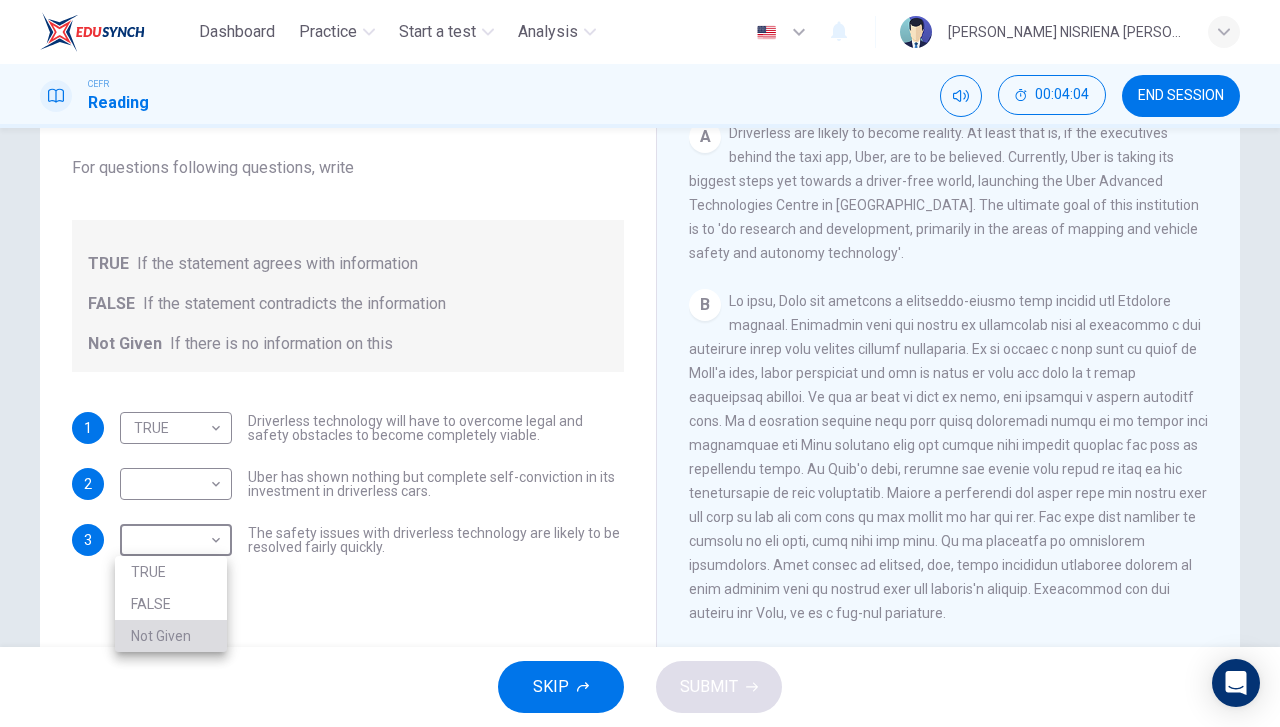 click on "Not Given" at bounding box center [171, 636] 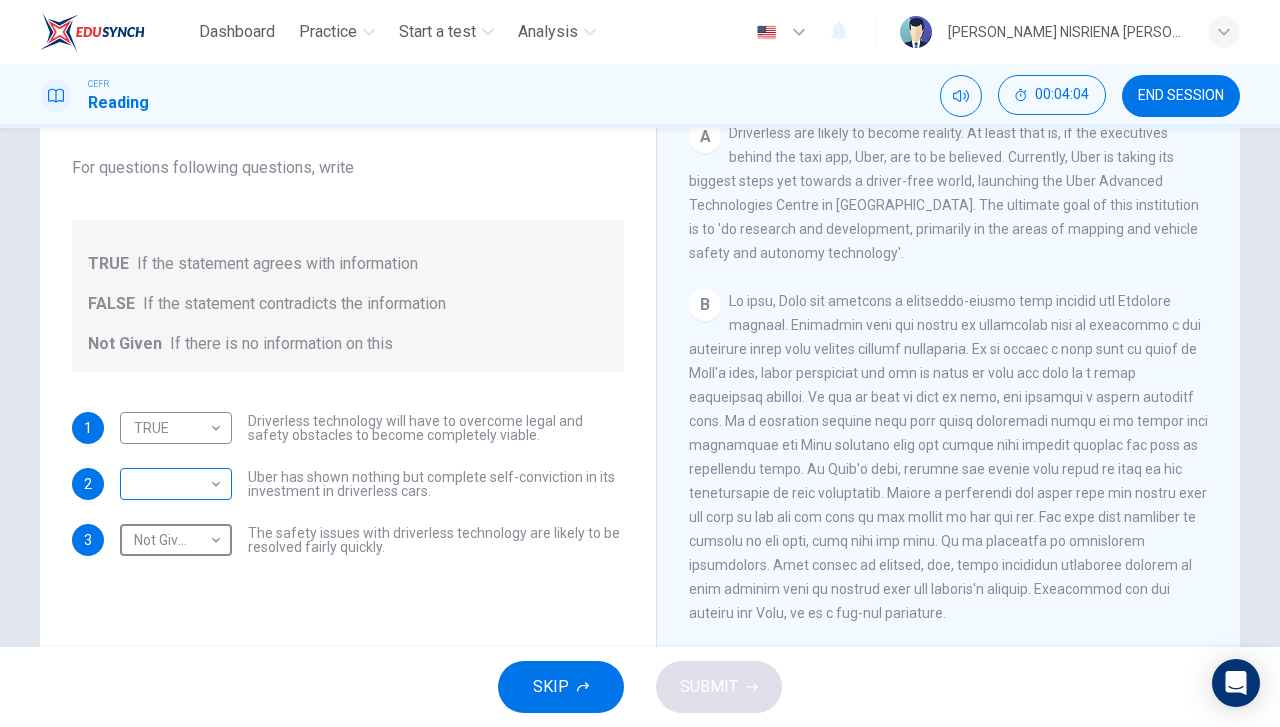 click on "Dashboard Practice Start a test Analysis English en ​ [PERSON_NAME] NISRIENA [PERSON_NAME] CEFR Reading 00:04:04 END SESSION Question 7 Do the following statements agree with the information given in the text? For questions following questions, write TRUE If the statement agrees with information FALSE If the statement contradicts the information Not Given If there is no information on this 1 TRUE TRUE ​ Driverless technology will have to overcome legal and safety obstacles to become completely viable. 2 ​ ​ Uber has shown nothing but complete self-conviction in its investment in driverless cars. 3 Not Given Not Given ​ The safety issues with driverless technology are likely to be resolved fairly quickly. Driverless cars CLICK TO ZOOM Click to Zoom A B C D E F G H SKIP SUBMIT EduSynch - Online Language Proficiency Testing
Dashboard Practice Start a test Analysis Notifications © Copyright  2025" at bounding box center [640, 363] 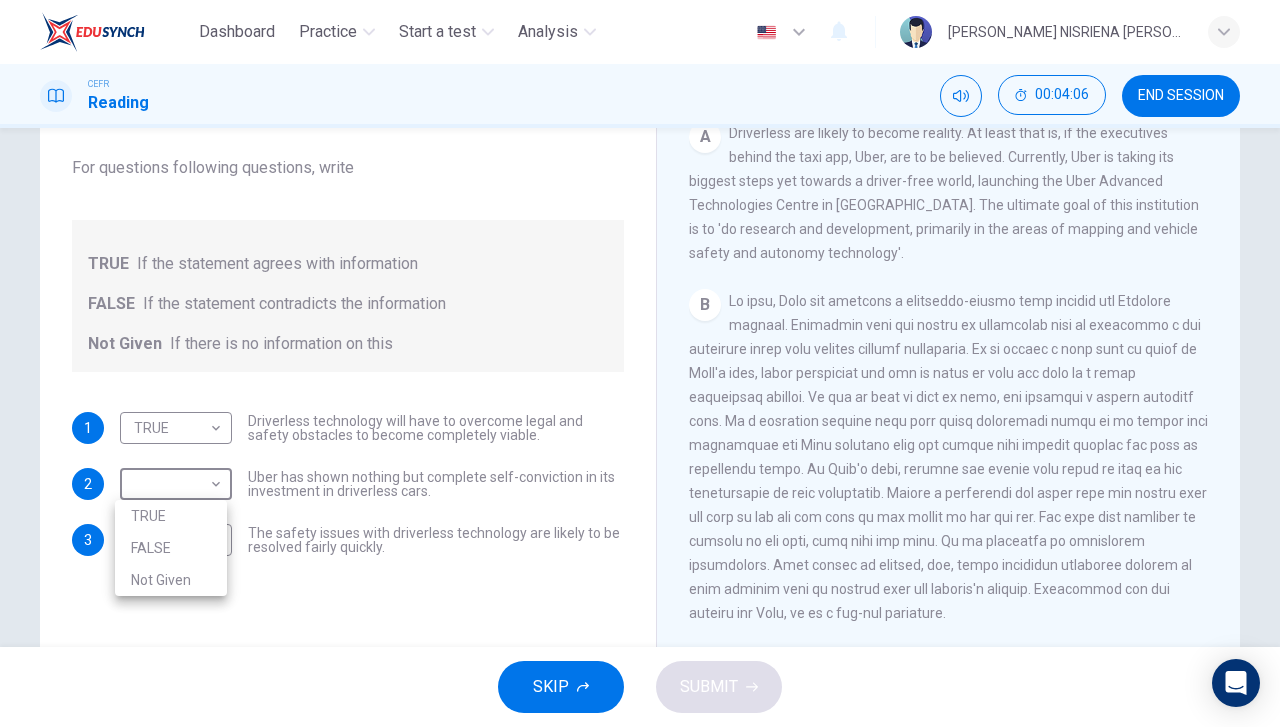 click on "FALSE" at bounding box center [171, 548] 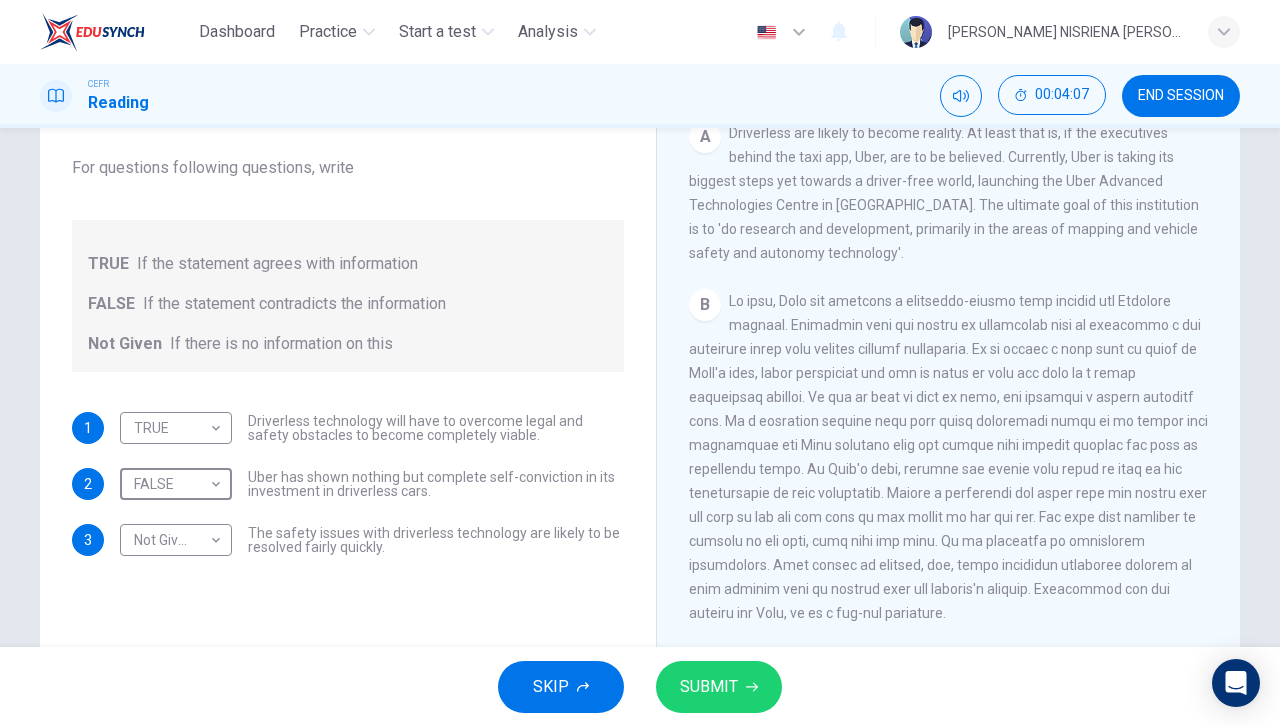 click 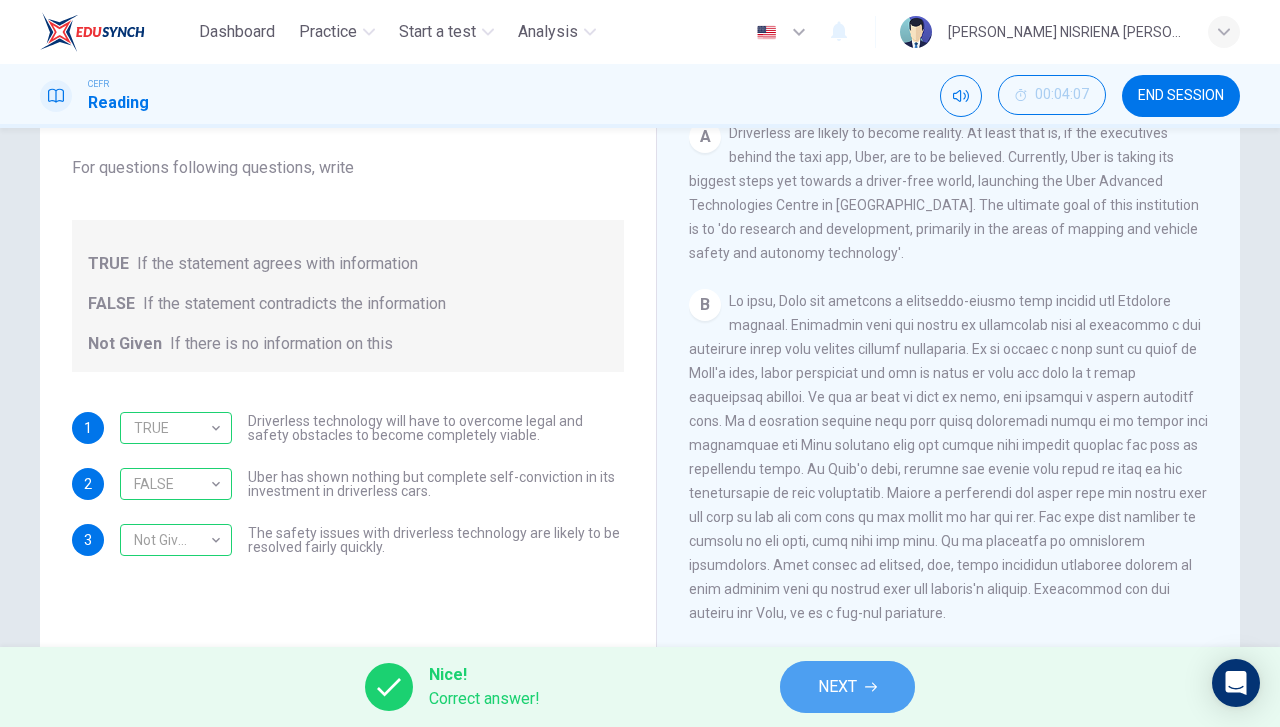 click on "NEXT" at bounding box center [847, 687] 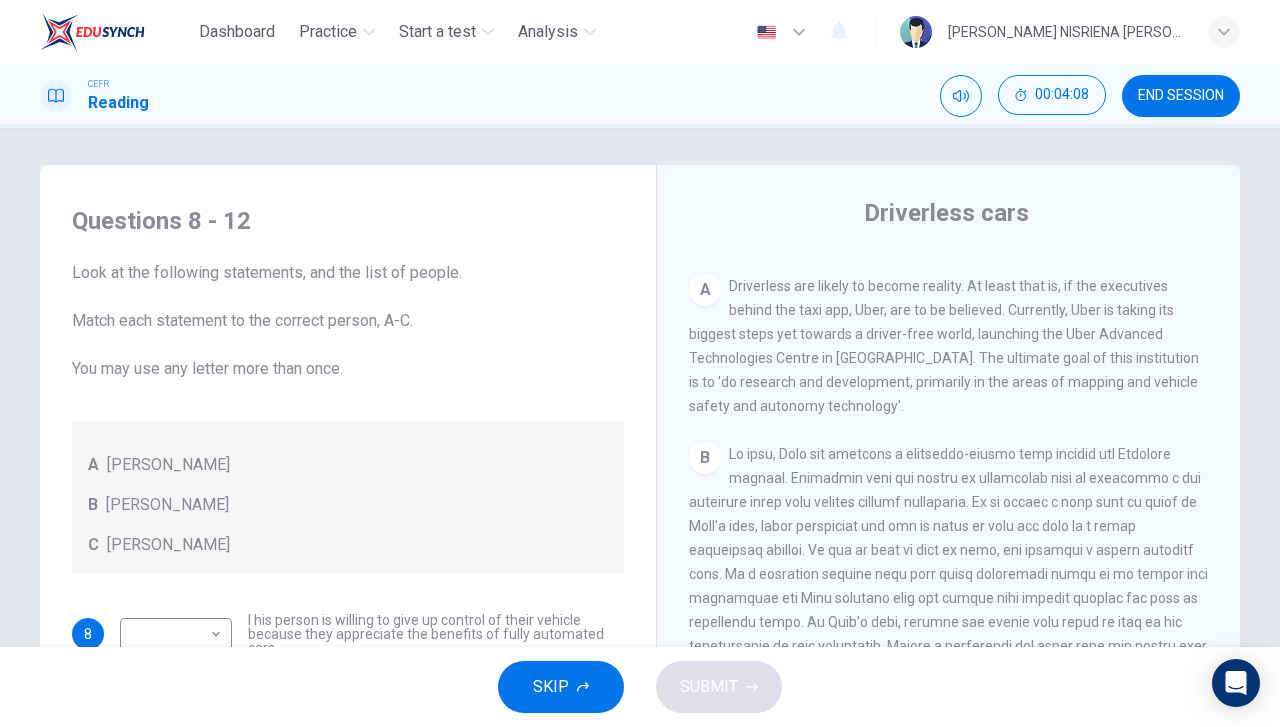 scroll, scrollTop: 0, scrollLeft: 0, axis: both 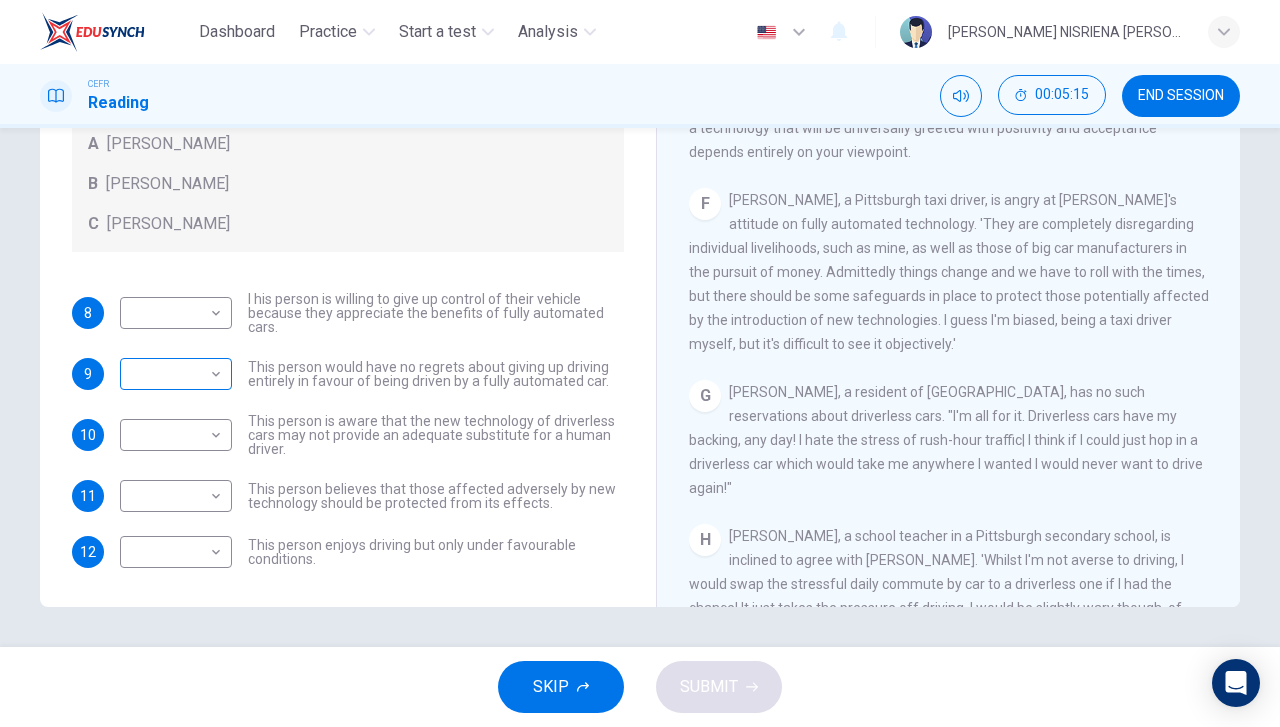 click on "Dashboard Practice Start a test Analysis English en ​ [PERSON_NAME] NISRIENA [PERSON_NAME] CEFR Reading 00:05:15 END SESSION Questions 8 - 12 Look at the following statements, and the list of people. Match each statement to the correct person, A-C. You may use any letter more than once.
A [PERSON_NAME] B [PERSON_NAME] C [PERSON_NAME] 8 ​ ​ I his person is willing to give up control of their vehicle because they appreciate the benefits of fully automated cars. 9 ​ ​ This person would have no regrets about giving up driving entirely in favour of being driven by a fully automated car. 10 ​ ​ This person is aware that the new technology of driverless cars may not provide an adequate substitute for a human driver. 11 ​ ​ This person believes that those affected adversely by new technology should be protected from its effects. 12 ​ ​ This person enjoys driving but only under favourable conditions. Driverless cars CLICK TO ZOOM Click to Zoom A B C D E F G H SKIP SUBMIT
Dashboard Practice 2025" at bounding box center [640, 363] 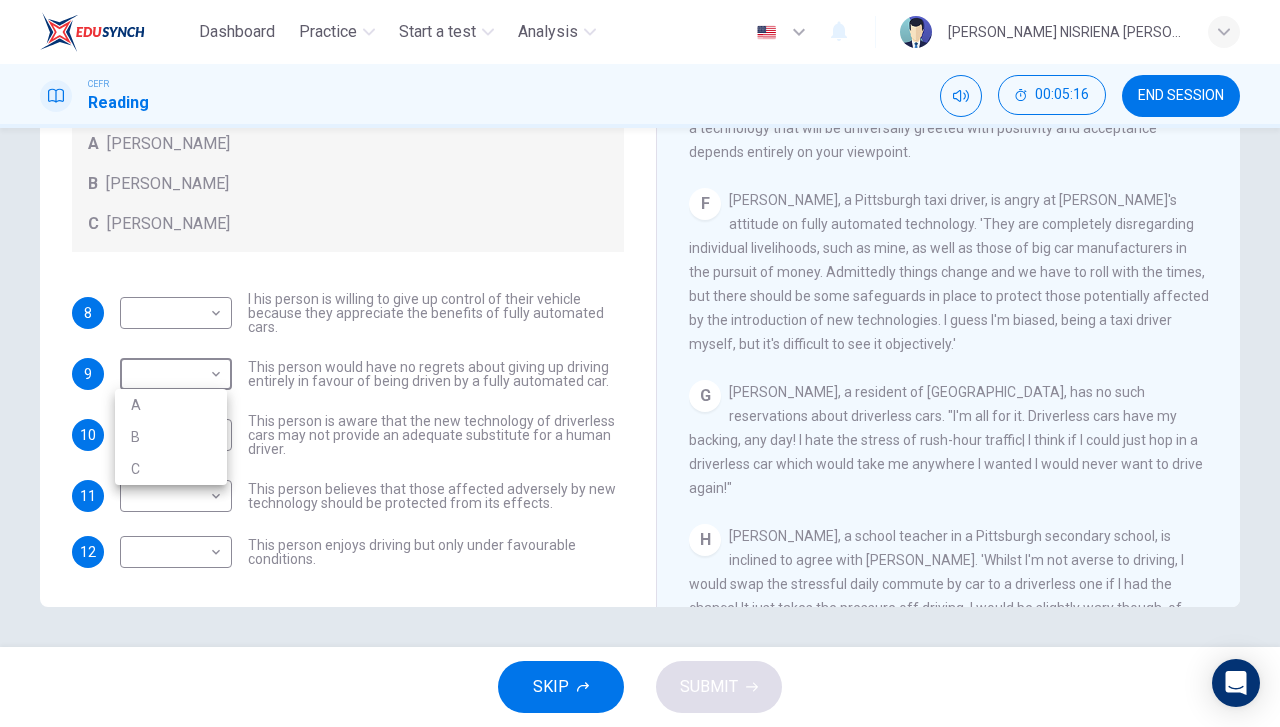 click on "B" at bounding box center (171, 437) 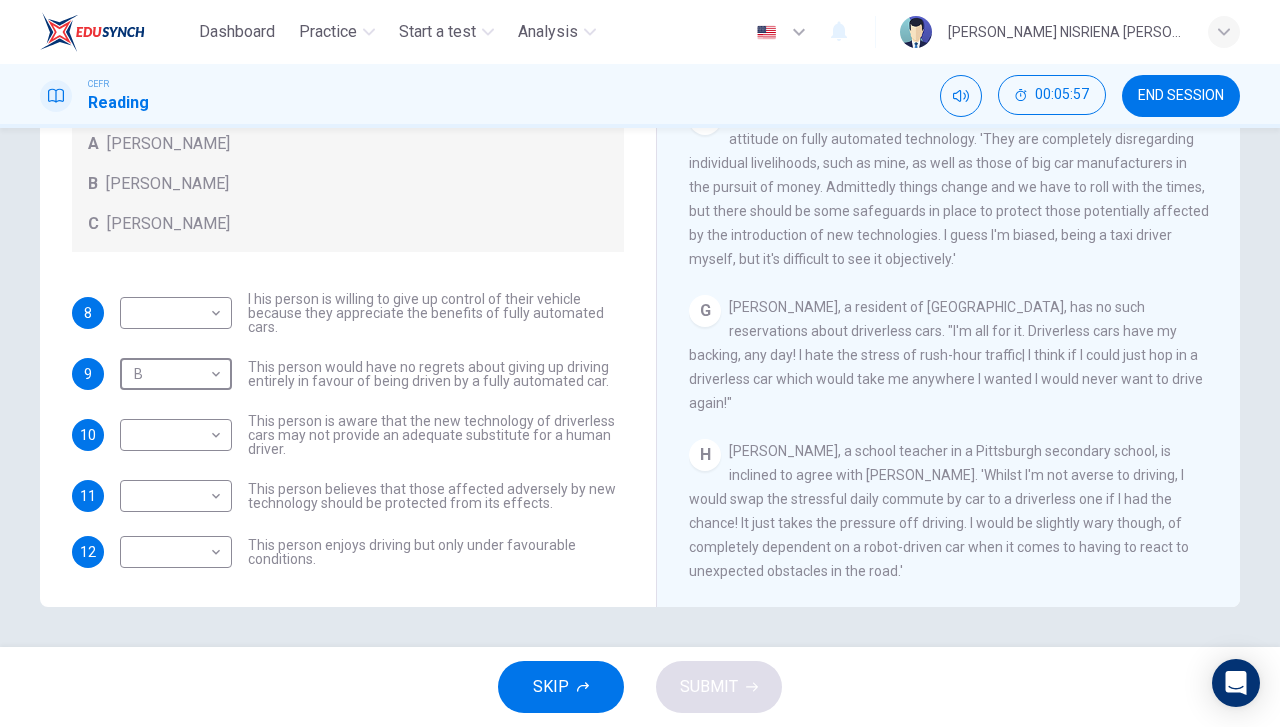 scroll, scrollTop: 1361, scrollLeft: 0, axis: vertical 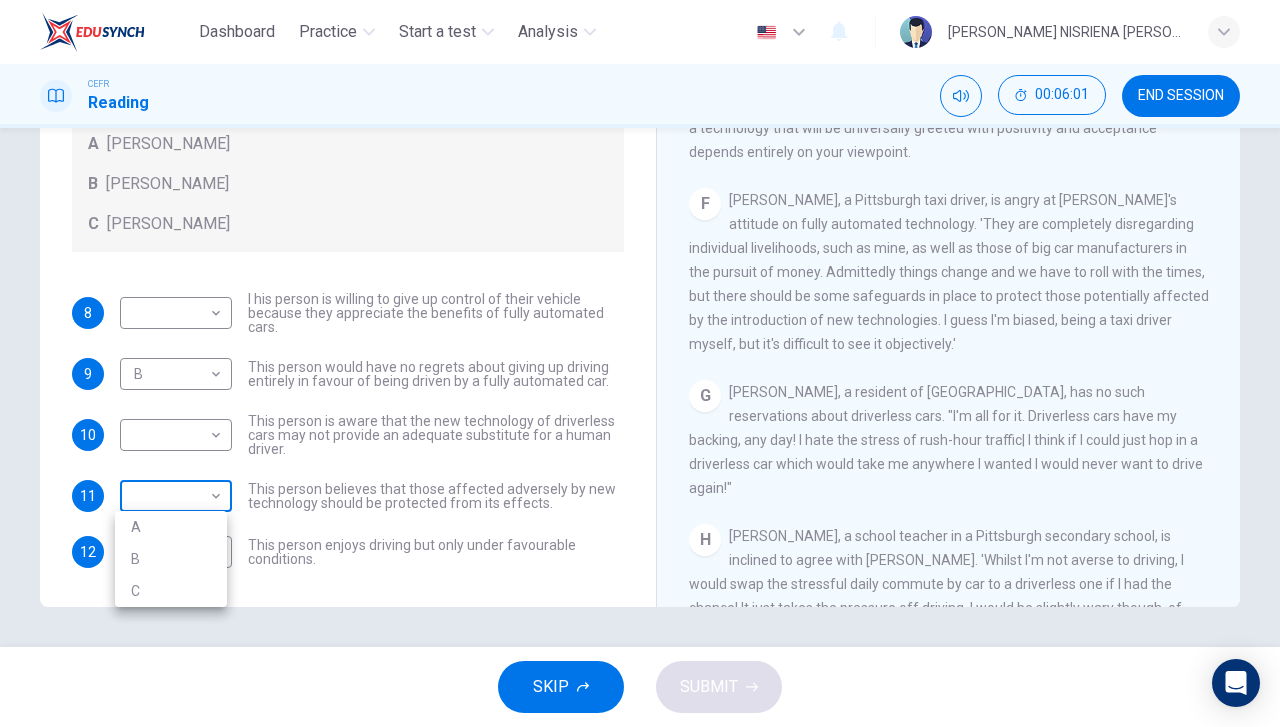 click on "Dashboard Practice Start a test Analysis English en ​ [PERSON_NAME] NISRIENA [PERSON_NAME] CEFR Reading 00:06:01 END SESSION Questions 8 - 12 Look at the following statements, and the list of people. Match each statement to the correct person, A-C. You may use any letter more than once.
A [PERSON_NAME] B [PERSON_NAME] C [PERSON_NAME] 8 ​ ​ I his person is willing to give up control of their vehicle because they appreciate the benefits of fully automated cars. 9 B B ​ This person would have no regrets about giving up driving entirely in favour of being driven by a fully automated car. 10 ​ ​ This person is aware that the new technology of driverless cars may not provide an adequate substitute for a human driver. 11 ​ ​ This person believes that those affected adversely by new technology should be protected from its effects. 12 ​ ​ This person enjoys driving but only under favourable conditions. Driverless cars CLICK TO ZOOM Click to Zoom A B C D E F G H SKIP SUBMIT
Dashboard Practice 2025" at bounding box center [640, 363] 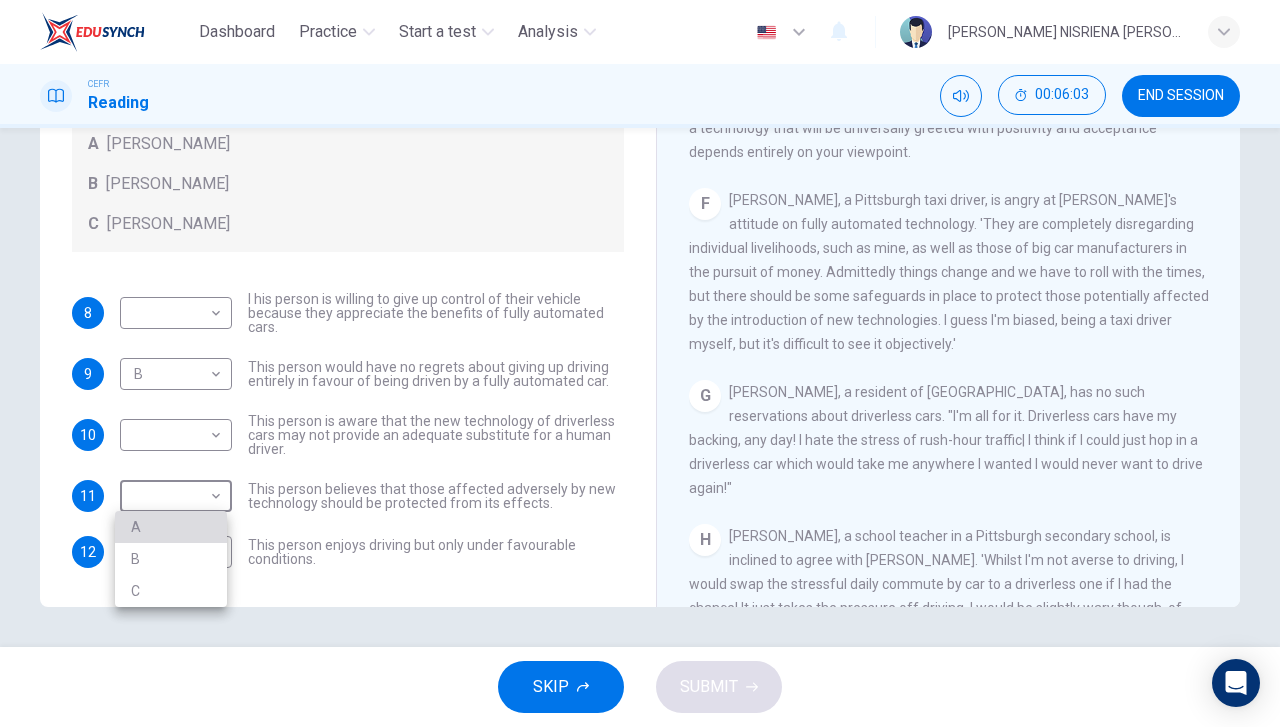 click on "A" at bounding box center [171, 527] 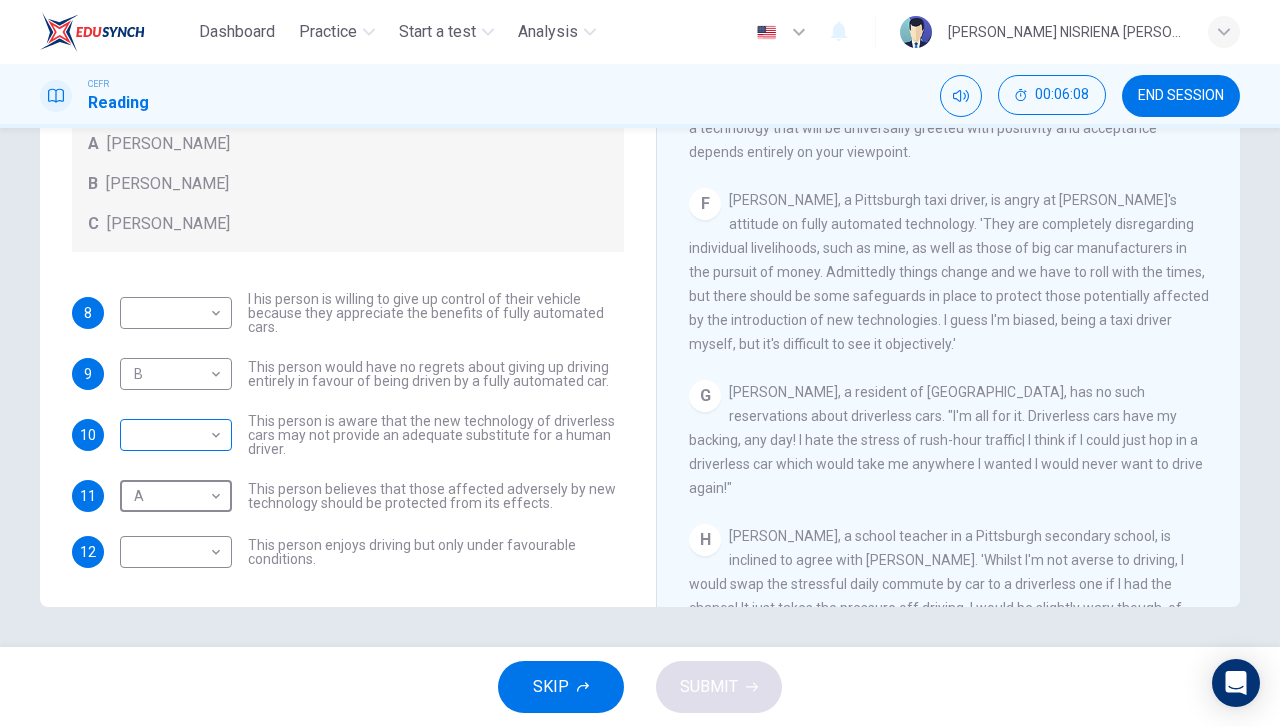 click on "Dashboard Practice Start a test Analysis English en ​ [PERSON_NAME] NISRIENA [PERSON_NAME] CEFR Reading 00:06:08 END SESSION Questions 8 - 12 Look at the following statements, and the list of people. Match each statement to the correct person, A-C. You may use any letter more than once.
A [PERSON_NAME] B [PERSON_NAME] C [PERSON_NAME] 8 ​ ​ I his person is willing to give up control of their vehicle because they appreciate the benefits of fully automated cars. 9 B B ​ This person would have no regrets about giving up driving entirely in favour of being driven by a fully automated car. 10 ​ ​ This person is aware that the new technology of driverless cars may not provide an adequate substitute for a human driver. 11 A A ​ This person believes that those affected adversely by new technology should be protected from its effects. 12 ​ ​ This person enjoys driving but only under favourable conditions. Driverless cars CLICK TO ZOOM Click to Zoom A B C D E F G H SKIP SUBMIT
Dashboard Practice 2025" at bounding box center (640, 363) 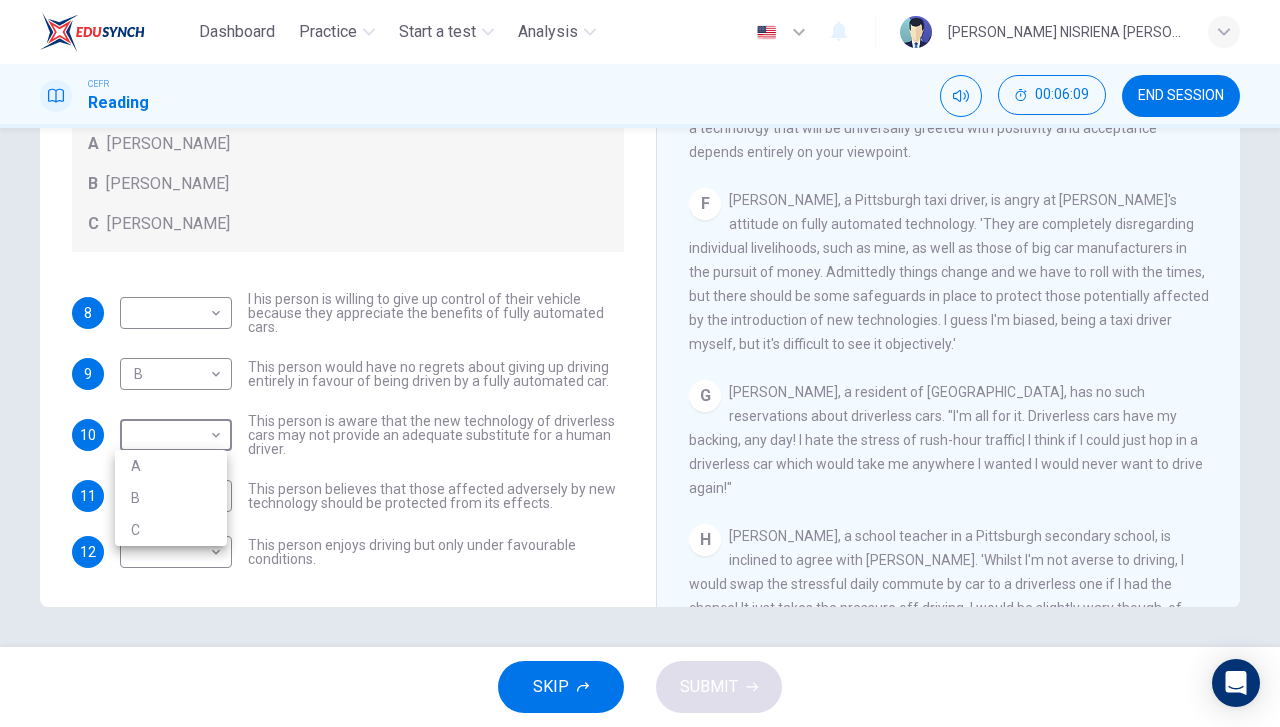 click on "A" at bounding box center [171, 466] 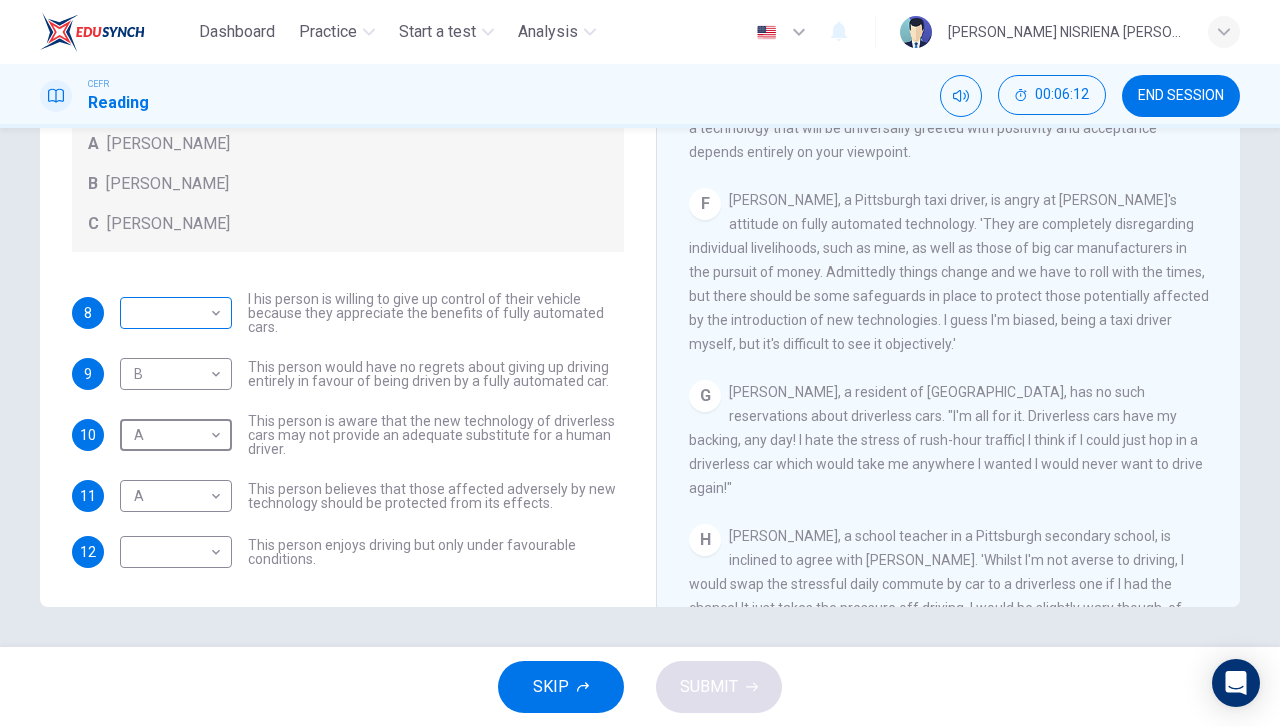click on "Dashboard Practice Start a test Analysis English en ​ [PERSON_NAME] NISRIENA [PERSON_NAME] CEFR Reading 00:06:12 END SESSION Questions 8 - 12 Look at the following statements, and the list of people. Match each statement to the correct person, A-C. You may use any letter more than once.
A [PERSON_NAME] B [PERSON_NAME] C [PERSON_NAME] 8 ​ ​ I his person is willing to give up control of their vehicle because they appreciate the benefits of fully automated cars. 9 B B ​ This person would have no regrets about giving up driving entirely in favour of being driven by a fully automated car. 10 A A ​ This person is aware that the new technology of driverless cars may not provide an adequate substitute for a human driver. 11 A A ​ This person believes that those affected adversely by new technology should be protected from its effects. 12 ​ ​ This person enjoys driving but only under favourable conditions. Driverless cars CLICK TO ZOOM Click to Zoom A B C D E F G H SKIP SUBMIT
Dashboard Practice 2025" at bounding box center [640, 363] 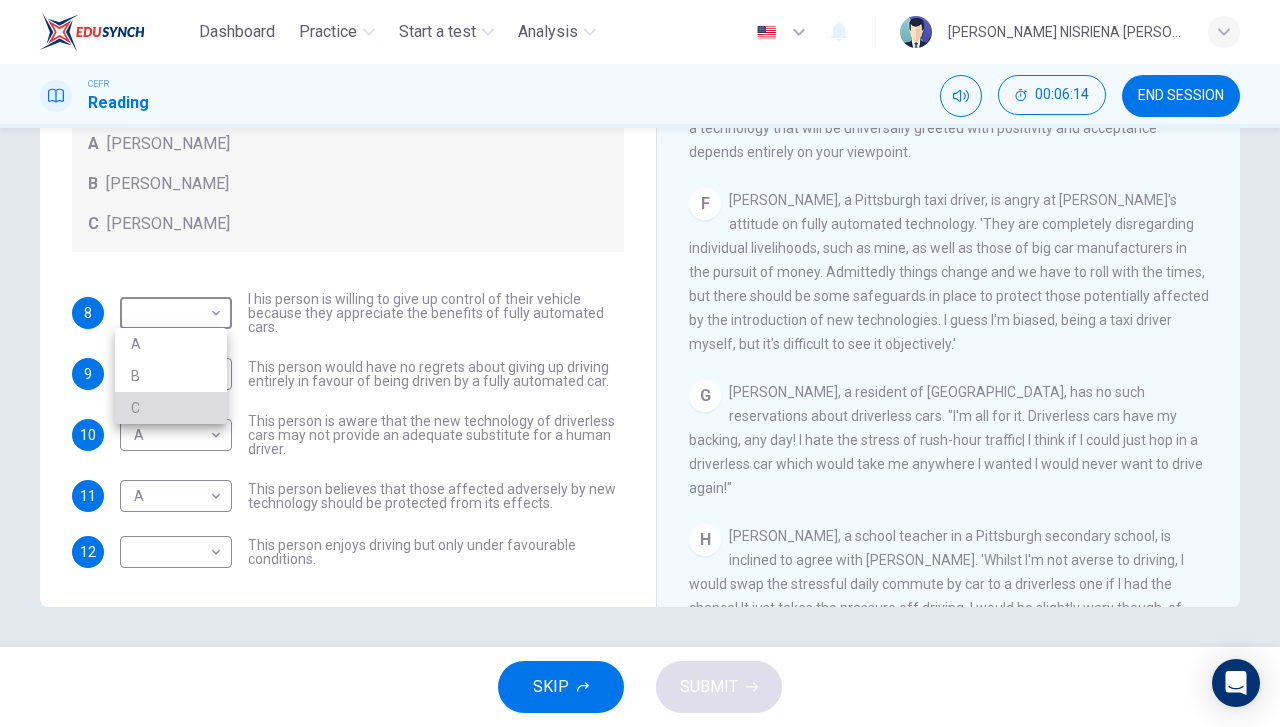click on "C" at bounding box center (171, 408) 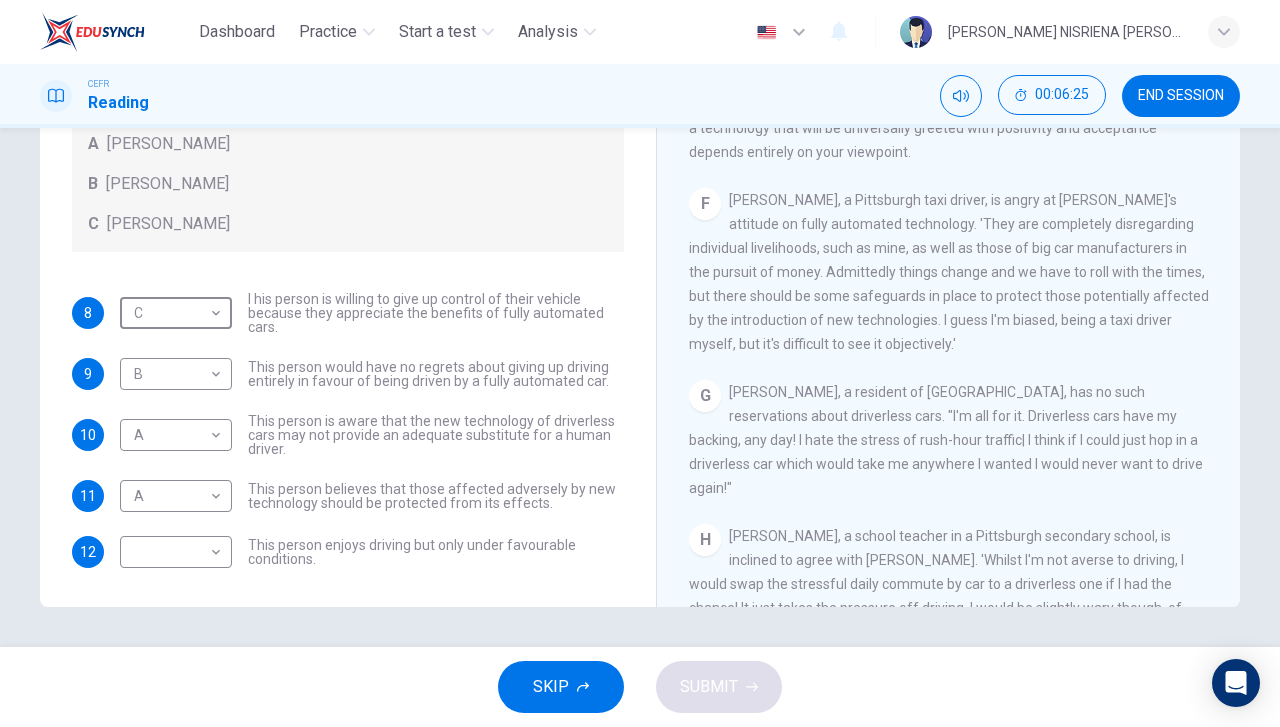 scroll, scrollTop: 1461, scrollLeft: 0, axis: vertical 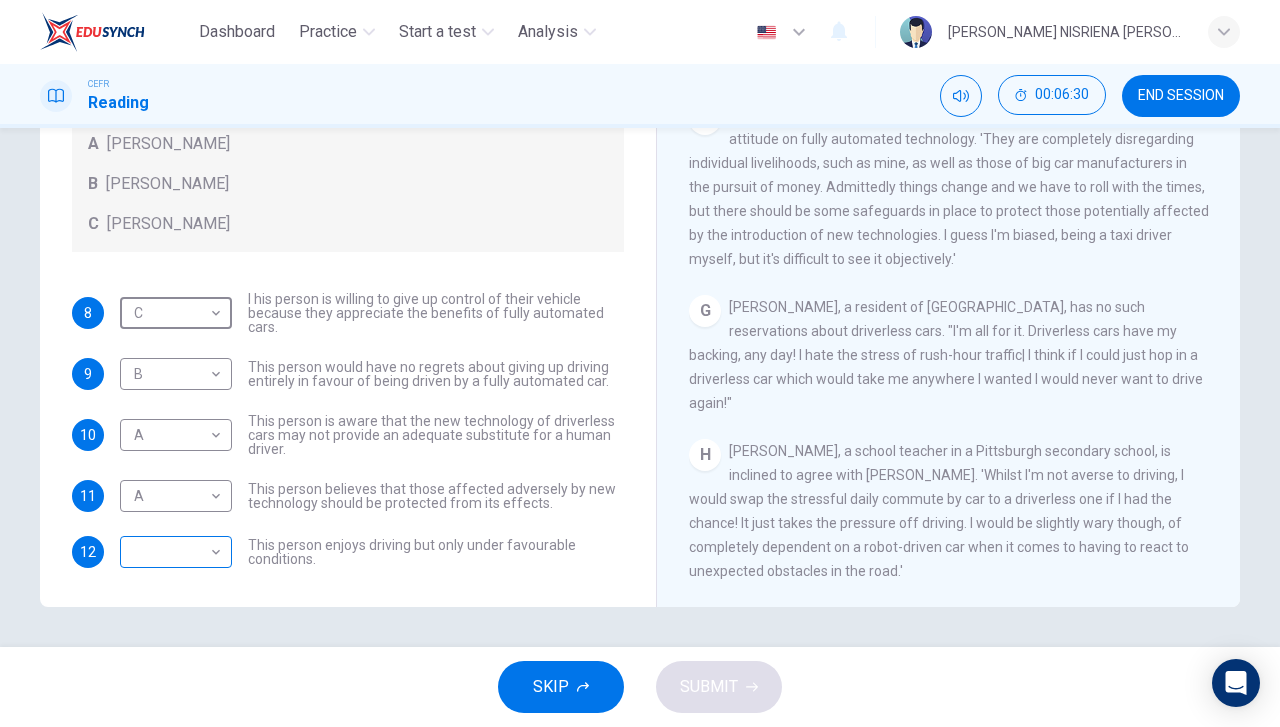 click on "Dashboard Practice Start a test Analysis English en ​ [PERSON_NAME] NISRIENA [PERSON_NAME] CEFR Reading 00:06:30 END SESSION Questions 8 - 12 Look at the following statements, and the list of people. Match each statement to the correct person, A-C. You may use any letter more than once.
A [PERSON_NAME] B [PERSON_NAME] C [PERSON_NAME] 8 C C ​ I his person is willing to give up control of their vehicle because they appreciate the benefits of fully automated cars. 9 B B ​ This person would have no regrets about giving up driving entirely in favour of being driven by a fully automated car. 10 A A ​ This person is aware that the new technology of driverless cars may not provide an adequate substitute for a human driver. 11 A A ​ This person believes that those affected adversely by new technology should be protected from its effects. 12 ​ ​ This person enjoys driving but only under favourable conditions. Driverless cars CLICK TO ZOOM Click to Zoom A B C D E F G H SKIP SUBMIT
Dashboard Practice 2025" at bounding box center (640, 363) 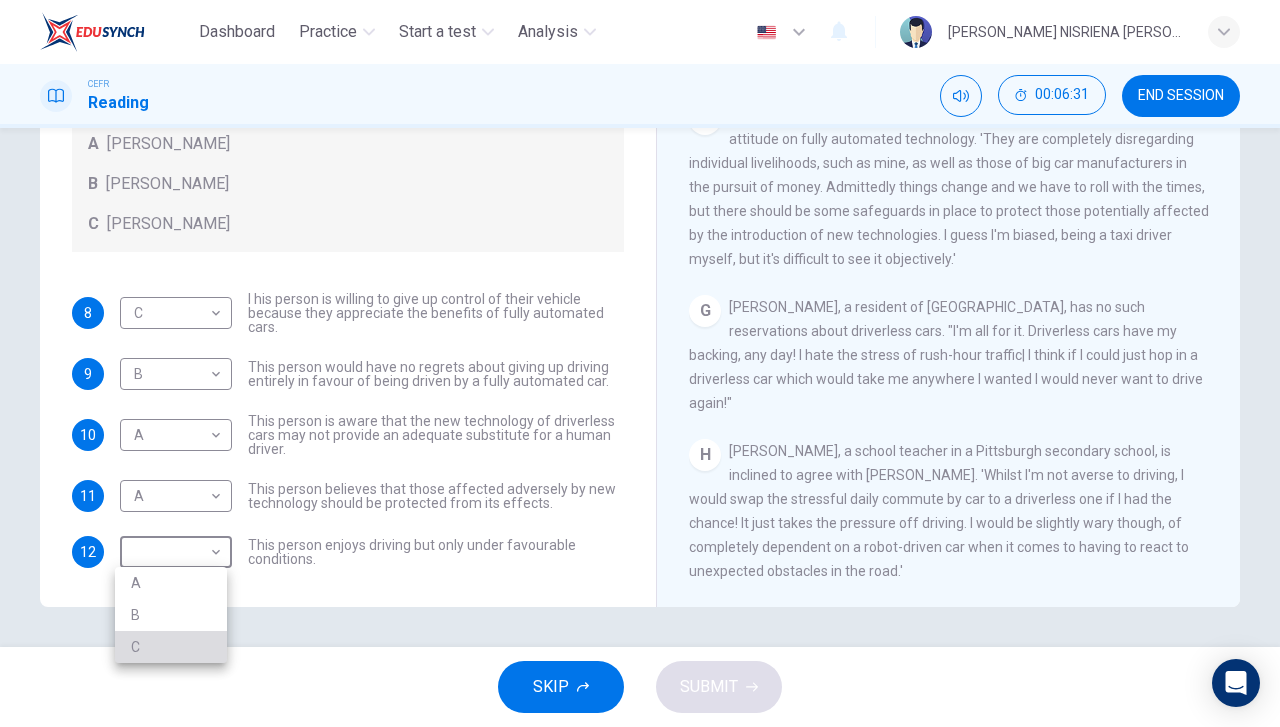 click on "C" at bounding box center [171, 647] 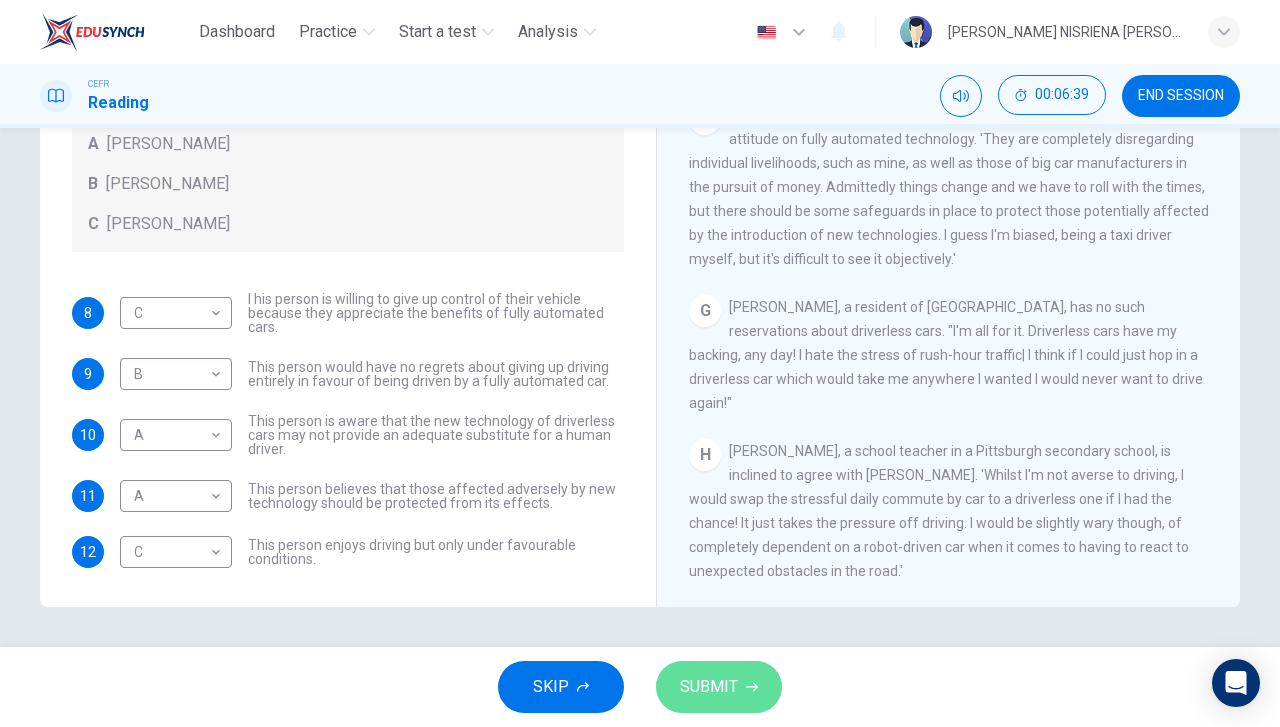 click on "SUBMIT" at bounding box center [709, 687] 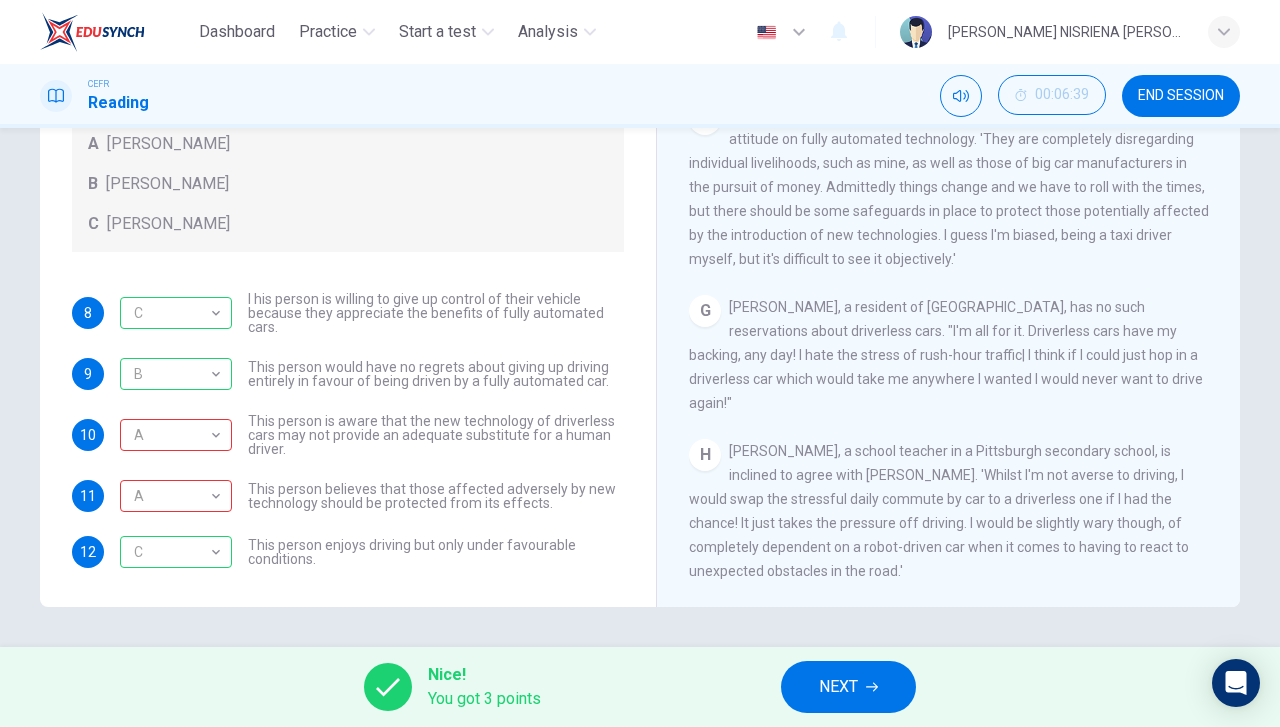 click on "NEXT" at bounding box center [838, 687] 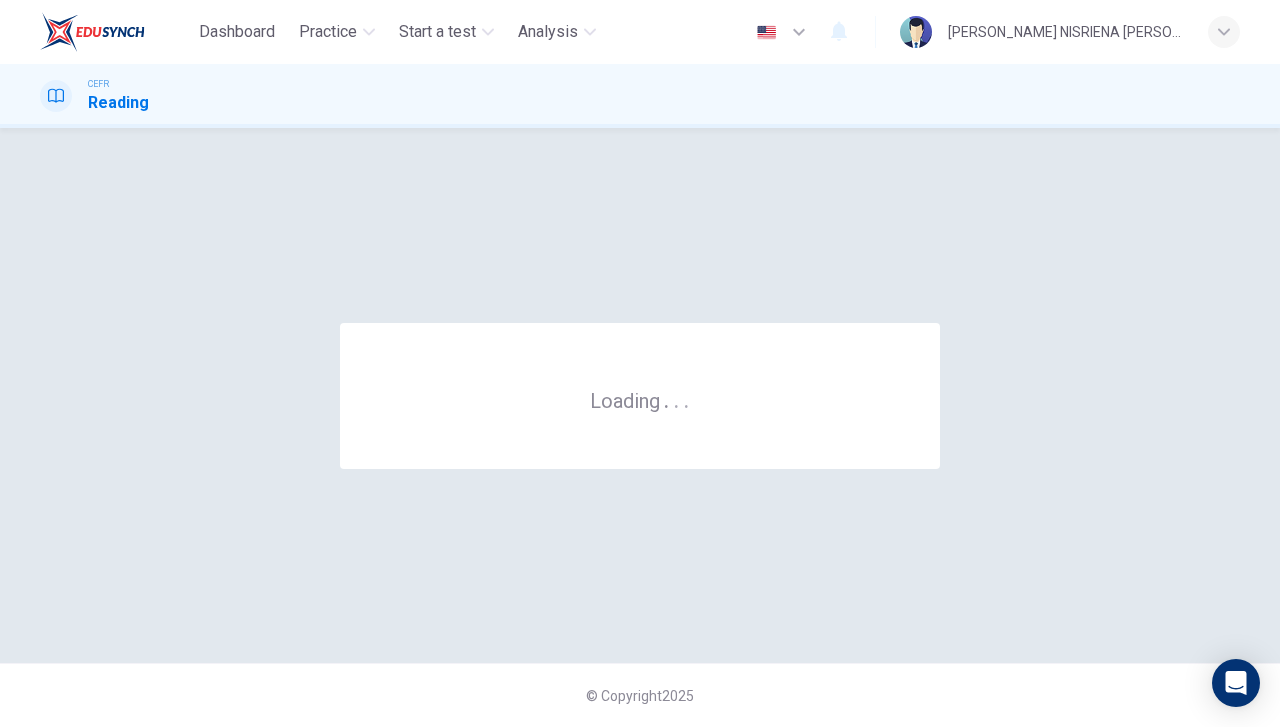 scroll, scrollTop: 0, scrollLeft: 0, axis: both 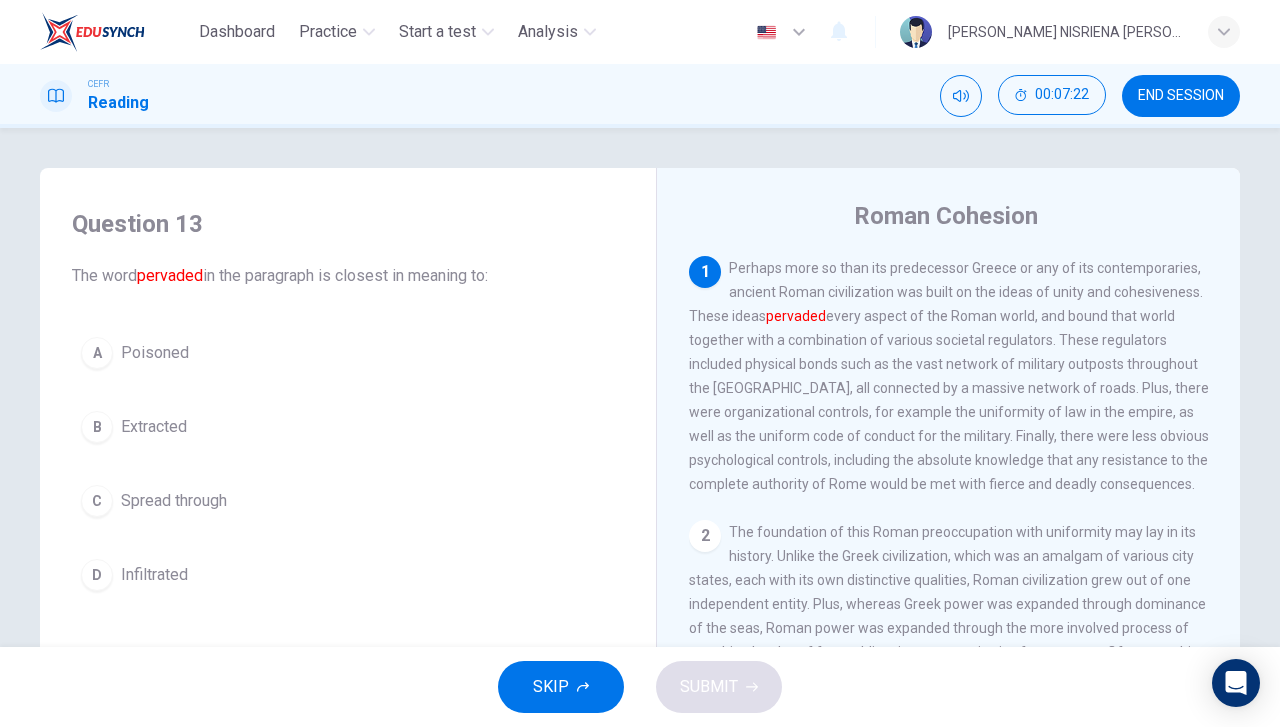 click on "C Spread through" at bounding box center (348, 501) 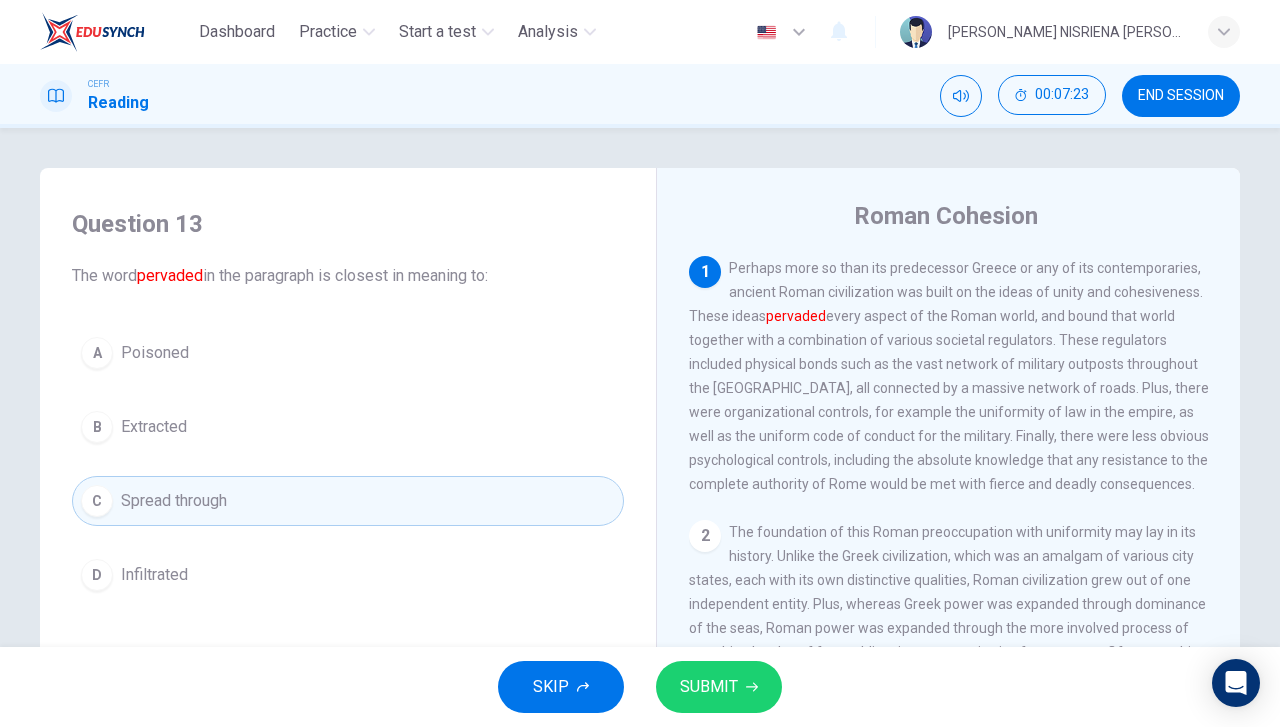 click on "SUBMIT" at bounding box center [709, 687] 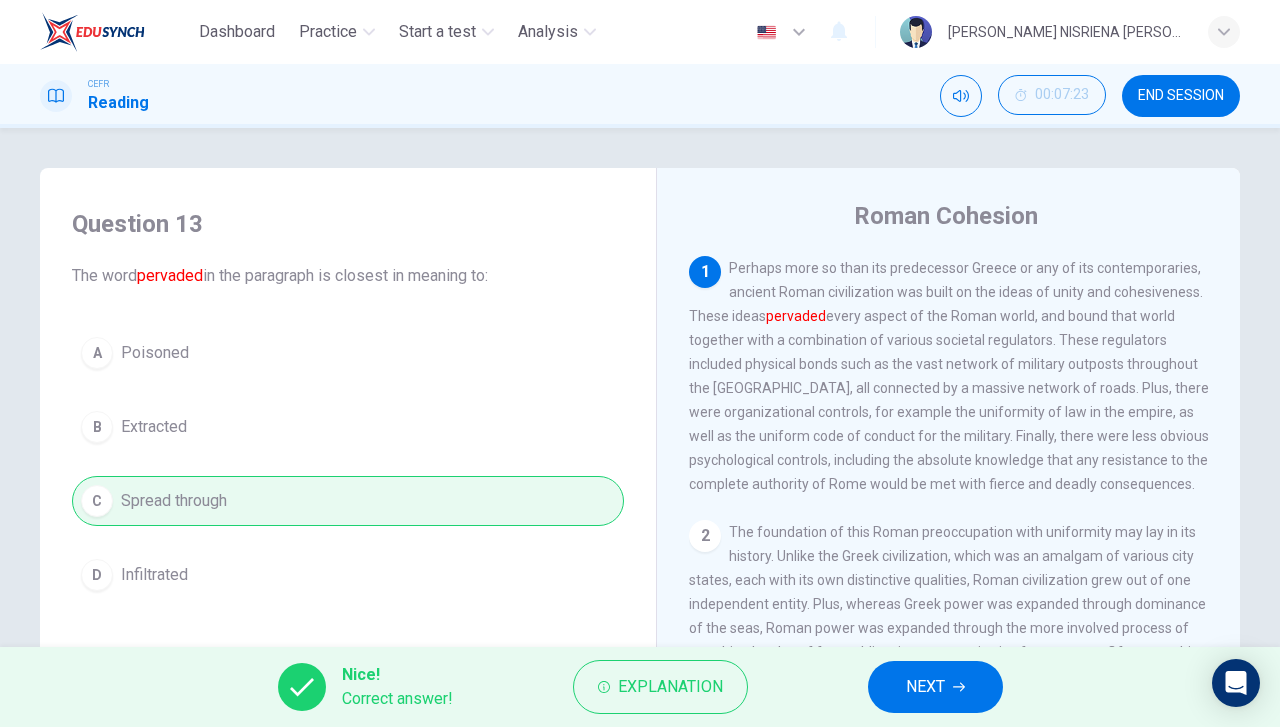 click on "NEXT" at bounding box center (925, 687) 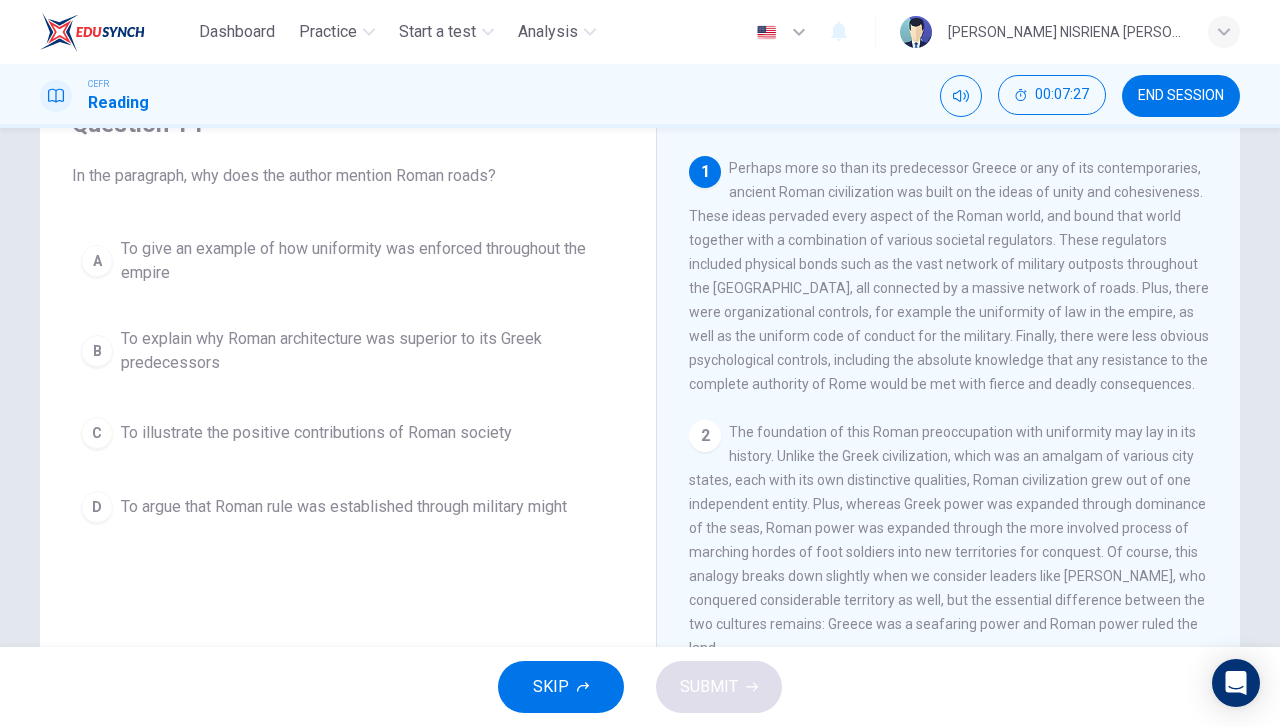 scroll, scrollTop: 0, scrollLeft: 0, axis: both 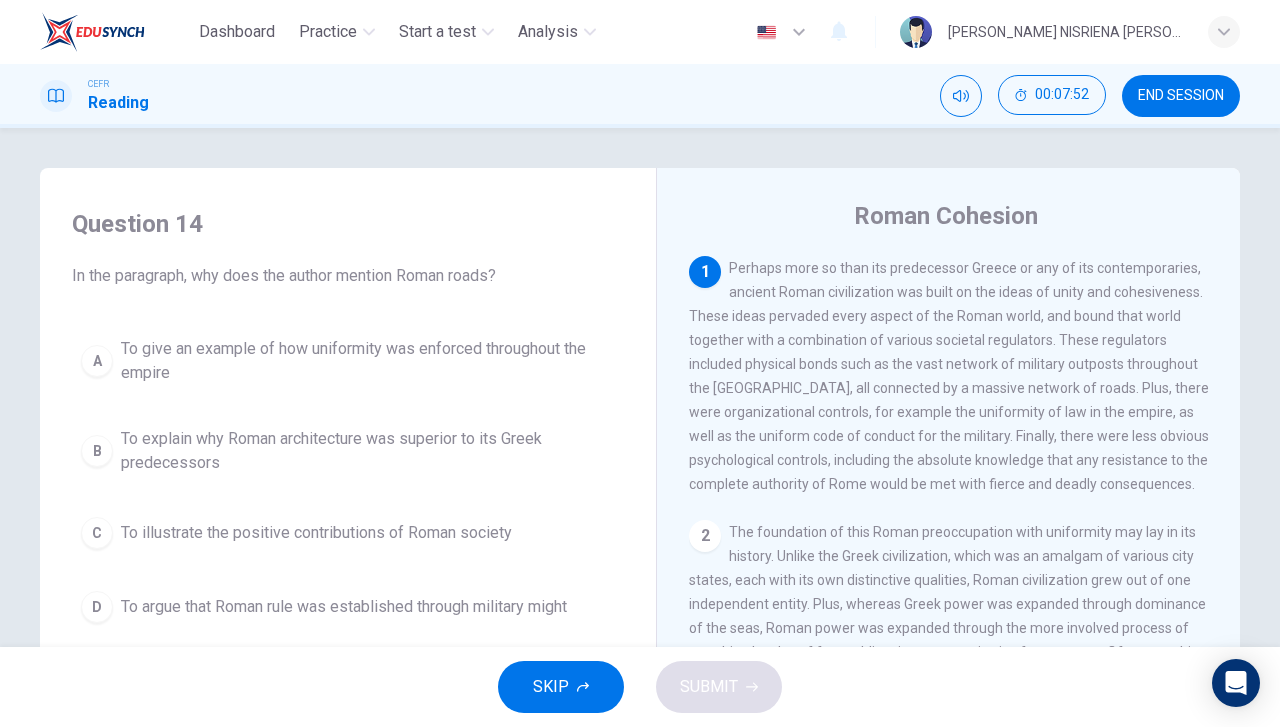 click on "To explain why Roman architecture was superior to its Greek predecessors" at bounding box center (368, 451) 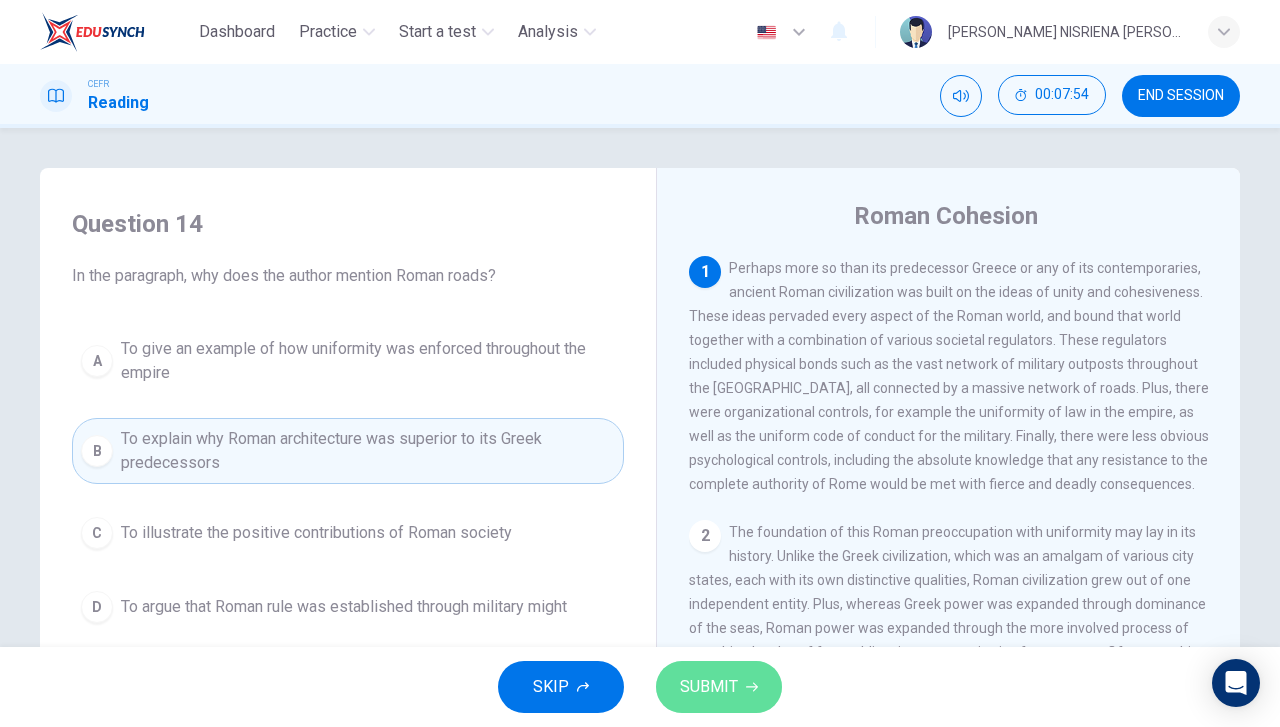 click on "SUBMIT" at bounding box center [709, 687] 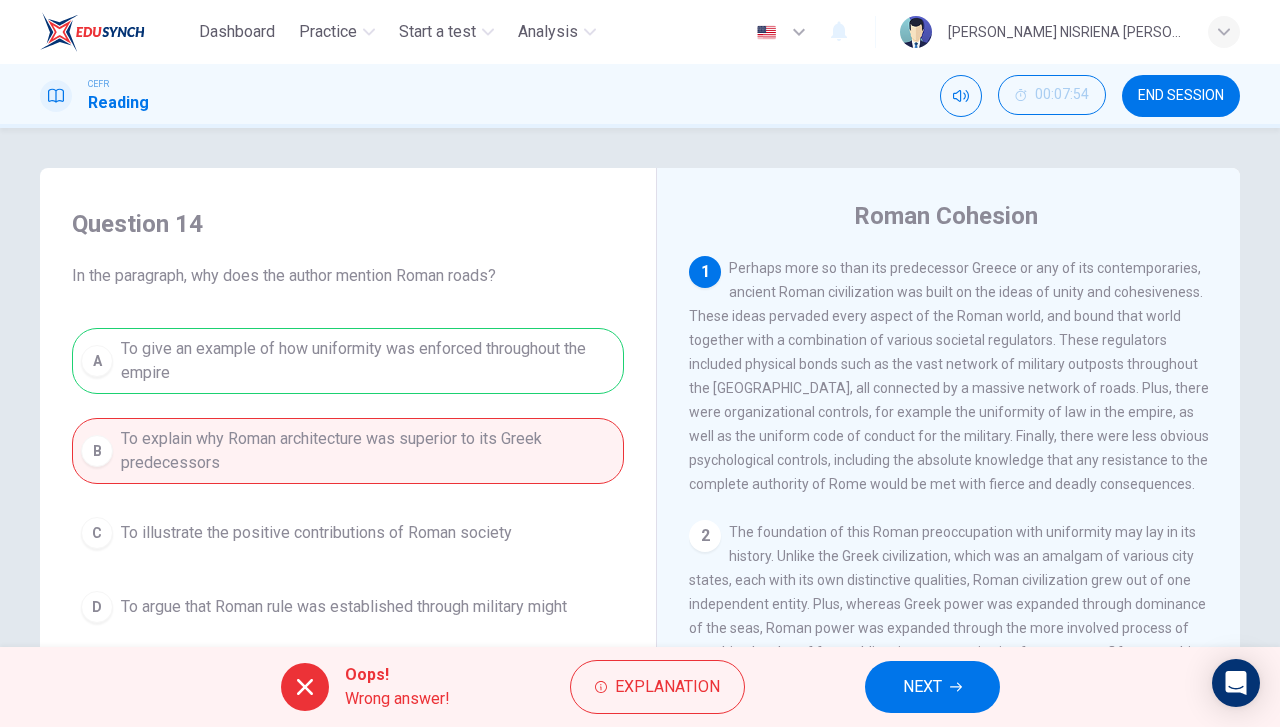 click on "NEXT" at bounding box center [932, 687] 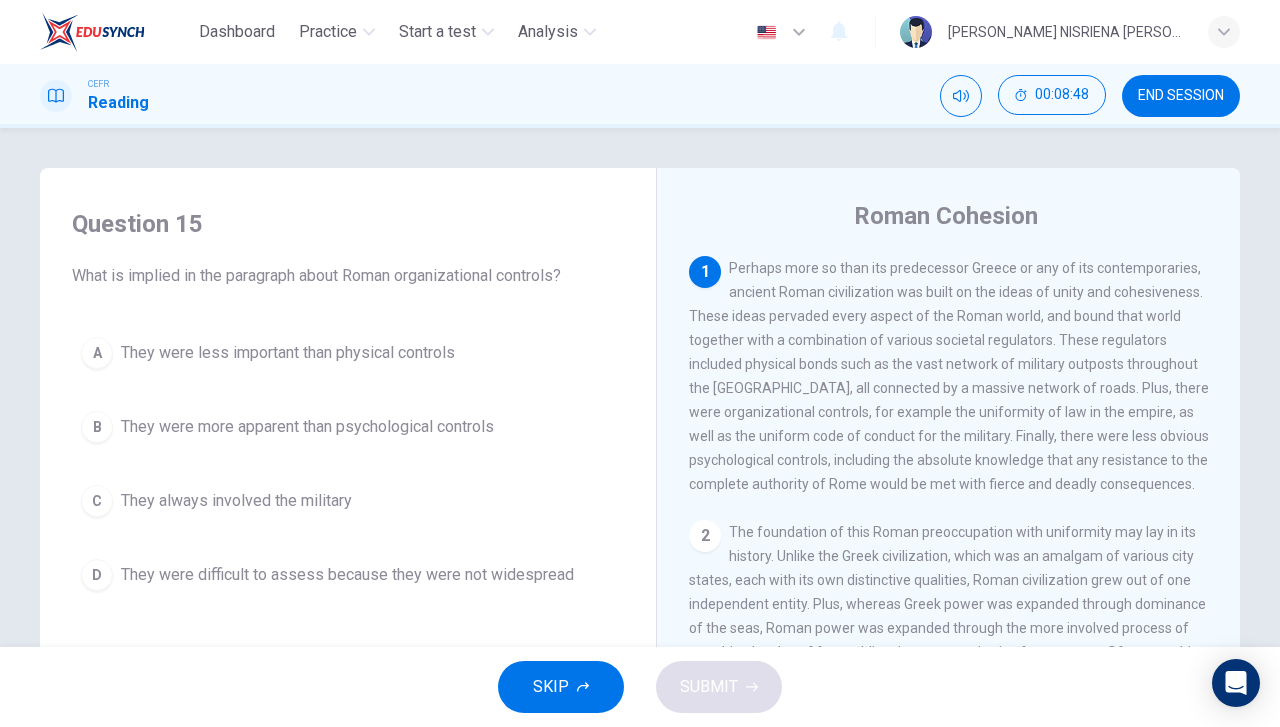 click on "C They always involved the military" at bounding box center (348, 501) 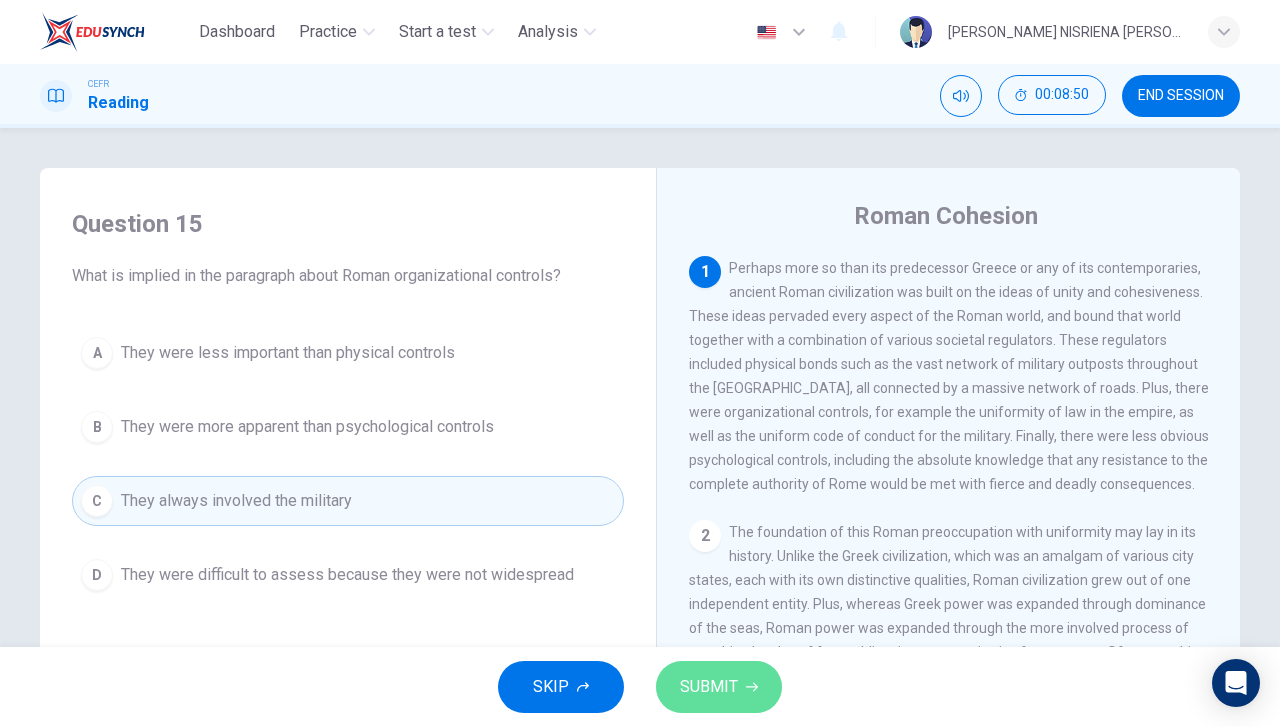 click on "SUBMIT" at bounding box center (709, 687) 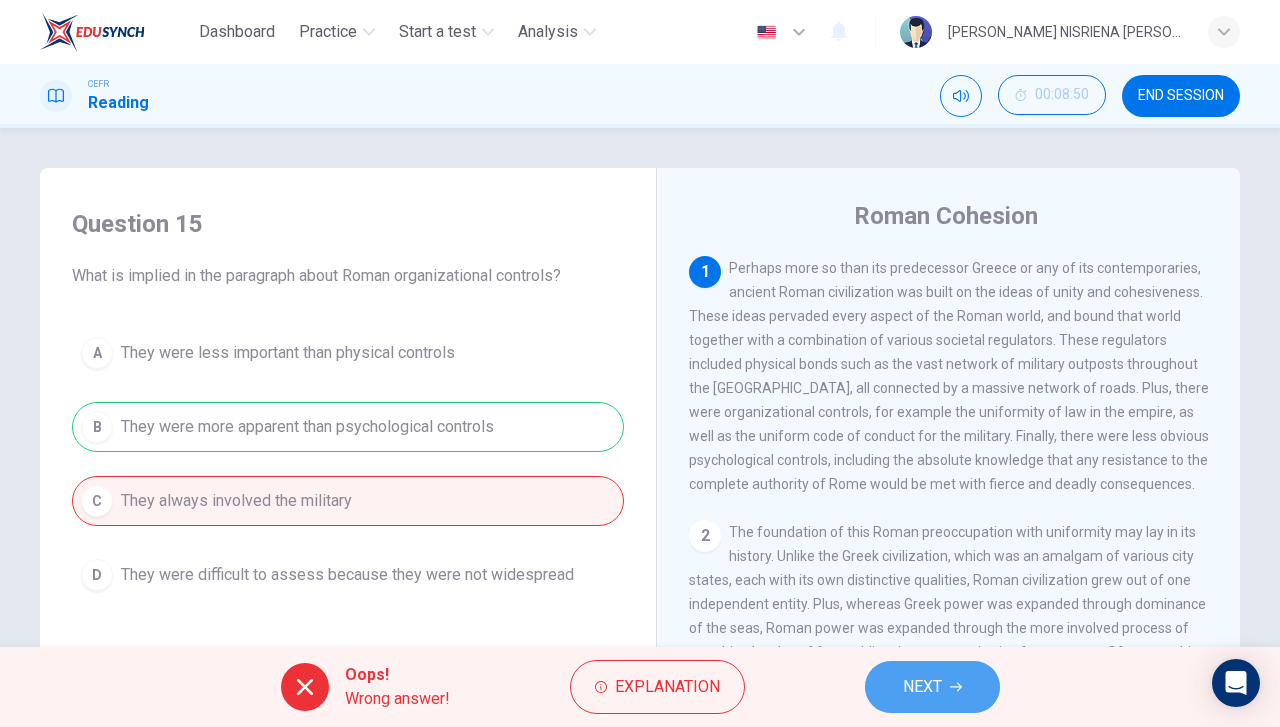 click on "NEXT" at bounding box center [922, 687] 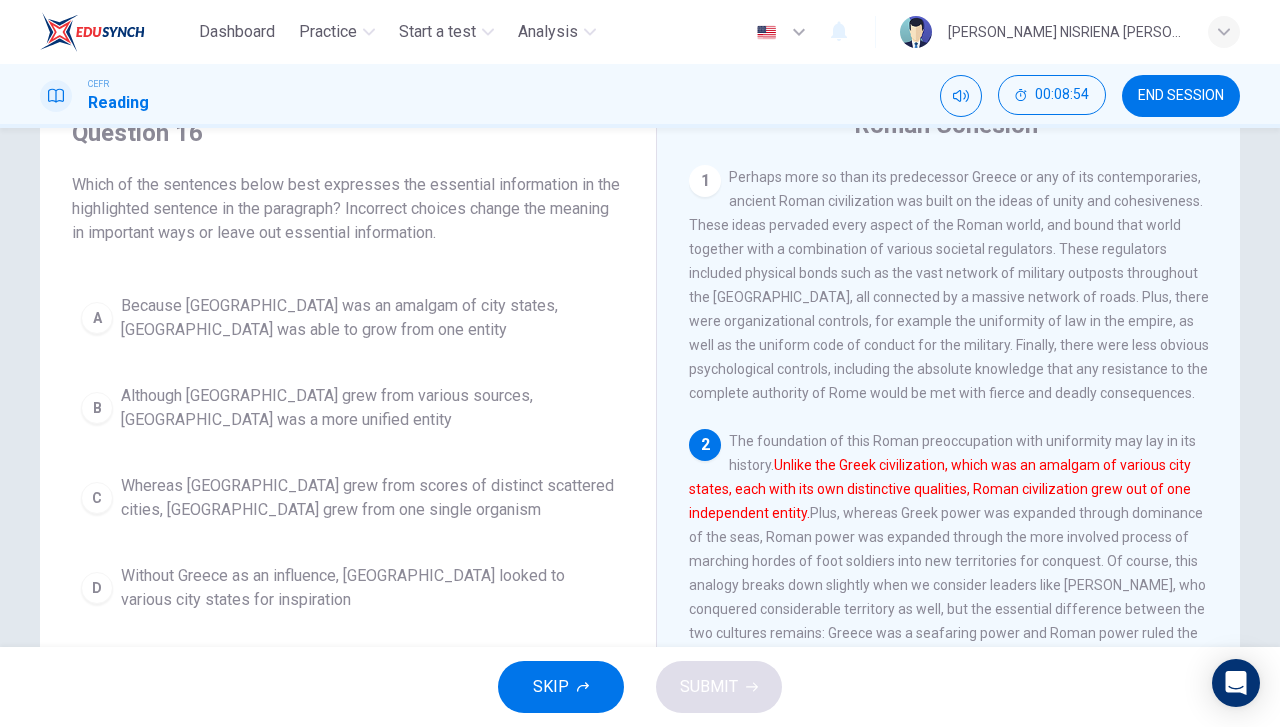 scroll, scrollTop: 100, scrollLeft: 0, axis: vertical 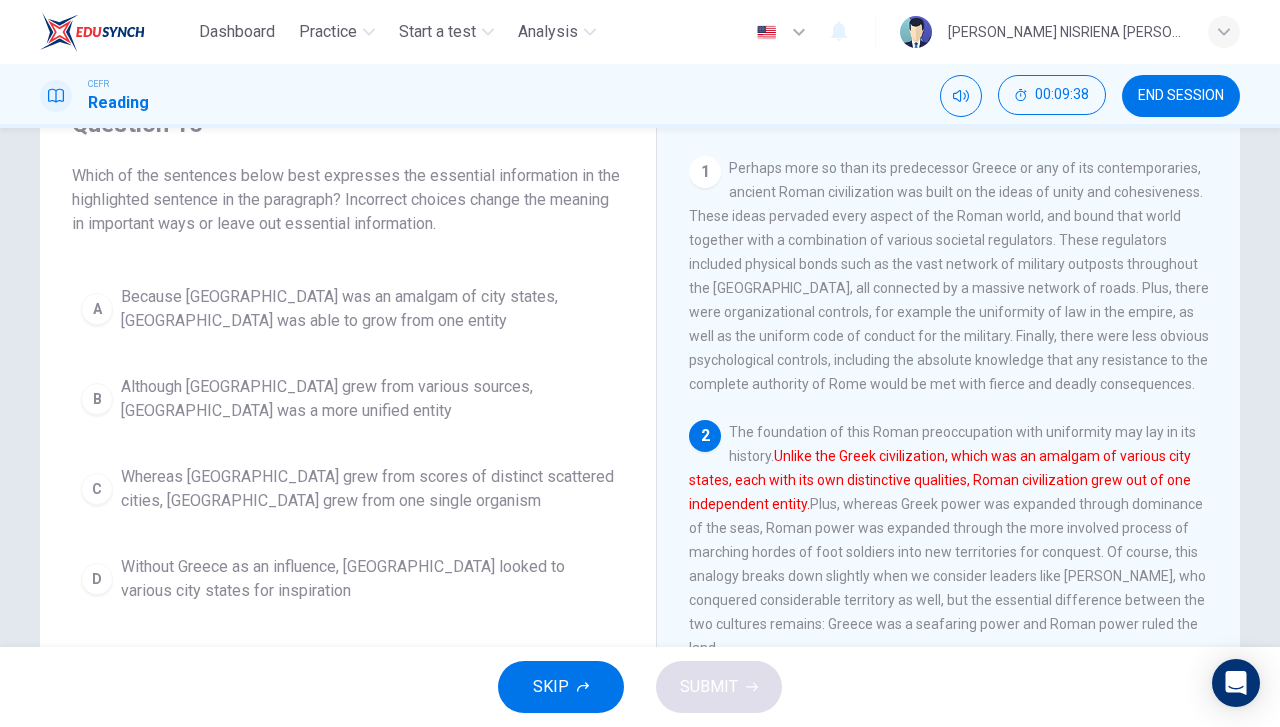 click on "Whereas [GEOGRAPHIC_DATA] grew from scores of distinct scattered cities, [GEOGRAPHIC_DATA] grew from one
single organism" at bounding box center [368, 489] 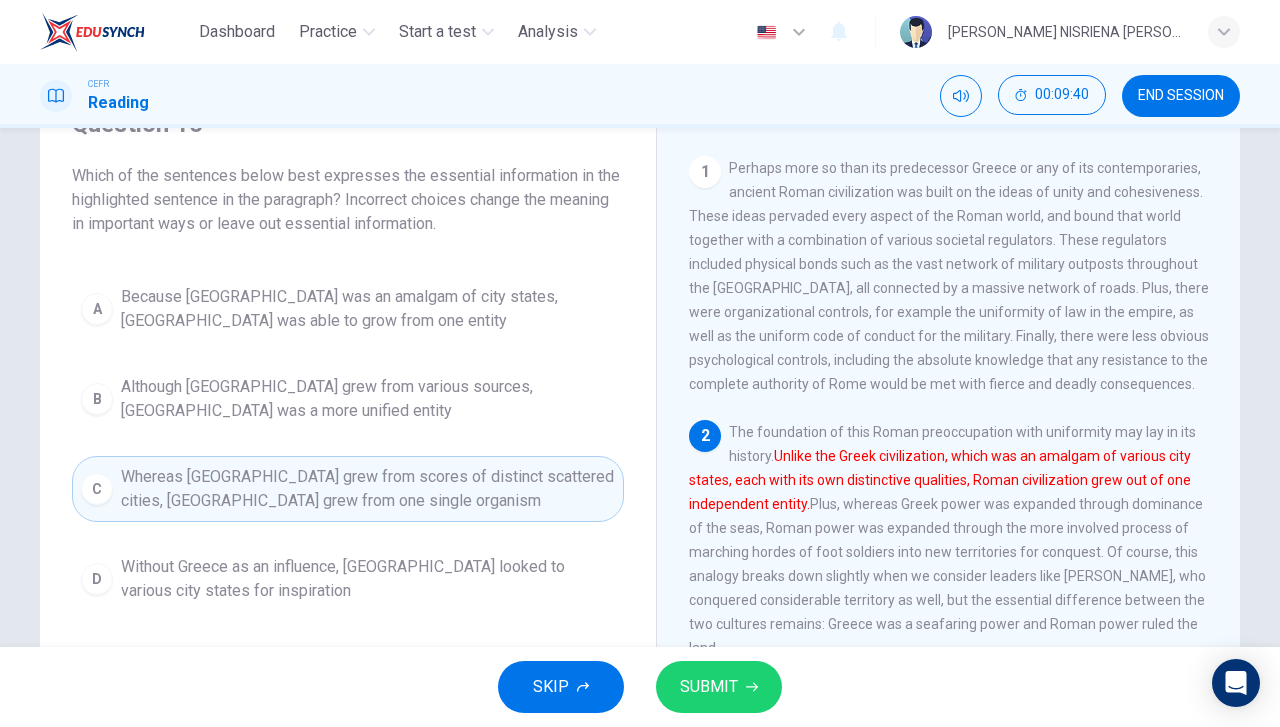 click on "SUBMIT" at bounding box center [719, 687] 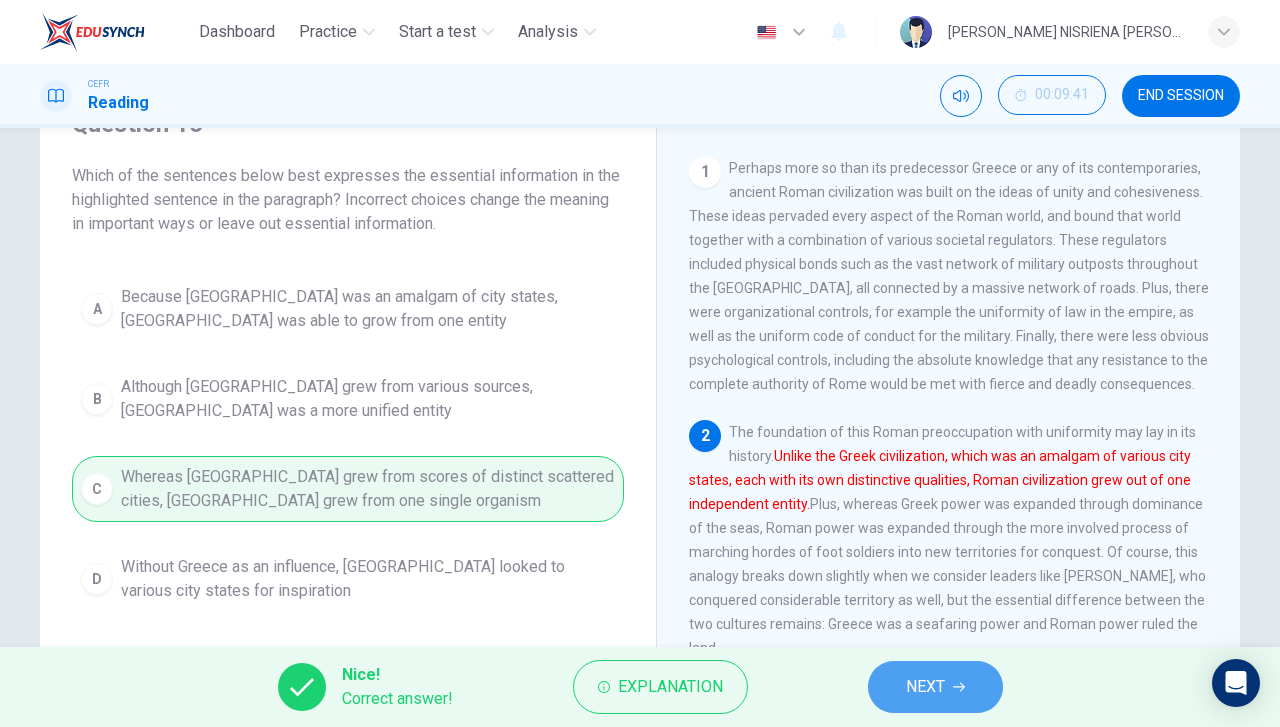 click on "NEXT" at bounding box center (925, 687) 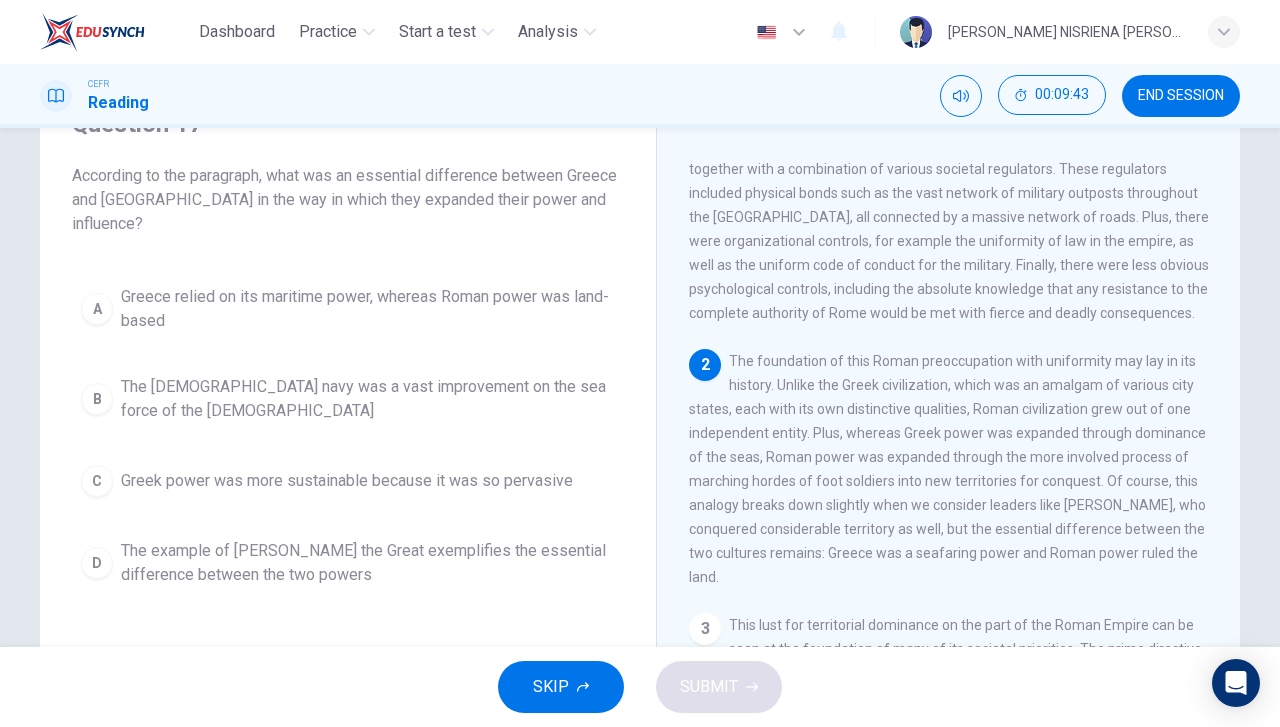 scroll, scrollTop: 100, scrollLeft: 0, axis: vertical 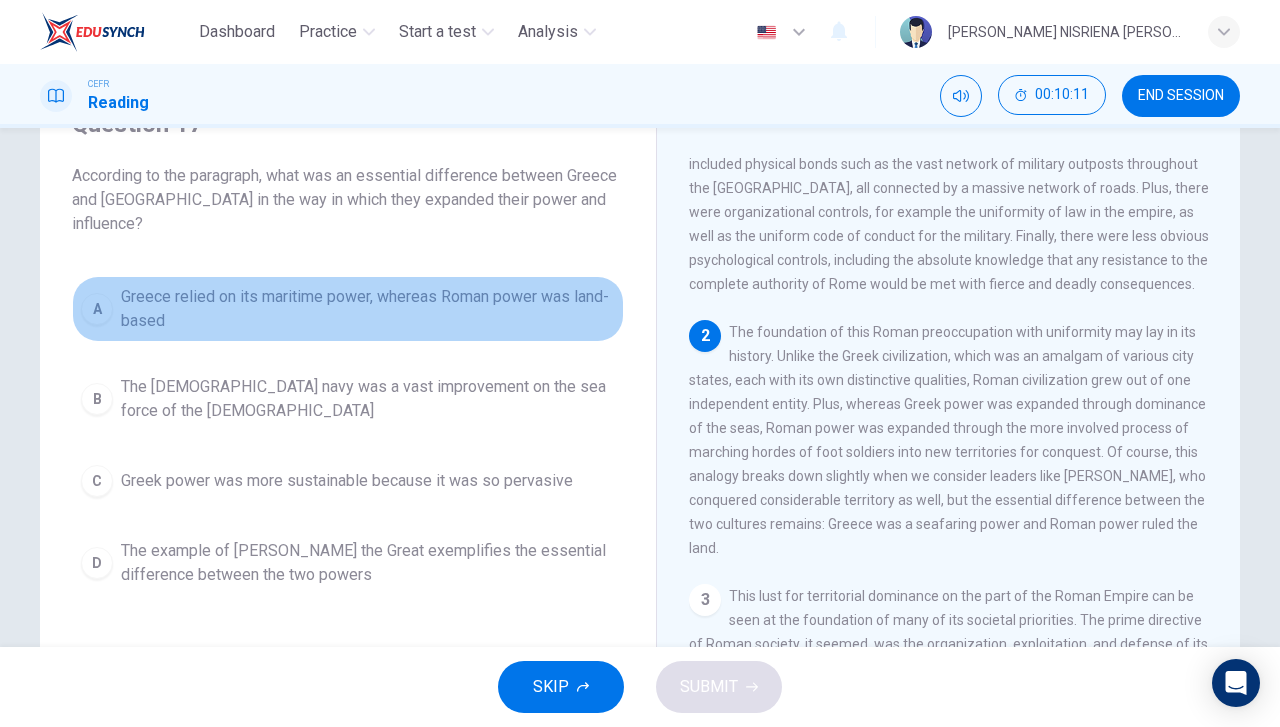 click on "A Greece relied on its maritime power, whereas Roman power was land-based" at bounding box center (348, 309) 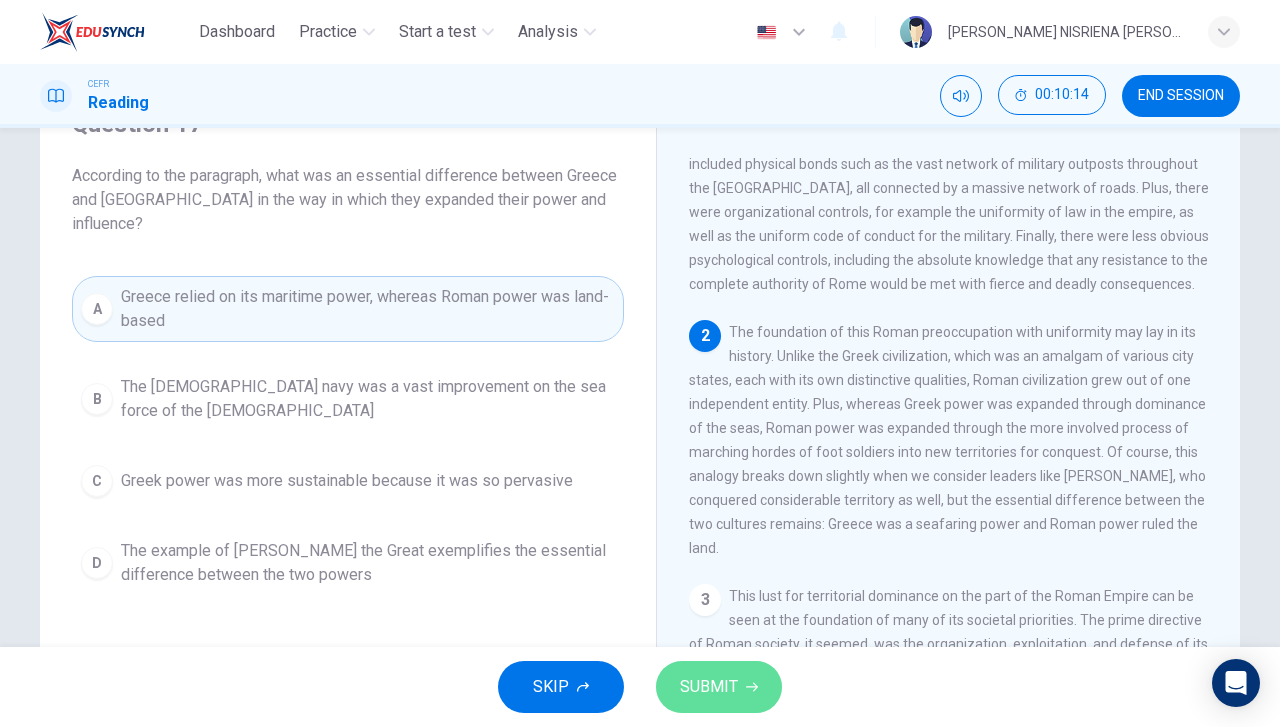 click on "SUBMIT" at bounding box center (719, 687) 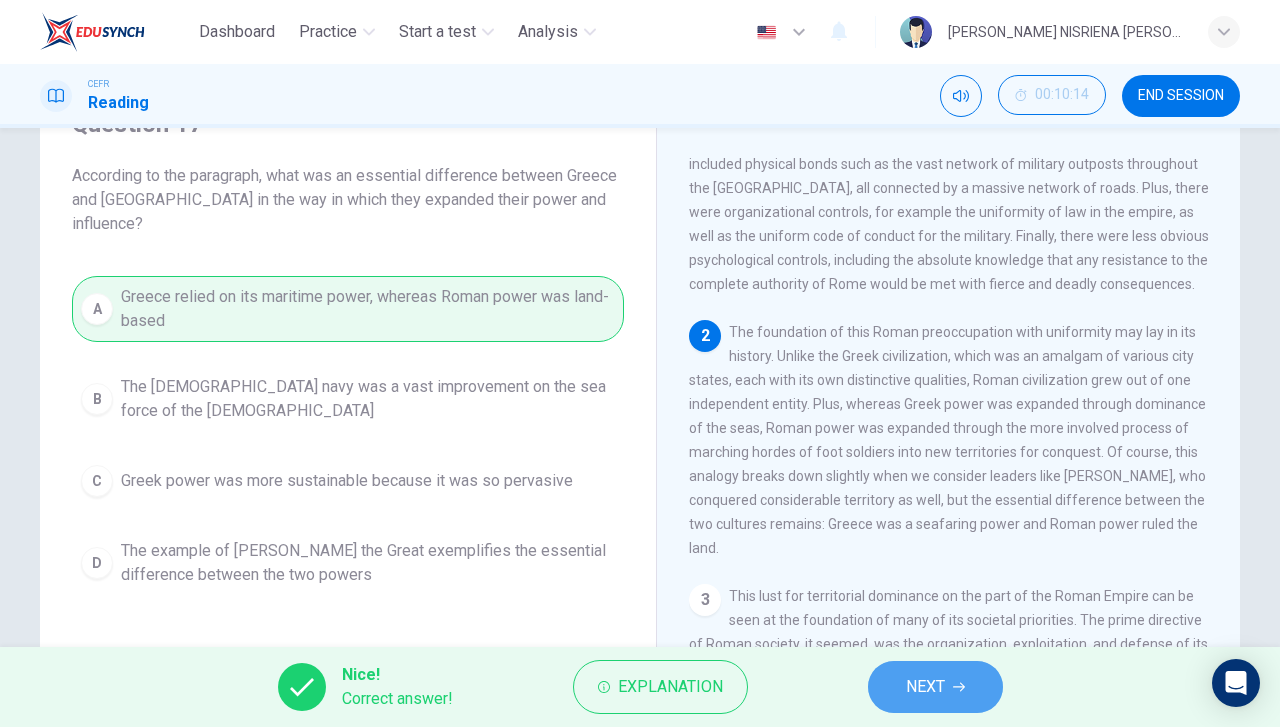 click on "NEXT" at bounding box center (935, 687) 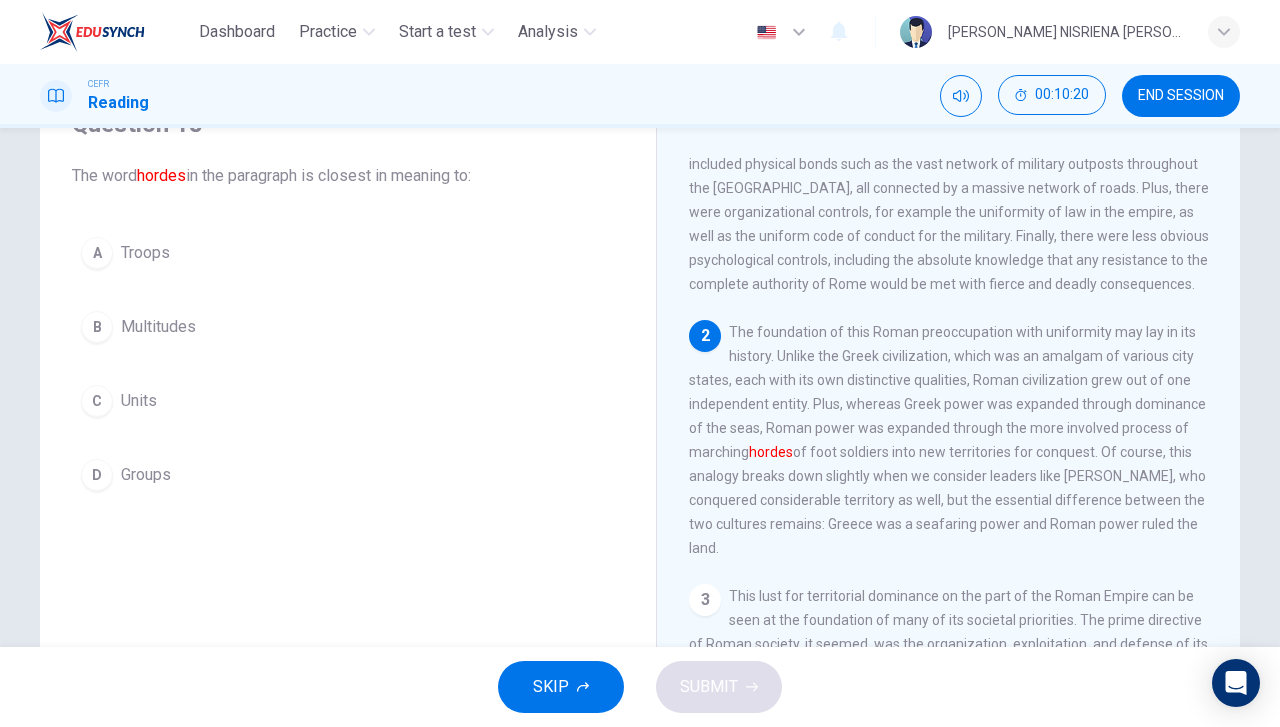 click on "A Troops" at bounding box center [348, 253] 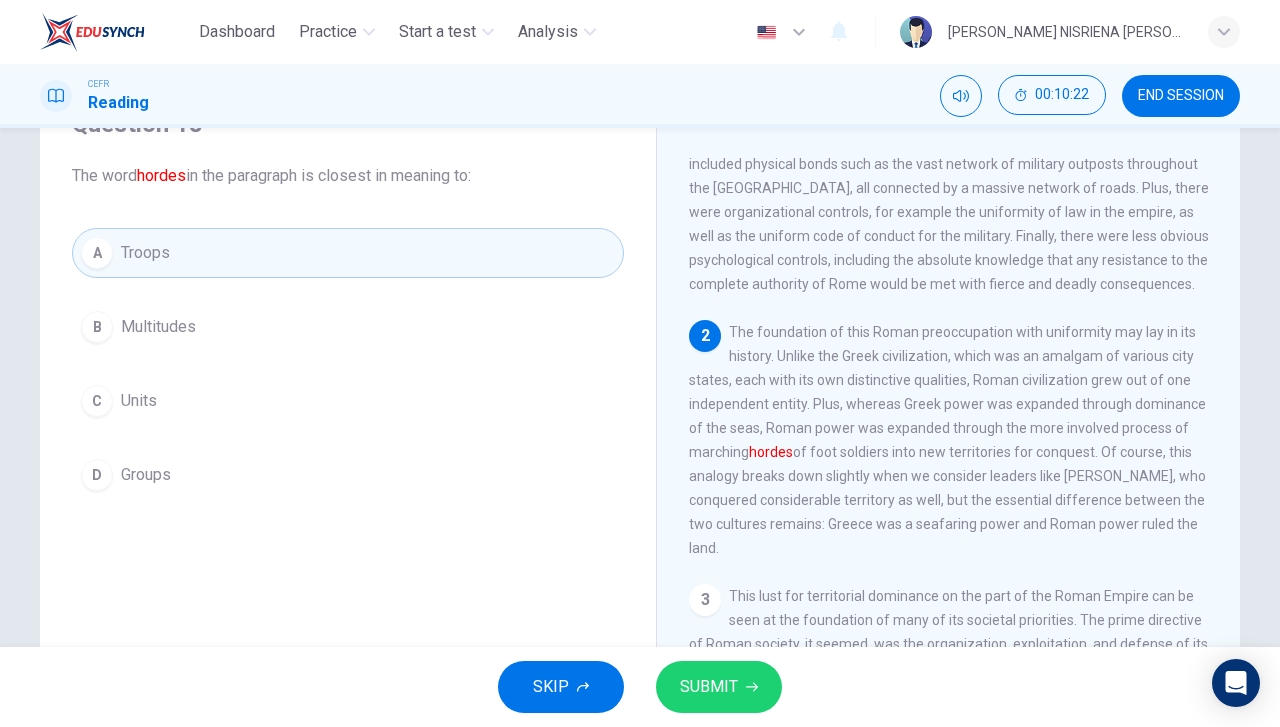 click on "SUBMIT" at bounding box center (709, 687) 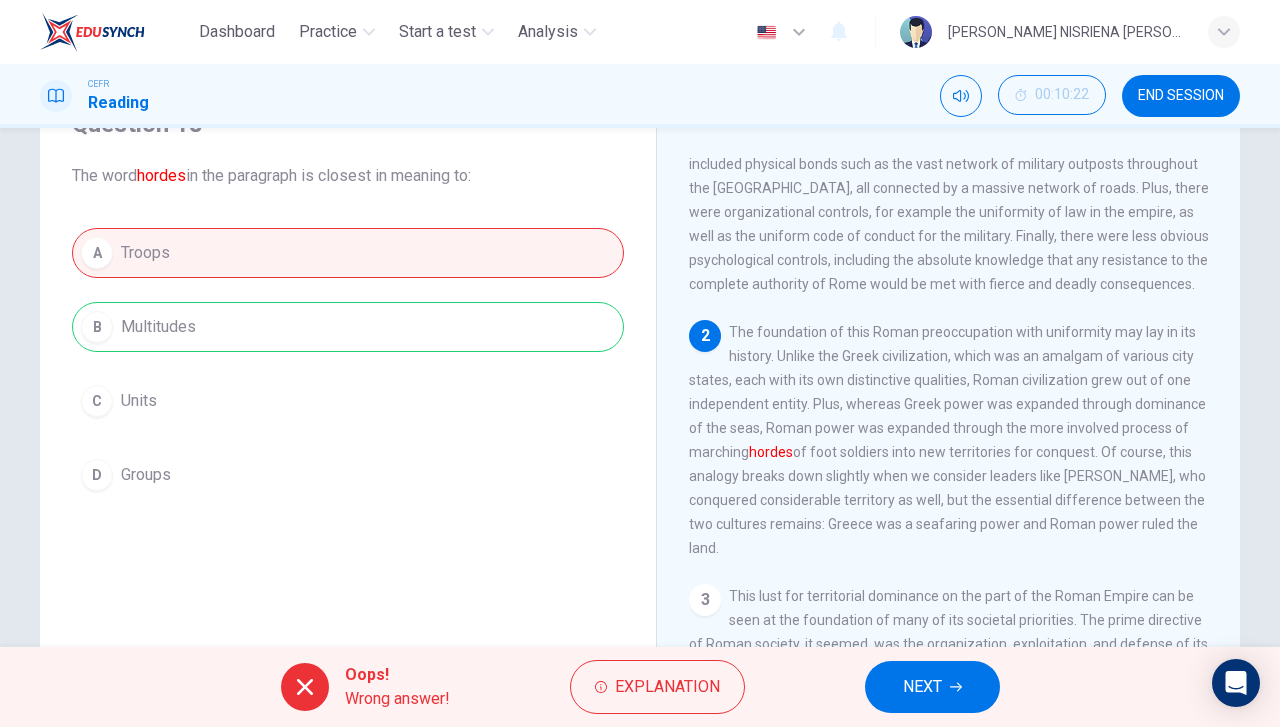click on "NEXT" at bounding box center [932, 687] 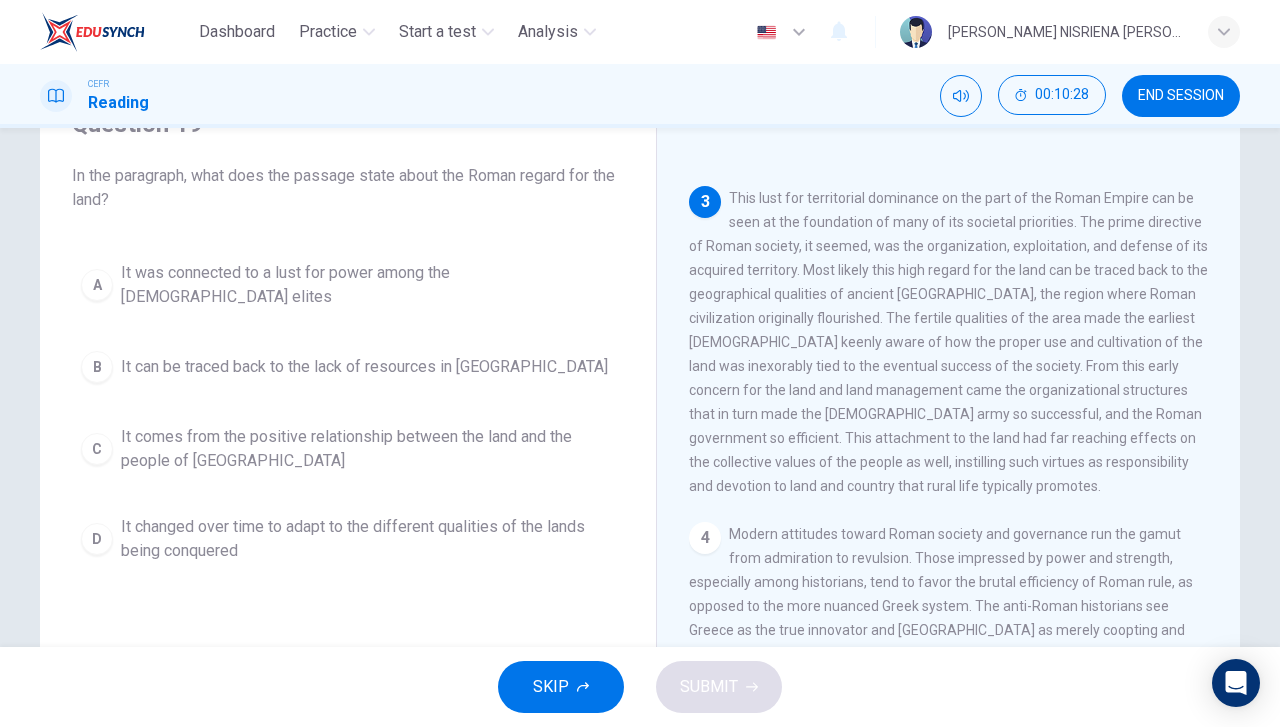 scroll, scrollTop: 500, scrollLeft: 0, axis: vertical 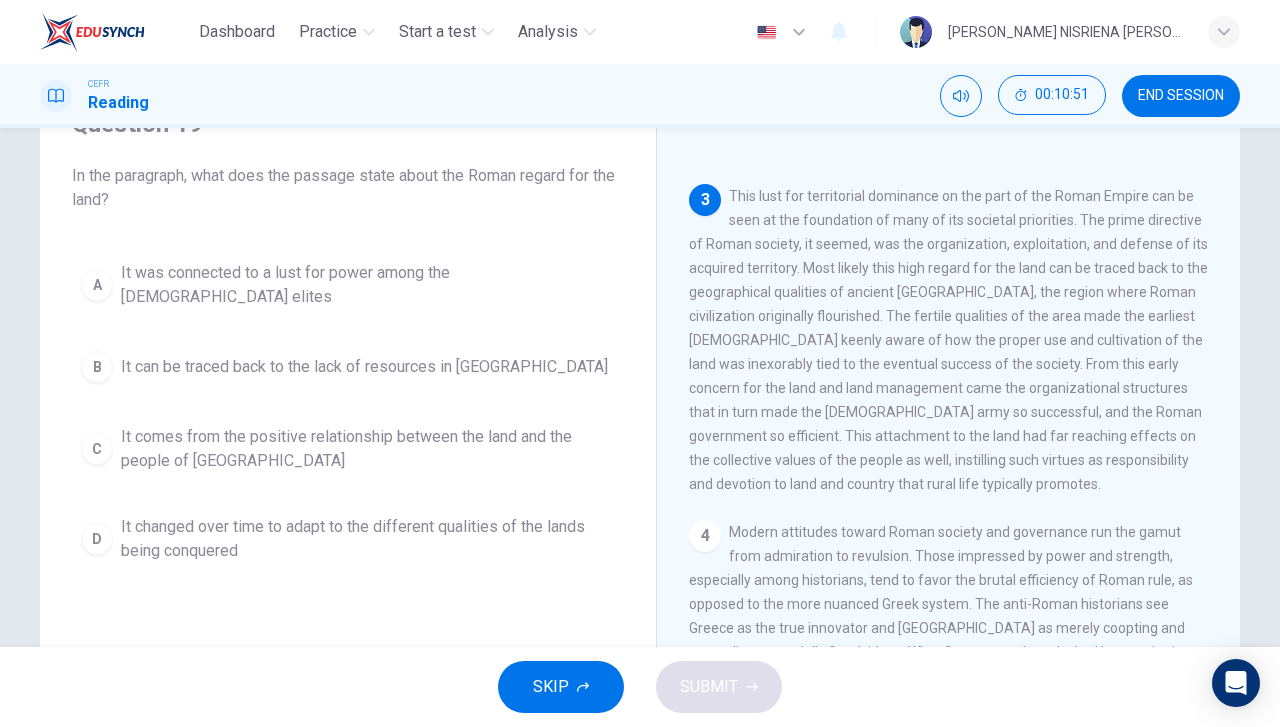click on "It comes from the positive relationship between the land and the people of [GEOGRAPHIC_DATA]" at bounding box center (368, 449) 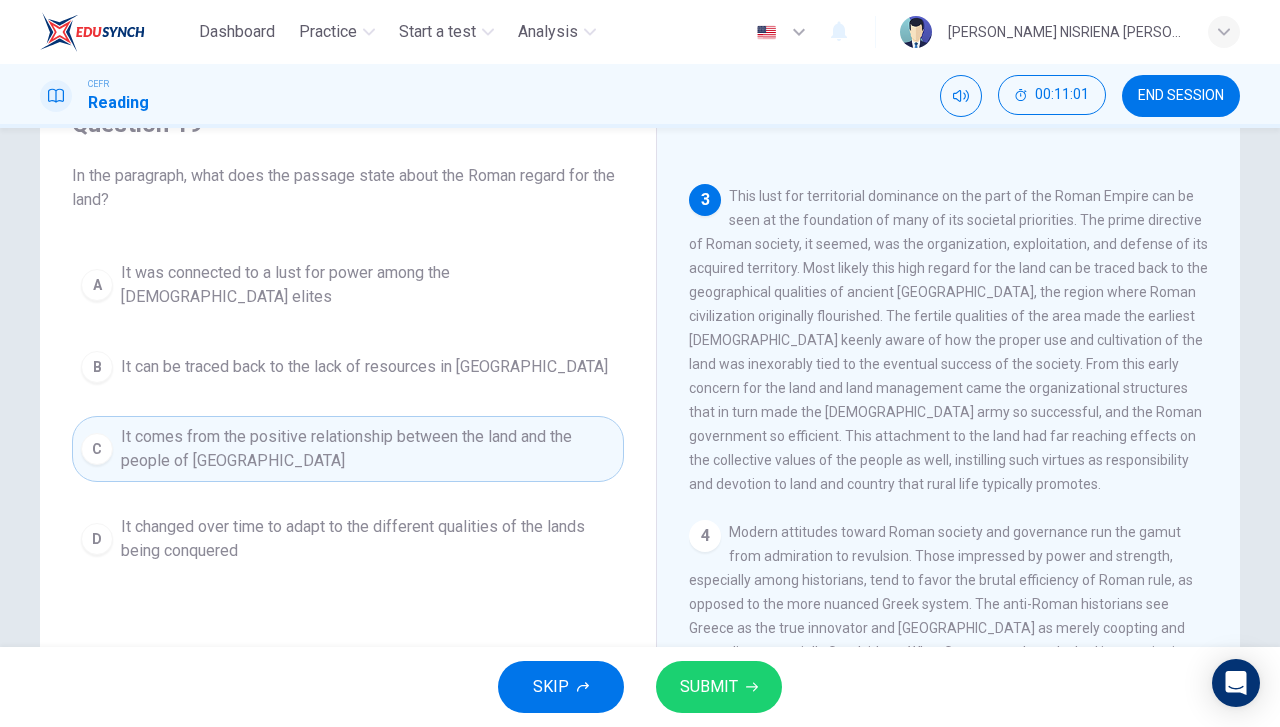 click on "B It can be traced back to the lack of resources in [GEOGRAPHIC_DATA]" at bounding box center [348, 367] 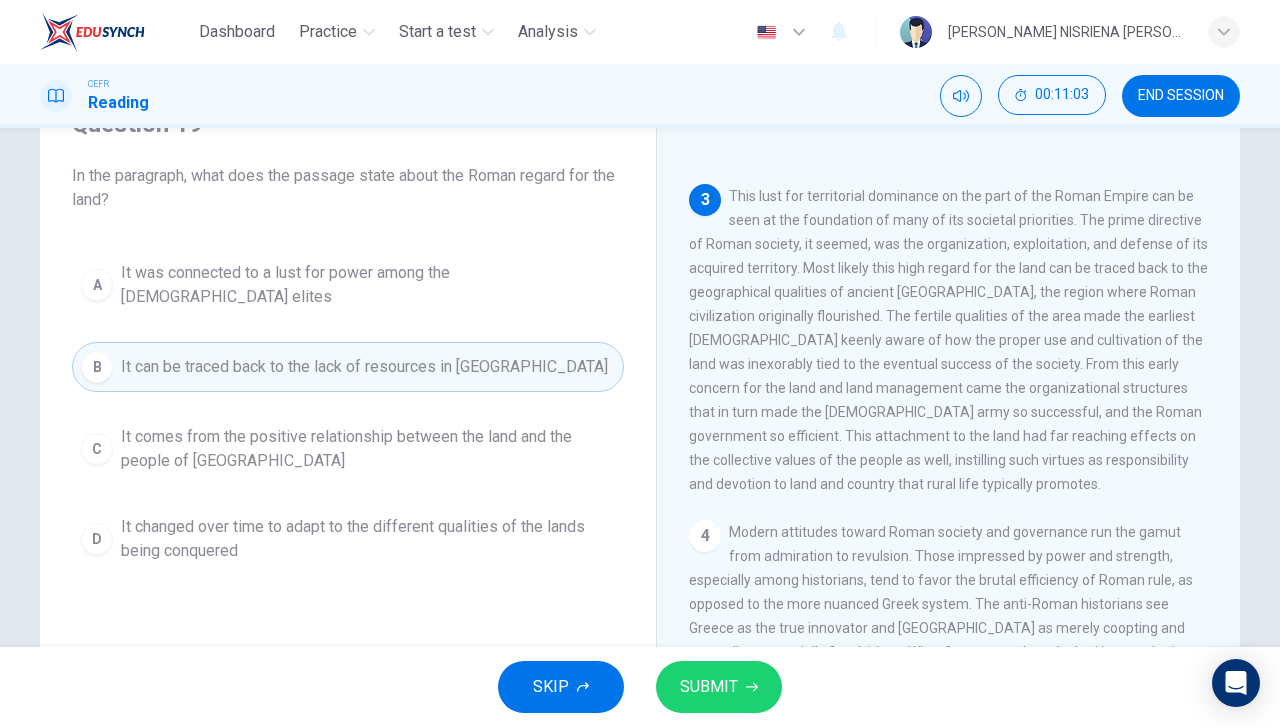 click on "It comes from the positive relationship between the land and the people of [GEOGRAPHIC_DATA]" at bounding box center (368, 449) 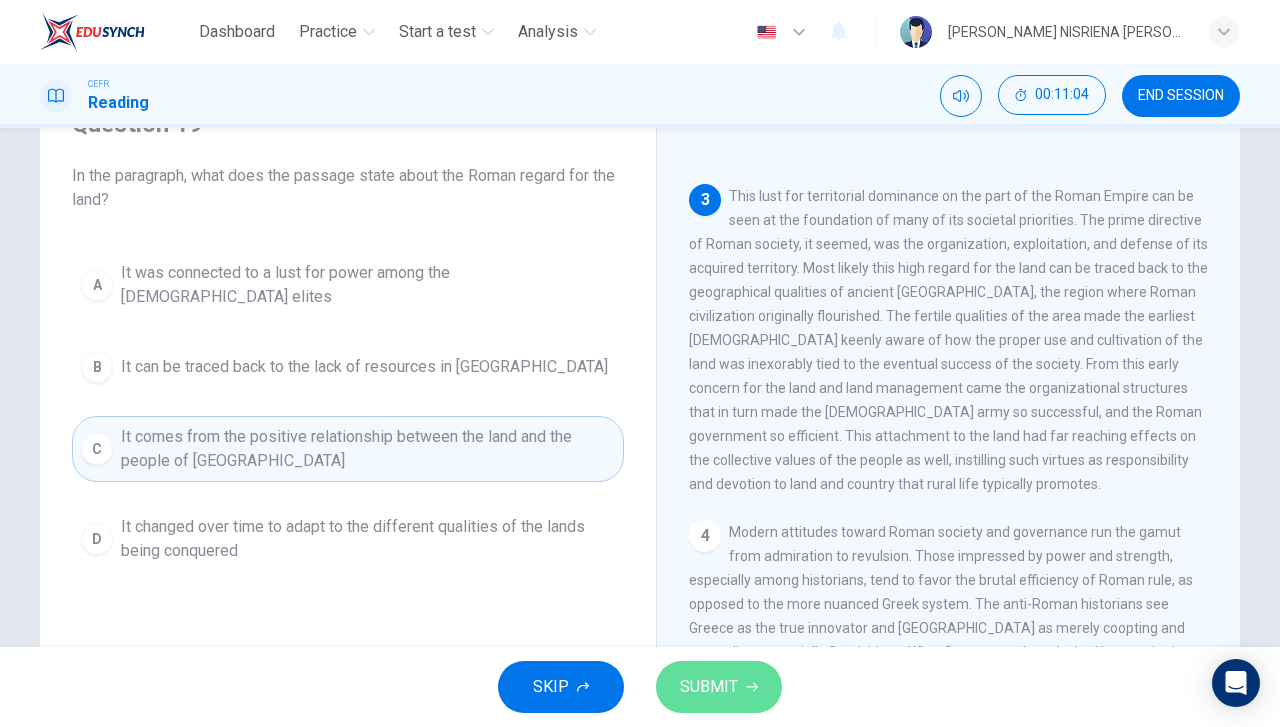 click on "SUBMIT" at bounding box center [709, 687] 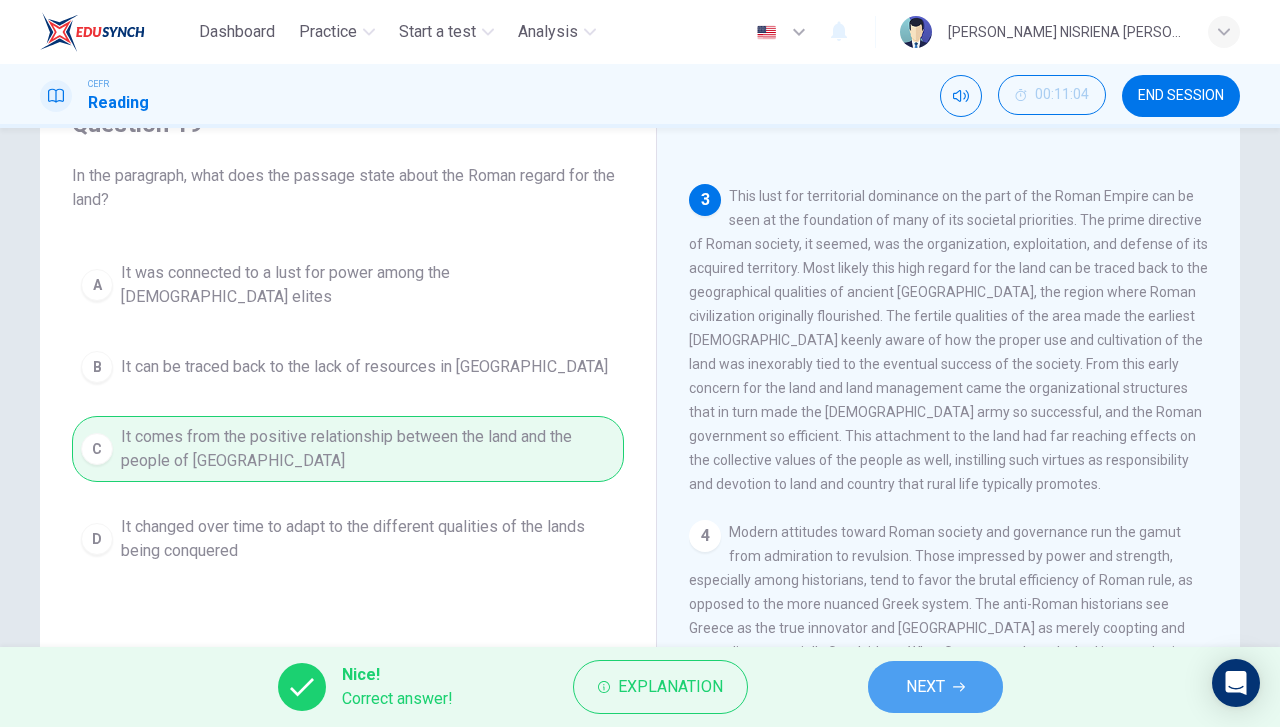 click on "NEXT" at bounding box center (935, 687) 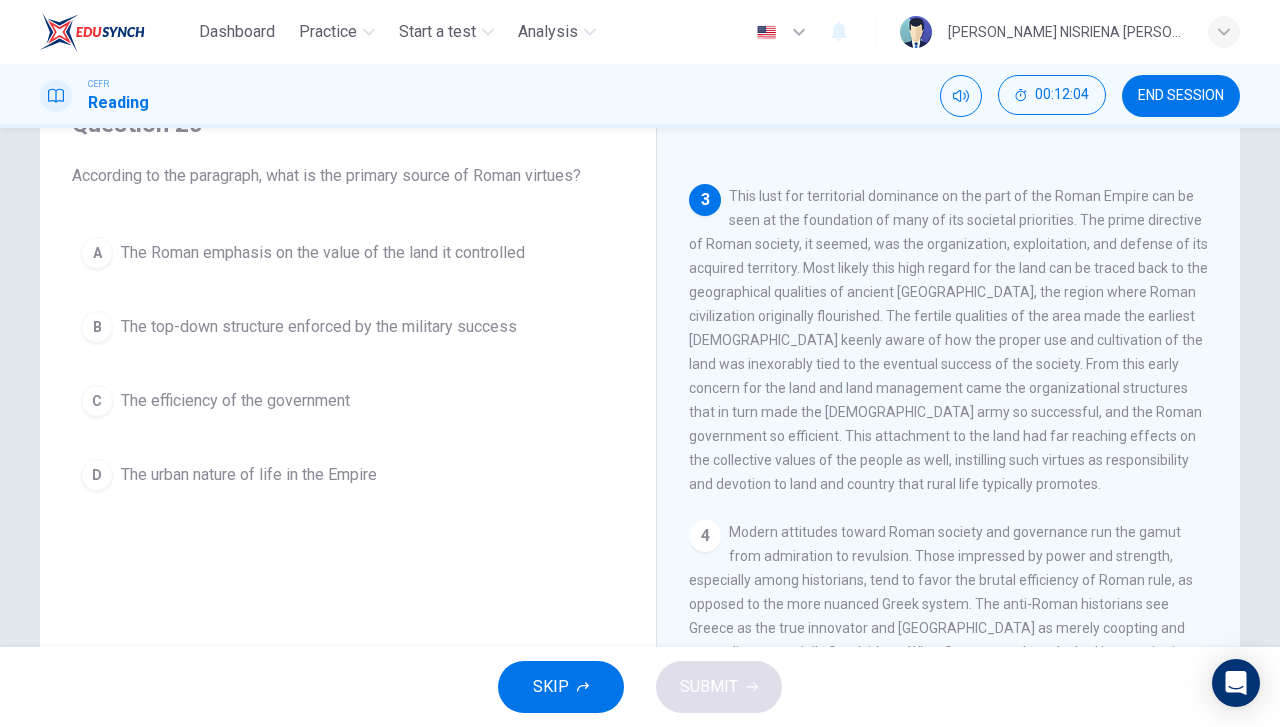 click on "The Roman emphasis on the value of the land it controlled" at bounding box center [323, 253] 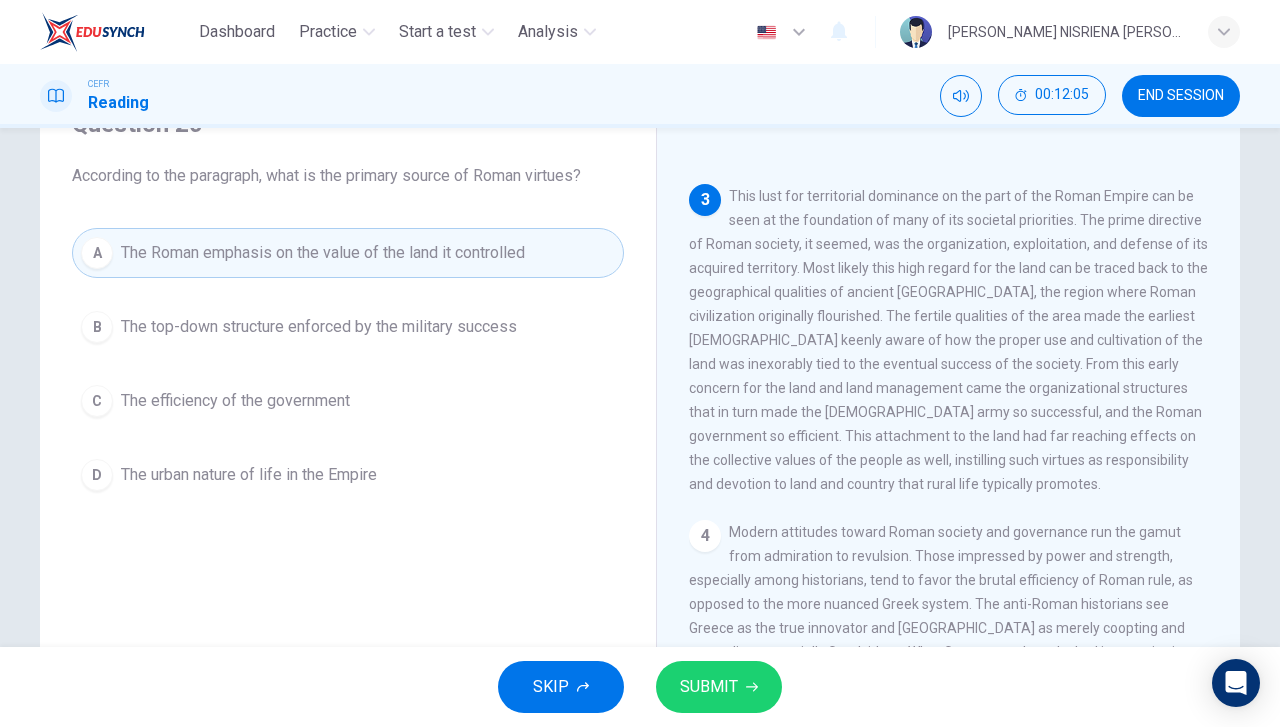 click on "SUBMIT" at bounding box center [709, 687] 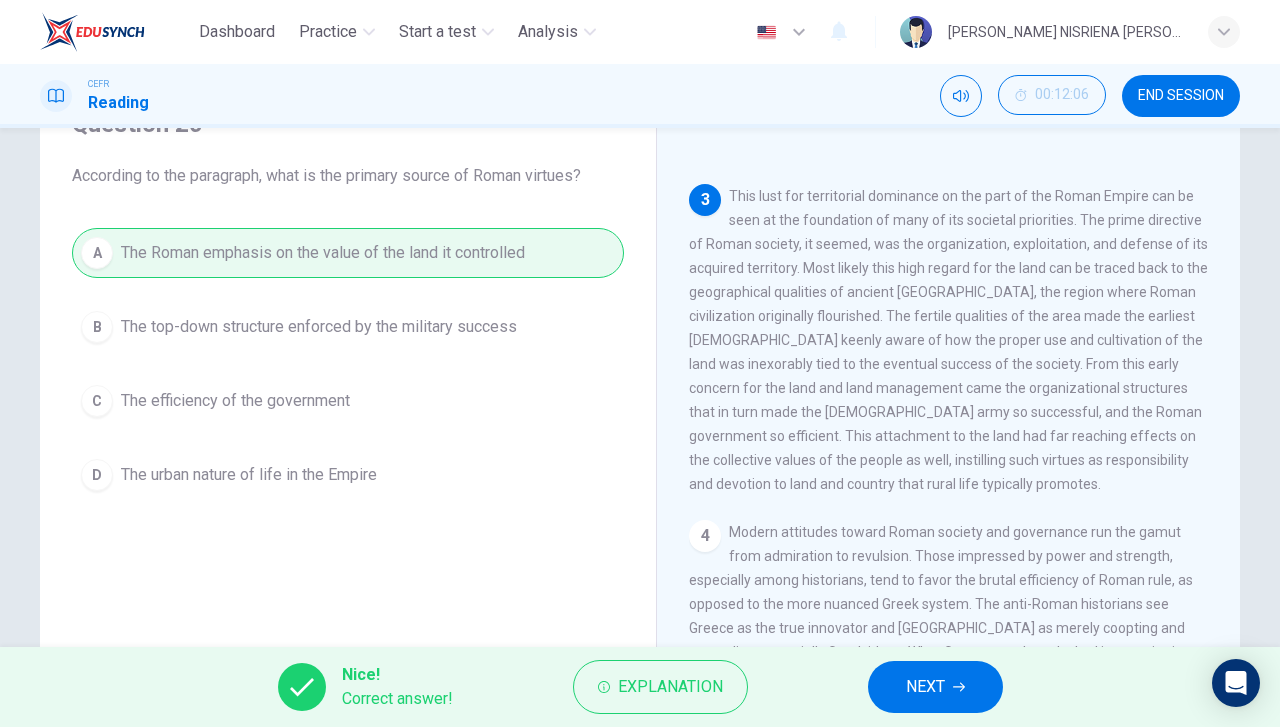 click on "NEXT" at bounding box center [925, 687] 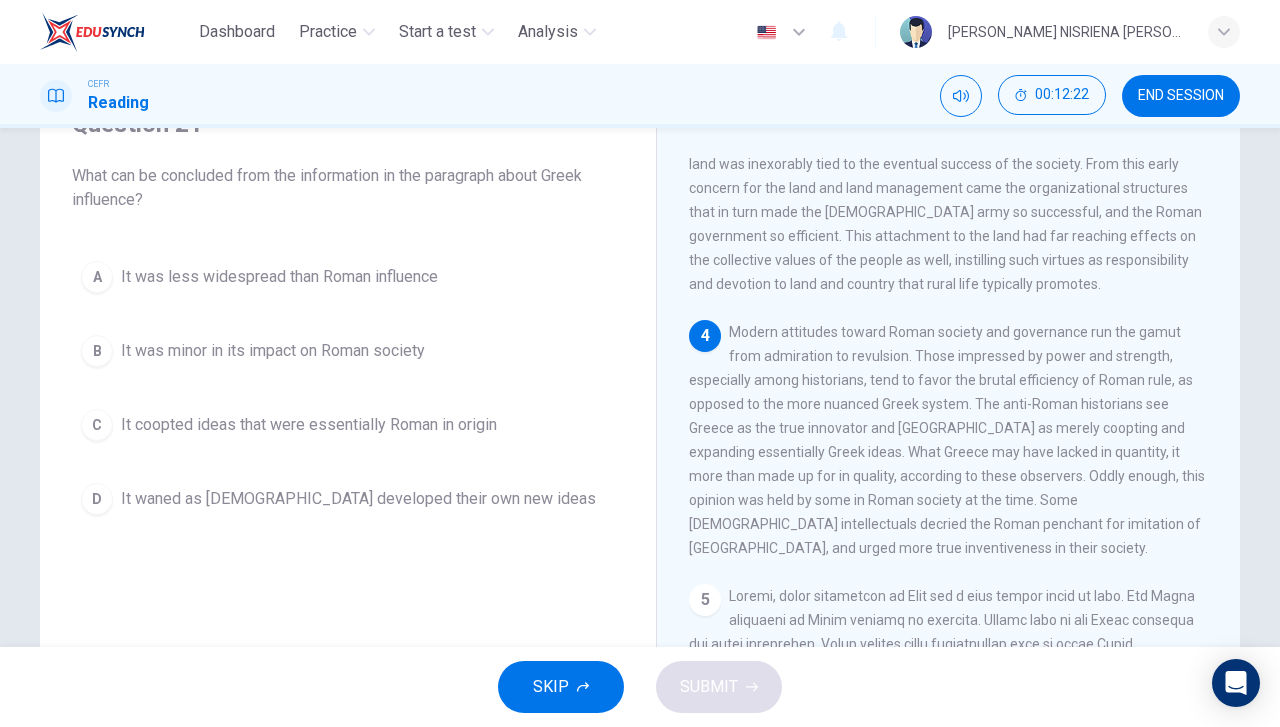 scroll, scrollTop: 800, scrollLeft: 0, axis: vertical 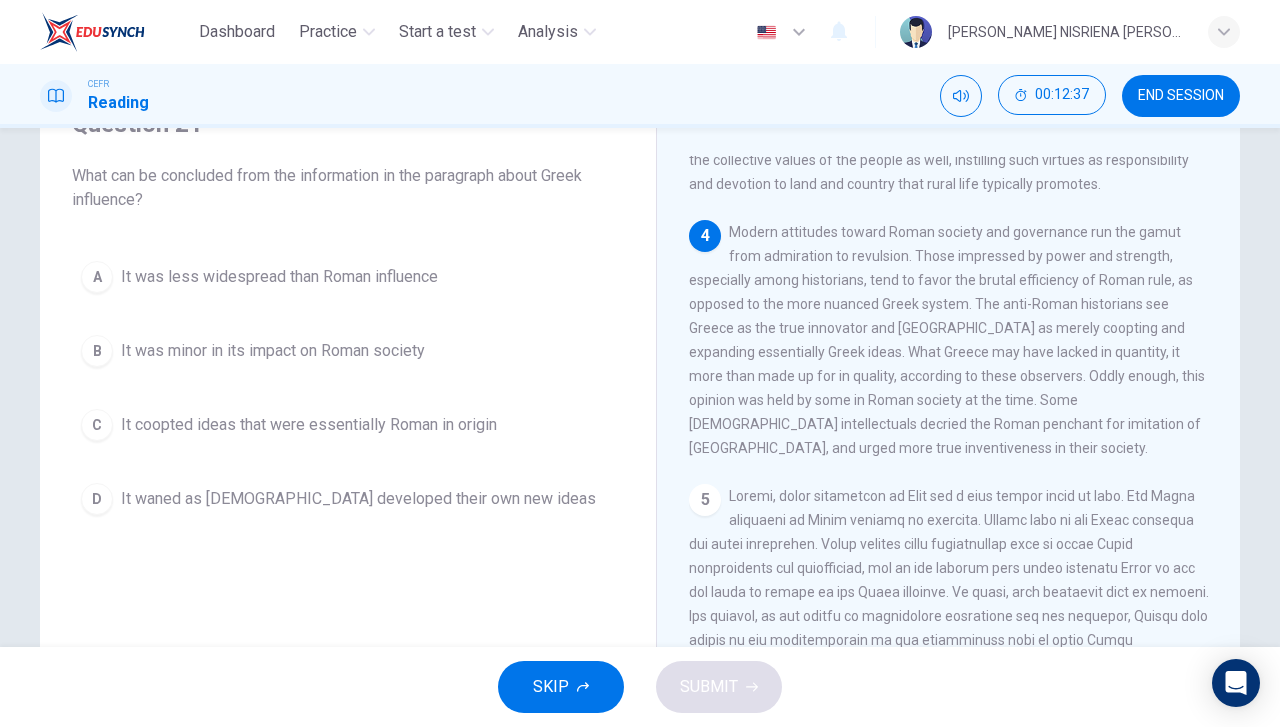click on "D It waned as [DEMOGRAPHIC_DATA] developed their own new ideas" at bounding box center (348, 499) 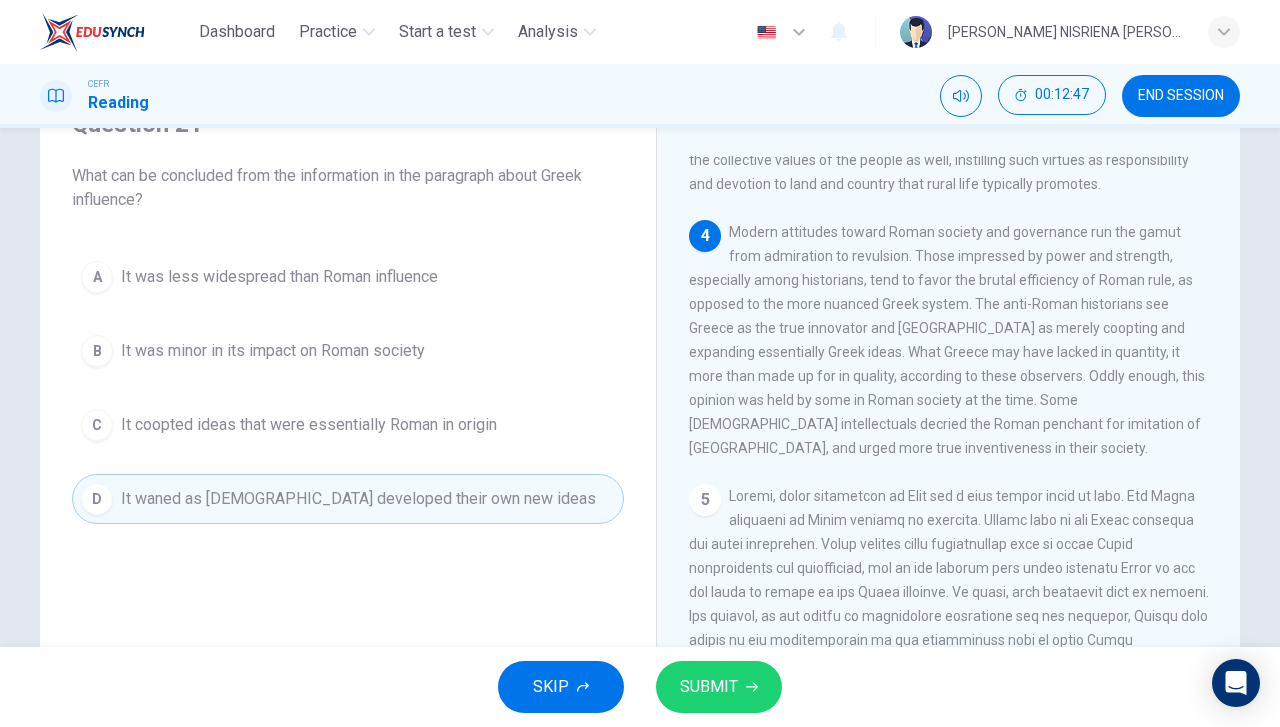 click on "SUBMIT" at bounding box center (719, 687) 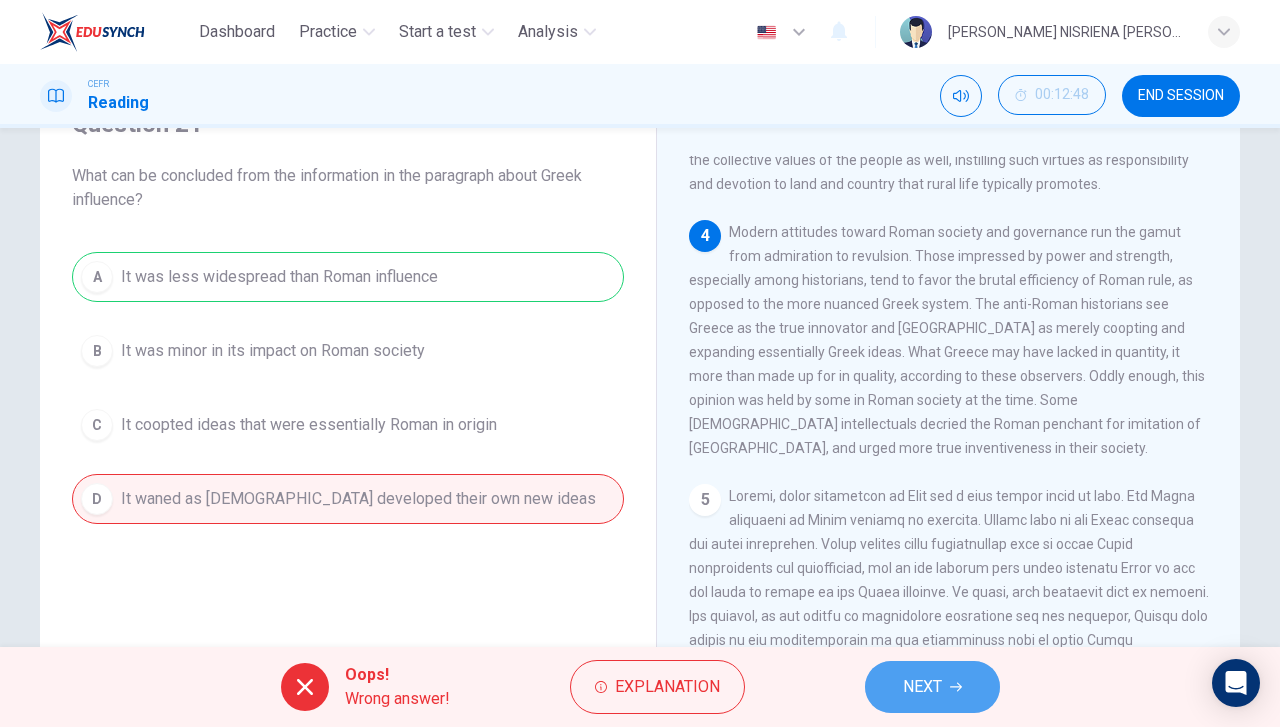 click on "NEXT" at bounding box center [932, 687] 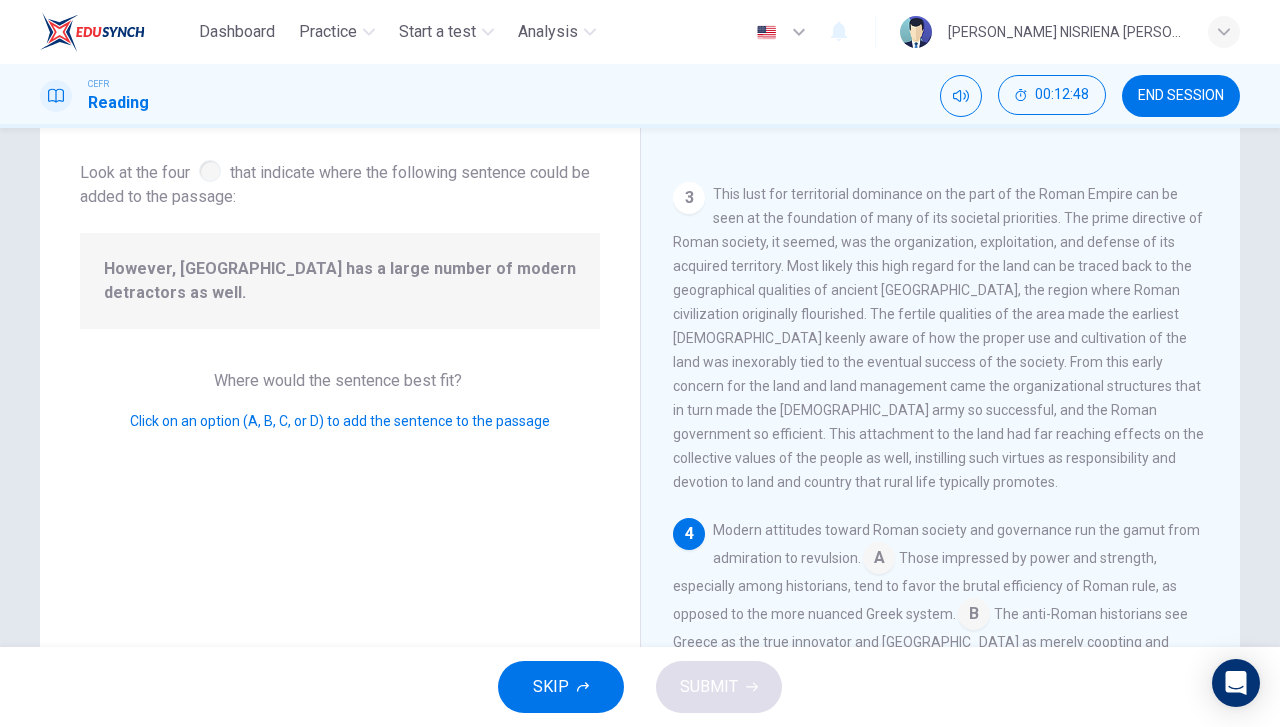 scroll, scrollTop: 783, scrollLeft: 0, axis: vertical 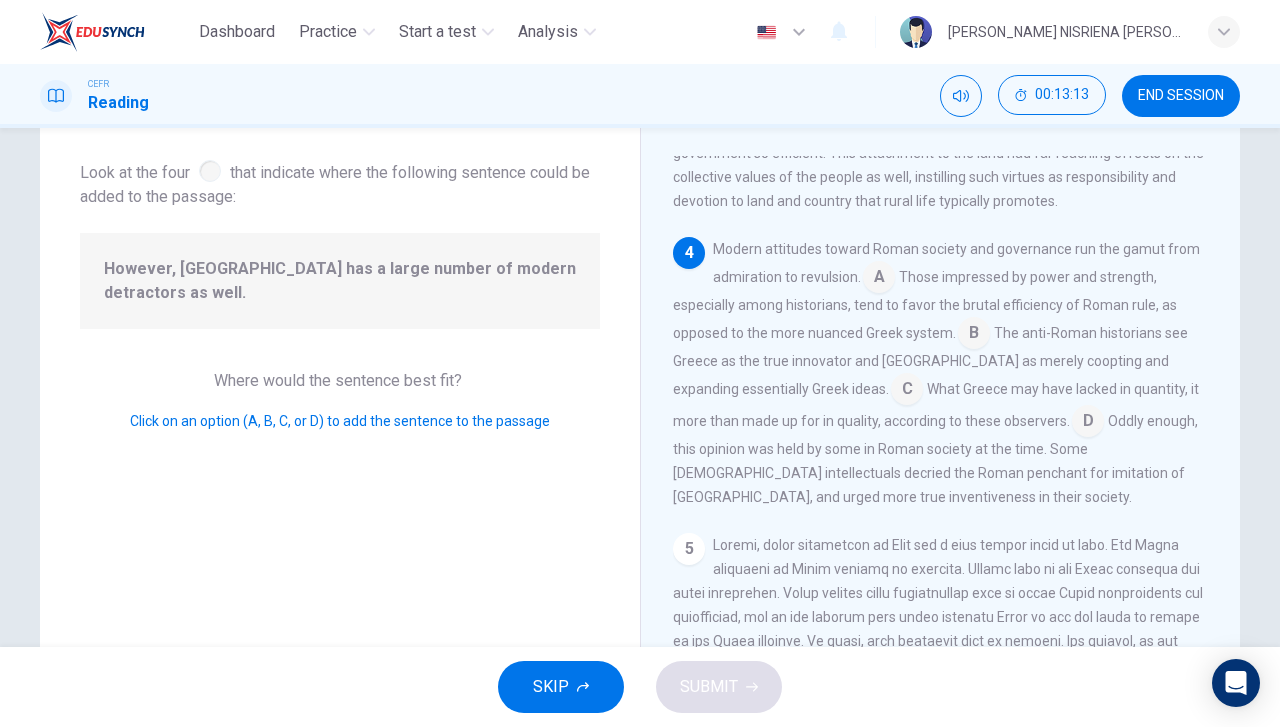 click at bounding box center [1088, 423] 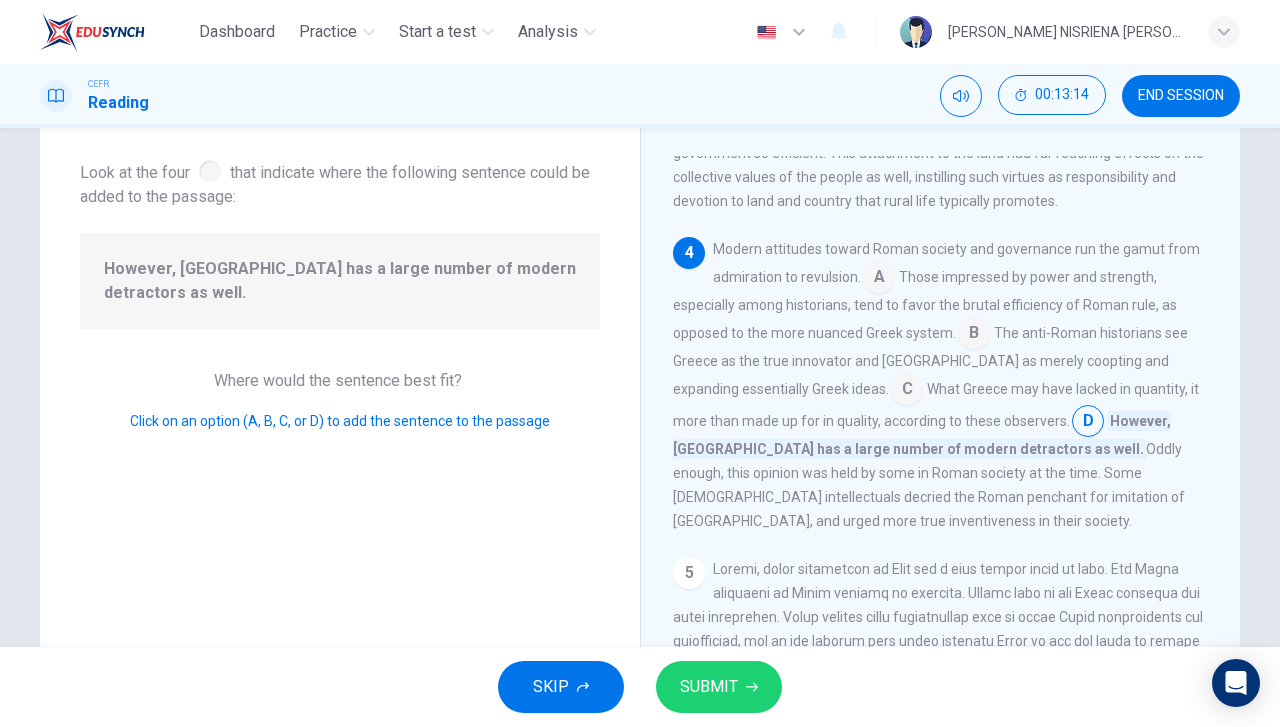click on "SUBMIT" at bounding box center [709, 687] 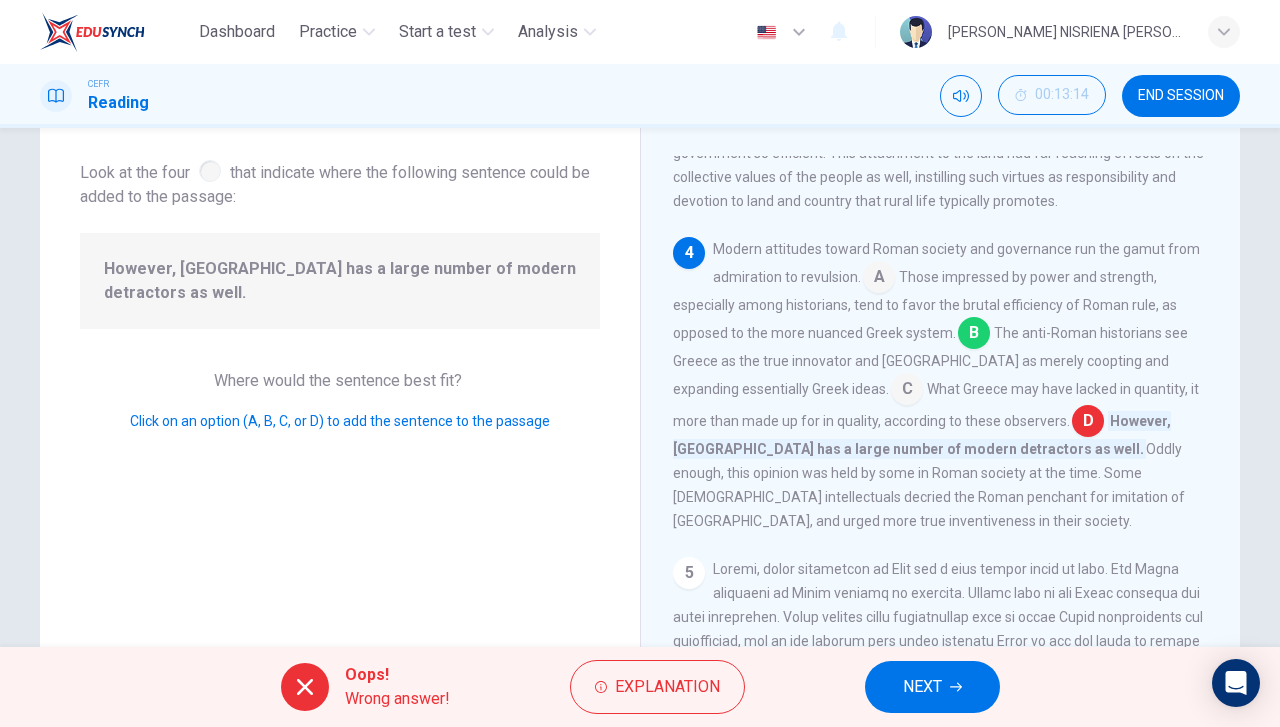 click on "NEXT" at bounding box center (922, 687) 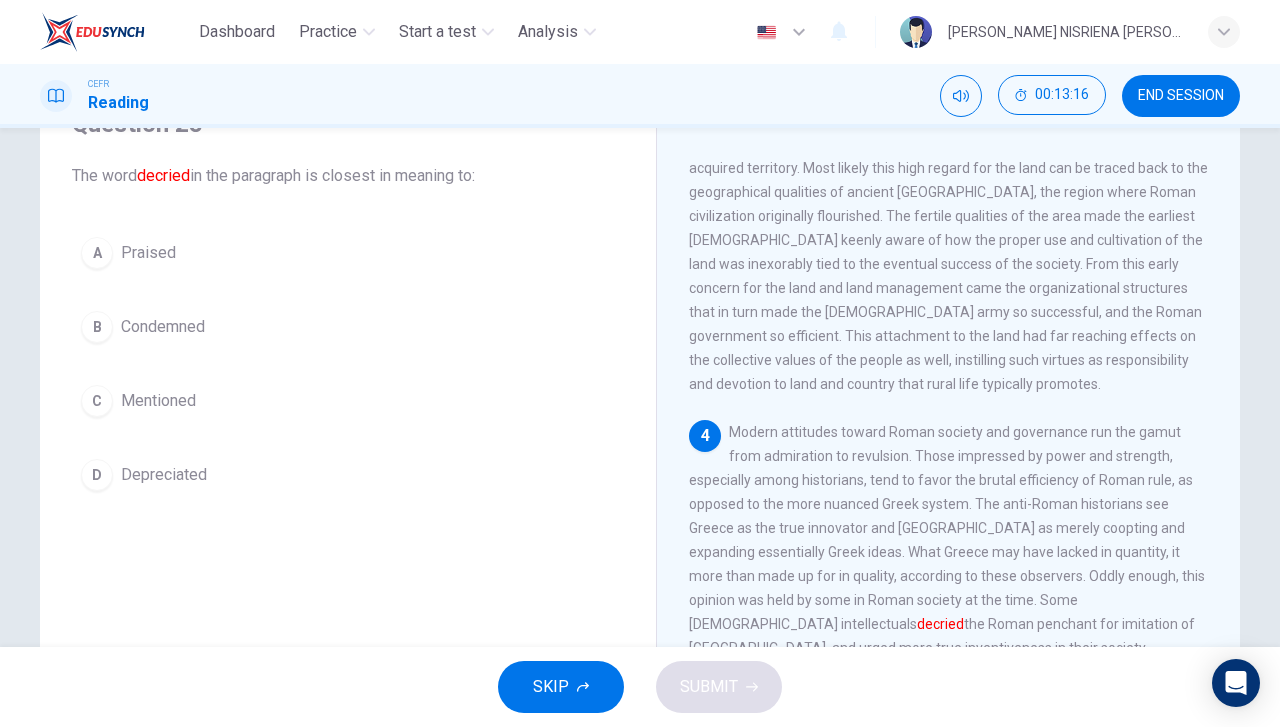 scroll, scrollTop: 800, scrollLeft: 0, axis: vertical 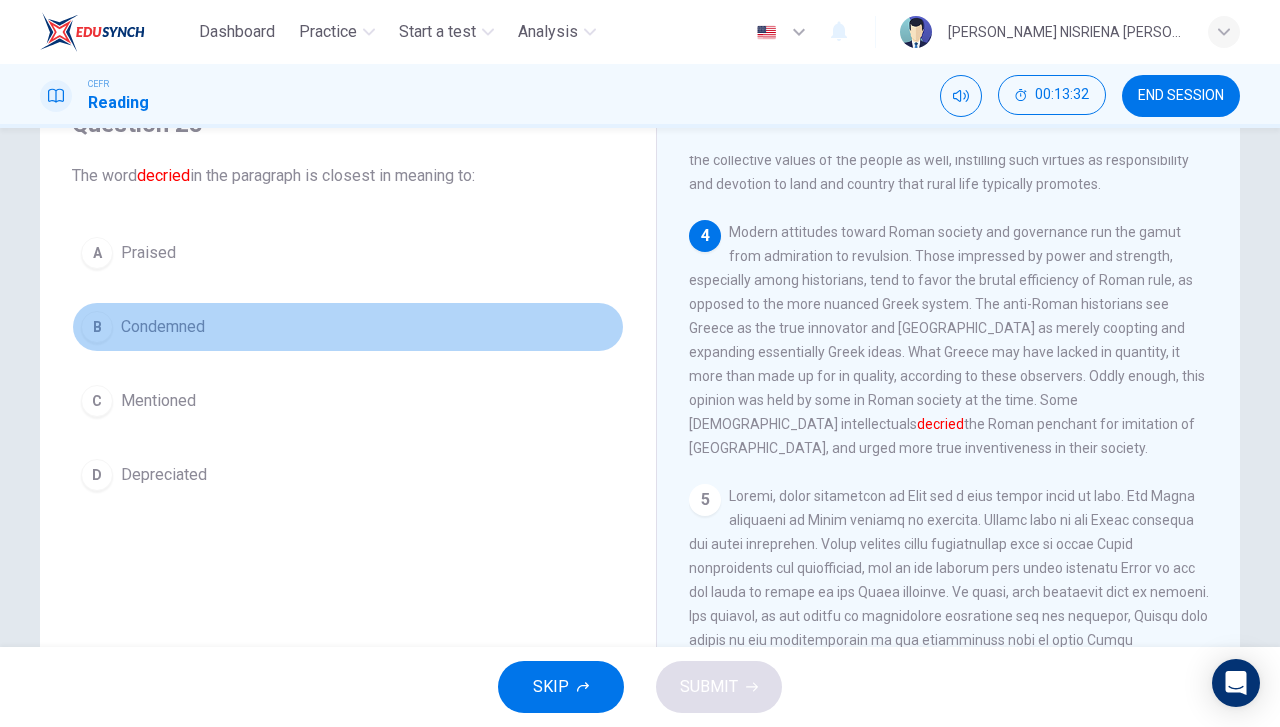 click on "B Condemned" at bounding box center (348, 327) 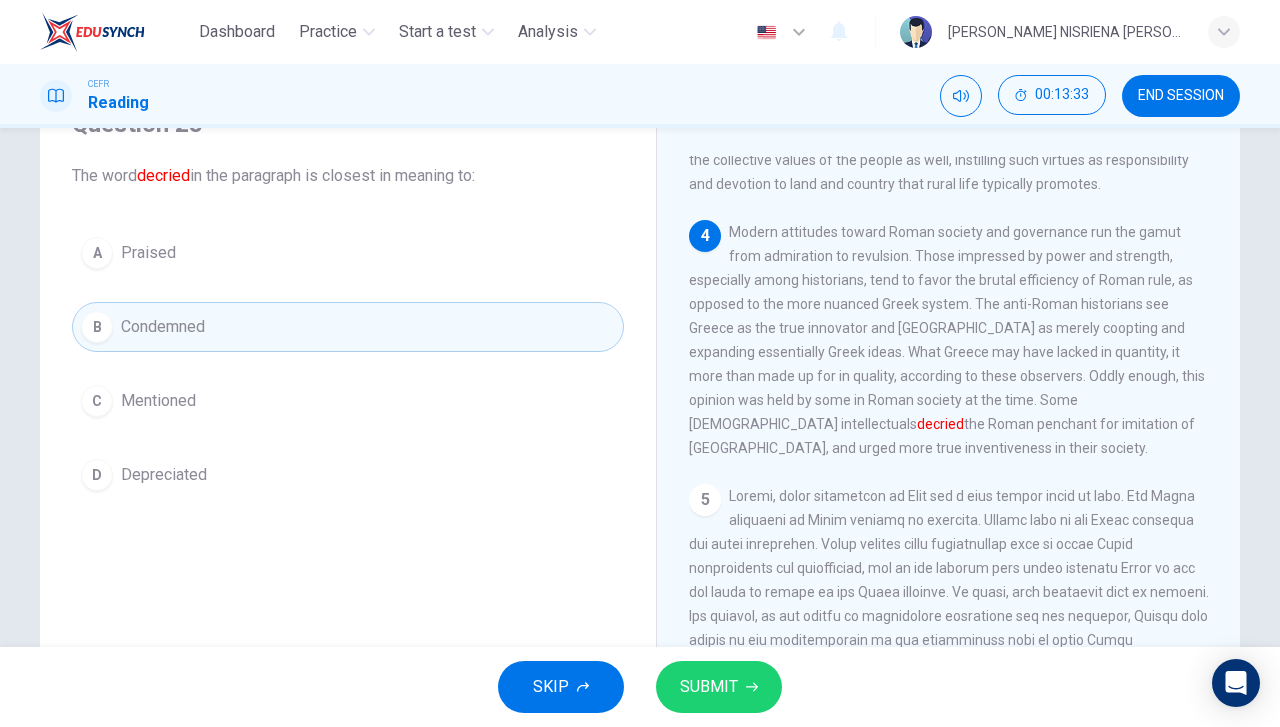 click on "SUBMIT" at bounding box center [709, 687] 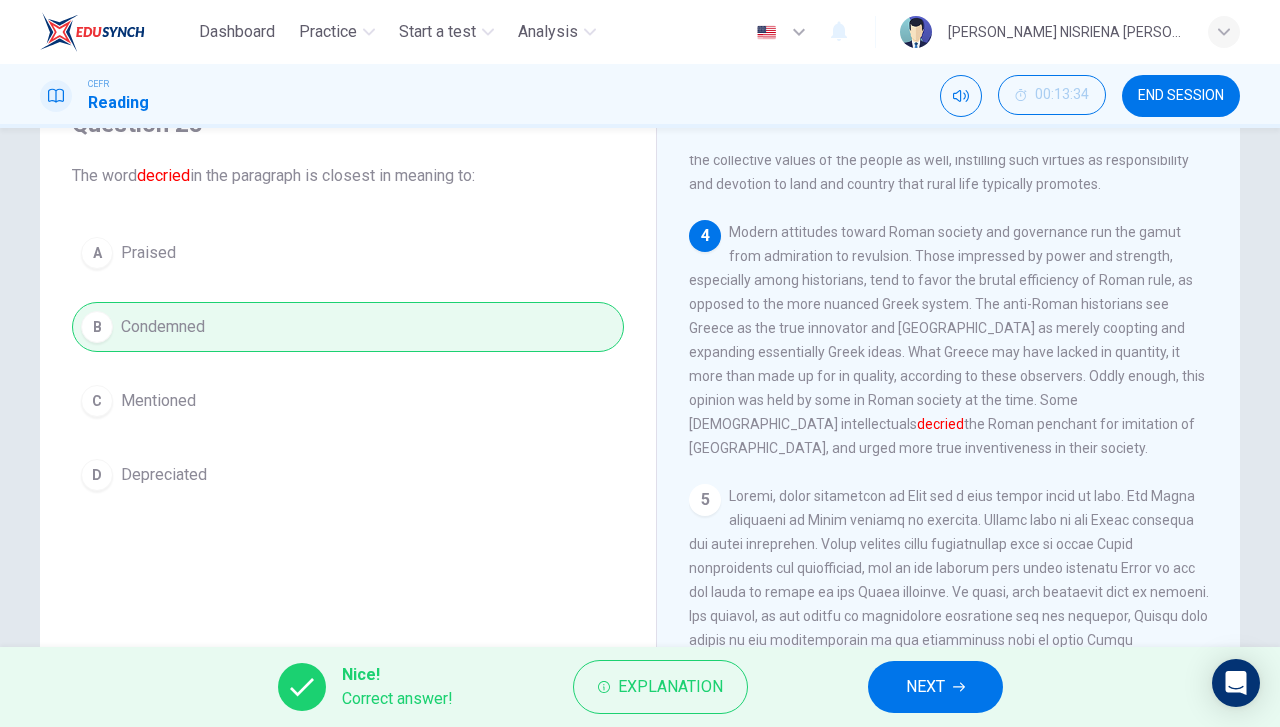 click on "NEXT" at bounding box center (925, 687) 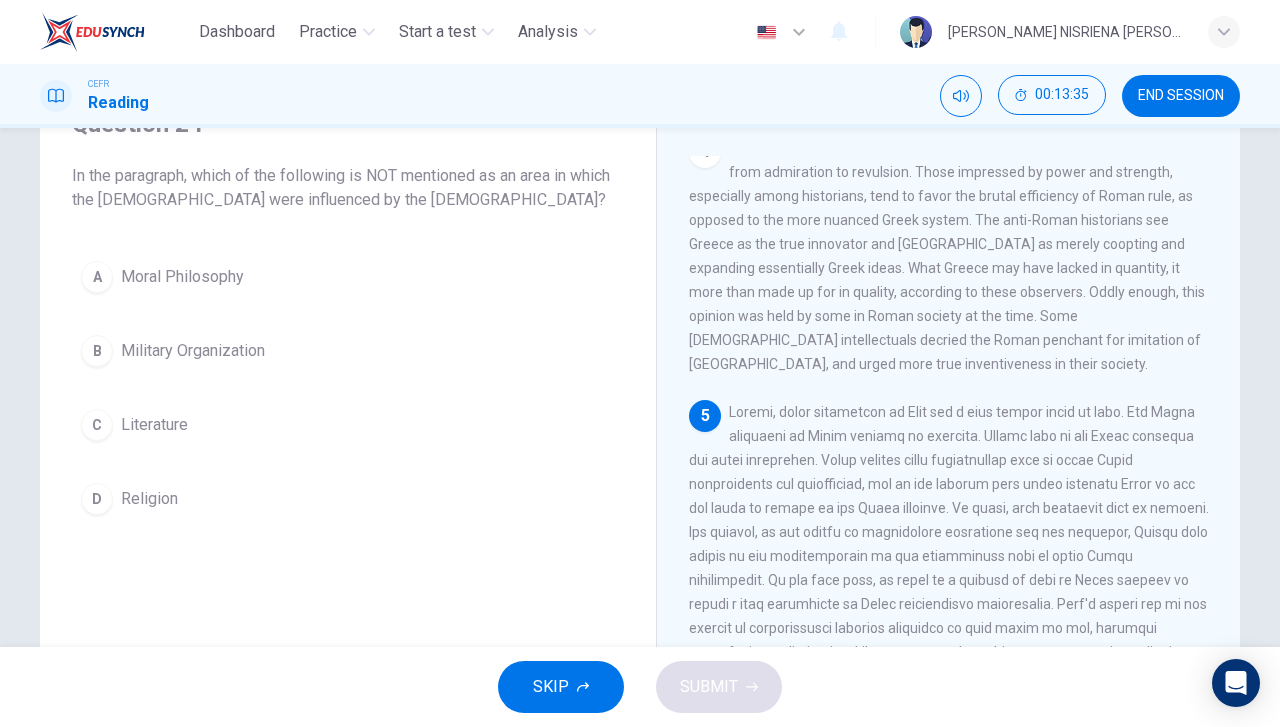 scroll, scrollTop: 968, scrollLeft: 0, axis: vertical 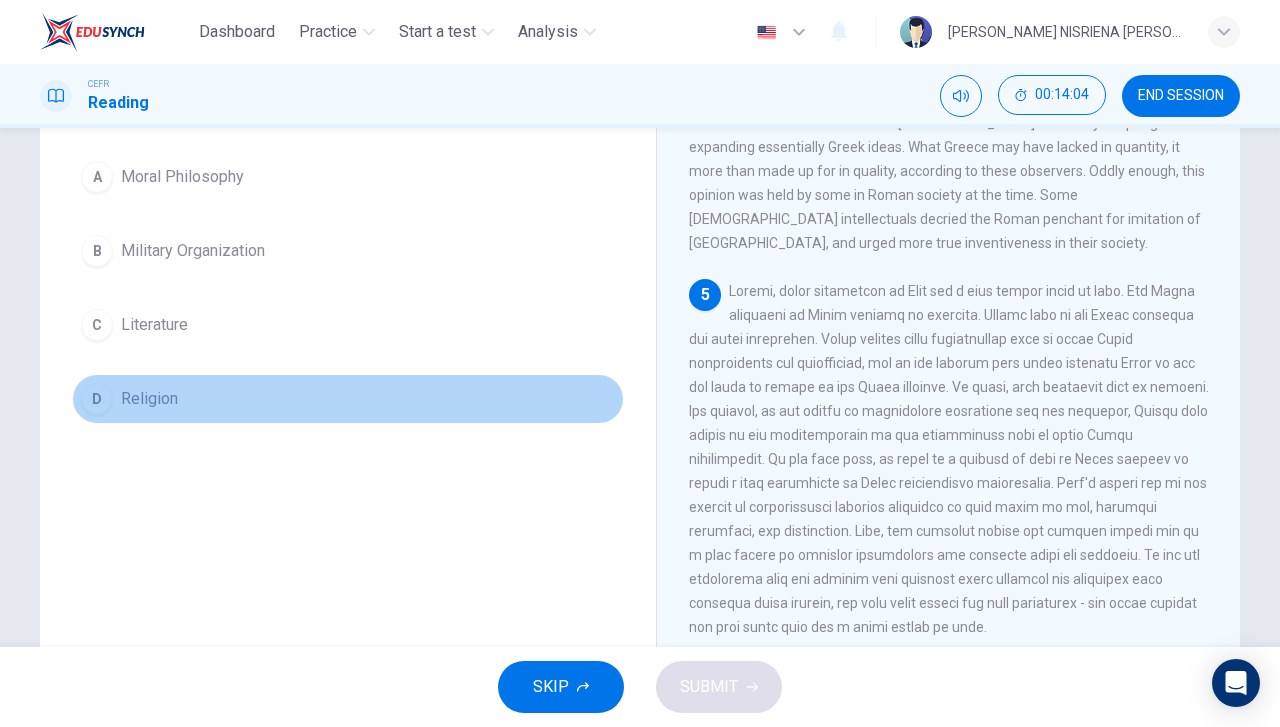 click on "D Religion" at bounding box center [348, 399] 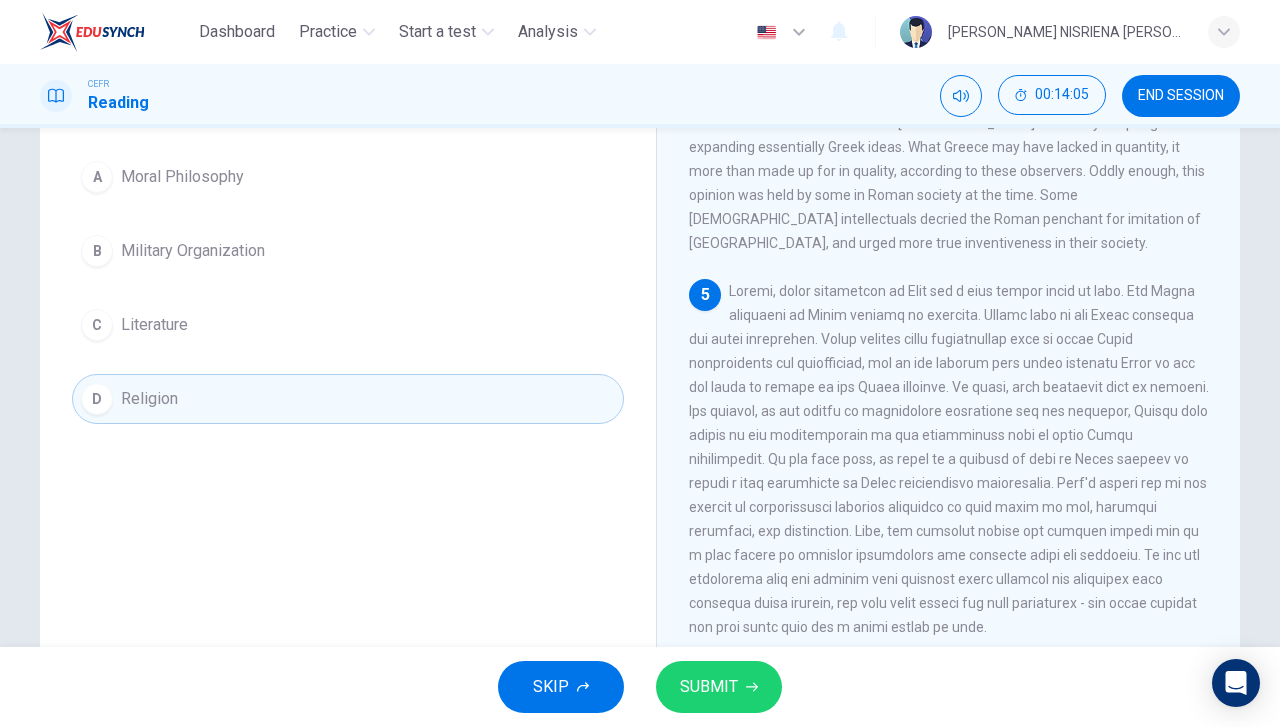 click on "SUBMIT" at bounding box center [709, 687] 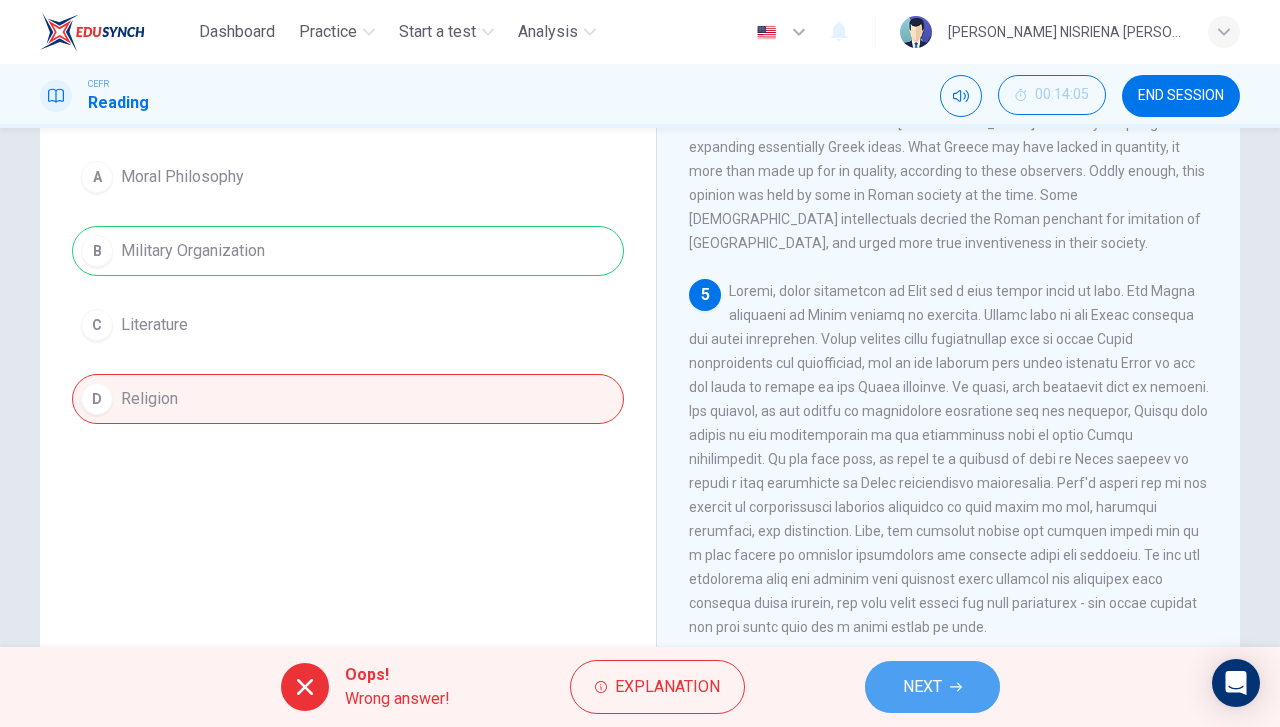 click on "NEXT" at bounding box center (922, 687) 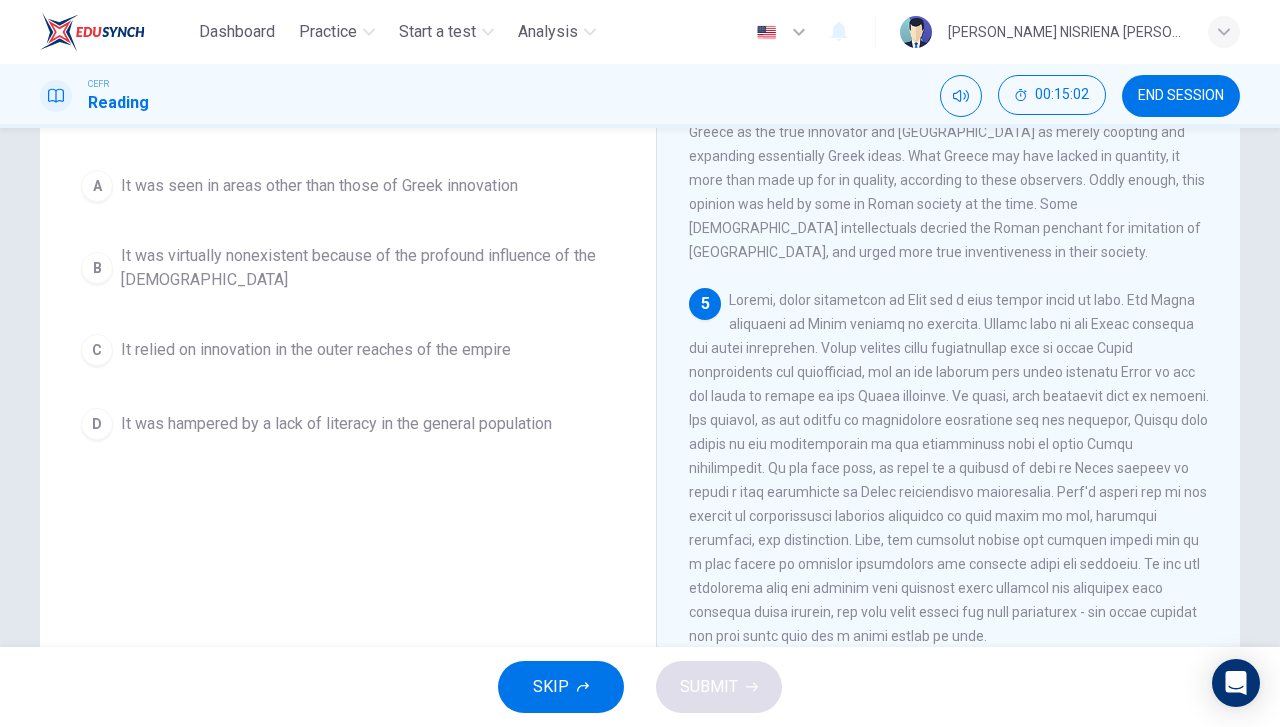 scroll, scrollTop: 200, scrollLeft: 0, axis: vertical 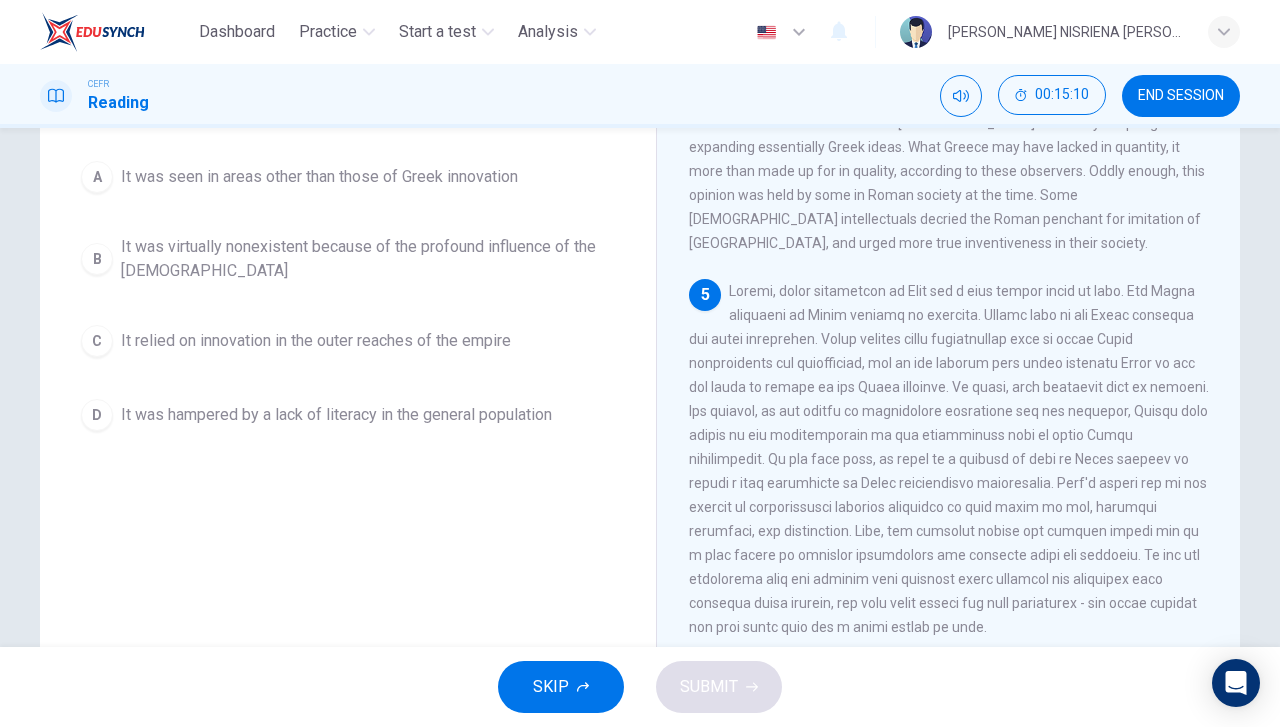 click on "It was virtually nonexistent because of the profound influence of the [DEMOGRAPHIC_DATA]" at bounding box center (368, 259) 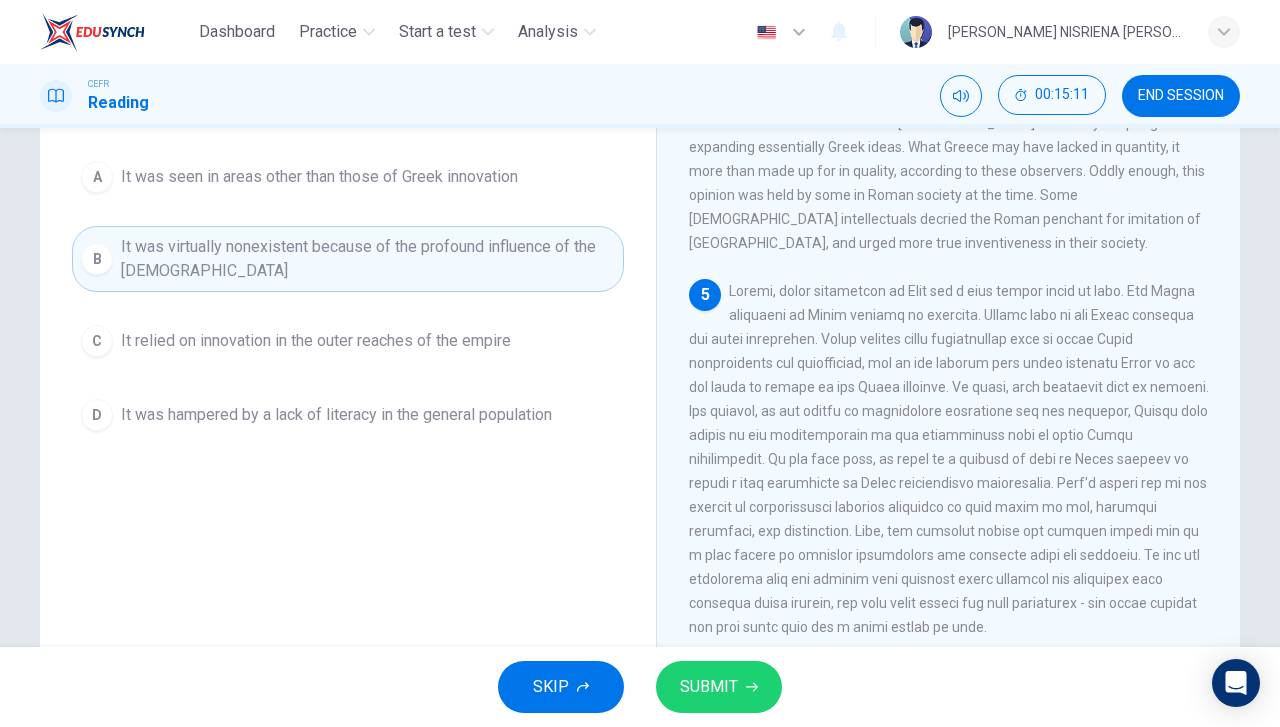 click on "SUBMIT" at bounding box center (709, 687) 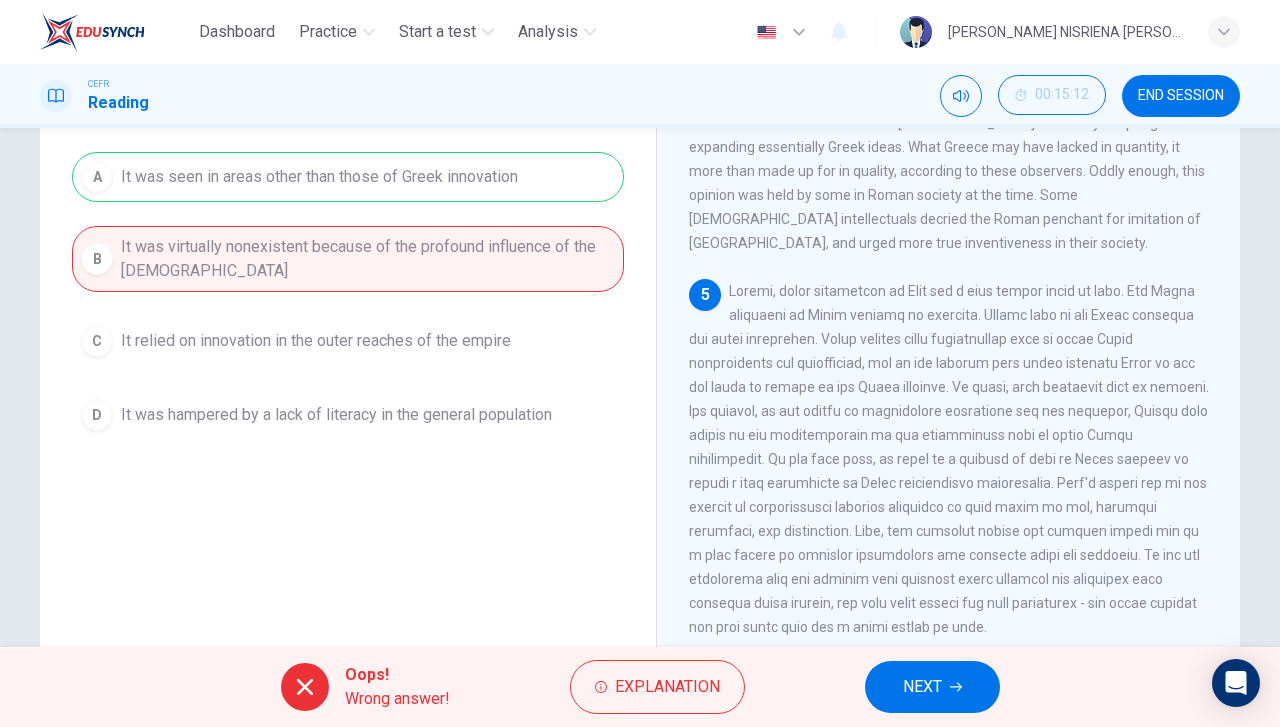 click on "NEXT" at bounding box center (932, 687) 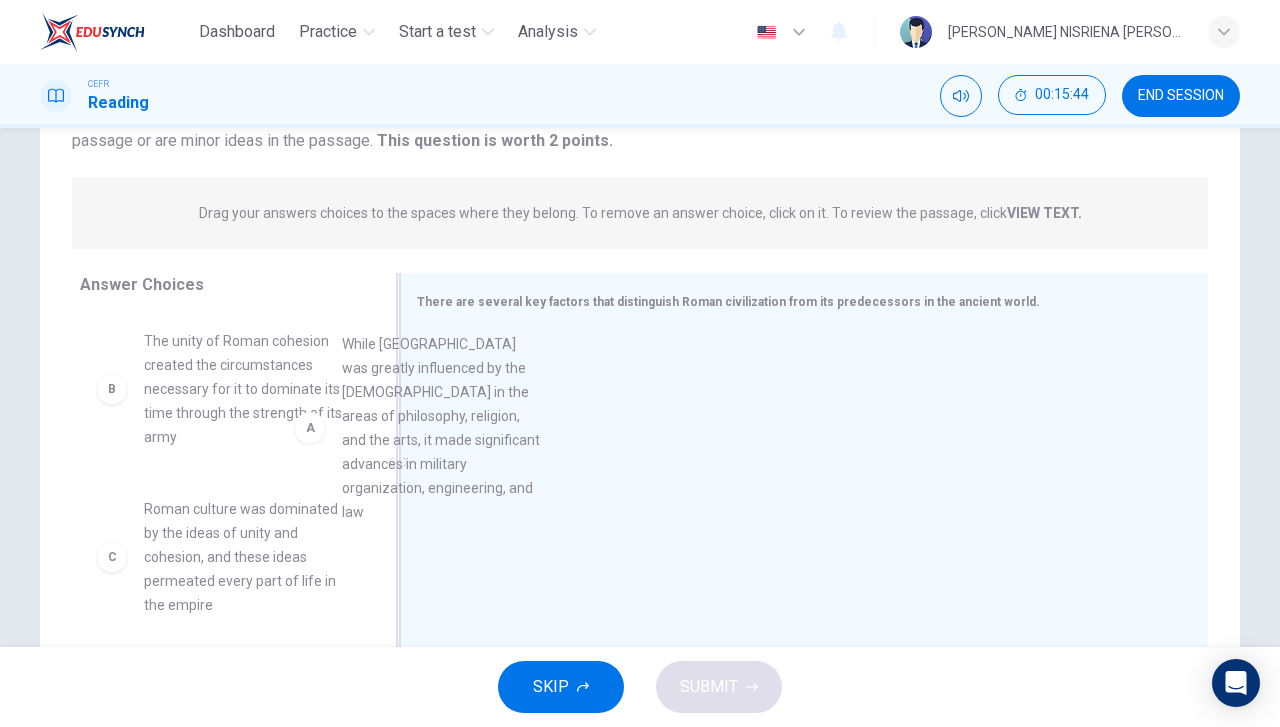 drag, startPoint x: 265, startPoint y: 416, endPoint x: 680, endPoint y: 423, distance: 415.05902 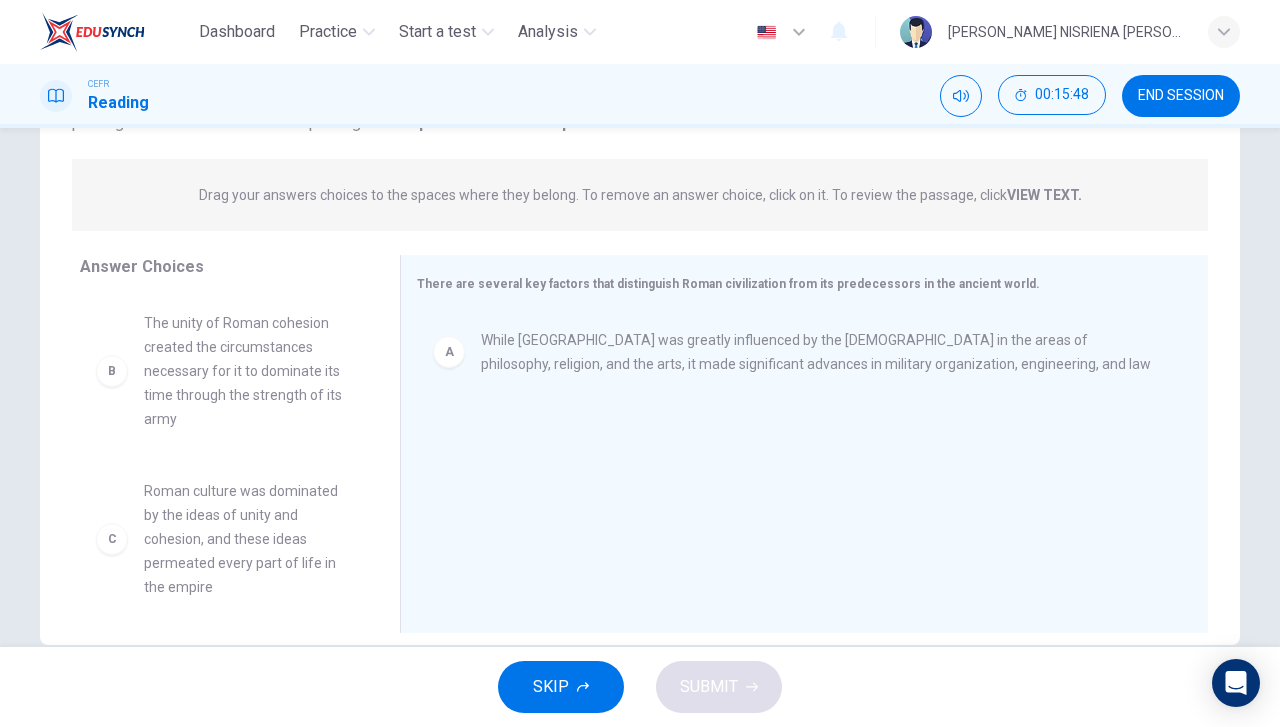 scroll, scrollTop: 256, scrollLeft: 0, axis: vertical 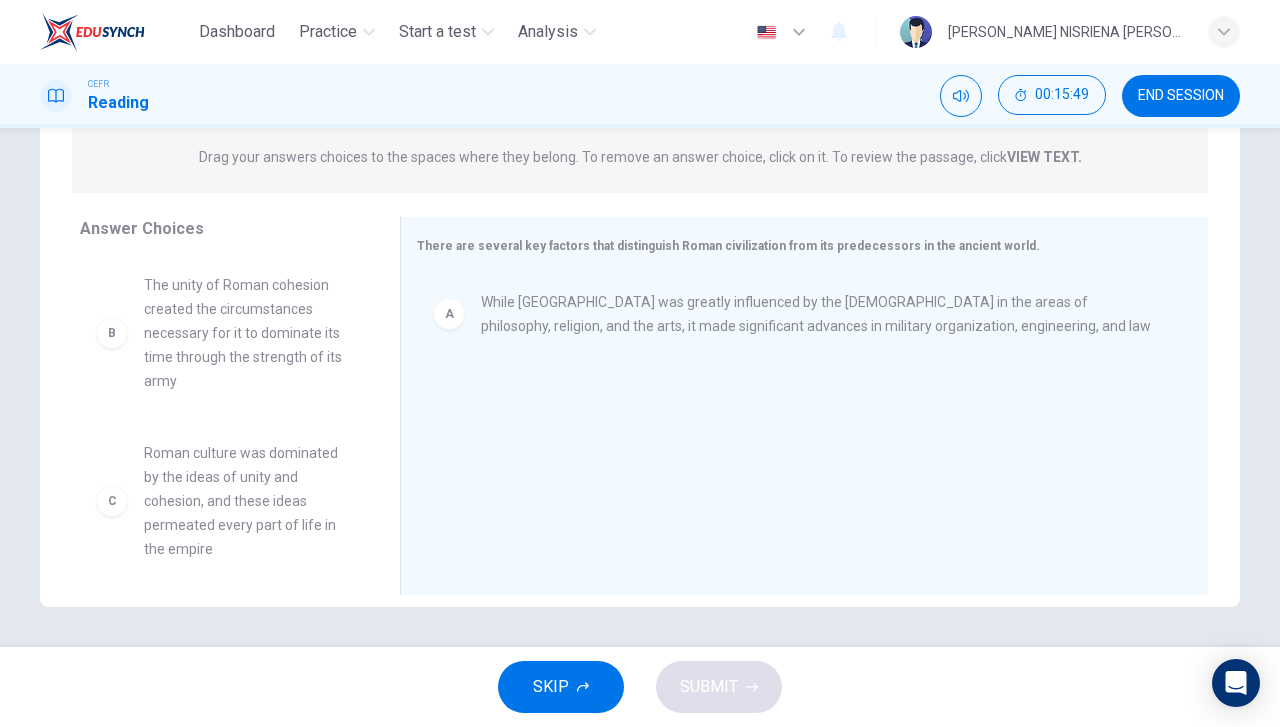 click on "The unity of Roman cohesion created the circumstances necessary for it to dominate its time through the strength of its army" at bounding box center [248, 333] 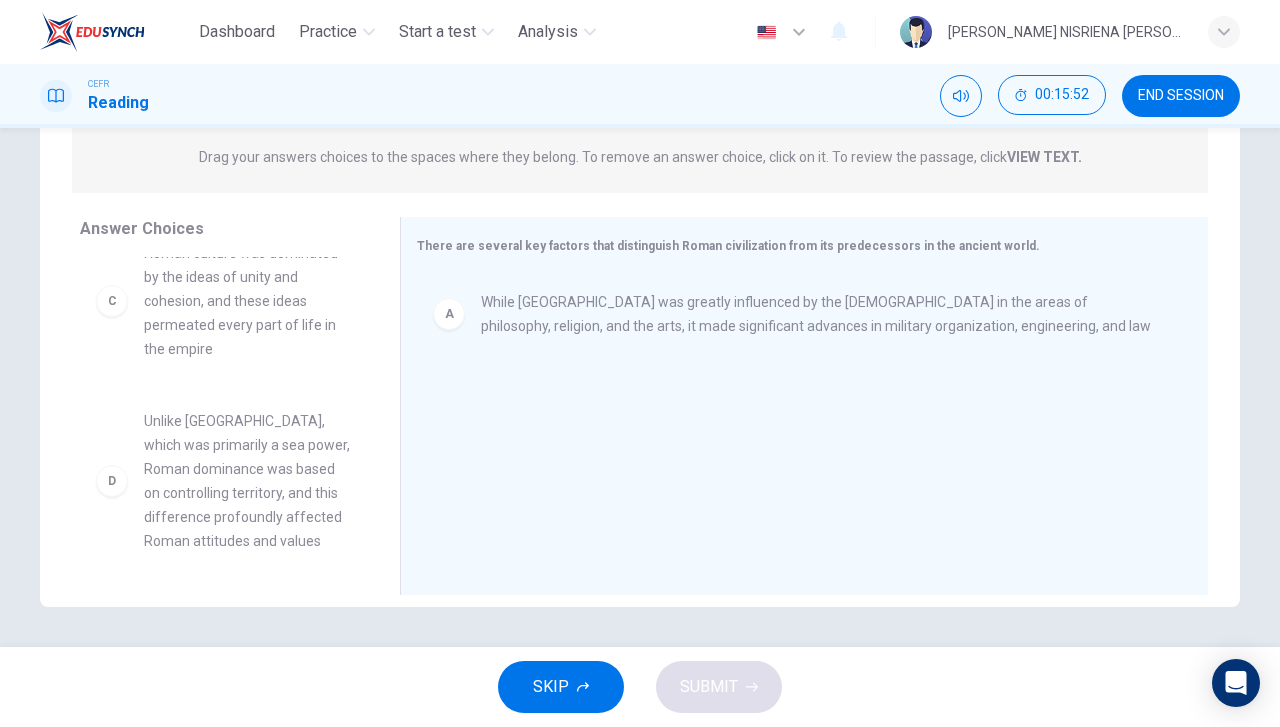 scroll, scrollTop: 300, scrollLeft: 0, axis: vertical 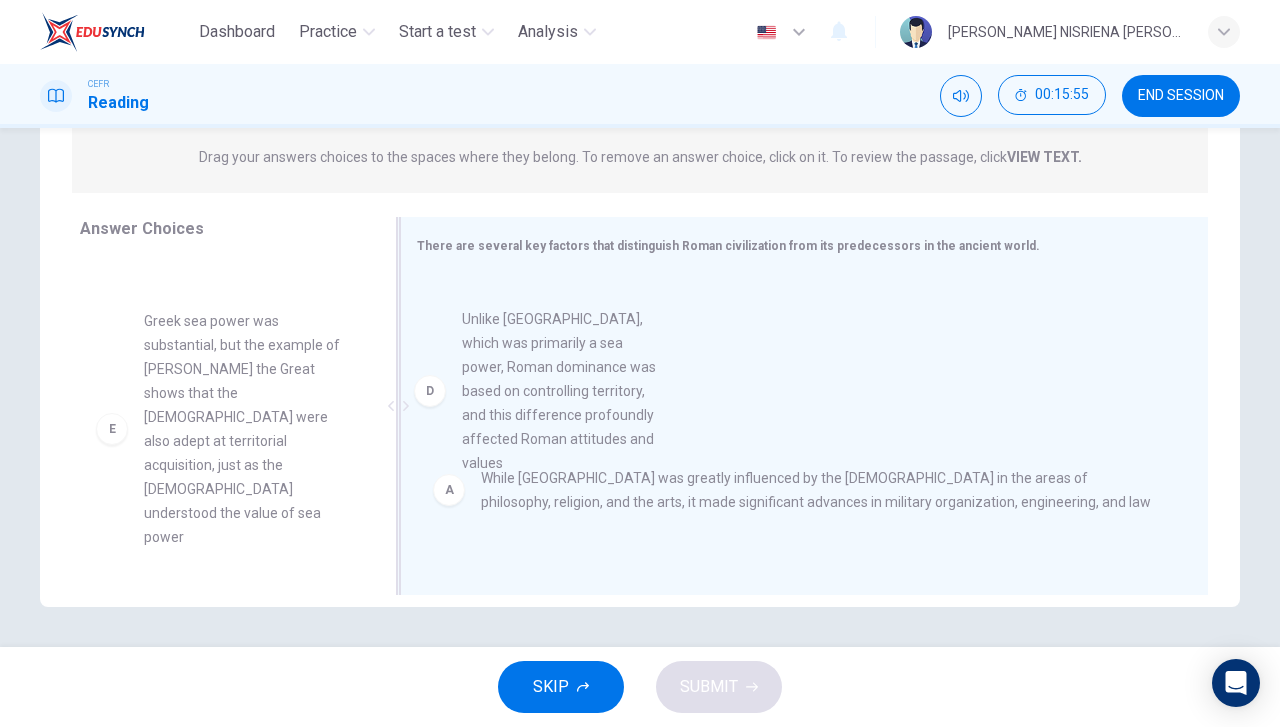 drag, startPoint x: 266, startPoint y: 420, endPoint x: 600, endPoint y: 419, distance: 334.0015 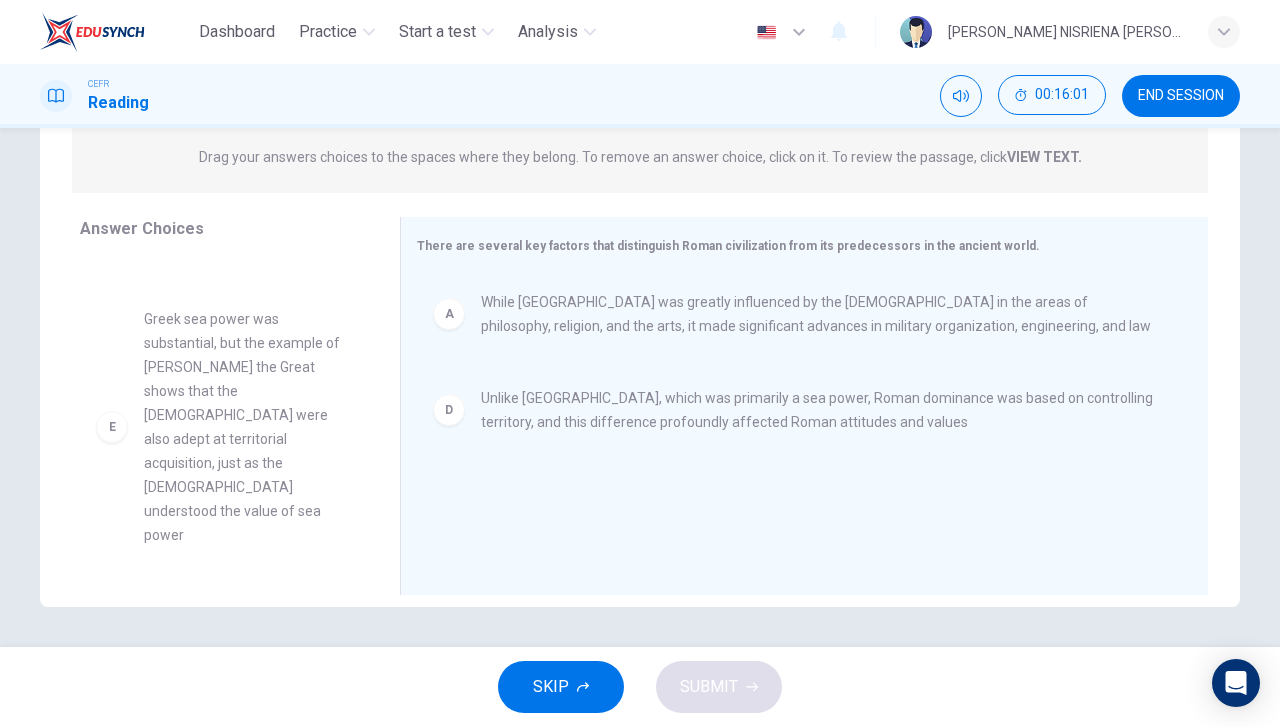 scroll, scrollTop: 272, scrollLeft: 0, axis: vertical 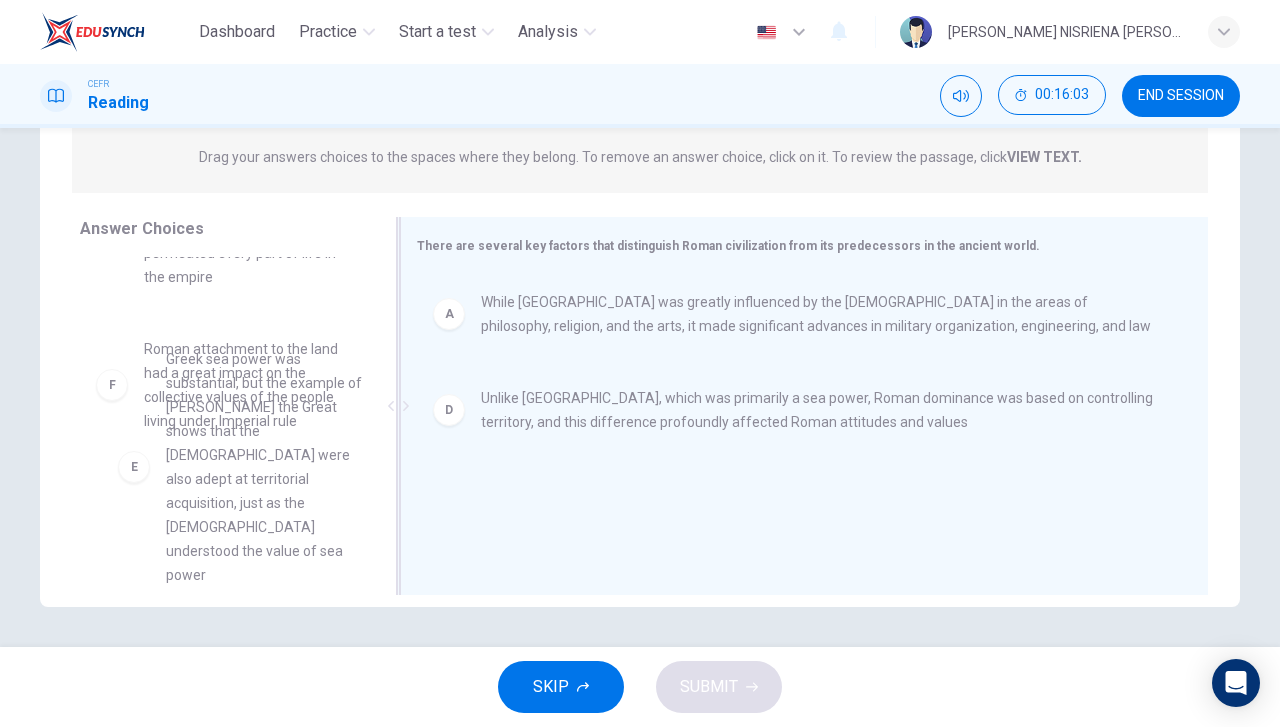 drag, startPoint x: 262, startPoint y: 455, endPoint x: 559, endPoint y: 537, distance: 308.112 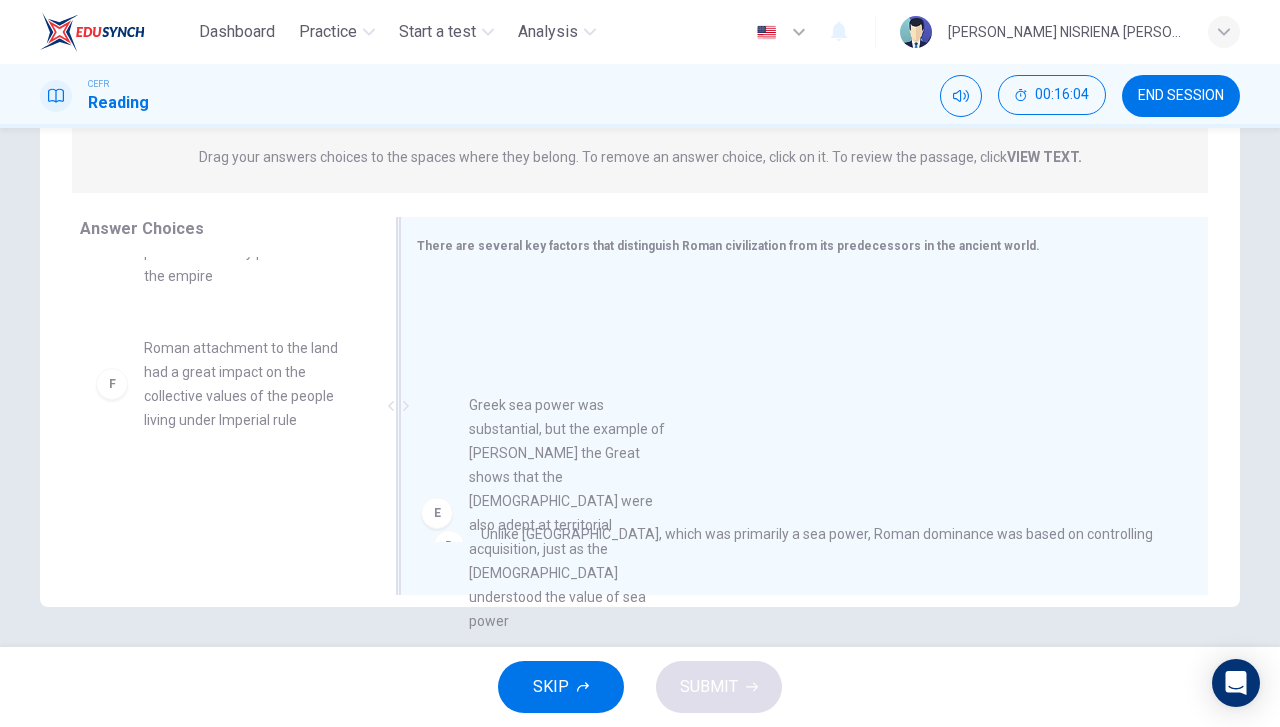 drag, startPoint x: 198, startPoint y: 431, endPoint x: 572, endPoint y: 513, distance: 382.8838 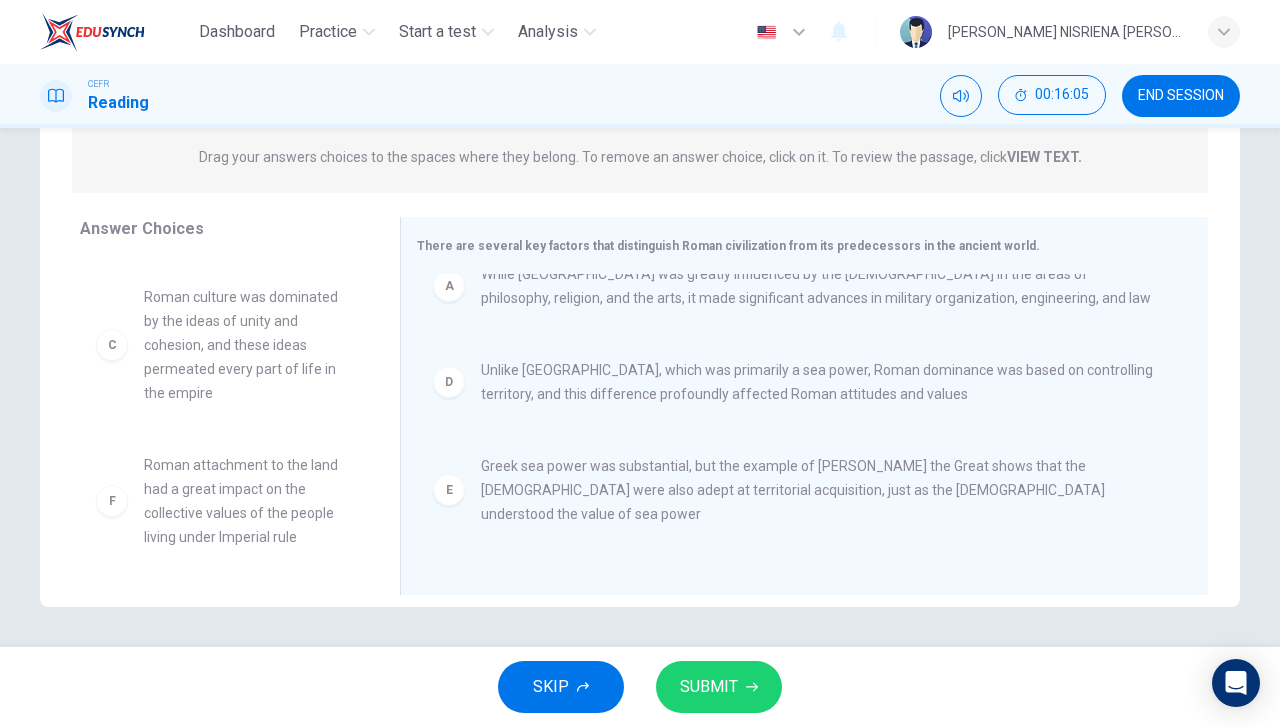 scroll, scrollTop: 4, scrollLeft: 0, axis: vertical 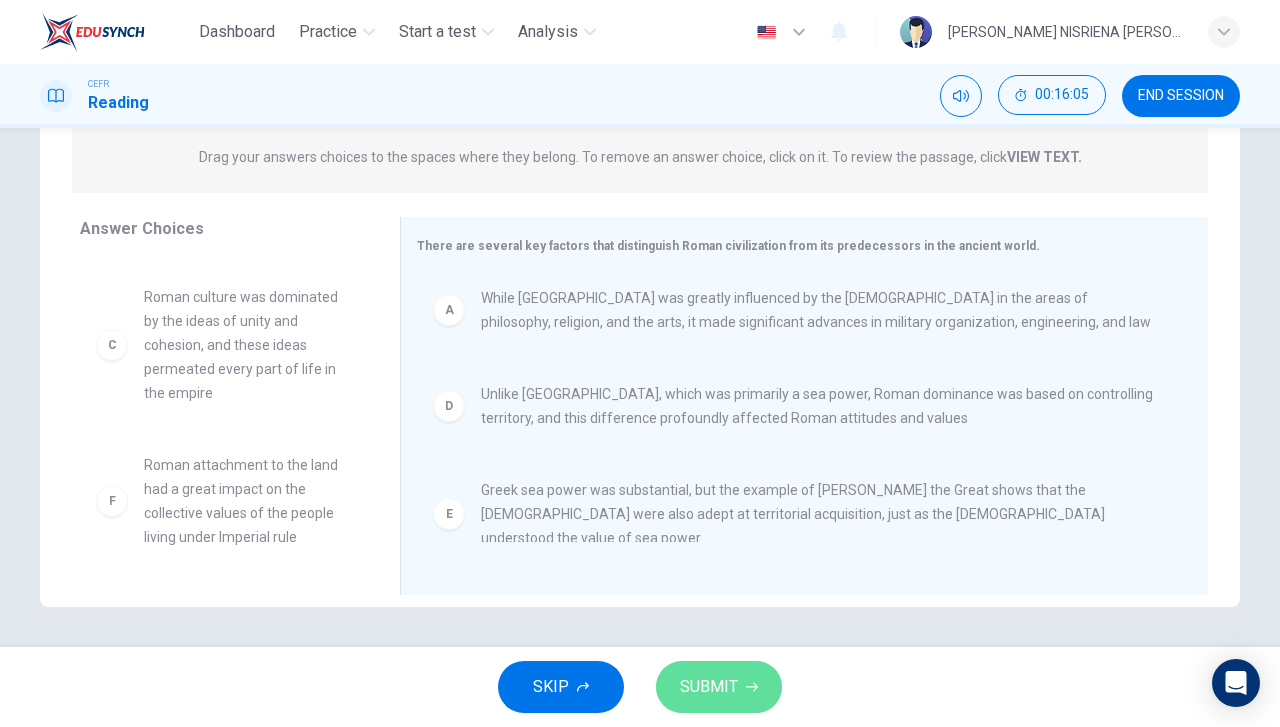 click on "SUBMIT" at bounding box center (719, 687) 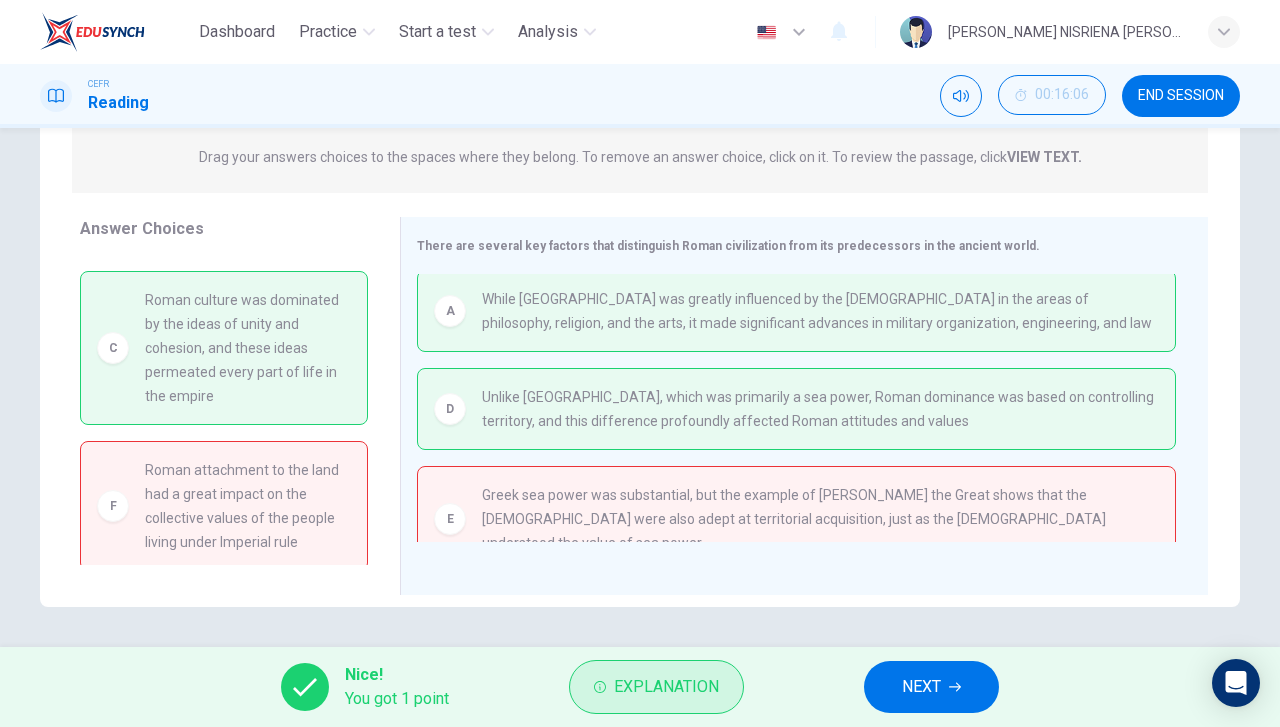 click on "Explanation" at bounding box center (666, 687) 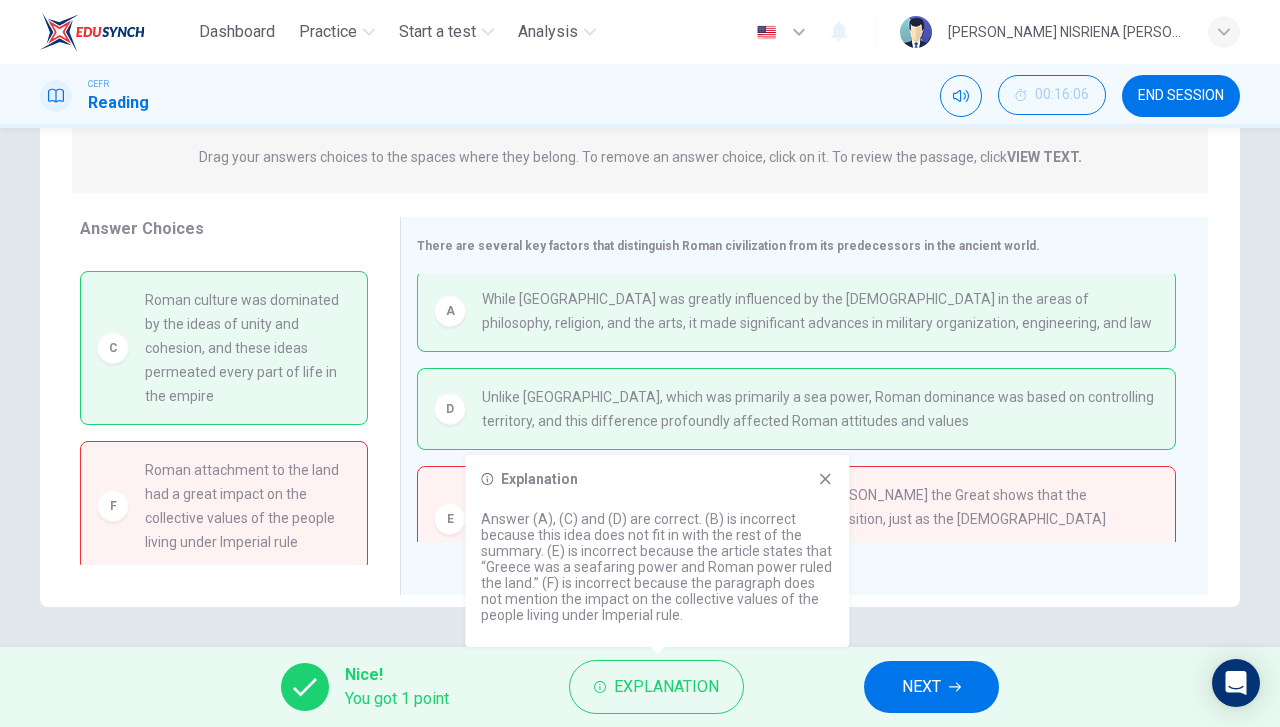 click on "NEXT" at bounding box center [931, 687] 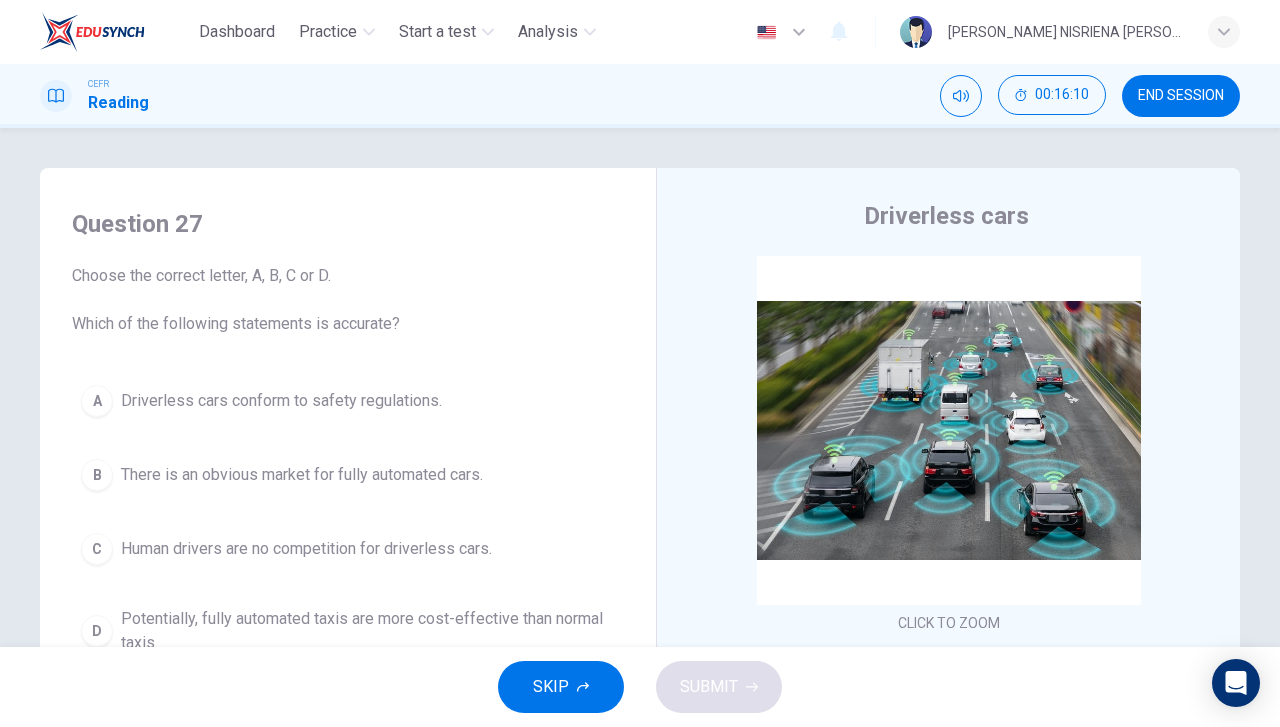 scroll, scrollTop: 100, scrollLeft: 0, axis: vertical 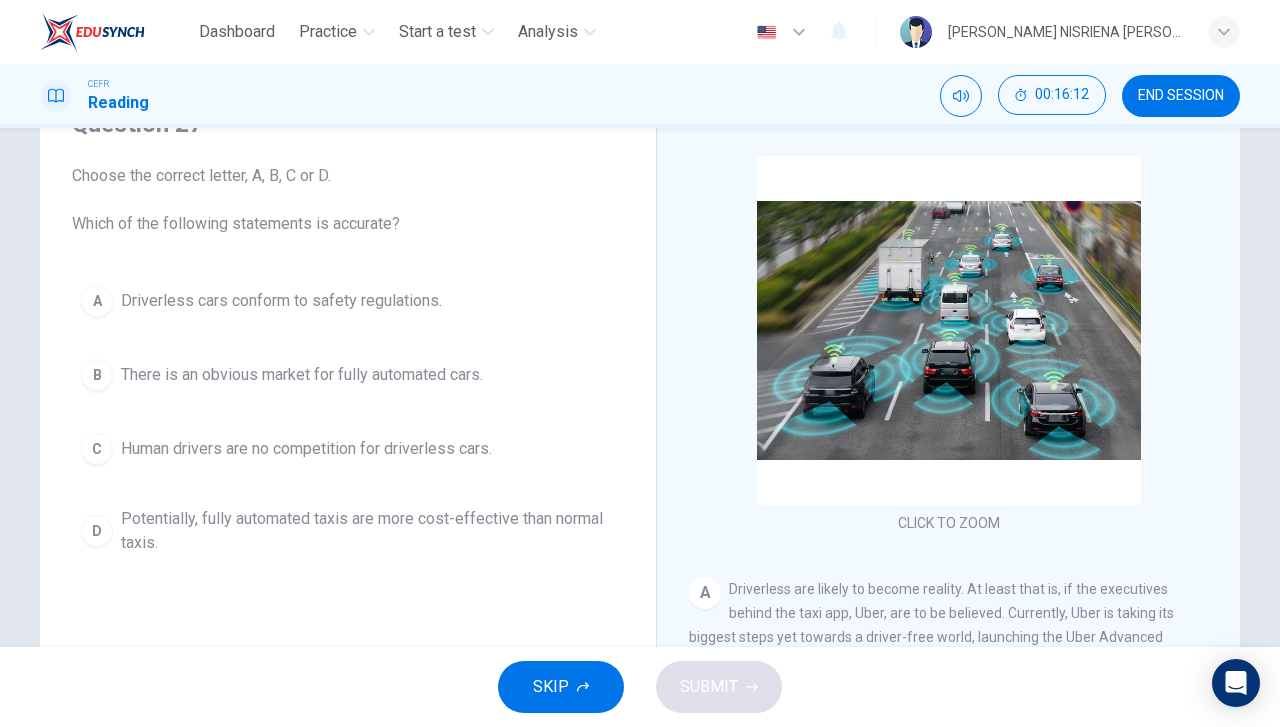 click on "Potentially, fully automated taxis are more cost-effective than normal taxis." at bounding box center (368, 531) 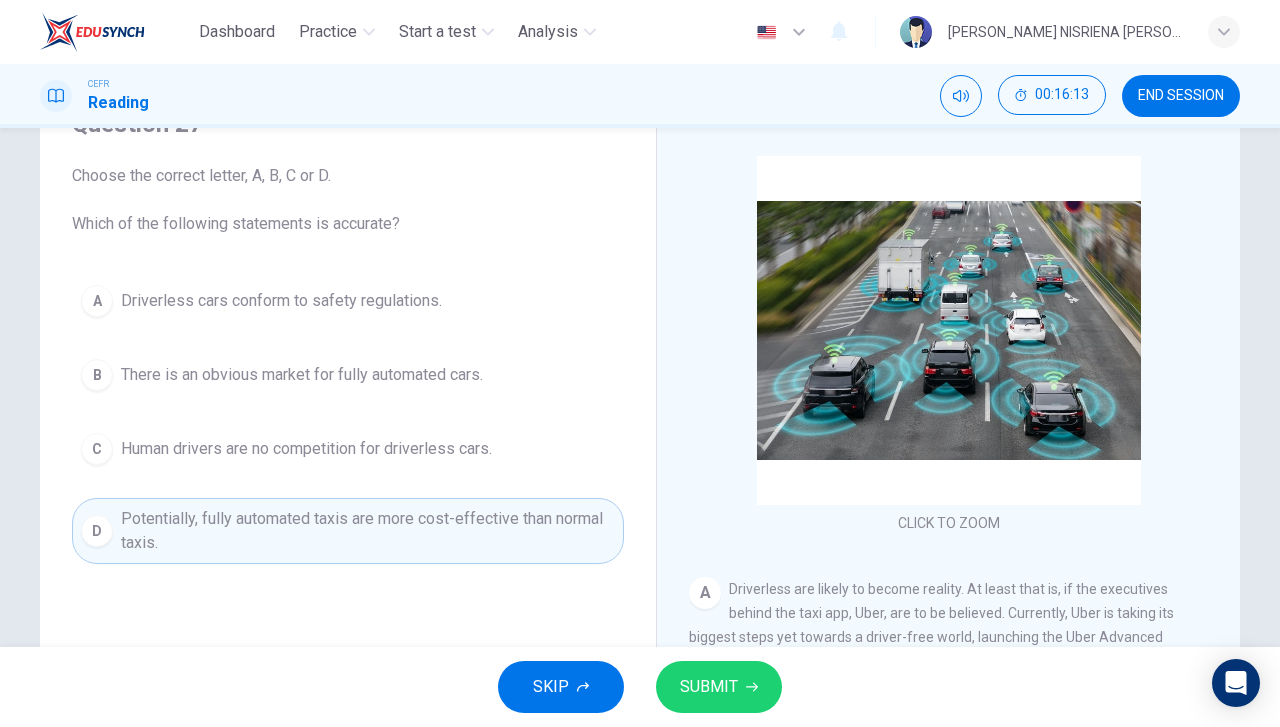 click on "SUBMIT" at bounding box center [709, 687] 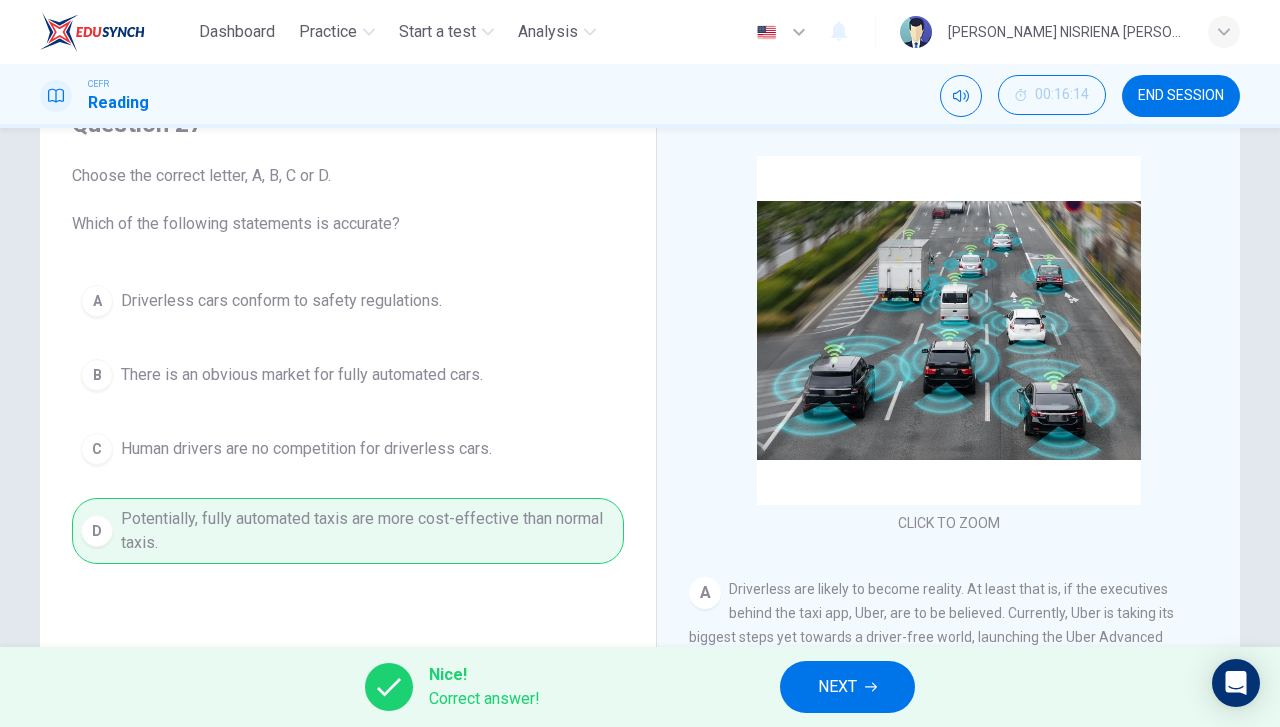 drag, startPoint x: 806, startPoint y: 686, endPoint x: 746, endPoint y: 648, distance: 71.021126 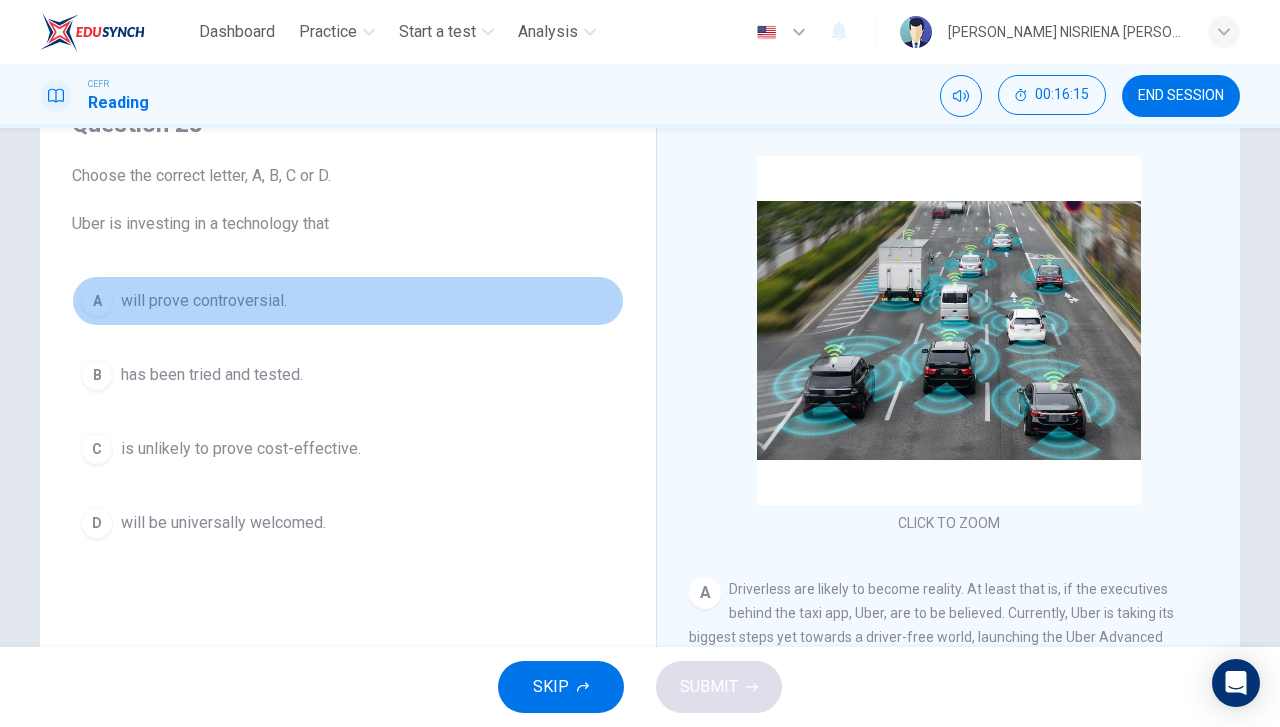click on "A will prove controversial." at bounding box center [348, 301] 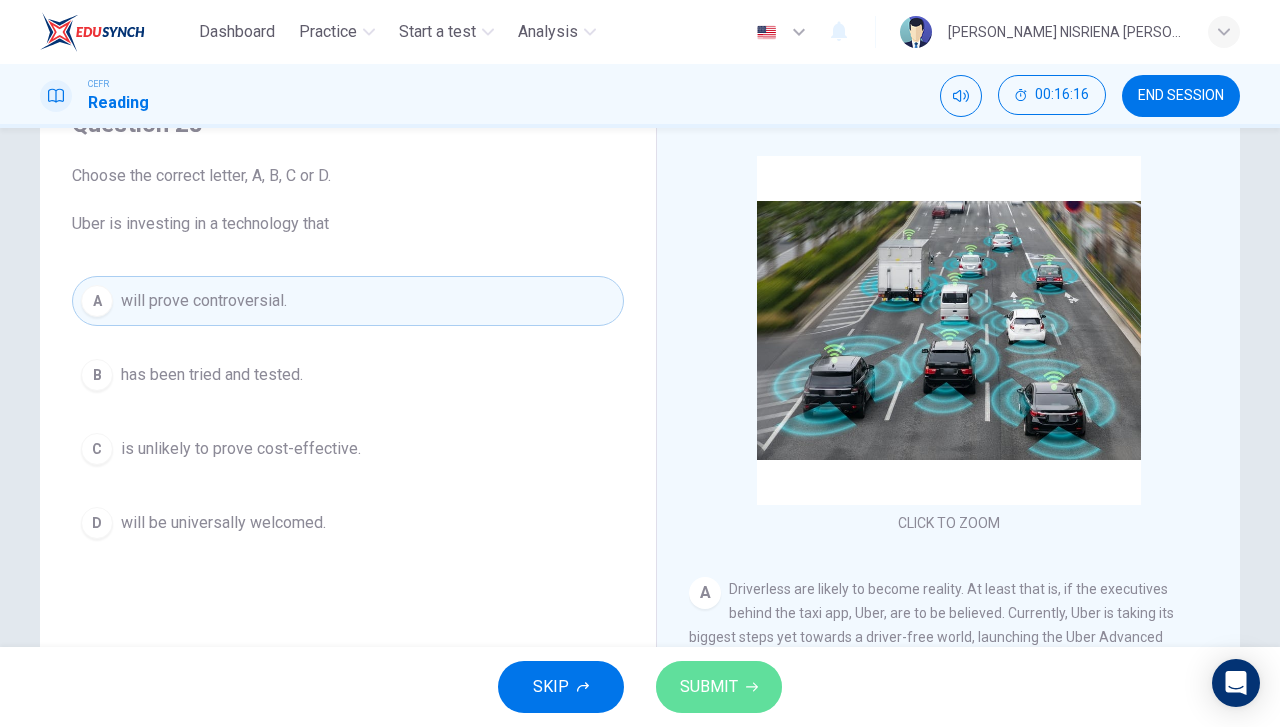 click on "SUBMIT" at bounding box center [719, 687] 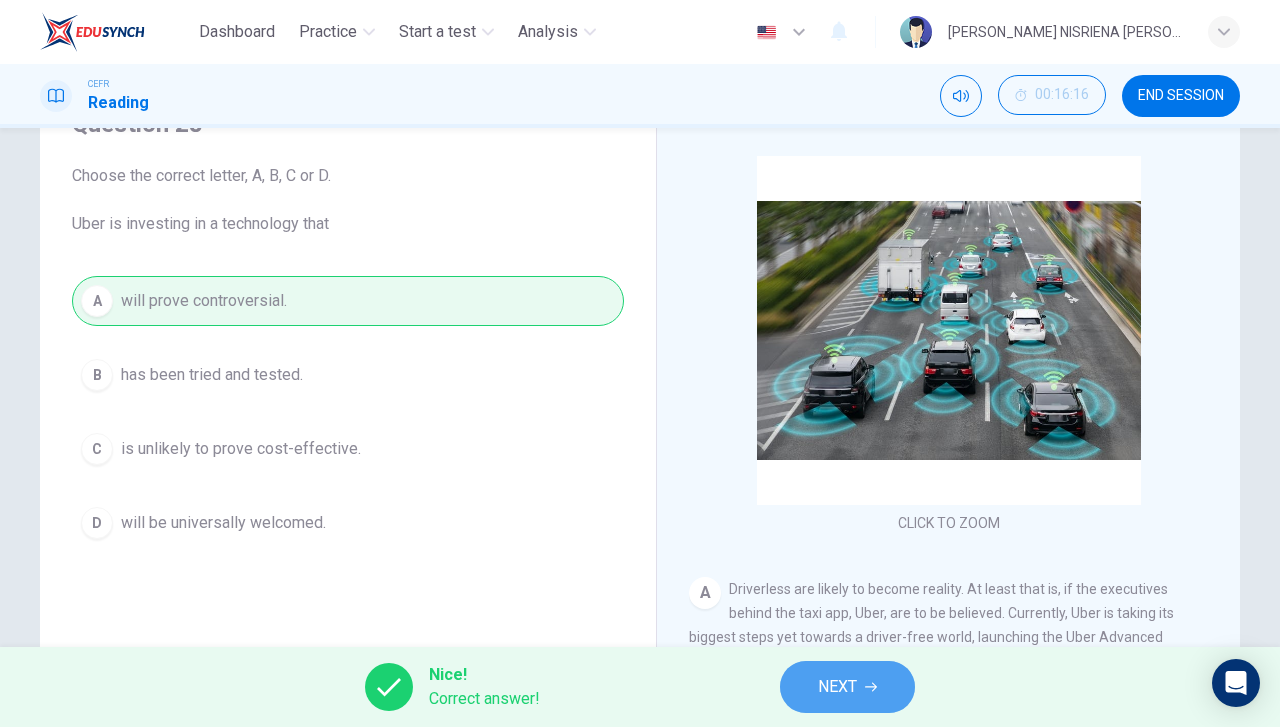 click on "NEXT" at bounding box center [847, 687] 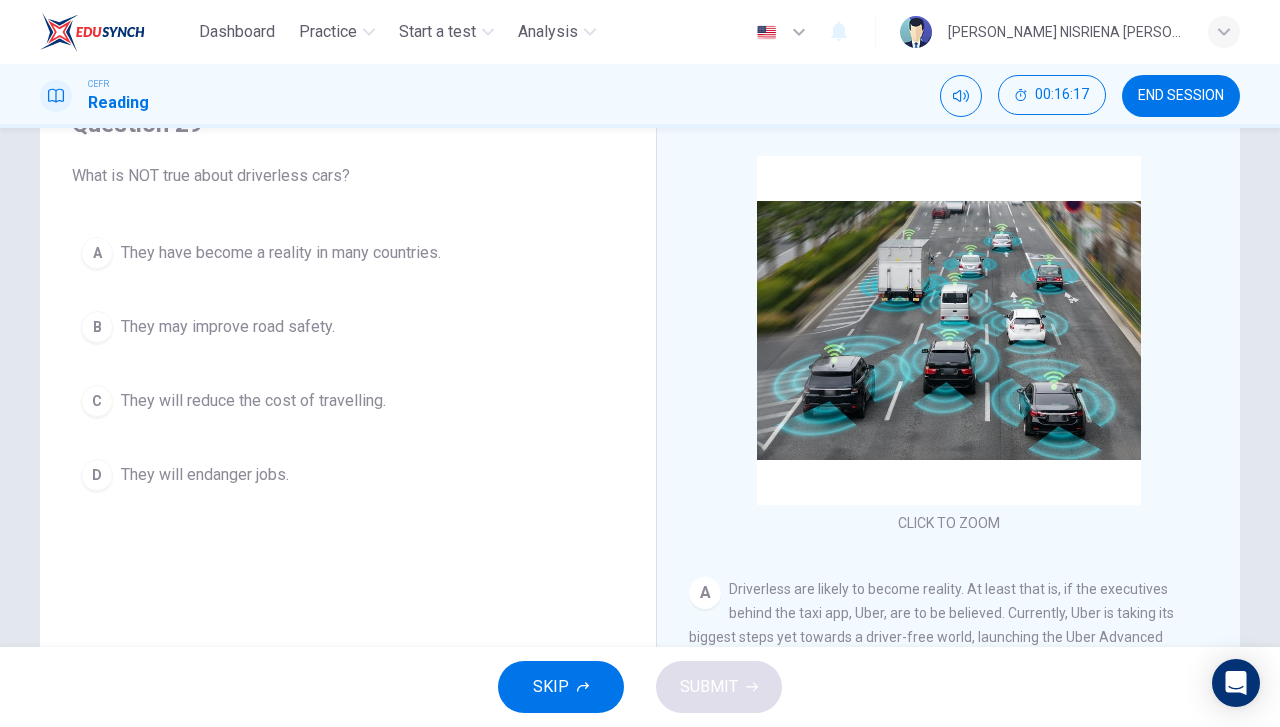 click on "A They have become a reality in many countries." at bounding box center (348, 253) 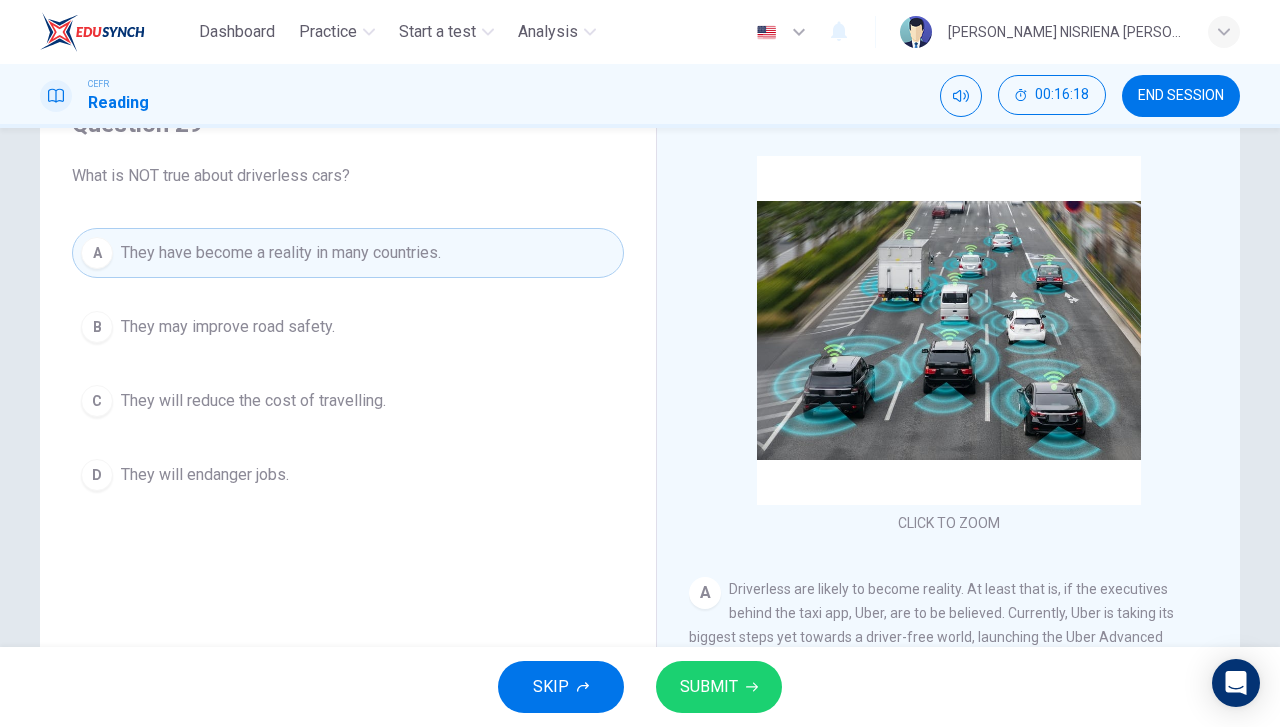 click 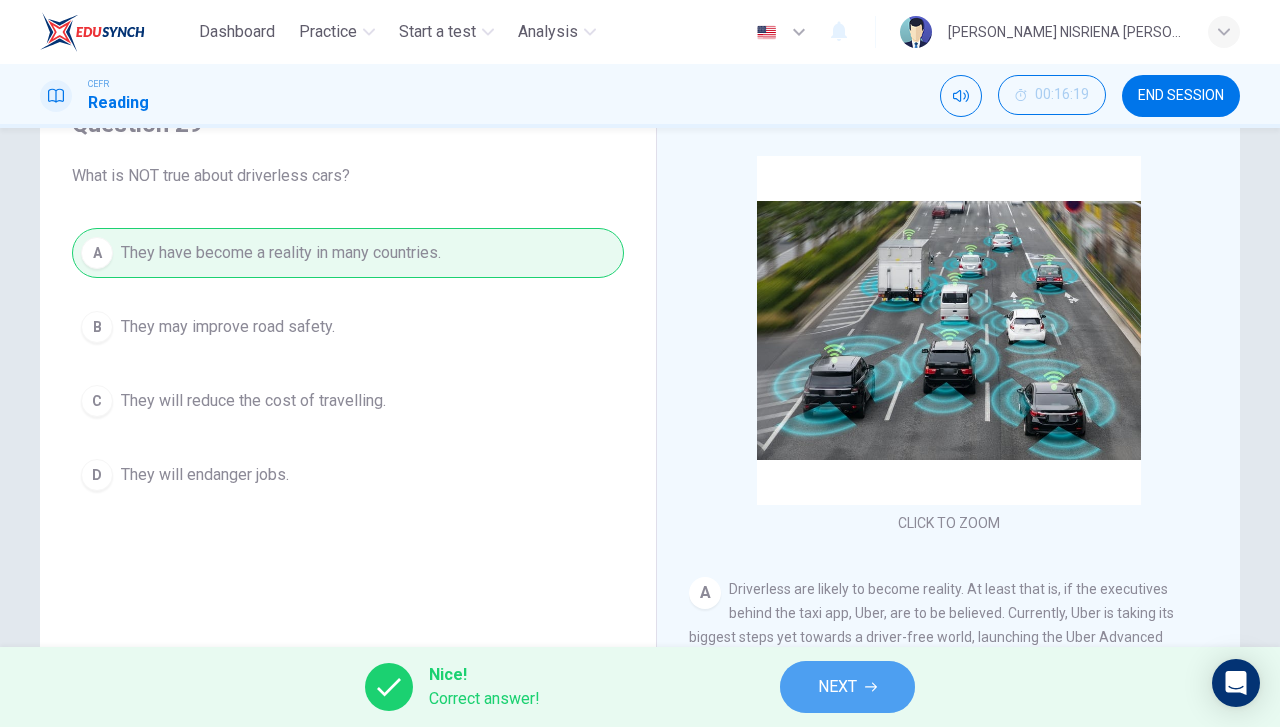 click on "NEXT" at bounding box center (837, 687) 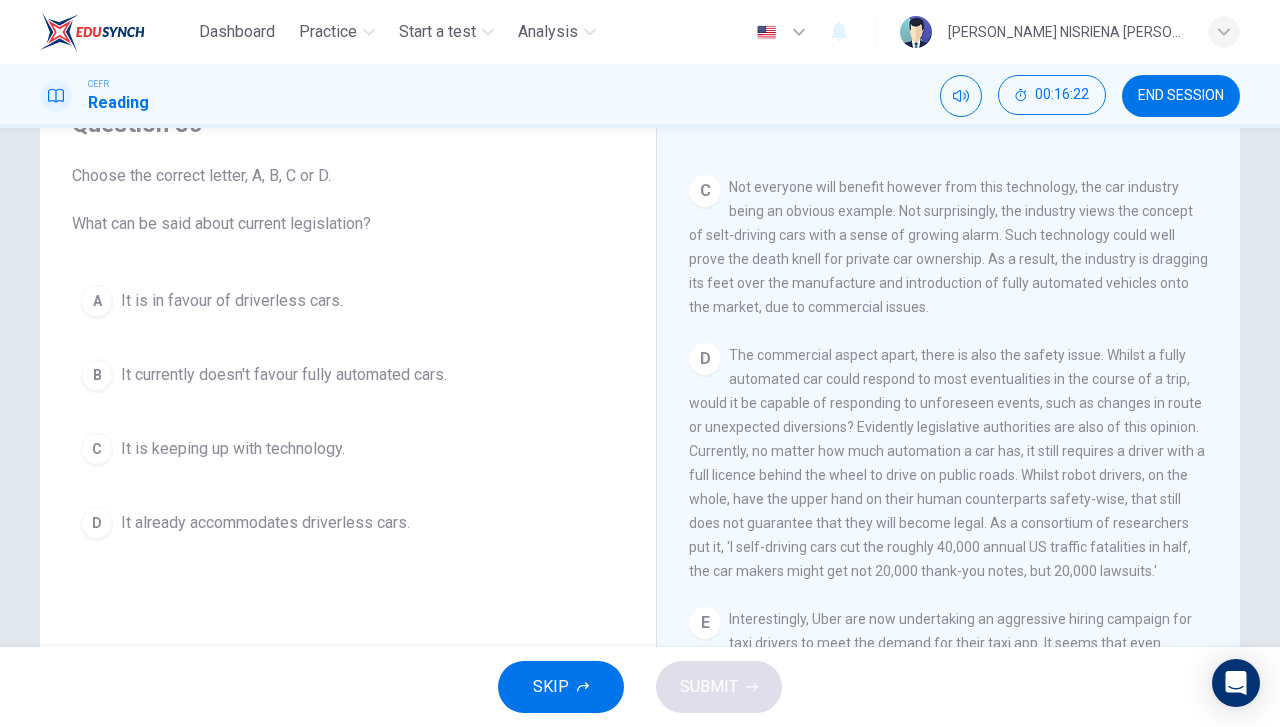 scroll, scrollTop: 1000, scrollLeft: 0, axis: vertical 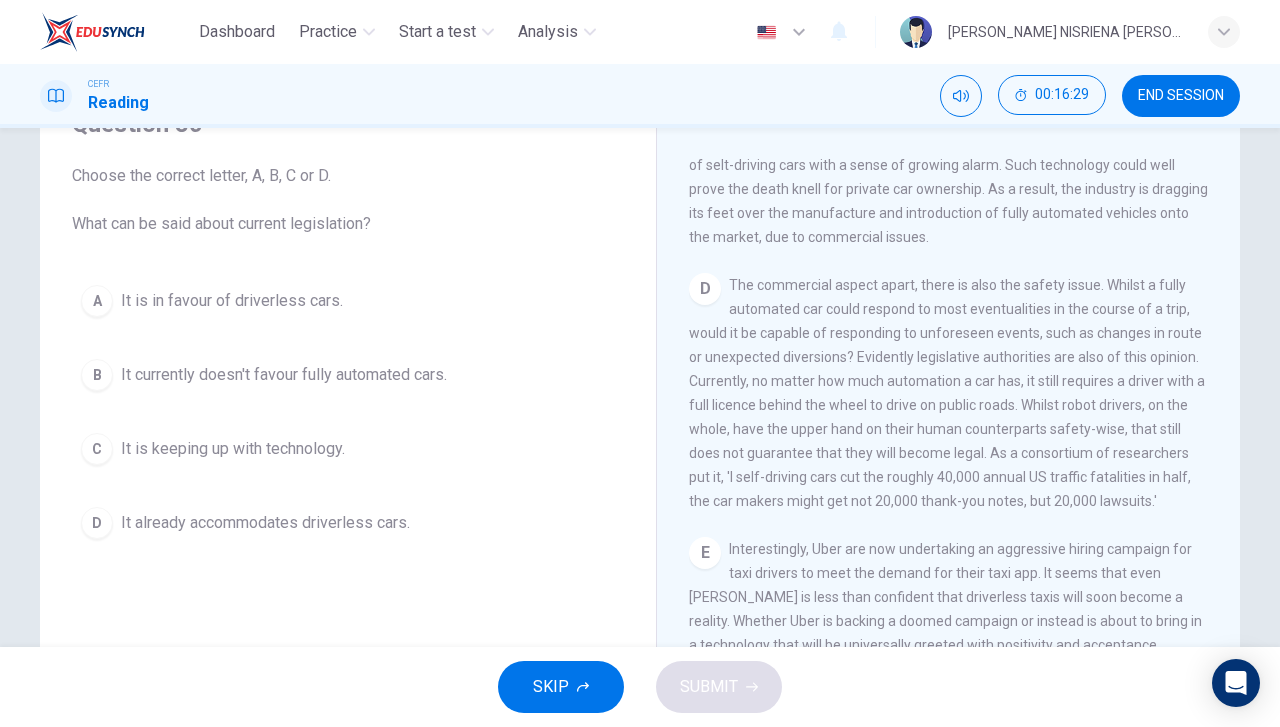 click on "It currently doesn't favour fully automated cars." at bounding box center (284, 375) 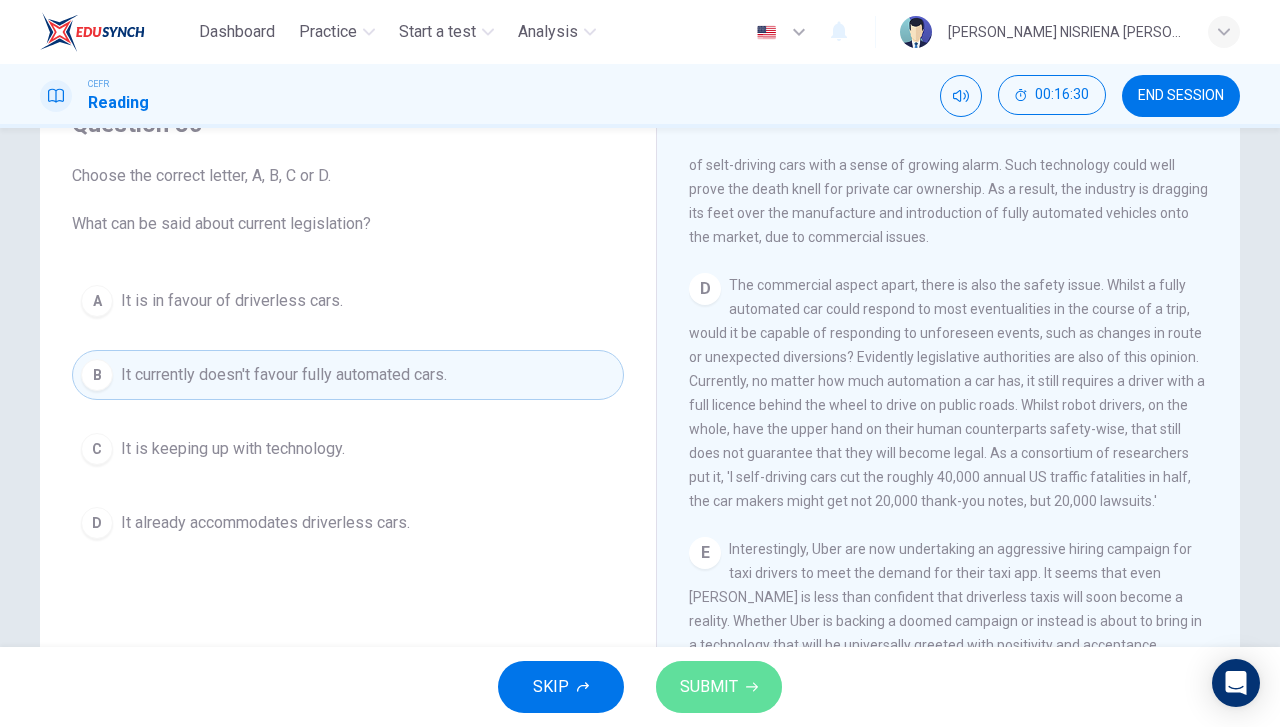 click on "SUBMIT" at bounding box center (719, 687) 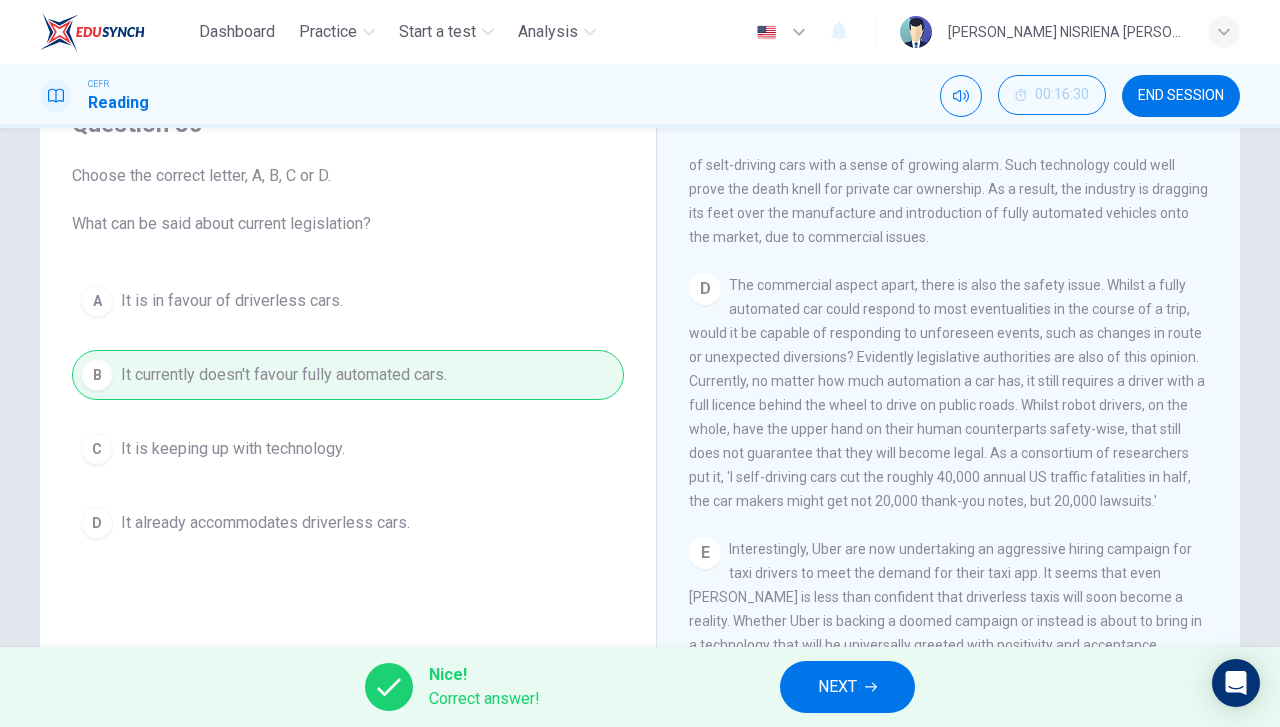 click on "NEXT" at bounding box center [837, 687] 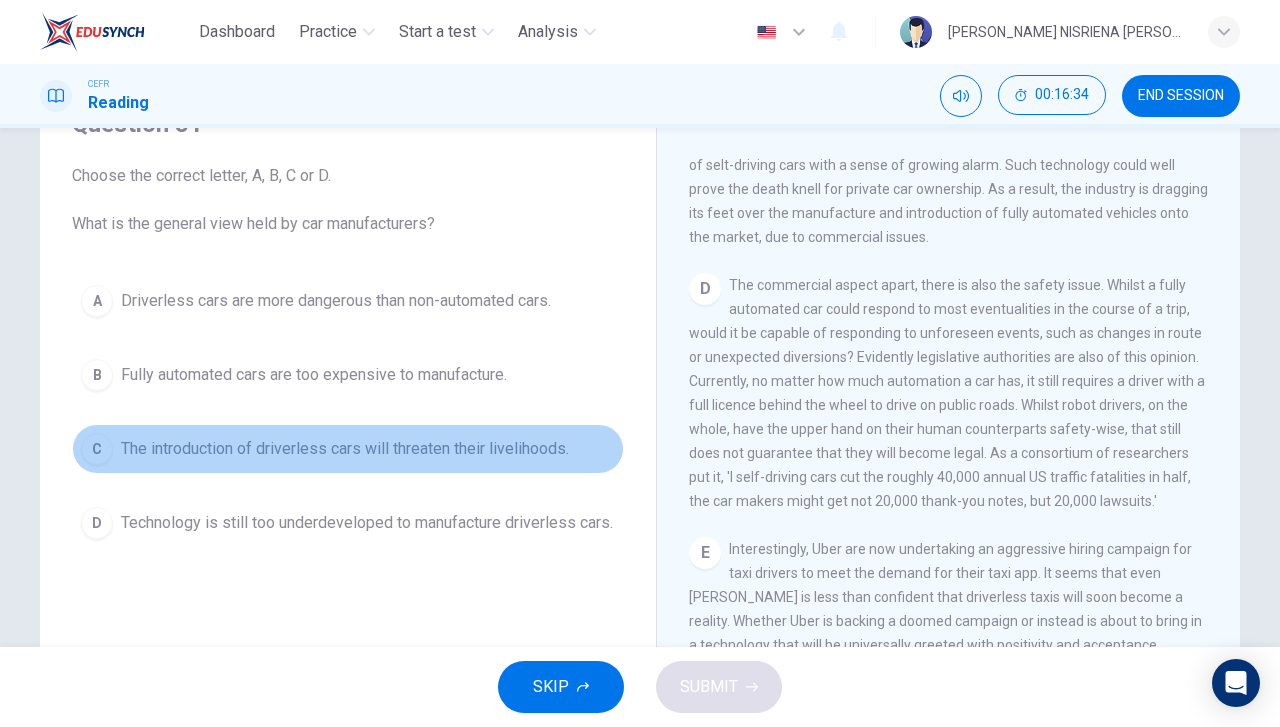 click on "C The introduction of driverless cars will threaten their livelihoods." at bounding box center [348, 449] 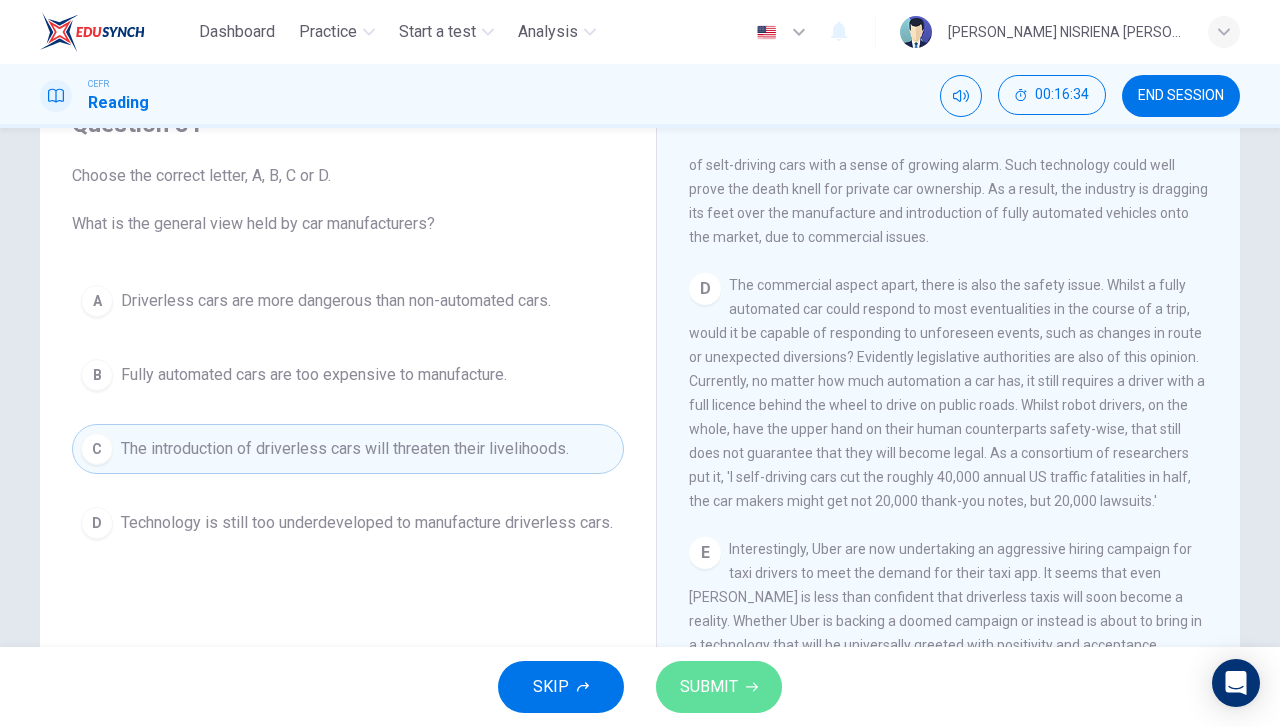 click on "SUBMIT" at bounding box center [719, 687] 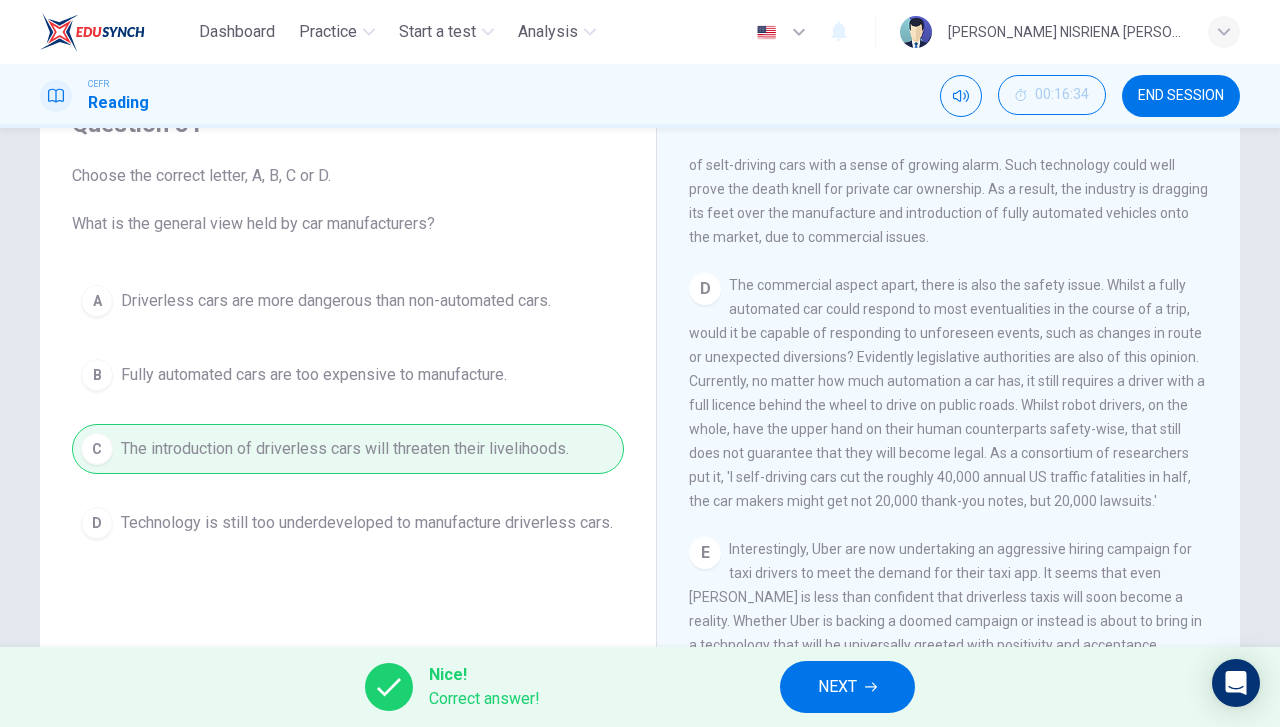 click on "NEXT" at bounding box center [847, 687] 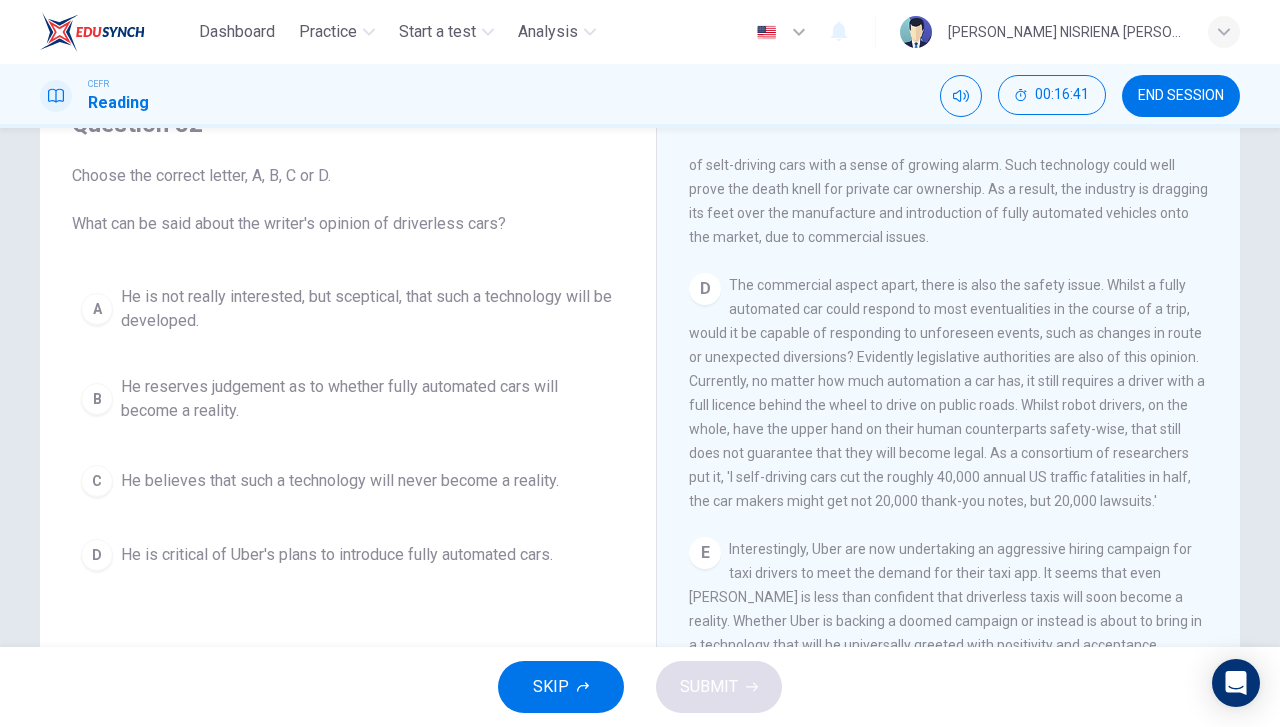 click on "He reserves judgement as to whether fully automated cars will become a reality." at bounding box center [368, 399] 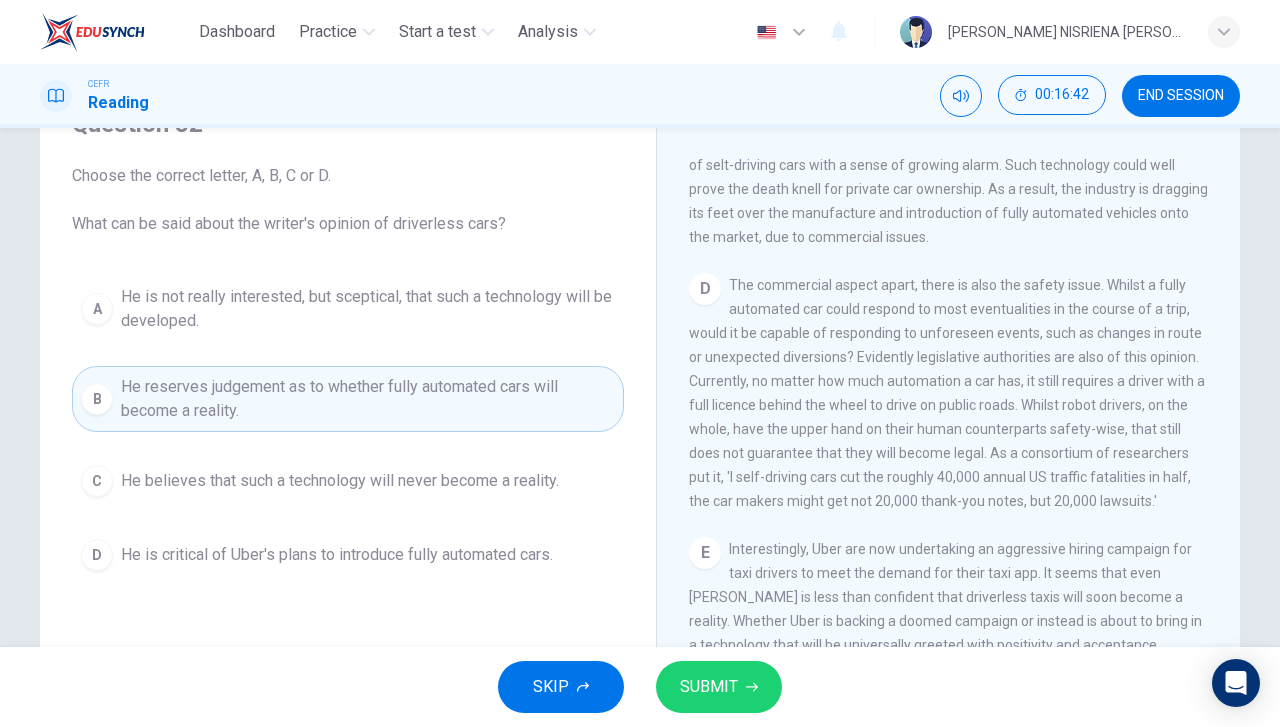 click on "SUBMIT" at bounding box center (709, 687) 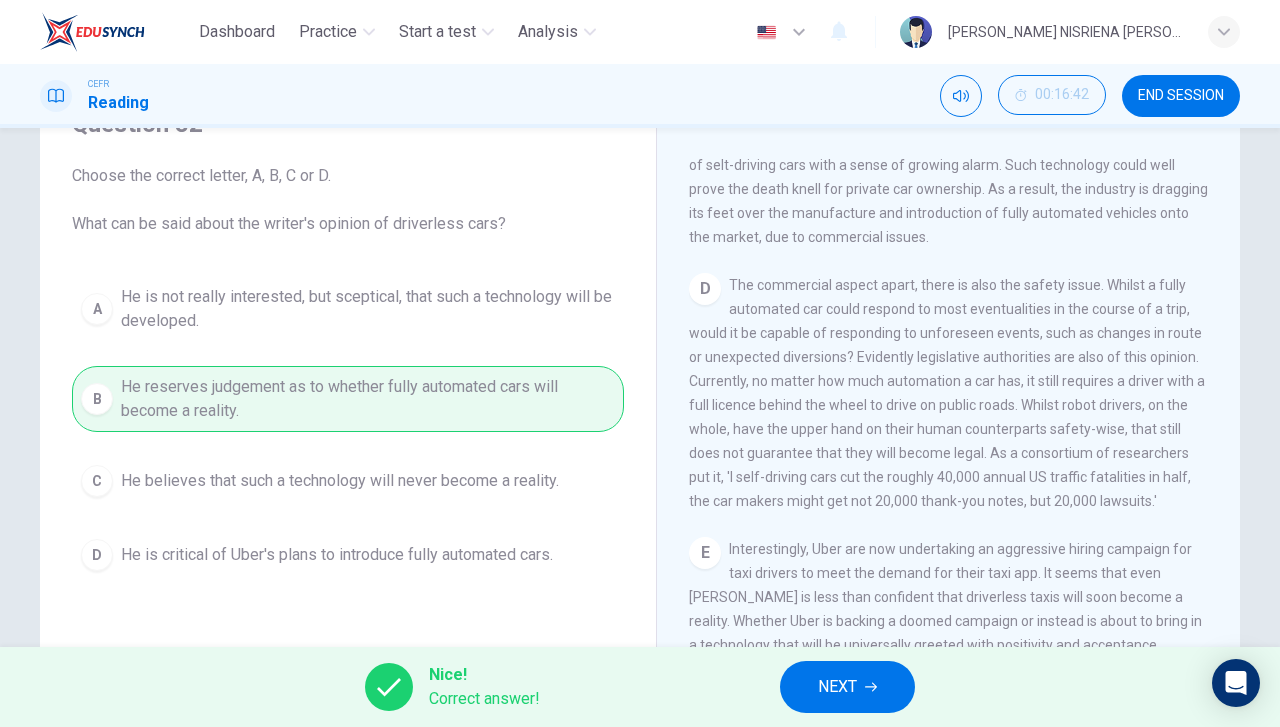 click on "NEXT" at bounding box center [837, 687] 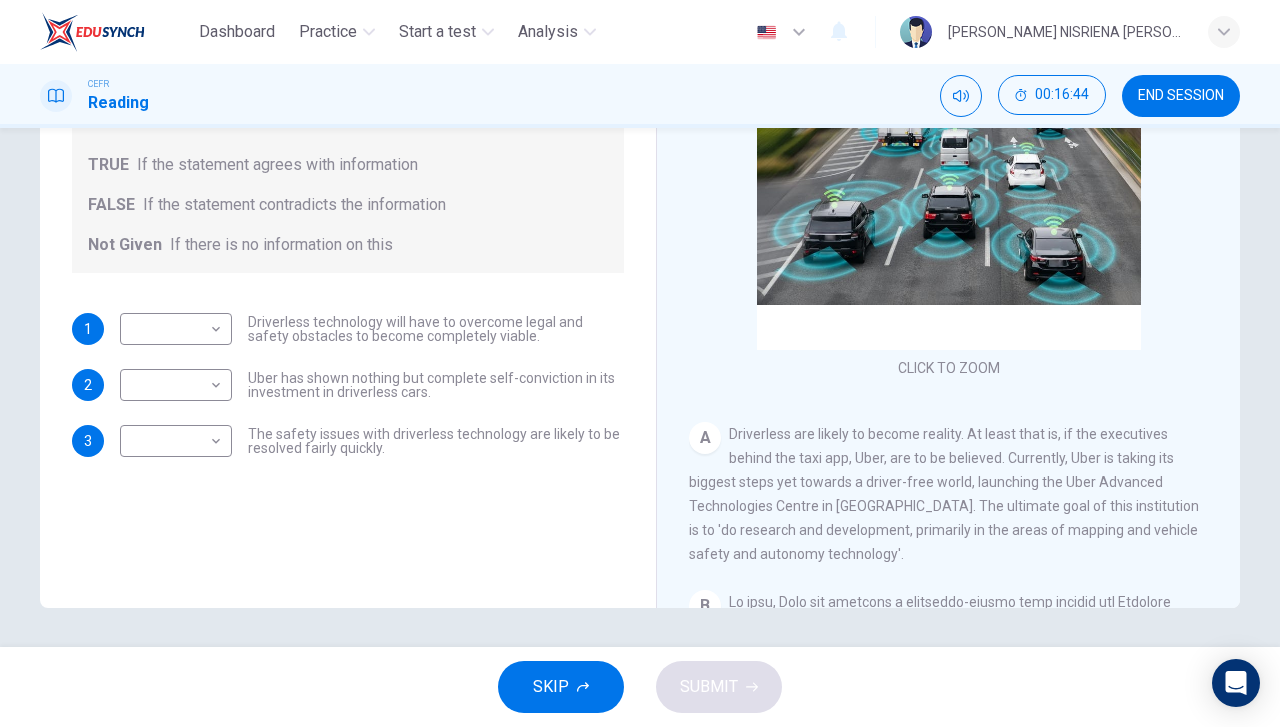 scroll, scrollTop: 256, scrollLeft: 0, axis: vertical 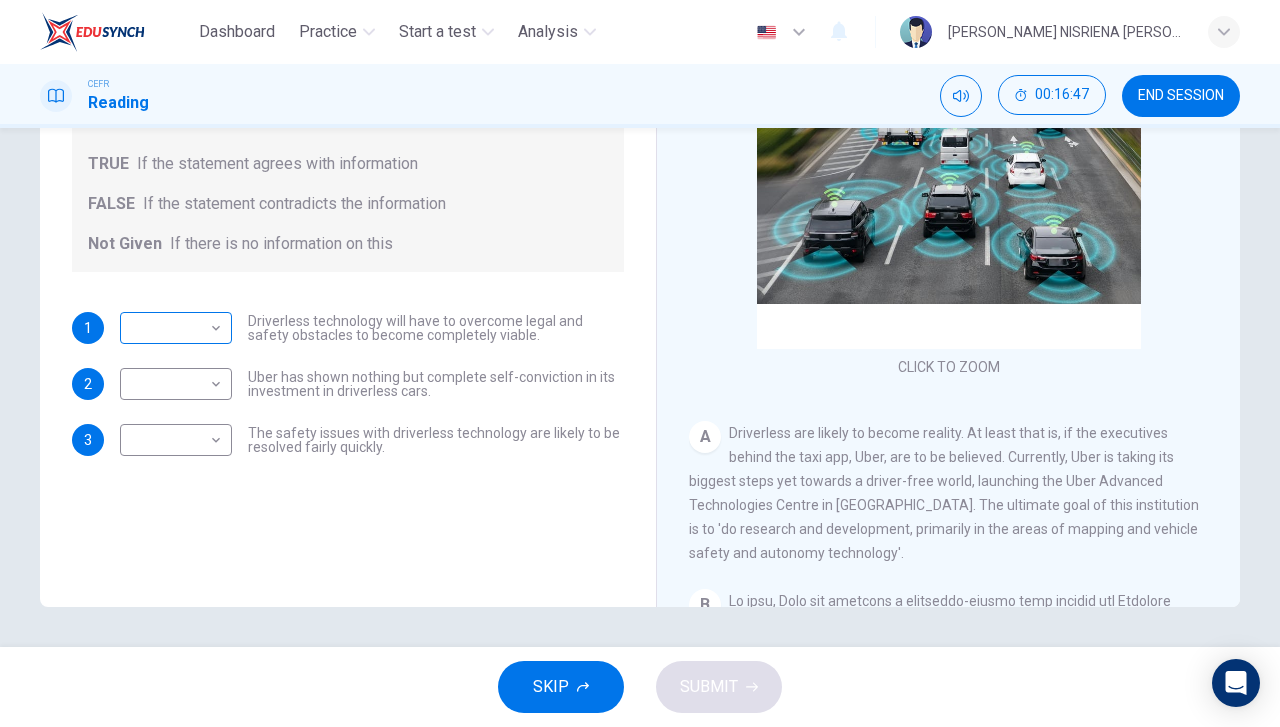 click on "Dashboard Practice Start a test Analysis English en ​ [PERSON_NAME] NISRIENA [PERSON_NAME] CEFR Reading 00:16:47 END SESSION Question 33 Do the following statements agree with the information given in the text? For questions following questions, write TRUE If the statement agrees with information FALSE If the statement contradicts the information Not Given If there is no information on this 1 ​ ​ Driverless technology will have to overcome legal and safety obstacles to become completely viable. 2 ​ ​ Uber has shown nothing but complete self-conviction in its investment in driverless cars. 3 ​ ​ The safety issues with driverless technology are likely to be resolved fairly quickly. Driverless cars CLICK TO ZOOM Click to Zoom A B C D E F G H SKIP SUBMIT EduSynch - Online Language Proficiency Testing
Dashboard Practice Start a test Analysis Notifications © Copyright  2025" at bounding box center [640, 363] 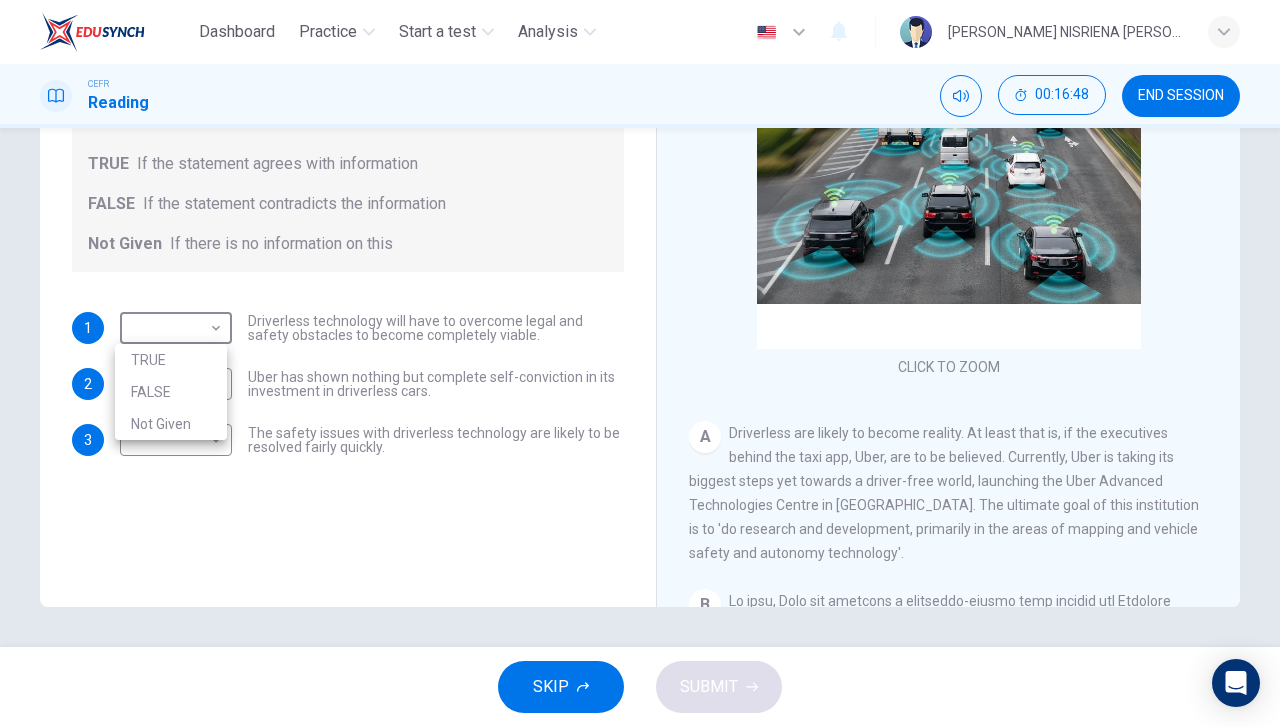drag, startPoint x: 197, startPoint y: 367, endPoint x: 204, endPoint y: 375, distance: 10.630146 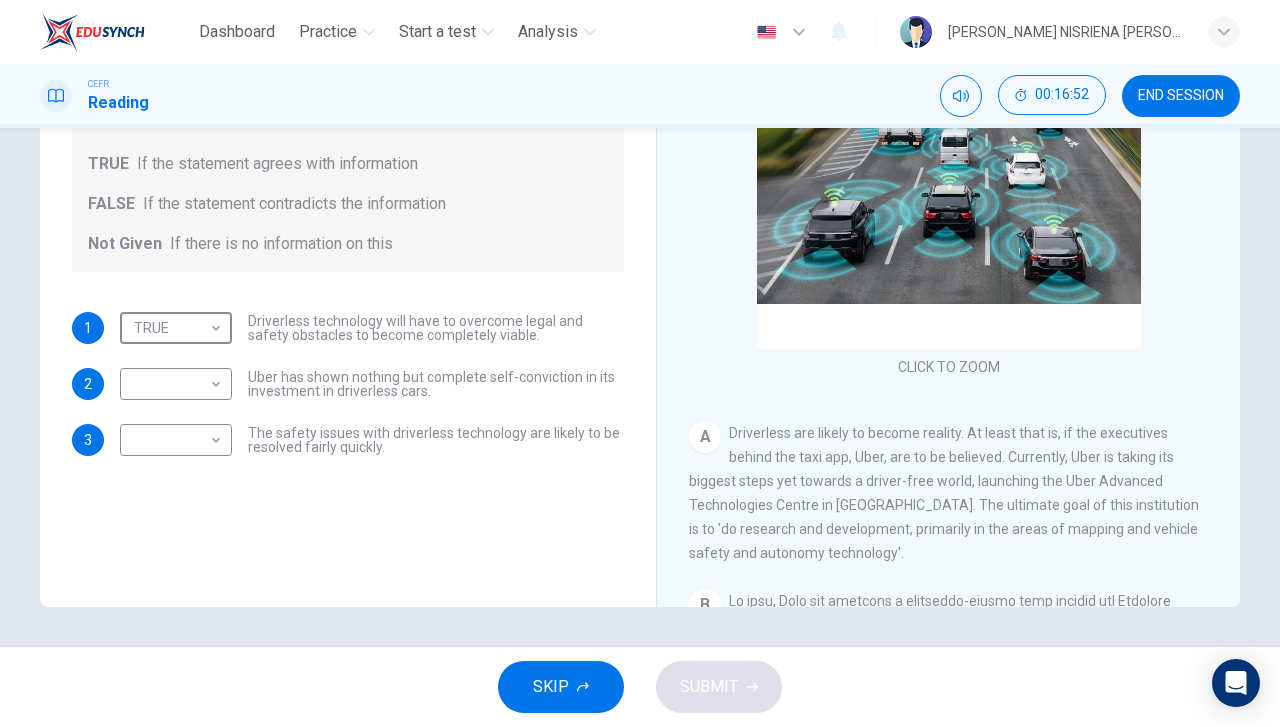 click on "Dashboard Practice Start a test Analysis English en ​ [PERSON_NAME] NISRIENA [PERSON_NAME] CEFR Reading 00:16:52 END SESSION Question 33 Do the following statements agree with the information given in the text? For questions following questions, write TRUE If the statement agrees with information FALSE If the statement contradicts the information Not Given If there is no information on this 1 TRUE TRUE ​ Driverless technology will have to overcome legal and safety obstacles to become completely viable. 2 ​ ​ Uber has shown nothing but complete self-conviction in its investment in driverless cars. 3 ​ ​ The safety issues with driverless technology are likely to be resolved fairly quickly. Driverless cars CLICK TO ZOOM Click to Zoom A B C D E F G H SKIP SUBMIT EduSynch - Online Language Proficiency Testing
Dashboard Practice Start a test Analysis Notifications © Copyright  2025" at bounding box center (640, 363) 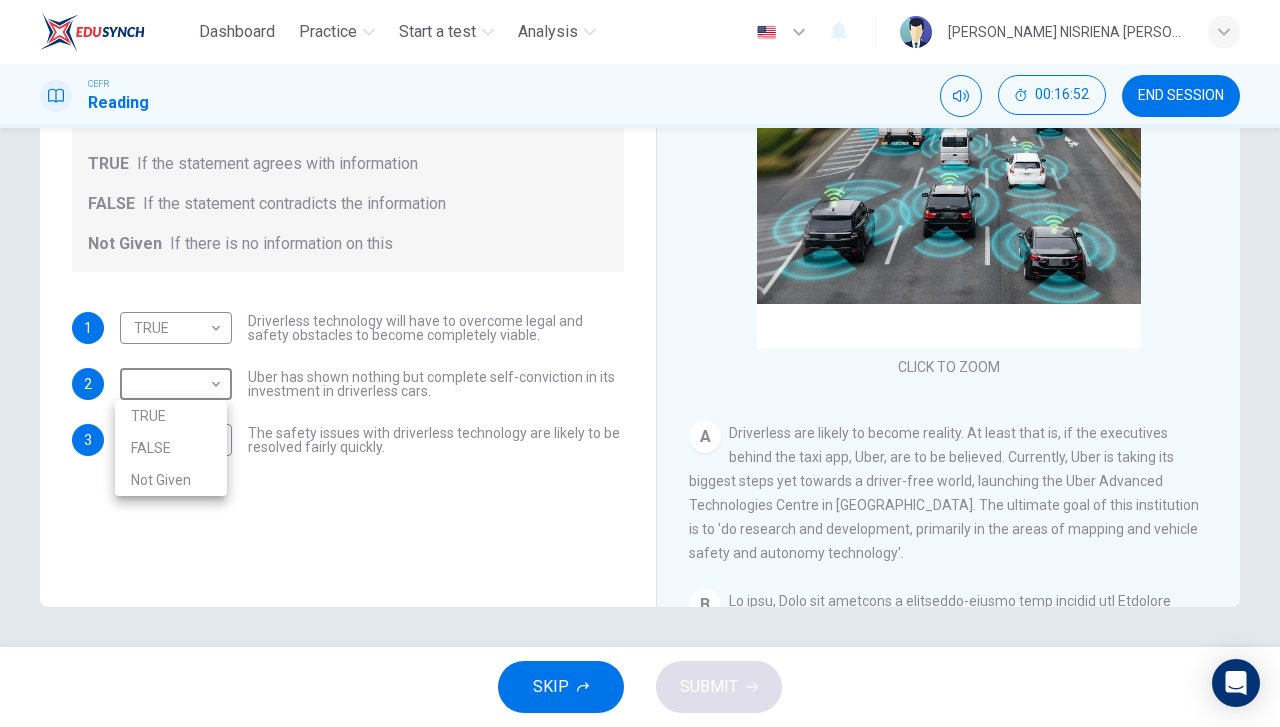 click on "FALSE" at bounding box center [171, 448] 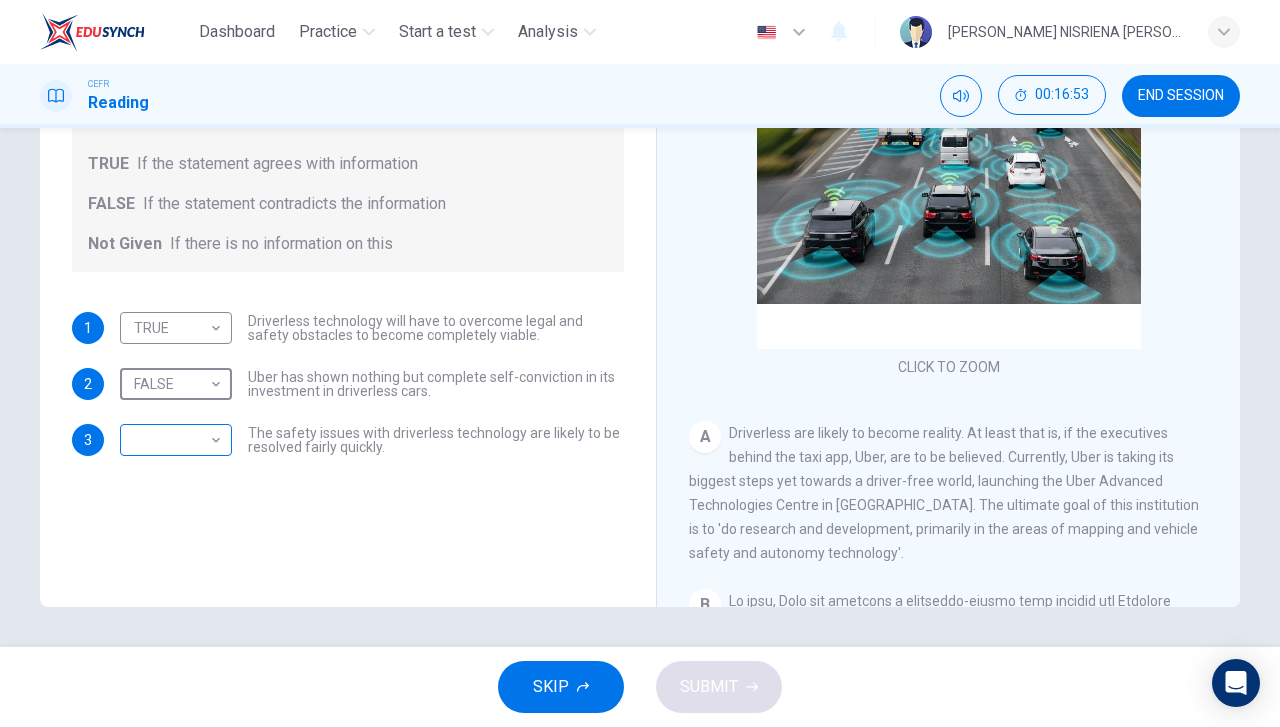 click on "​ ​" at bounding box center (176, 440) 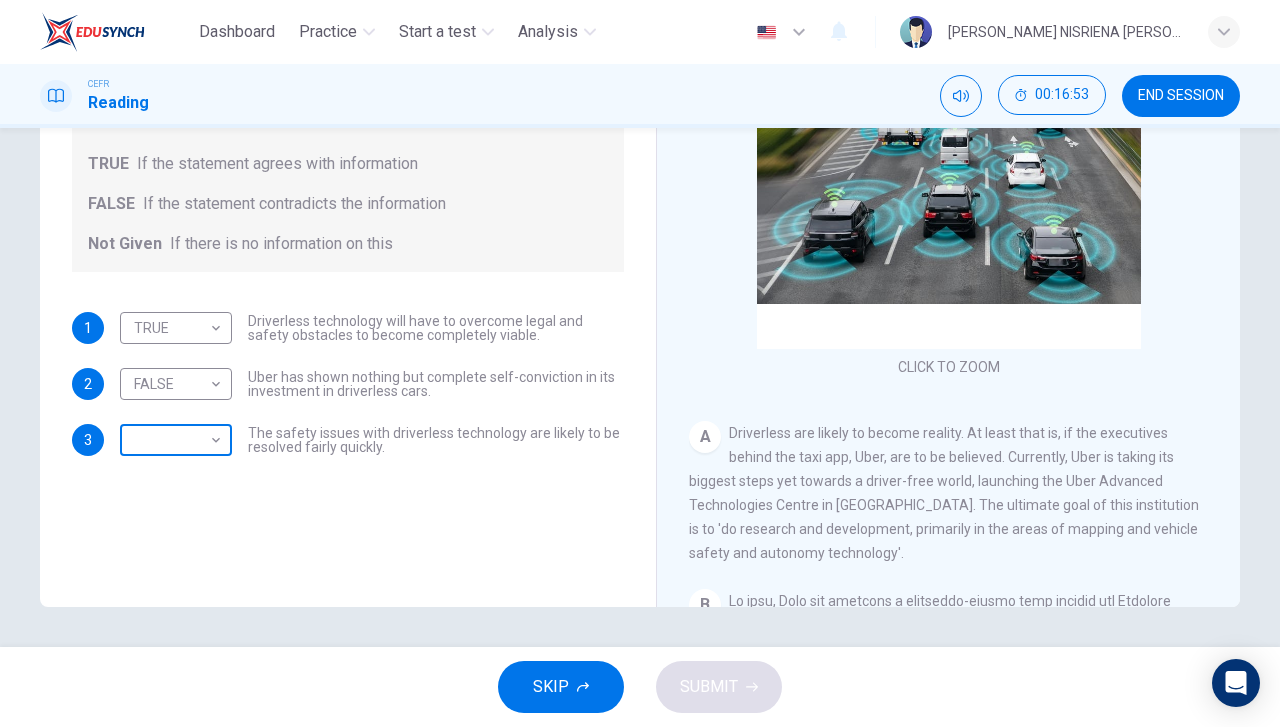 click on "Dashboard Practice Start a test Analysis English en ​ [PERSON_NAME] NISRIENA [PERSON_NAME] CEFR Reading 00:16:53 END SESSION Question 33 Do the following statements agree with the information given in the text? For questions following questions, write TRUE If the statement agrees with information FALSE If the statement contradicts the information Not Given If there is no information on this 1 TRUE TRUE ​ Driverless technology will have to overcome legal and safety obstacles to become completely viable. 2 FALSE FALSE ​ Uber has shown nothing but complete self-conviction in its investment in driverless cars. 3 ​ ​ The safety issues with driverless technology are likely to be resolved fairly quickly. Driverless cars CLICK TO ZOOM Click to Zoom A B C D E F G H SKIP SUBMIT EduSynch - Online Language Proficiency Testing
Dashboard Practice Start a test Analysis Notifications © Copyright  2025" at bounding box center [640, 363] 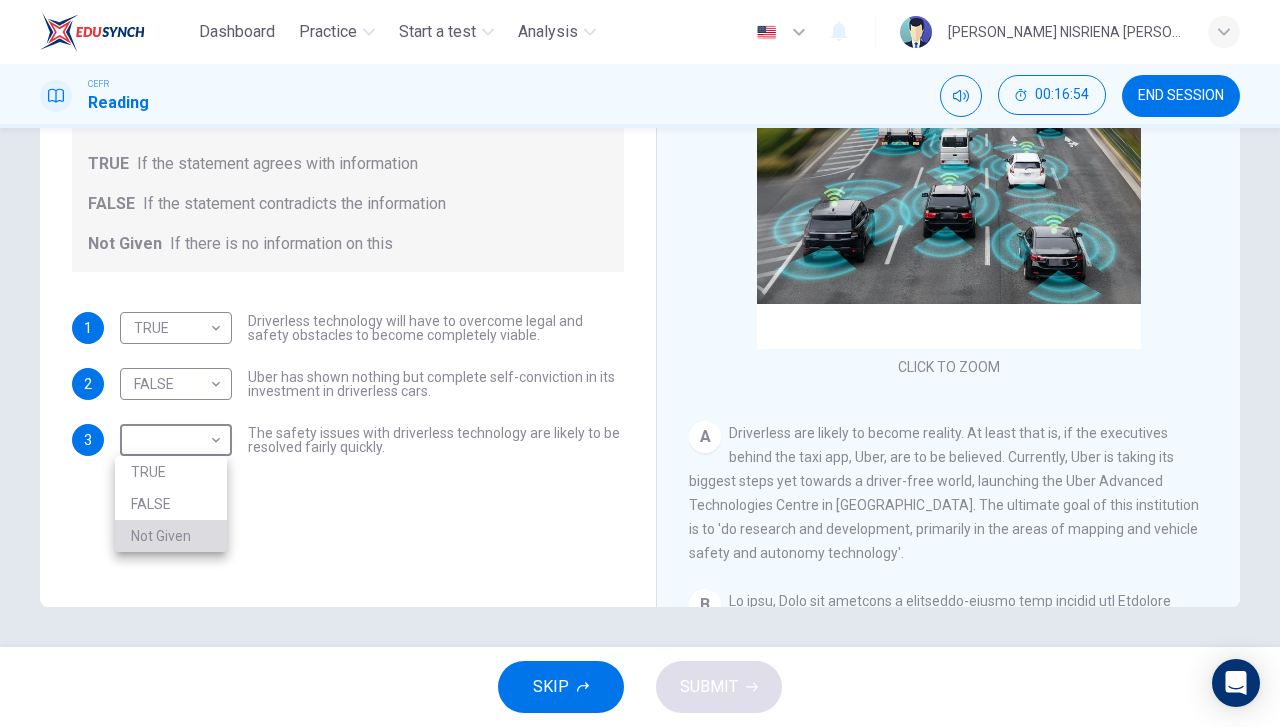 drag, startPoint x: 216, startPoint y: 543, endPoint x: 373, endPoint y: 648, distance: 188.87563 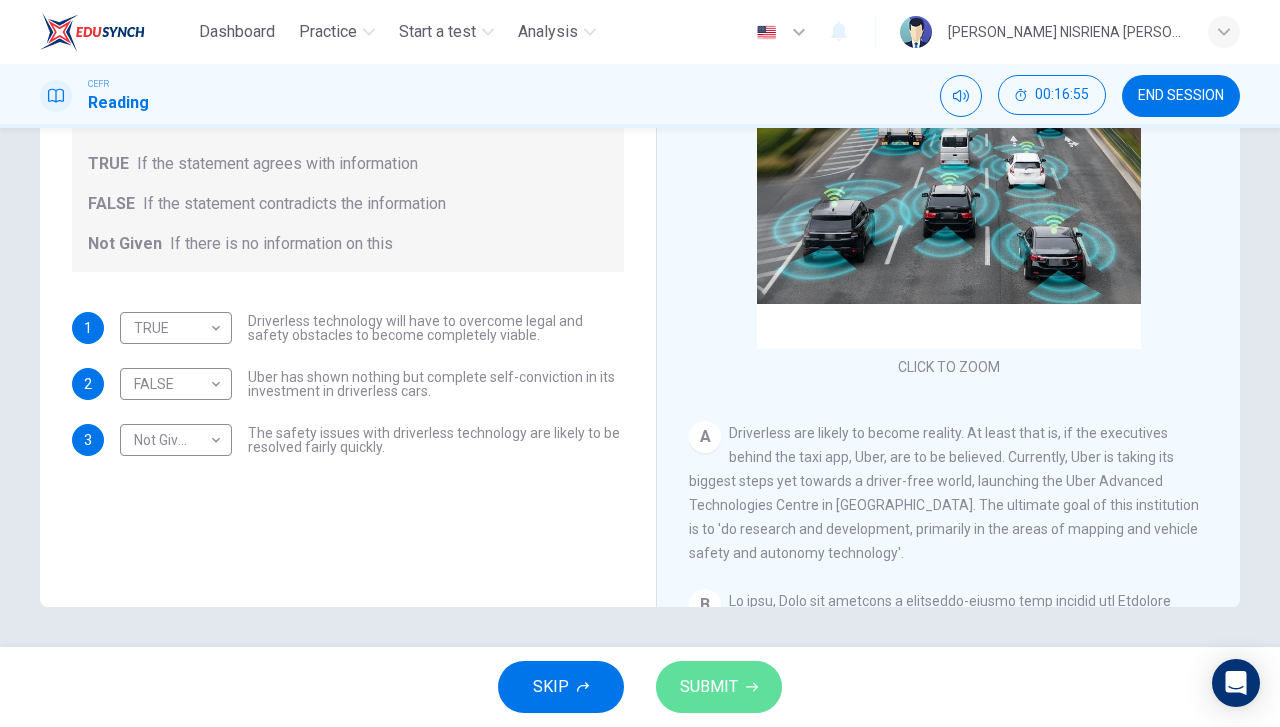 click on "SUBMIT" at bounding box center (719, 687) 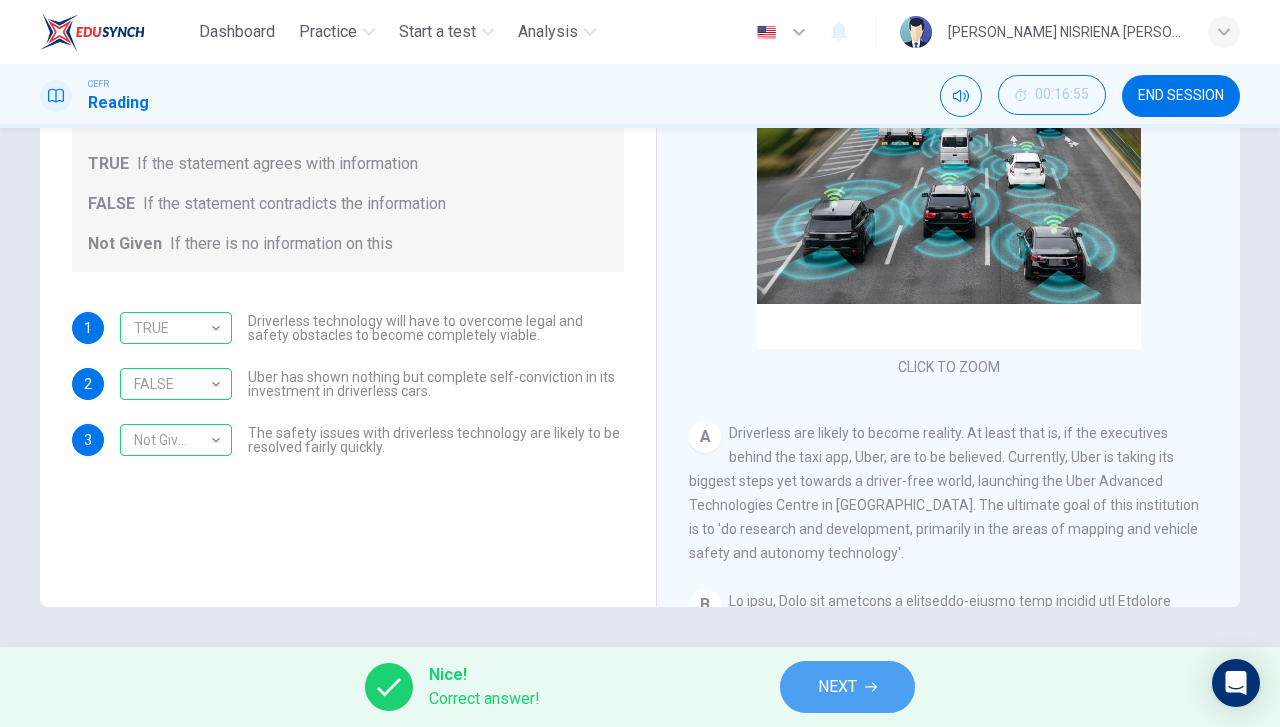 click on "NEXT" at bounding box center [847, 687] 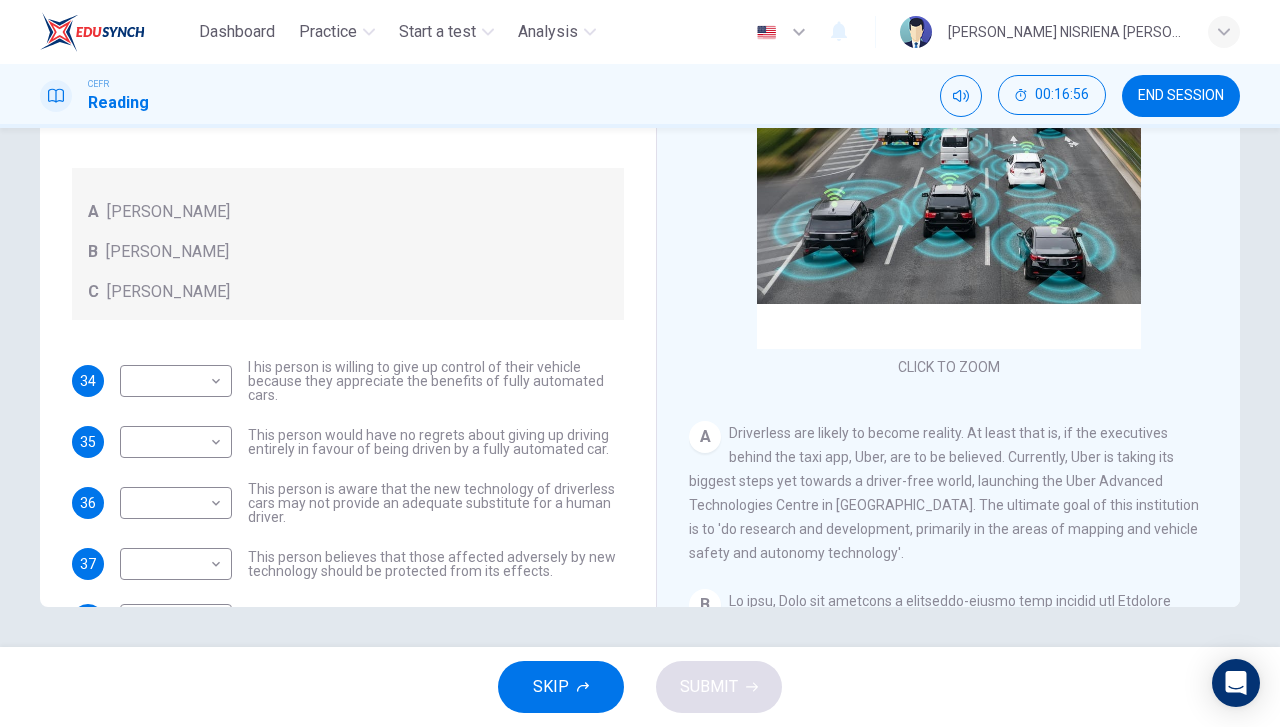scroll, scrollTop: 68, scrollLeft: 0, axis: vertical 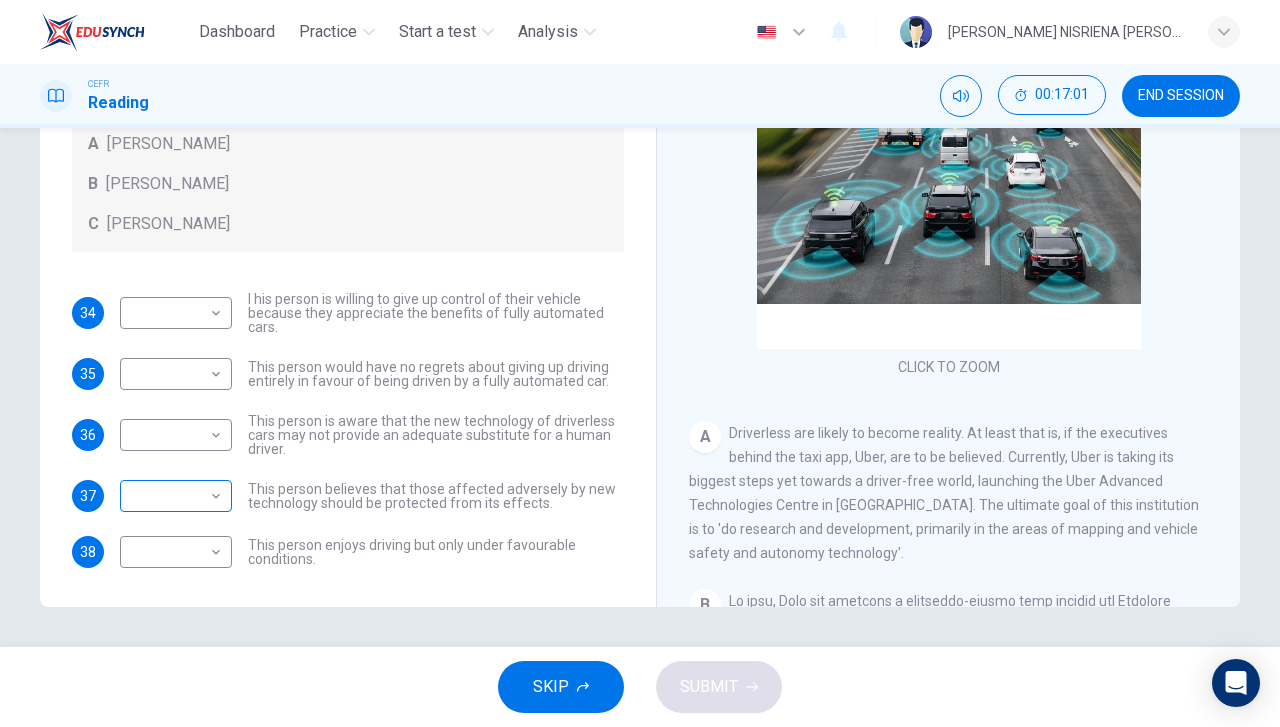 click on "Dashboard Practice Start a test Analysis English en ​ [PERSON_NAME] NISRIENA [PERSON_NAME] CEFR Reading 00:17:01 END SESSION Questions 34 - 38 Look at the following statements, and the list of people. Match each statement to the correct person, A-C. You may use any letter more than once.
A [PERSON_NAME] B [PERSON_NAME] C [PERSON_NAME] 34 ​ ​ I his person is willing to give up control of their vehicle because they appreciate the benefits of fully automated cars. 35 ​ ​ This person would have no regrets about giving up driving entirely in favour of being driven by a fully automated car. 36 ​ ​ This person is aware that the new technology of driverless cars may not provide an adequate substitute for a human driver. 37 ​ ​ This person believes that those affected adversely by new technology should be protected from its effects. 38 ​ ​ This person enjoys driving but only under favourable conditions. Driverless cars CLICK TO ZOOM Click to Zoom A B C D E F G H SKIP SUBMIT
Dashboard Practice" at bounding box center [640, 363] 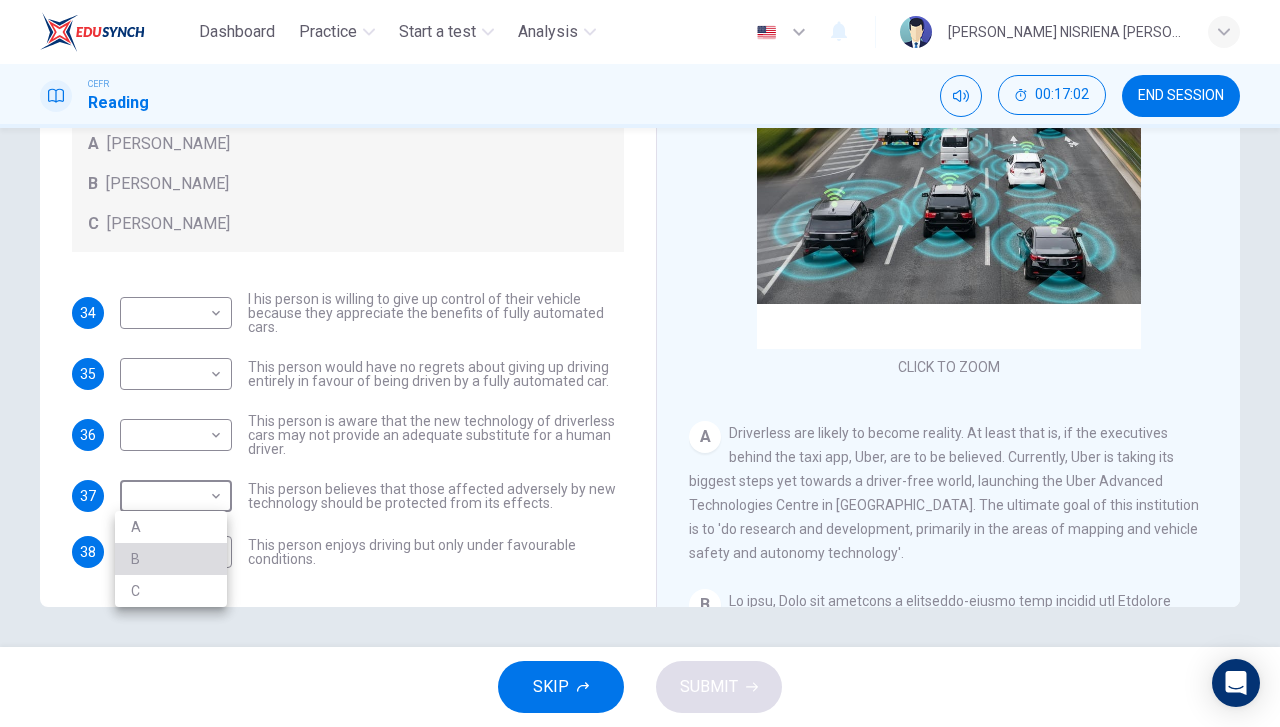 click on "B" at bounding box center (171, 559) 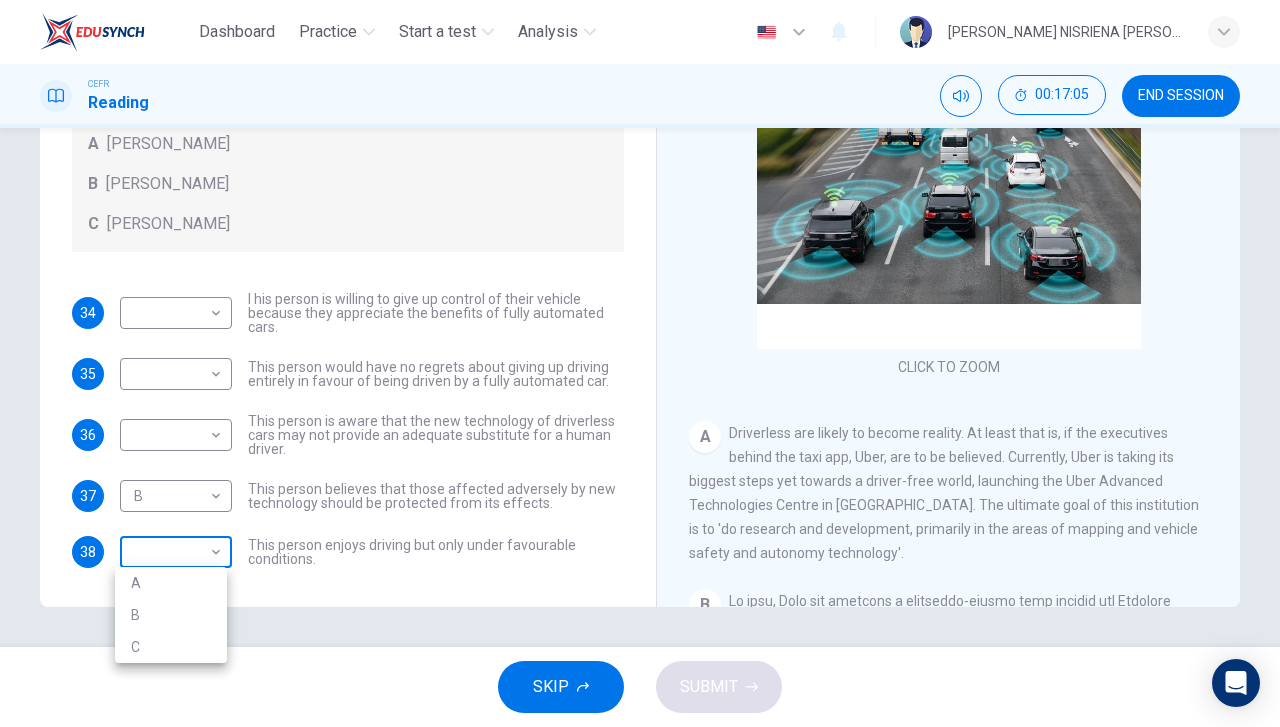 click on "Dashboard Practice Start a test Analysis English en ​ [PERSON_NAME] NISRIENA [PERSON_NAME] CEFR Reading 00:17:05 END SESSION Questions 34 - 38 Look at the following statements, and the list of people. Match each statement to the correct person, A-C. You may use any letter more than once.
A [PERSON_NAME] B [PERSON_NAME] C [PERSON_NAME] 34 ​ ​ I his person is willing to give up control of their vehicle because they appreciate the benefits of fully automated cars. 35 ​ ​ This person would have no regrets about giving up driving entirely in favour of being driven by a fully automated car. 36 ​ ​ This person is aware that the new technology of driverless cars may not provide an adequate substitute for a human driver. 37 B B ​ This person believes that those affected adversely by new technology should be protected from its effects. 38 ​ ​ This person enjoys driving but only under favourable conditions. Driverless cars CLICK TO ZOOM Click to Zoom A B C D E F G H SKIP SUBMIT
Dashboard Practice A" at bounding box center [640, 363] 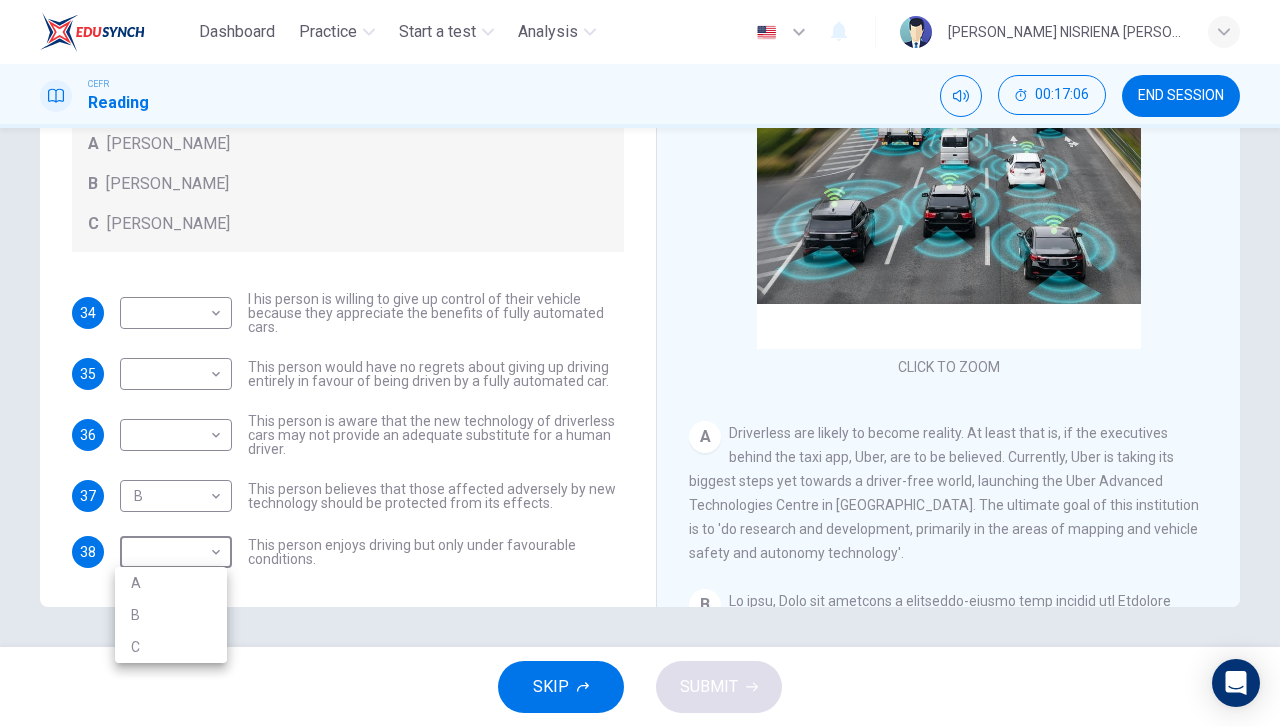 click on "C" at bounding box center (171, 647) 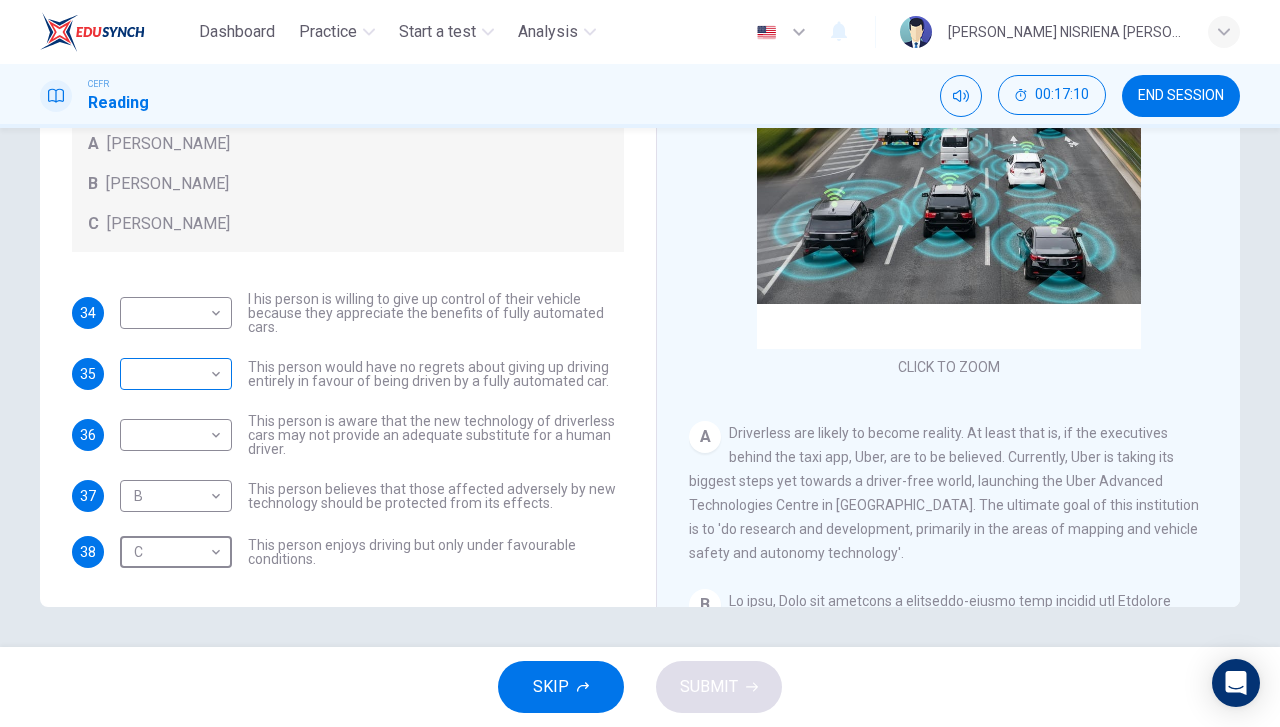 click on "Dashboard Practice Start a test Analysis English en ​ [PERSON_NAME] NISRIENA [PERSON_NAME] CEFR Reading 00:17:10 END SESSION Questions 34 - 38 Look at the following statements, and the list of people. Match each statement to the correct person, A-C. You may use any letter more than once.
A [PERSON_NAME] B [PERSON_NAME] C [PERSON_NAME] 34 ​ ​ I his person is willing to give up control of their vehicle because they appreciate the benefits of fully automated cars. 35 ​ ​ This person would have no regrets about giving up driving entirely in favour of being driven by a fully automated car. 36 ​ ​ This person is aware that the new technology of driverless cars may not provide an adequate substitute for a human driver. 37 B B ​ This person believes that those affected adversely by new technology should be protected from its effects. 38 C C ​ This person enjoys driving but only under favourable conditions. Driverless cars CLICK TO ZOOM Click to Zoom A B C D E F G H SKIP SUBMIT
Dashboard Practice" at bounding box center [640, 363] 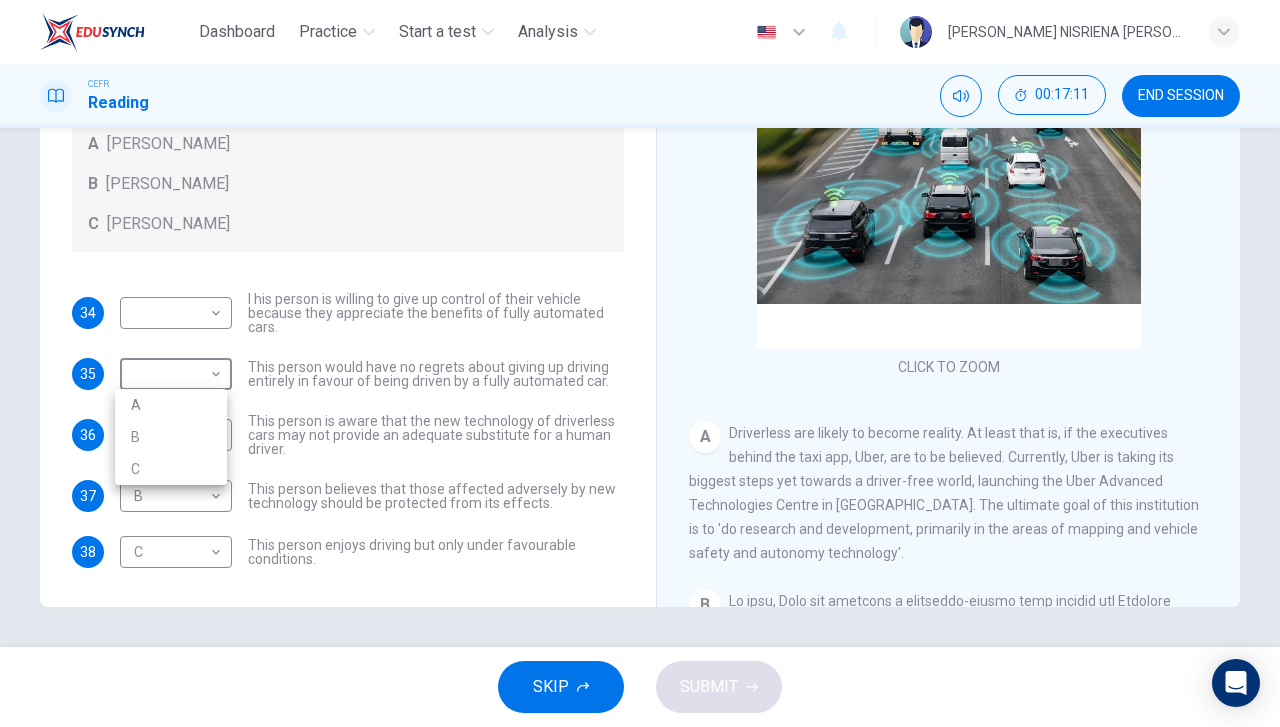 click on "B" at bounding box center [171, 437] 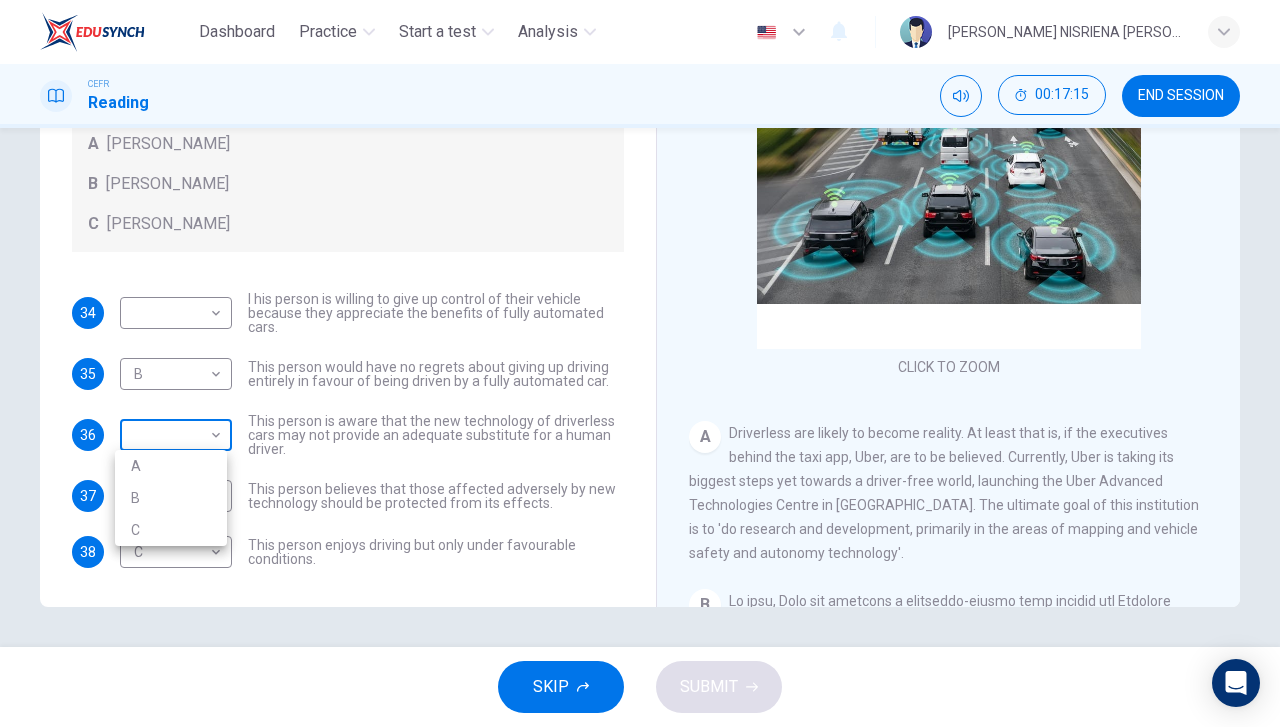 click on "Dashboard Practice Start a test Analysis English en ​ [PERSON_NAME] NISRIENA [PERSON_NAME] CEFR Reading 00:17:15 END SESSION Questions 34 - 38 Look at the following statements, and the list of people. Match each statement to the correct person, A-C. You may use any letter more than once.
A [PERSON_NAME] B [PERSON_NAME] C [PERSON_NAME] 34 ​ ​ I his person is willing to give up control of their vehicle because they appreciate the benefits of fully automated cars. 35 B B ​ This person would have no regrets about giving up driving entirely in favour of being driven by a fully automated car. 36 ​ ​ This person is aware that the new technology of driverless cars may not provide an adequate substitute for a human driver. 37 B B ​ This person believes that those affected adversely by new technology should be protected from its effects. 38 C C ​ This person enjoys driving but only under favourable conditions. Driverless cars CLICK TO ZOOM Click to Zoom A B C D E F G H SKIP SUBMIT
Dashboard Practice A" at bounding box center [640, 363] 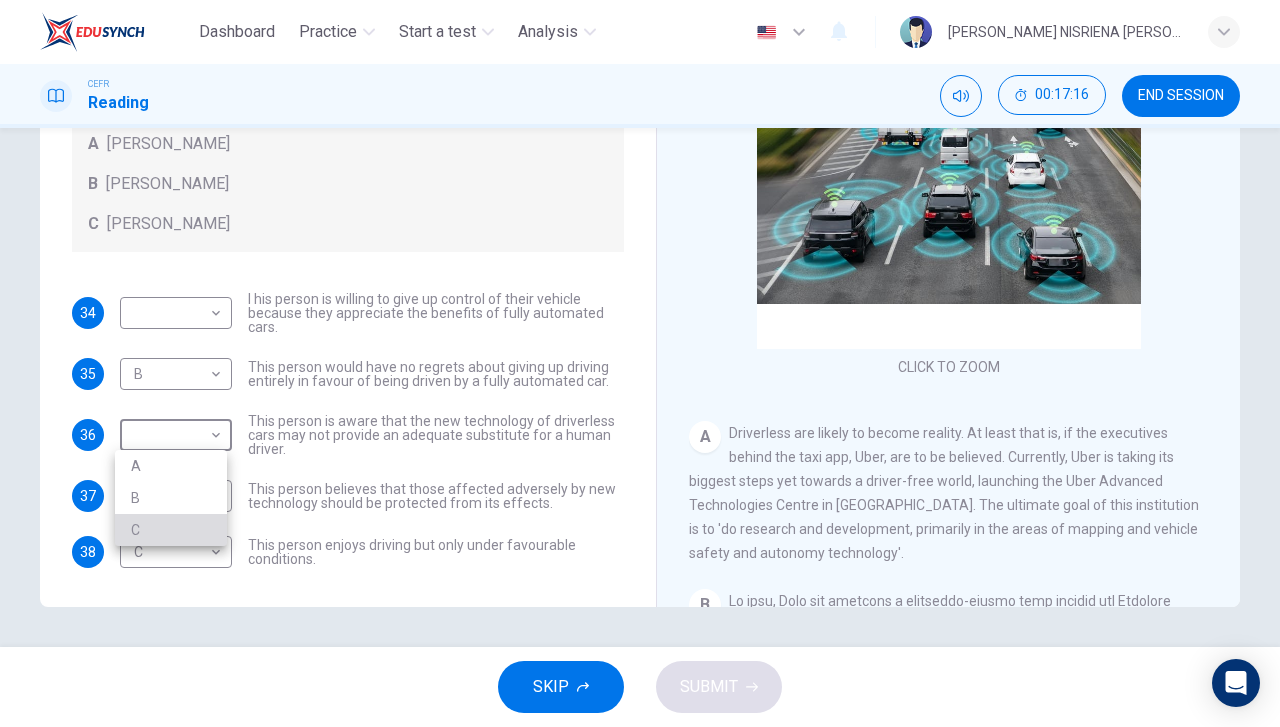 click on "C" at bounding box center (171, 530) 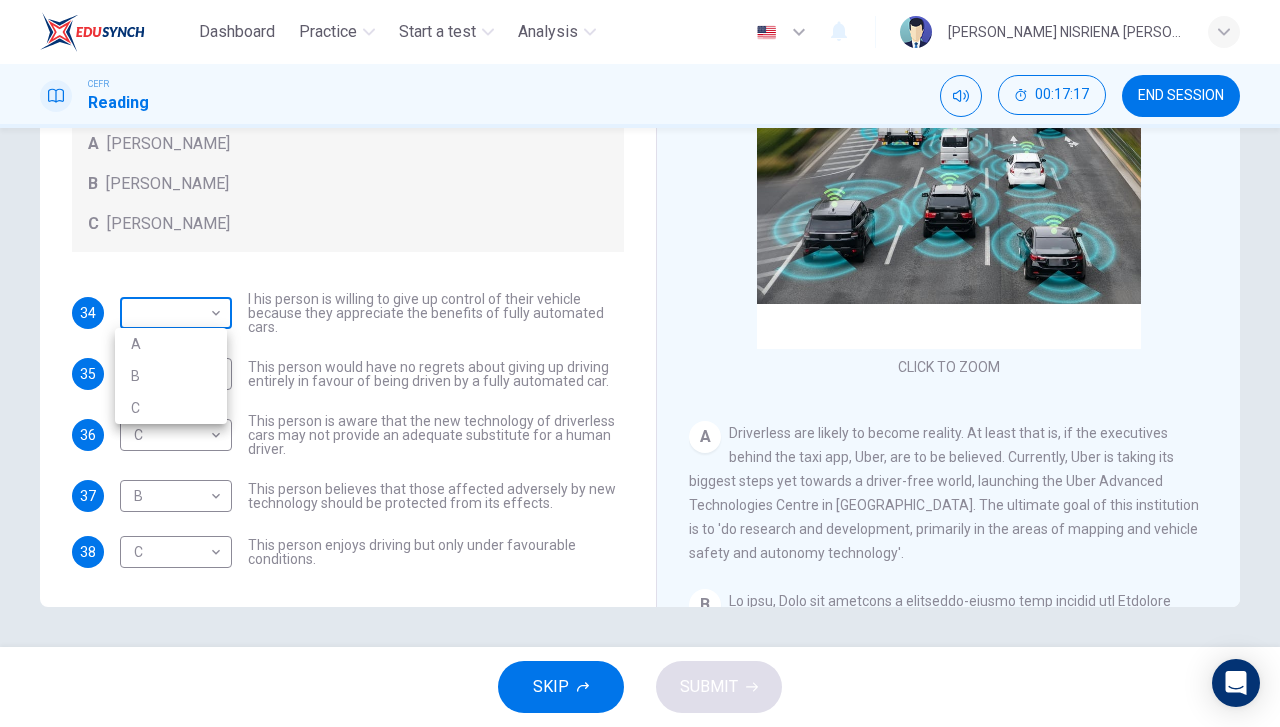 click on "Dashboard Practice Start a test Analysis English en ​ [PERSON_NAME] NISRIENA [PERSON_NAME] CEFR Reading 00:17:17 END SESSION Questions 34 - 38 Look at the following statements, and the list of people. Match each statement to the correct person, A-C. You may use any letter more than once.
A [PERSON_NAME] B [PERSON_NAME] C [PERSON_NAME] 34 ​ ​ I his person is willing to give up control of their vehicle because they appreciate the benefits of fully automated cars. 35 B B ​ This person would have no regrets about giving up driving entirely in favour of being driven by a fully automated car. 36 C C ​ This person is aware that the new technology of driverless cars may not provide an adequate substitute for a human driver. 37 B B ​ This person believes that those affected adversely by new technology should be protected from its effects. 38 C C ​ This person enjoys driving but only under favourable conditions. Driverless cars CLICK TO ZOOM Click to Zoom A B C D E F G H SKIP SUBMIT
Dashboard Practice A" at bounding box center (640, 363) 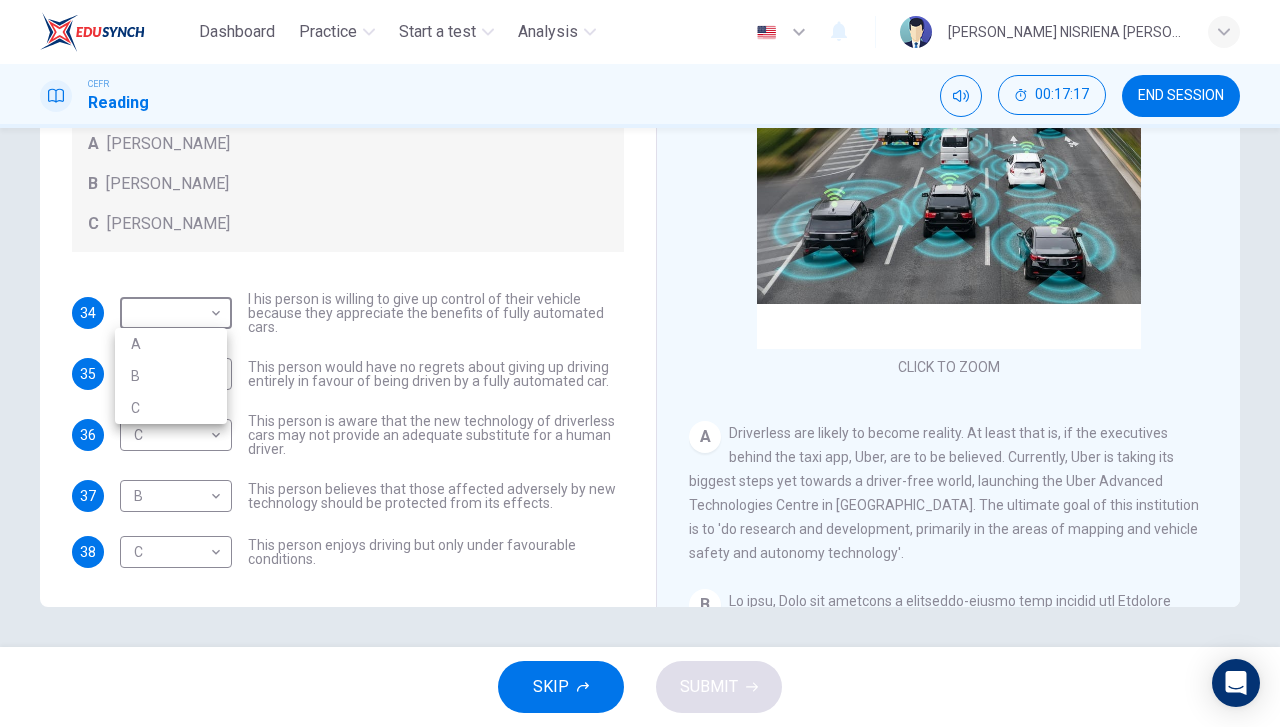 drag, startPoint x: 199, startPoint y: 355, endPoint x: 519, endPoint y: 594, distance: 399.4008 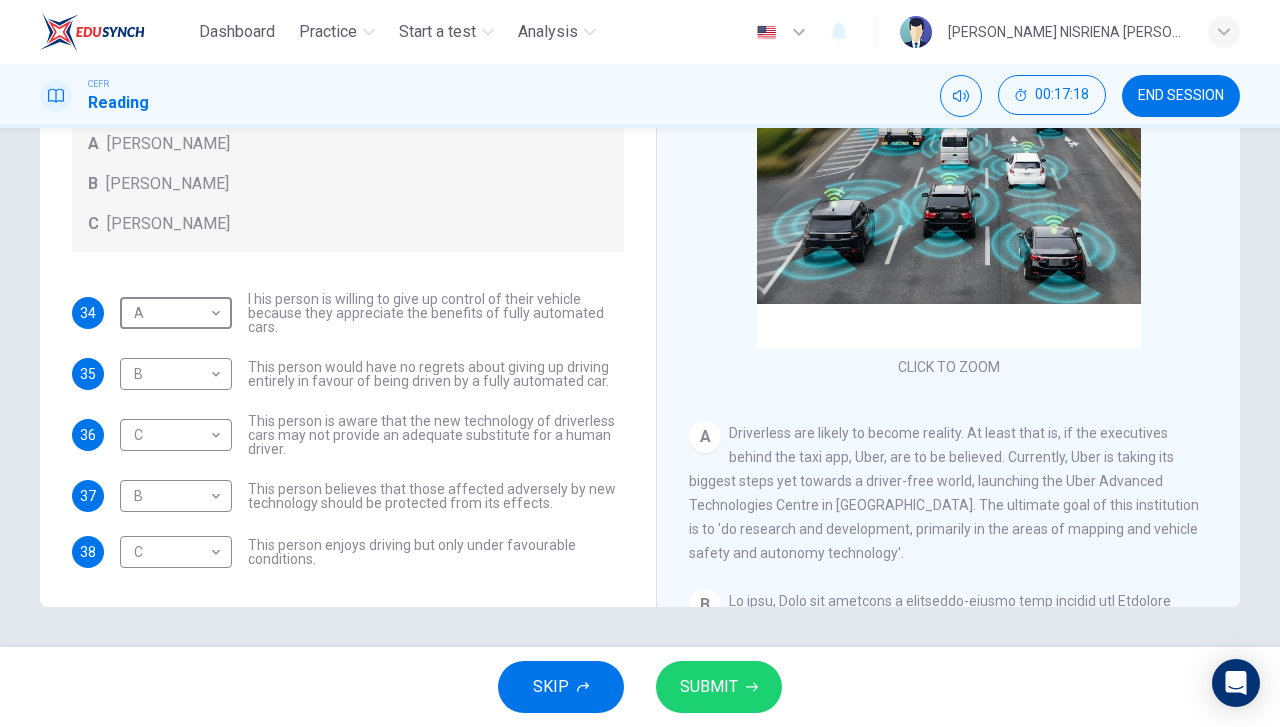 type on "A" 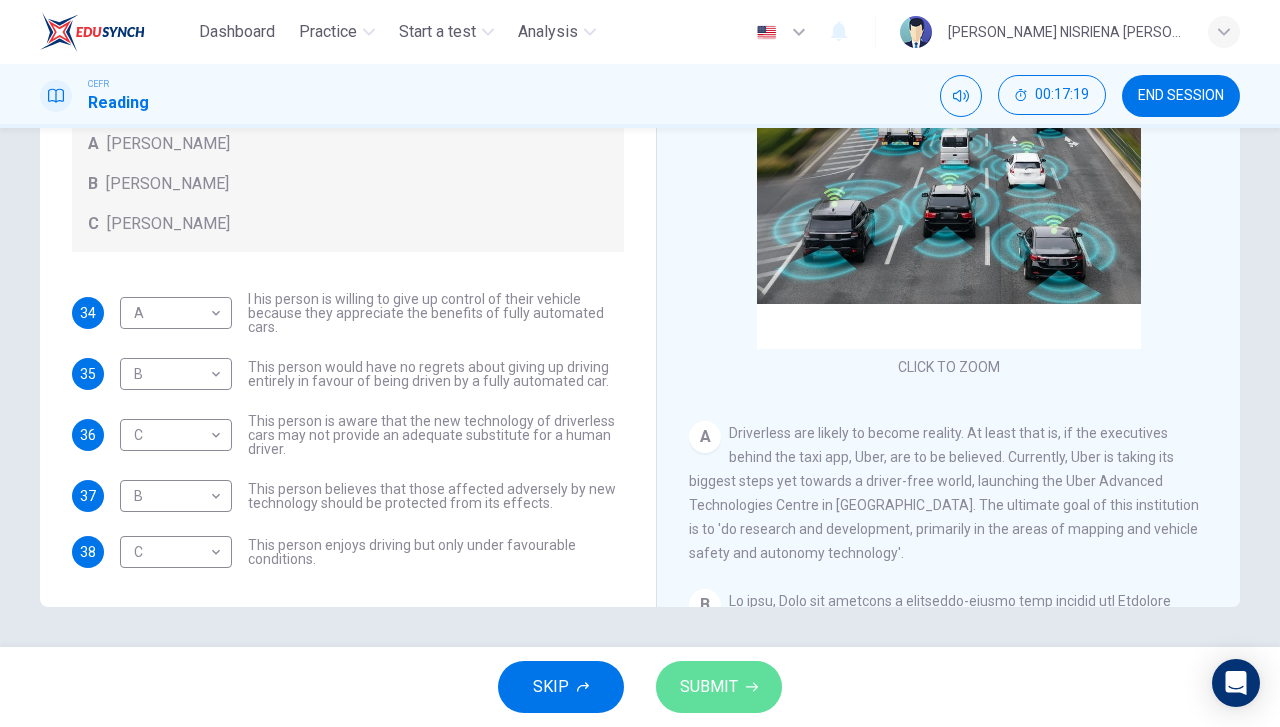 click on "SUBMIT" at bounding box center [709, 687] 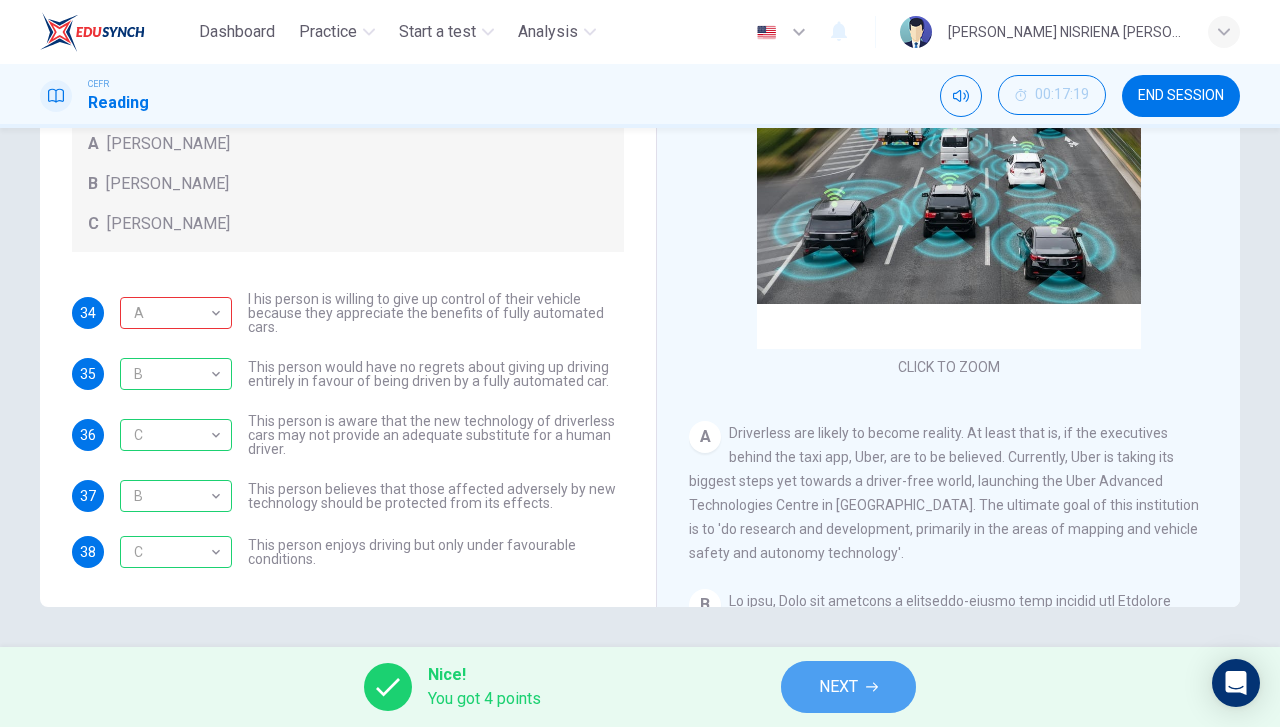 click on "NEXT" at bounding box center [848, 687] 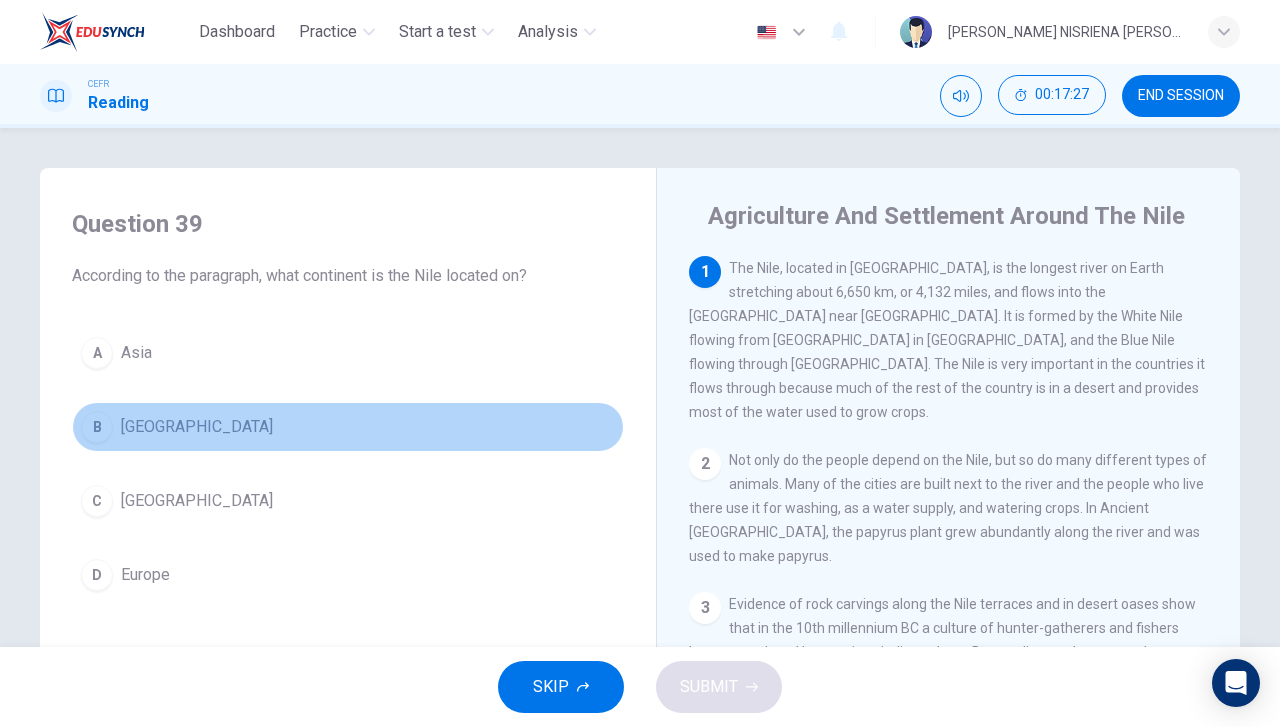 click on "B [GEOGRAPHIC_DATA]" at bounding box center (348, 427) 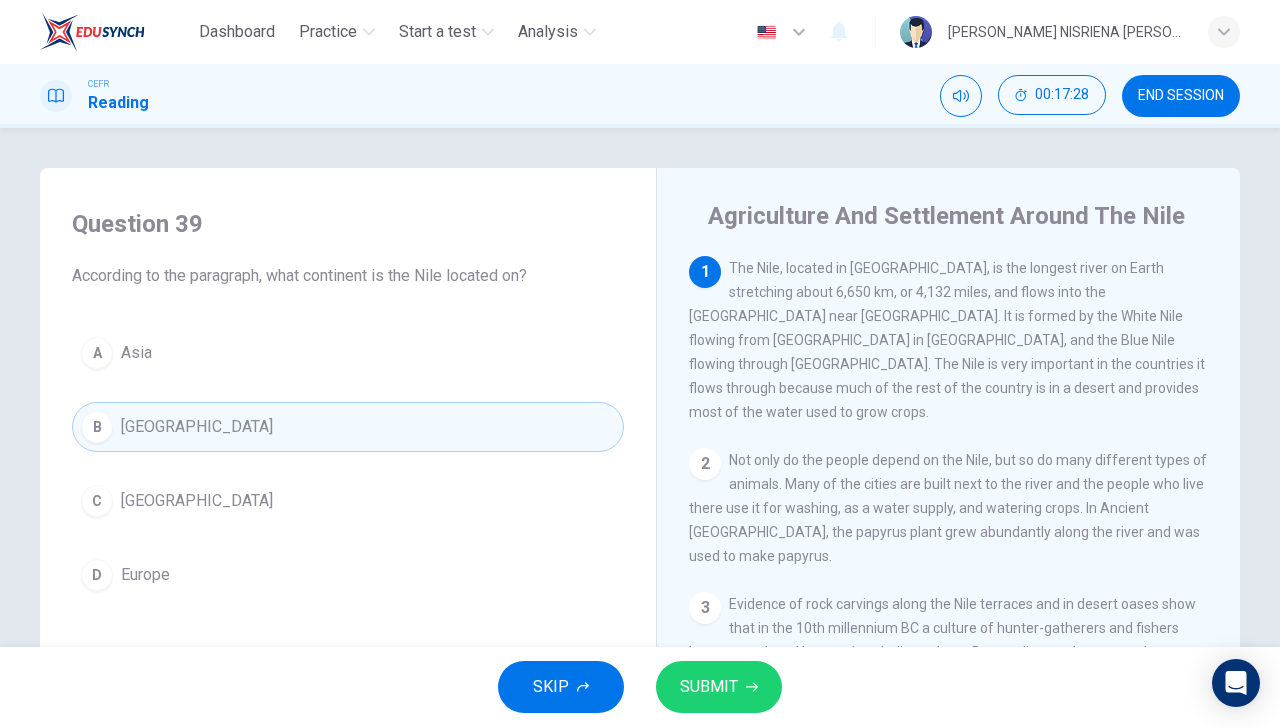 click on "C Africa" at bounding box center (348, 501) 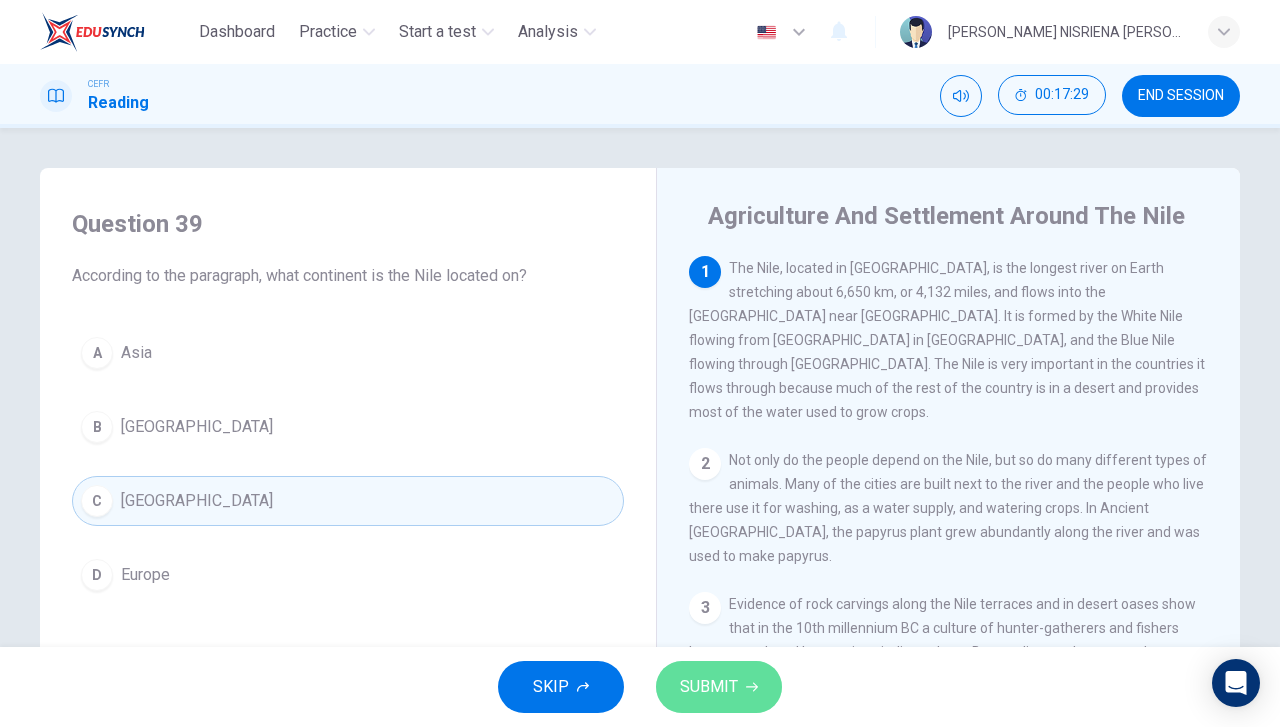 click on "SUBMIT" at bounding box center (719, 687) 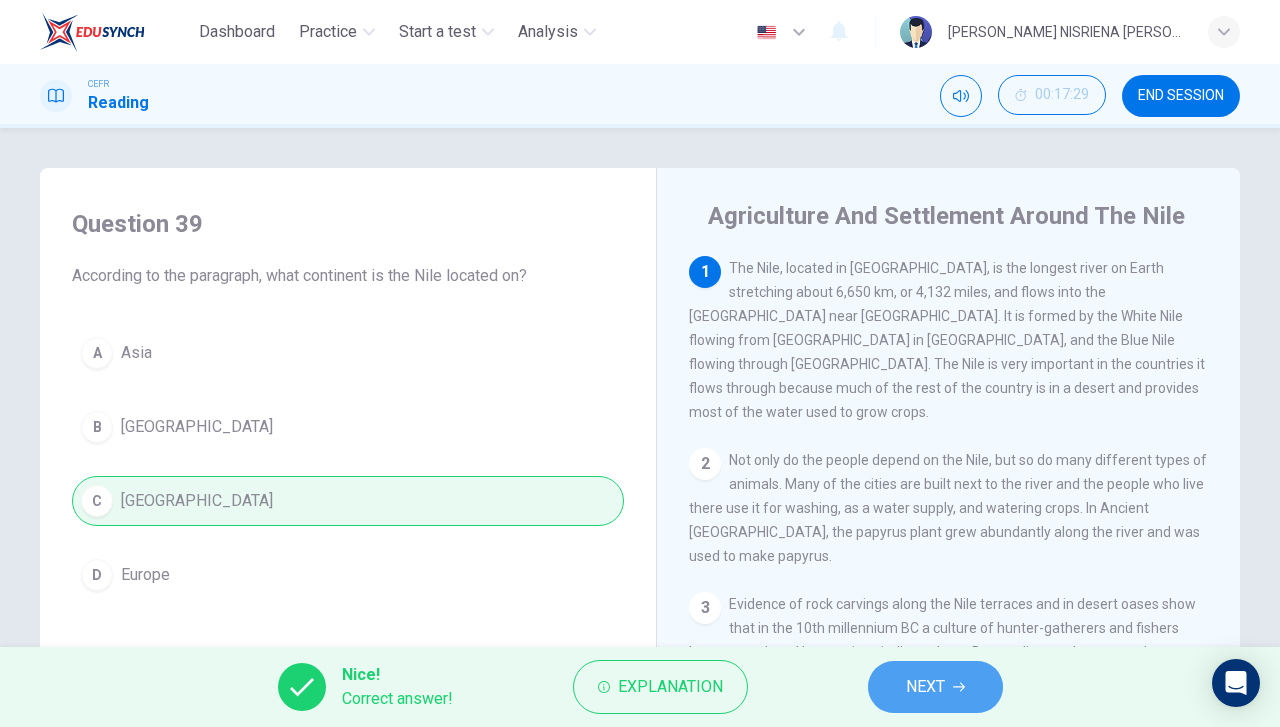 click 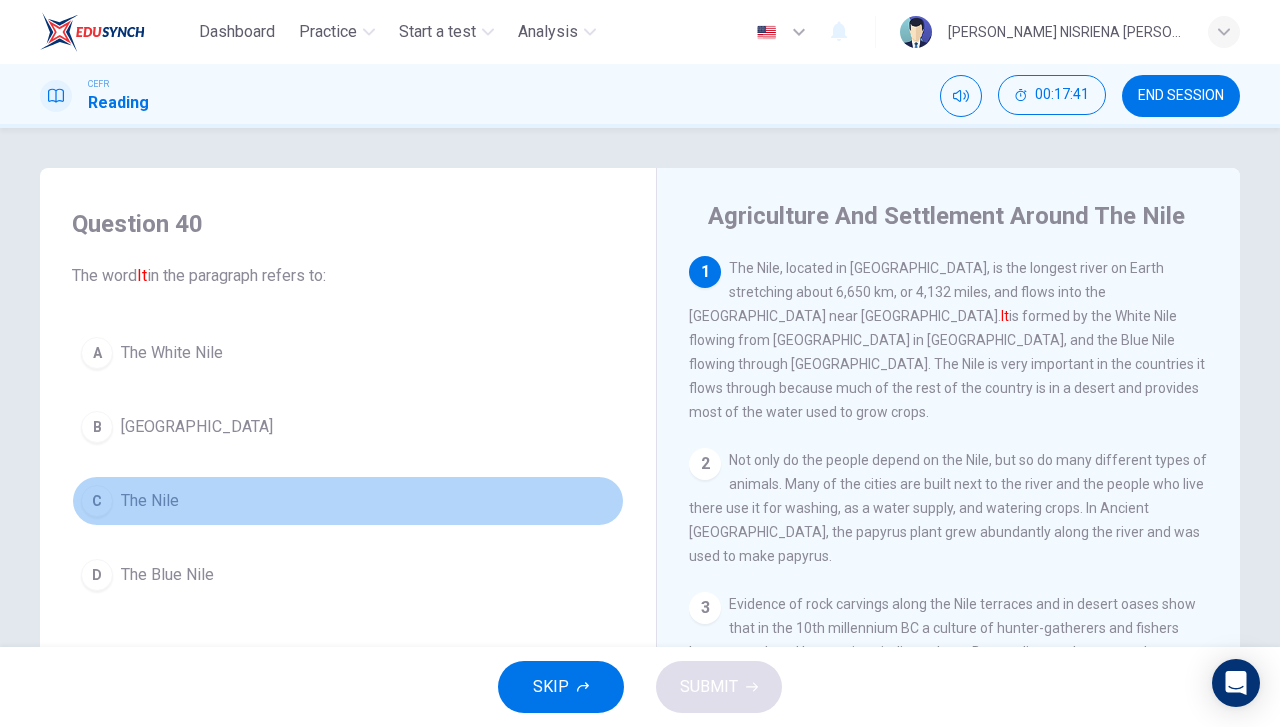 click on "C The Nile" at bounding box center [348, 501] 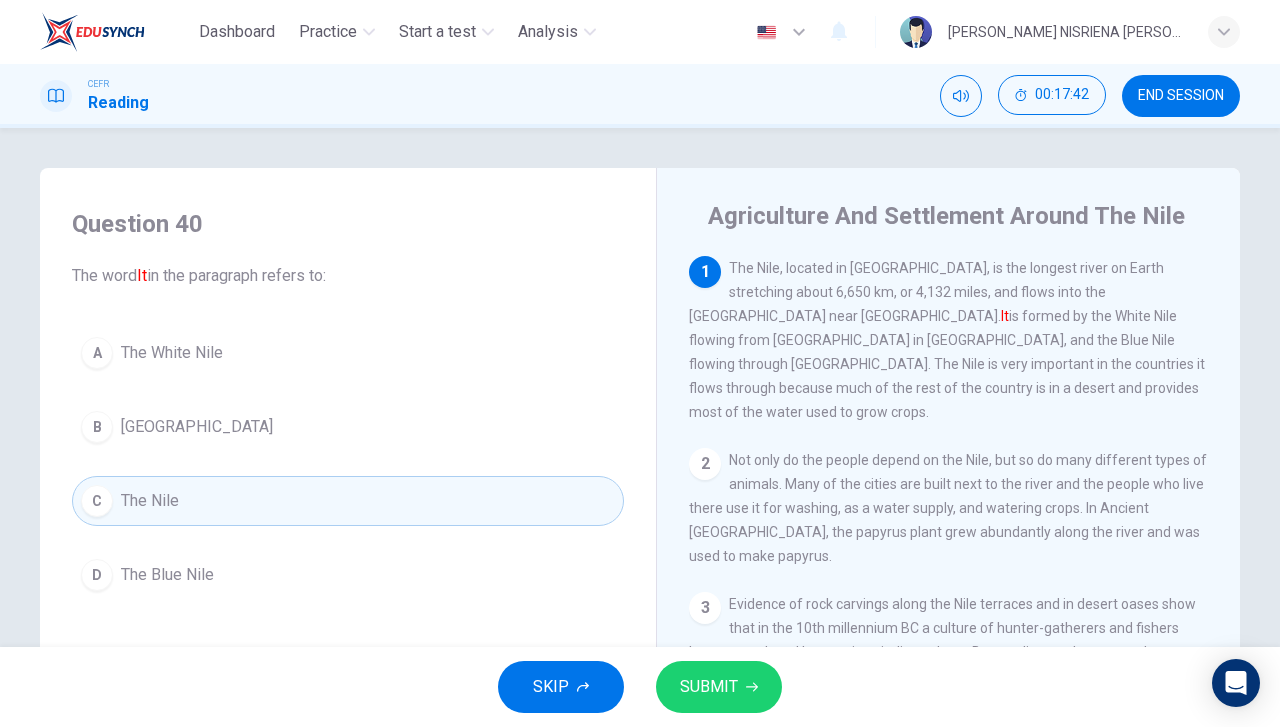 click on "SUBMIT" at bounding box center [719, 687] 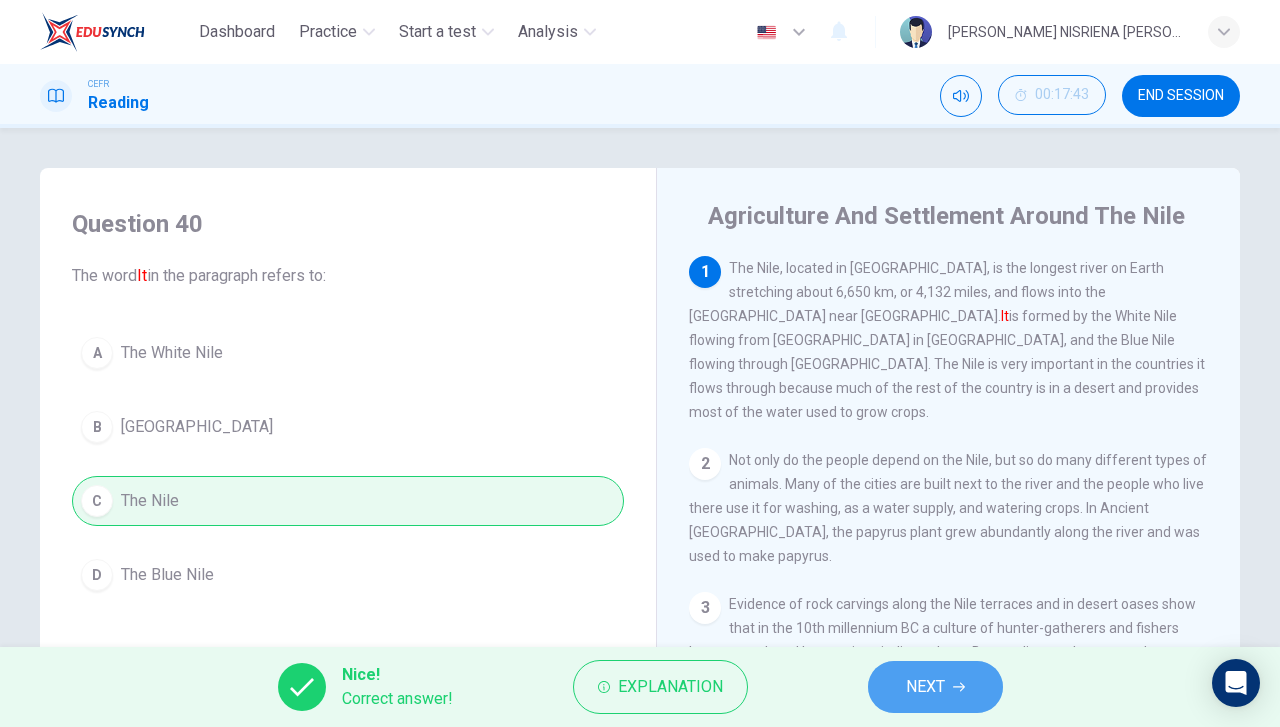 click on "NEXT" at bounding box center [925, 687] 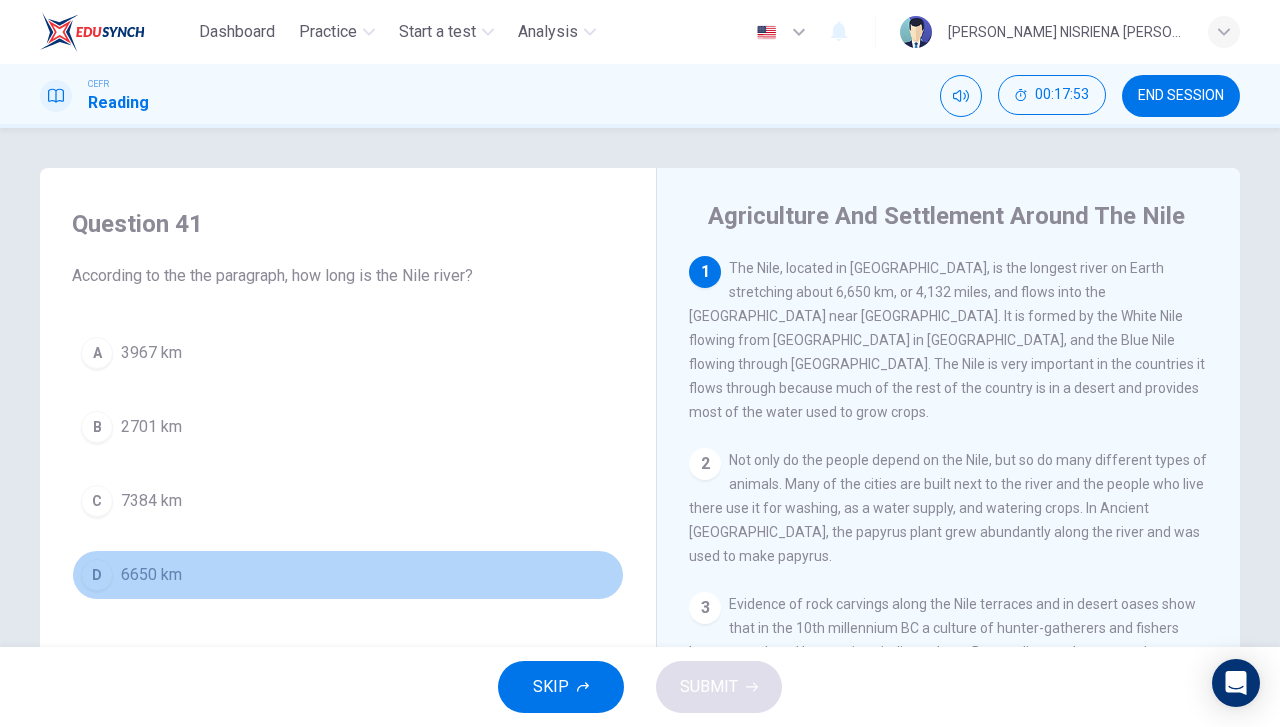 click on "D 6650 km" at bounding box center [348, 575] 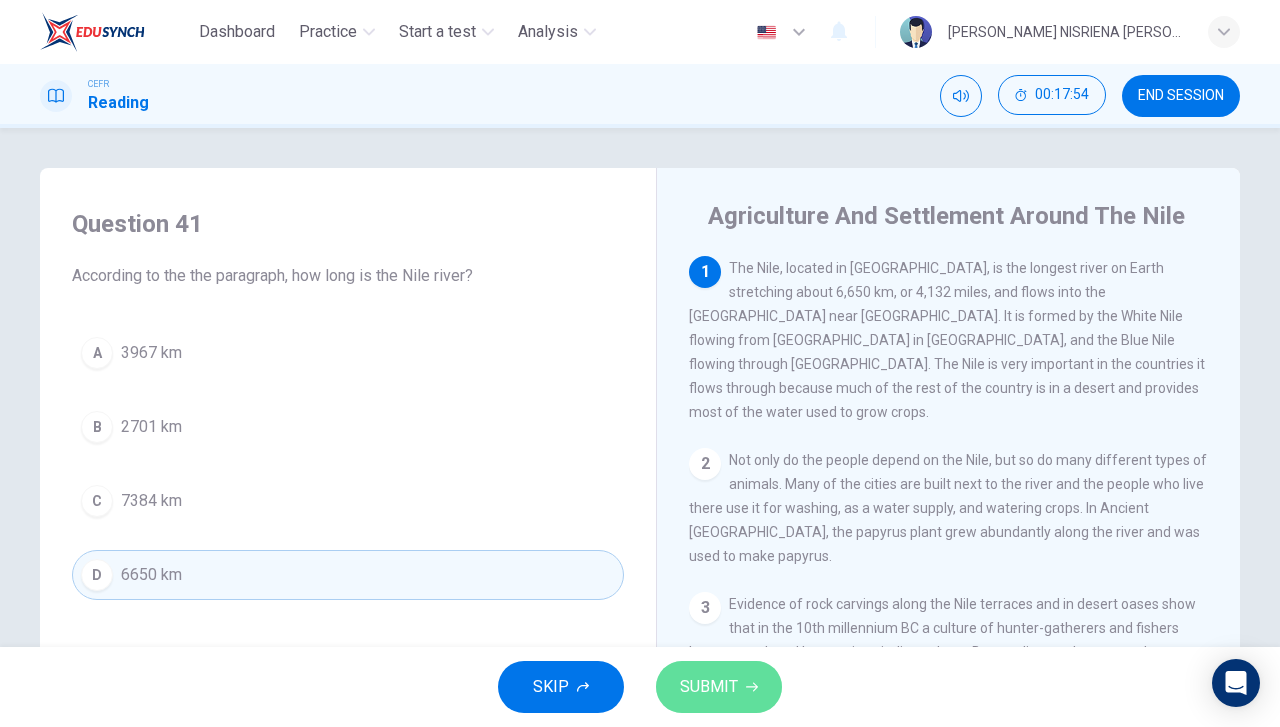 click on "SUBMIT" at bounding box center [709, 687] 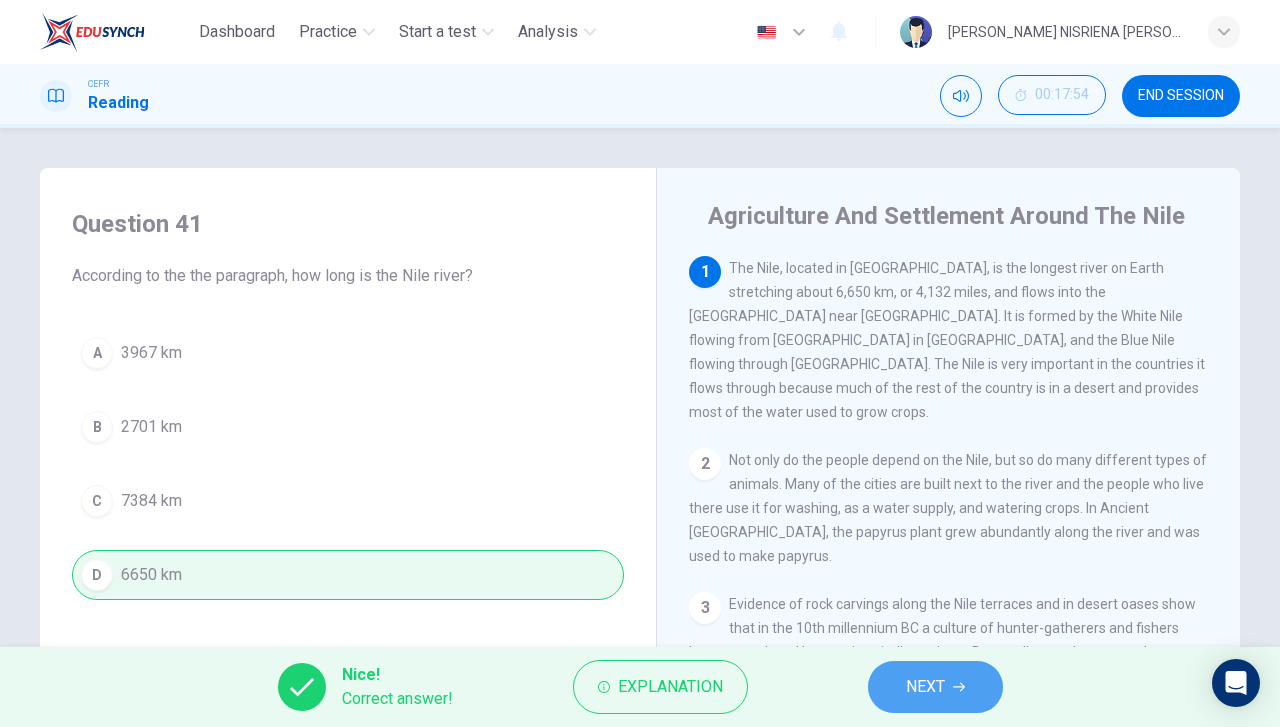 click on "NEXT" at bounding box center (935, 687) 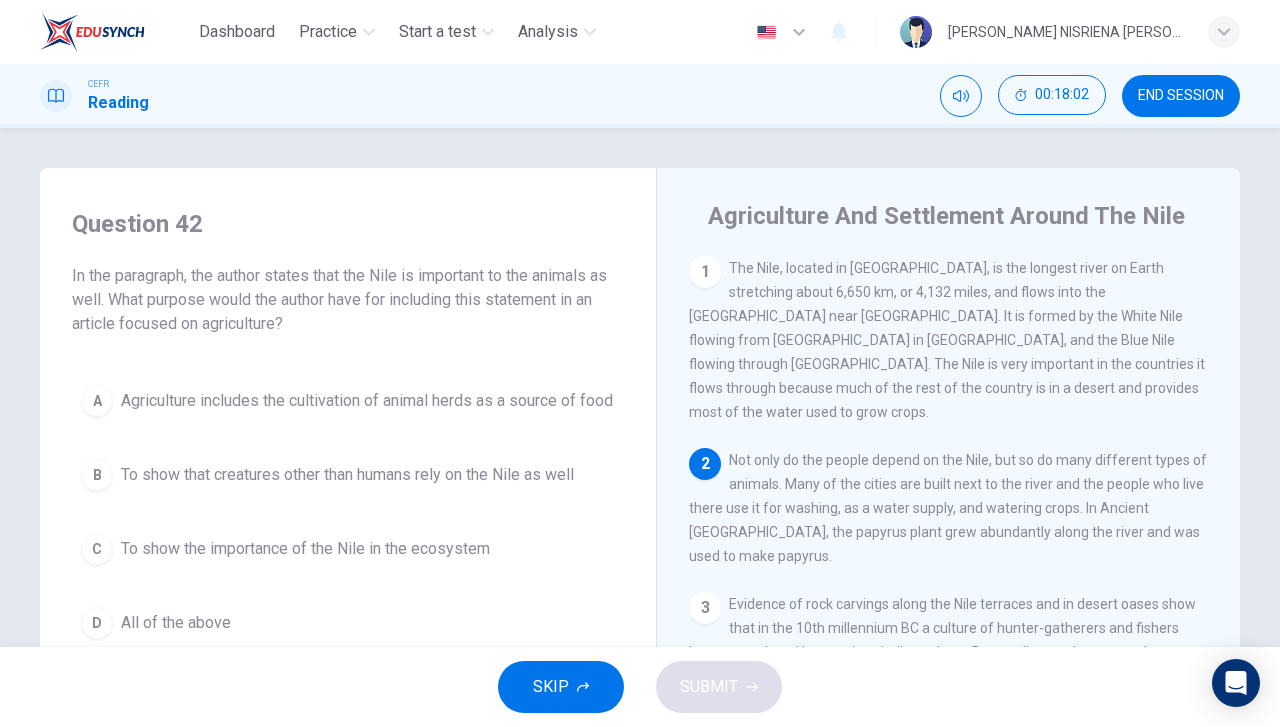 scroll, scrollTop: 100, scrollLeft: 0, axis: vertical 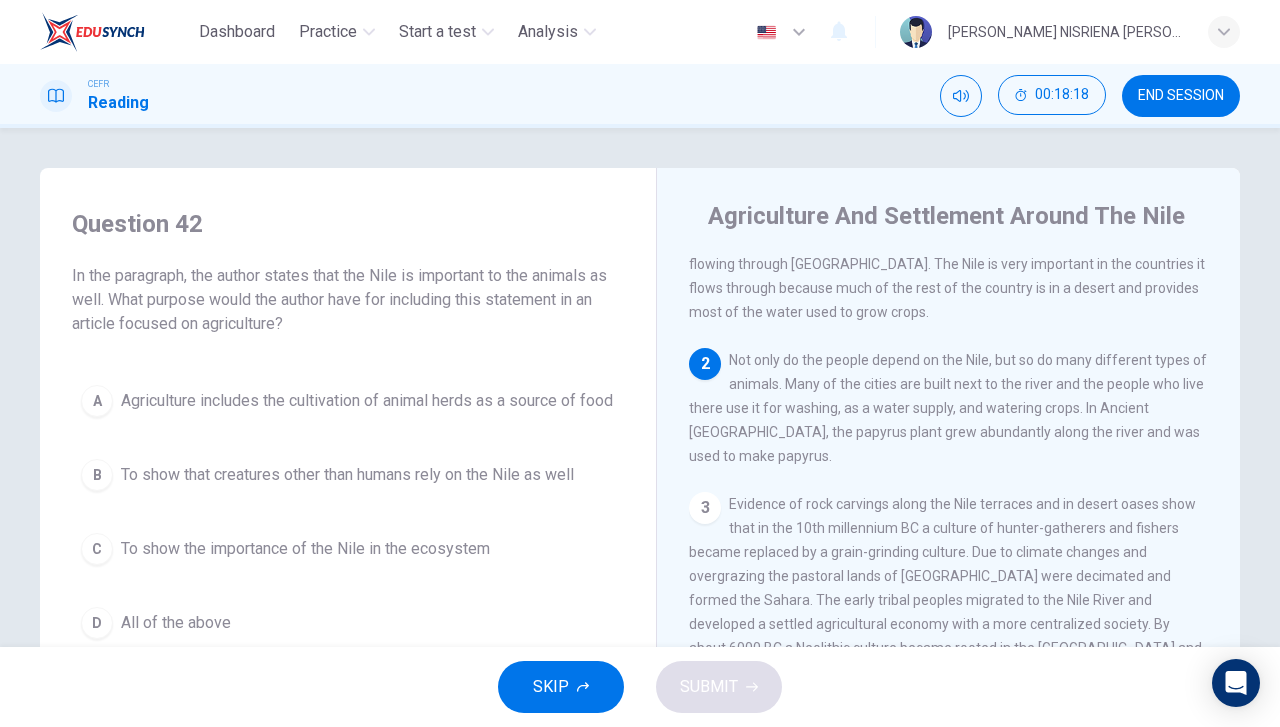 click on "To show that creatures other than humans rely on the Nile as well" at bounding box center [347, 475] 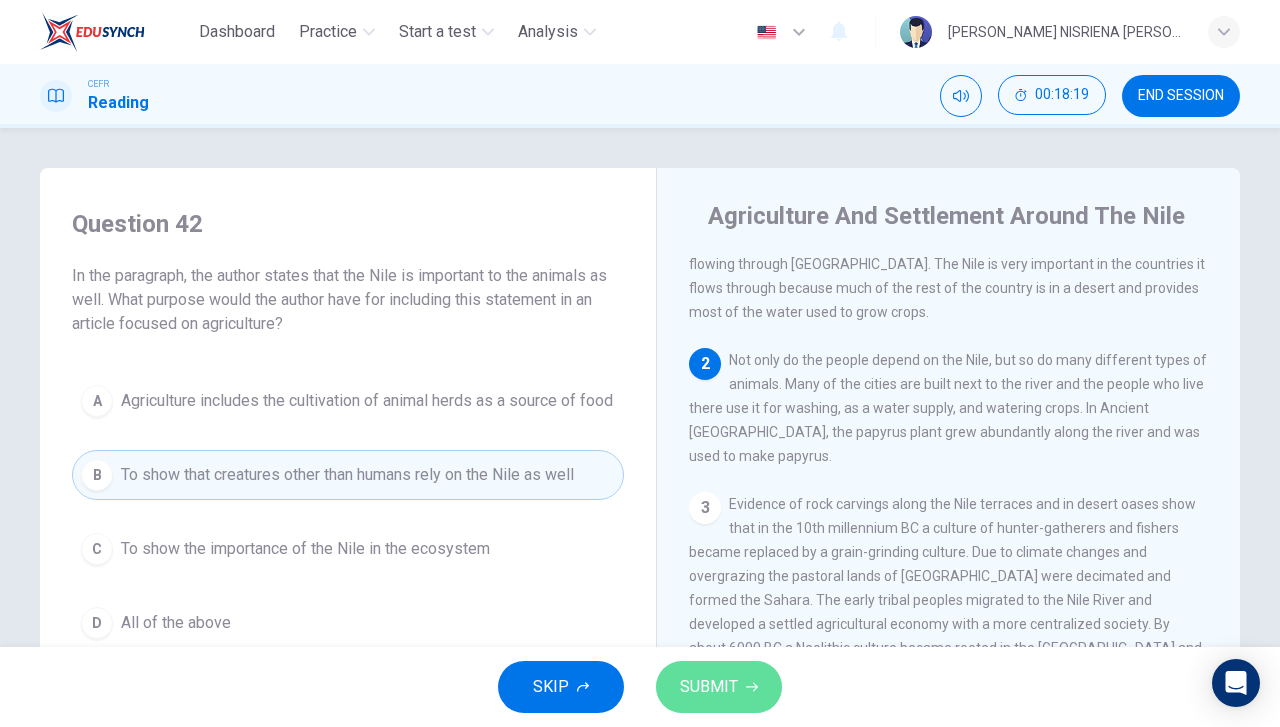 click on "SUBMIT" at bounding box center (719, 687) 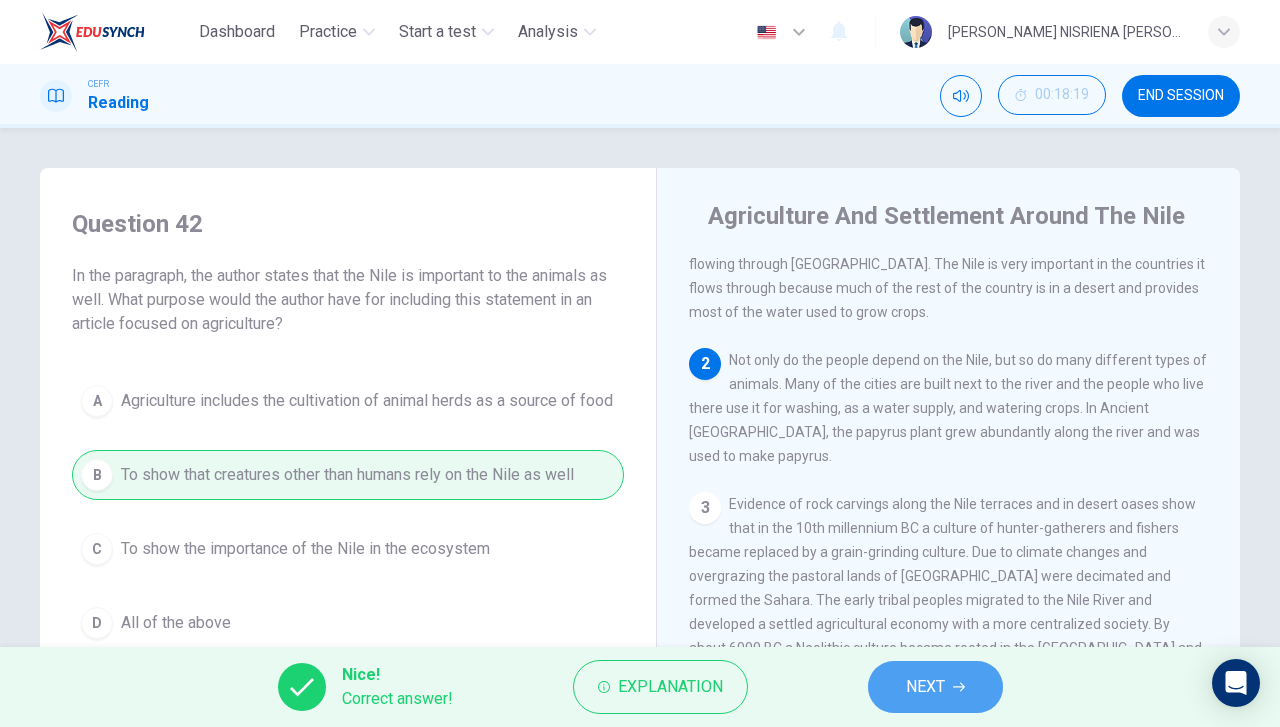 click on "NEXT" at bounding box center (925, 687) 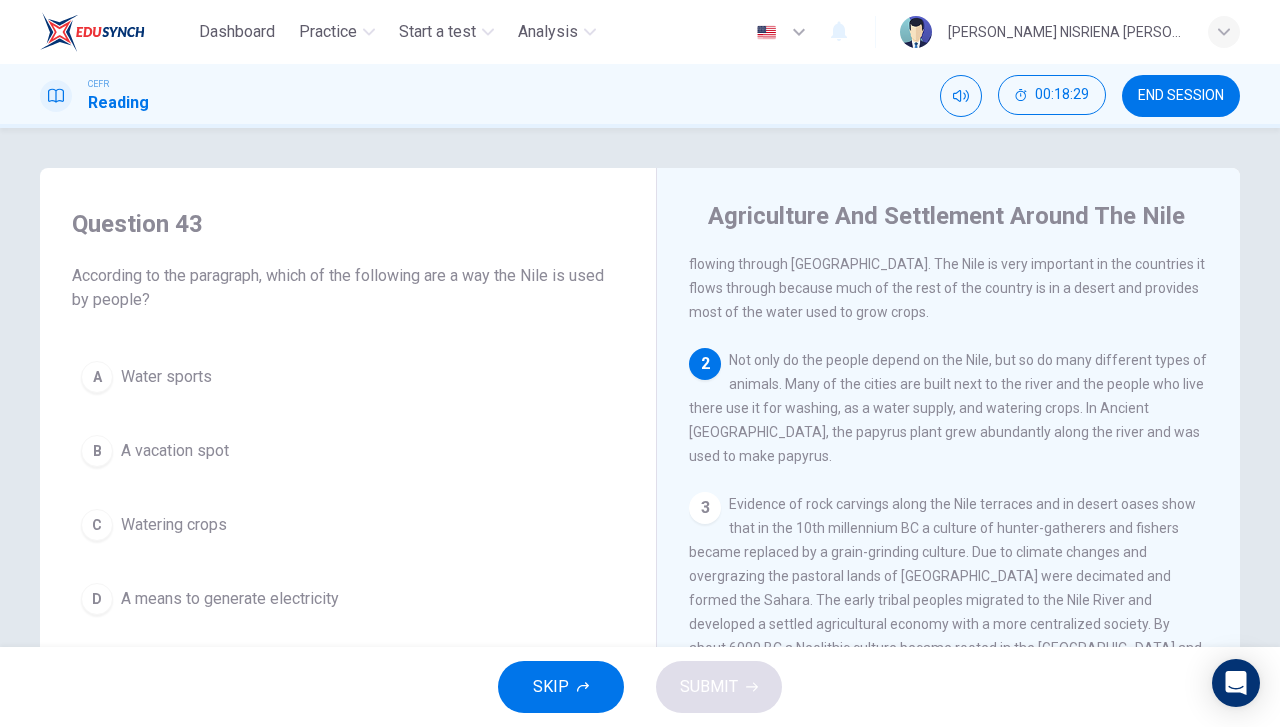 click on "C Watering crops" at bounding box center (348, 525) 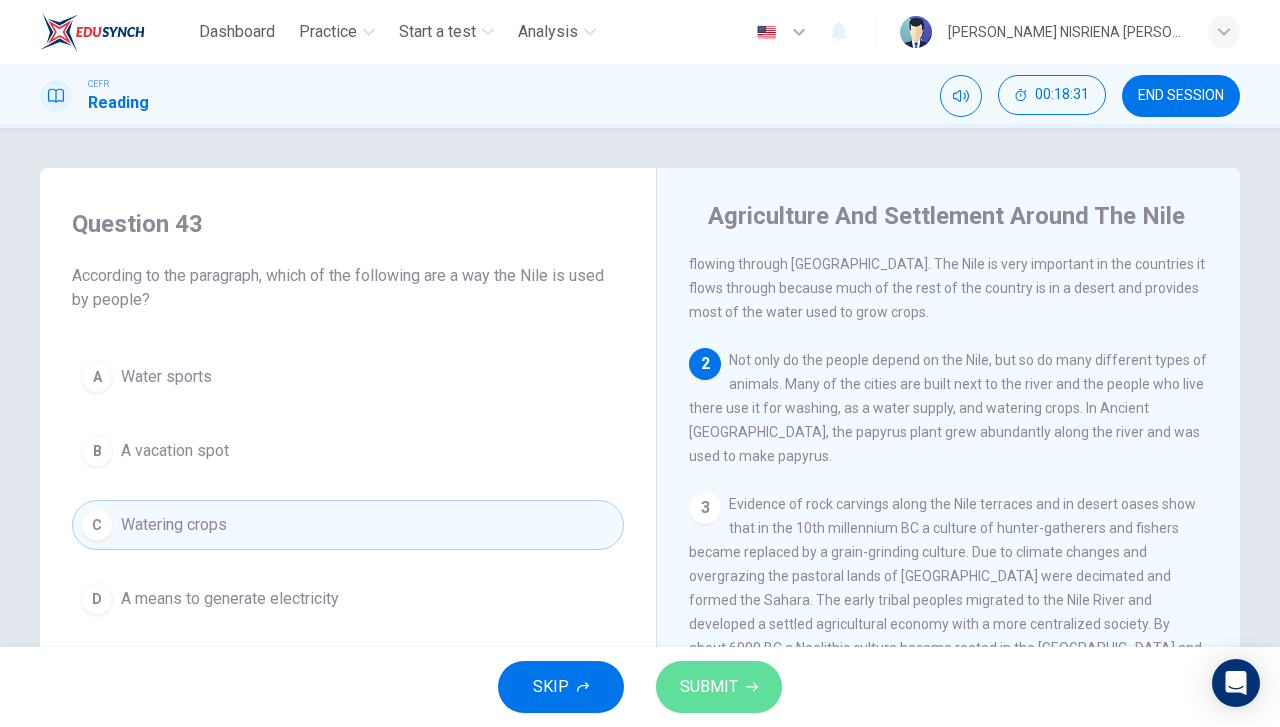 click on "SUBMIT" at bounding box center [709, 687] 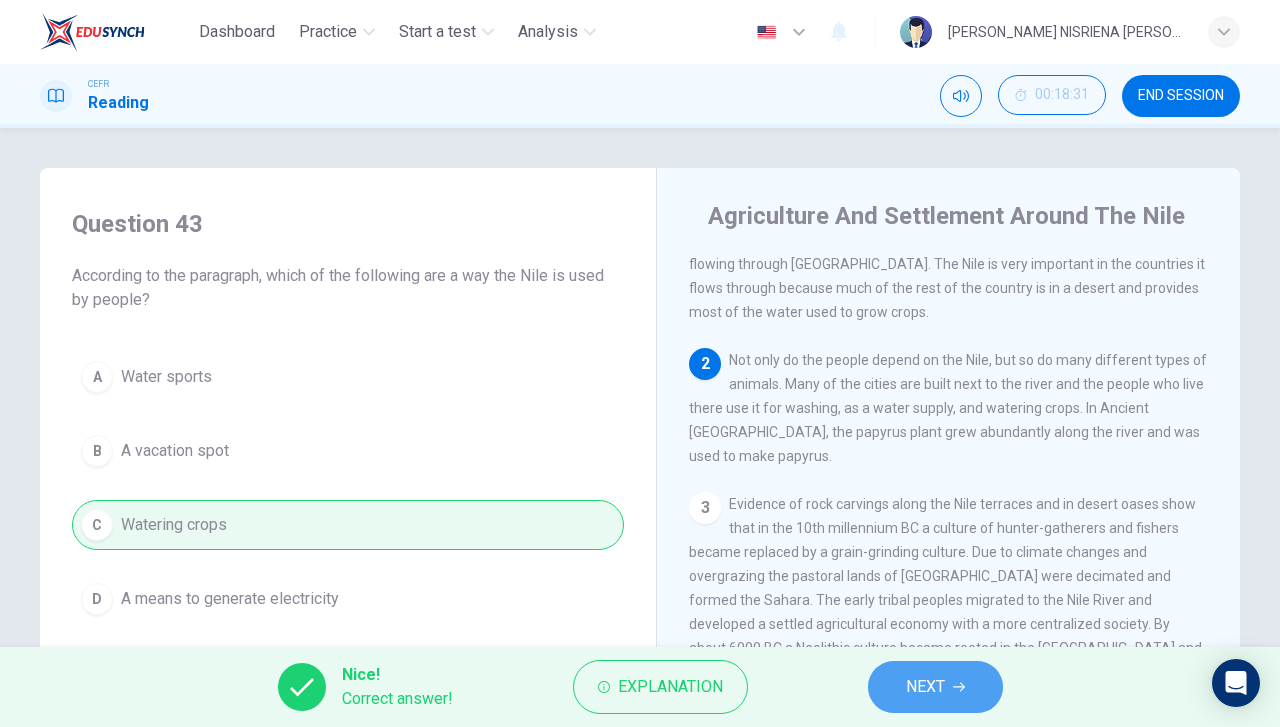 click on "NEXT" at bounding box center (935, 687) 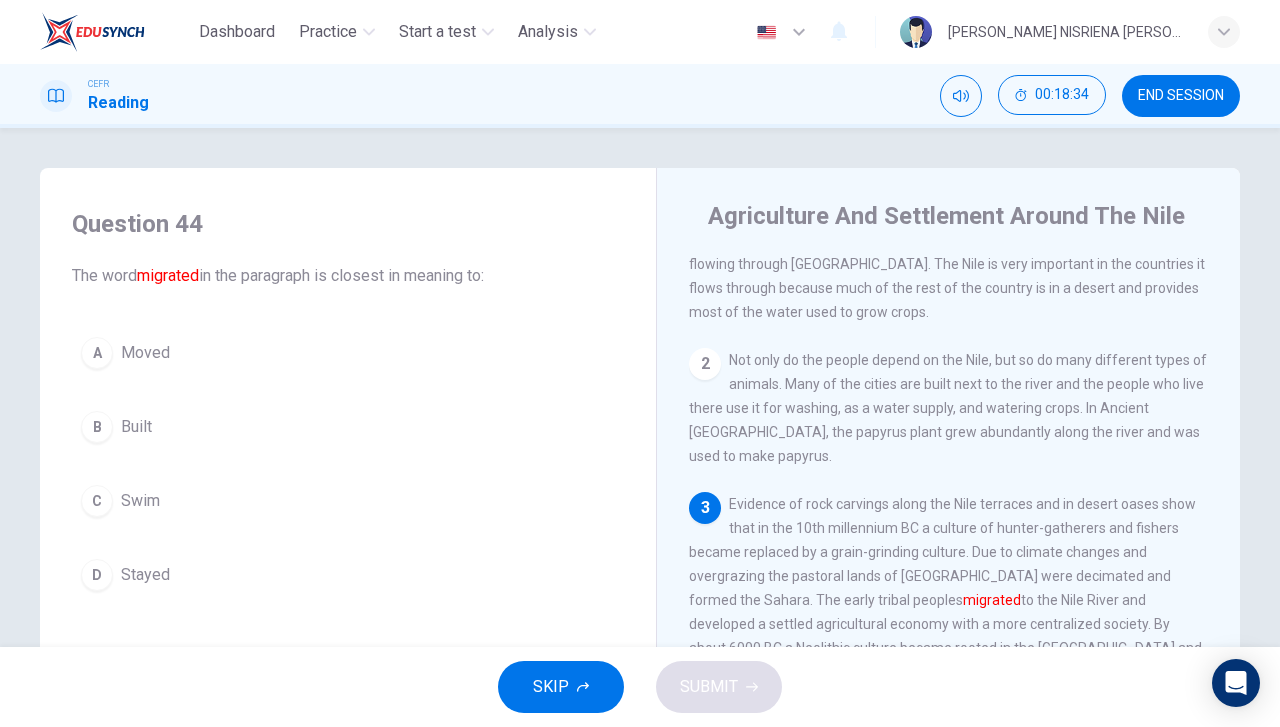 click on "A Moved" at bounding box center (348, 353) 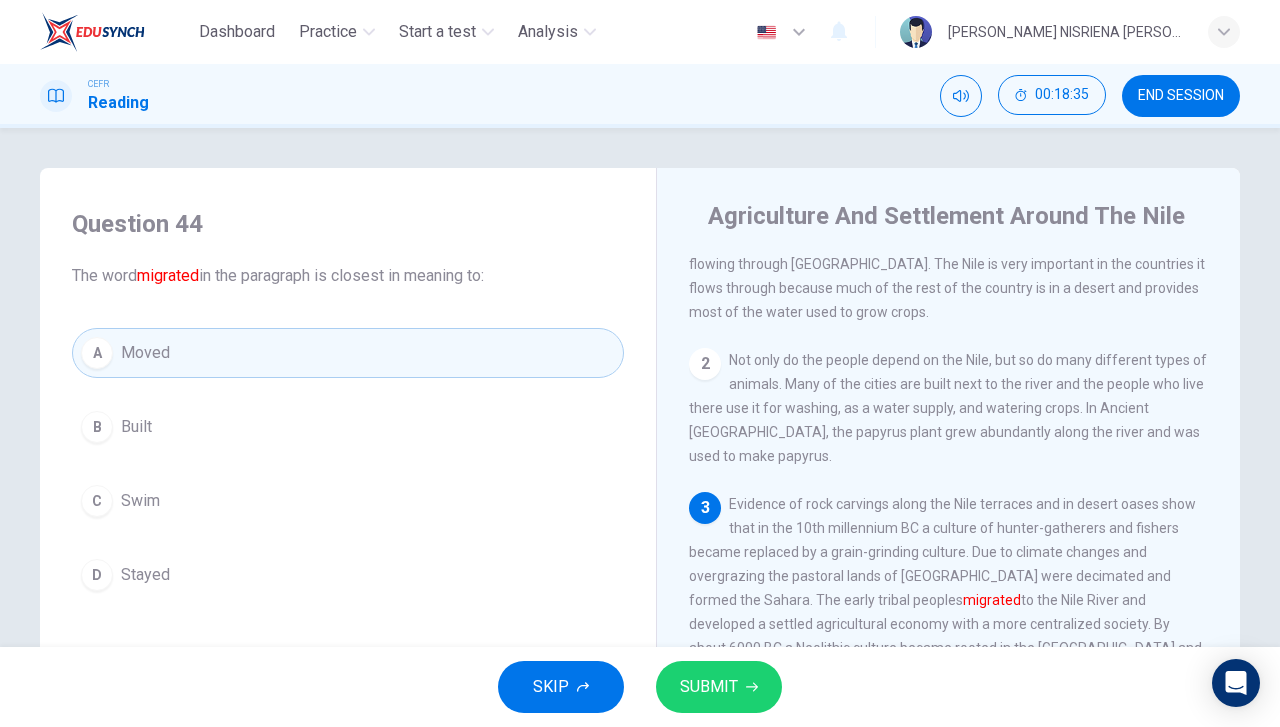 click on "SUBMIT" at bounding box center (709, 687) 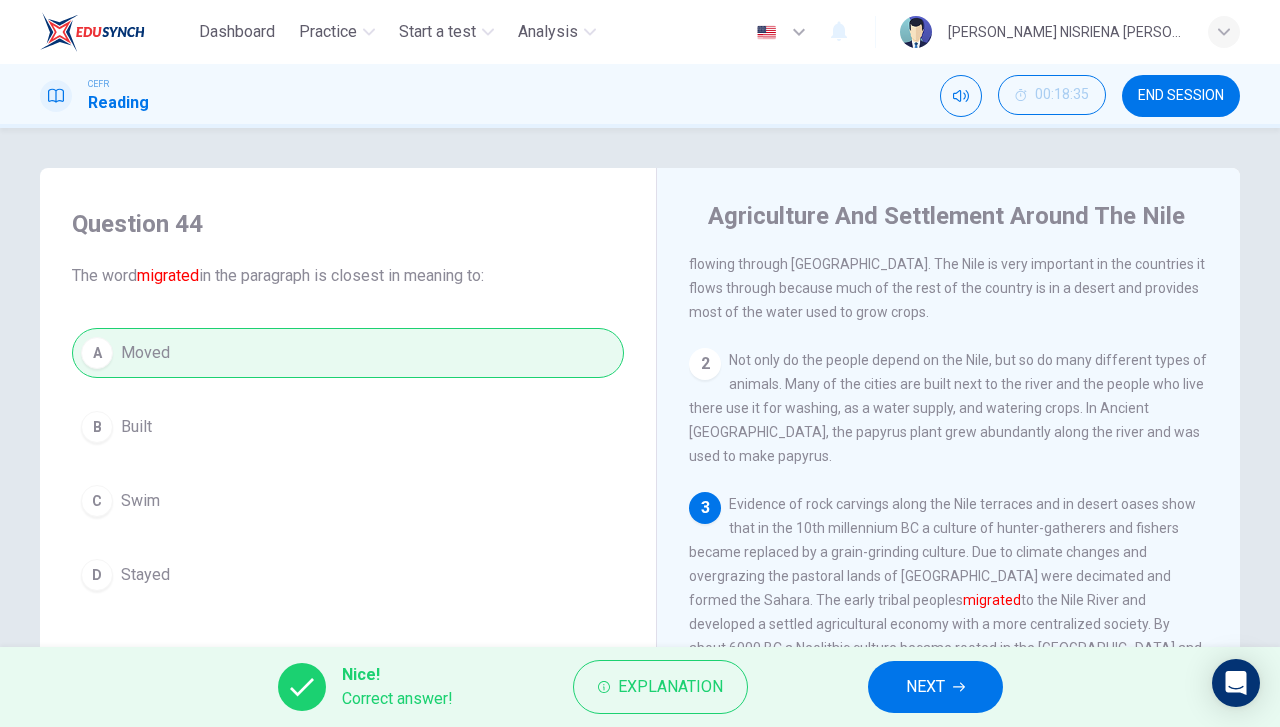 click on "NEXT" at bounding box center (925, 687) 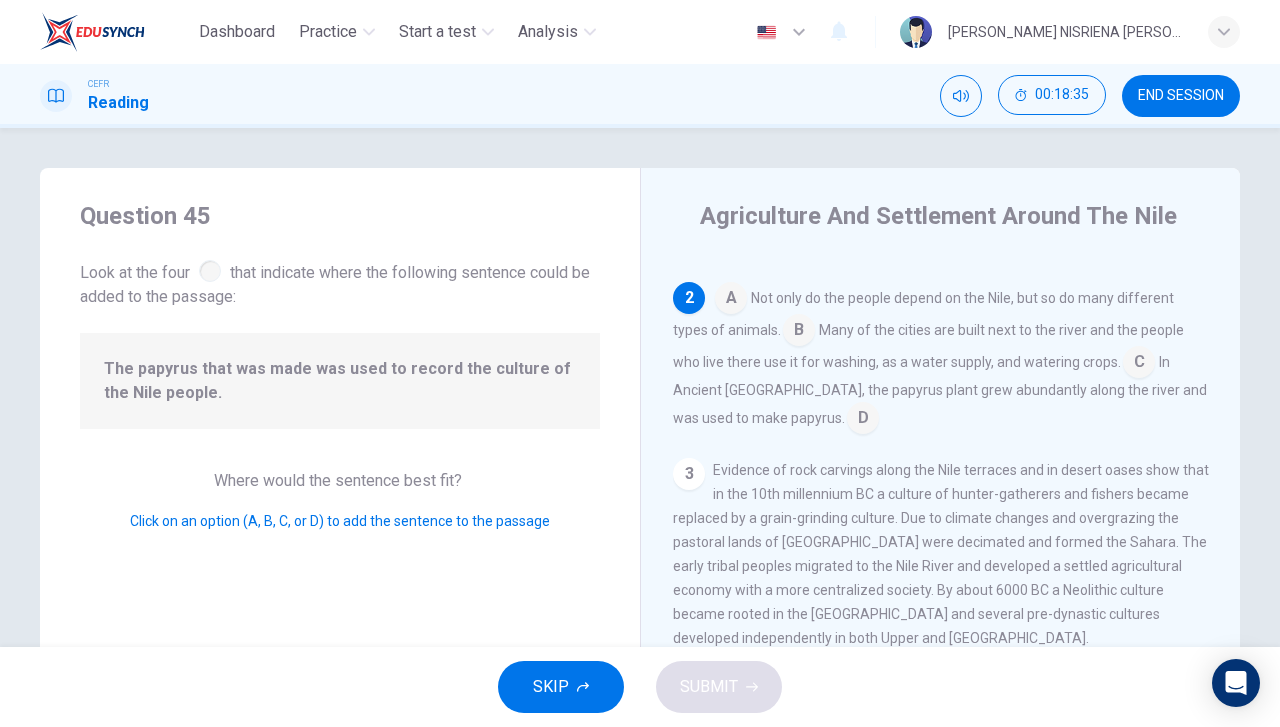 scroll, scrollTop: 172, scrollLeft: 0, axis: vertical 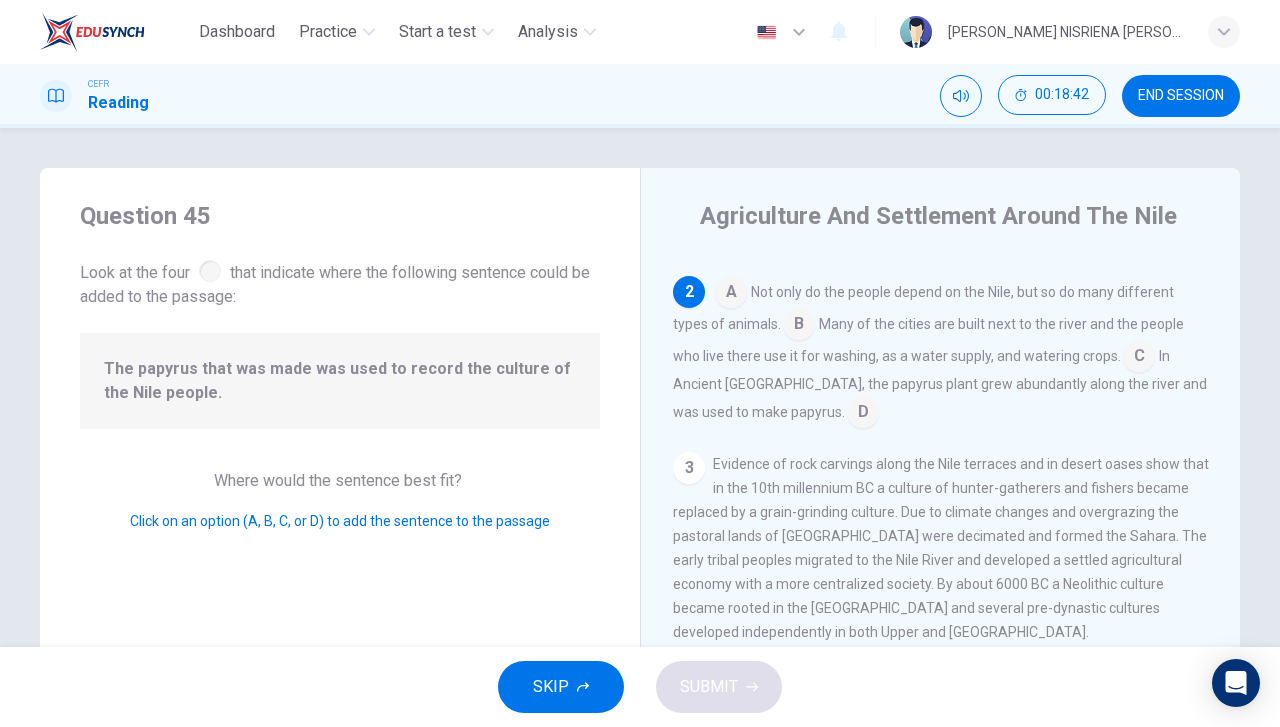 click at bounding box center [863, 414] 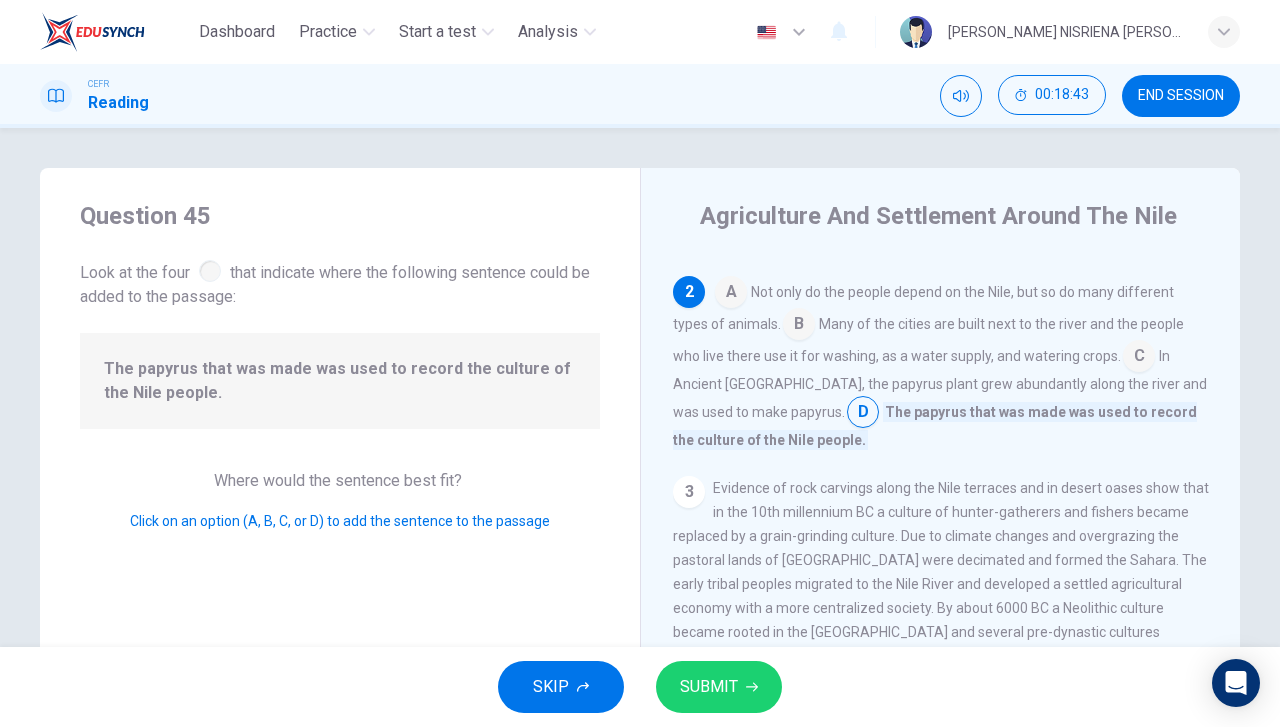 click on "SUBMIT" at bounding box center (719, 687) 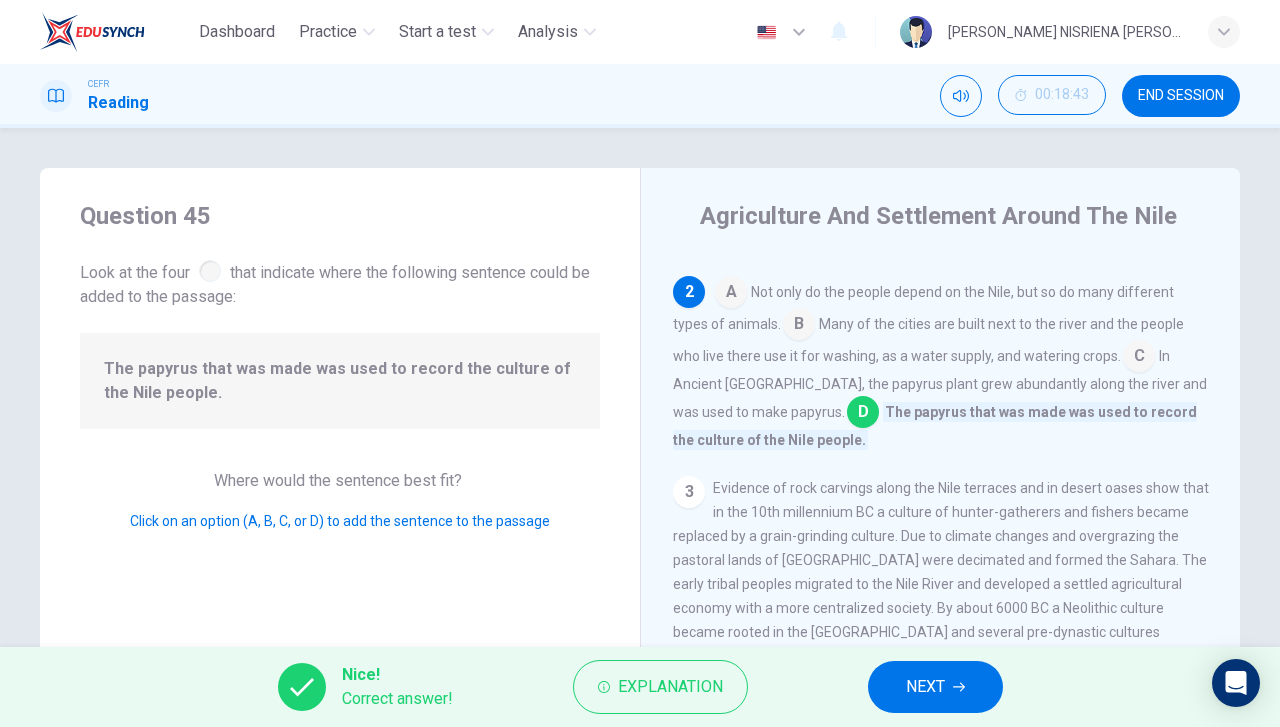 click 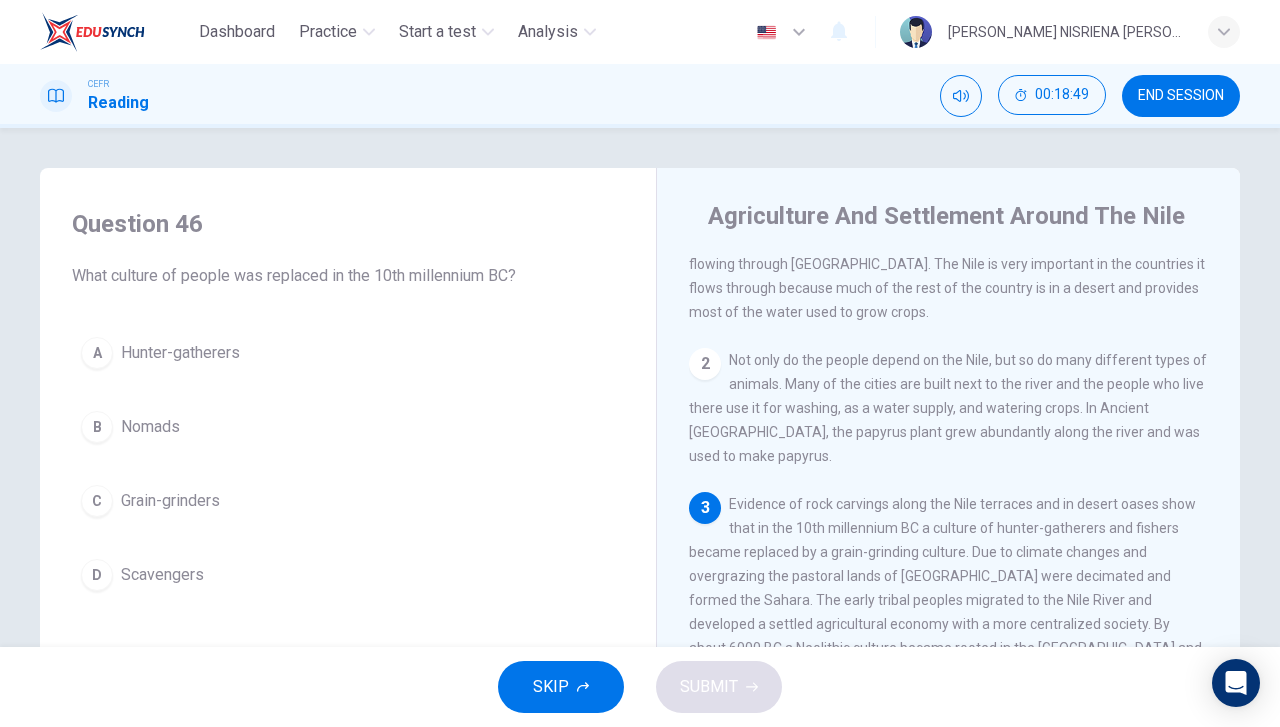 scroll, scrollTop: 200, scrollLeft: 0, axis: vertical 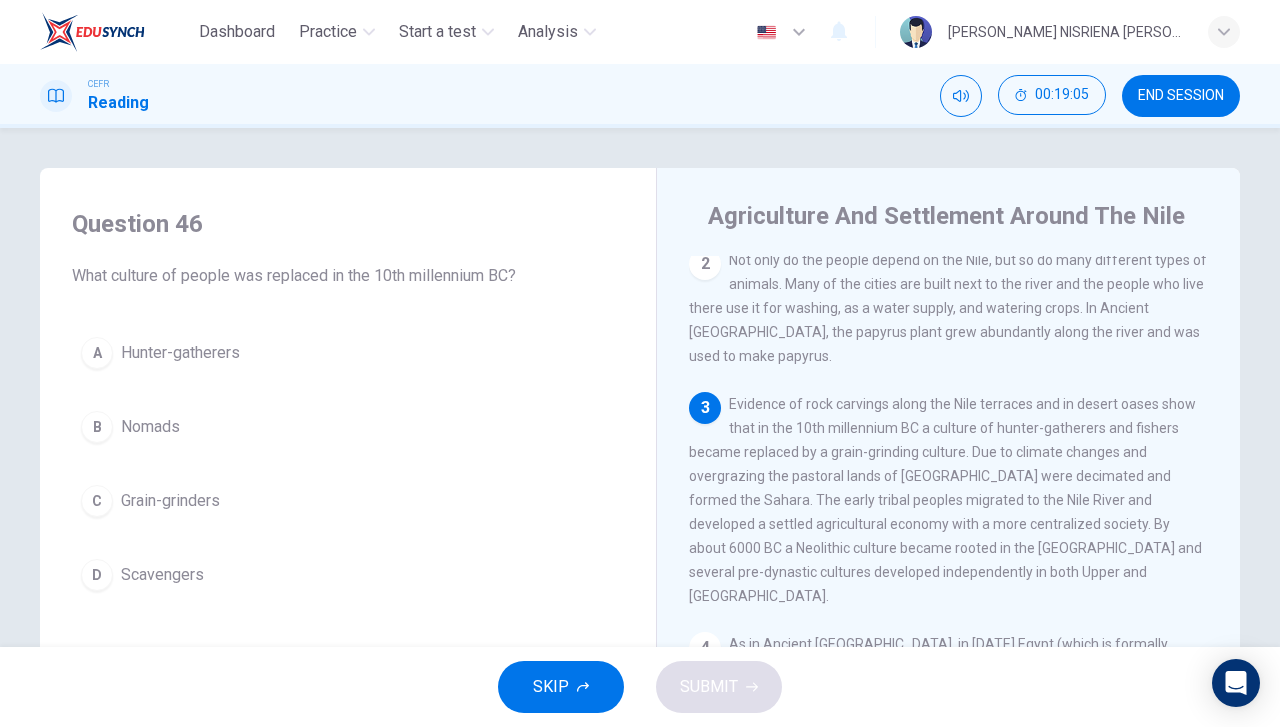 click on "A Hunter-gatherers" at bounding box center (348, 353) 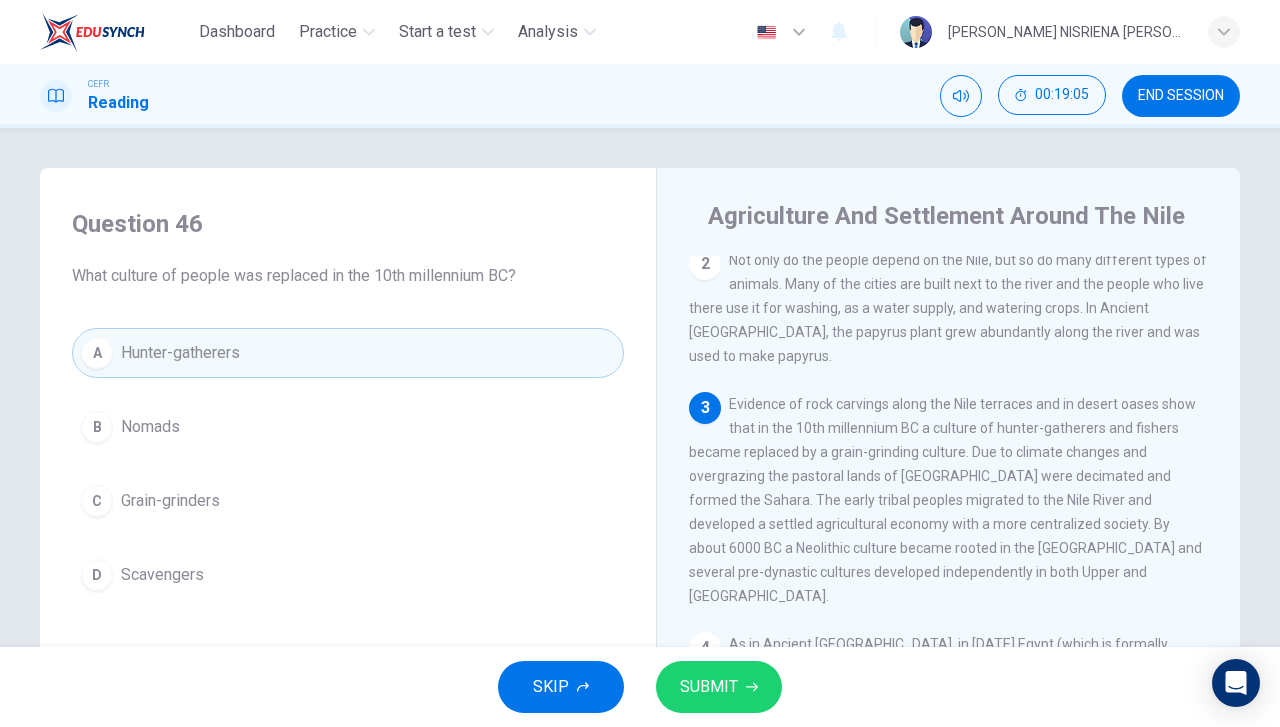 click on "SUBMIT" at bounding box center [719, 687] 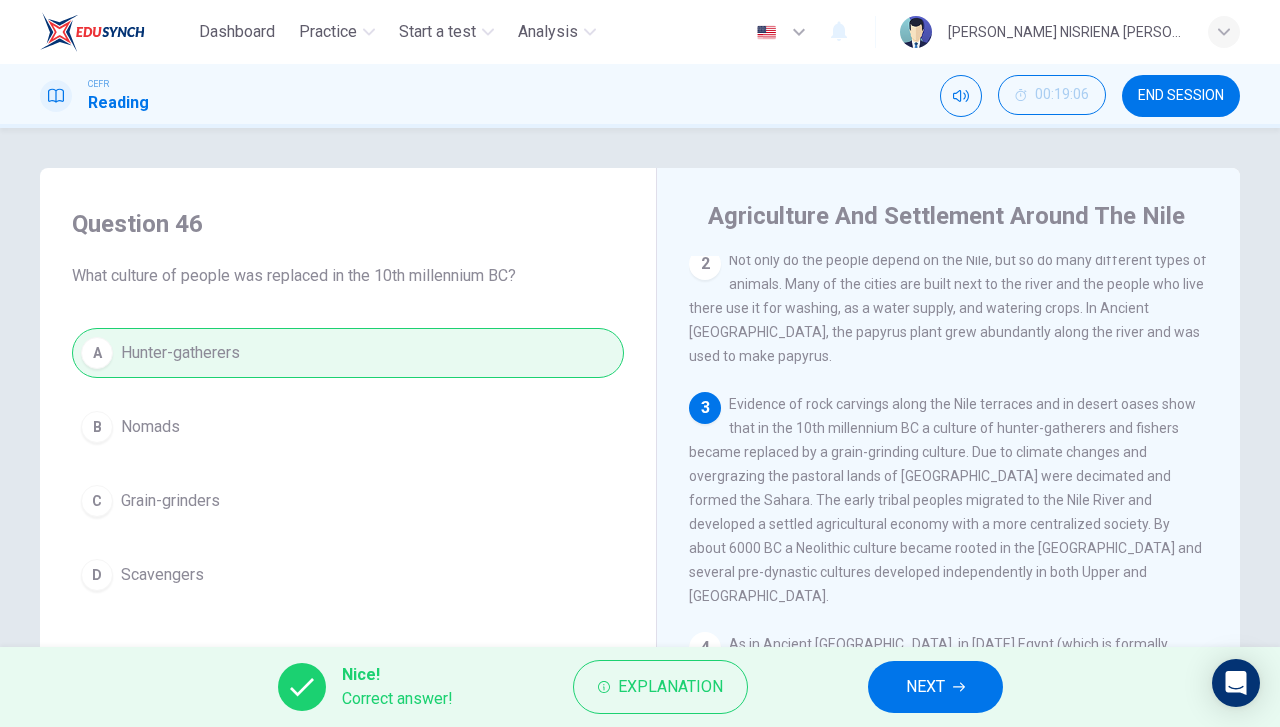 click on "NEXT" at bounding box center (925, 687) 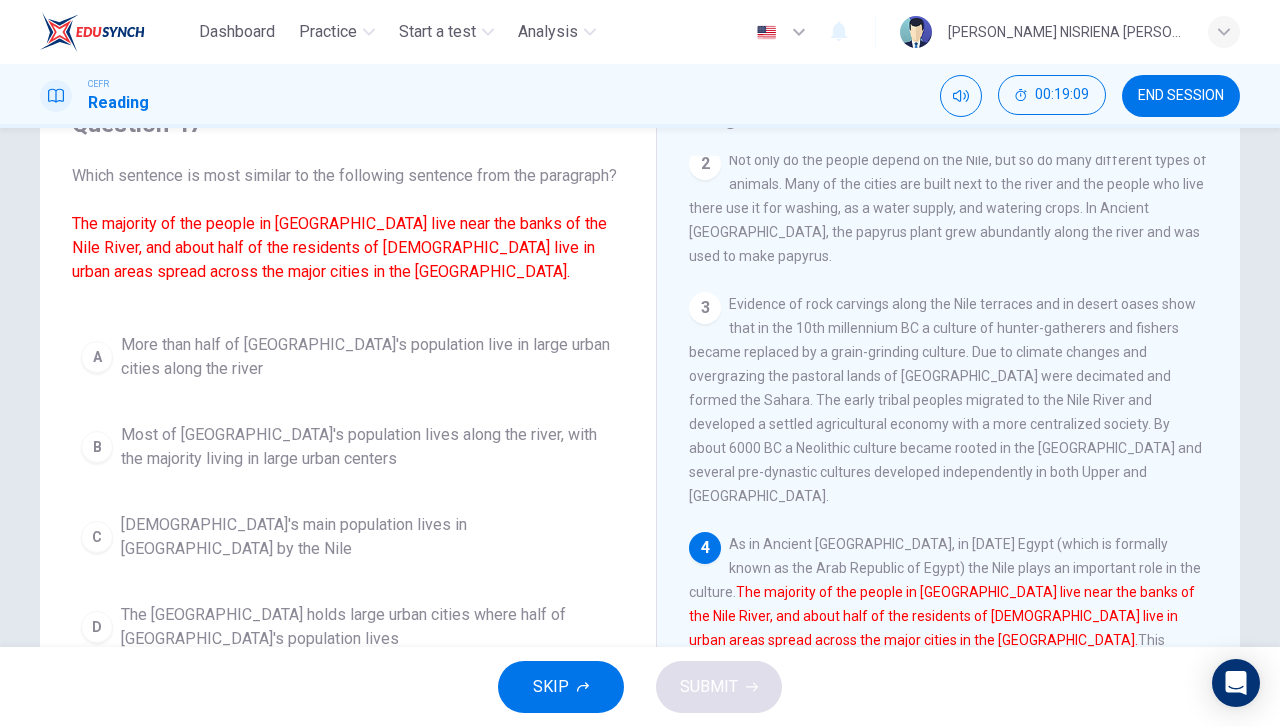 scroll, scrollTop: 200, scrollLeft: 0, axis: vertical 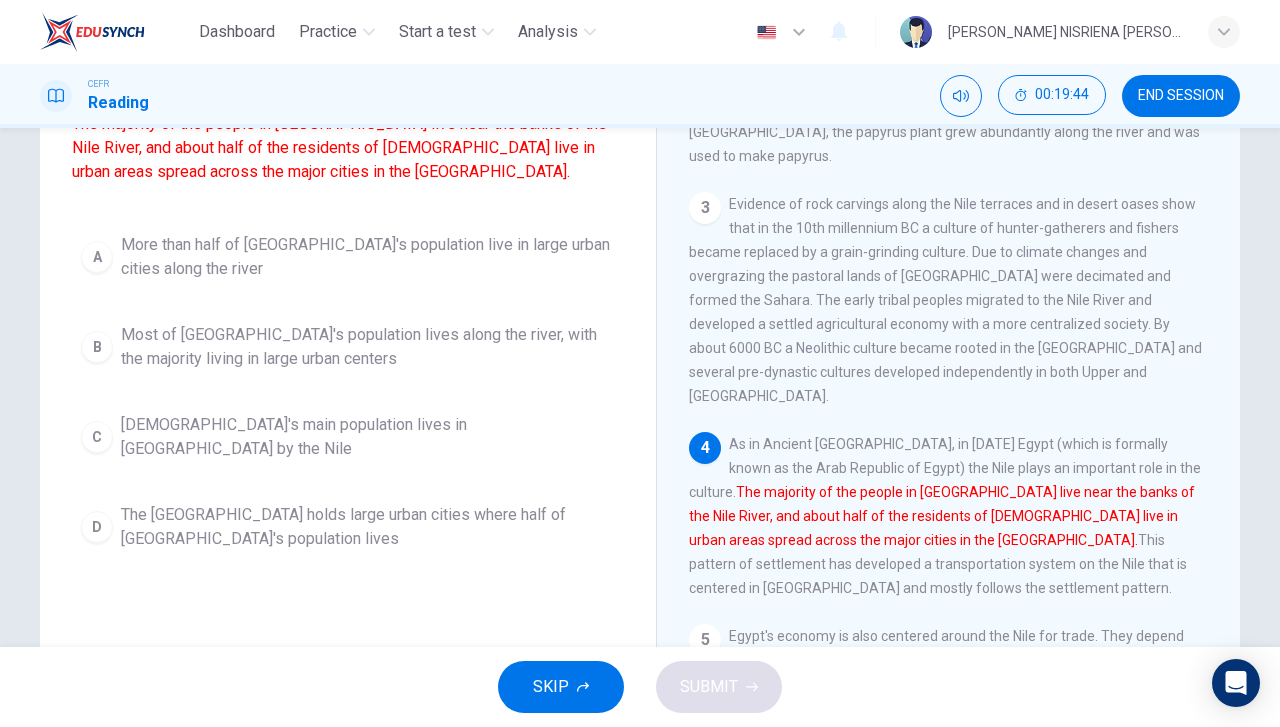 click on "Most of [GEOGRAPHIC_DATA]'s population lives along the river, with the majority living in large urban centers" at bounding box center [368, 347] 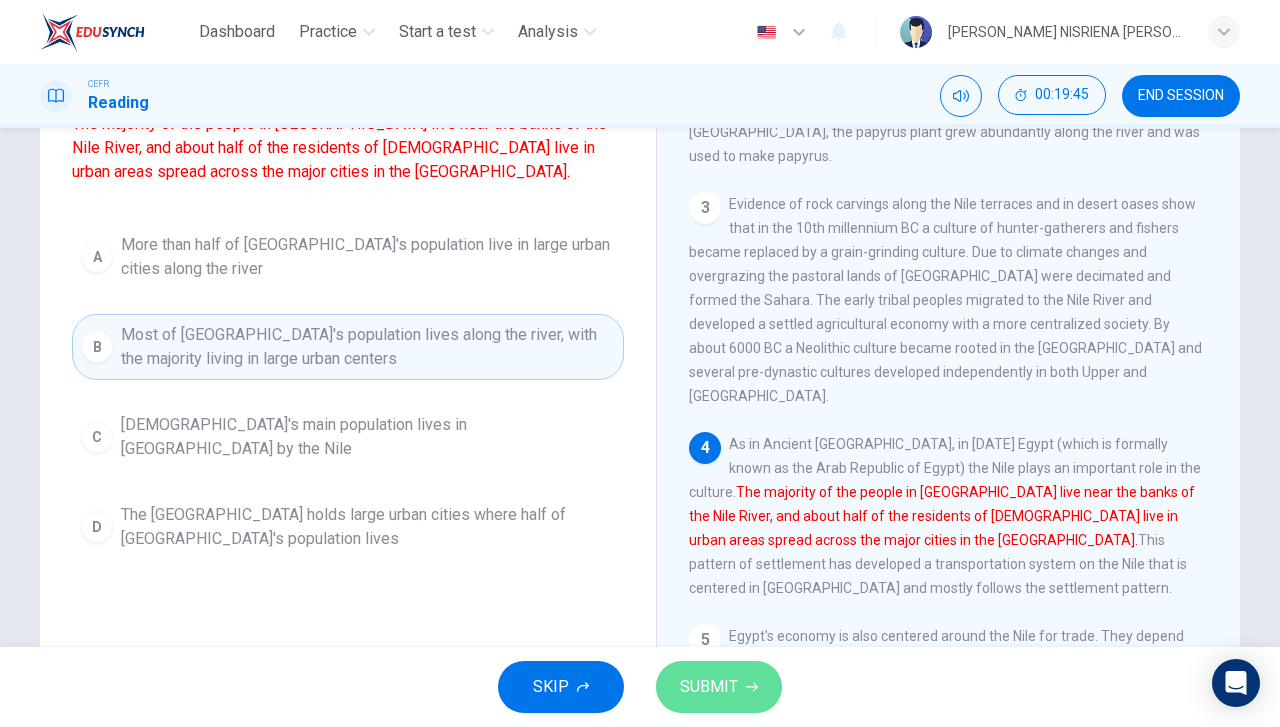 click on "SUBMIT" at bounding box center [719, 687] 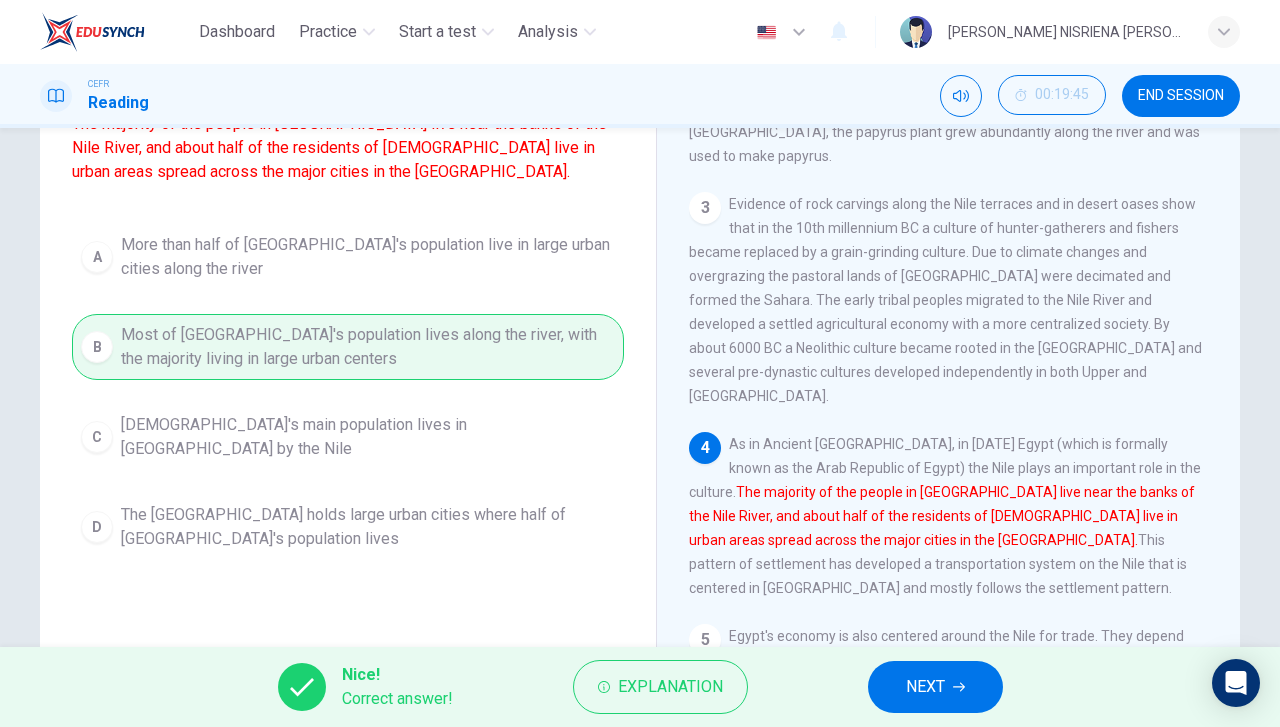 click on "NEXT" at bounding box center [925, 687] 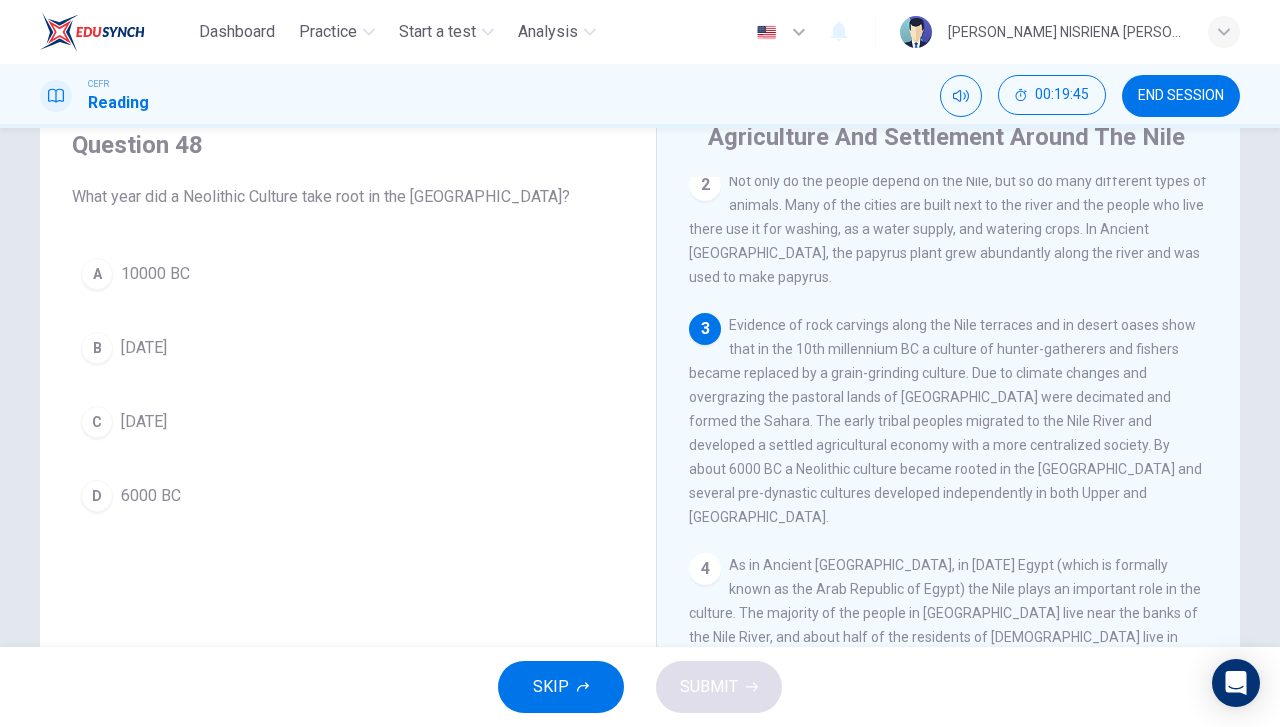 scroll, scrollTop: 0, scrollLeft: 0, axis: both 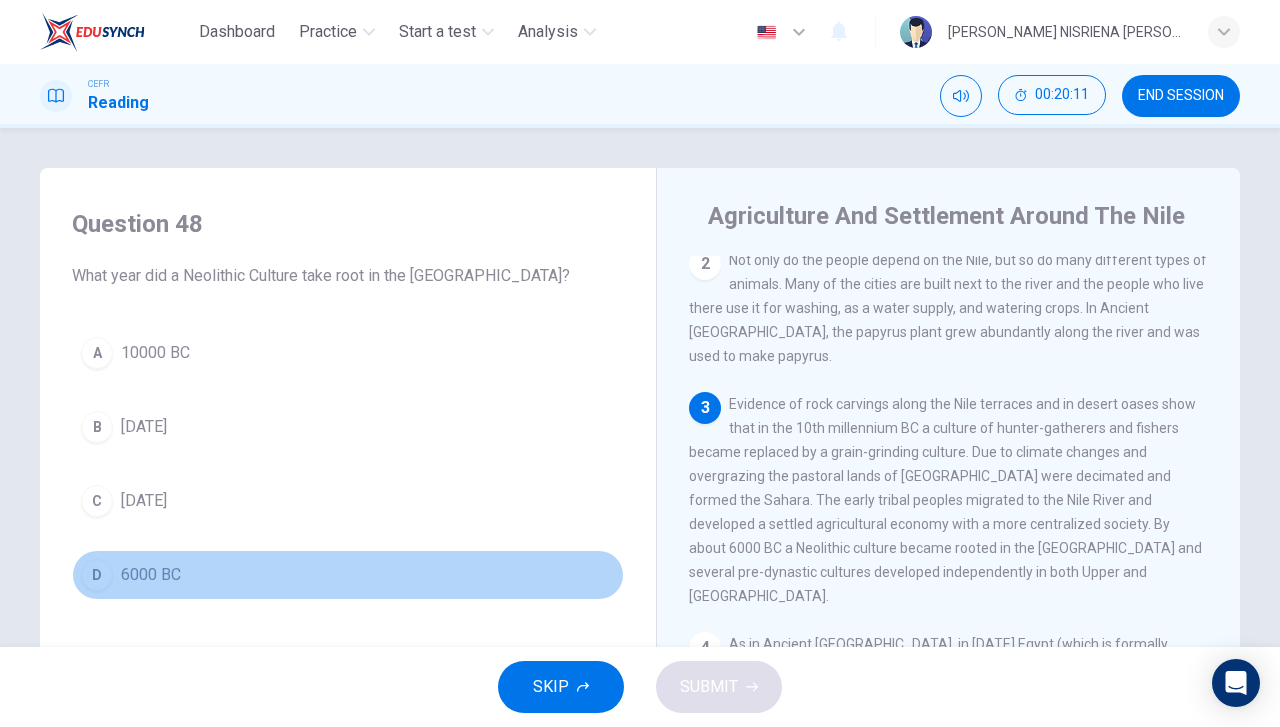 click on "D 6000 BC" at bounding box center (348, 575) 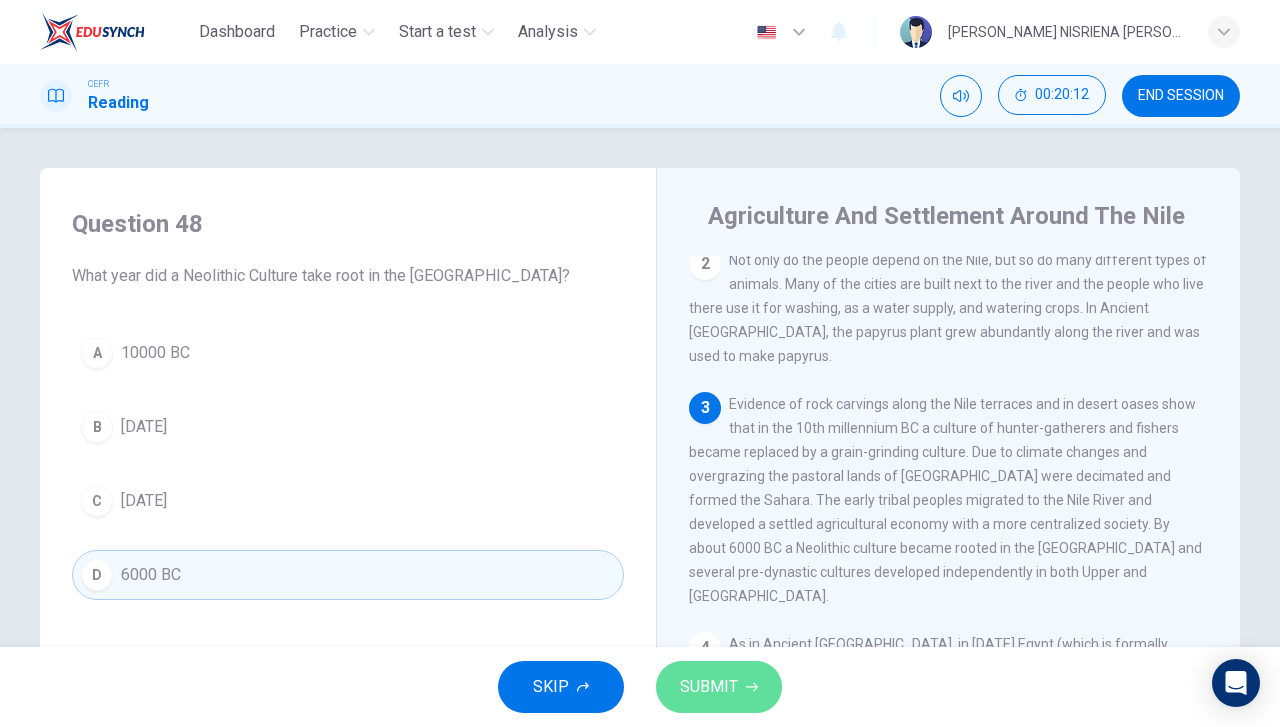 click on "SUBMIT" at bounding box center (709, 687) 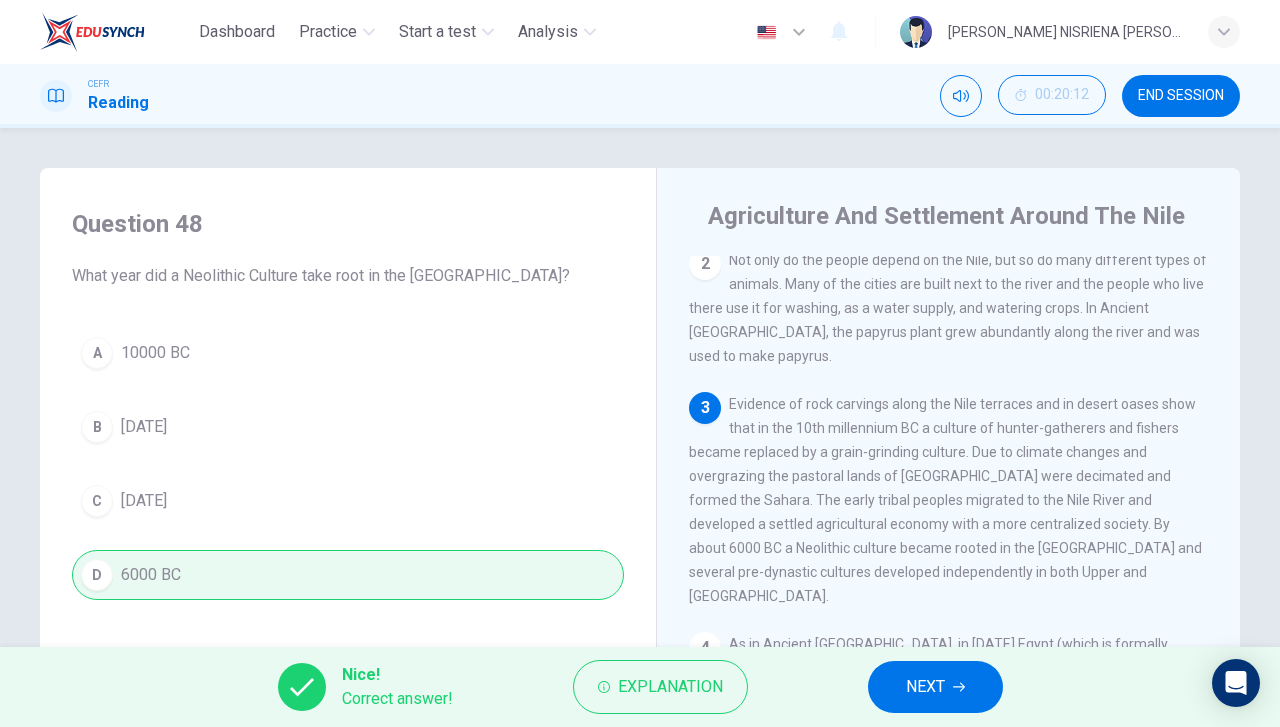 click on "NEXT" at bounding box center (925, 687) 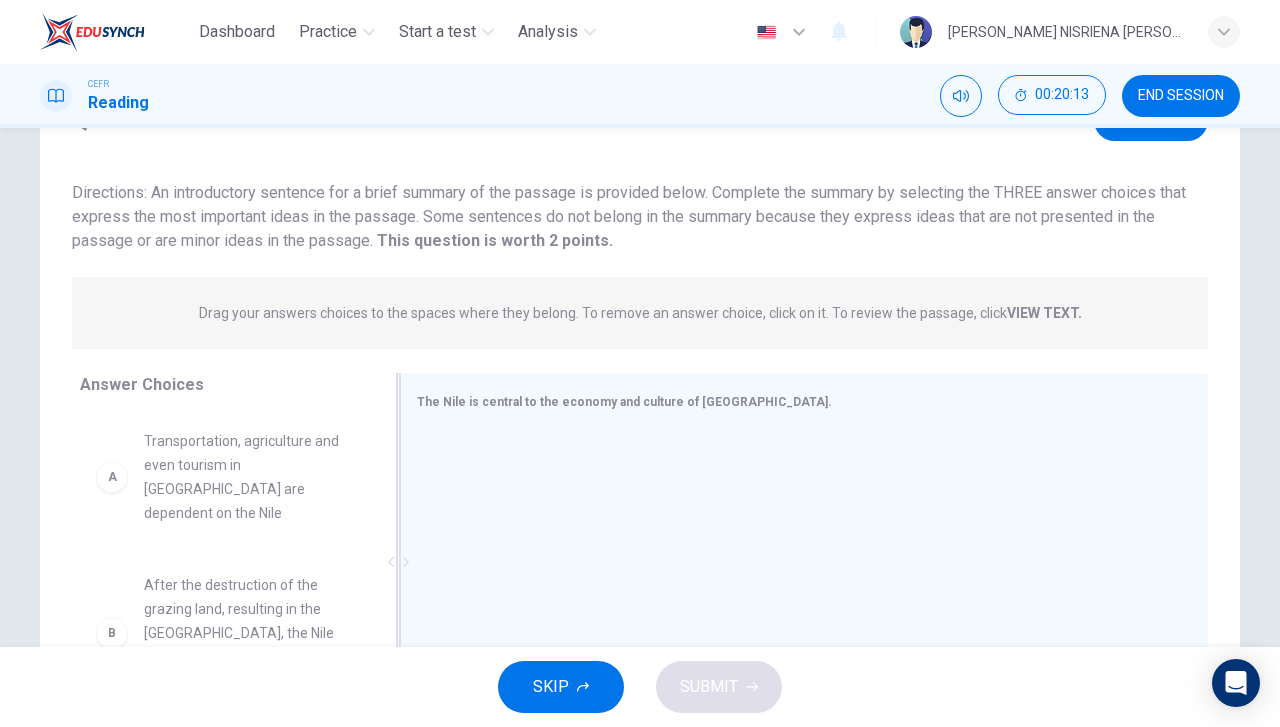 scroll, scrollTop: 200, scrollLeft: 0, axis: vertical 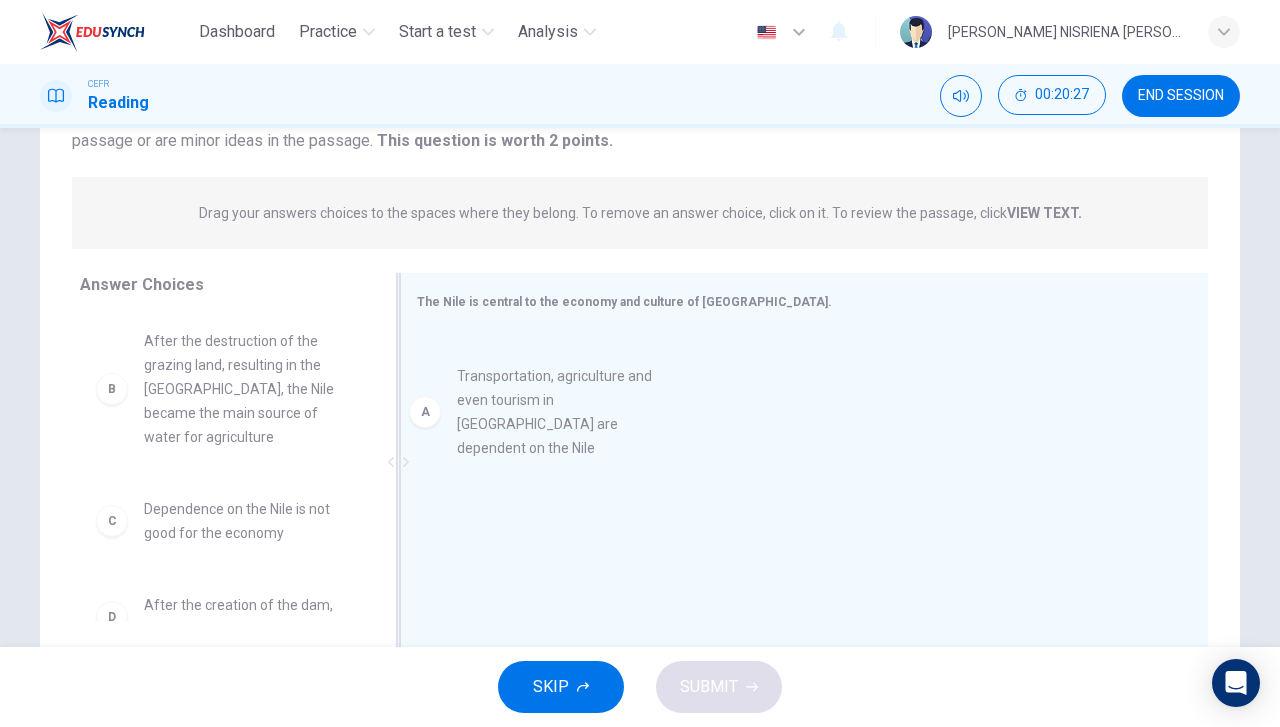 drag, startPoint x: 213, startPoint y: 392, endPoint x: 541, endPoint y: 427, distance: 329.8621 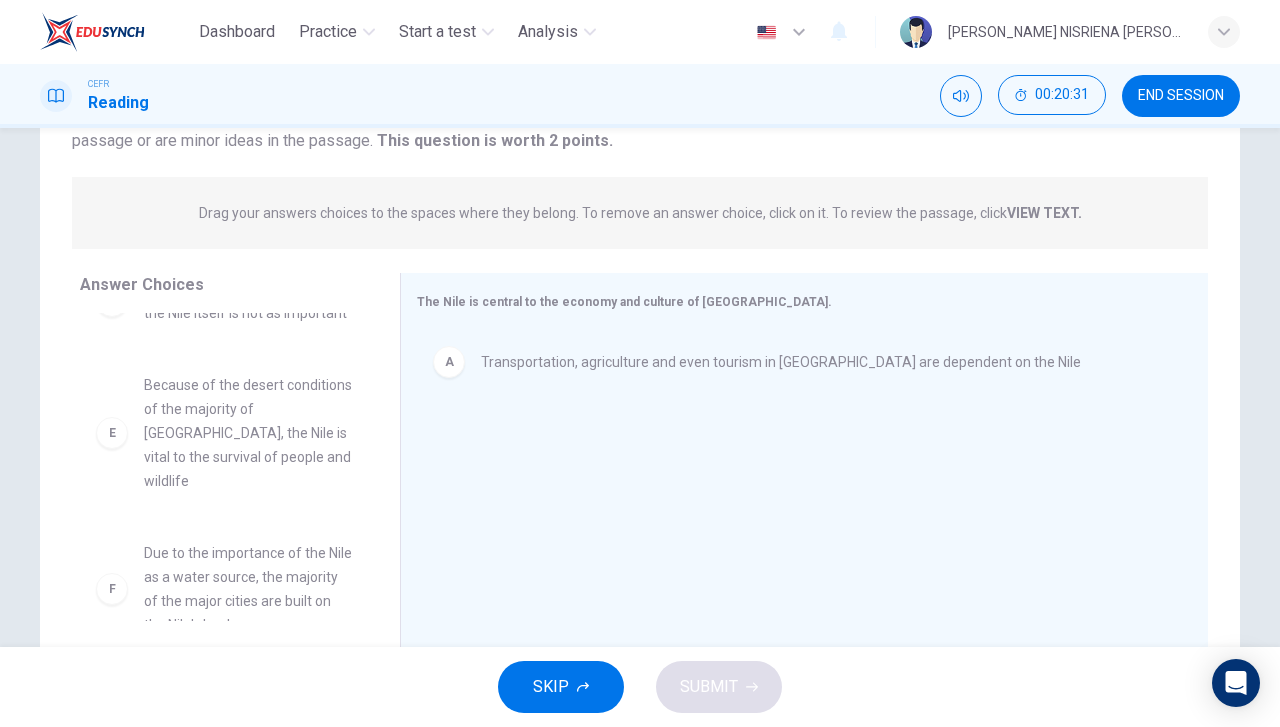 scroll, scrollTop: 348, scrollLeft: 0, axis: vertical 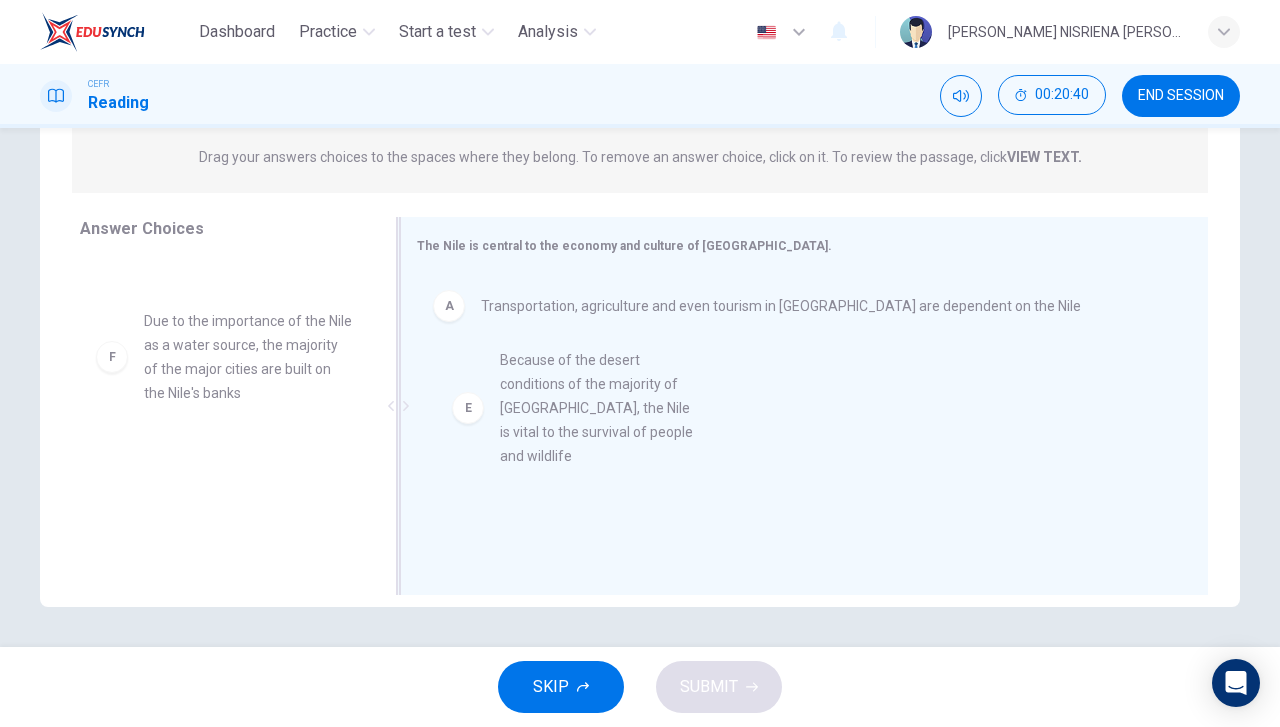 drag, startPoint x: 232, startPoint y: 394, endPoint x: 599, endPoint y: 433, distance: 369.06638 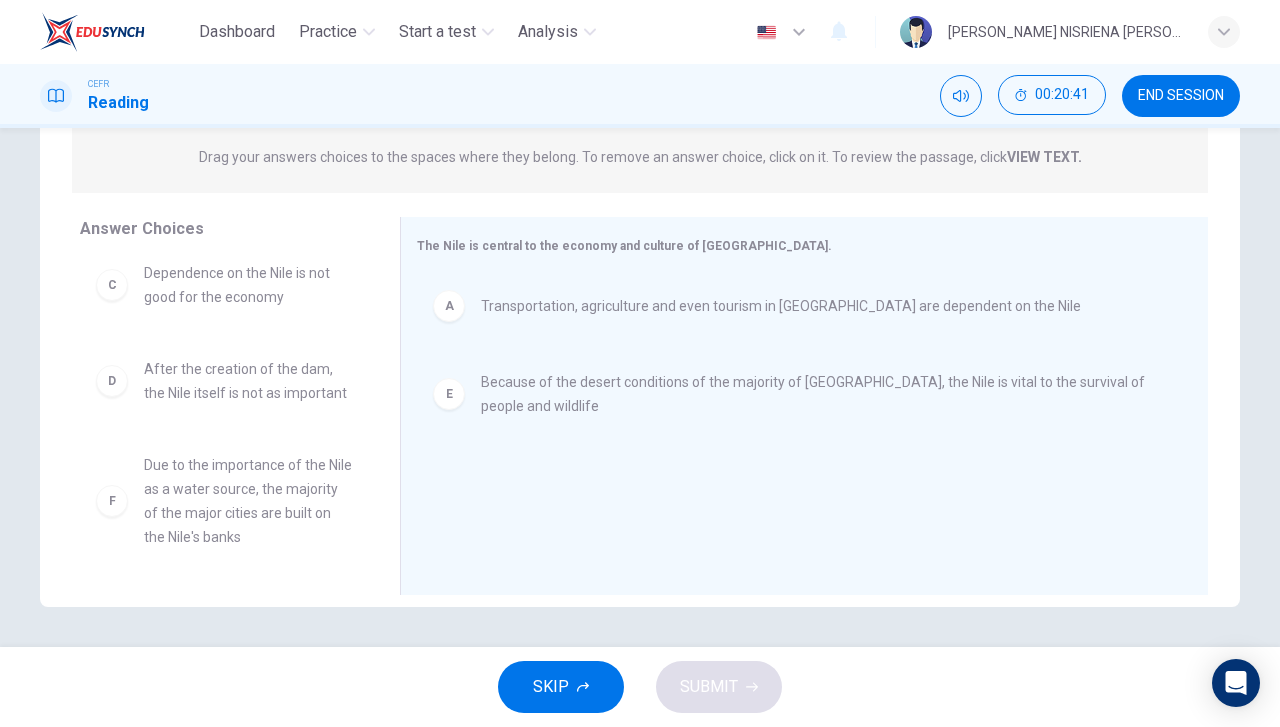 scroll, scrollTop: 204, scrollLeft: 0, axis: vertical 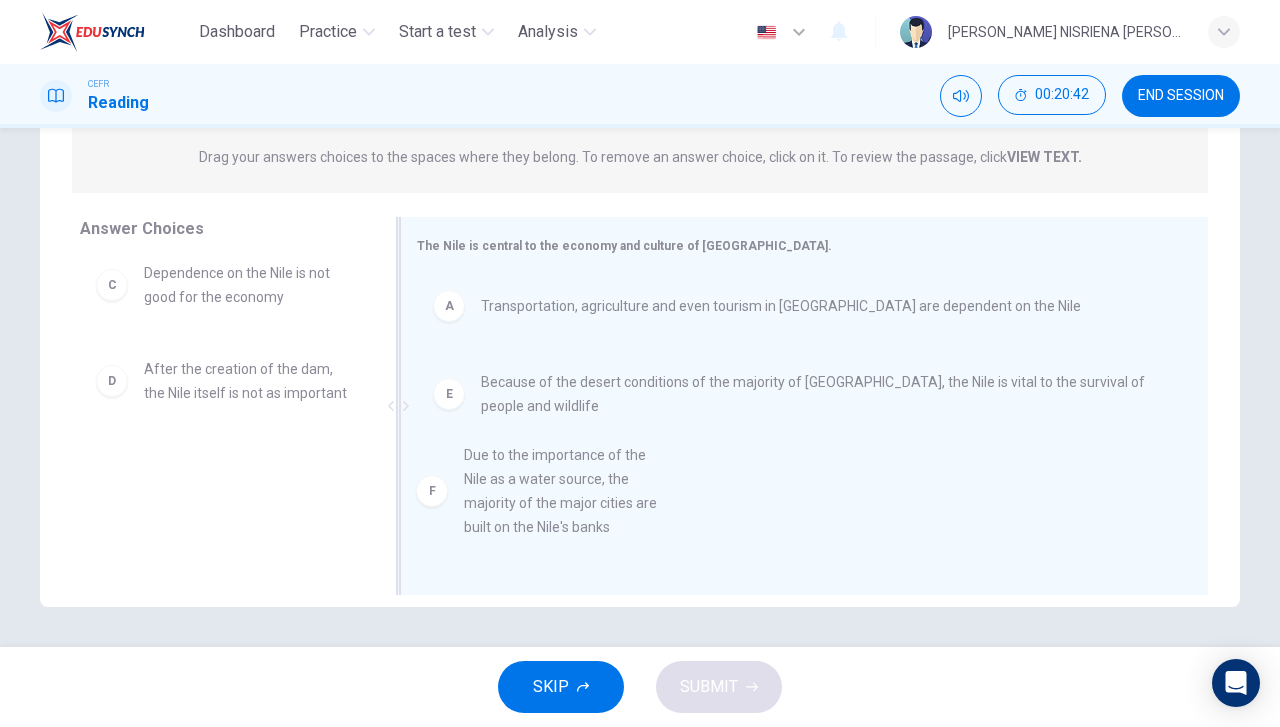 drag, startPoint x: 256, startPoint y: 506, endPoint x: 586, endPoint y: 496, distance: 330.1515 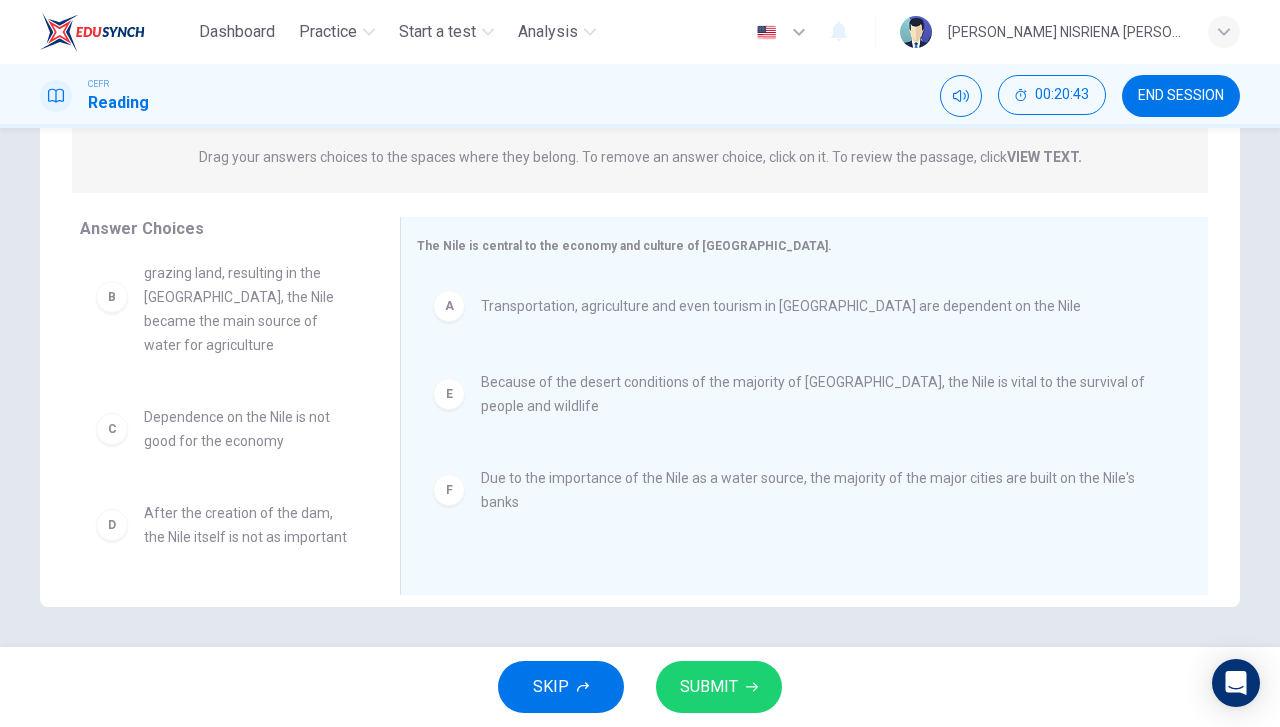scroll, scrollTop: 60, scrollLeft: 0, axis: vertical 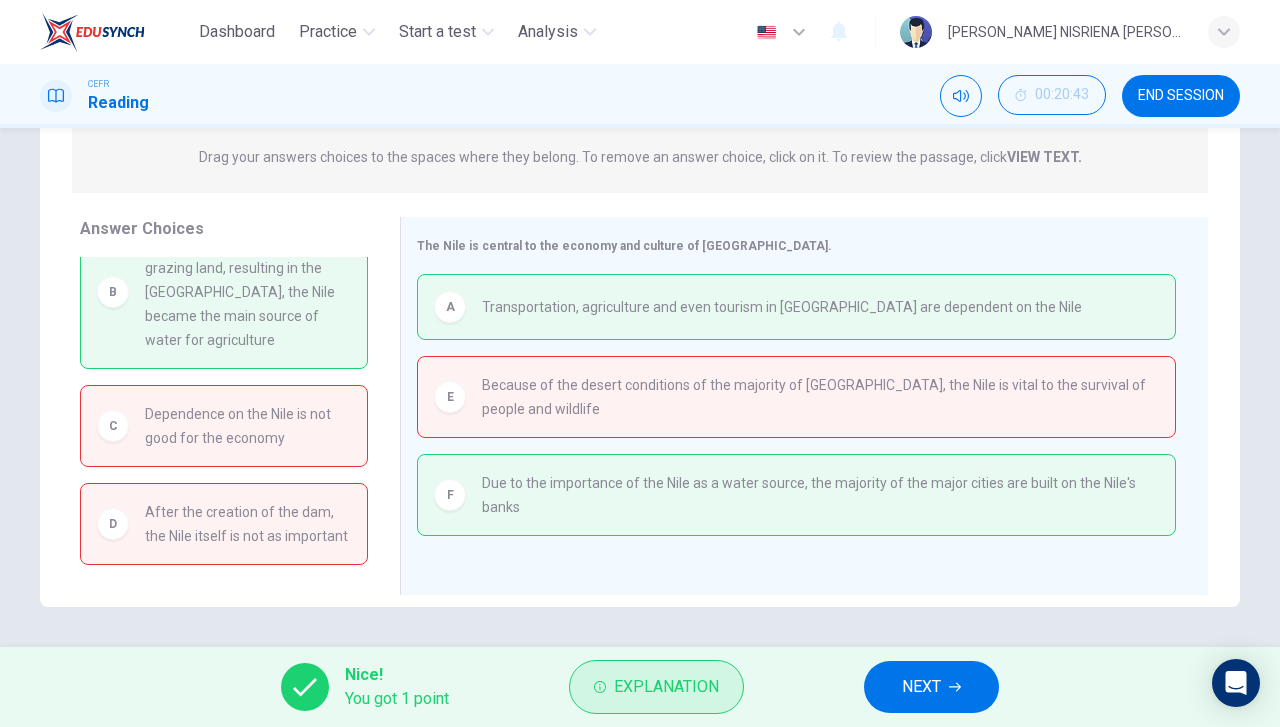 click on "Explanation" at bounding box center [666, 687] 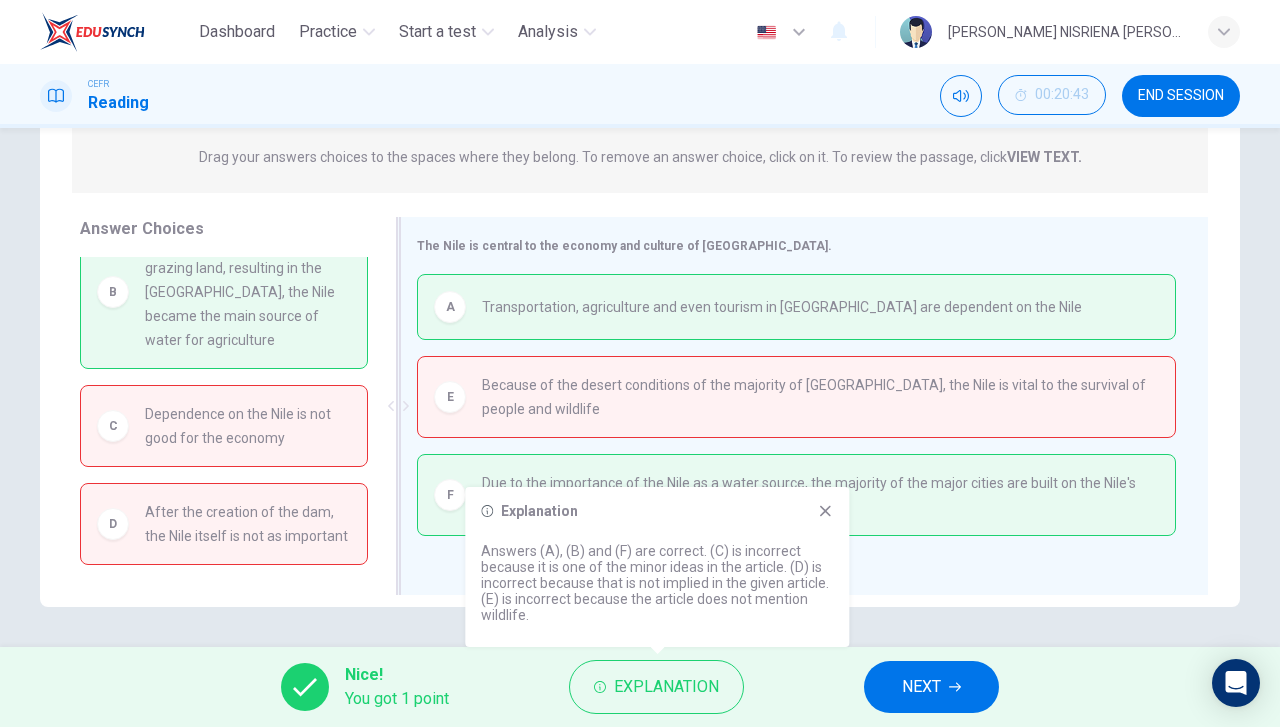 click 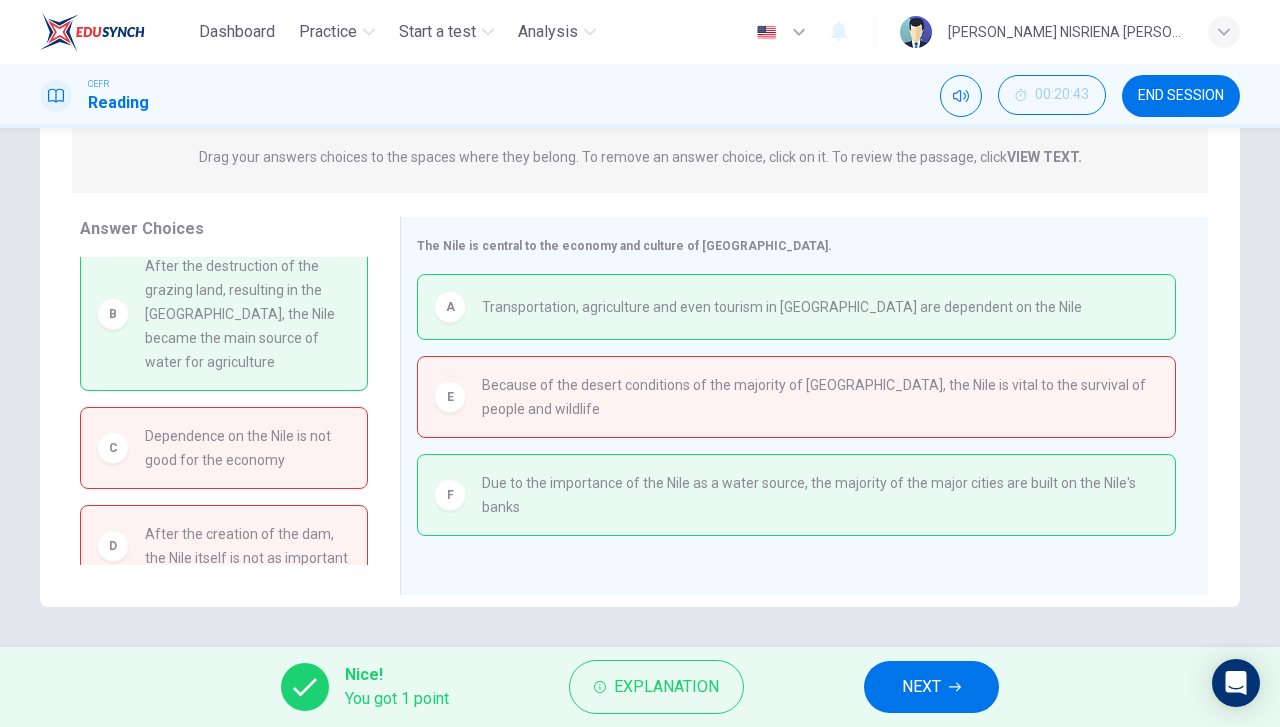 scroll, scrollTop: 0, scrollLeft: 0, axis: both 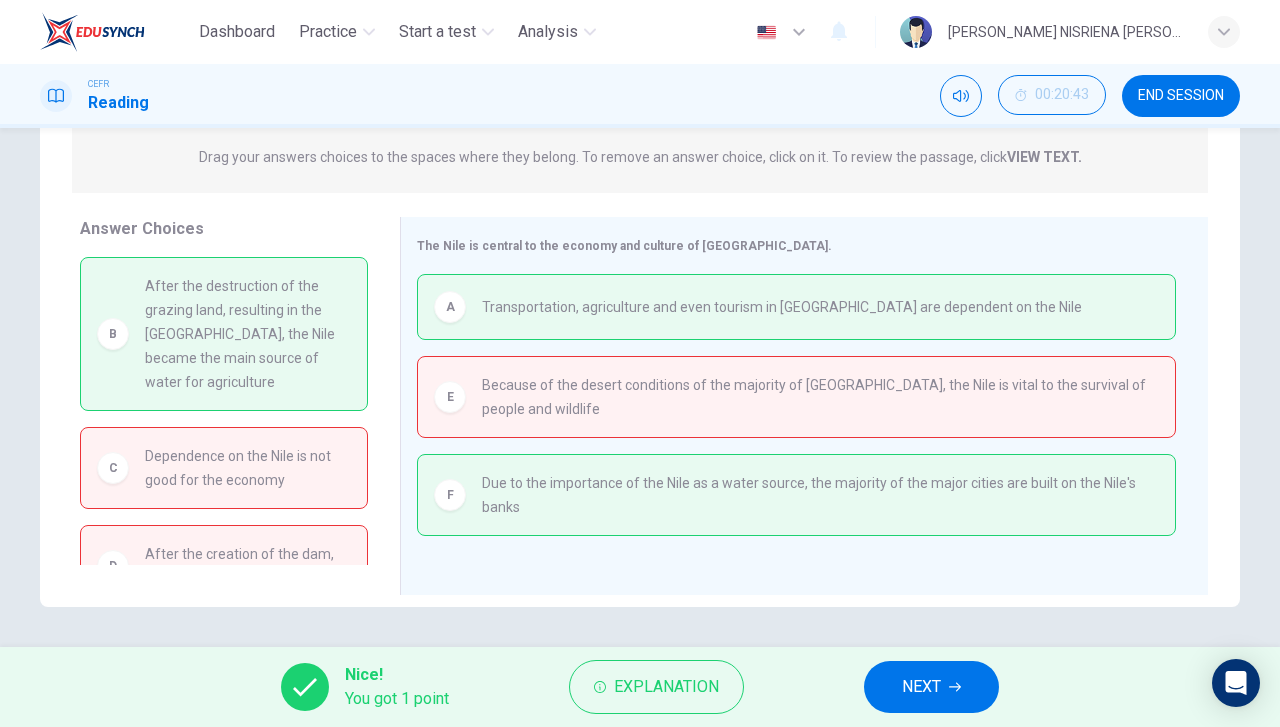click on "NEXT" at bounding box center [921, 687] 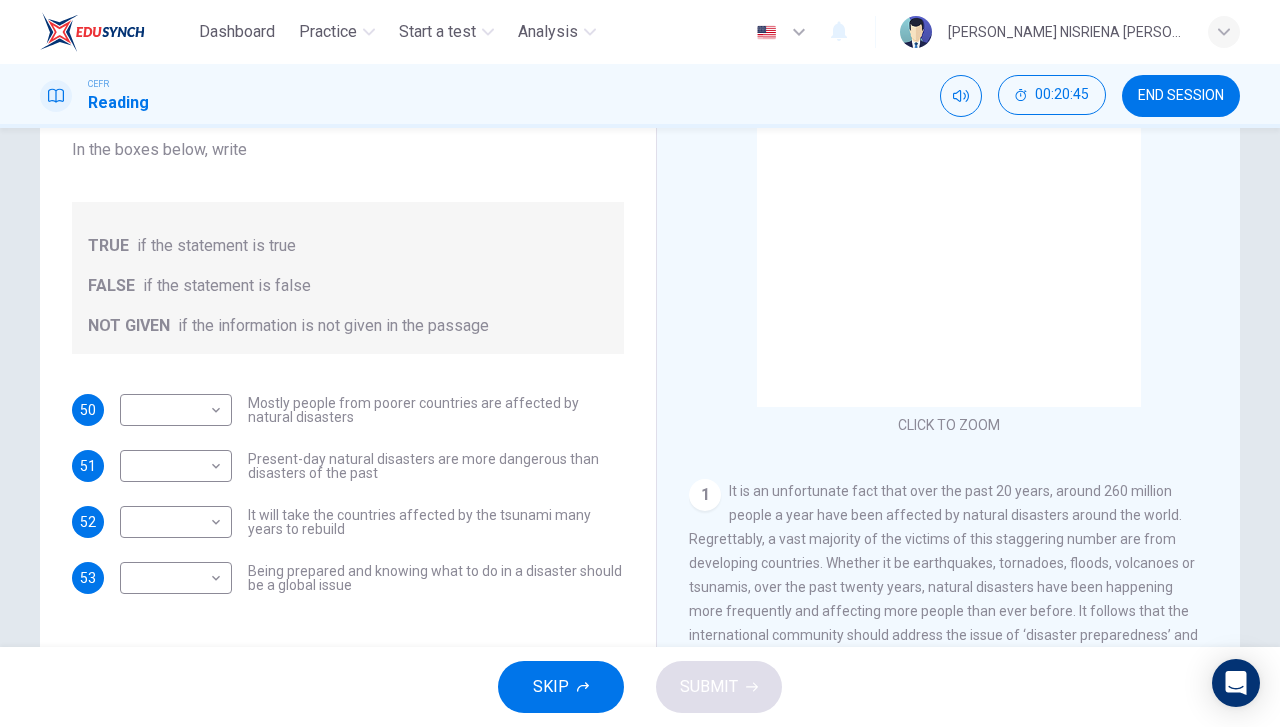 scroll, scrollTop: 200, scrollLeft: 0, axis: vertical 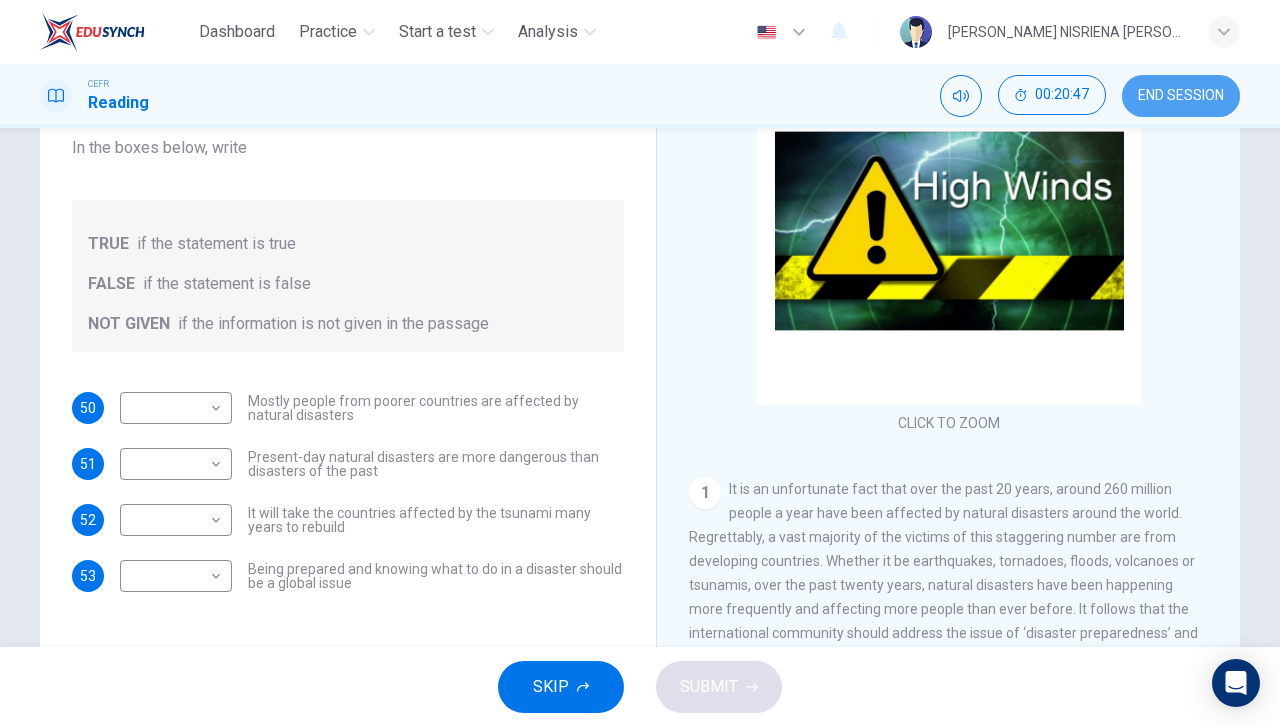click on "END SESSION" at bounding box center (1181, 96) 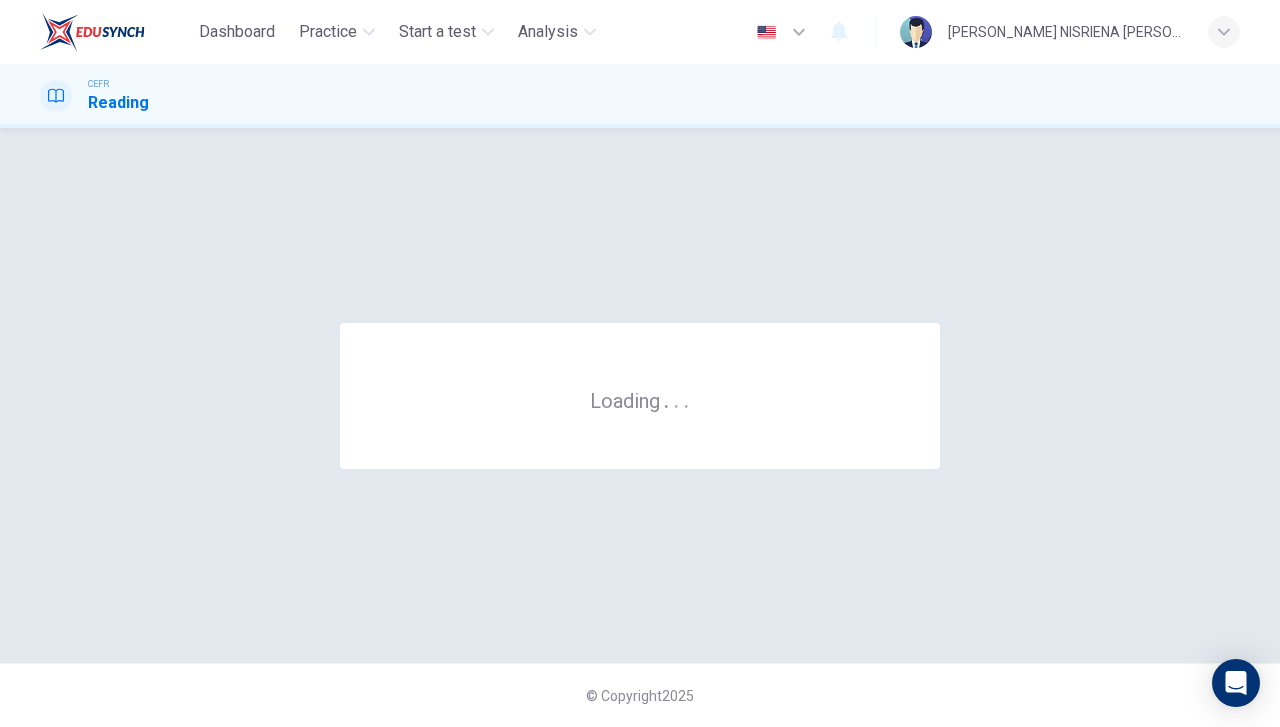 scroll, scrollTop: 0, scrollLeft: 0, axis: both 